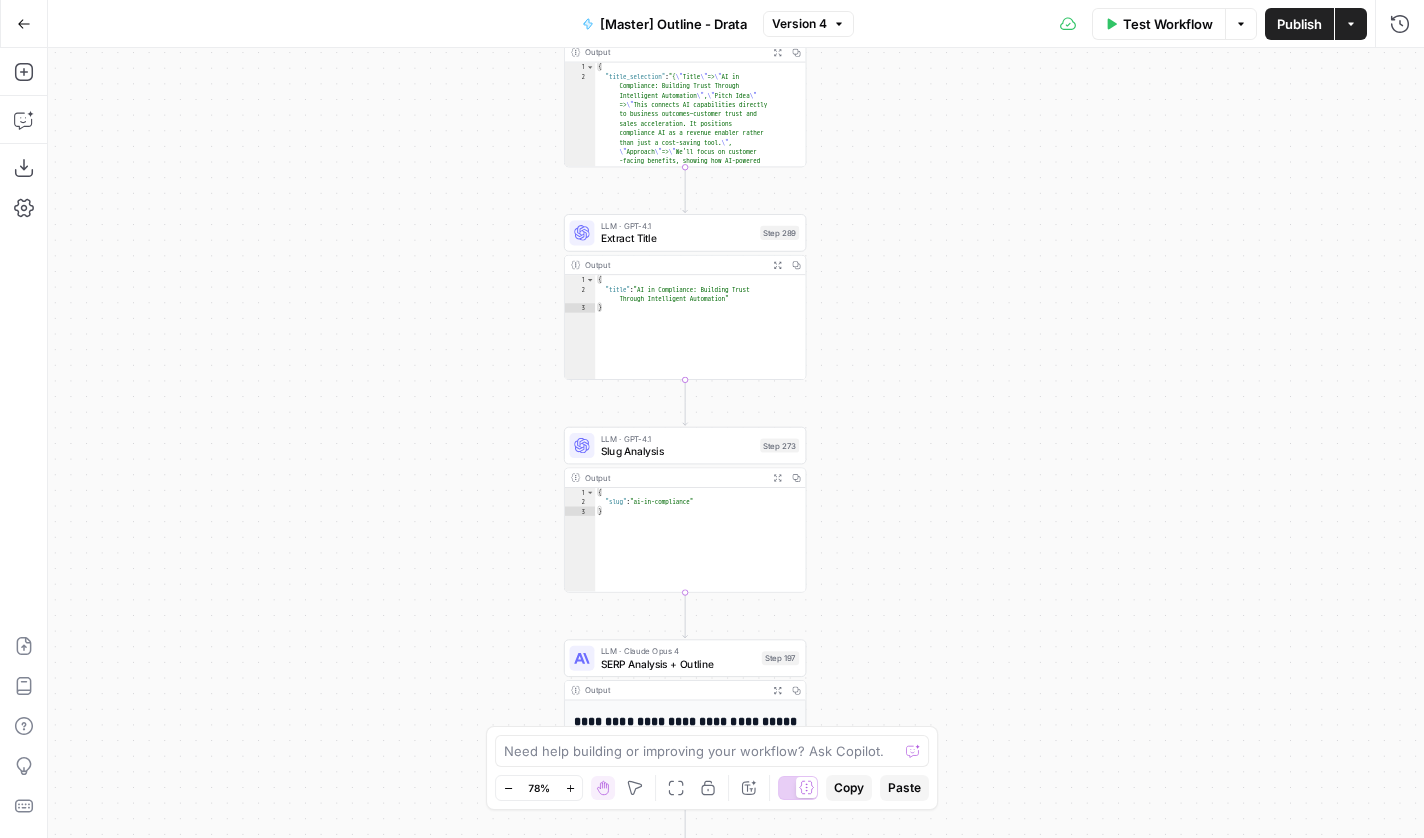 scroll, scrollTop: 0, scrollLeft: 0, axis: both 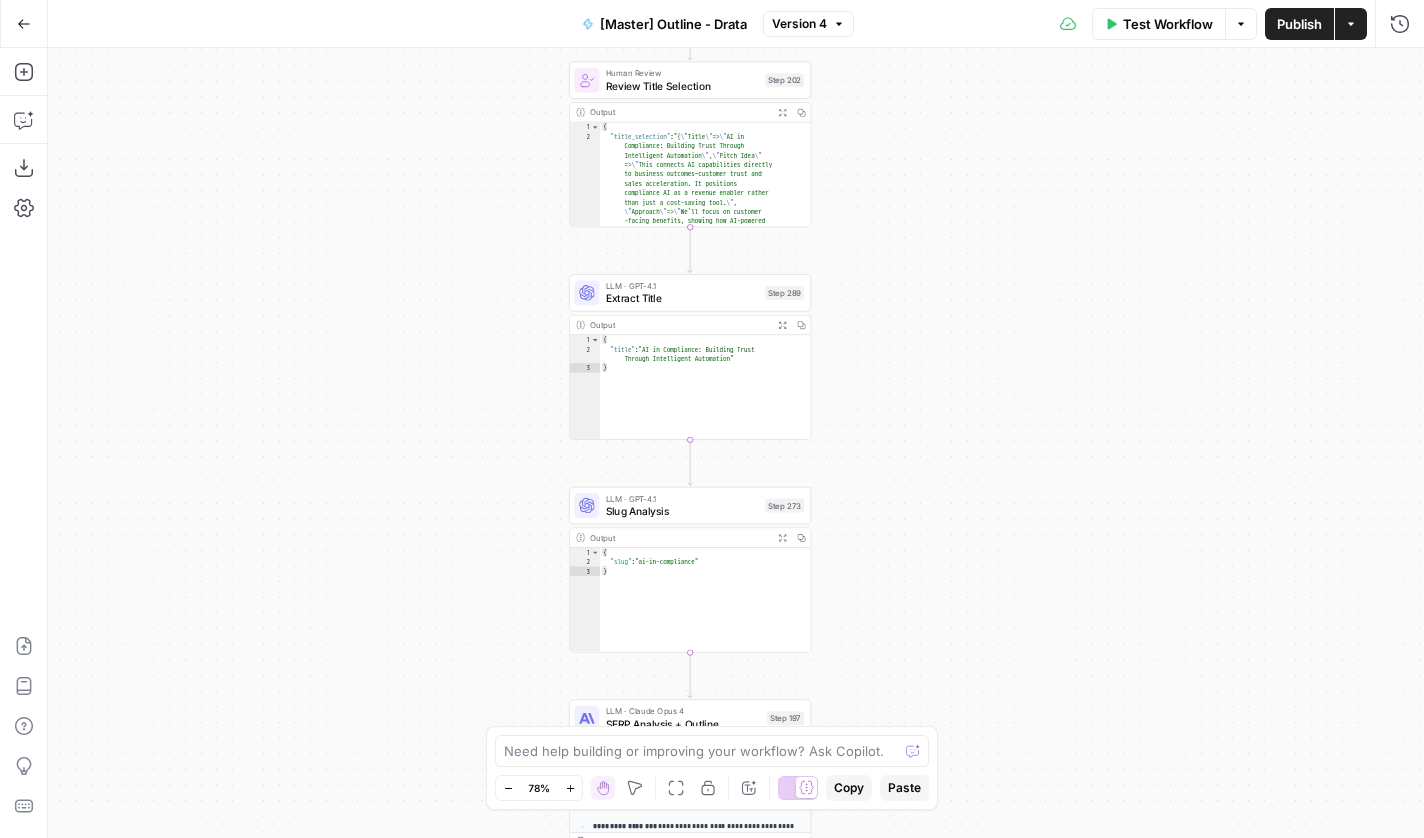 drag, startPoint x: 976, startPoint y: 246, endPoint x: 1020, endPoint y: 485, distance: 243.01646 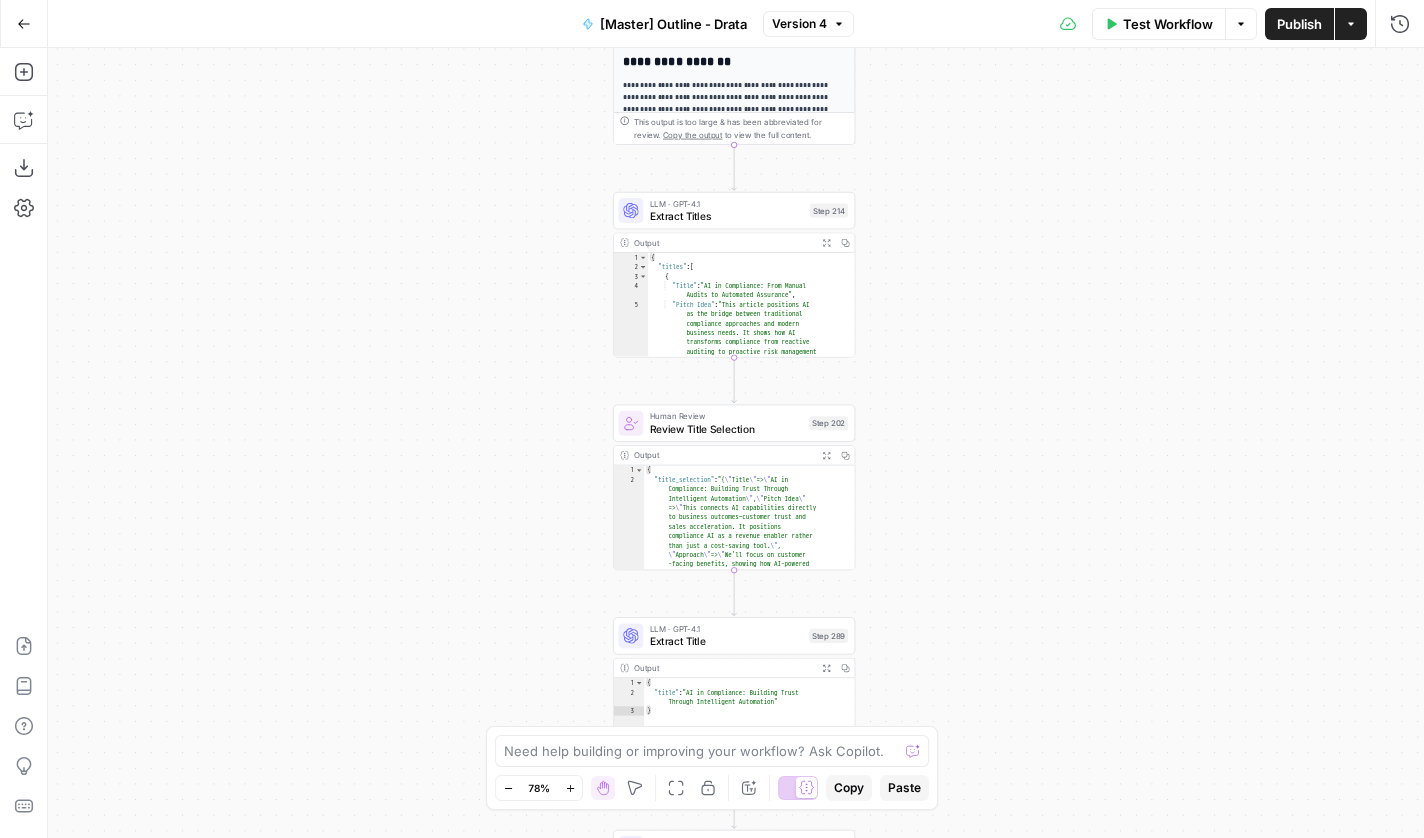 drag, startPoint x: 1001, startPoint y: 291, endPoint x: 993, endPoint y: 485, distance: 194.16487 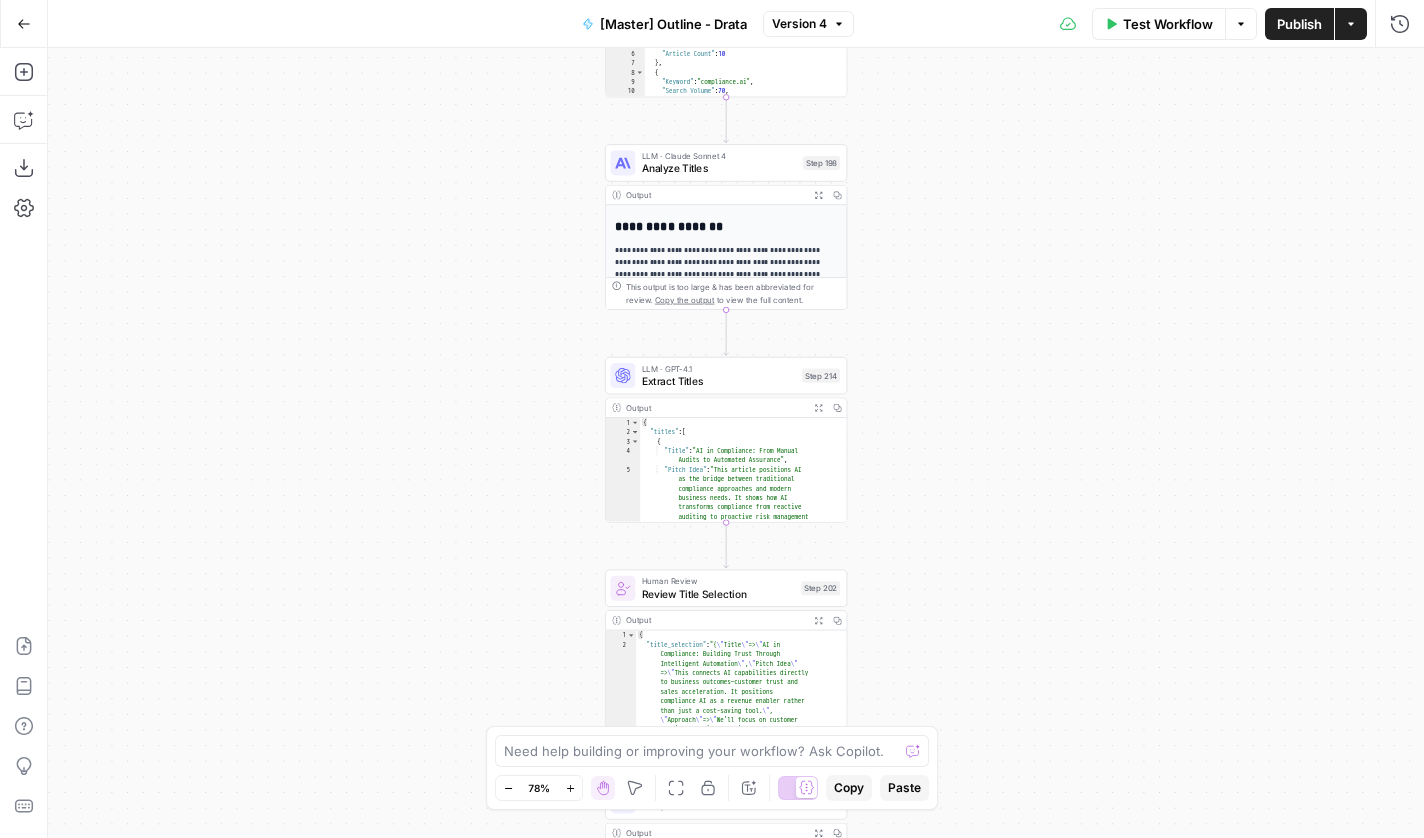 drag, startPoint x: 992, startPoint y: 266, endPoint x: 992, endPoint y: 350, distance: 84 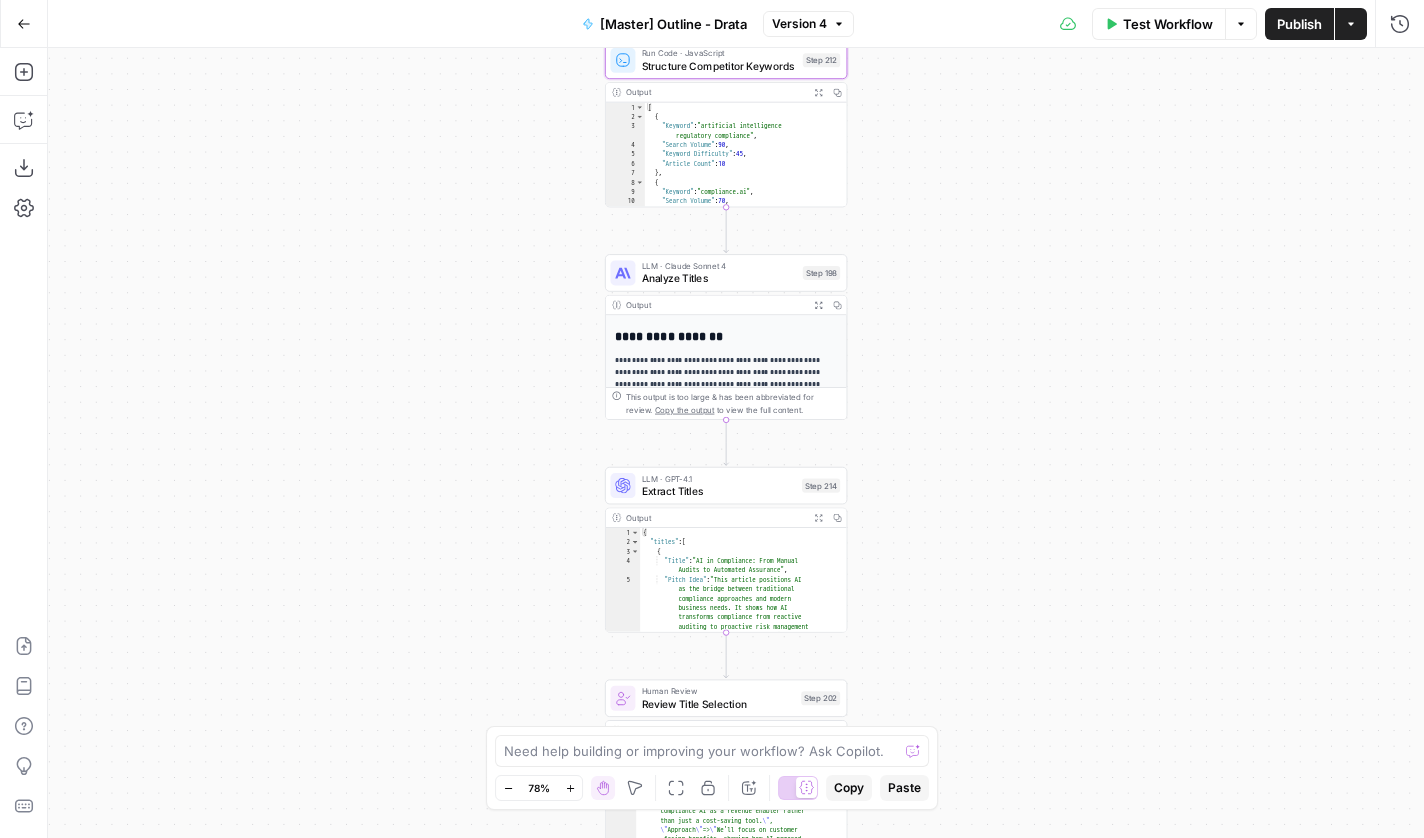 drag, startPoint x: 1033, startPoint y: 232, endPoint x: 1033, endPoint y: 381, distance: 149 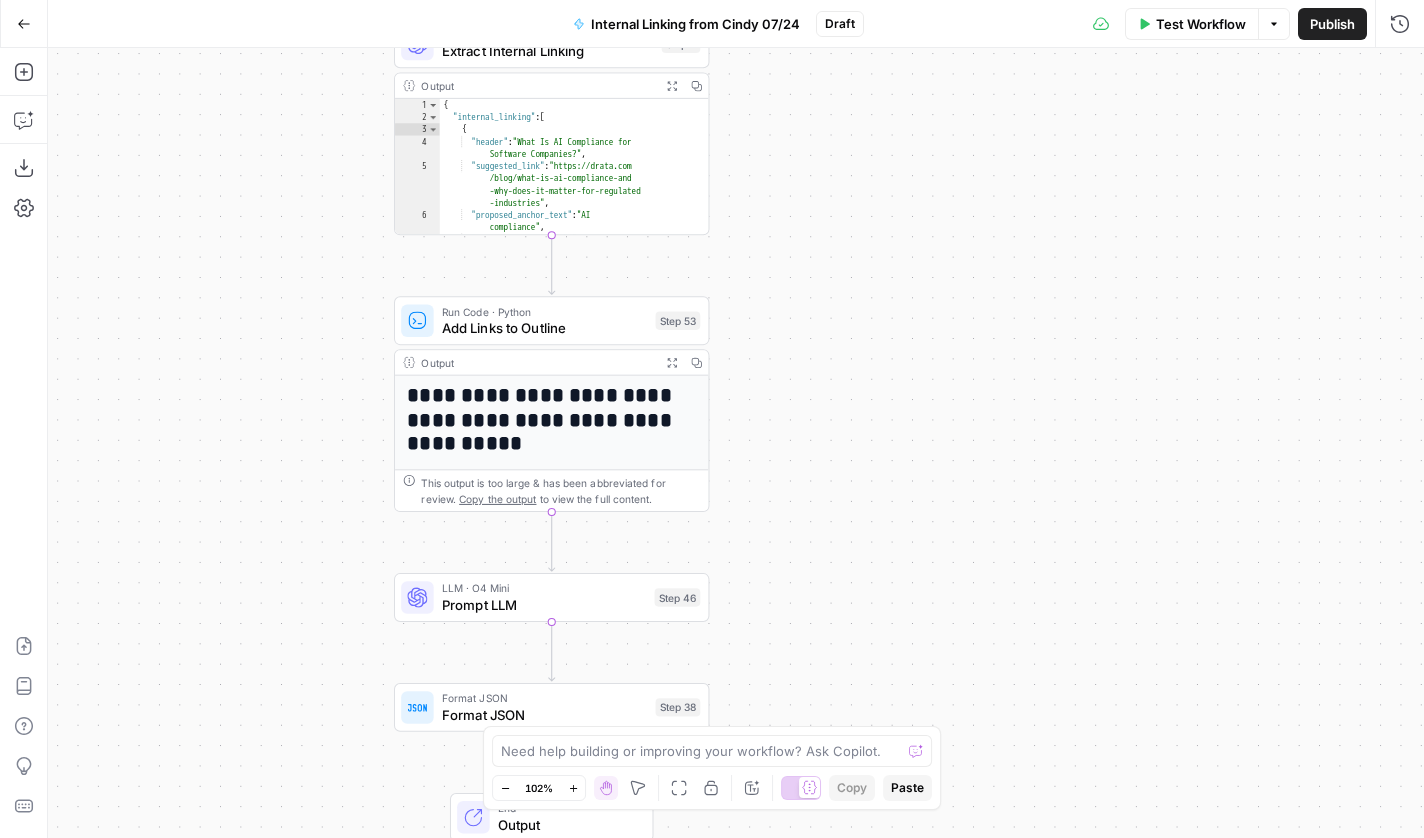 click on "! [Navigating AI Regulatory Landscape](https://drata.com/blog/navigating-ai-regulatory-landscape)" at bounding box center [736, 443] 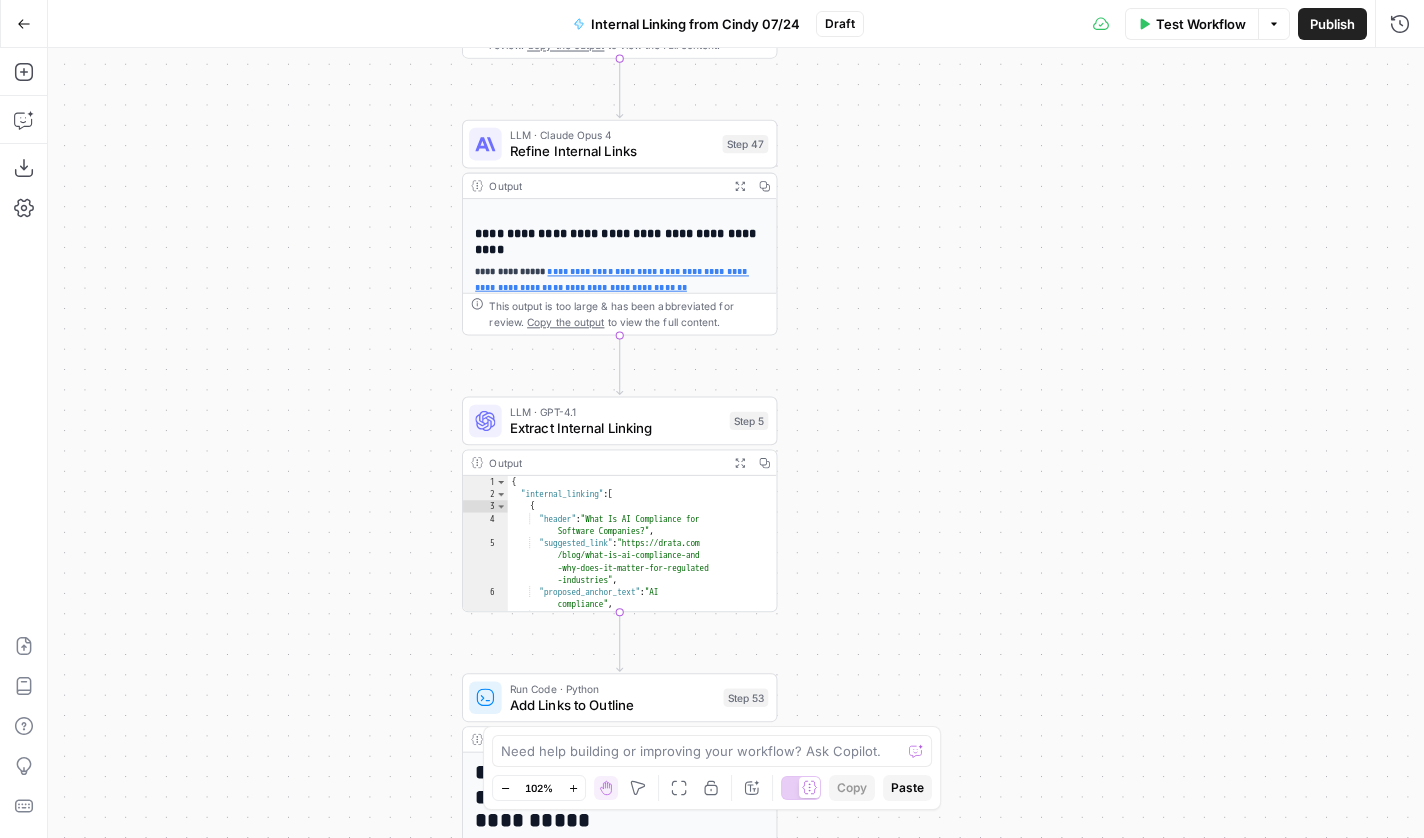 drag, startPoint x: 920, startPoint y: 482, endPoint x: 920, endPoint y: 577, distance: 95 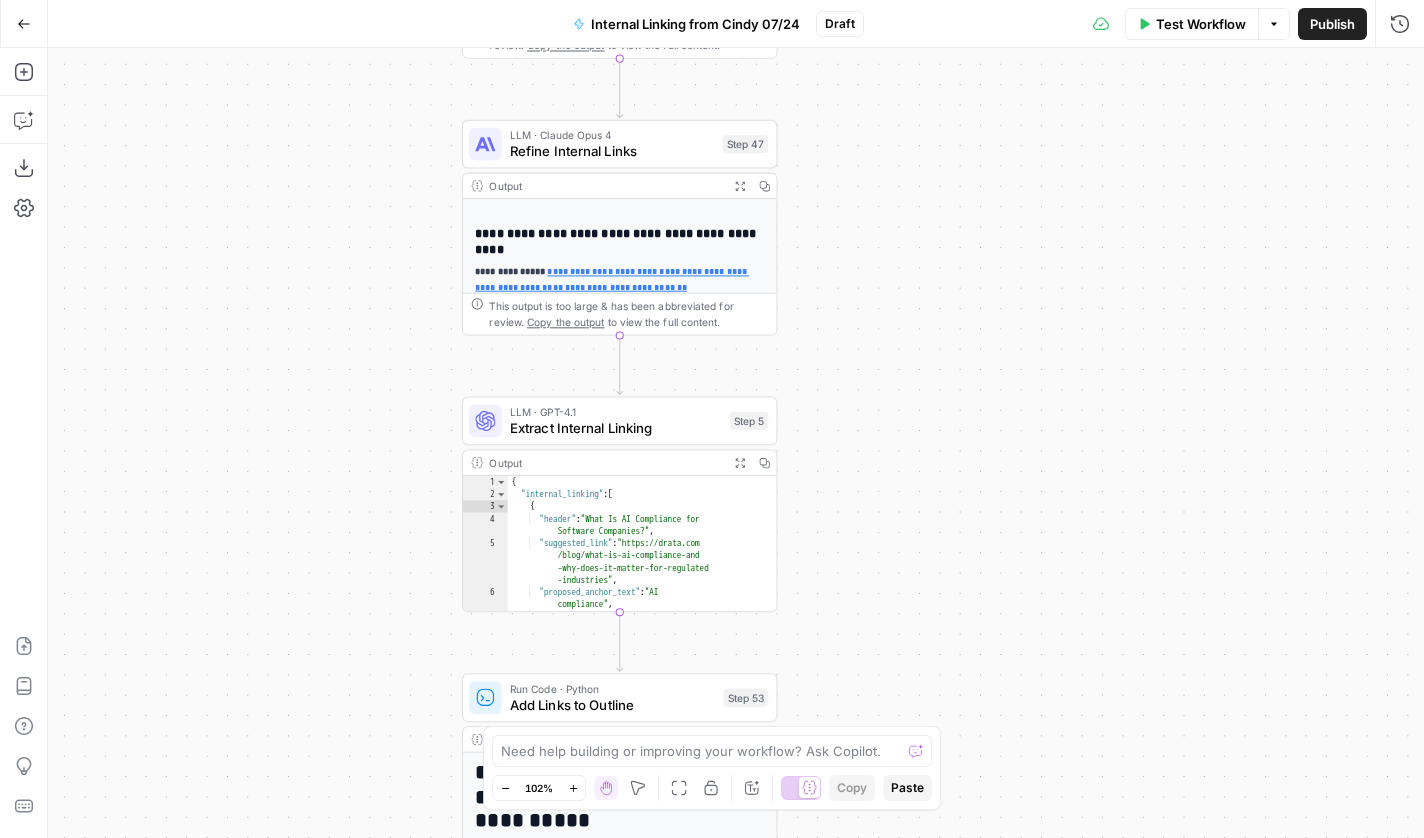click on "! [Navigating AI Regulatory Landscape](https://drata.com/blog/navigating-ai-regulatory-landscape)" at bounding box center (736, 443) 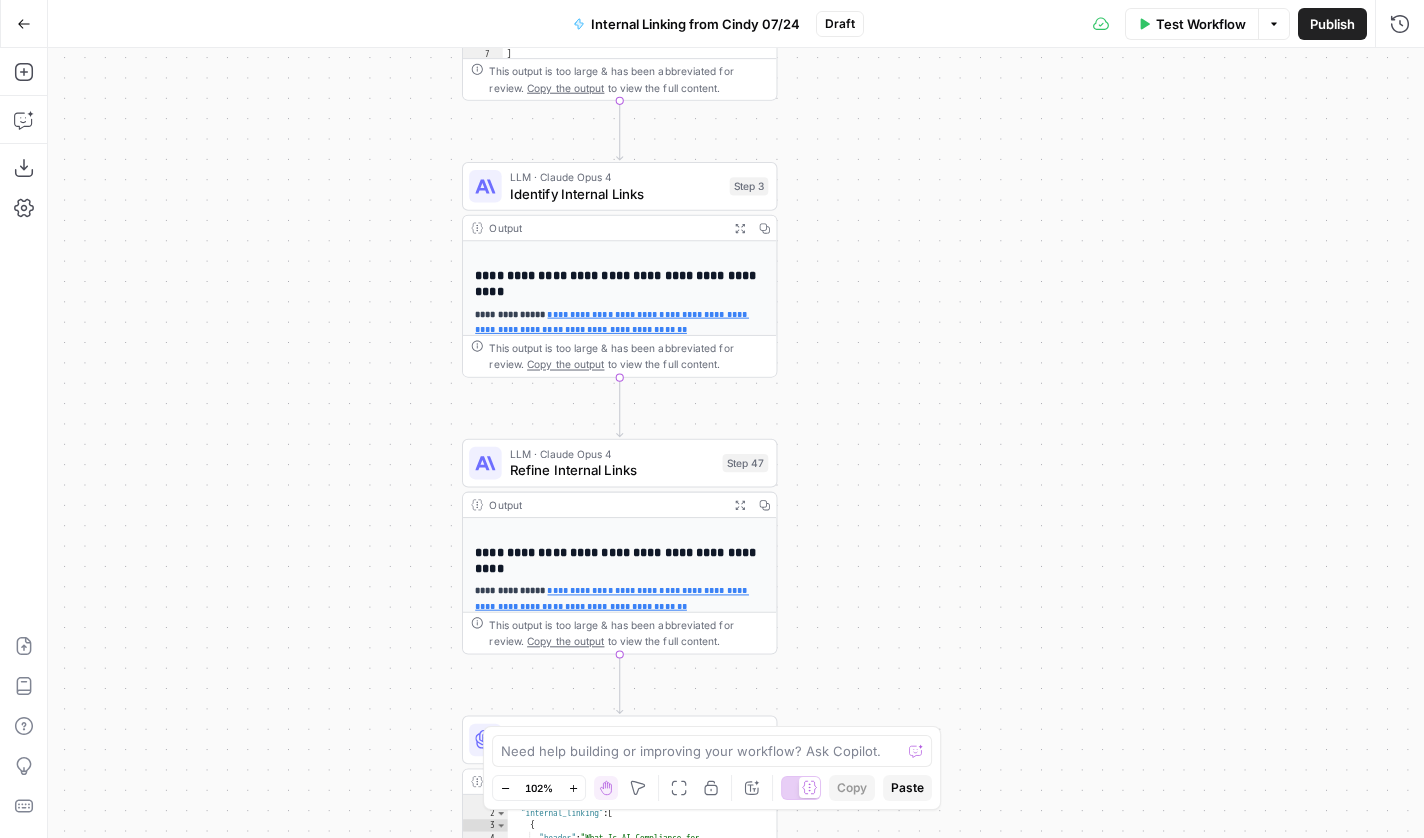 drag, startPoint x: 920, startPoint y: 464, endPoint x: 920, endPoint y: 584, distance: 120 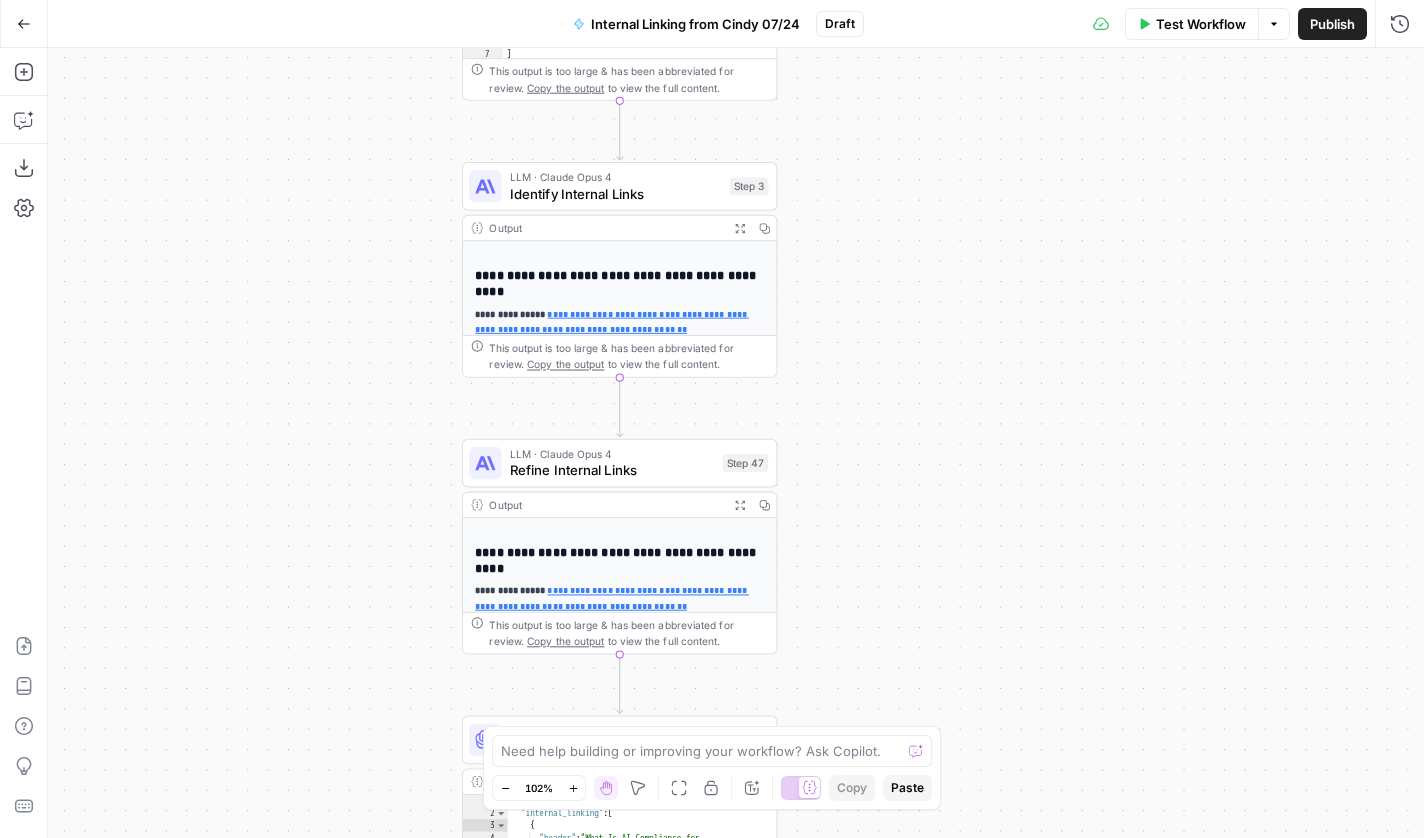 click on "! [Navigating AI Regulatory Landscape](https://drata.com/blog/navigating-ai-regulatory-landscape)" at bounding box center (736, 443) 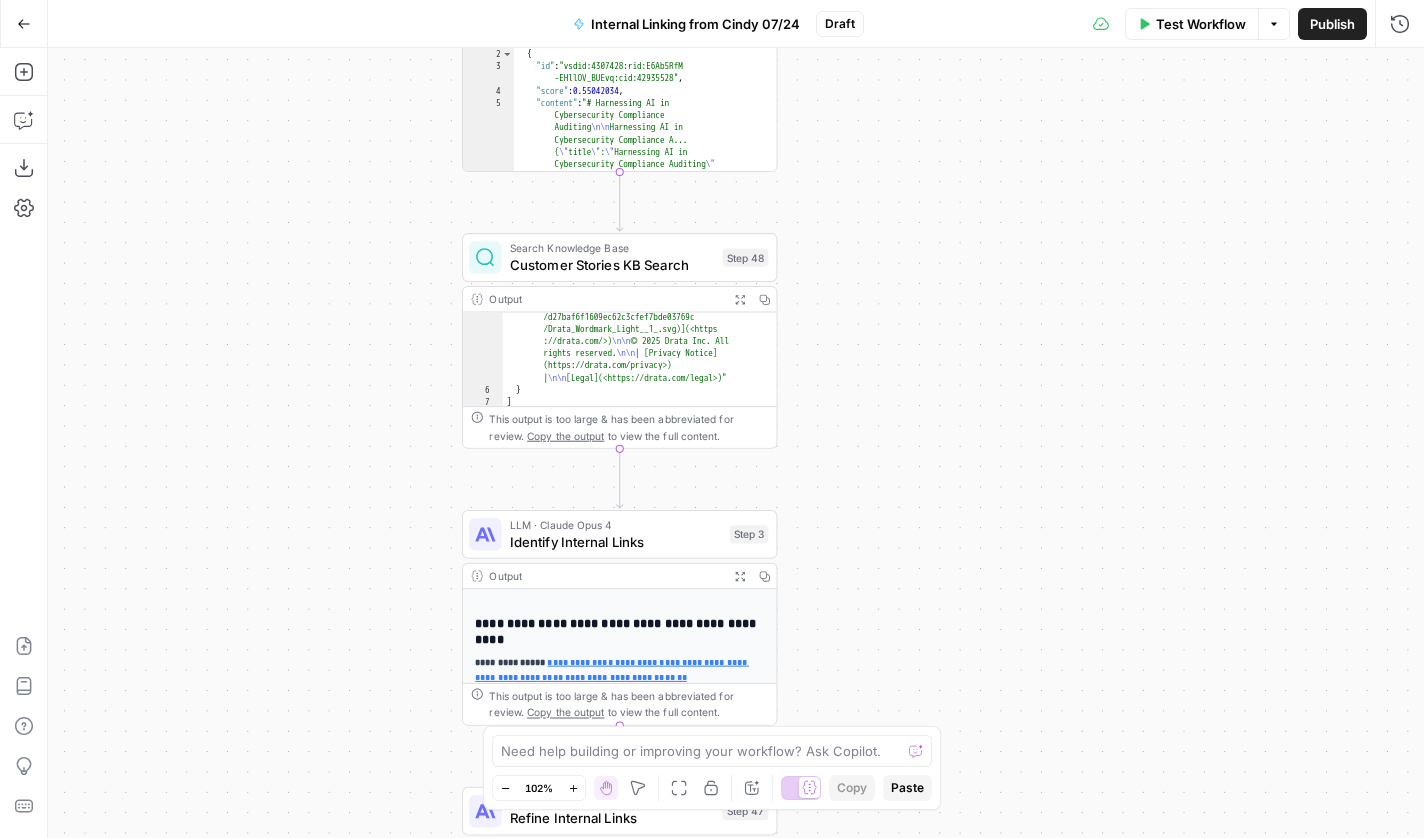 drag, startPoint x: 920, startPoint y: 504, endPoint x: 920, endPoint y: 632, distance: 128 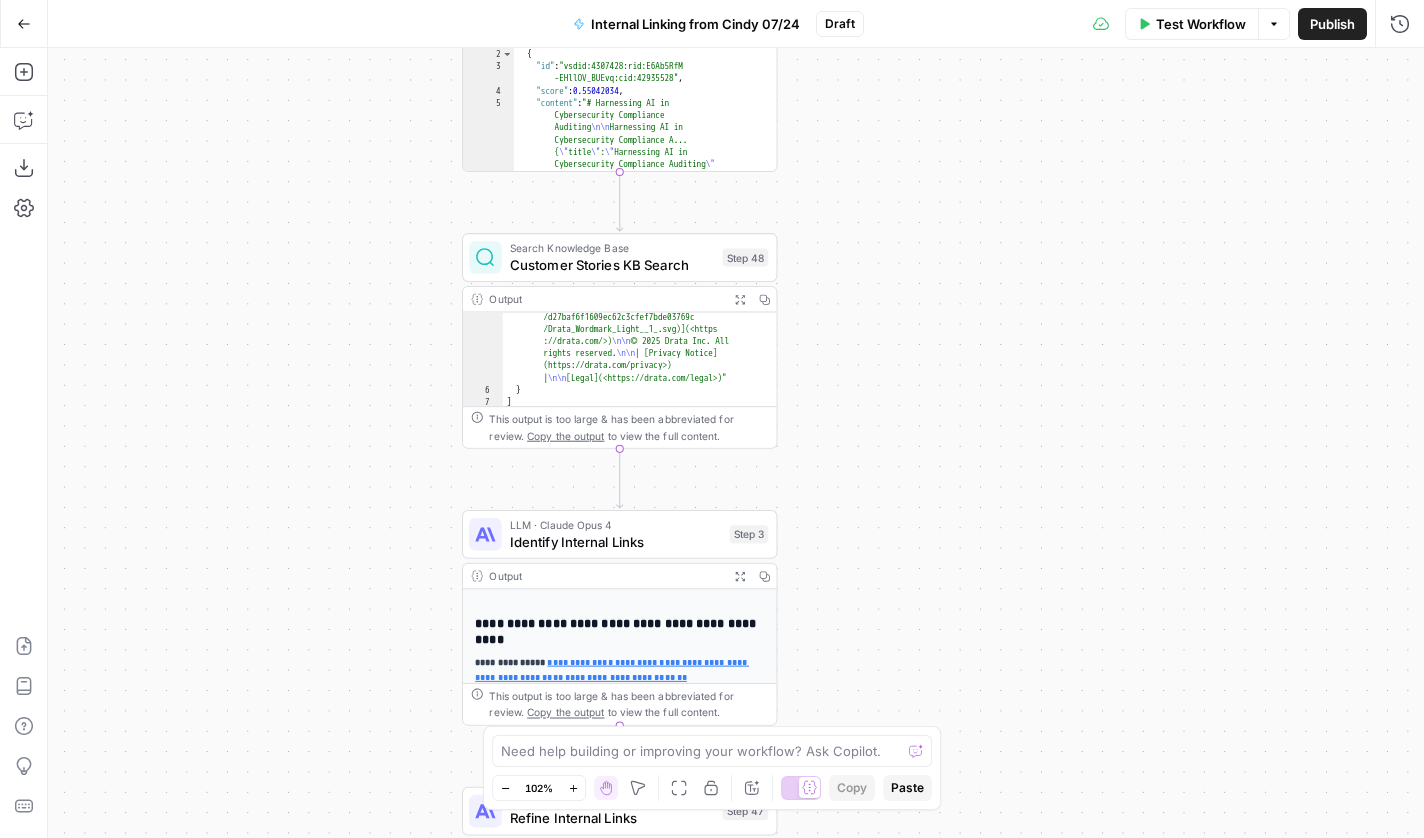 click on "! [Navigating AI Regulatory Landscape](https://drata.com/blog/navigating-ai-regulatory-landscape)" at bounding box center [736, 443] 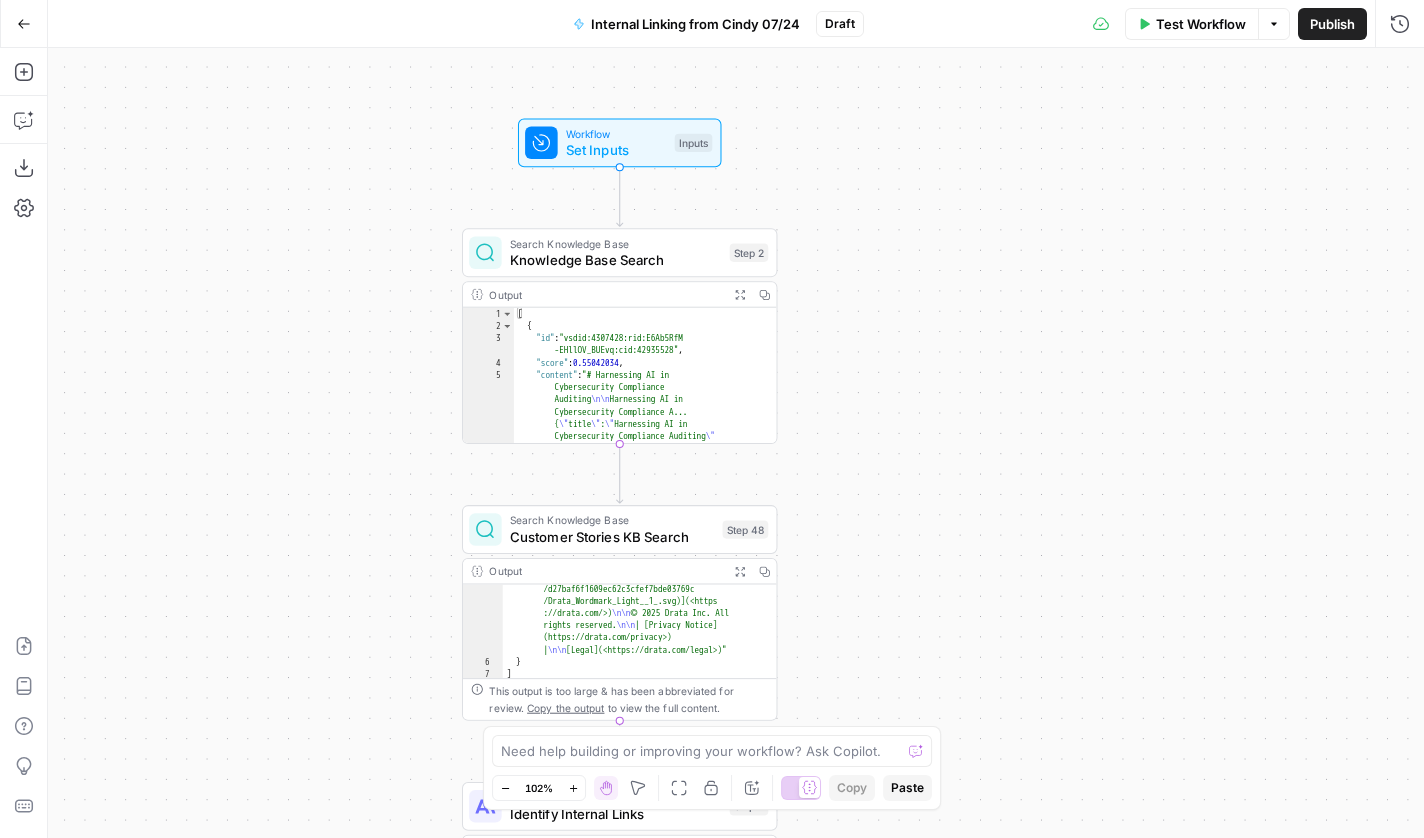 drag, startPoint x: 936, startPoint y: 532, endPoint x: 936, endPoint y: 609, distance: 77 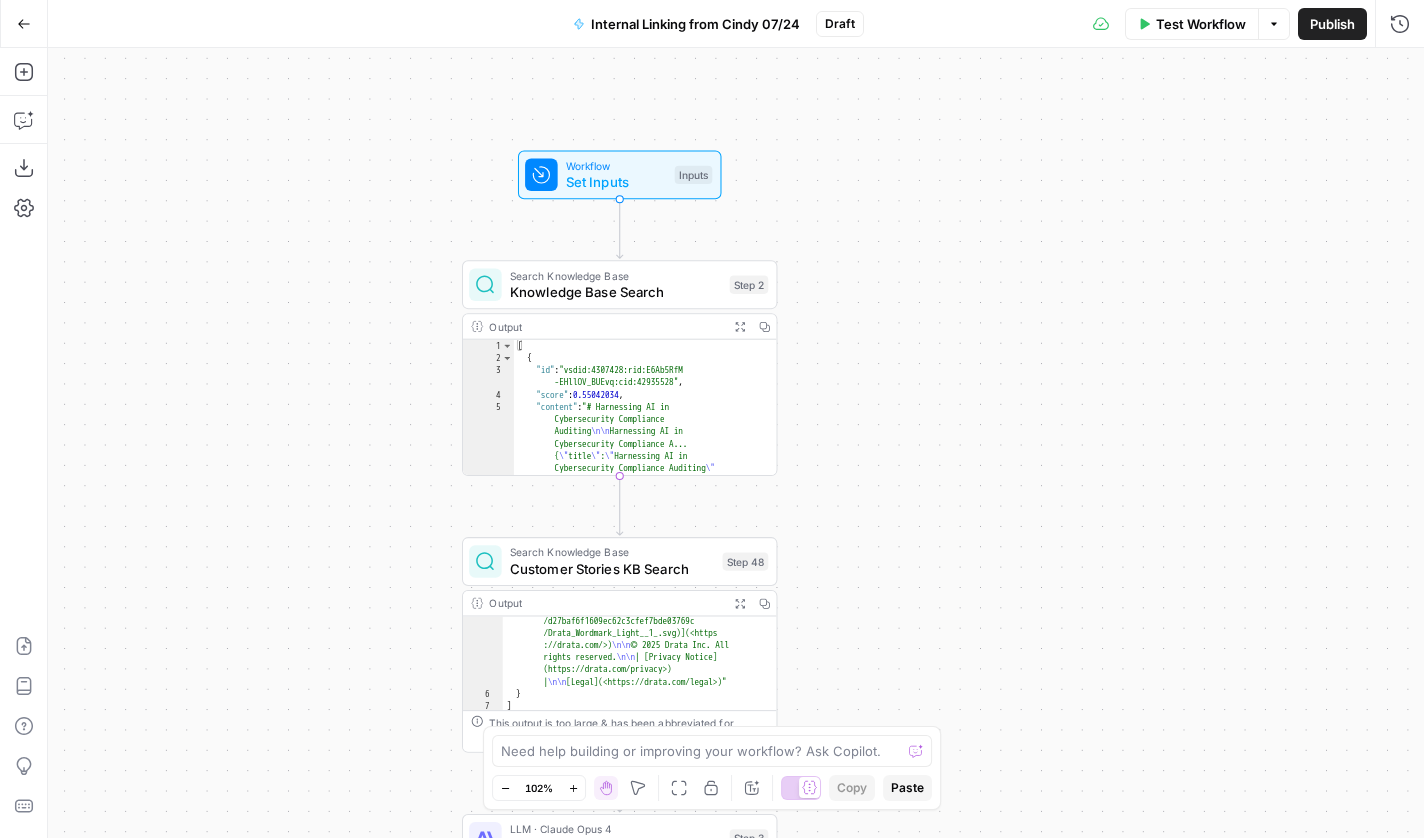 drag, startPoint x: 947, startPoint y: 403, endPoint x: 947, endPoint y: 165, distance: 238 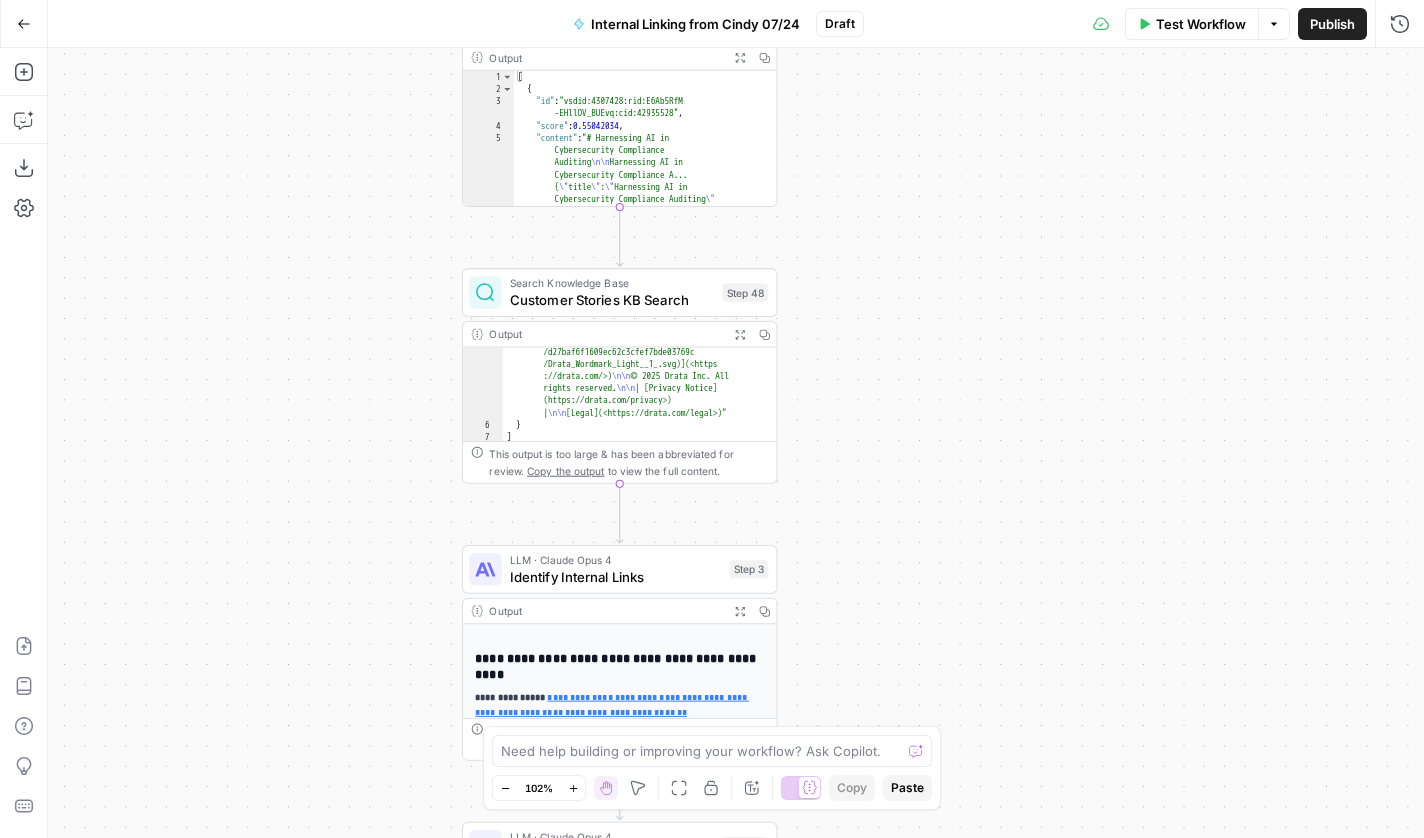 drag, startPoint x: 939, startPoint y: 397, endPoint x: 939, endPoint y: 266, distance: 131 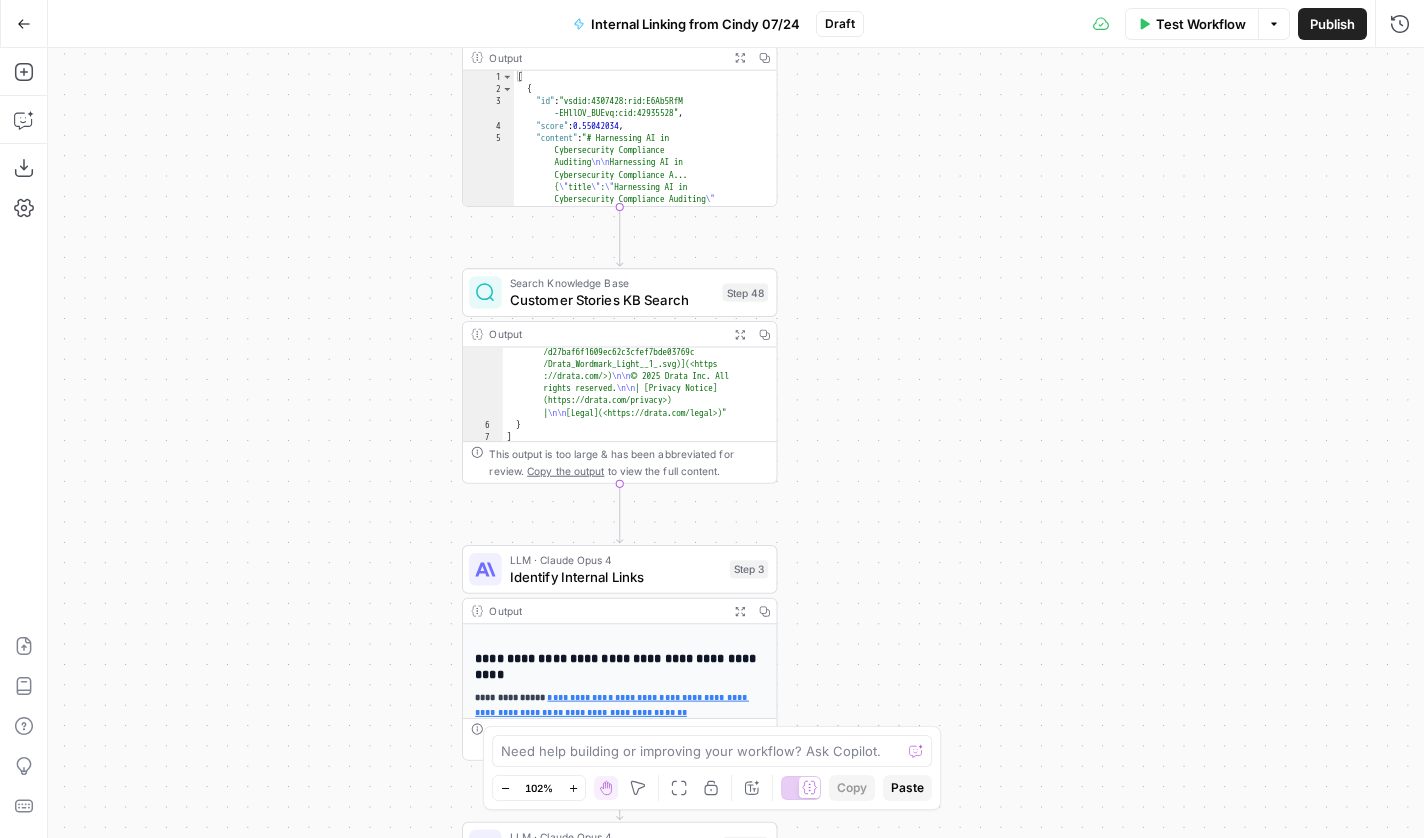 click on "Workflow Set Inputs Inputs Search Knowledge Base Knowledge Base Search Step 2 Output Expand Output Copy 1 2 3 4 5 [    {      "id" :  "vsdid:4307428:rid:E6Ab5RfM          -EHllOV_BUEvq:cid:42935528" ,      "score" :  0.55042034 ,      "content" :  "# Harnessing AI in           Cybersecurity Compliance           Auditing \n\n Harnessing AI in           Cybersecurity Compliance A...           { \" title \" : \" Harnessing AI in           Cybersecurity Compliance Auditing \"          , \" description \" : \" Drata teamed up           with AssuranceLab to dive into what AI           in compliance auditing really looks           like today.  \" , \" url \" : \" https://drata          .com/blog/harnessing-ai-in          -cybersecurity-compliance-auditing \" }"          ,     Search Knowledge Base Customer Stories KB Search Step 48 Output Expand Output Copy 5 6 7      "content" :  "! [Navigating AI Regulatory  2" at bounding box center [736, 443] 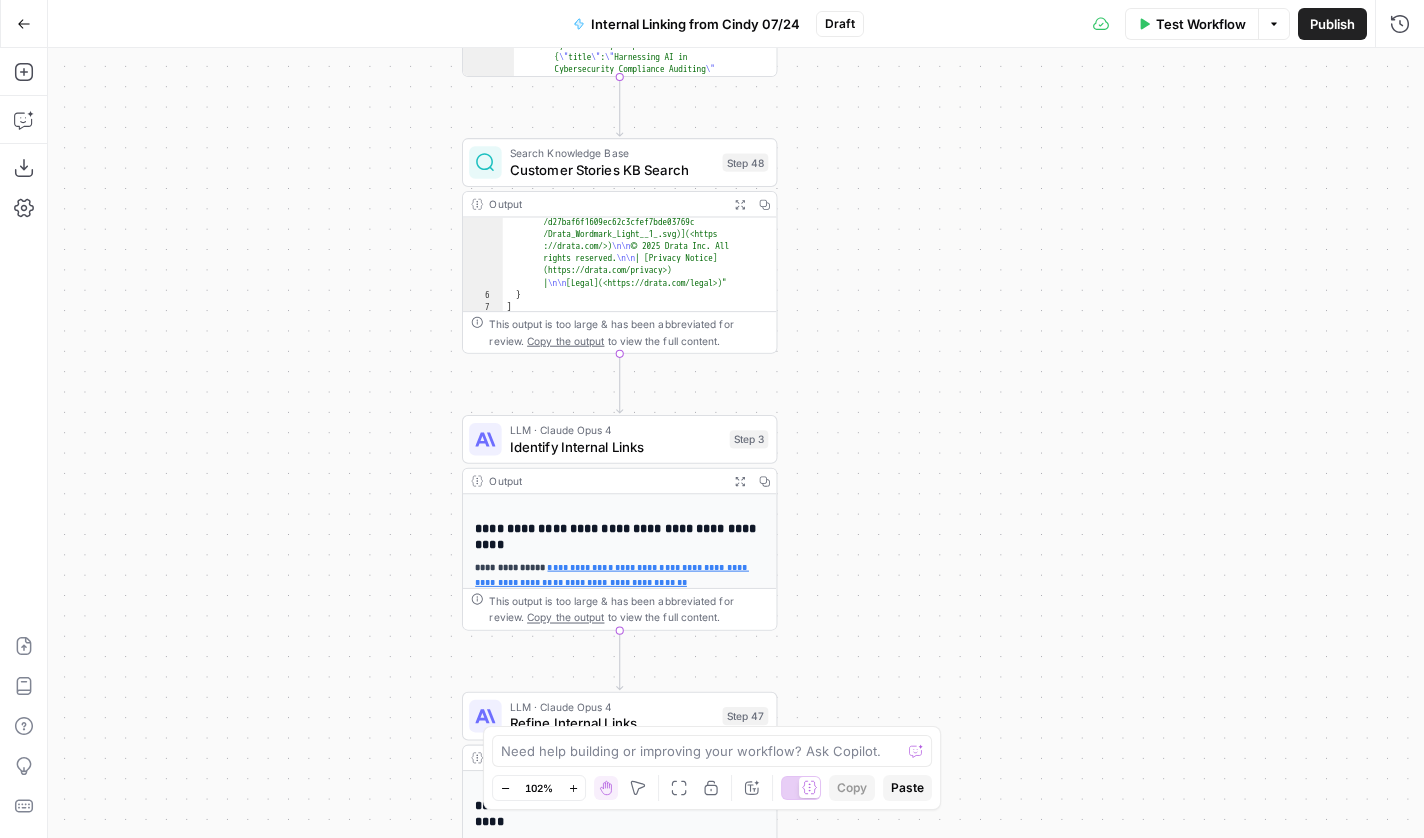 drag, startPoint x: 921, startPoint y: 486, endPoint x: 921, endPoint y: 326, distance: 160 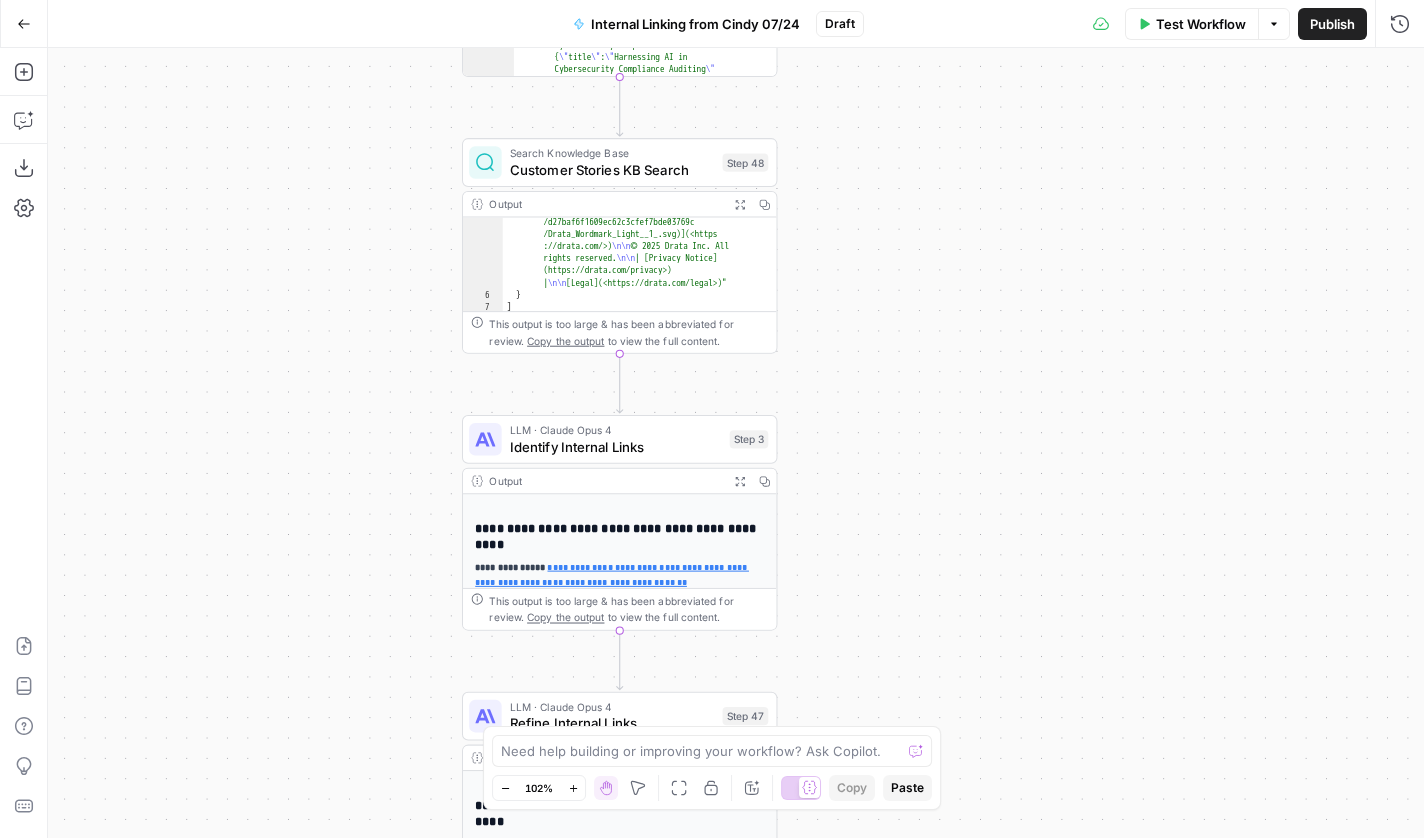 click on "Workflow Set Inputs Inputs Search Knowledge Base Knowledge Base Search Step 2 Output Expand Output Copy 1 2 3 4 5 [    {      "id" :  "vsdid:4307428:rid:E6Ab5RfM          -EHllOV_BUEvq:cid:42935528" ,      "score" :  0.55042034 ,      "content" :  "# Harnessing AI in           Cybersecurity Compliance           Auditing \n\n Harnessing AI in           Cybersecurity Compliance A...           { \" title \" : \" Harnessing AI in           Cybersecurity Compliance Auditing \"          , \" description \" : \" Drata teamed up           with AssuranceLab to dive into what AI           in compliance auditing really looks           like today.  \" , \" url \" : \" https://drata          .com/blog/harnessing-ai-in          -cybersecurity-compliance-auditing \" }"          ,     Search Knowledge Base Customer Stories KB Search Step 48 Output Expand Output Copy 5 6 7      "content" :  "! [Navigating AI Regulatory  2" at bounding box center (736, 443) 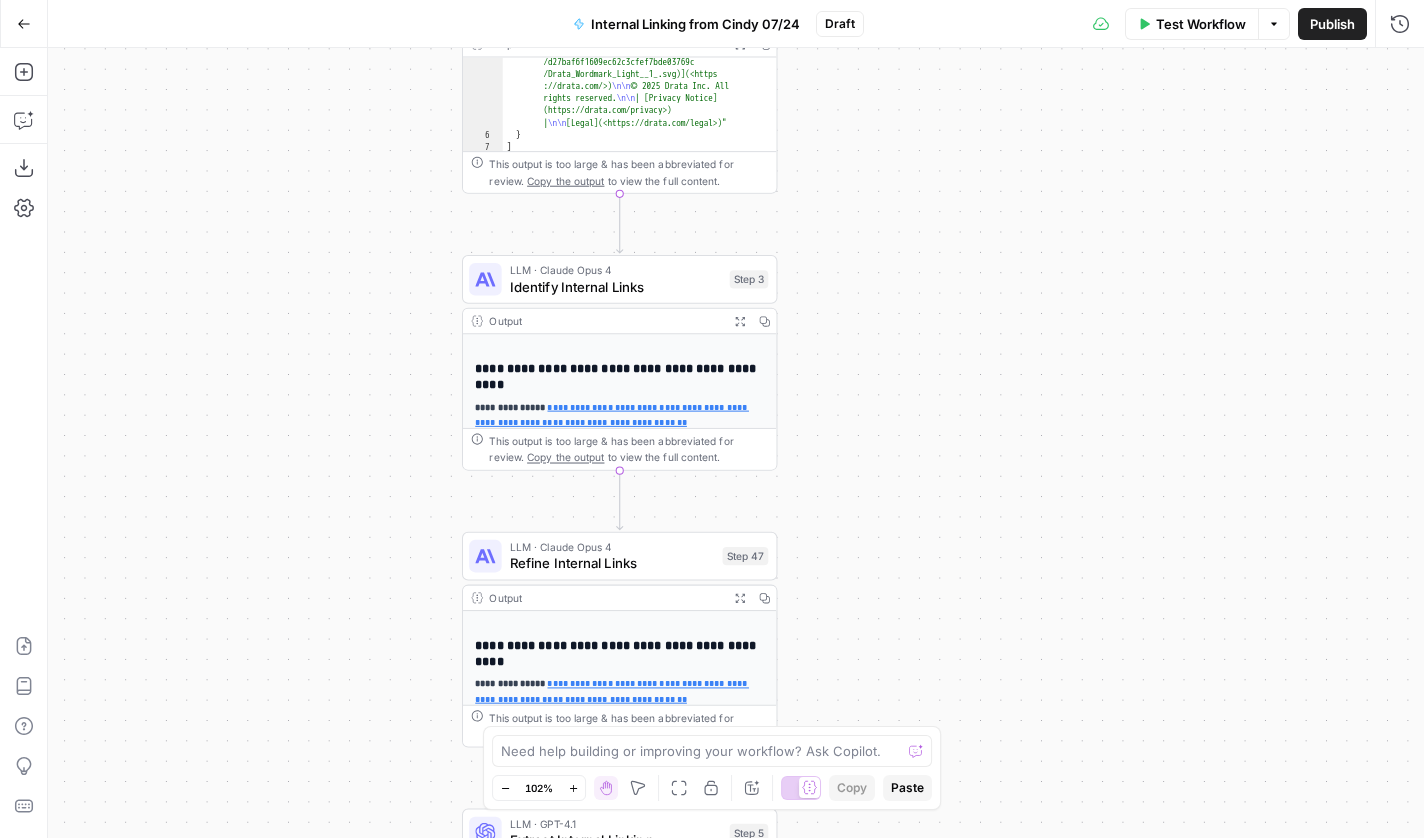 drag, startPoint x: 899, startPoint y: 358, endPoint x: 899, endPoint y: 291, distance: 67 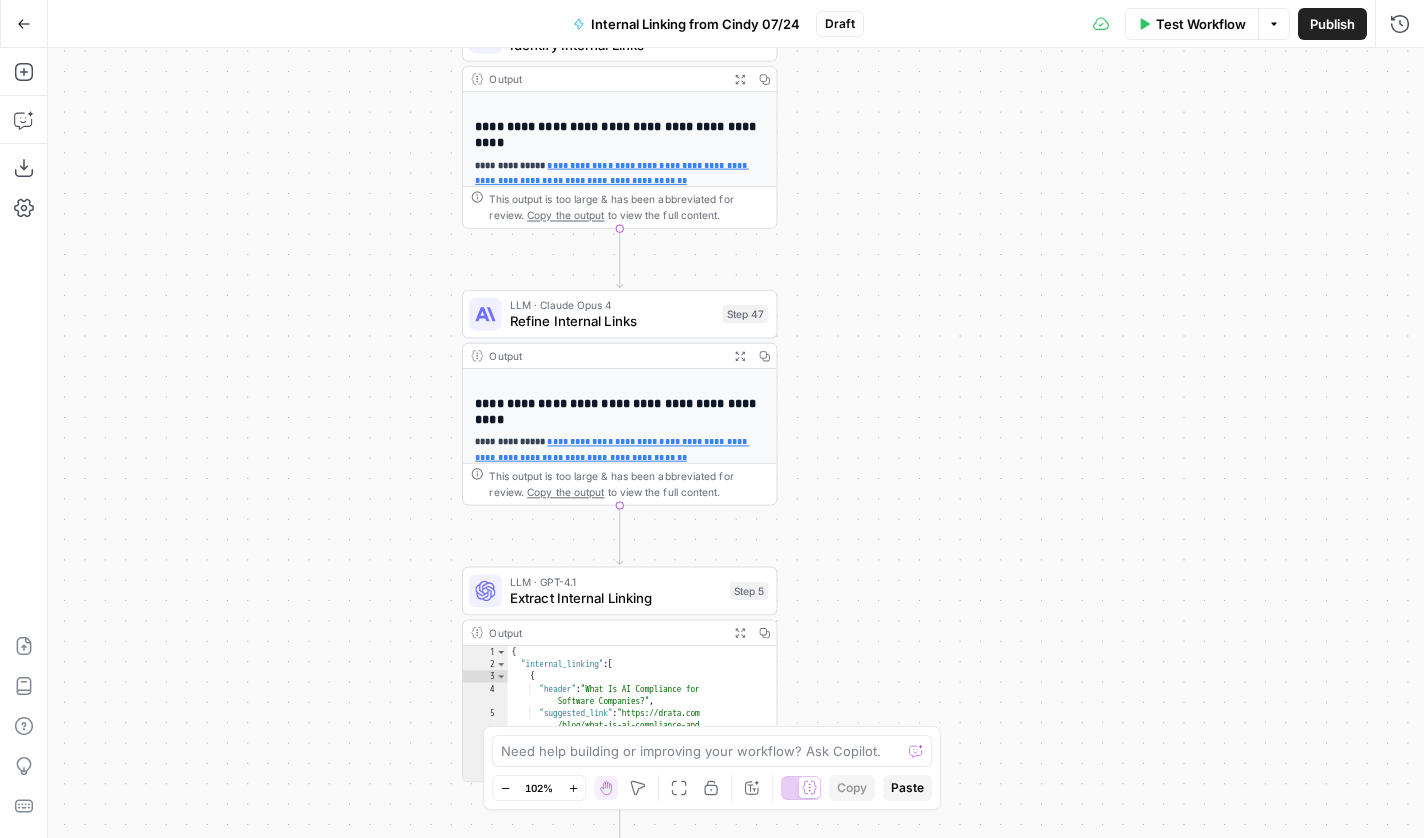 drag, startPoint x: 908, startPoint y: 534, endPoint x: 908, endPoint y: 294, distance: 240 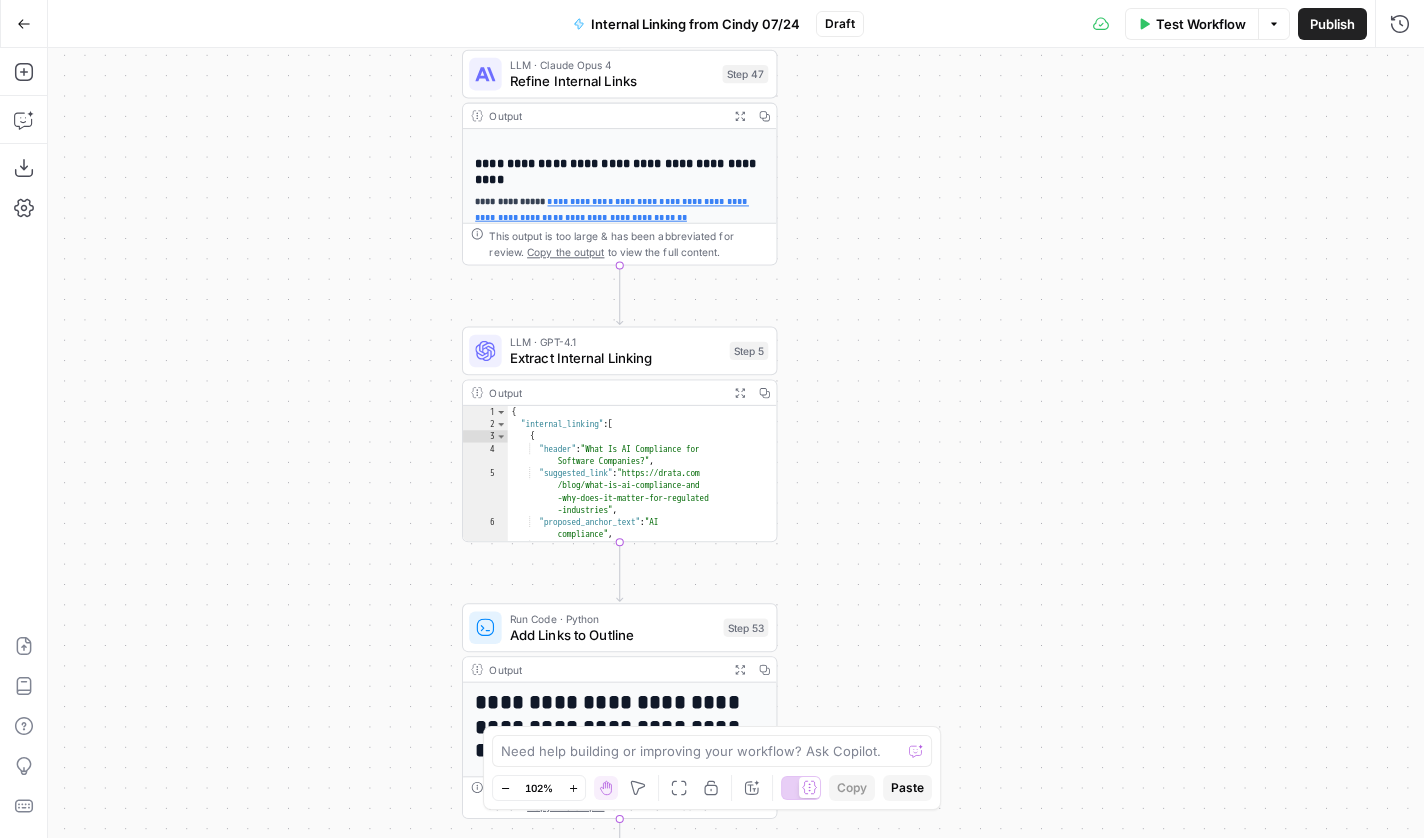 drag, startPoint x: 910, startPoint y: 419, endPoint x: 910, endPoint y: 155, distance: 264 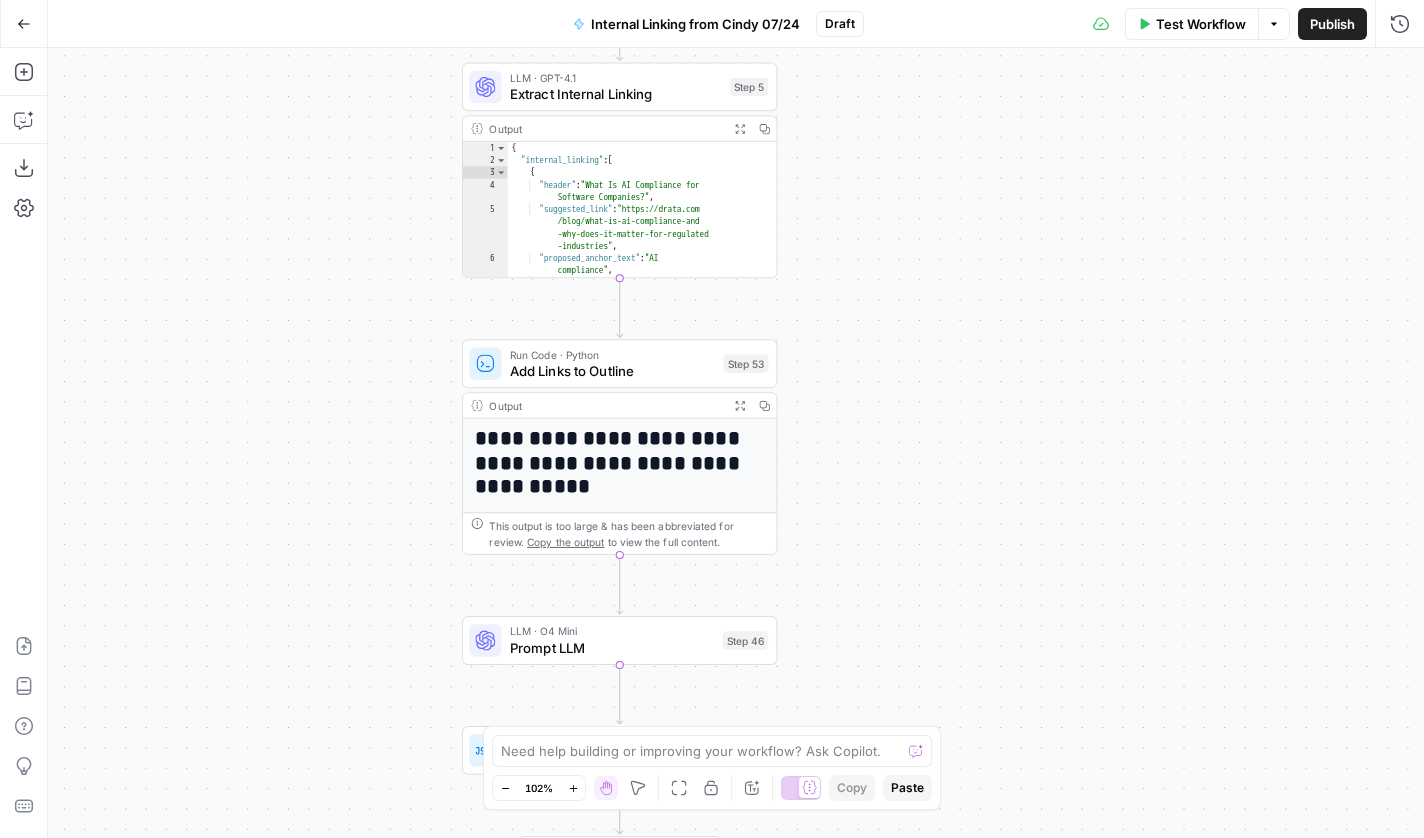 drag, startPoint x: 920, startPoint y: 337, endPoint x: 920, endPoint y: 81, distance: 256 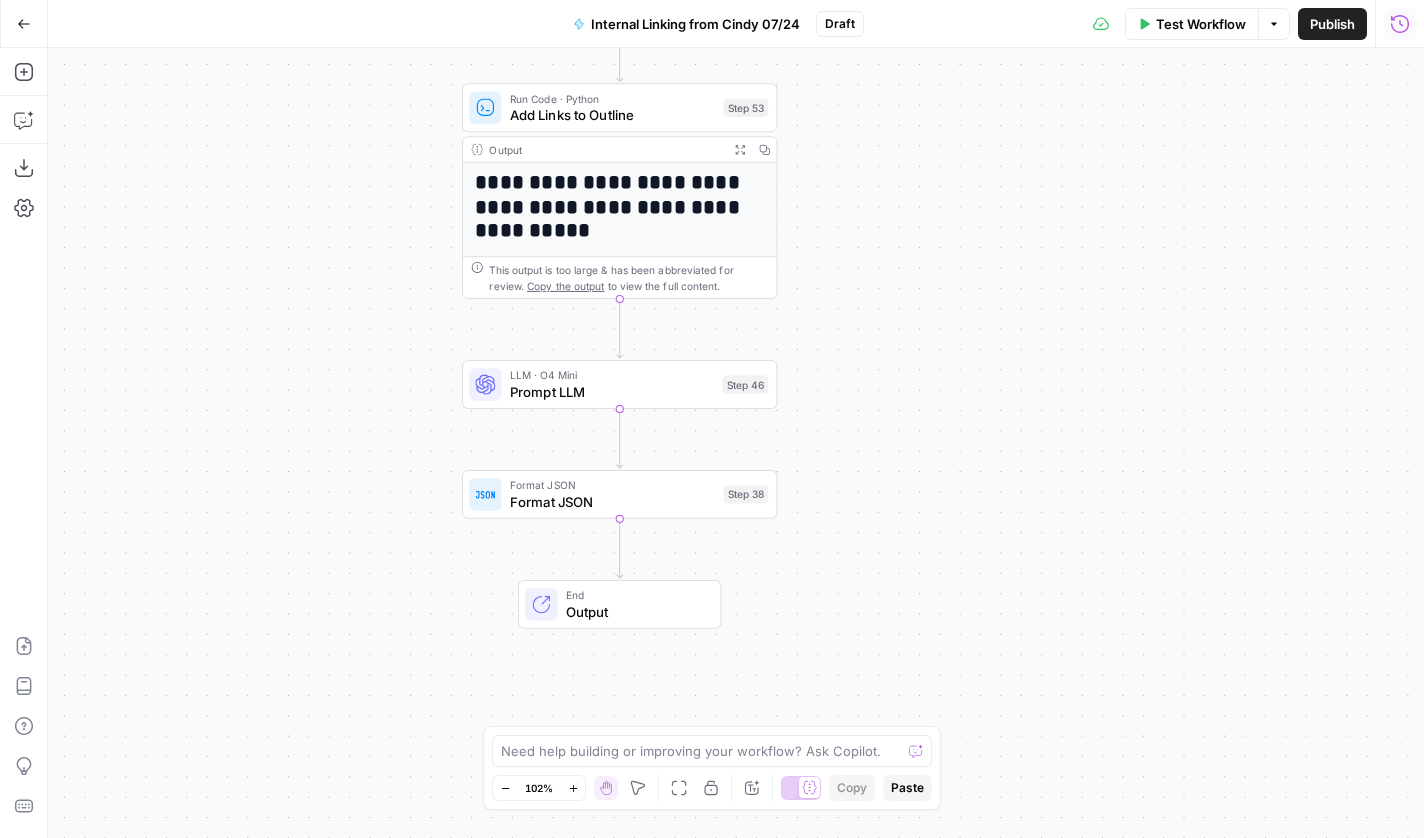 click 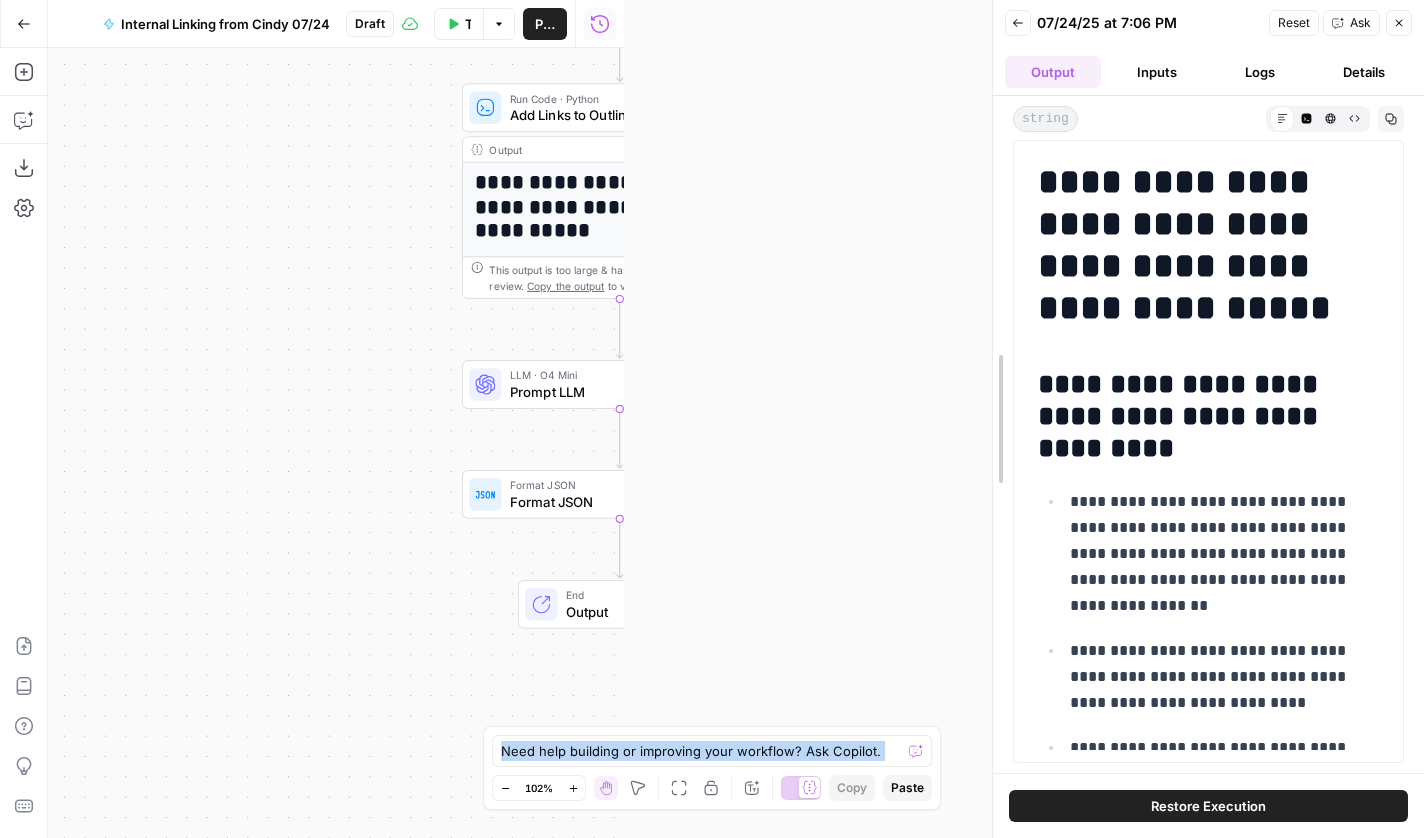 drag, startPoint x: 623, startPoint y: 157, endPoint x: 988, endPoint y: 154, distance: 365.01233 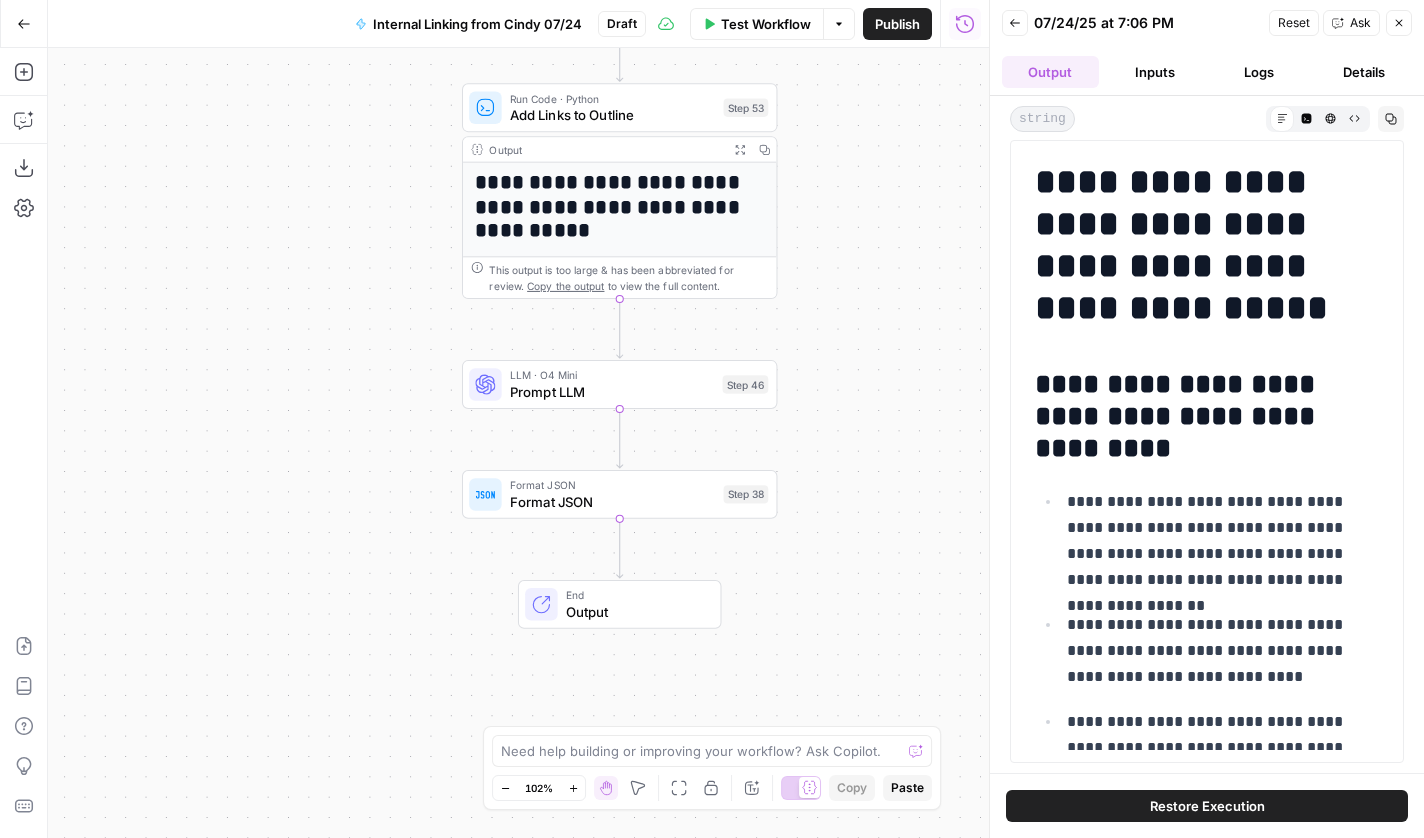 click on "string Markdown Code Editor HTML Viewer Raw Output Copy" at bounding box center [1207, 119] 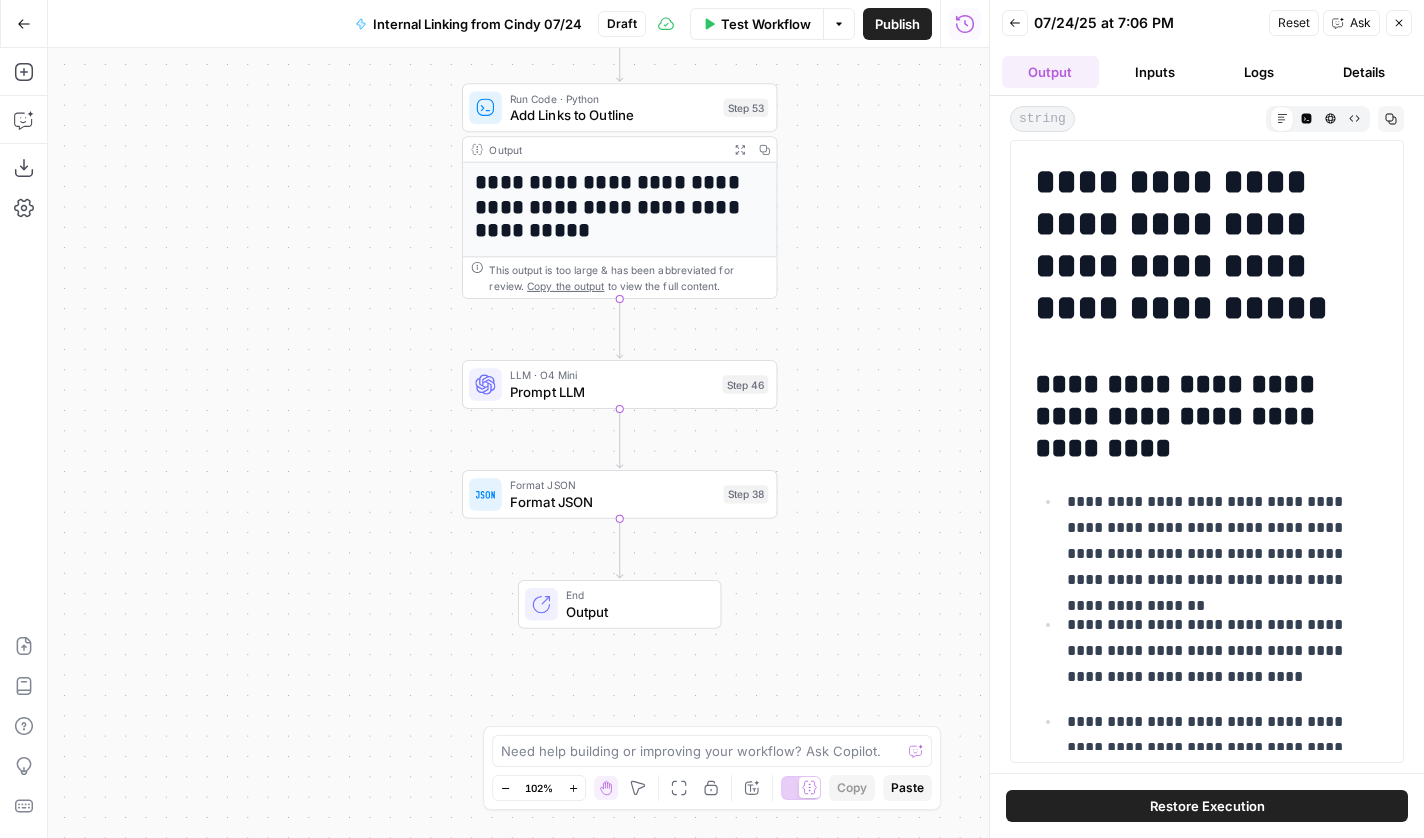 click on "Logs" at bounding box center [1259, 72] 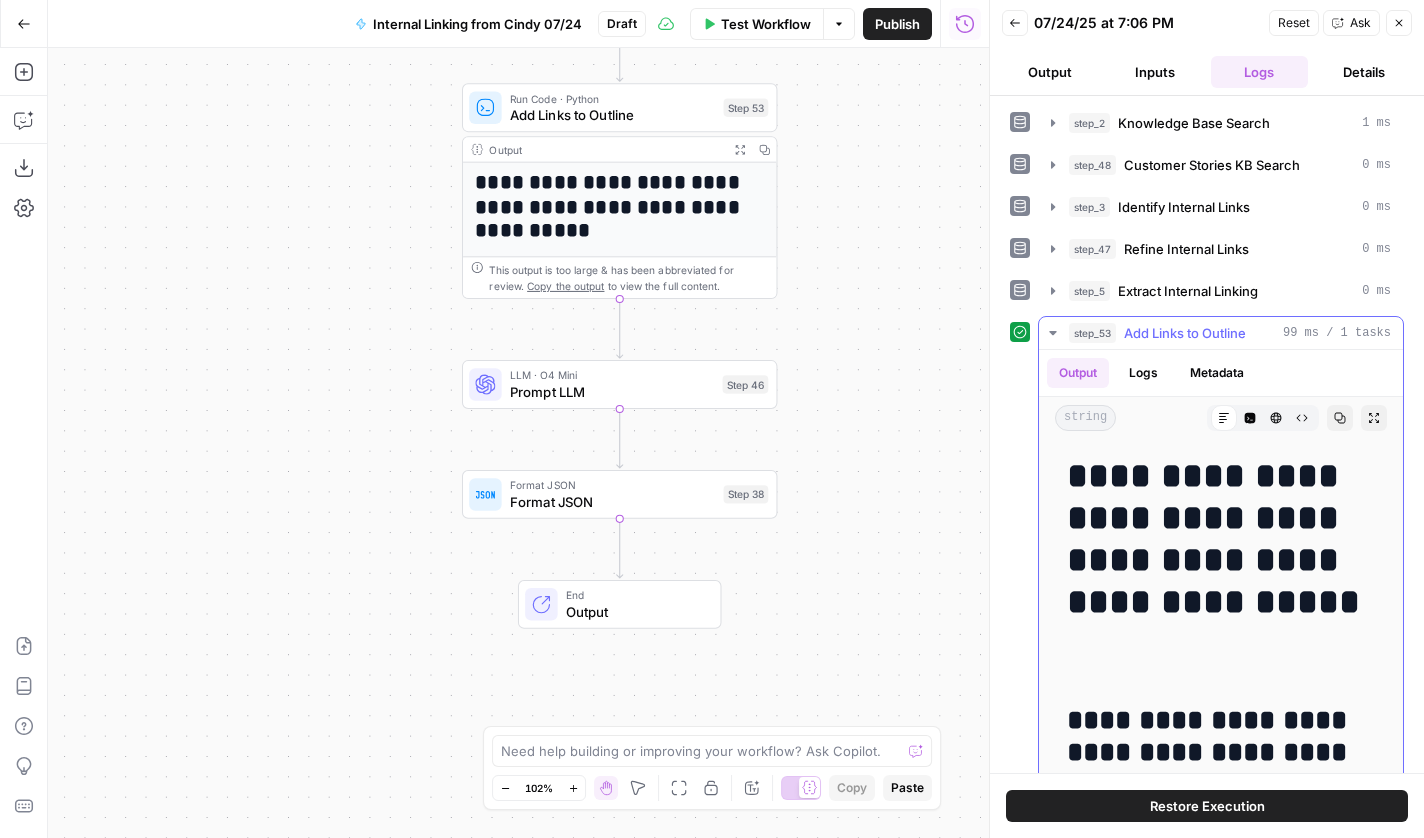 click on "step_53 Add Links to Outline 99 ms / 1 tasks" at bounding box center (1221, 333) 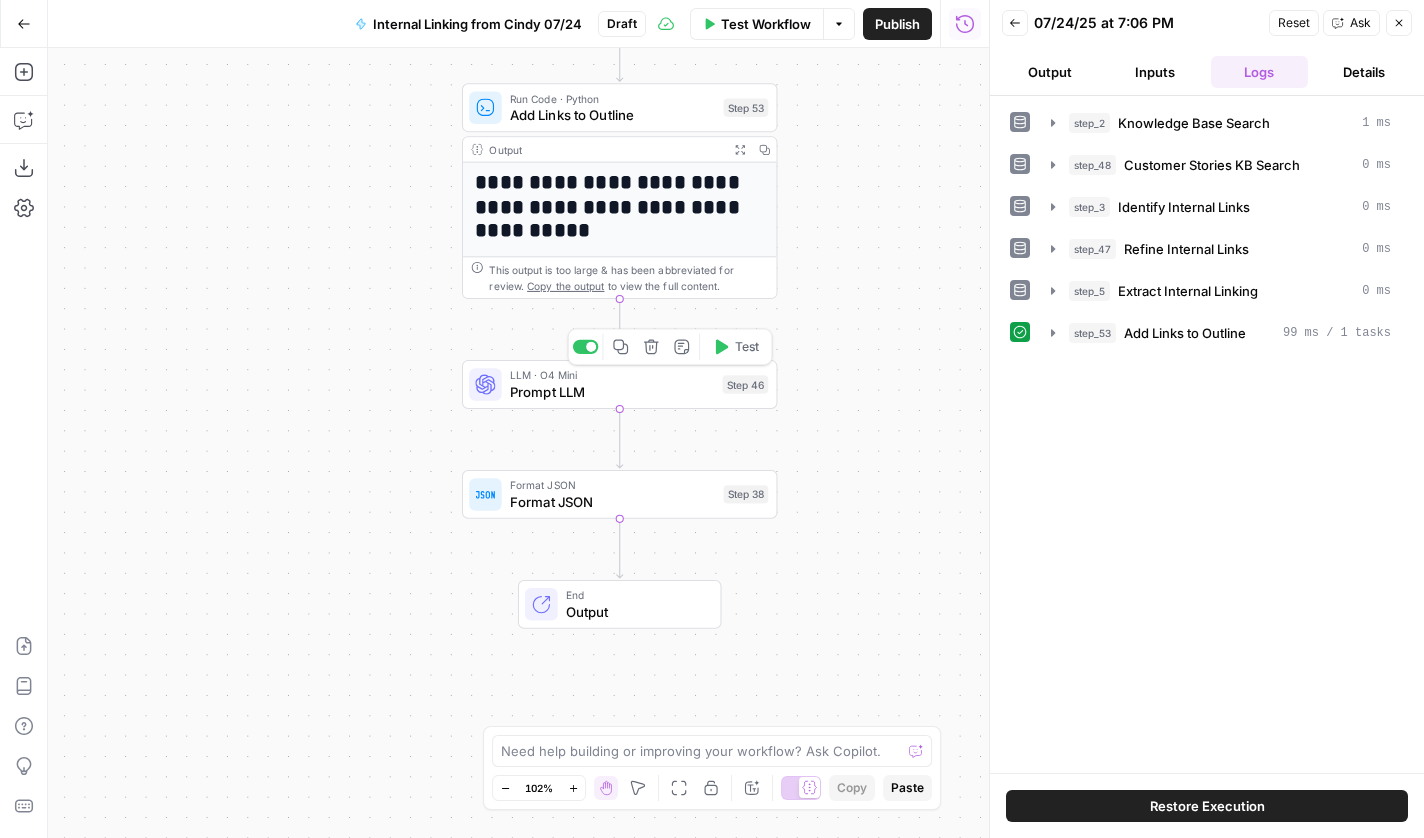click on "LLM · O4 Mini Prompt LLM Step 46 Copy step Delete step Add Note Test" at bounding box center [618, 384] 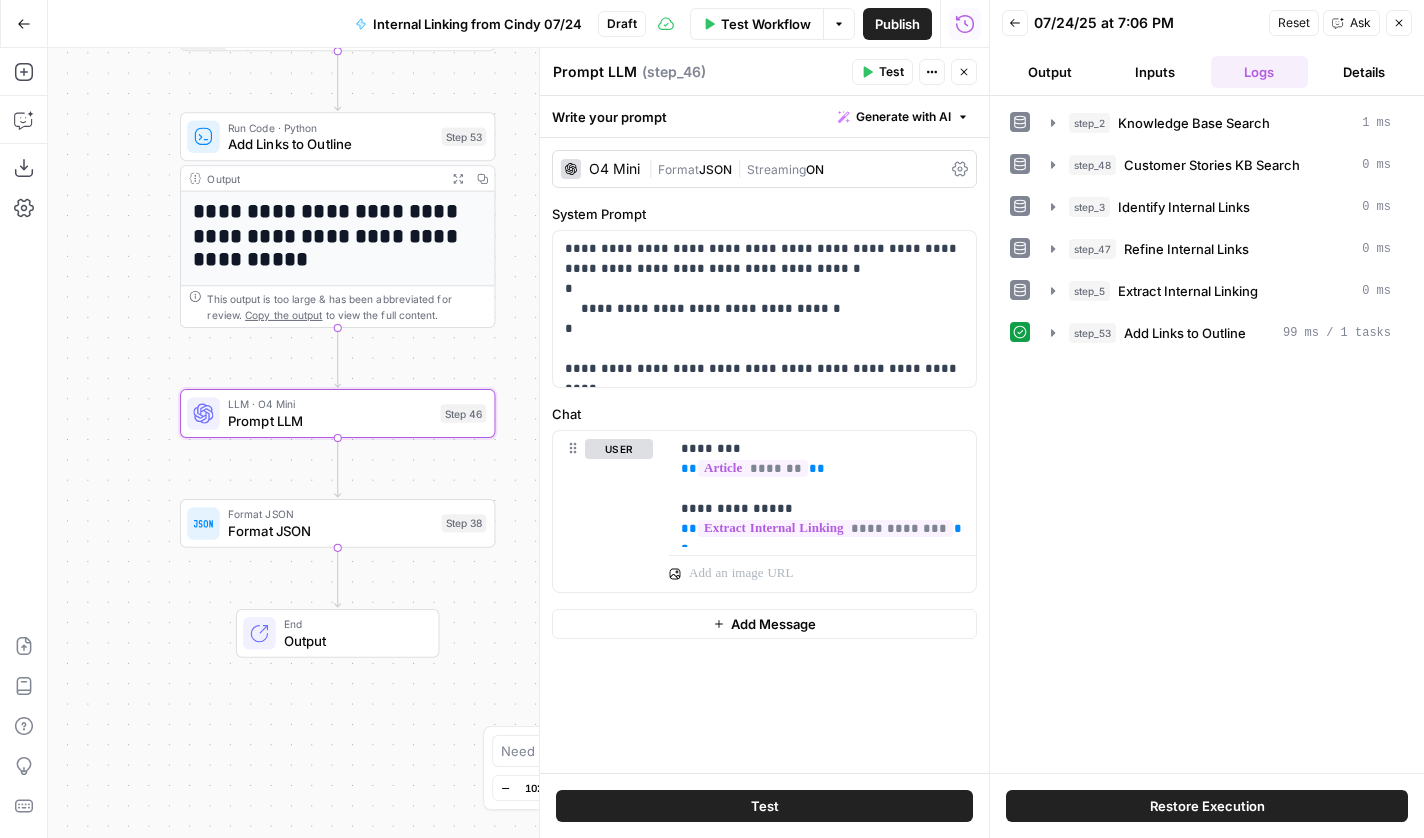 drag, startPoint x: 453, startPoint y: 314, endPoint x: 171, endPoint y: 342, distance: 283.38666 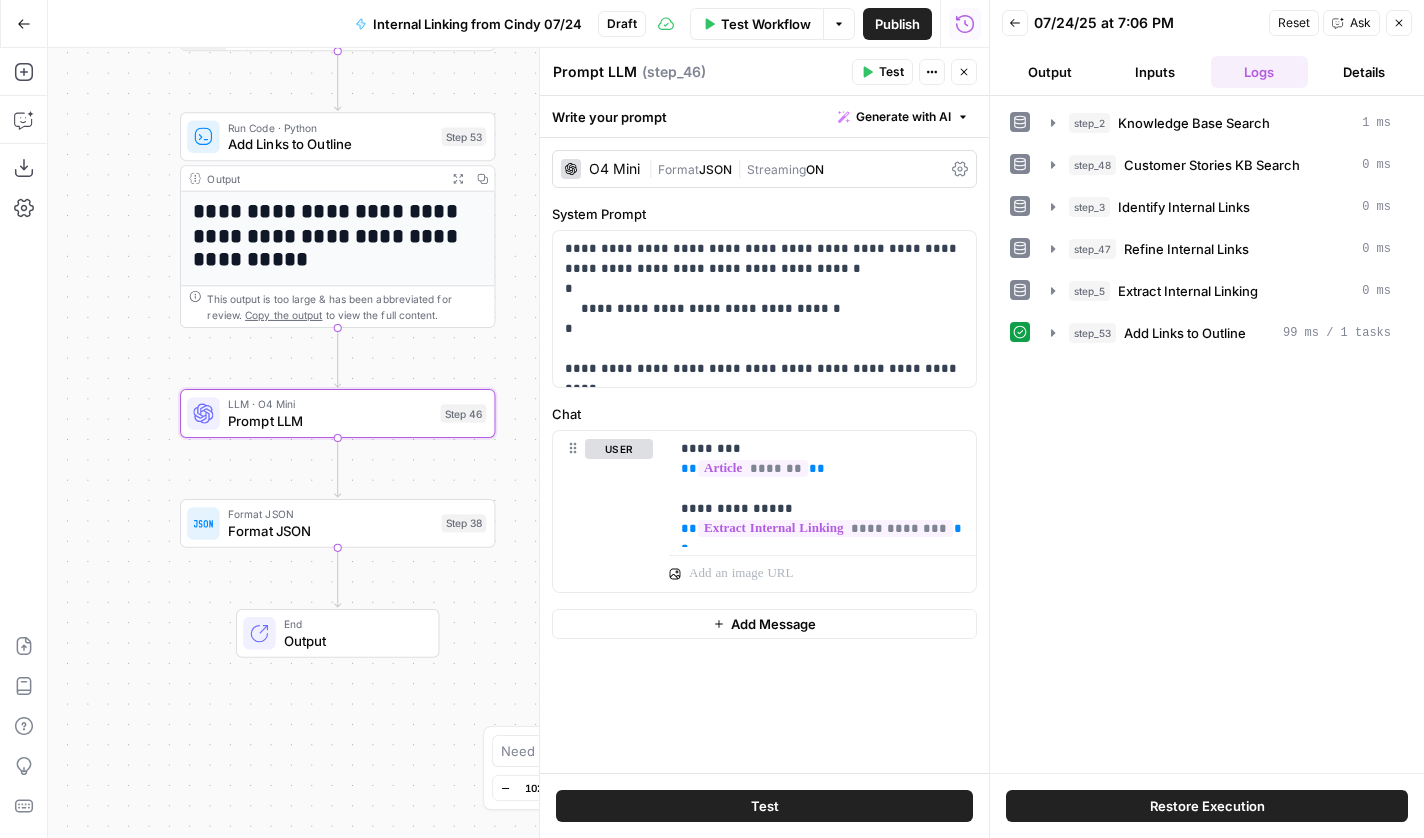 click on "Workflow Set Inputs Inputs Search Knowledge Base Knowledge Base Search Step 2 Output Expand Output Copy 1 2 3 4 5 [    {      "id" :  "vsdid:4307428:rid:E6Ab5RfM          -EHllOV_BUEvq:cid:42935528" ,      "score" :  0.55042034 ,      "content" :  "# Harnessing AI in           Cybersecurity Compliance           Auditing \n\n Harnessing AI in           Cybersecurity Compliance A...           { \" title \" : \" Harnessing AI in           Cybersecurity Compliance Auditing \"          , \" description \" : \" Drata teamed up           with AssuranceLab to dive into what AI           in compliance auditing really looks           like today.  \" , \" url \" : \" https://drata          .com/blog/harnessing-ai-in          -cybersecurity-compliance-auditing \" }"          ,     Search Knowledge Base Customer Stories KB Search Step 48 Output Expand Output Copy 5 6 7      "content" :  "! [Navigating AI Regulatory  2" at bounding box center (518, 443) 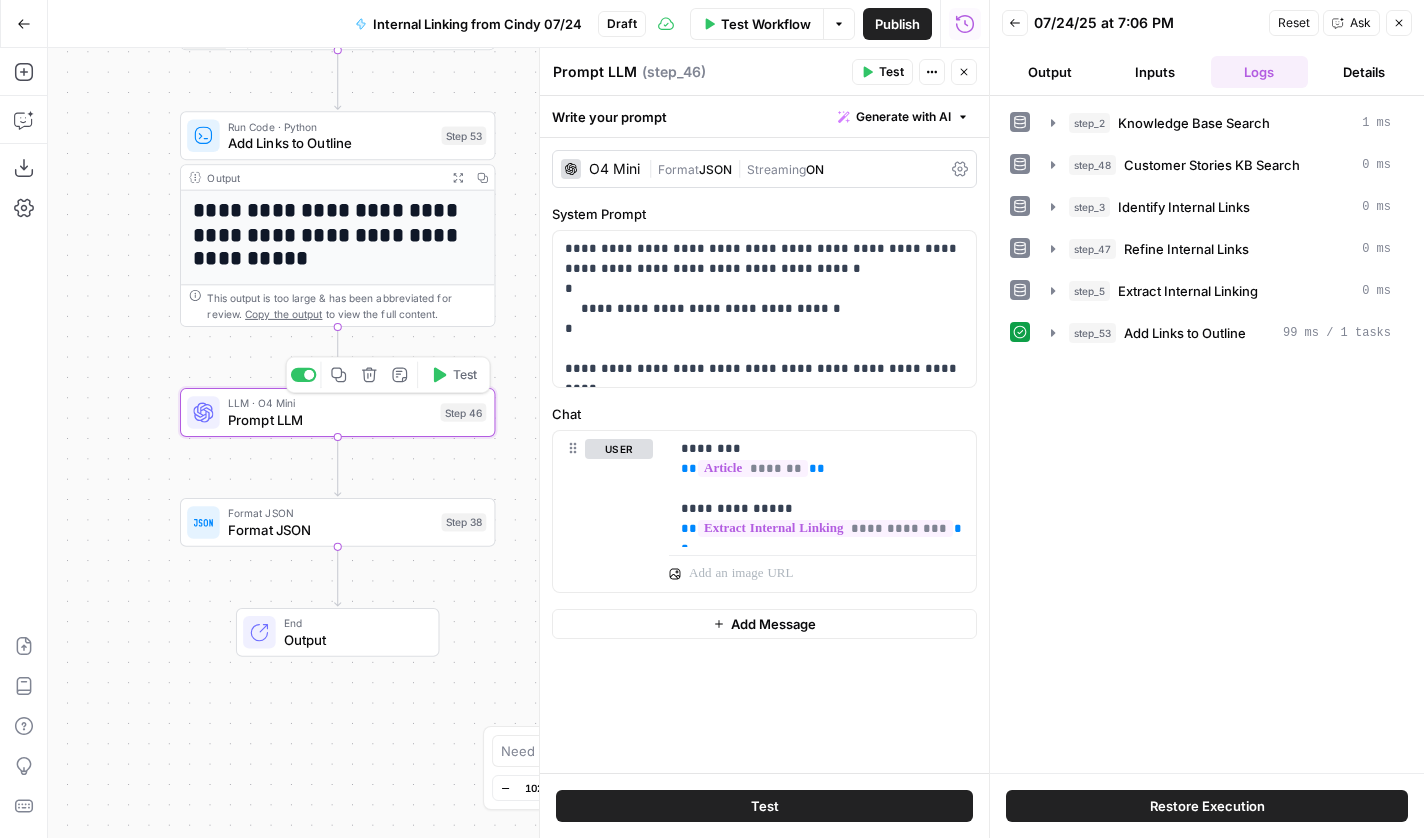 click 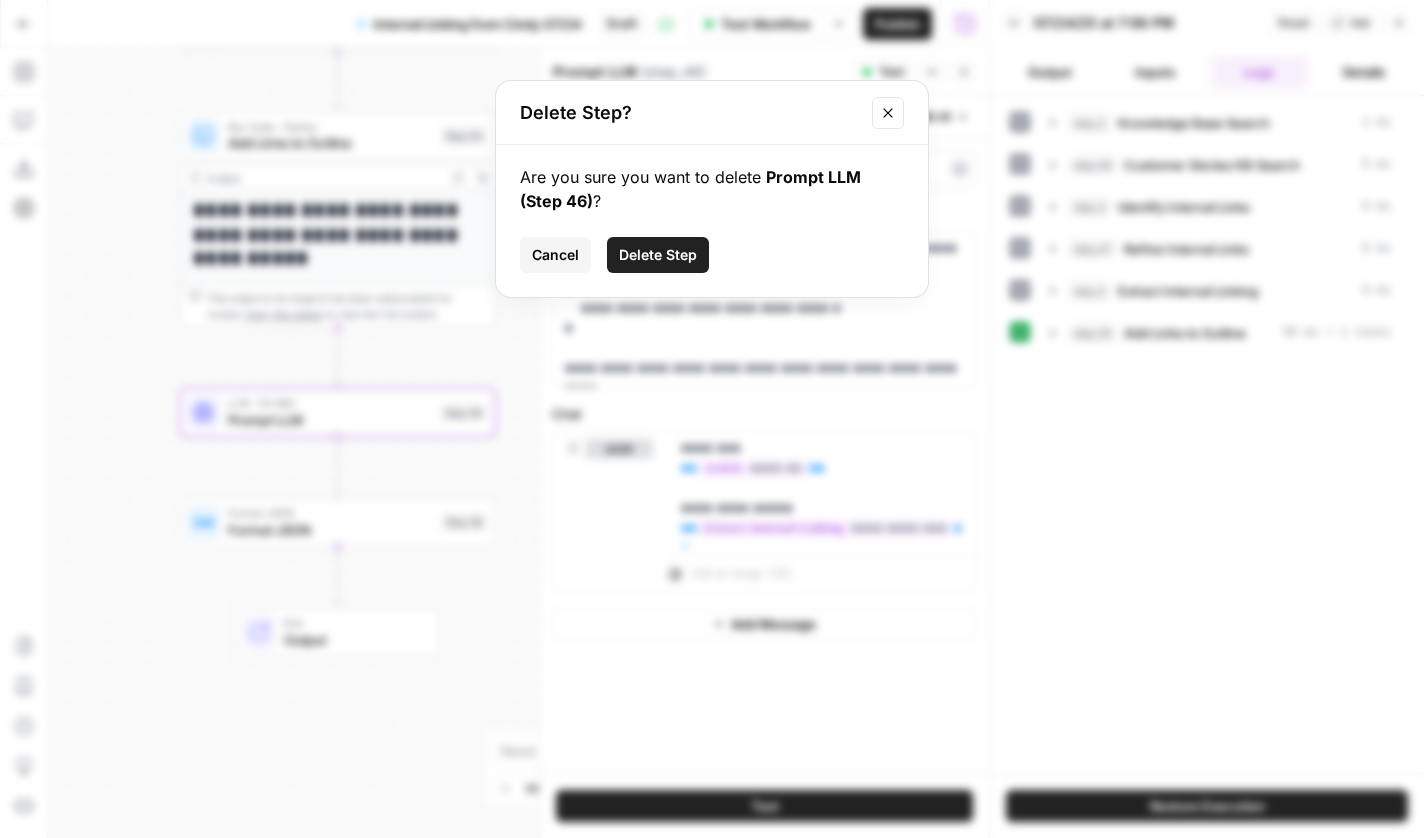 click on "Delete Step" at bounding box center [658, 255] 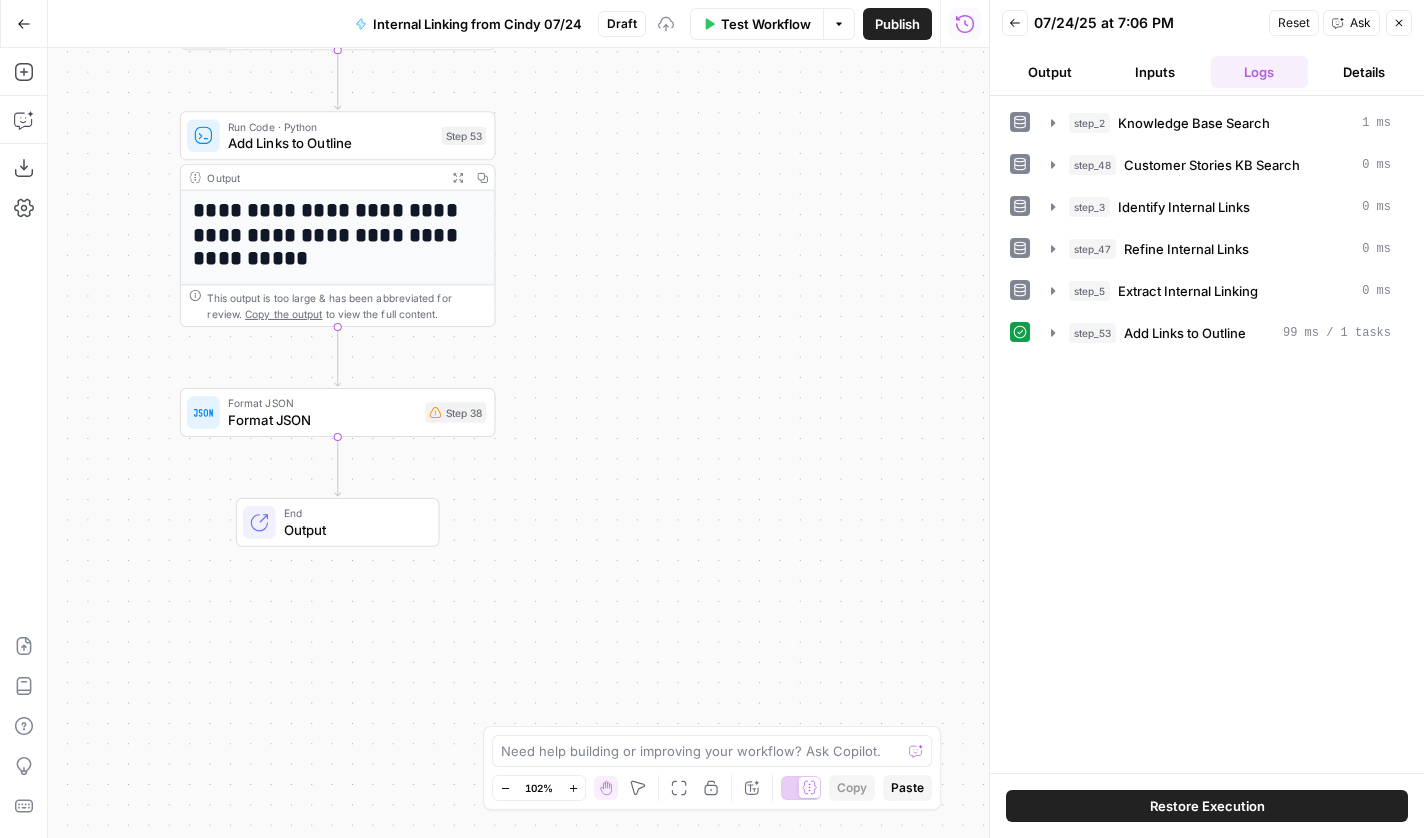 click on "**********" at bounding box center [338, 234] 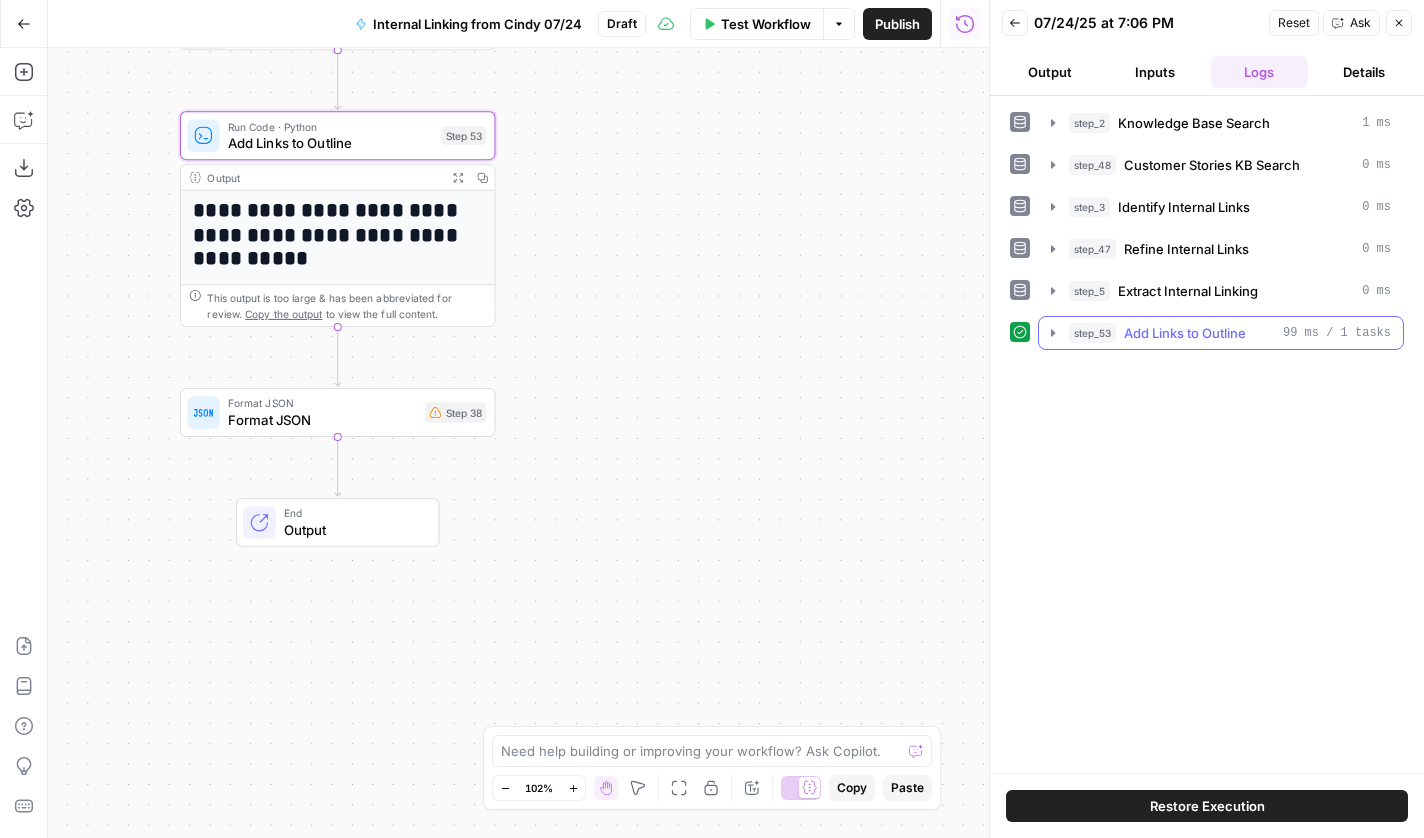 click 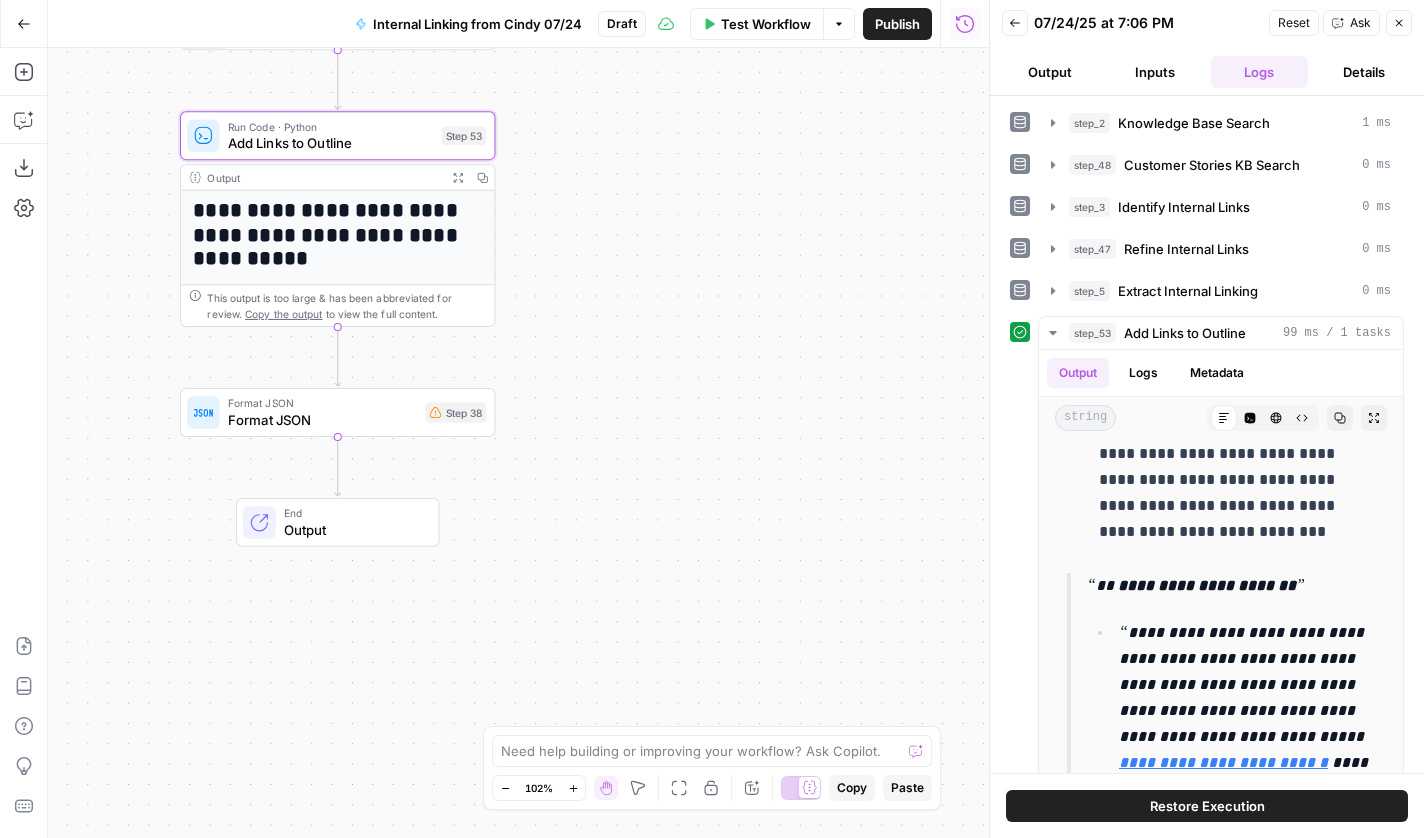 click on "Workflow Set Inputs Inputs Search Knowledge Base Knowledge Base Search Step 2 Output Expand Output Copy 1 2 3 4 5 [    {      "id" :  "vsdid:4307428:rid:E6Ab5RfM          -EHllOV_BUEvq:cid:42935528" ,      "score" :  0.55042034 ,      "content" :  "# Harnessing AI in           Cybersecurity Compliance           Auditing \n\n Harnessing AI in           Cybersecurity Compliance A...           { \" title \" : \" Harnessing AI in           Cybersecurity Compliance Auditing \"          , \" description \" : \" Drata teamed up           with AssuranceLab to dive into what AI           in compliance auditing really looks           like today.  \" , \" url \" : \" https://drata          .com/blog/harnessing-ai-in          -cybersecurity-compliance-auditing \" }"          ,     Search Knowledge Base Customer Stories KB Search Step 48 Output Expand Output Copy 5 6 7      "content" :  "! [Navigating AI Regulatory  2" at bounding box center (518, 443) 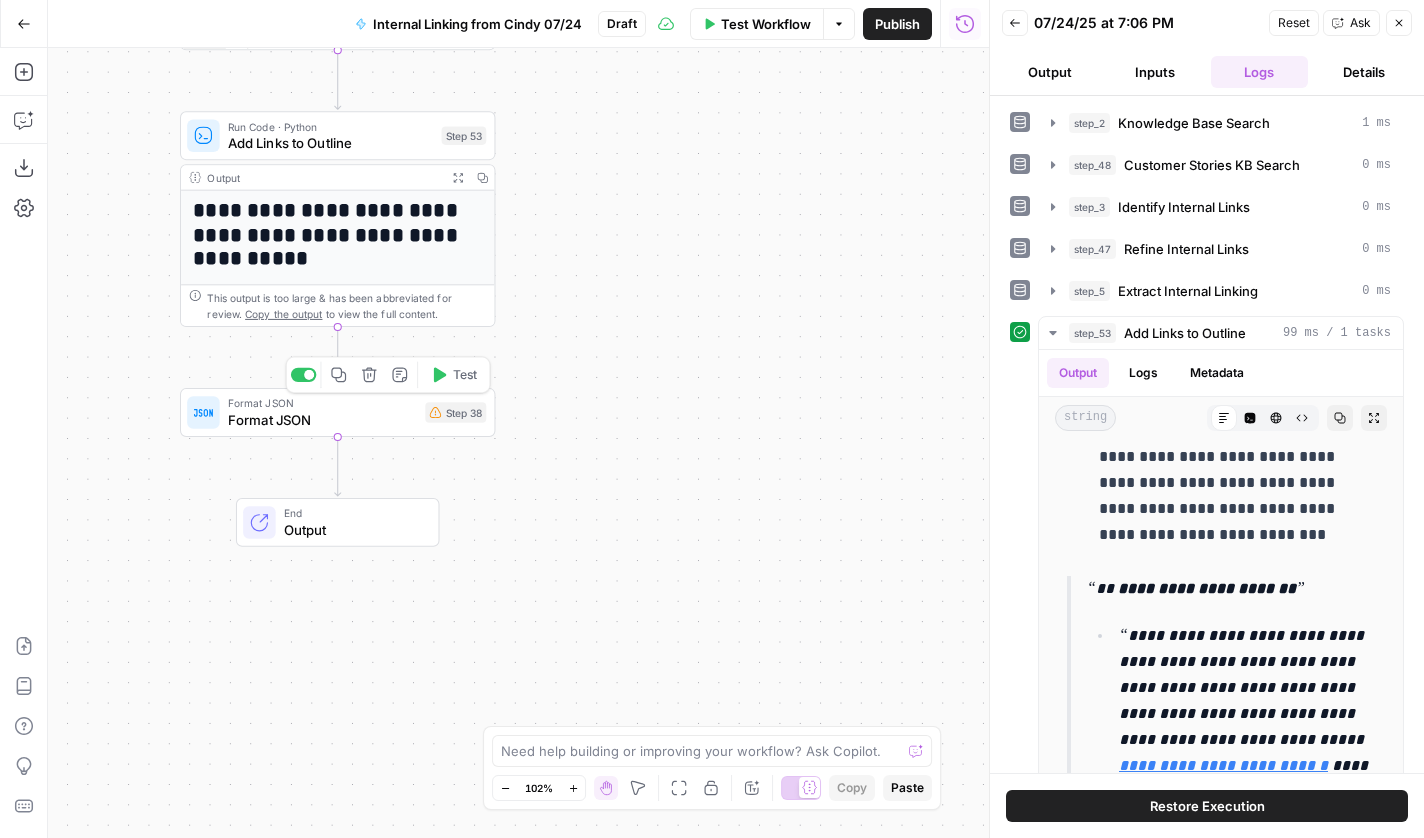 click on "Format JSON" at bounding box center (322, 419) 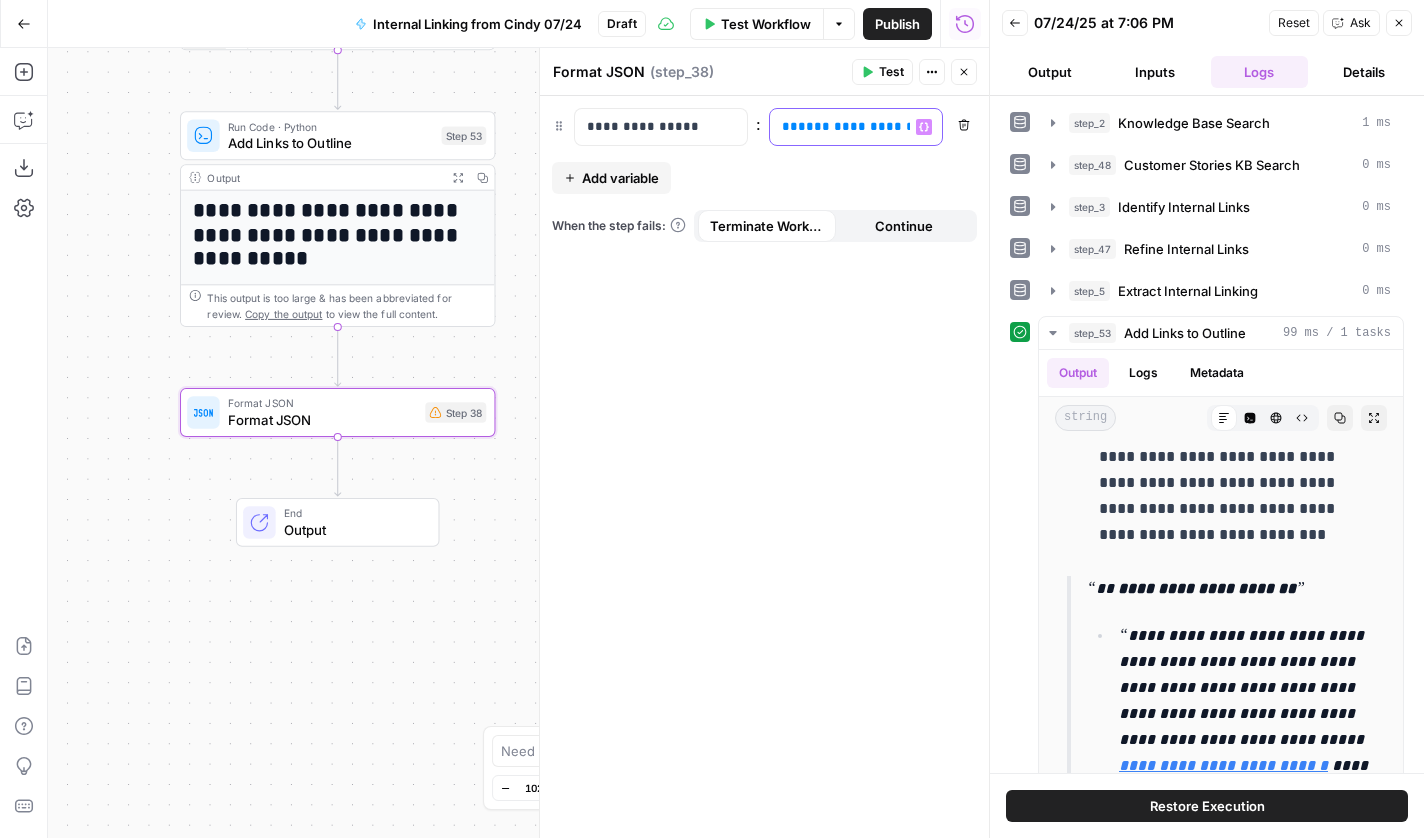 click on "**********" at bounding box center [950, 126] 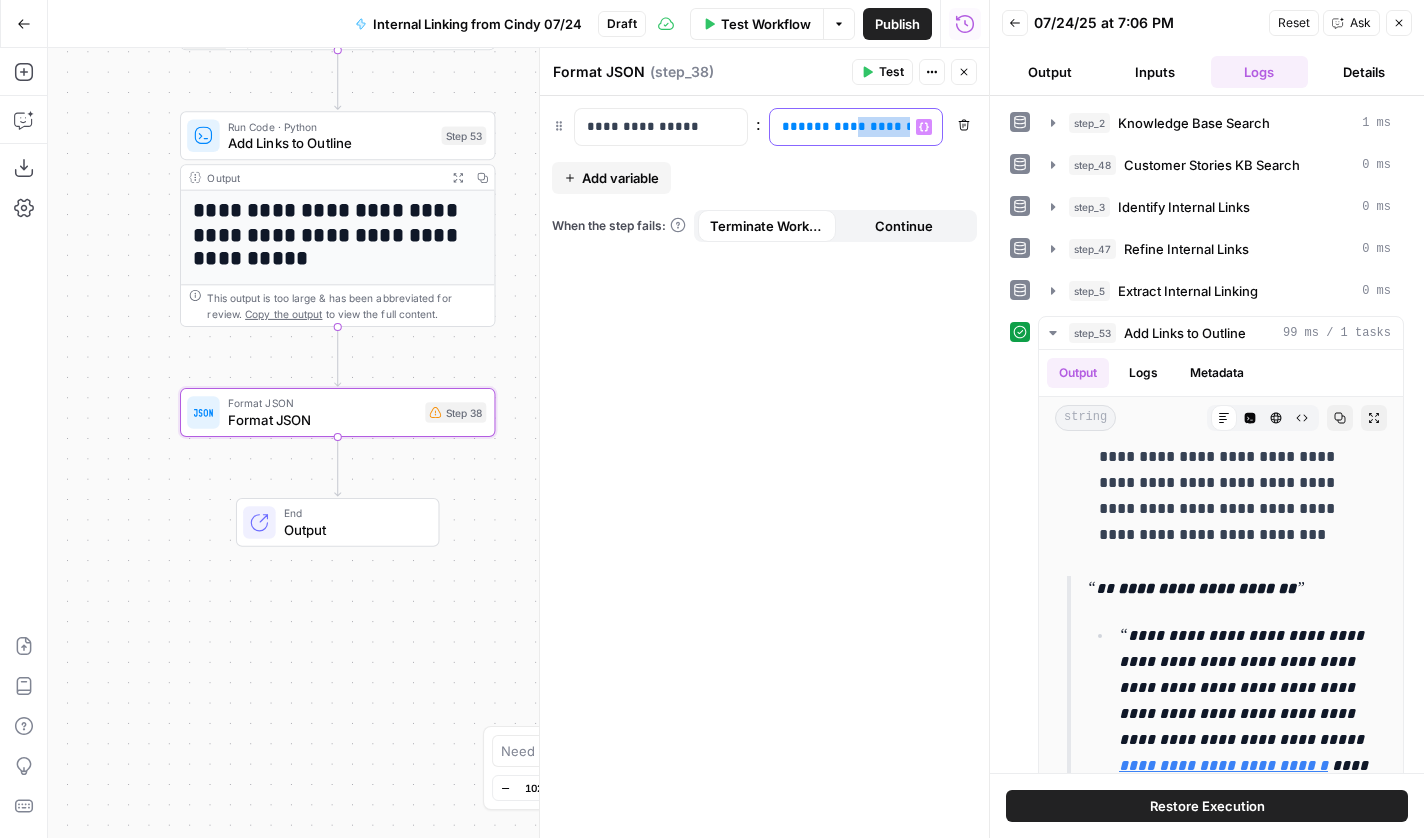 click on "**********" at bounding box center [950, 126] 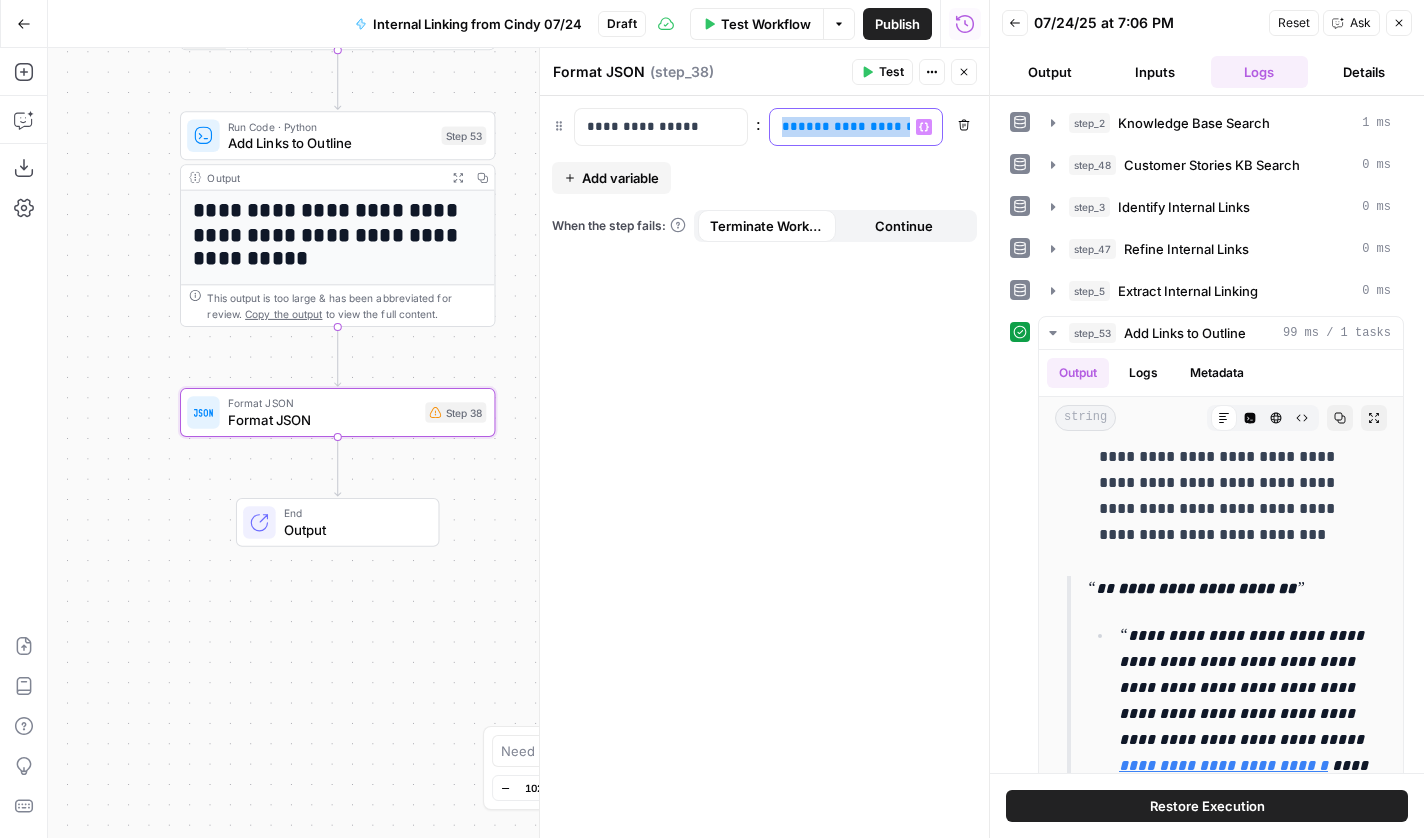 click on "**********" at bounding box center [950, 126] 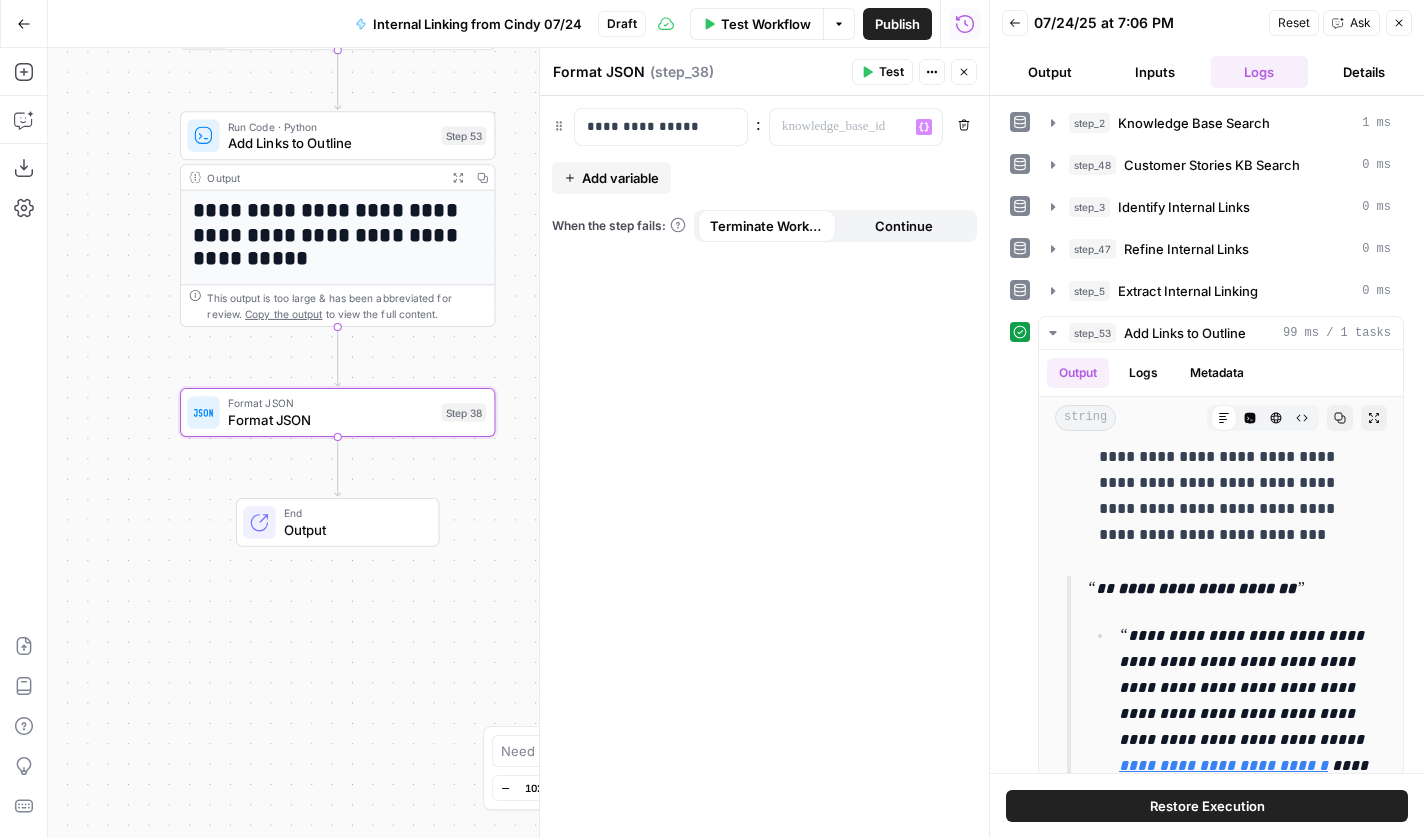 click 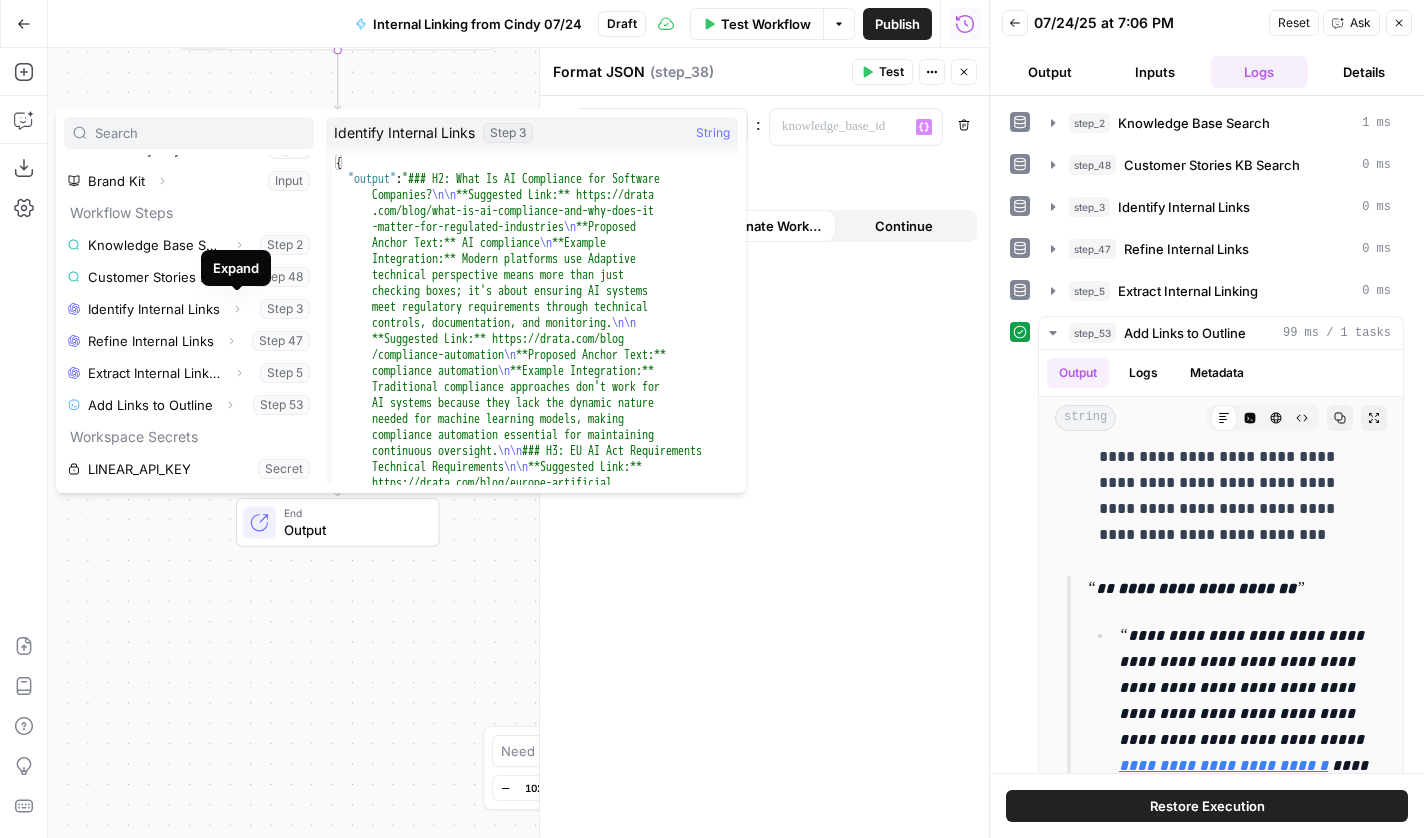 scroll, scrollTop: 150, scrollLeft: 0, axis: vertical 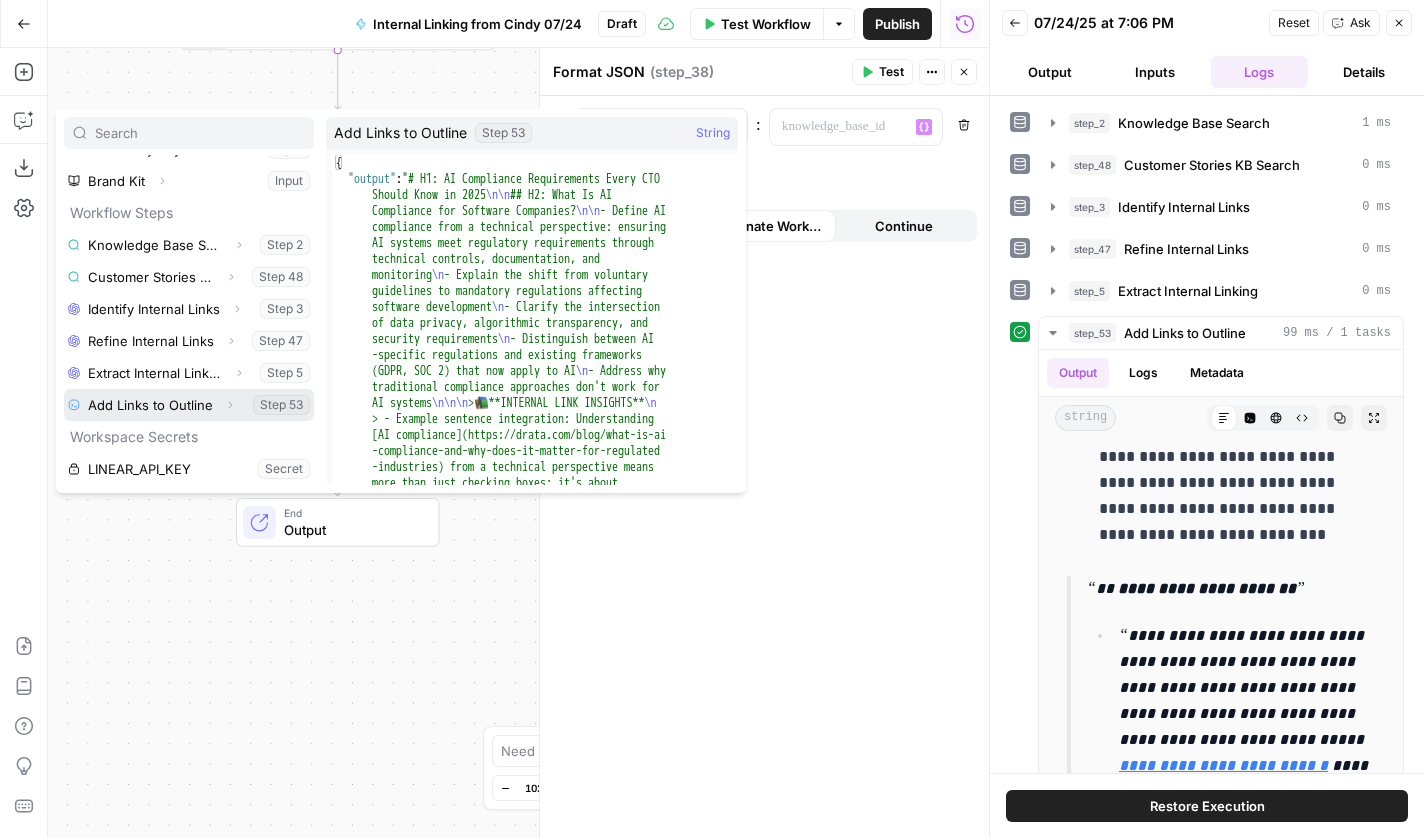 click on "Expand" at bounding box center (230, 405) 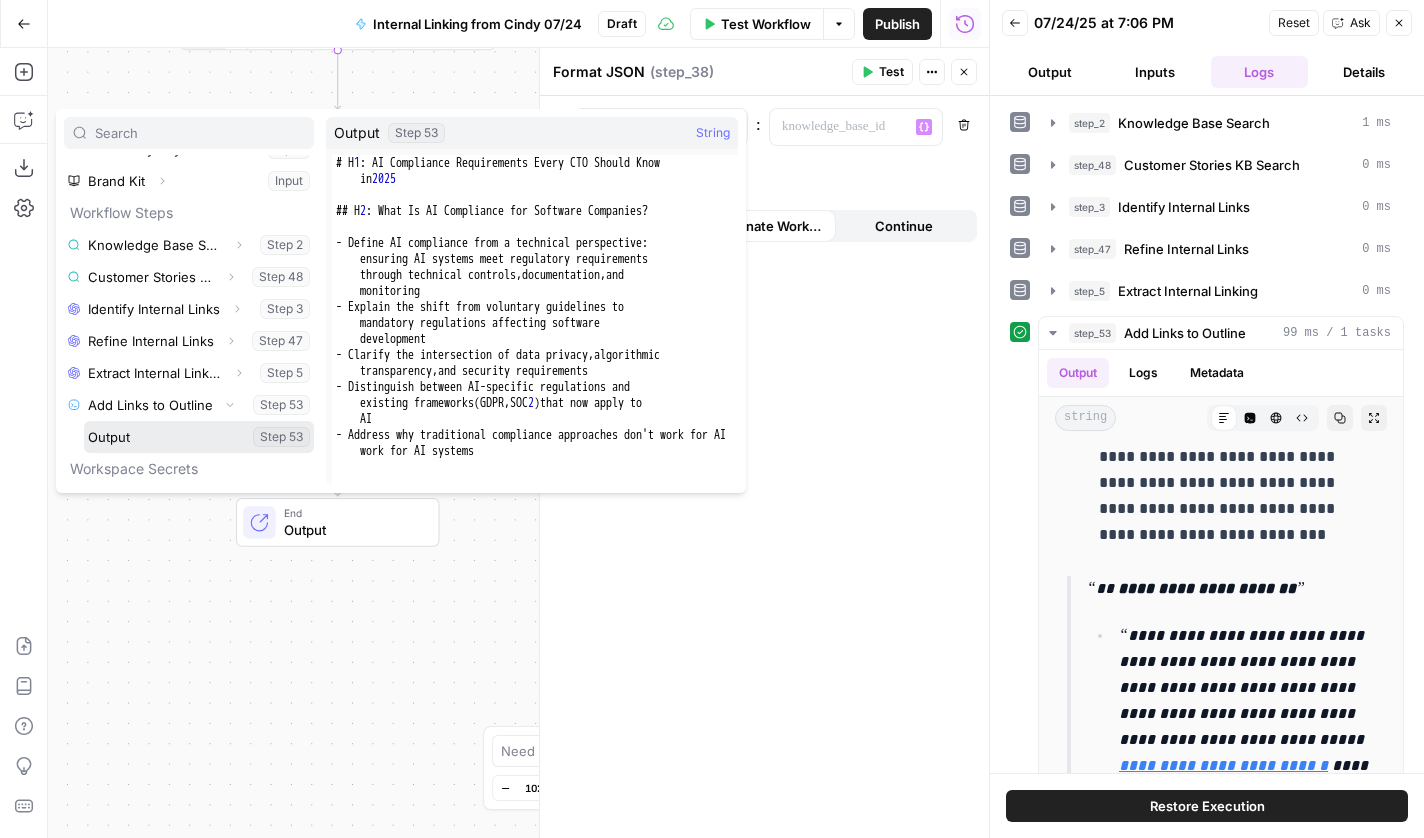 click at bounding box center [199, 437] 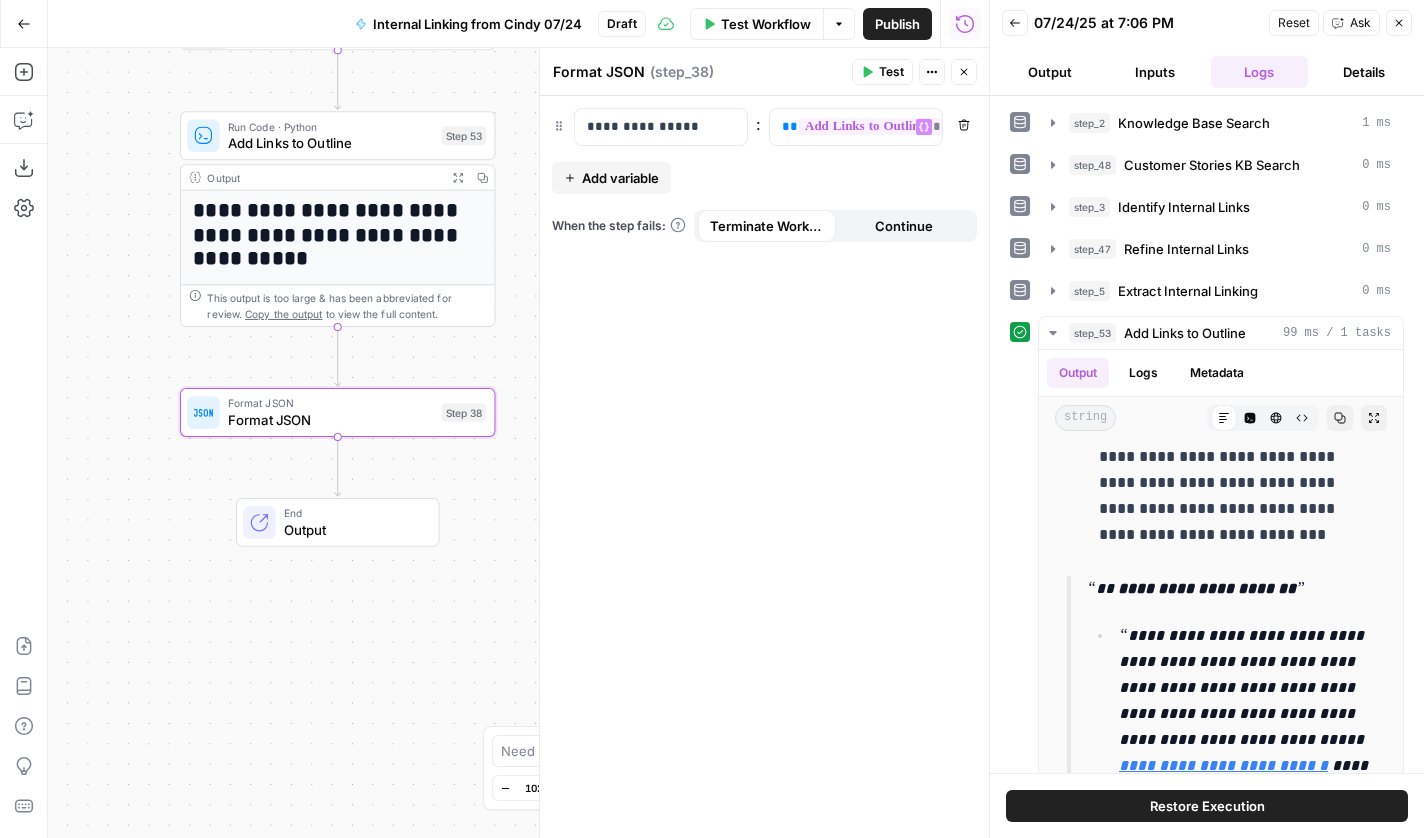 click on "Workflow Set Inputs Inputs Search Knowledge Base Knowledge Base Search Step 2 Output Expand Output Copy 1 2 3 4 5 [    {      "id" :  "vsdid:4307428:rid:E6Ab5RfM          -EHllOV_BUEvq:cid:42935528" ,      "score" :  0.55042034 ,      "content" :  "# Harnessing AI in           Cybersecurity Compliance           Auditing \n\n Harnessing AI in           Cybersecurity Compliance A...           { \" title \" : \" Harnessing AI in           Cybersecurity Compliance Auditing \"          , \" description \" : \" Drata teamed up           with AssuranceLab to dive into what AI           in compliance auditing really looks           like today.  \" , \" url \" : \" https://drata          .com/blog/harnessing-ai-in          -cybersecurity-compliance-auditing \" }"          ,     Search Knowledge Base Customer Stories KB Search Step 48 Output Expand Output Copy 5 6 7      "content" :  "! [Navigating AI Regulatory  2" at bounding box center [518, 443] 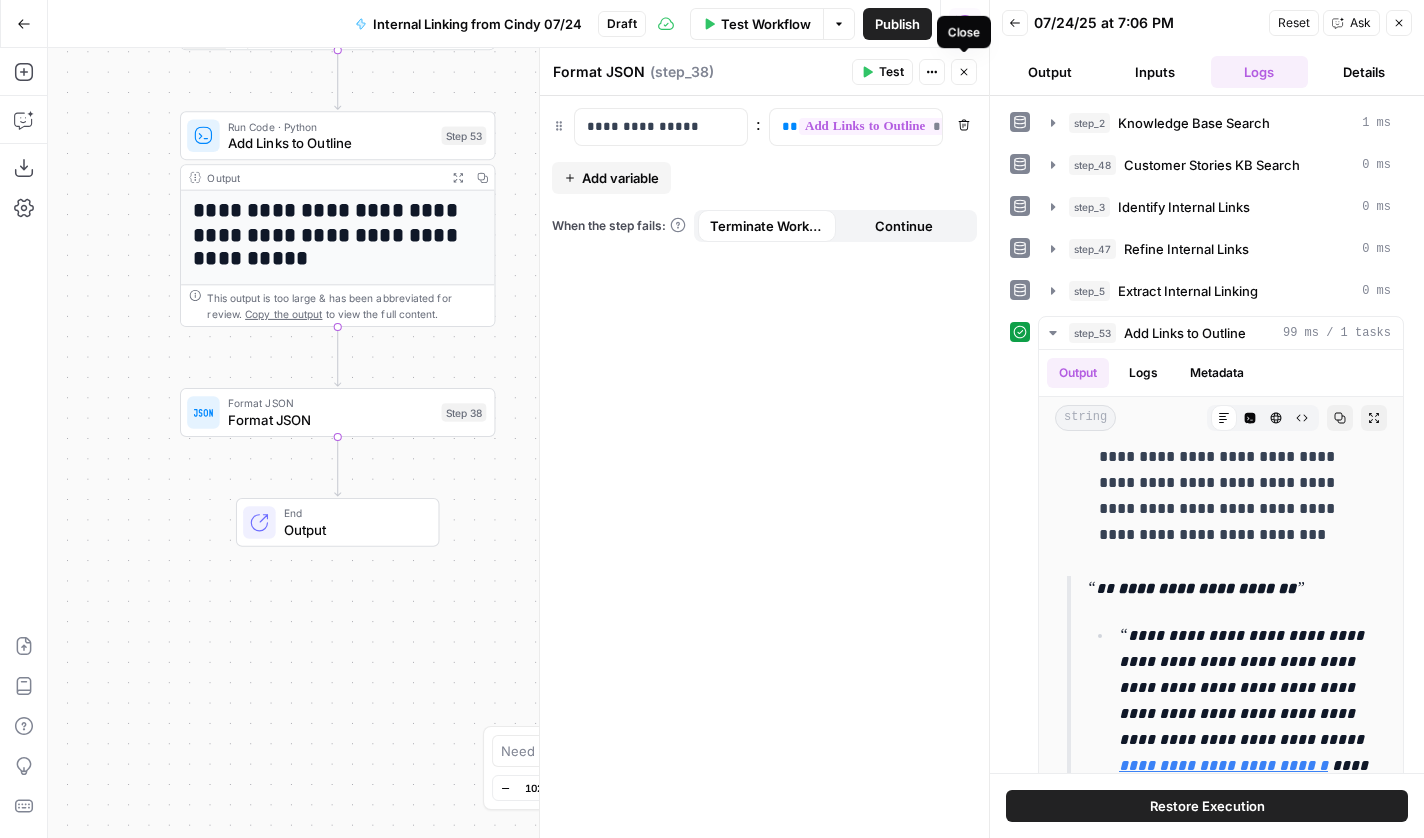 click 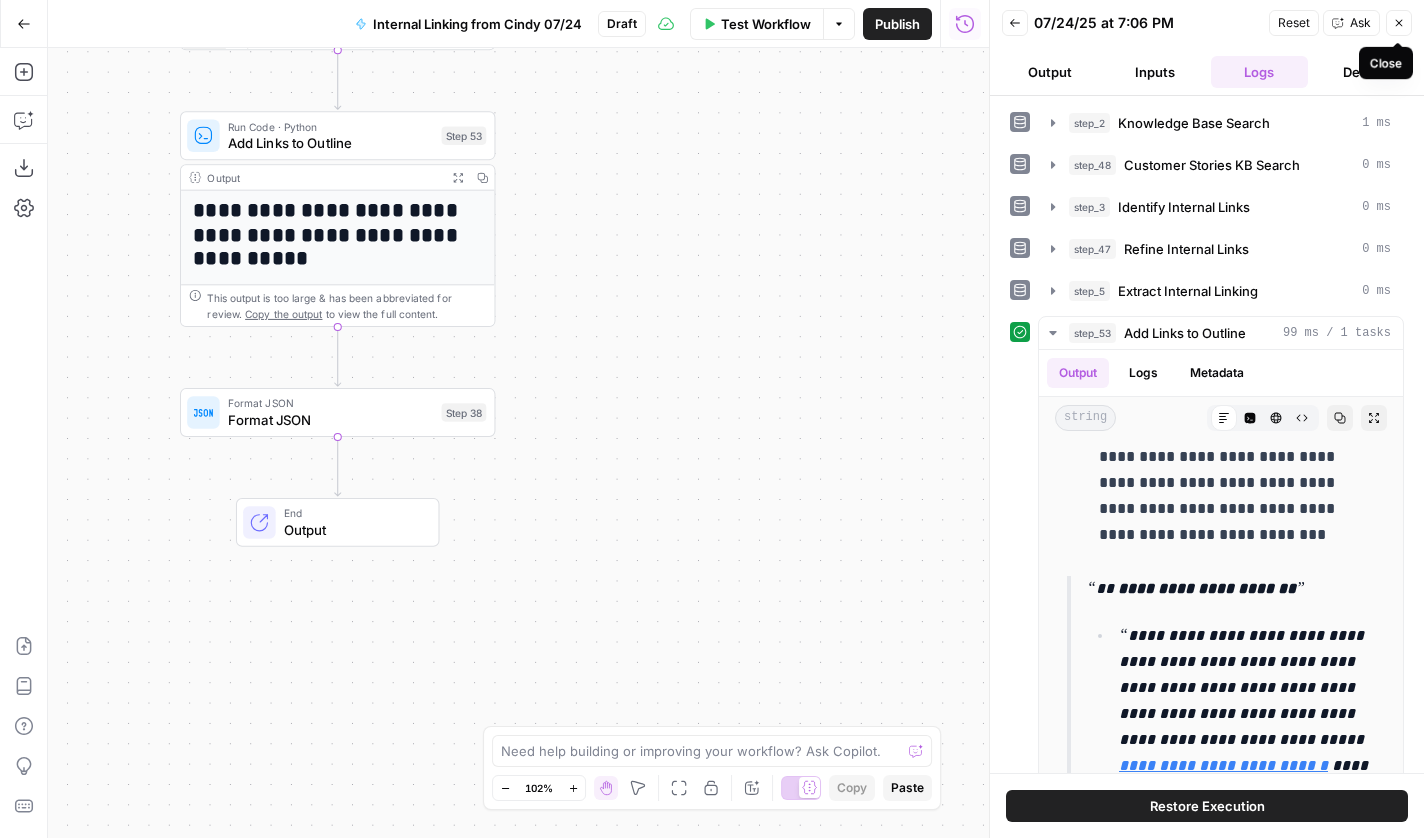 click 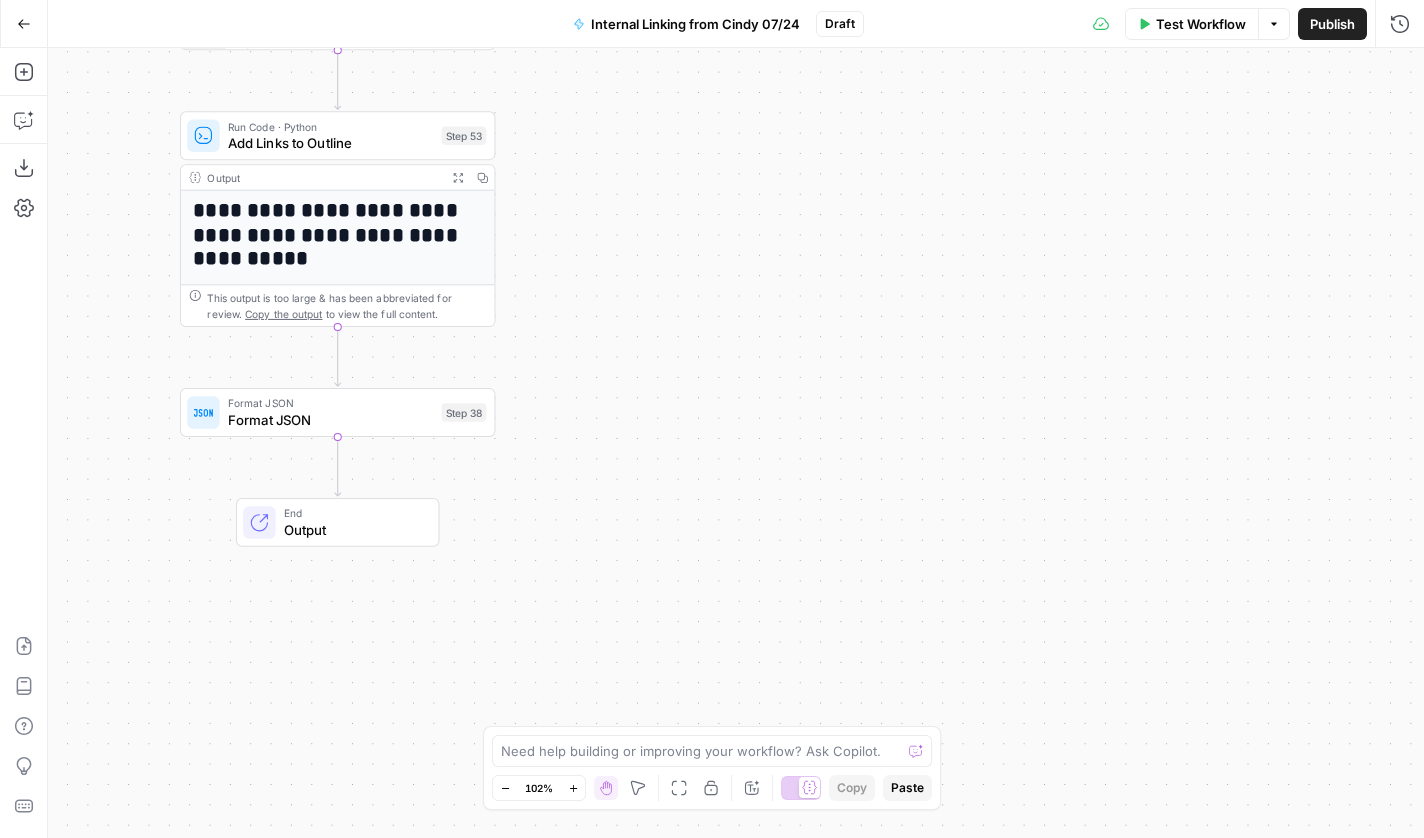 click on "Test Workflow" at bounding box center [1201, 24] 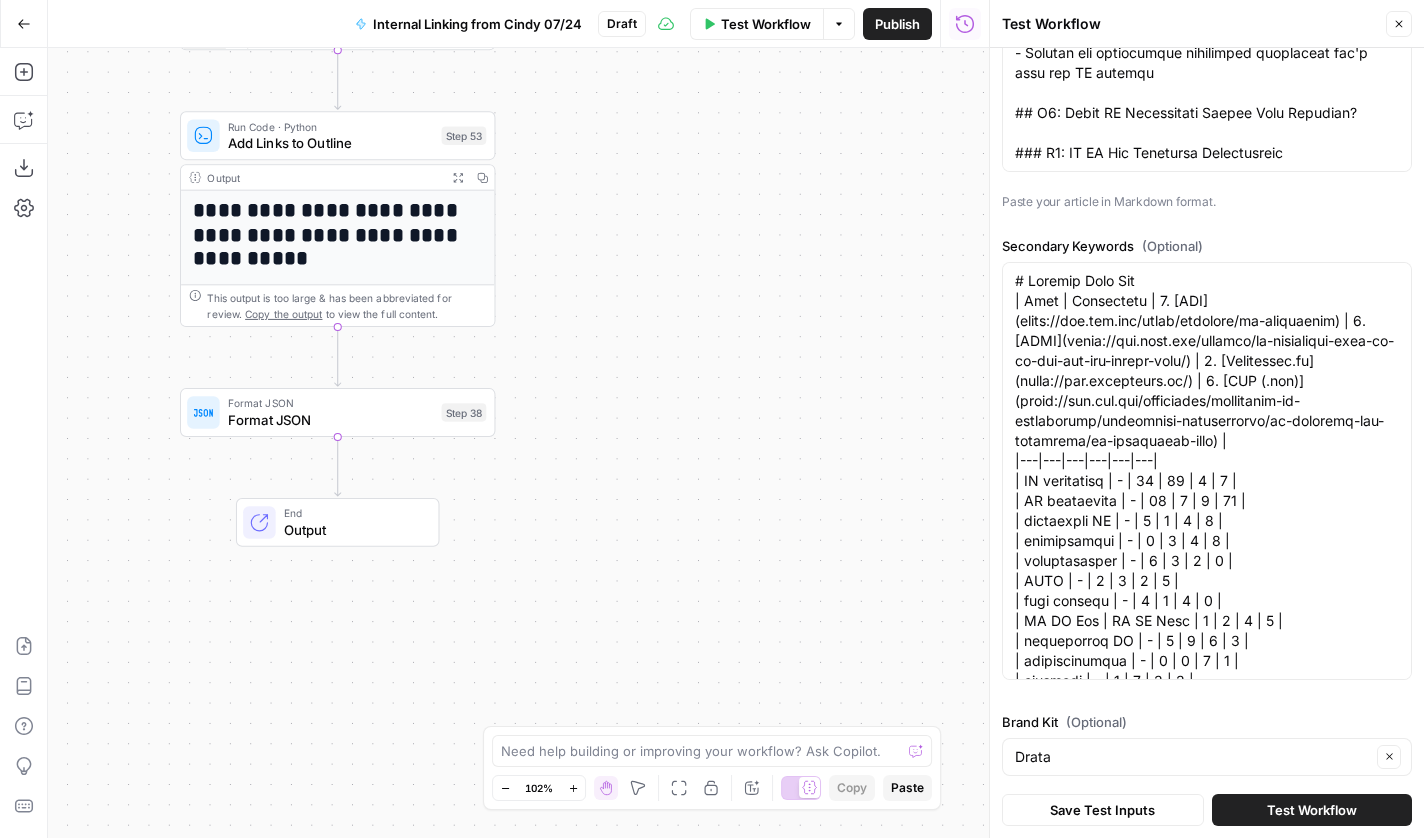 scroll, scrollTop: 616, scrollLeft: 0, axis: vertical 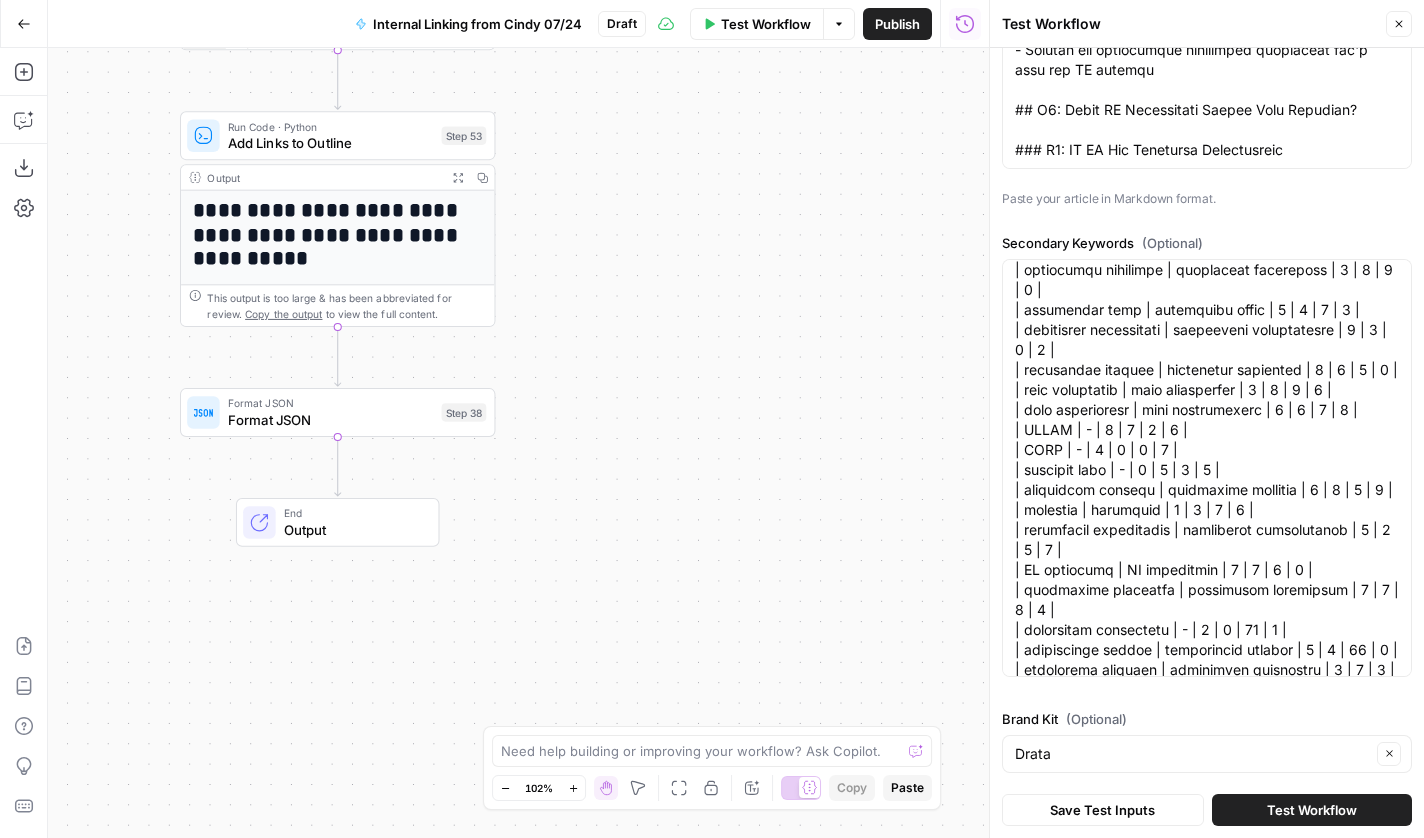 click on "Test Workflow" at bounding box center (1312, 810) 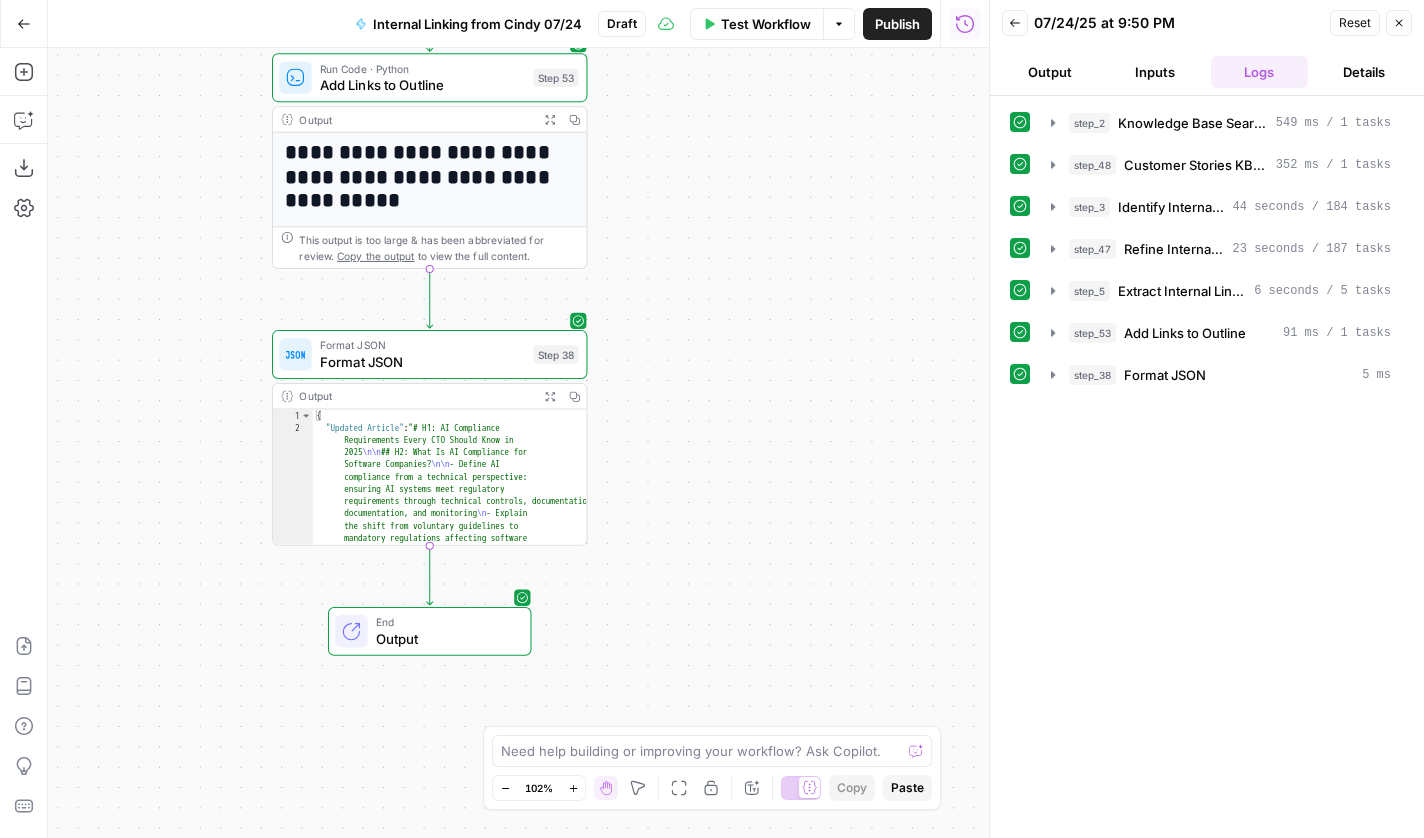drag, startPoint x: 722, startPoint y: 330, endPoint x: 813, endPoint y: 272, distance: 107.912 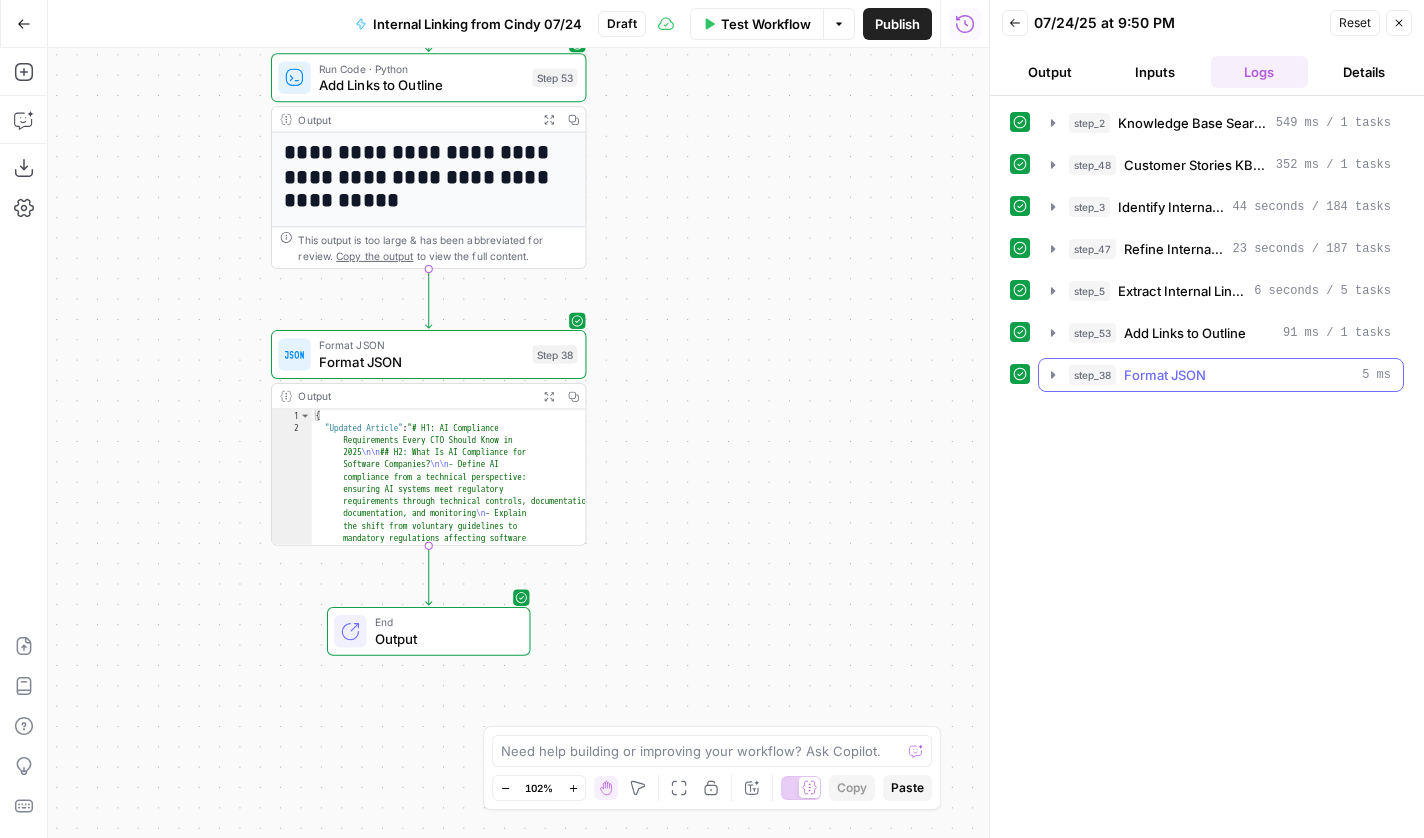 click 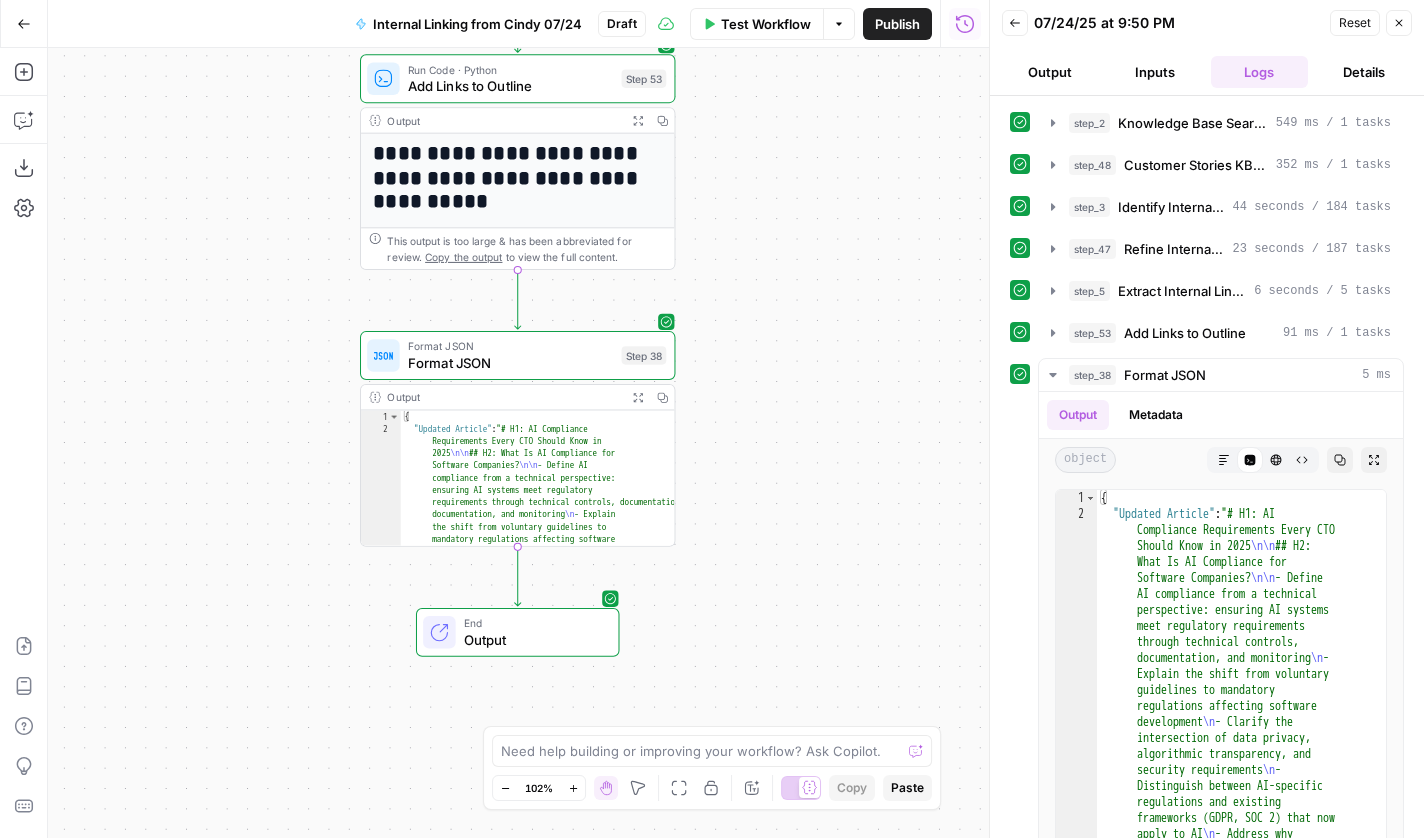 drag, startPoint x: 826, startPoint y: 459, endPoint x: 912, endPoint y: 474, distance: 87.29834 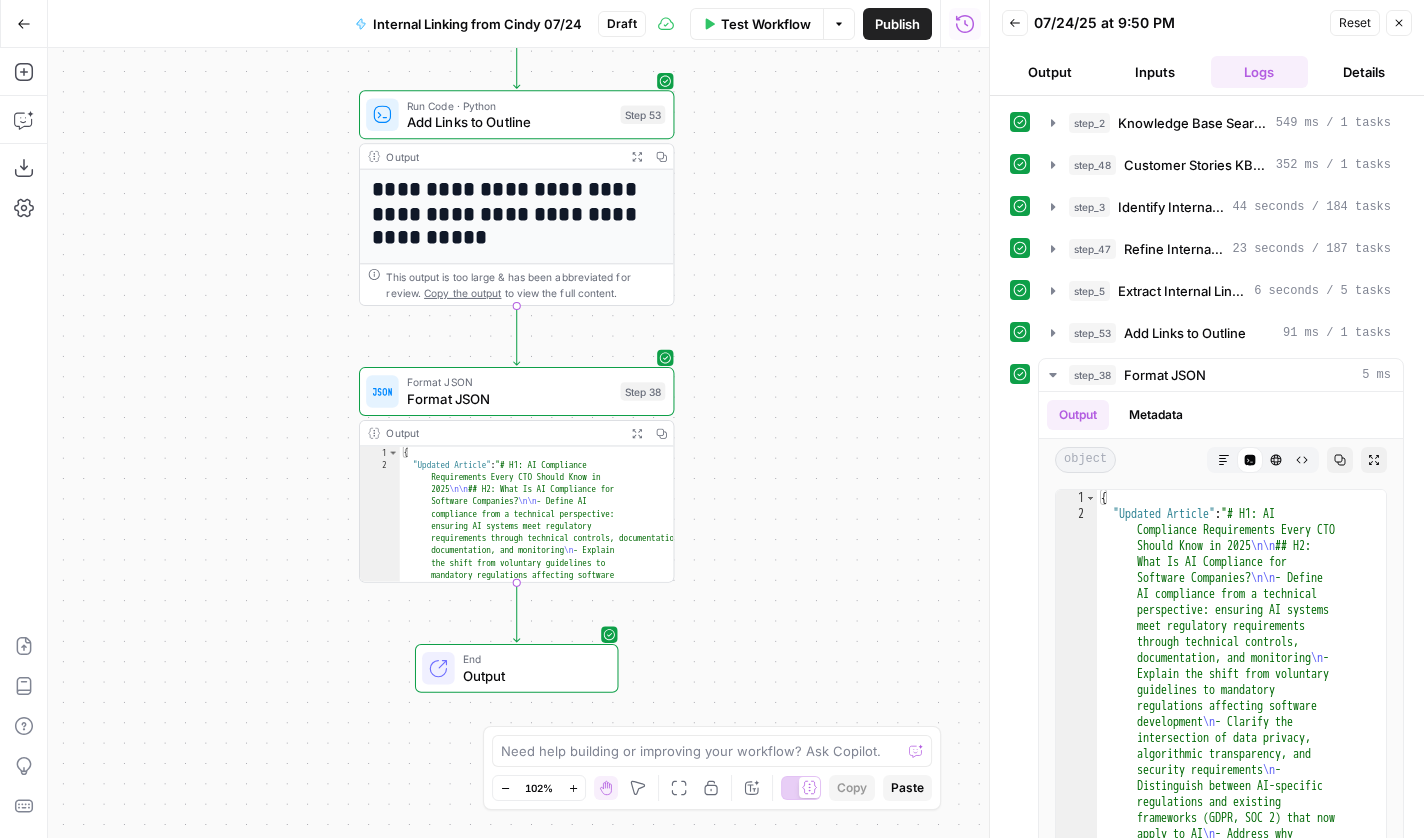 drag, startPoint x: 862, startPoint y: 316, endPoint x: 864, endPoint y: 379, distance: 63.03174 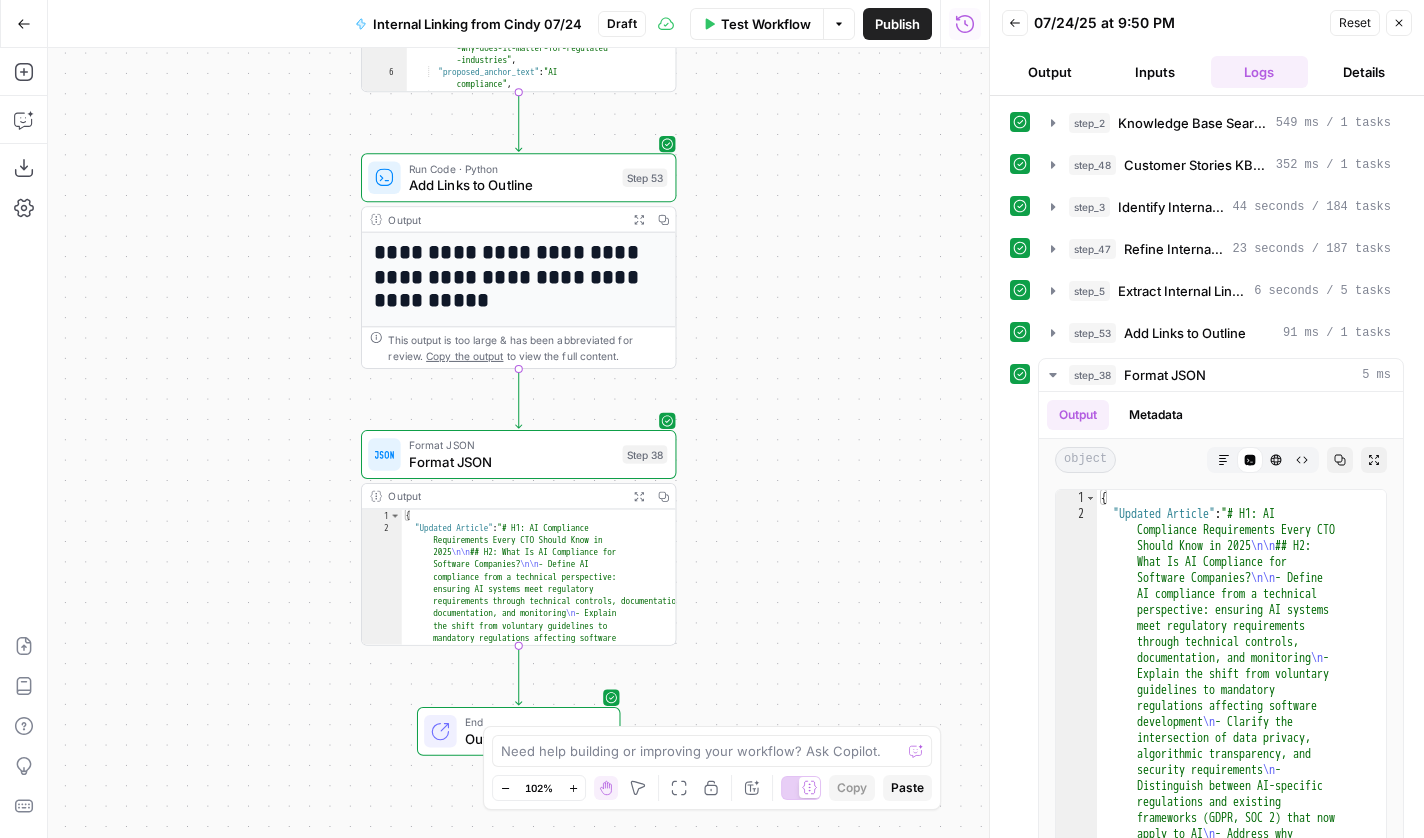 click on "Publish" at bounding box center [897, 24] 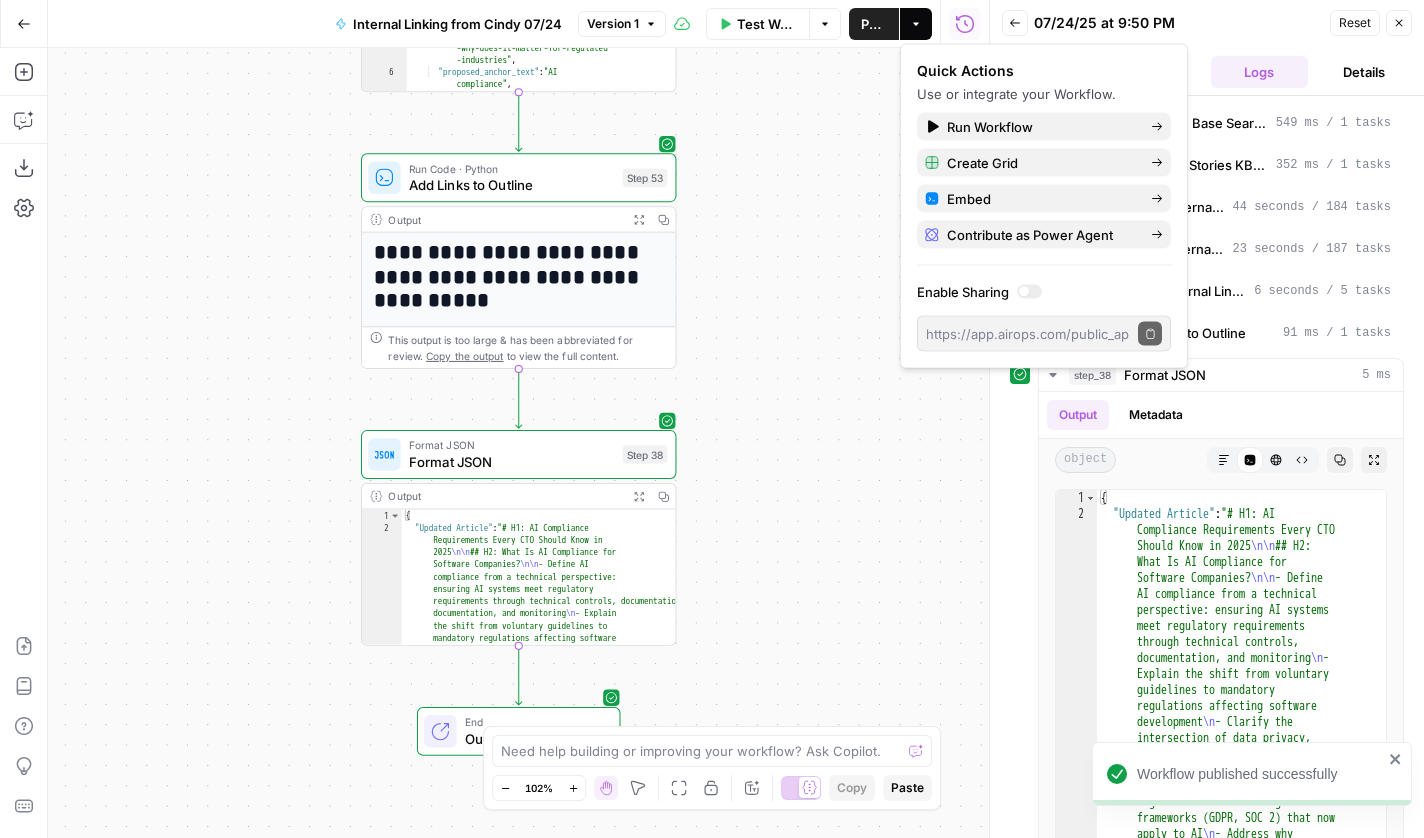 click on "Go Back" at bounding box center [24, 24] 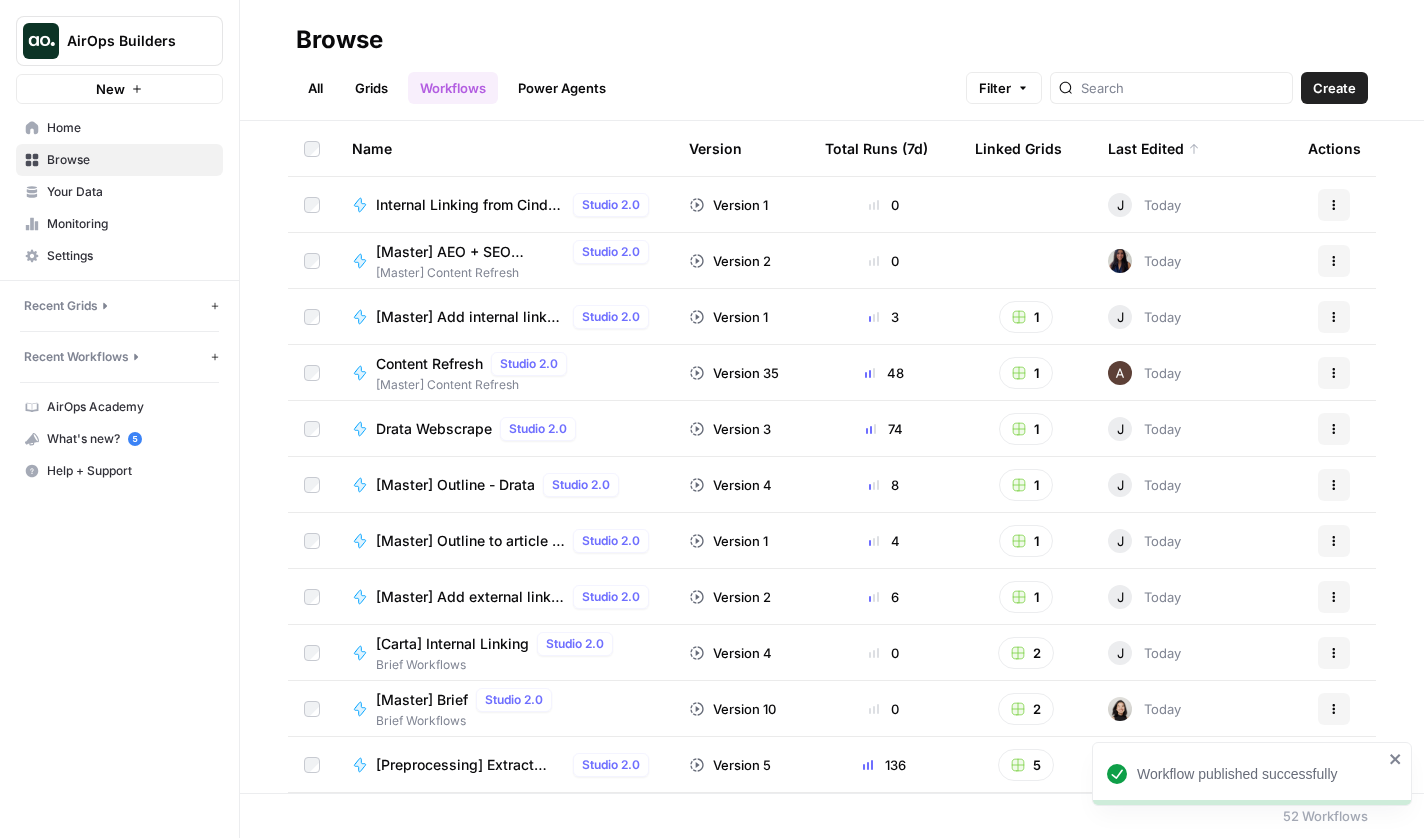 click on "Grids" at bounding box center (371, 88) 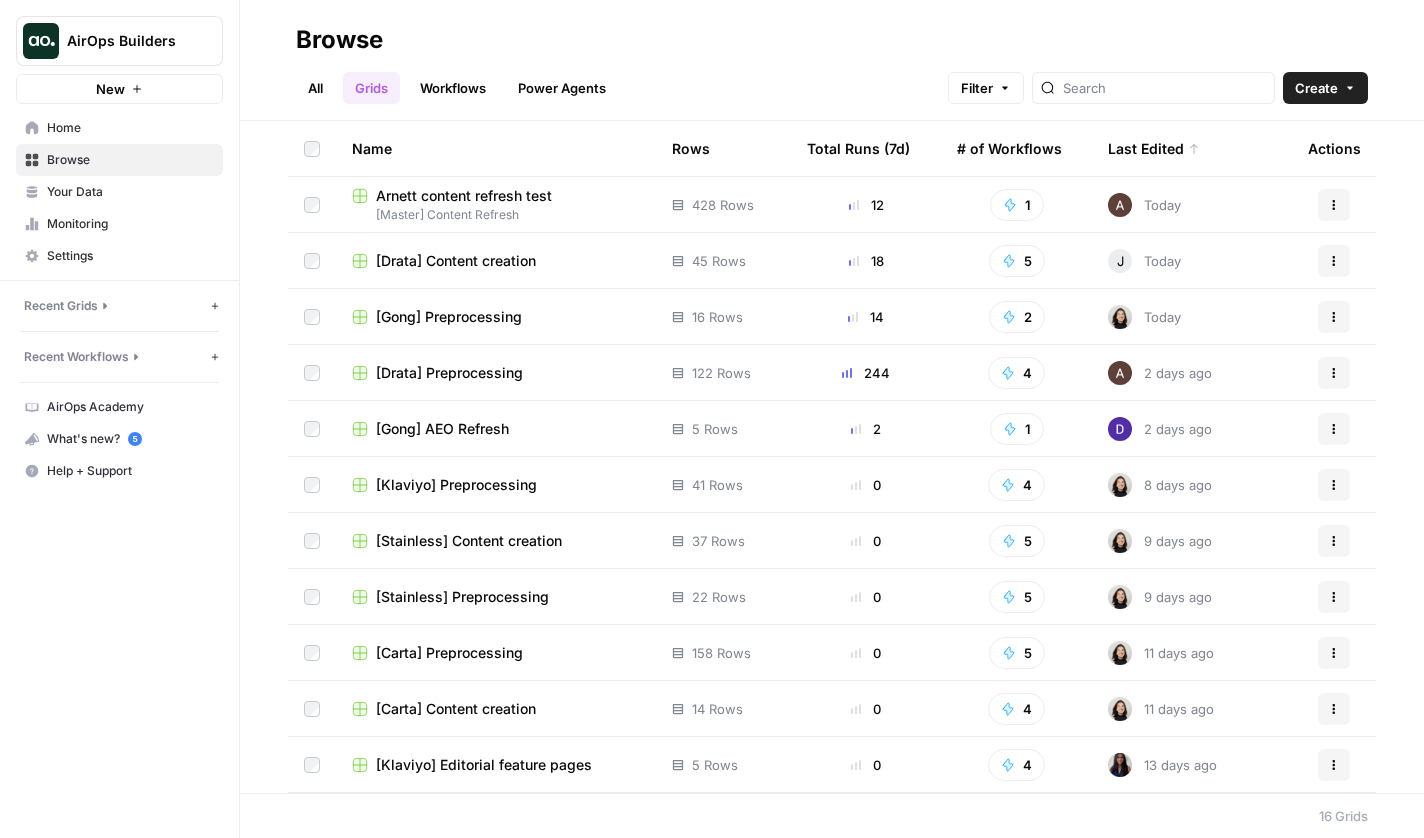 click on "Last Edited" at bounding box center (1154, 148) 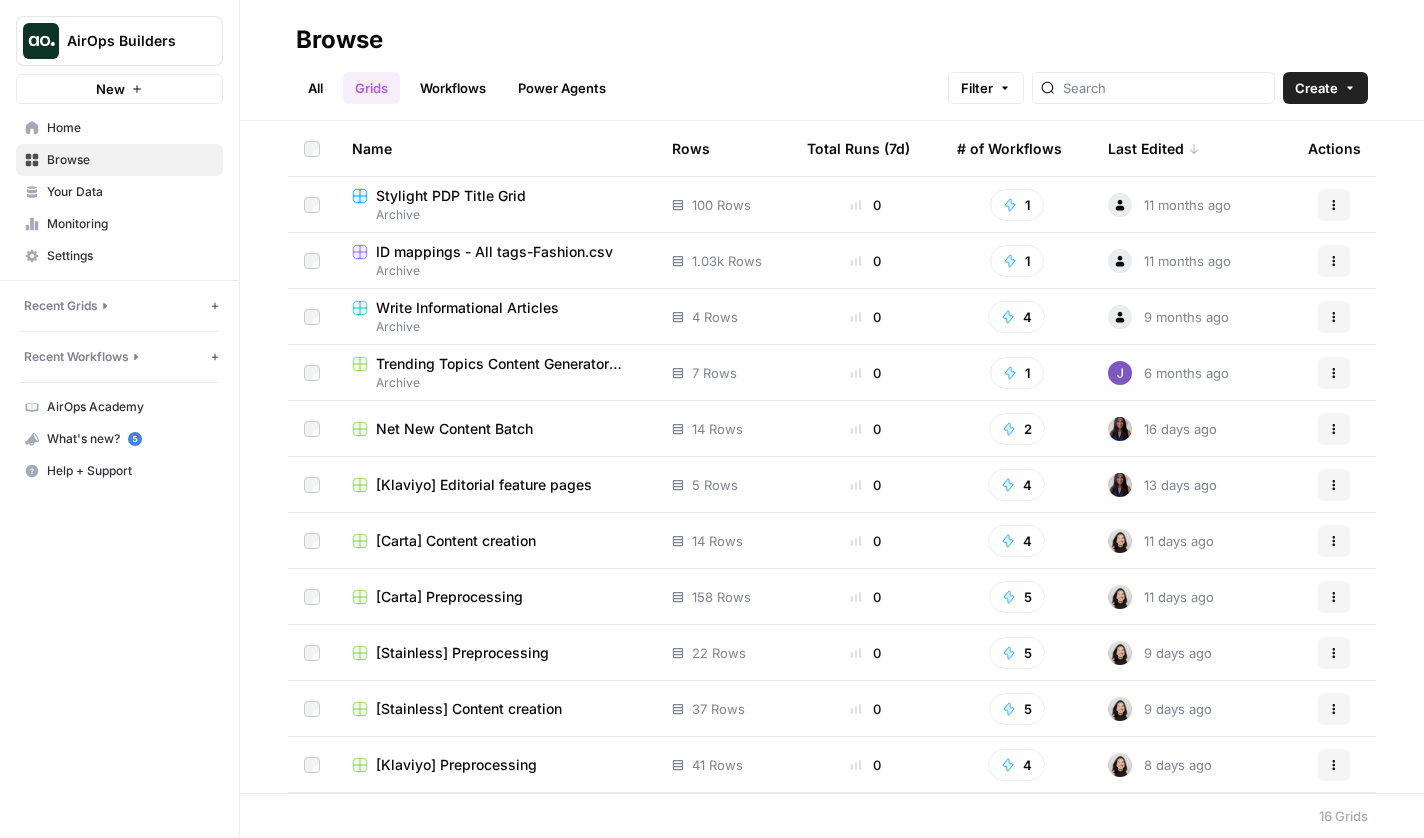 click on "Last Edited" at bounding box center [1154, 148] 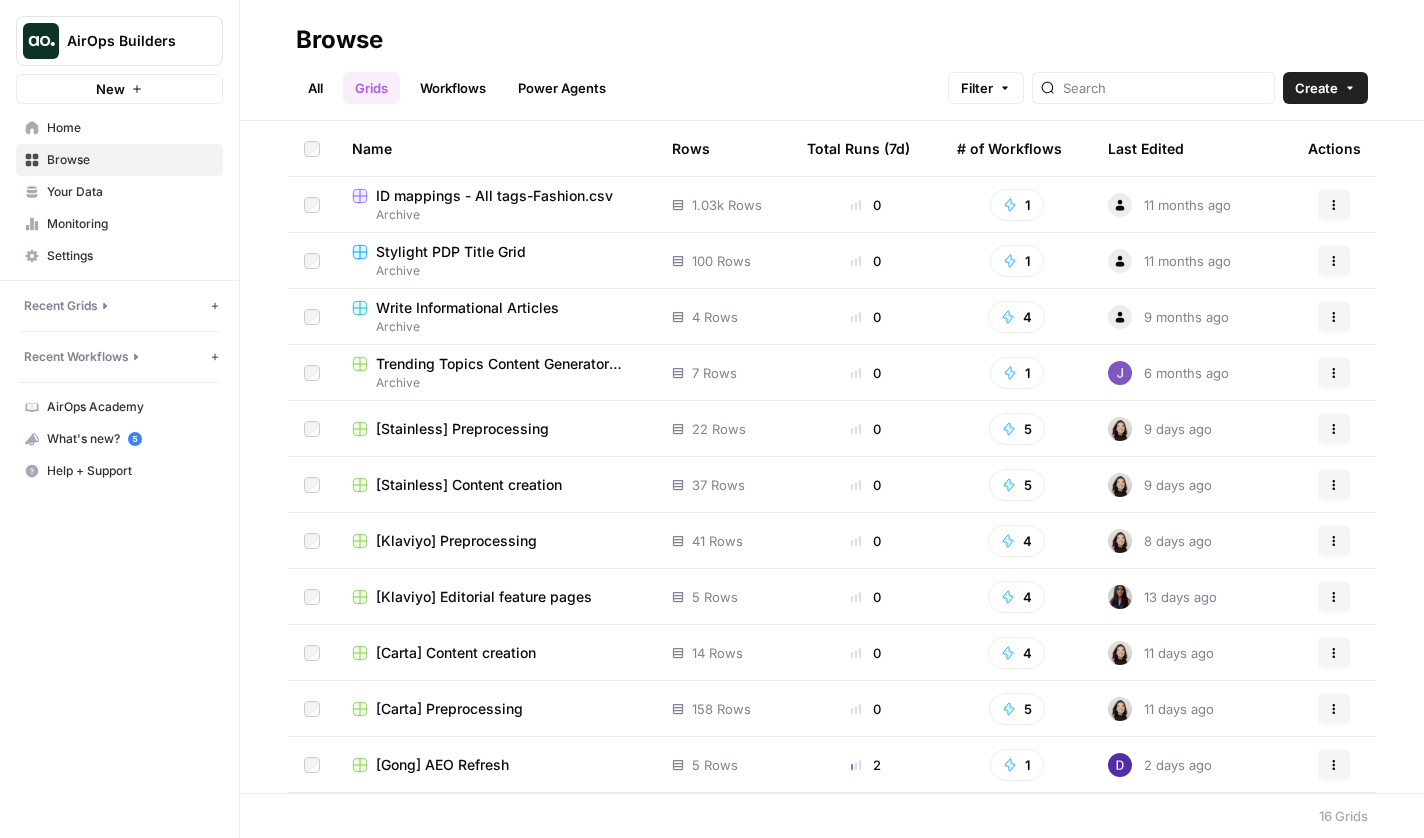 click on "Last Edited" at bounding box center (1146, 148) 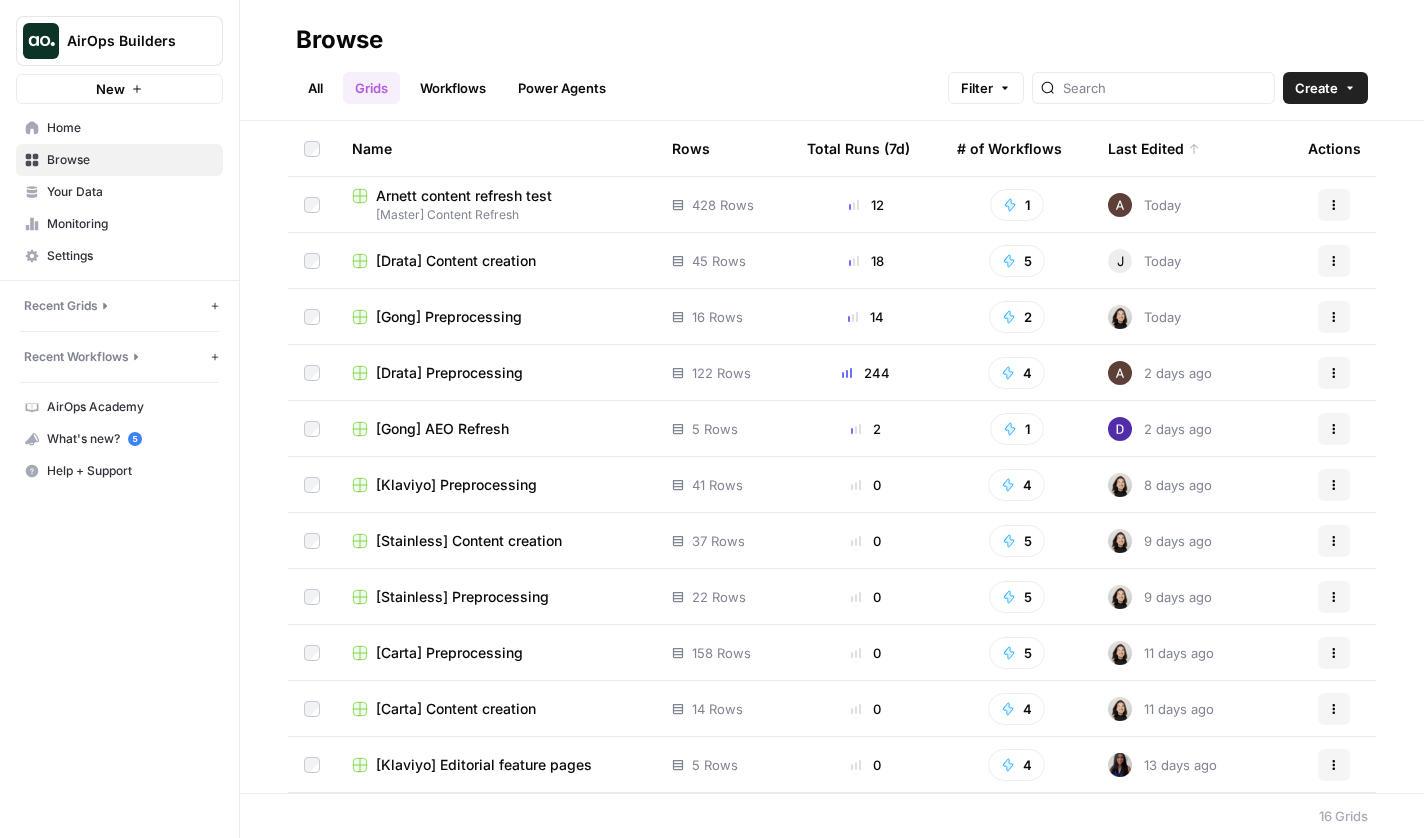 click on "[Drata] Content creation" at bounding box center (456, 261) 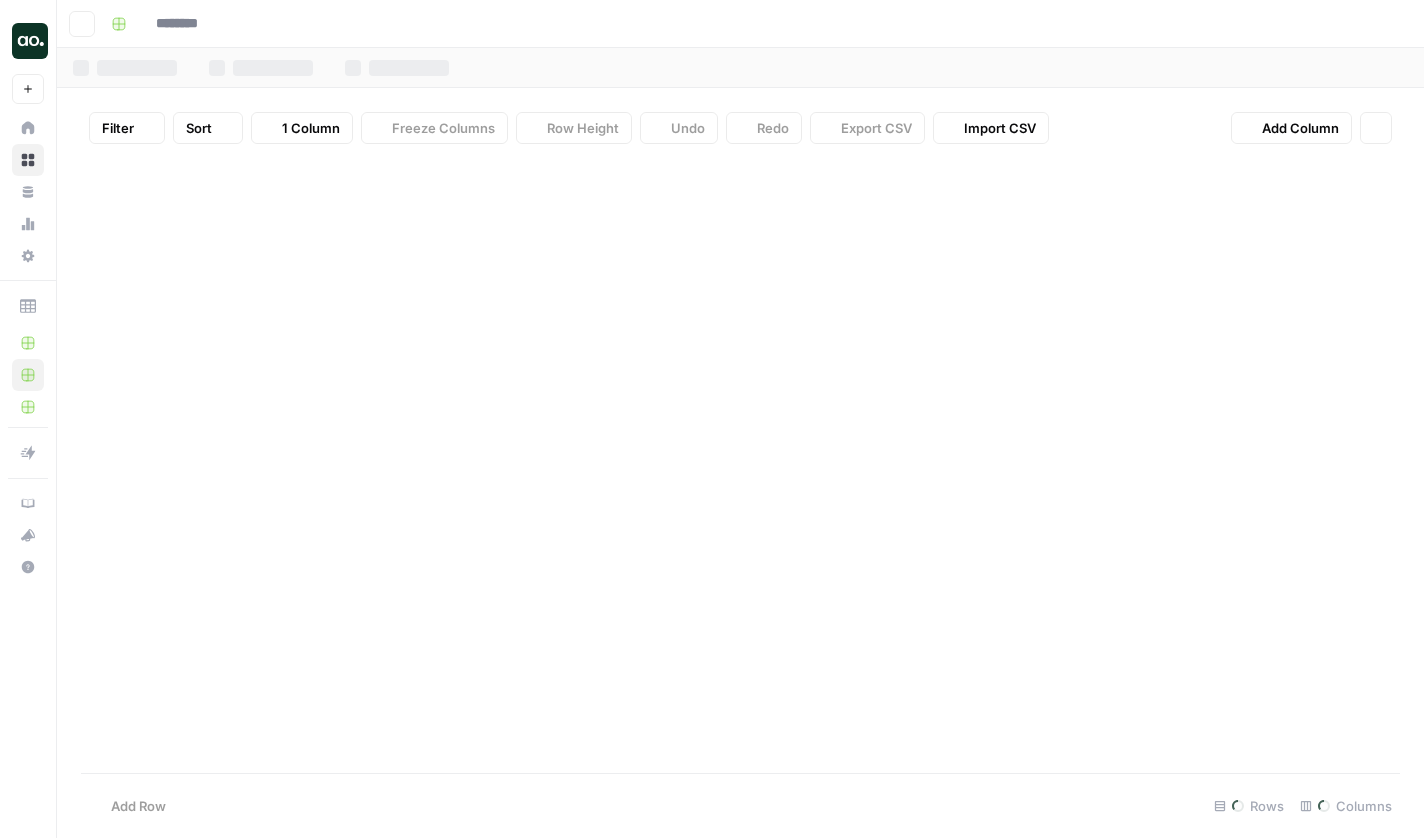 type on "**********" 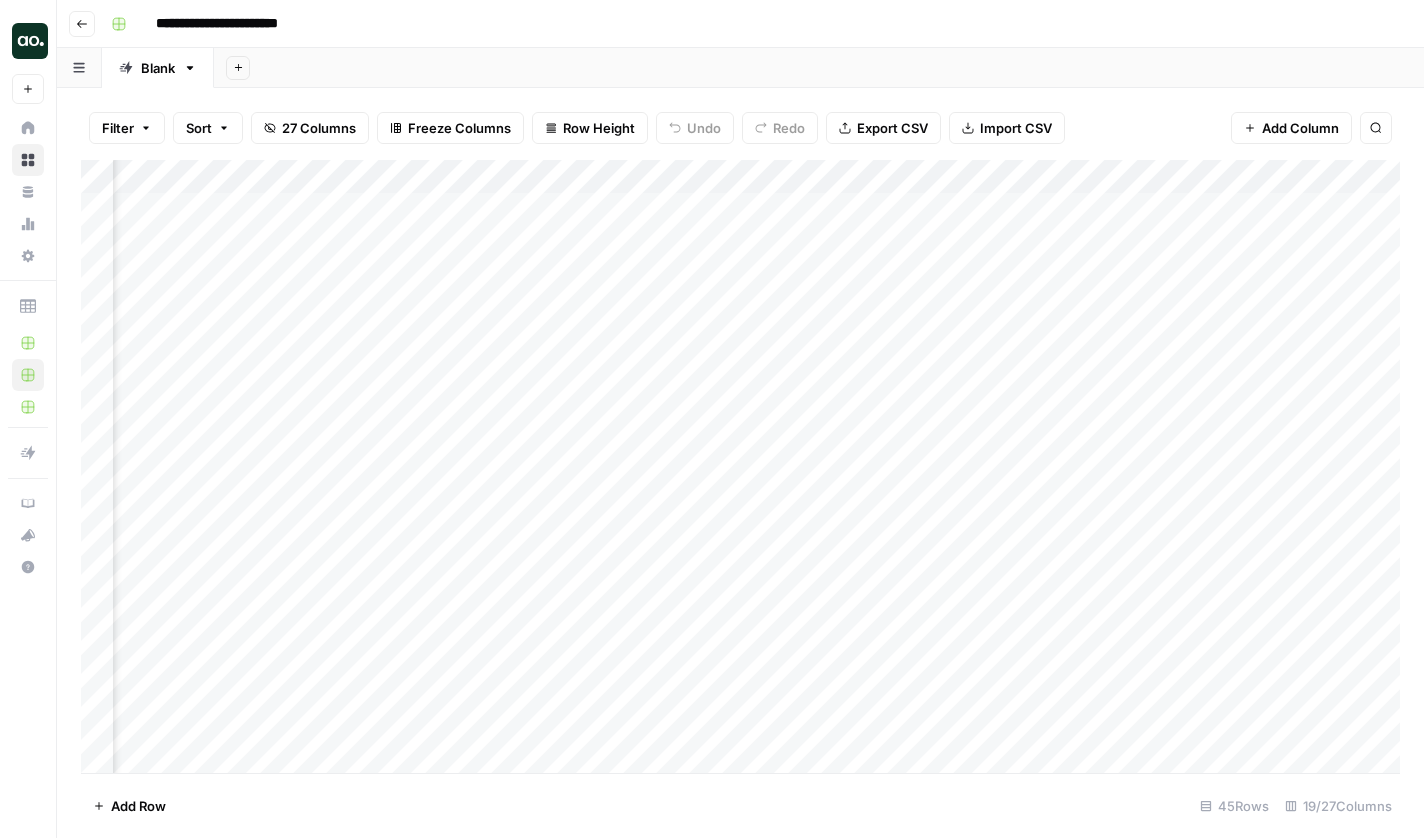 scroll, scrollTop: 0, scrollLeft: 1253, axis: horizontal 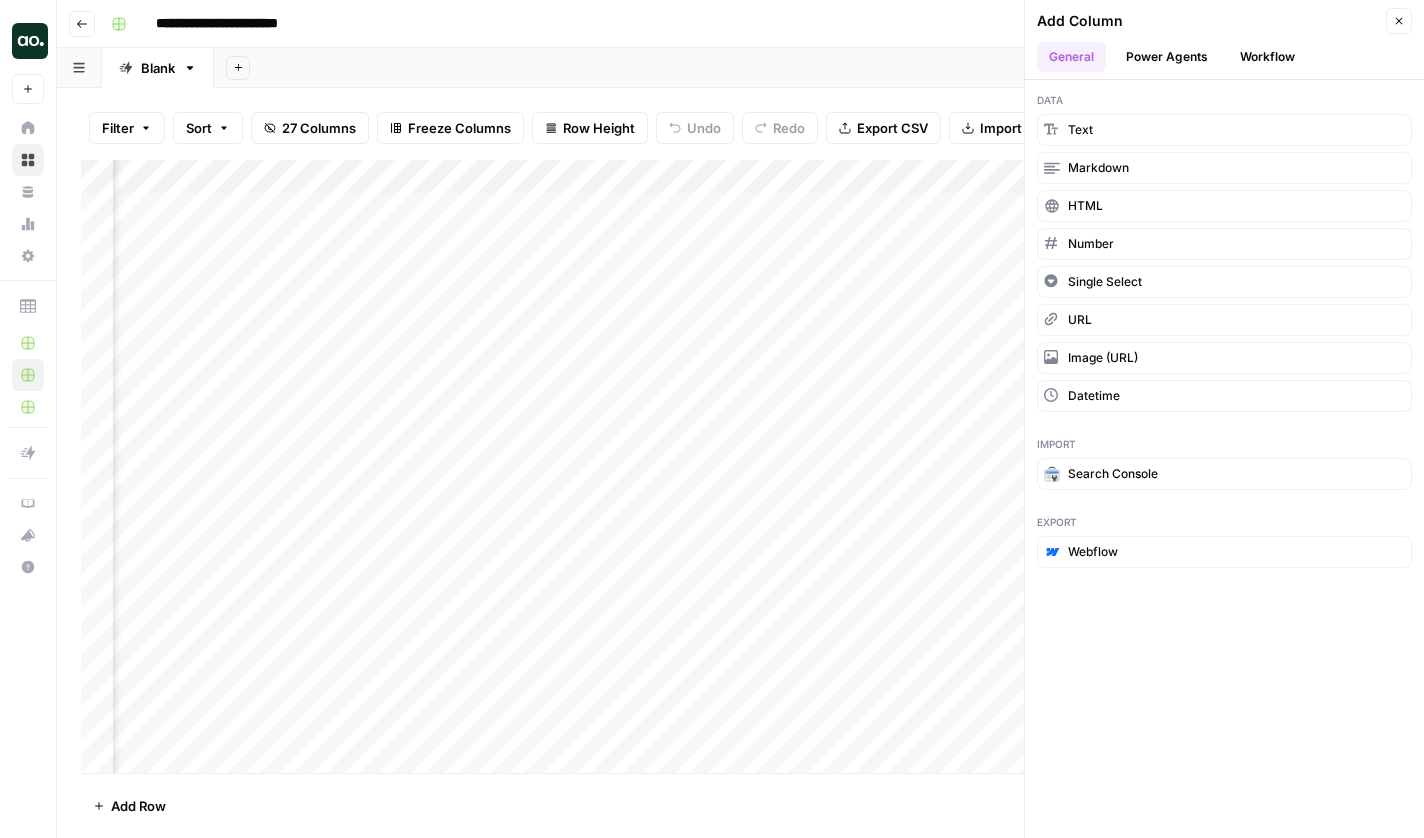 click on "Workflow" at bounding box center (1267, 57) 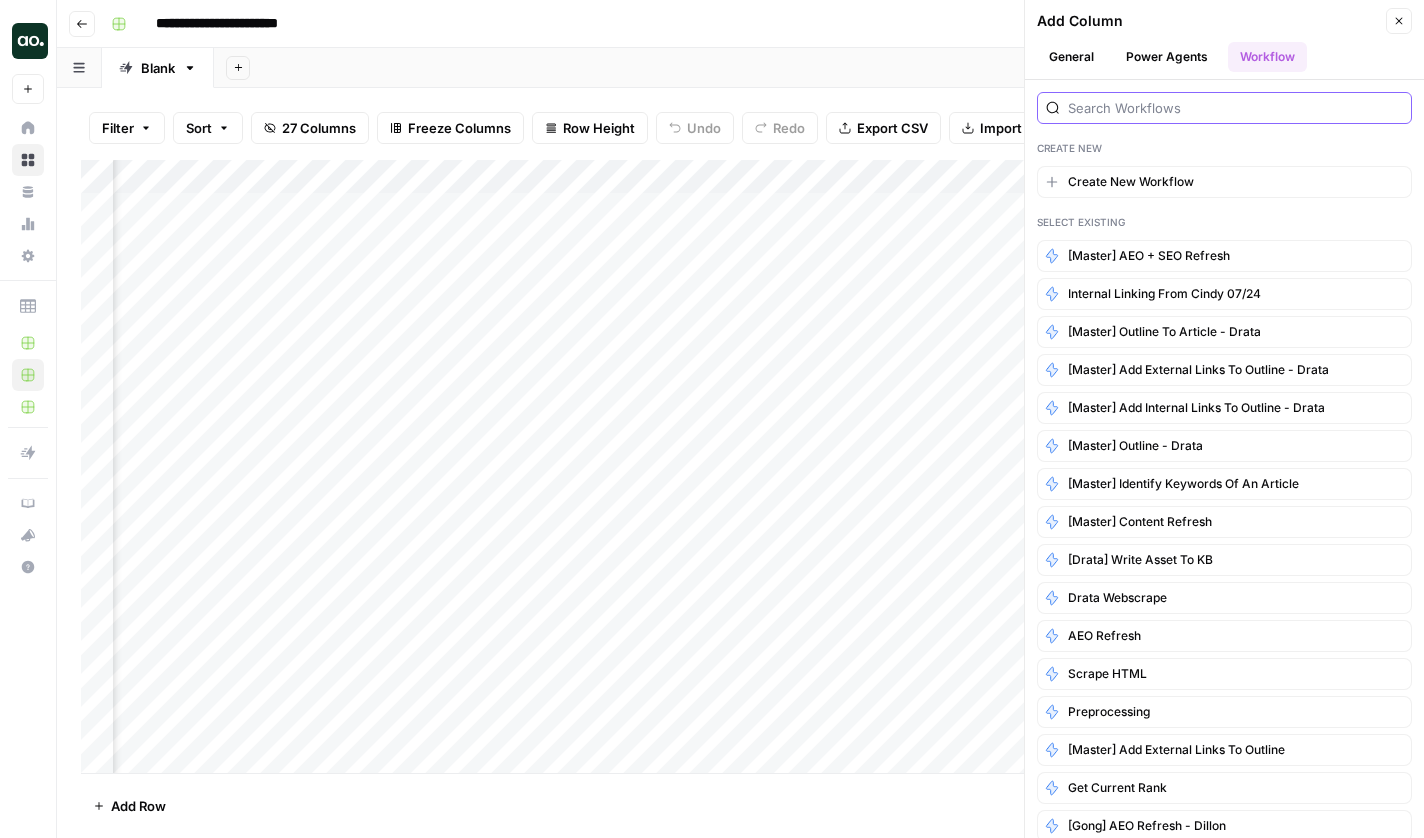 click at bounding box center [1235, 108] 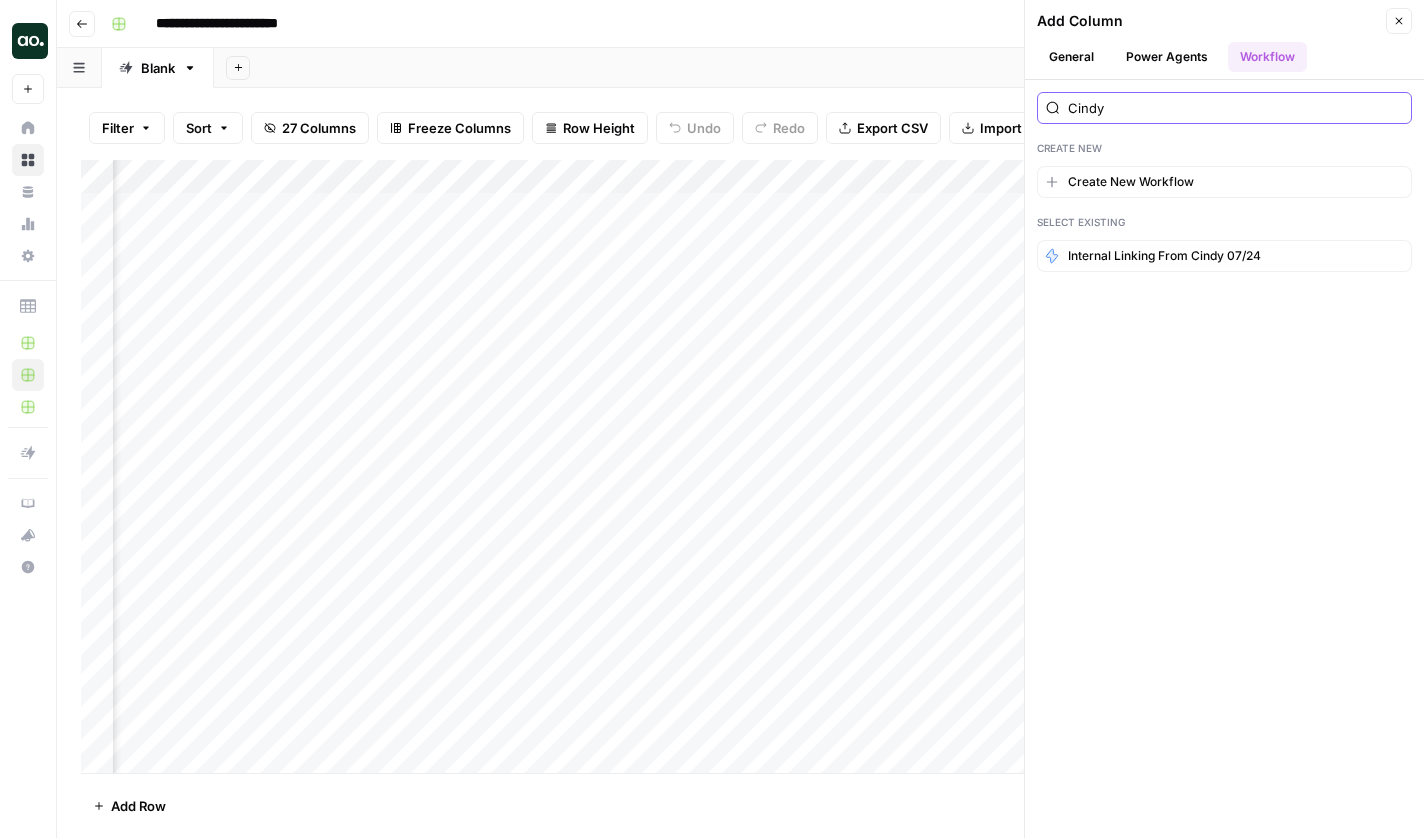 type on "Cindy" 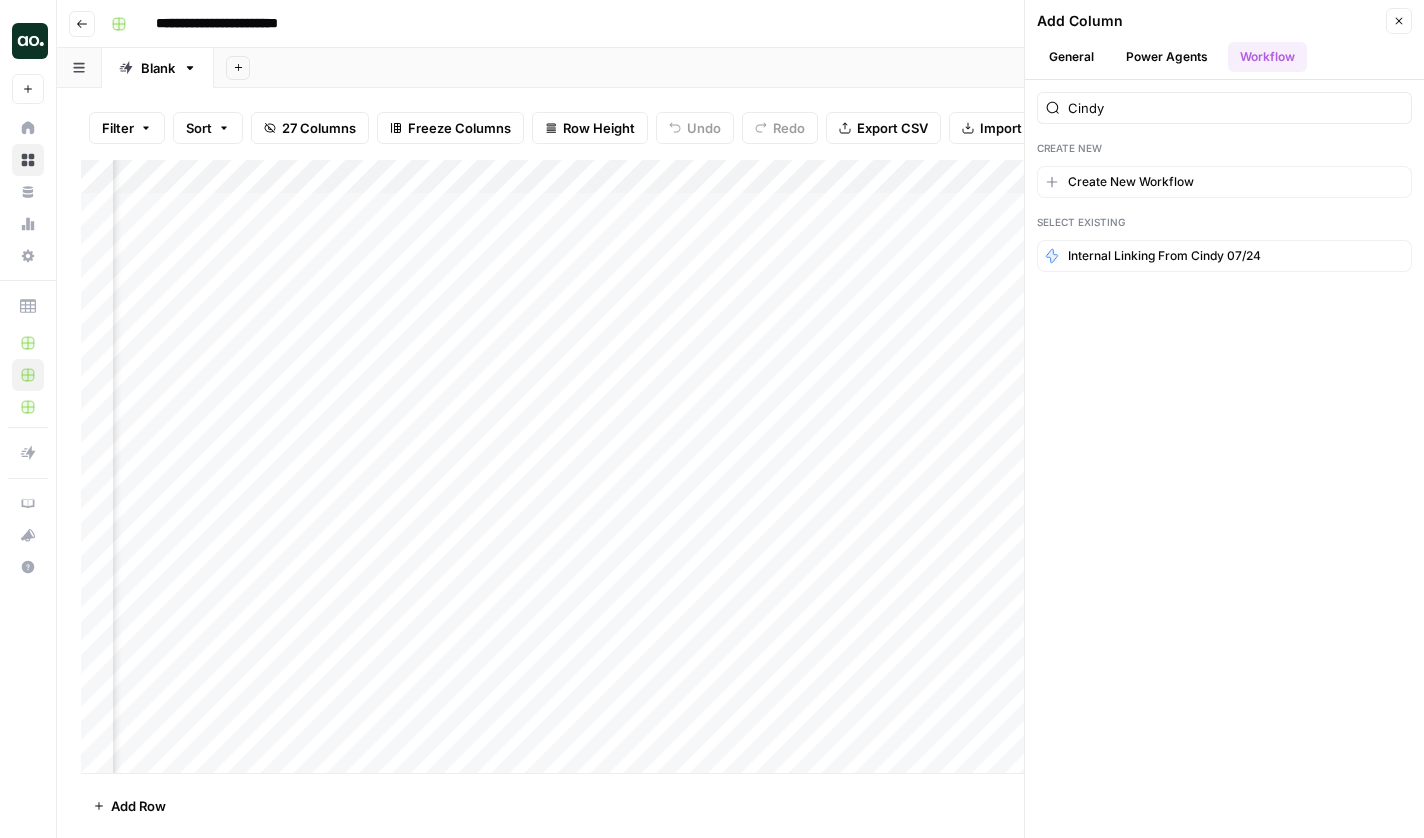 drag, startPoint x: 1190, startPoint y: 115, endPoint x: 1199, endPoint y: 255, distance: 140.28899 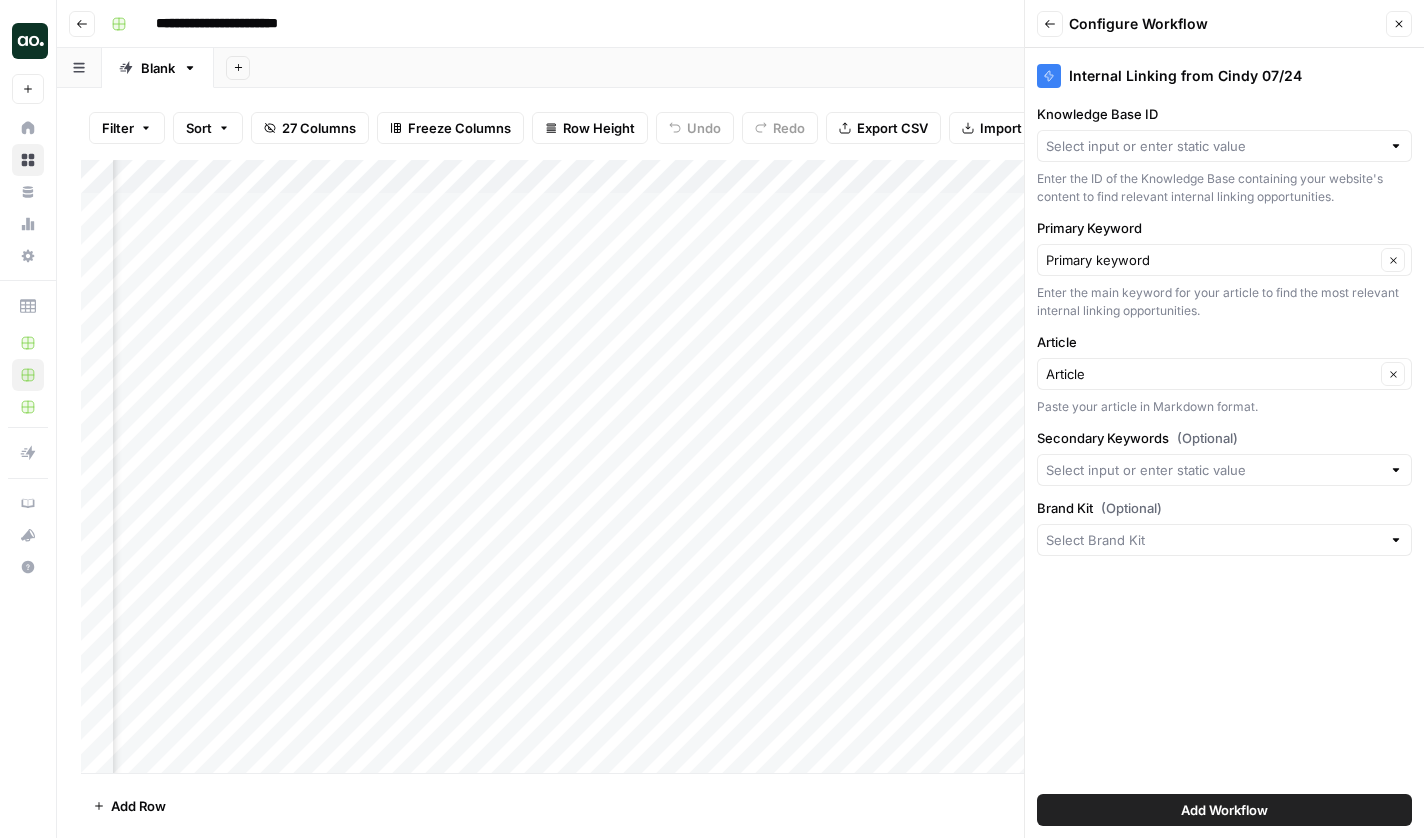 click at bounding box center [1396, 146] 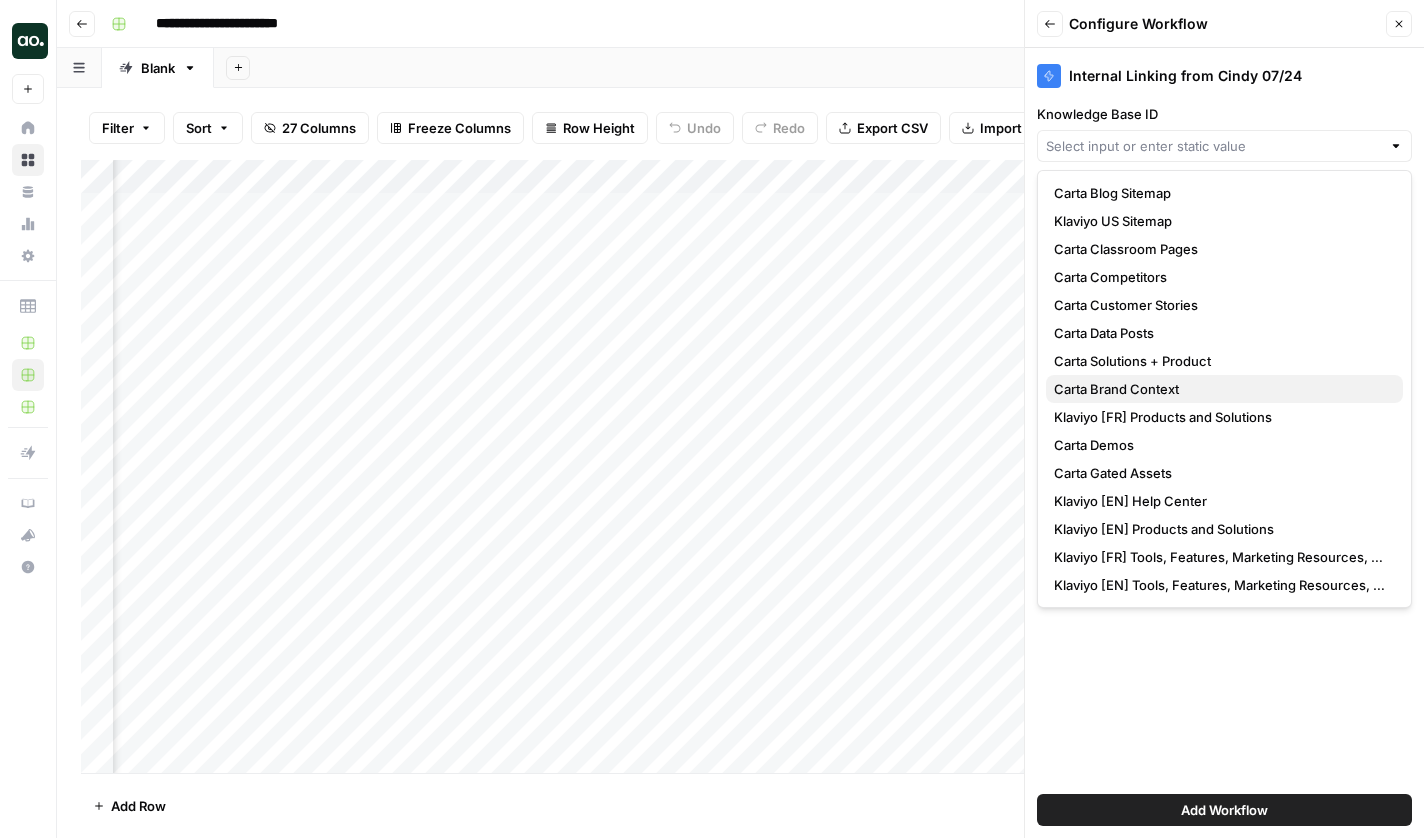 type 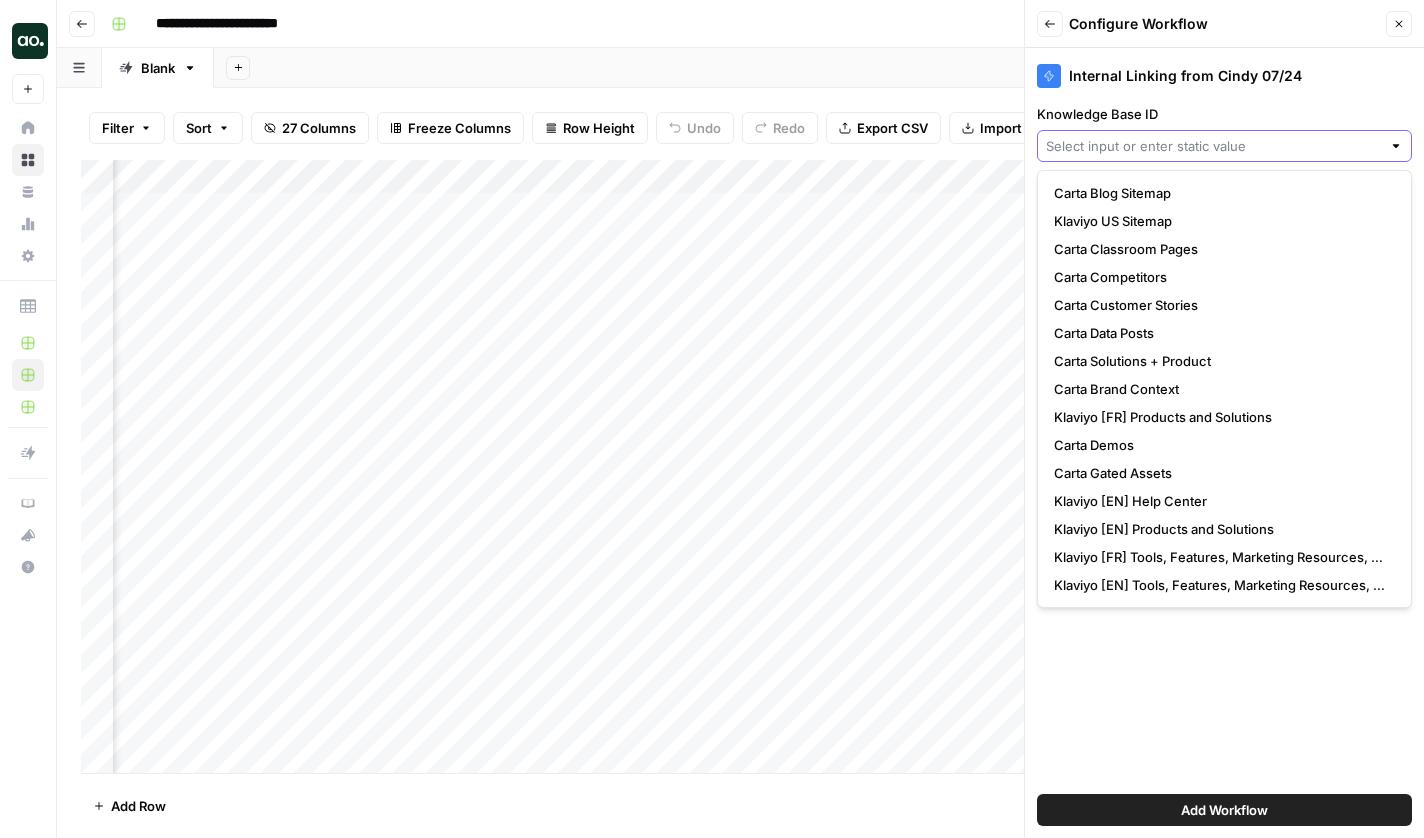 click on "Knowledge Base ID" at bounding box center [1213, 146] 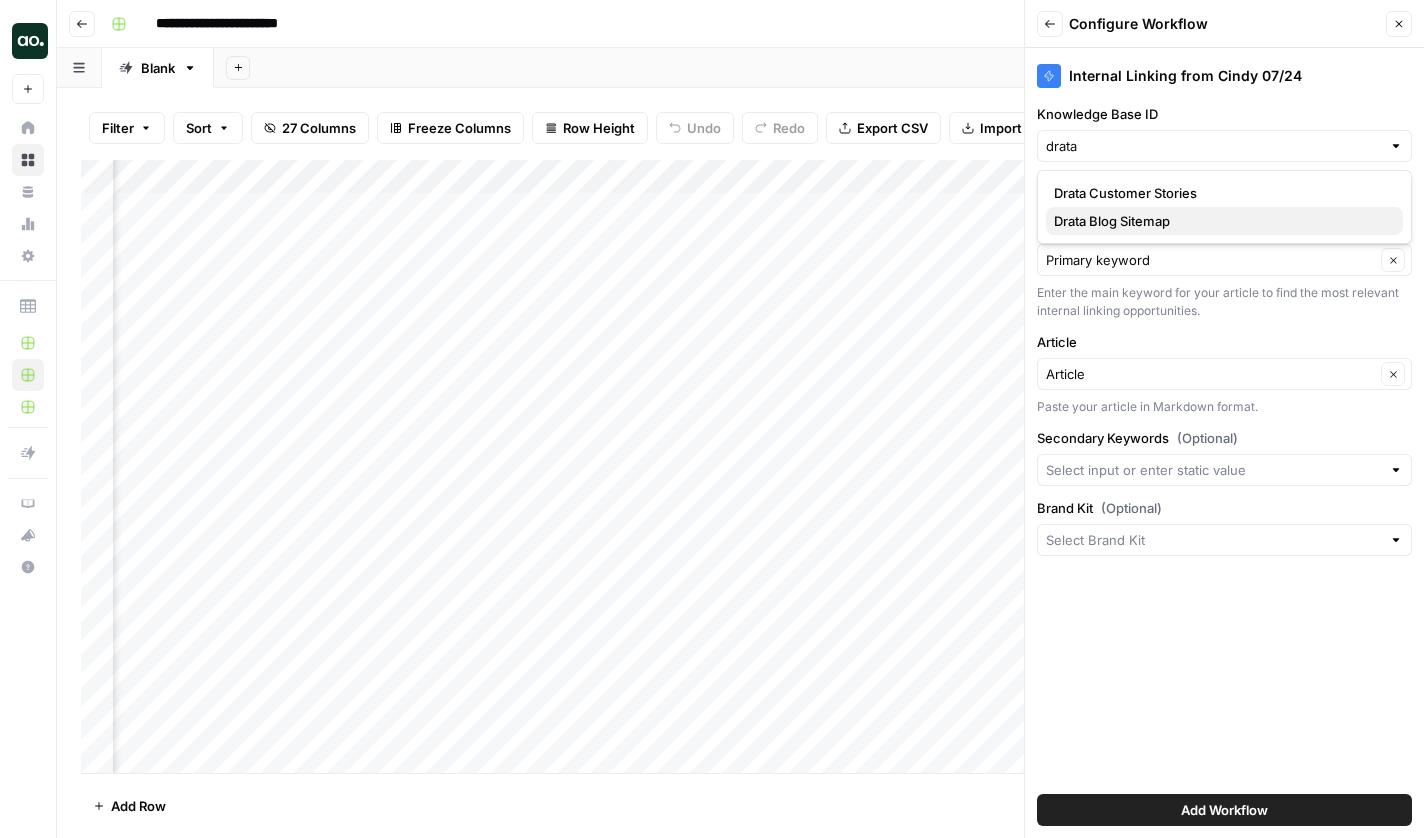 click on "Drata Blog Sitemap" at bounding box center [1220, 221] 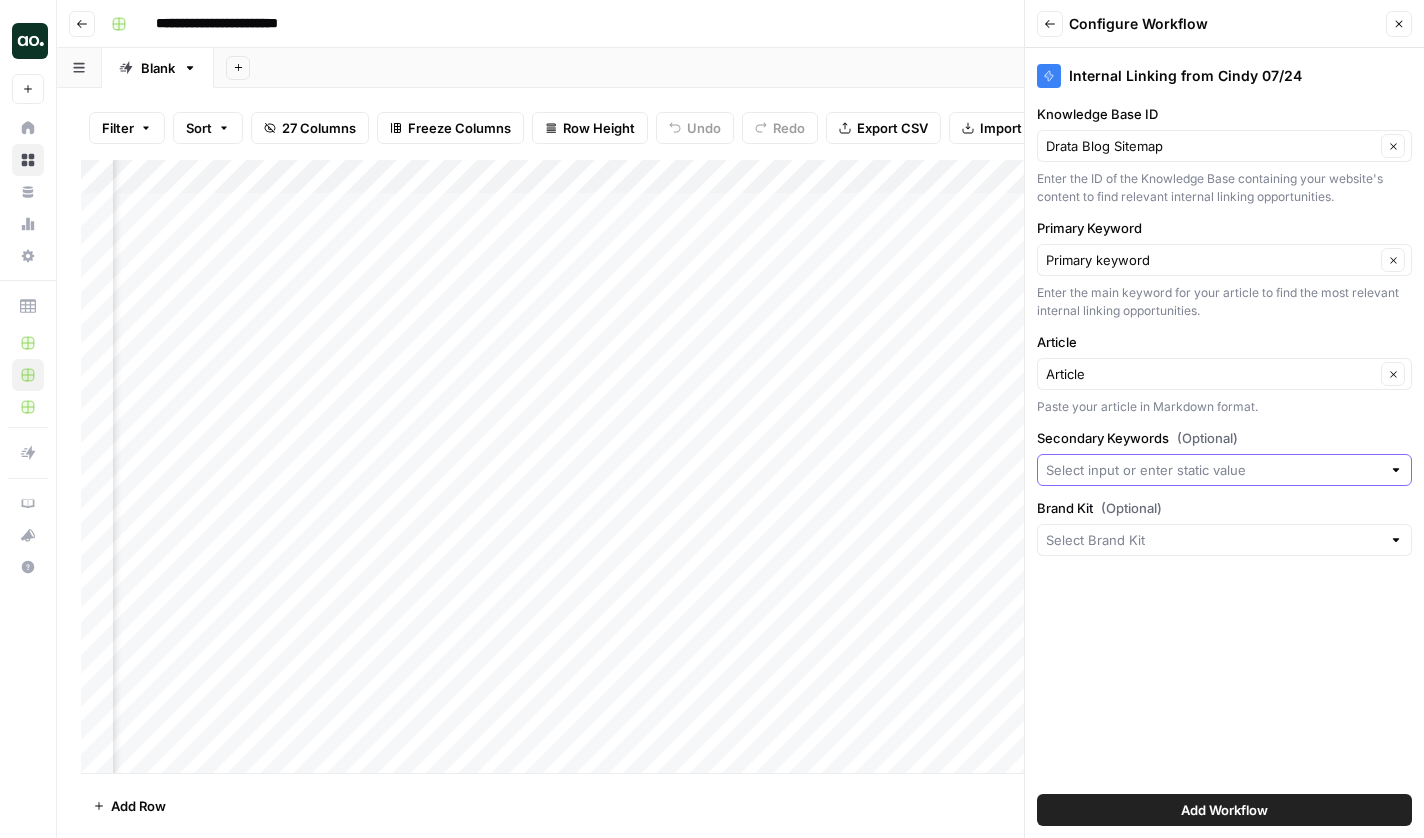 click on "Secondary Keywords   (Optional)" at bounding box center (1213, 470) 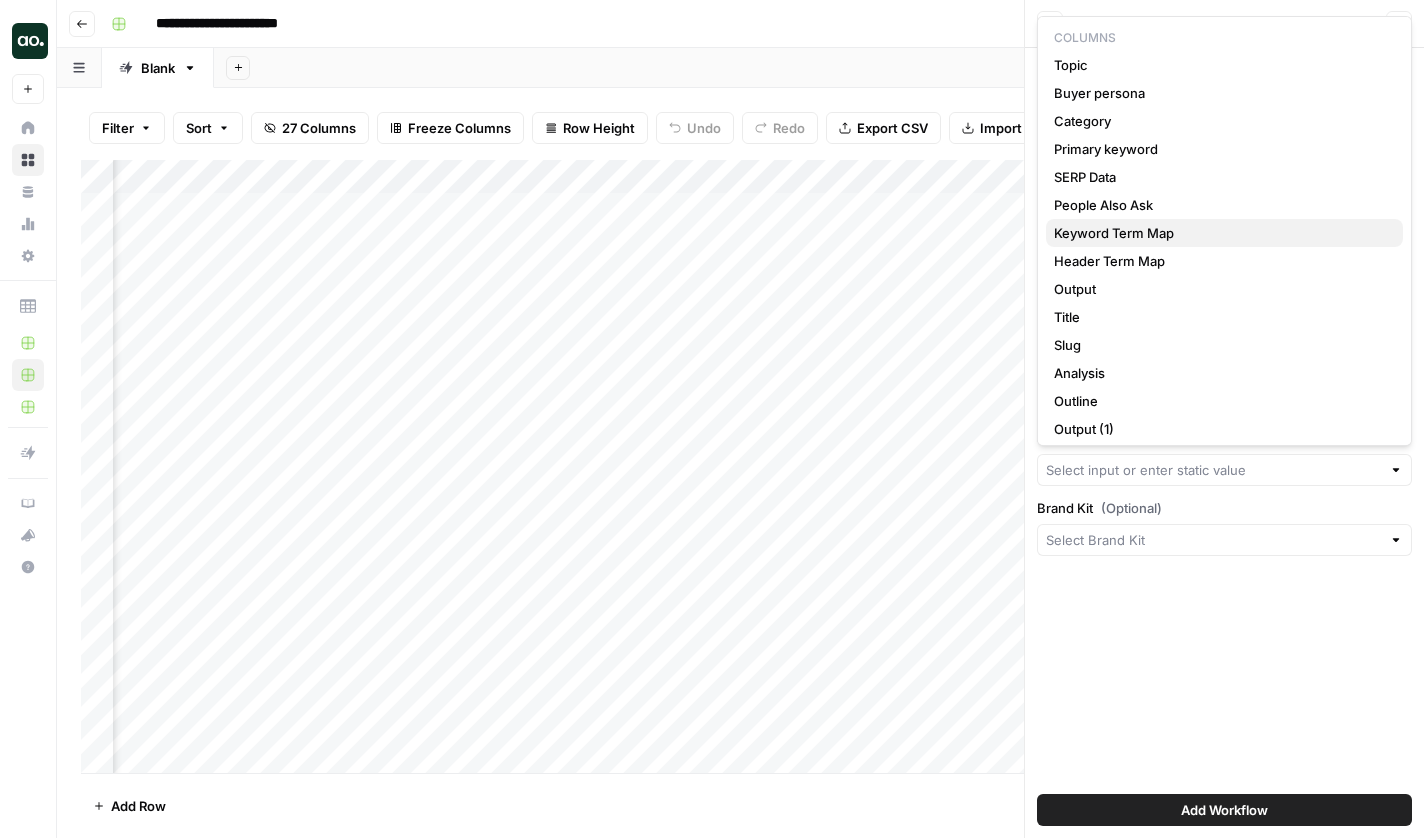 click on "Keyword Term Map" at bounding box center [1220, 233] 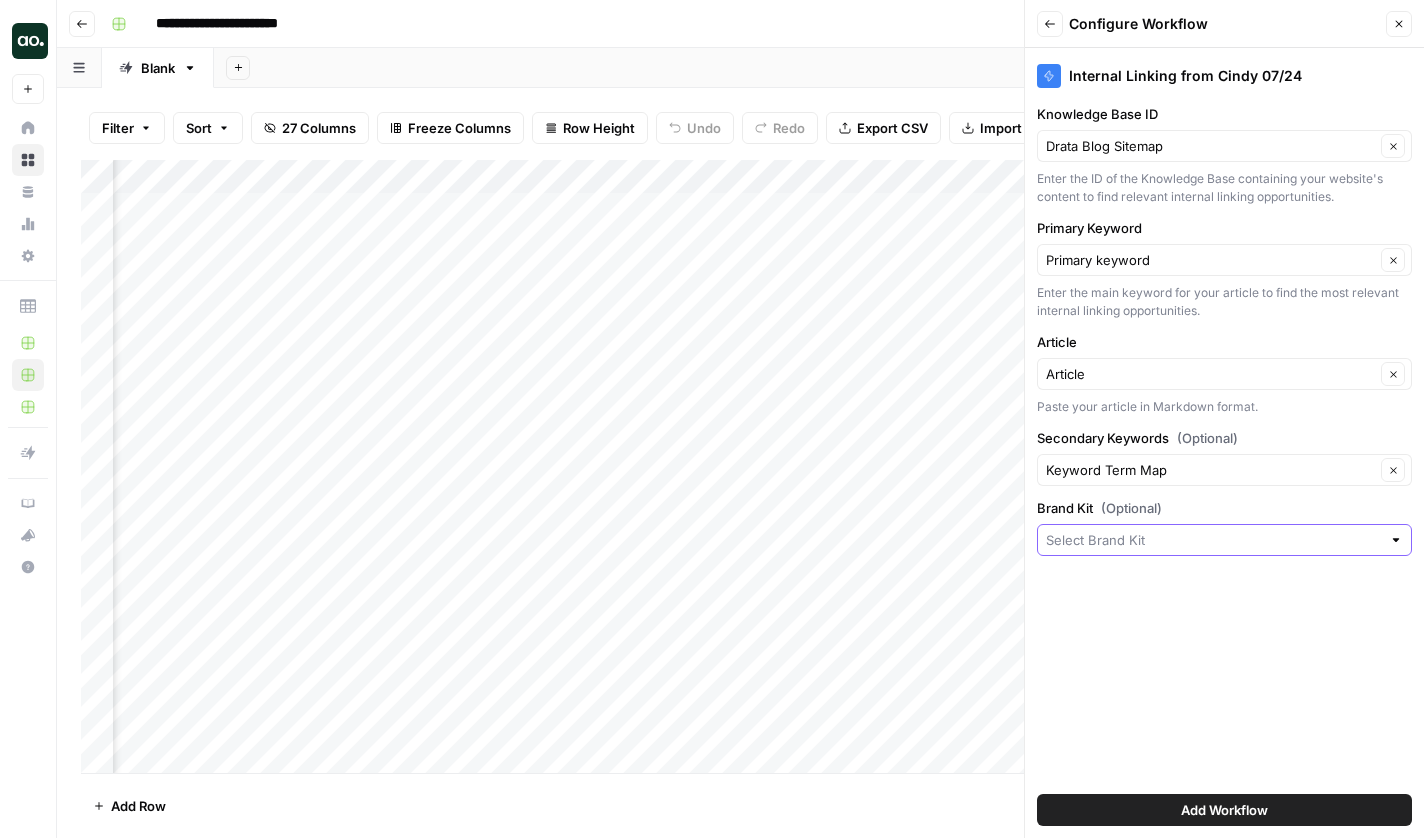 click on "Brand Kit   (Optional)" at bounding box center [1213, 540] 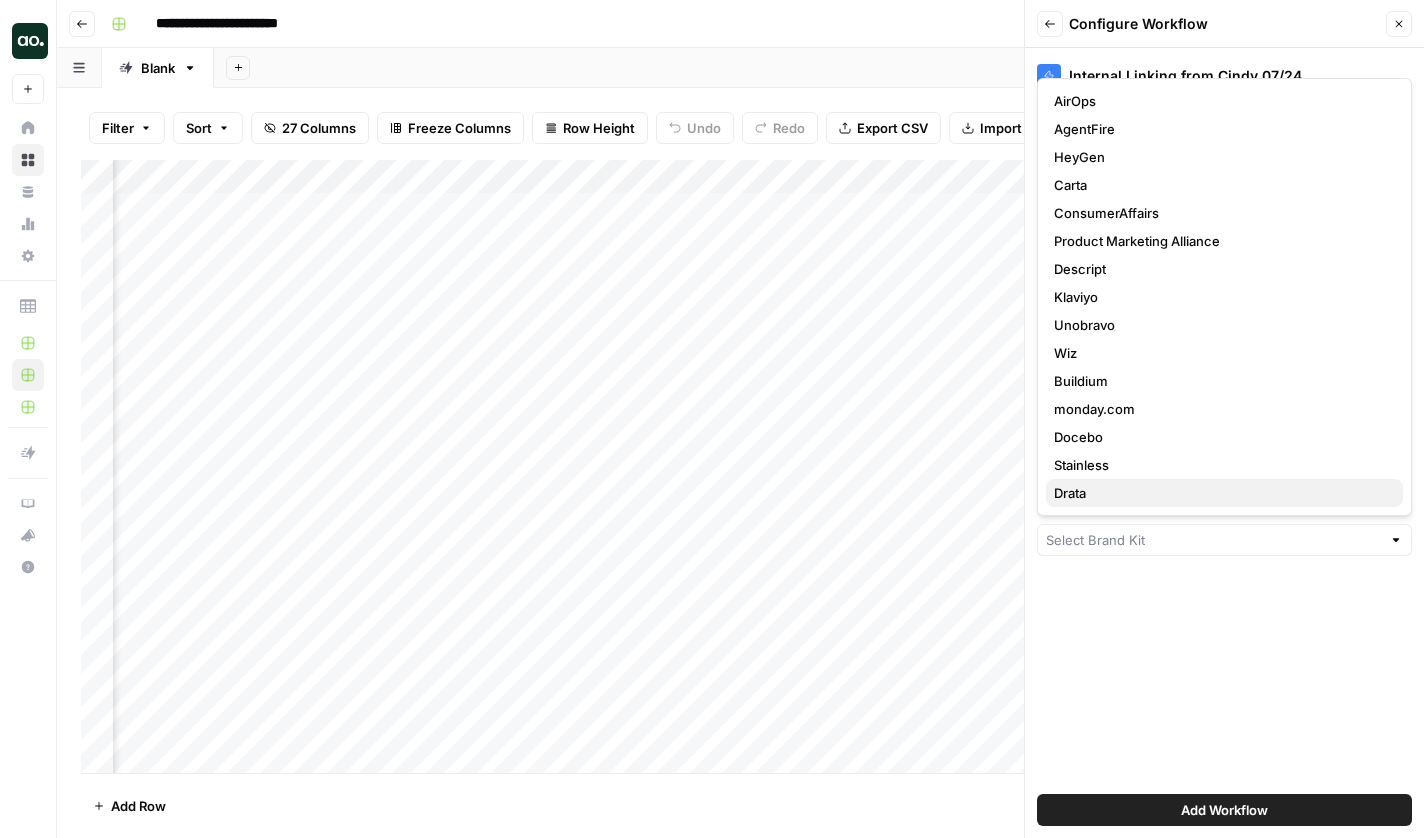 click on "Drata" at bounding box center (1220, 493) 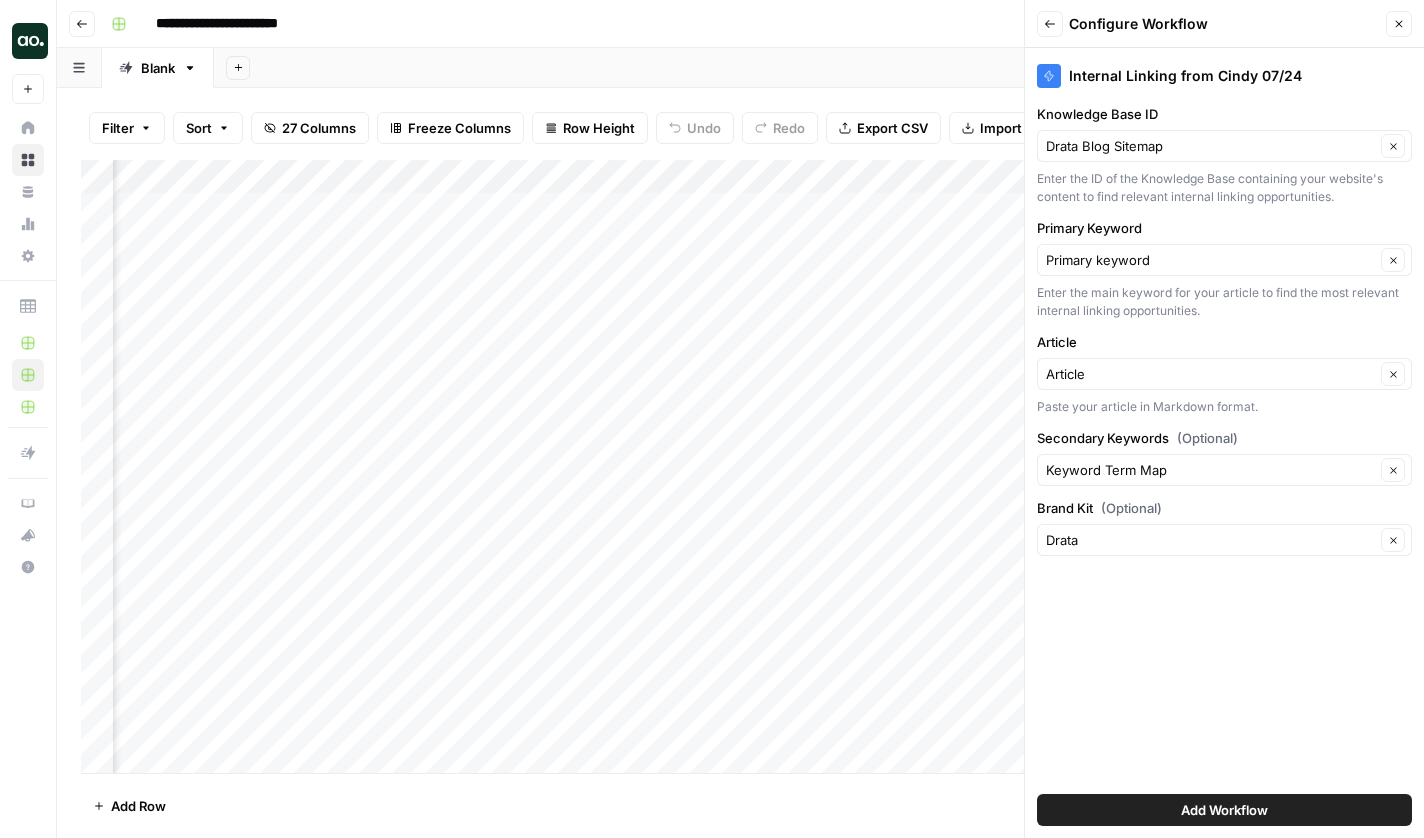 scroll, scrollTop: 0, scrollLeft: 0, axis: both 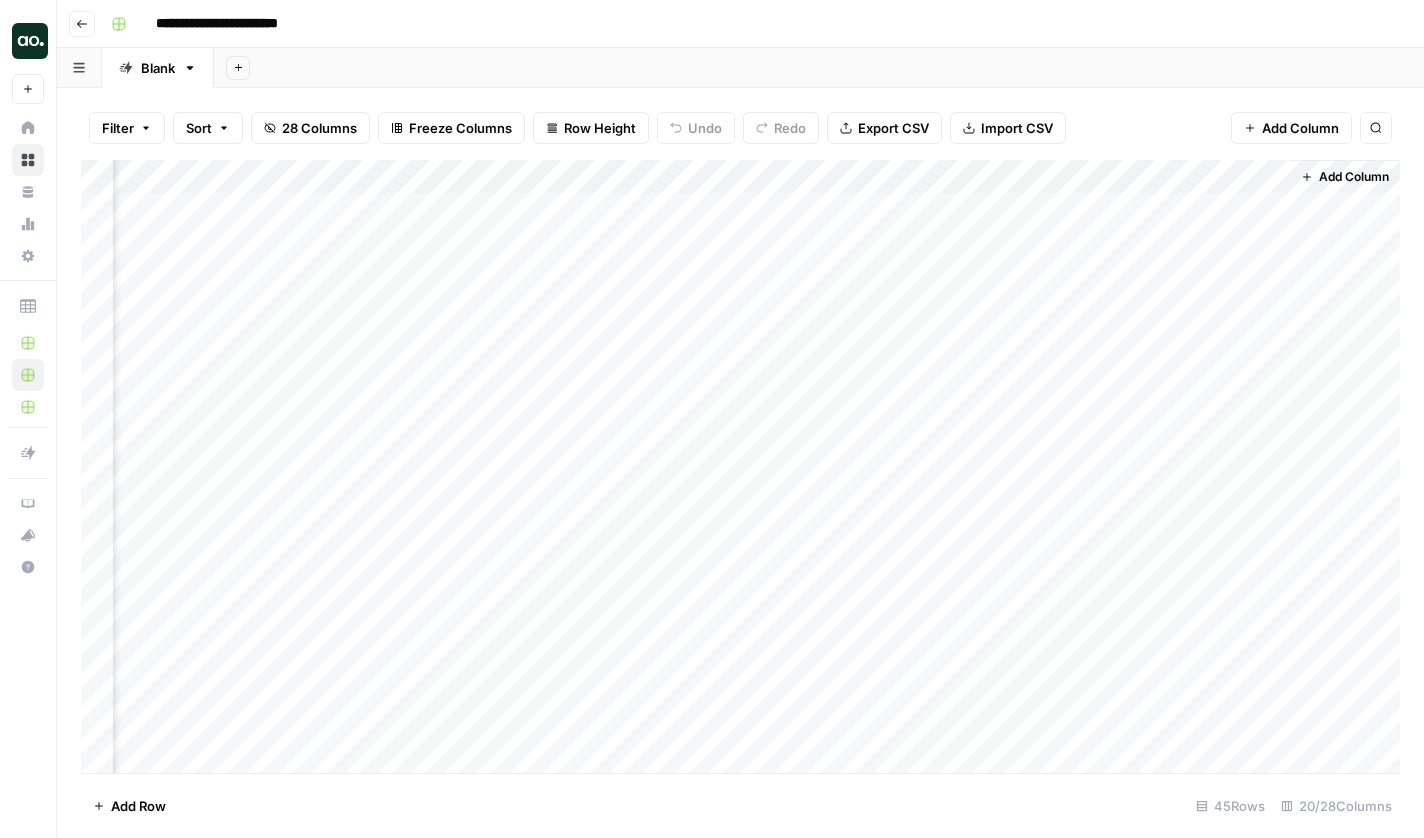drag, startPoint x: 1199, startPoint y: 166, endPoint x: 559, endPoint y: 173, distance: 640.03827 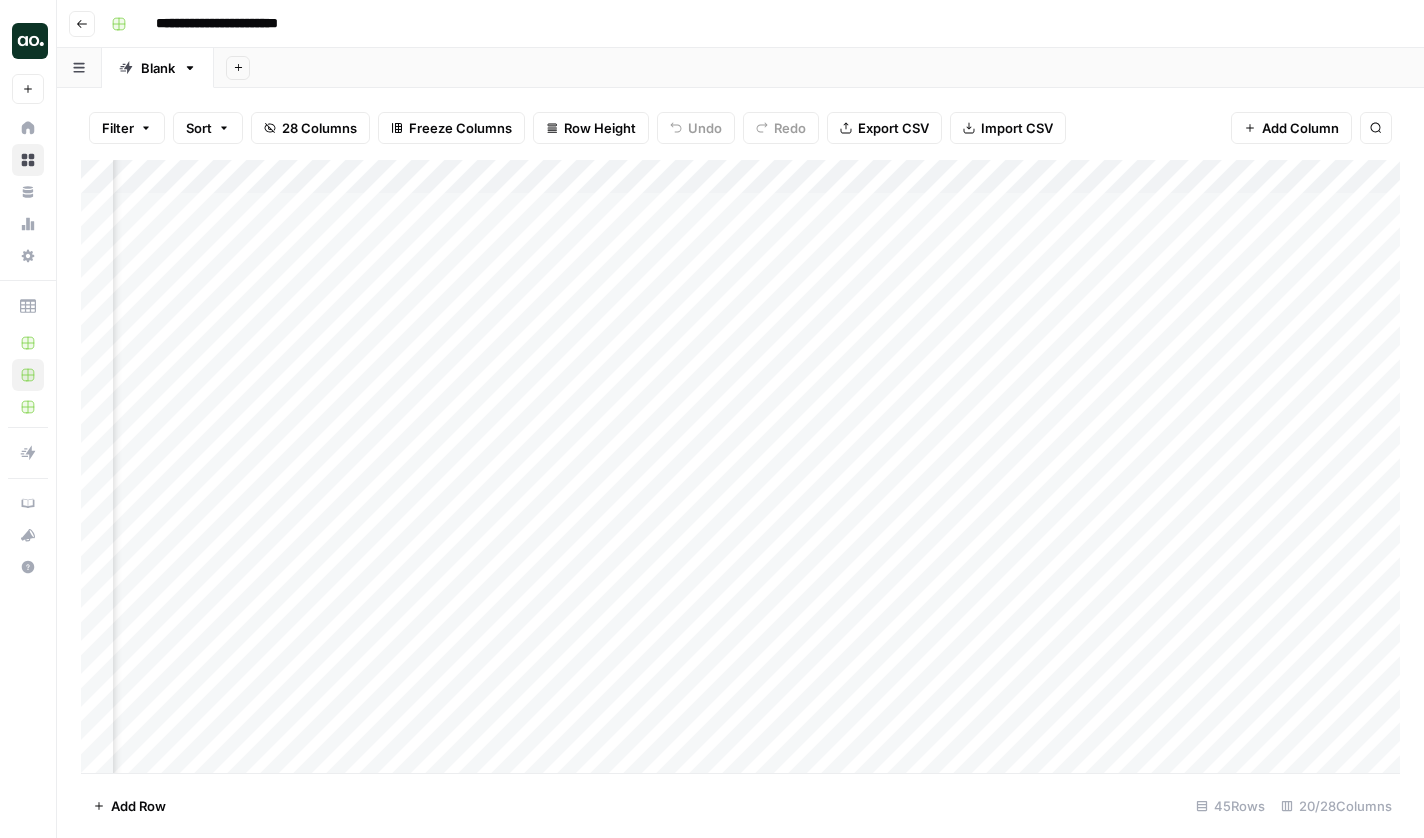scroll, scrollTop: 0, scrollLeft: 2133, axis: horizontal 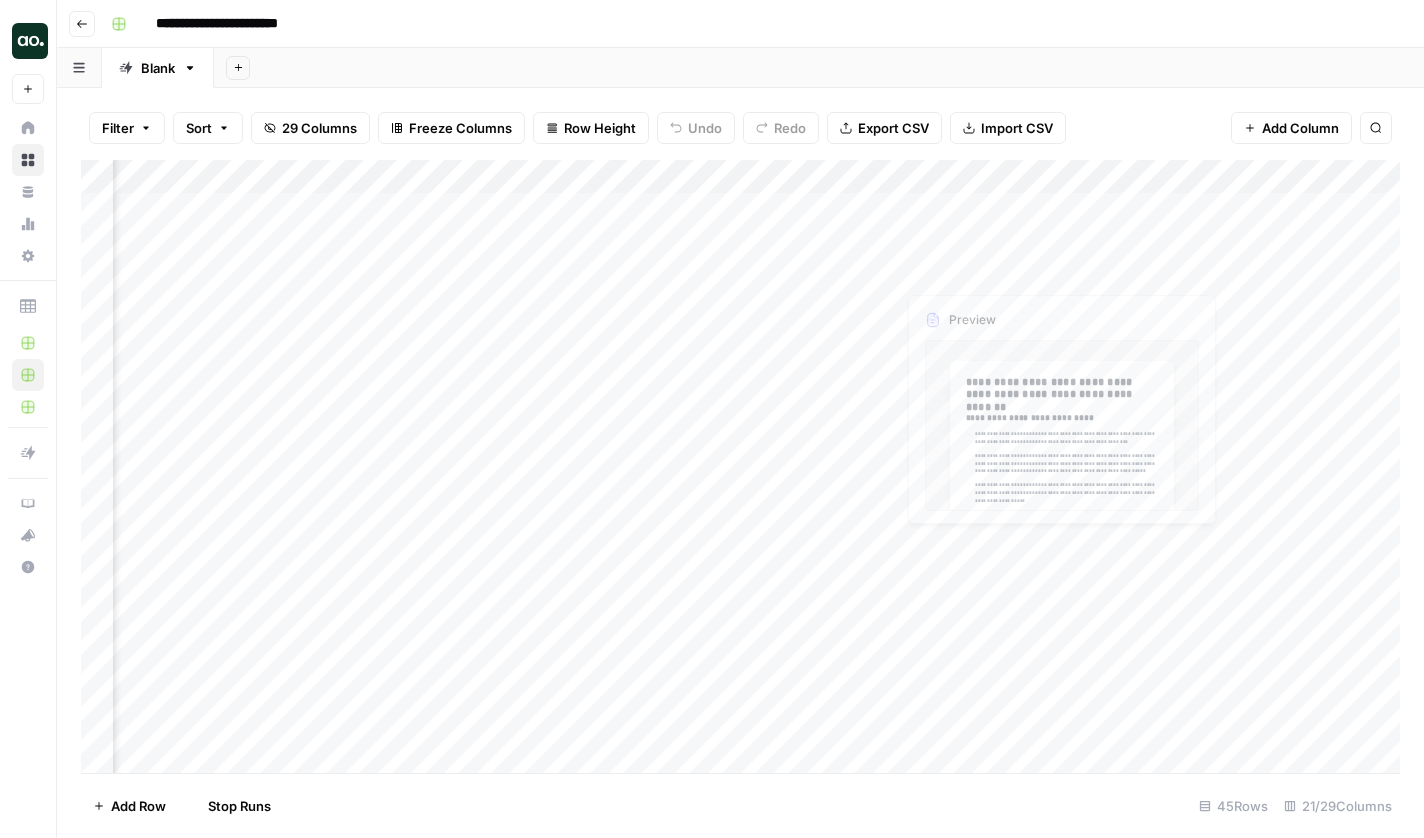 click on "Add Column" at bounding box center (740, 469) 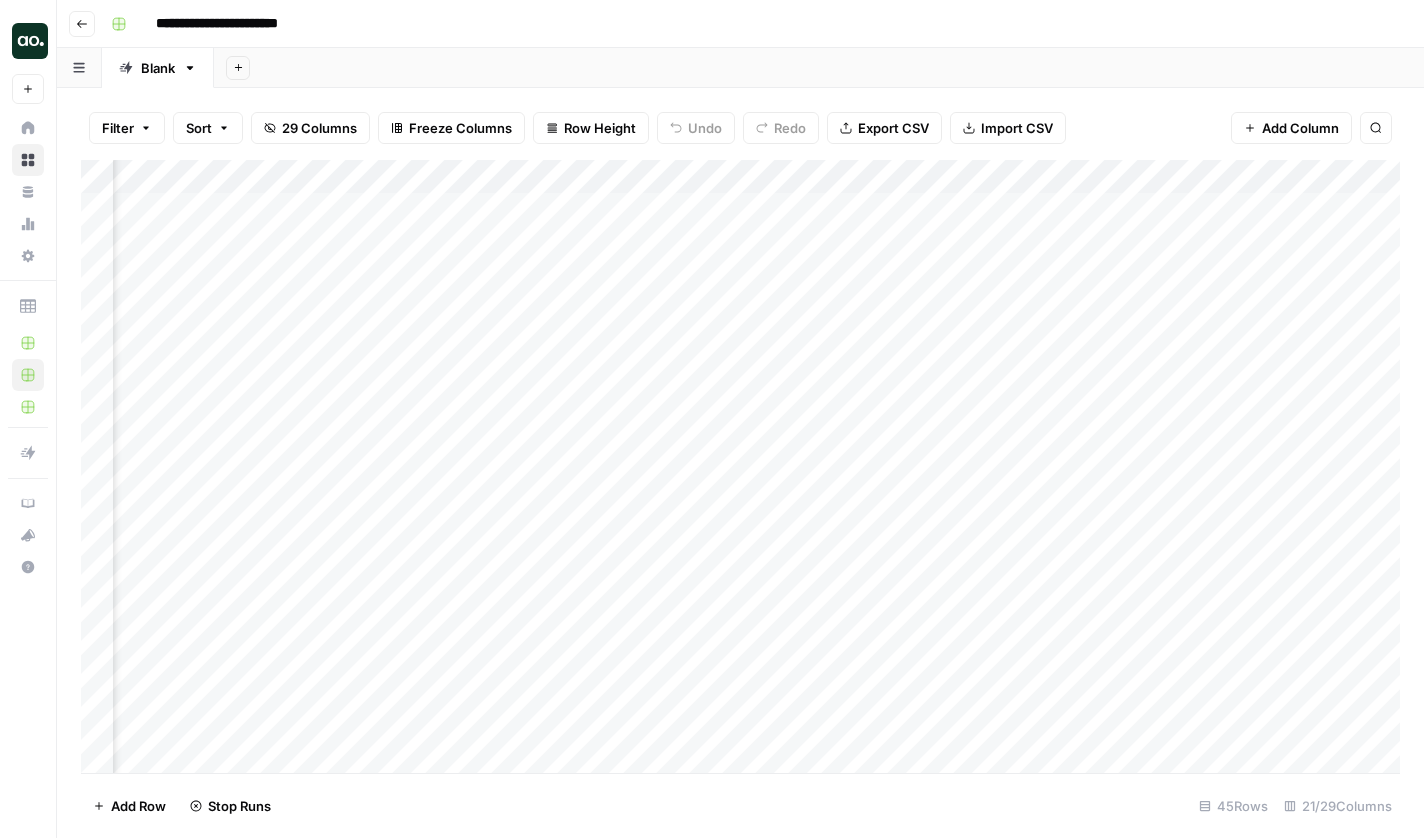 scroll, scrollTop: 0, scrollLeft: 1913, axis: horizontal 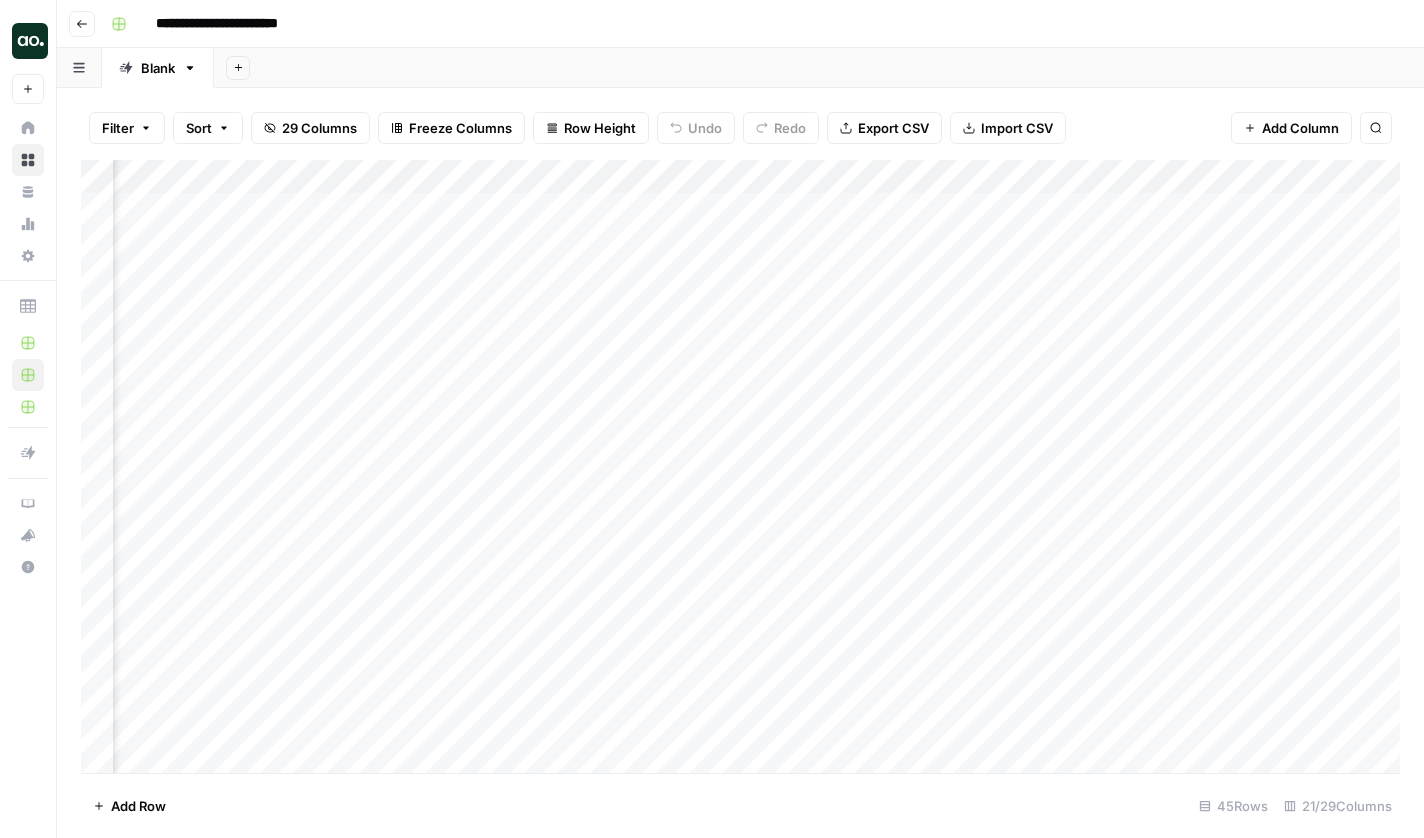 click on "Add Column" at bounding box center [740, 469] 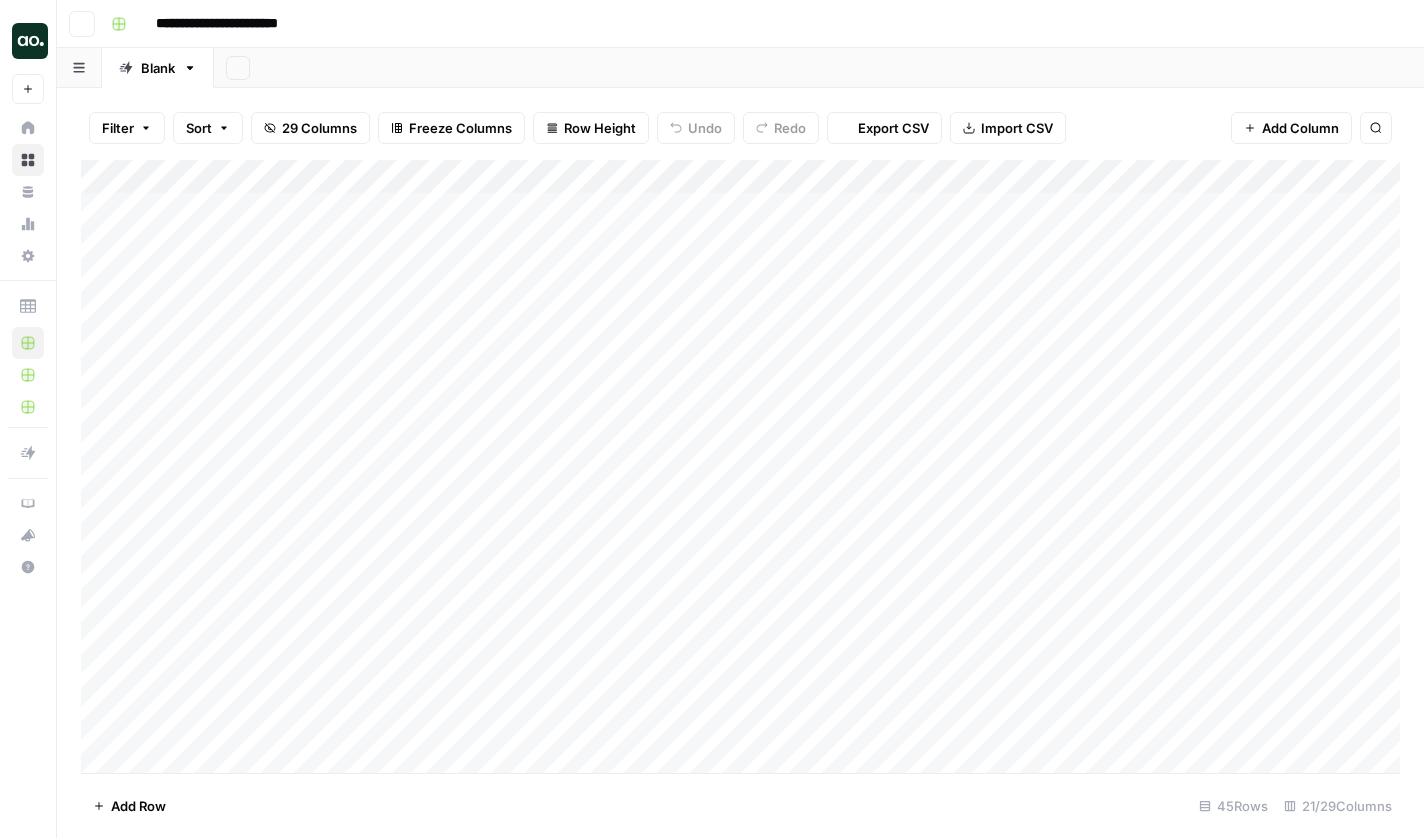 scroll, scrollTop: 0, scrollLeft: 0, axis: both 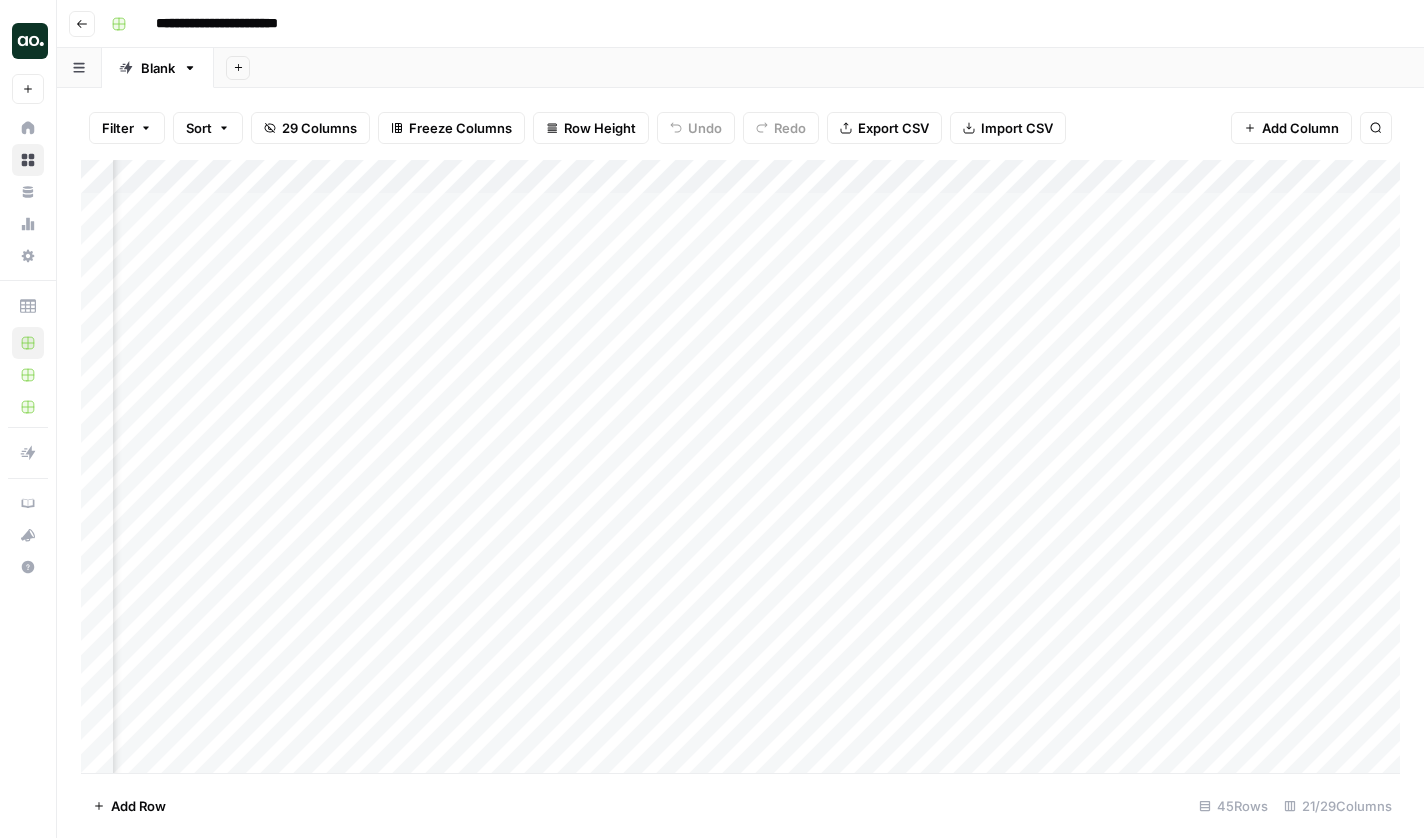 click on "Add Column" at bounding box center (740, 469) 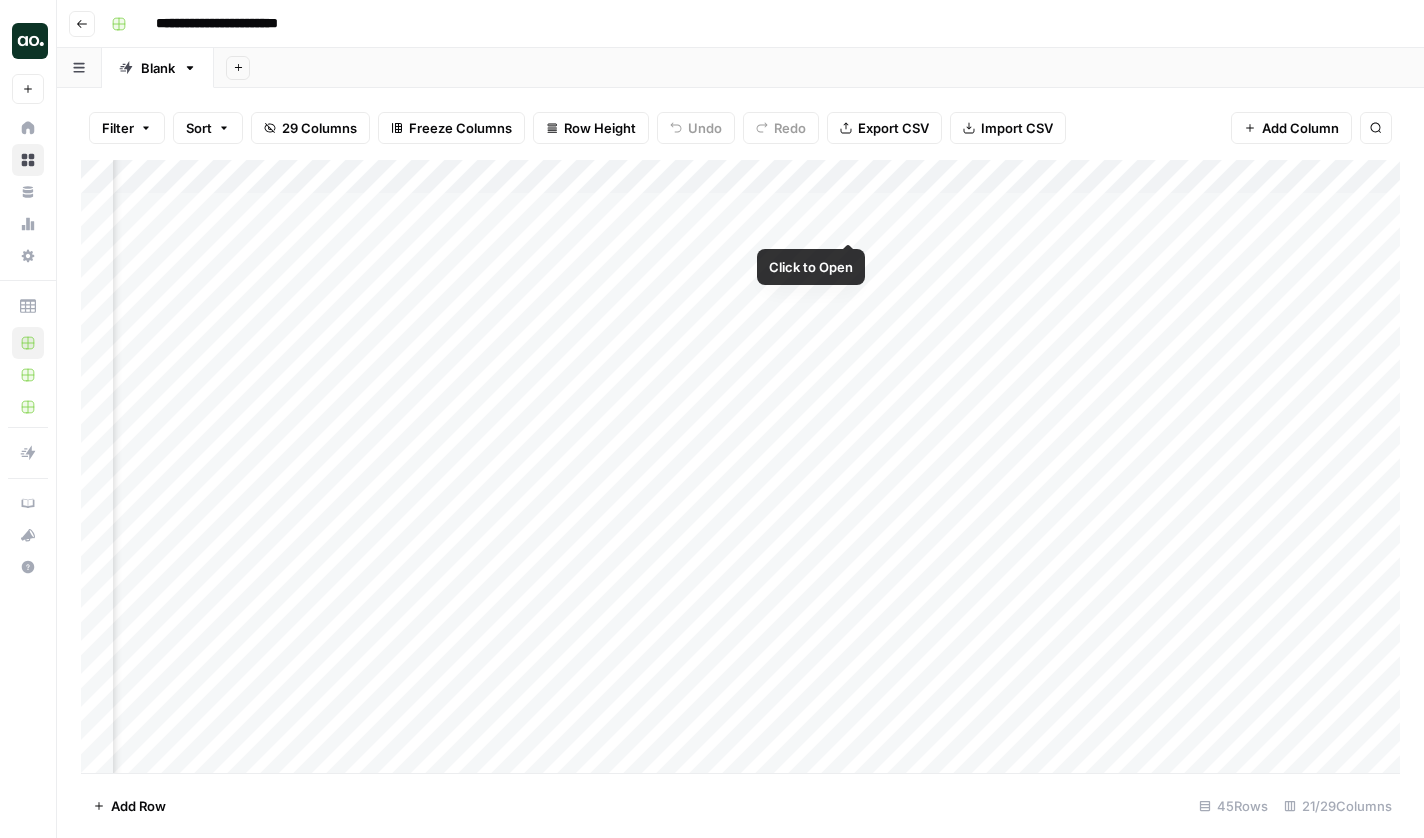 click on "Add Column" at bounding box center (740, 469) 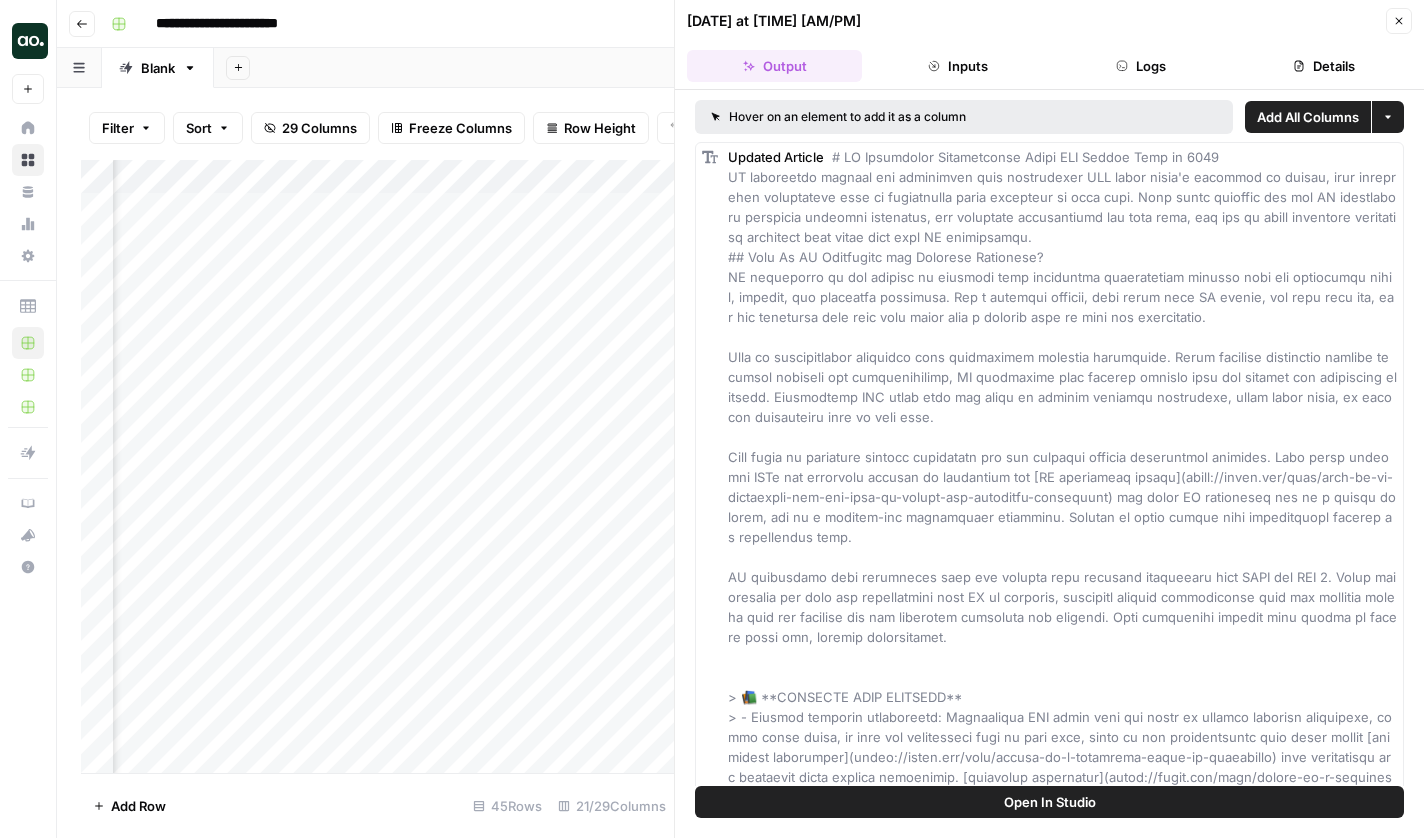 click on "Add All Columns" at bounding box center [1308, 117] 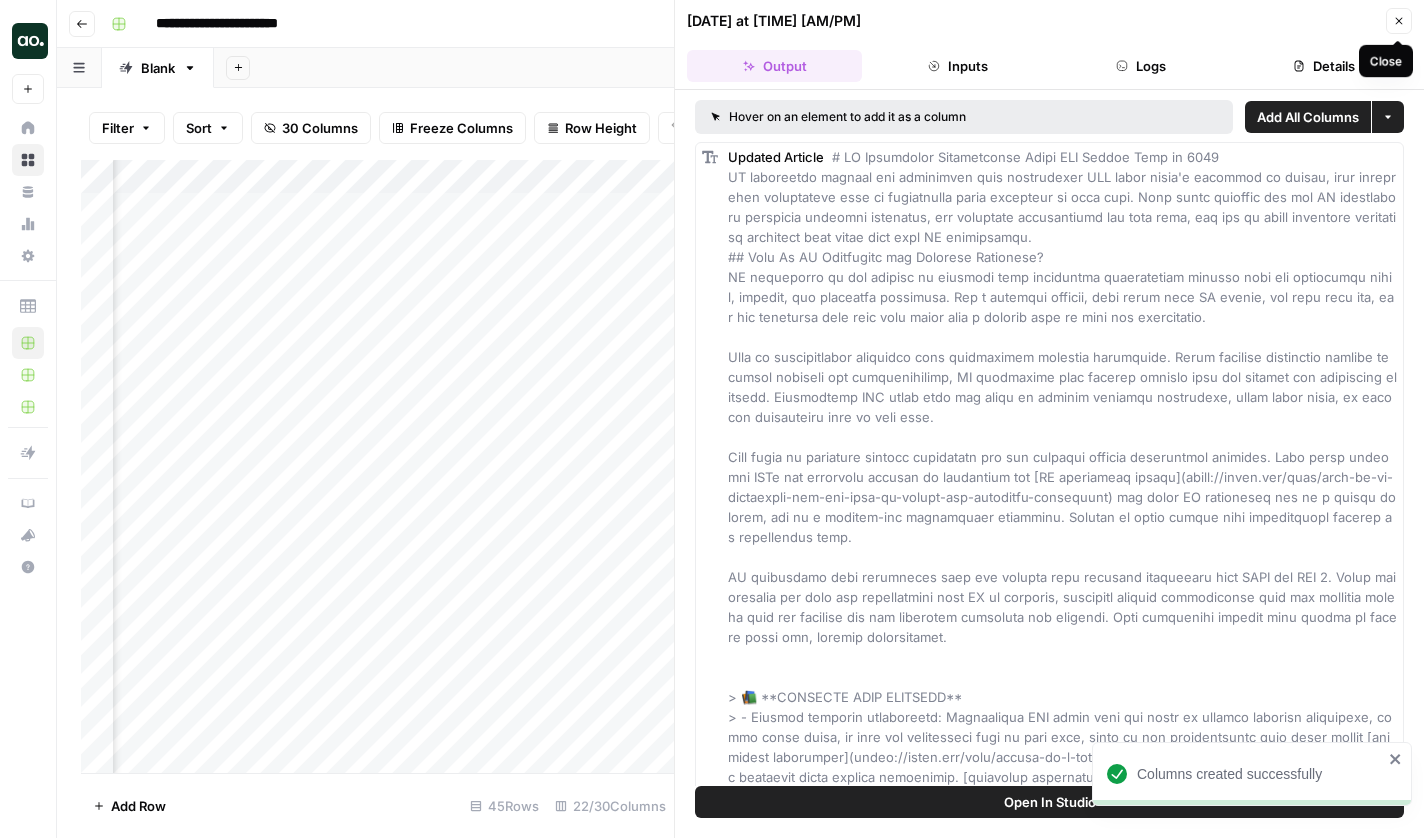 click 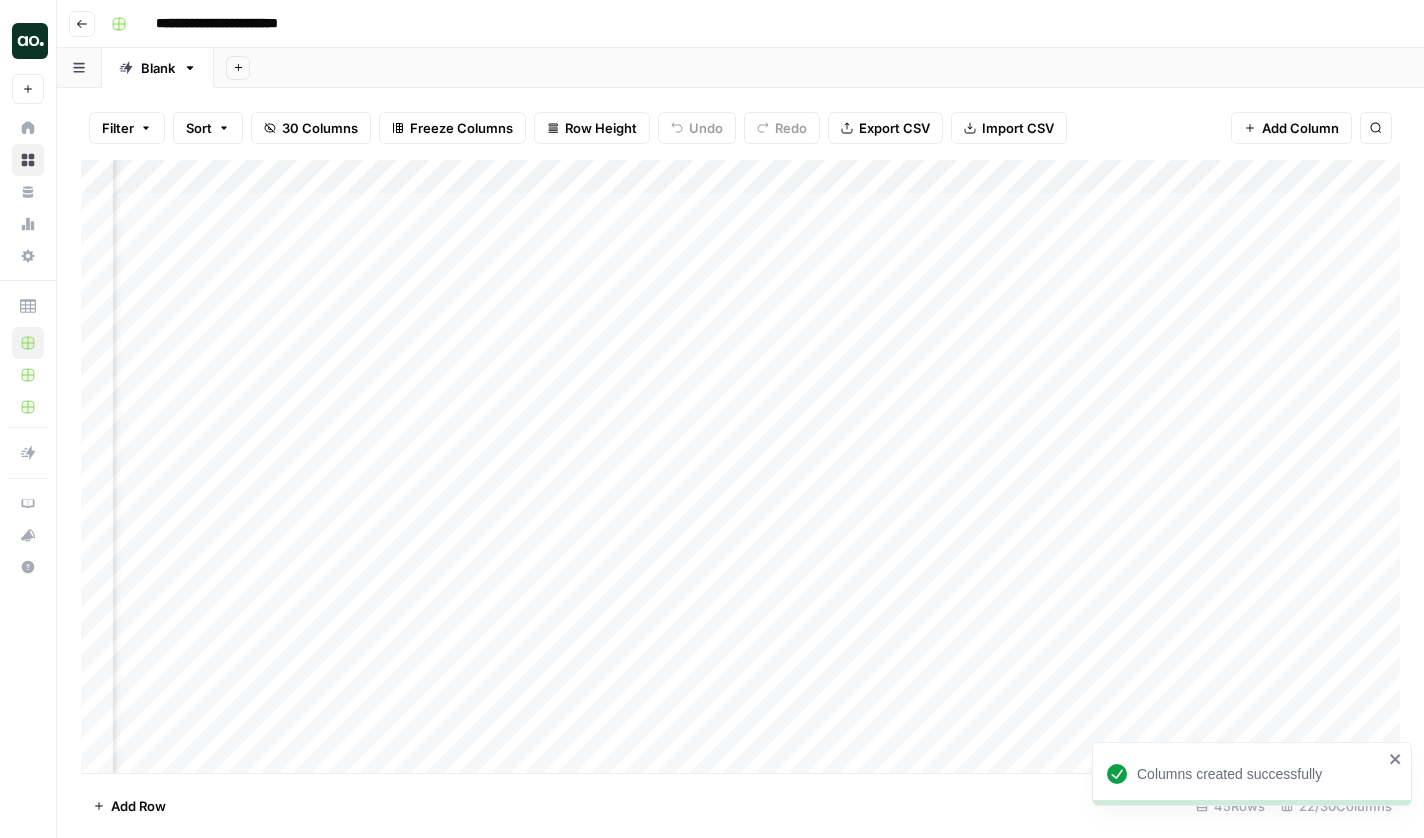 scroll, scrollTop: 1, scrollLeft: 2050, axis: both 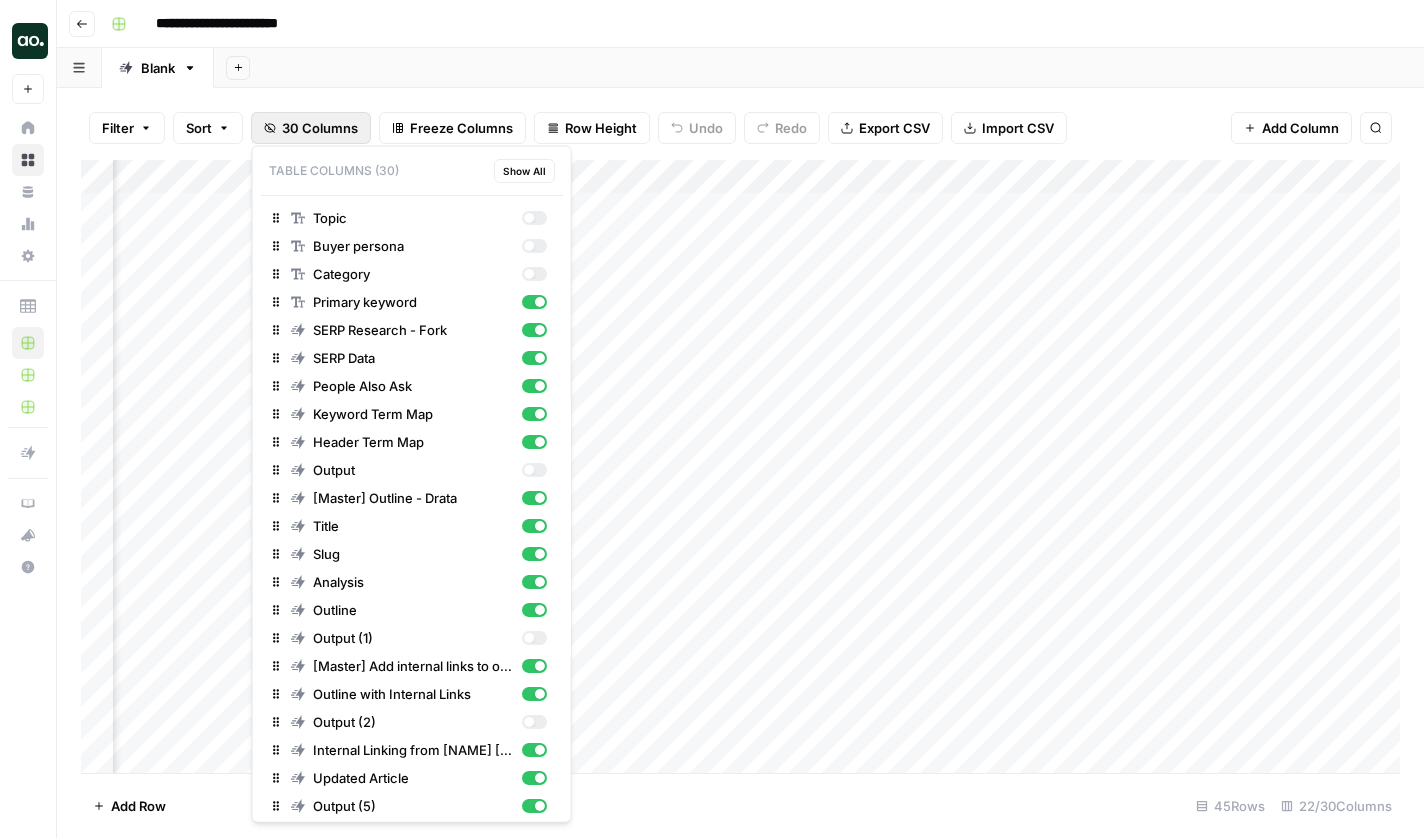 click on "30 Columns" at bounding box center (320, 128) 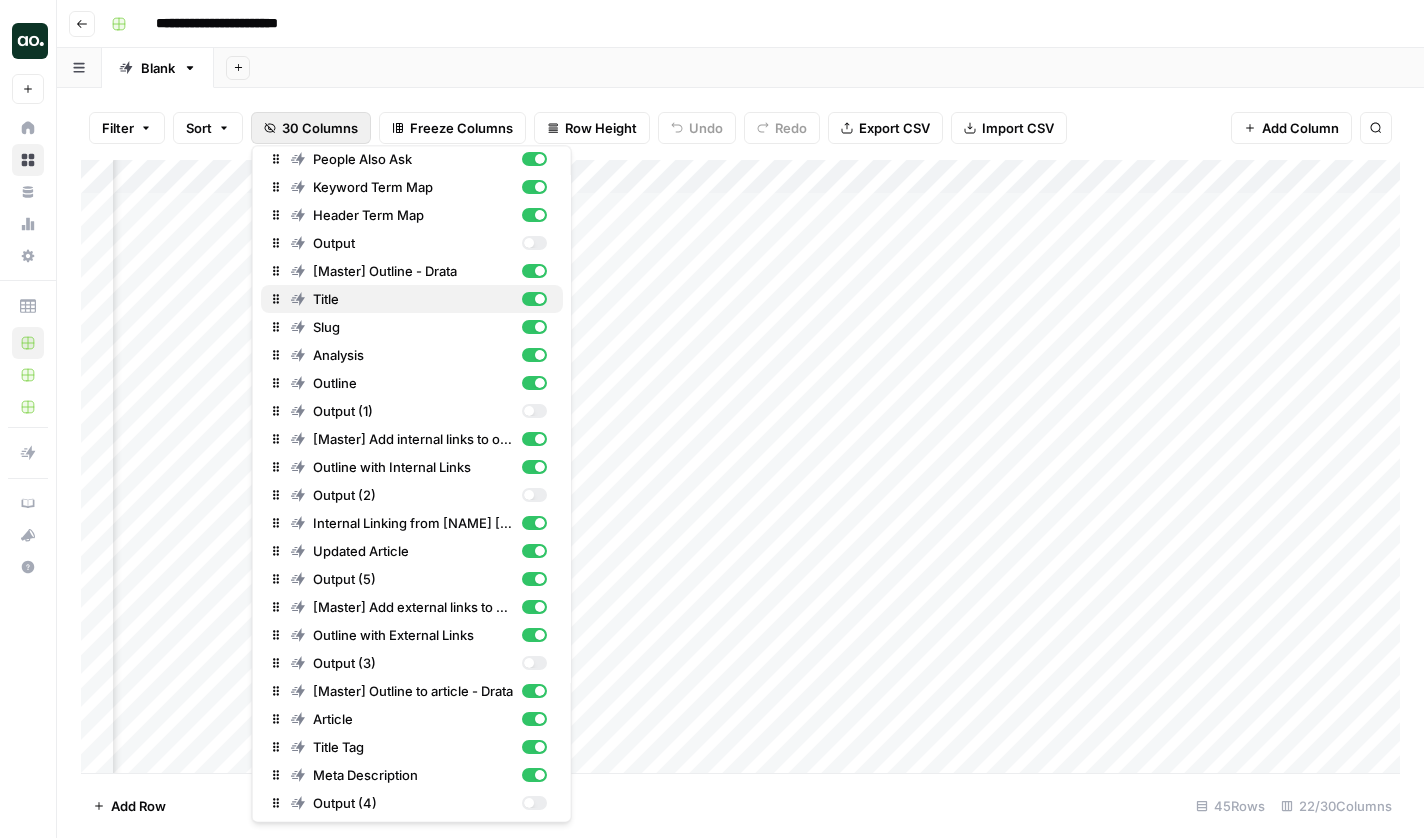 scroll, scrollTop: 229, scrollLeft: 0, axis: vertical 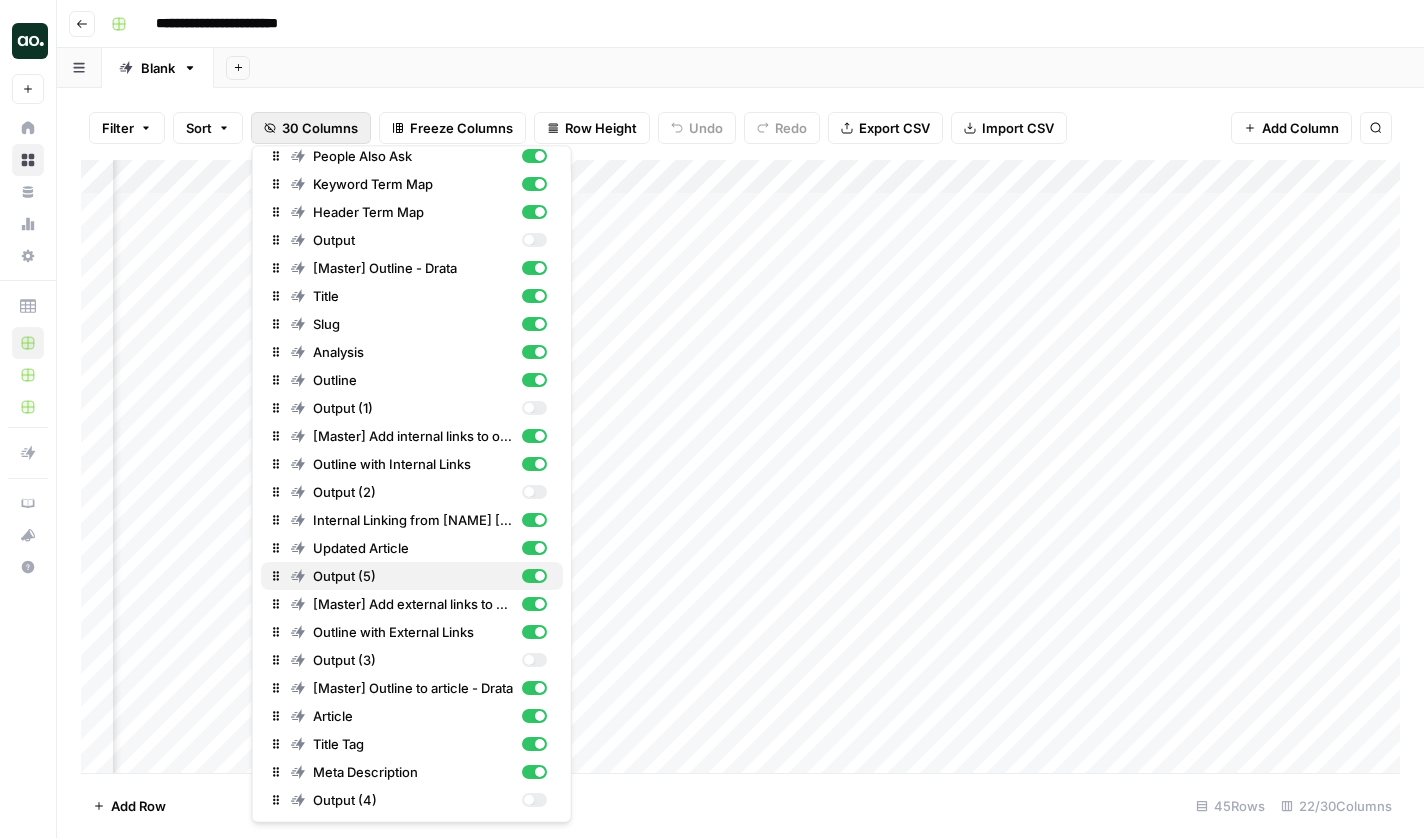 click at bounding box center [540, 577] 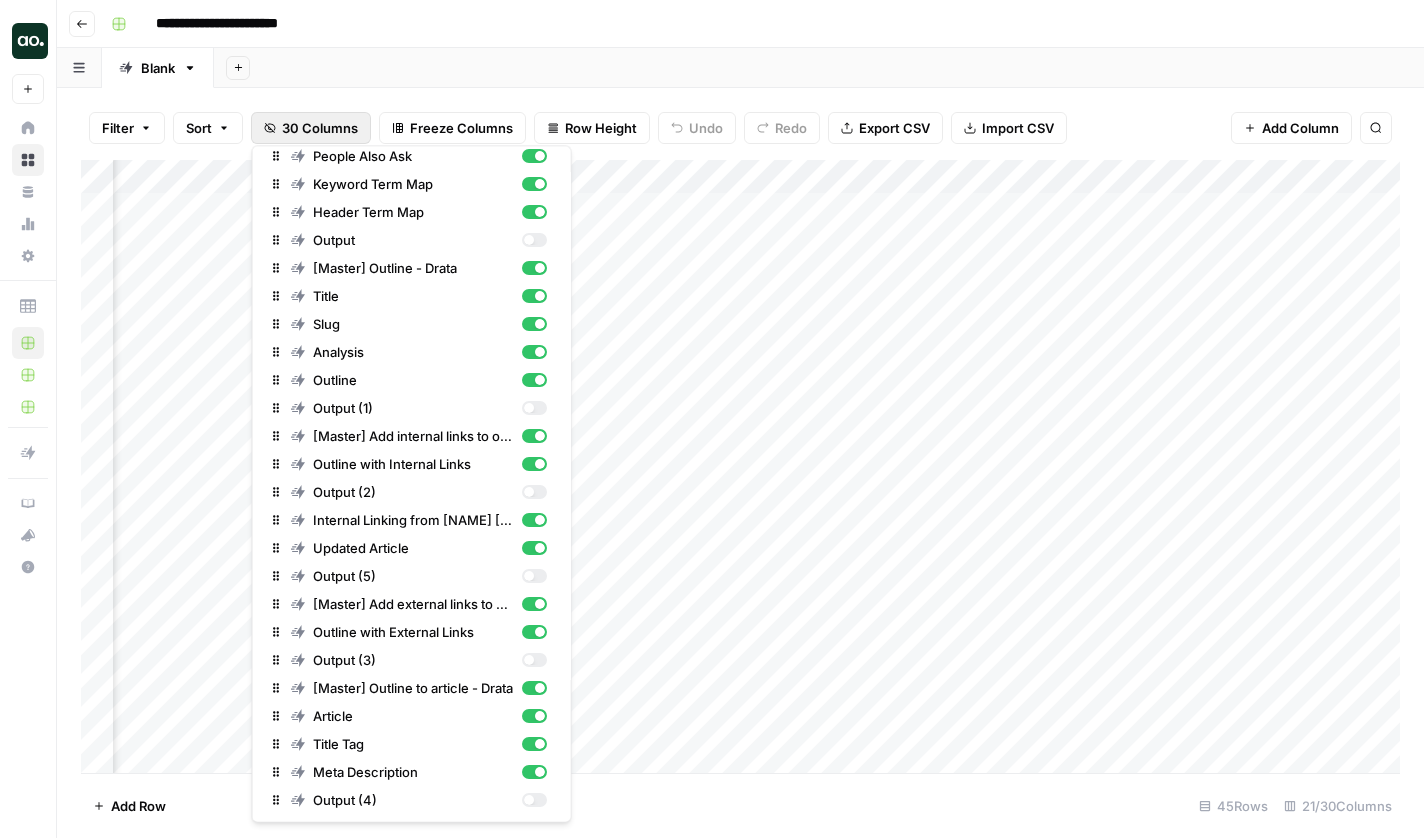 click on "30 Columns" at bounding box center [320, 128] 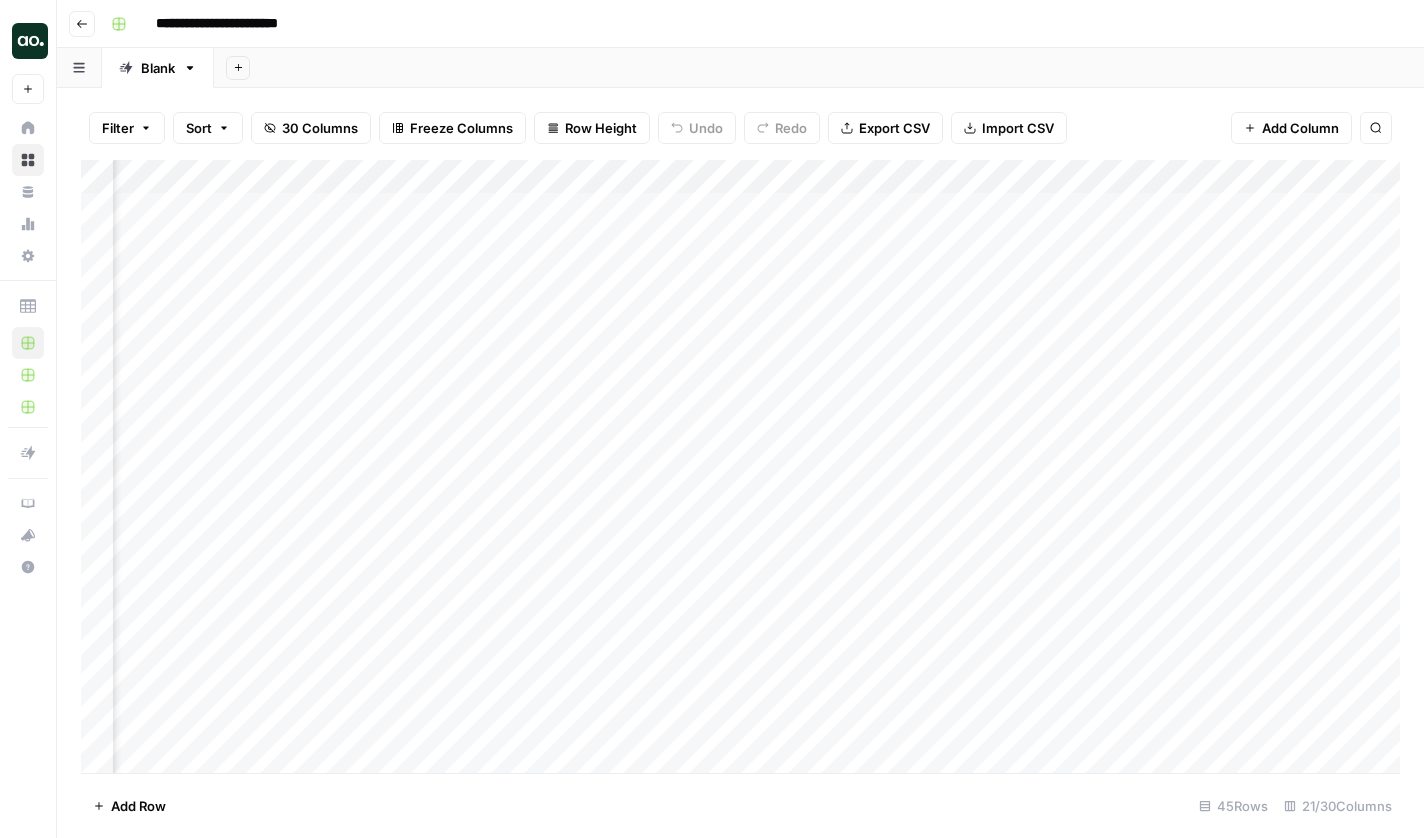 scroll, scrollTop: 0, scrollLeft: 1810, axis: horizontal 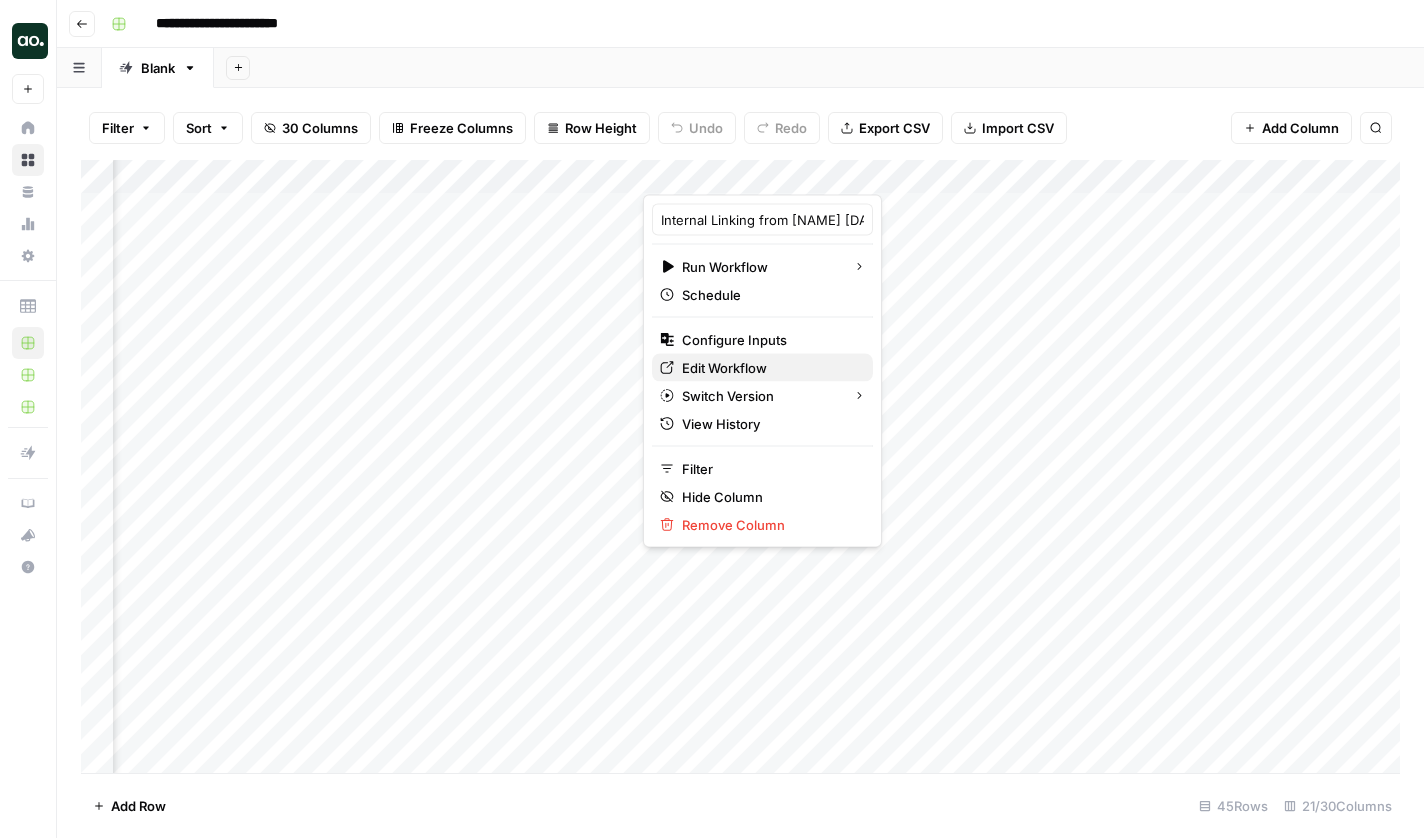 click on "Edit Workflow" at bounding box center (769, 368) 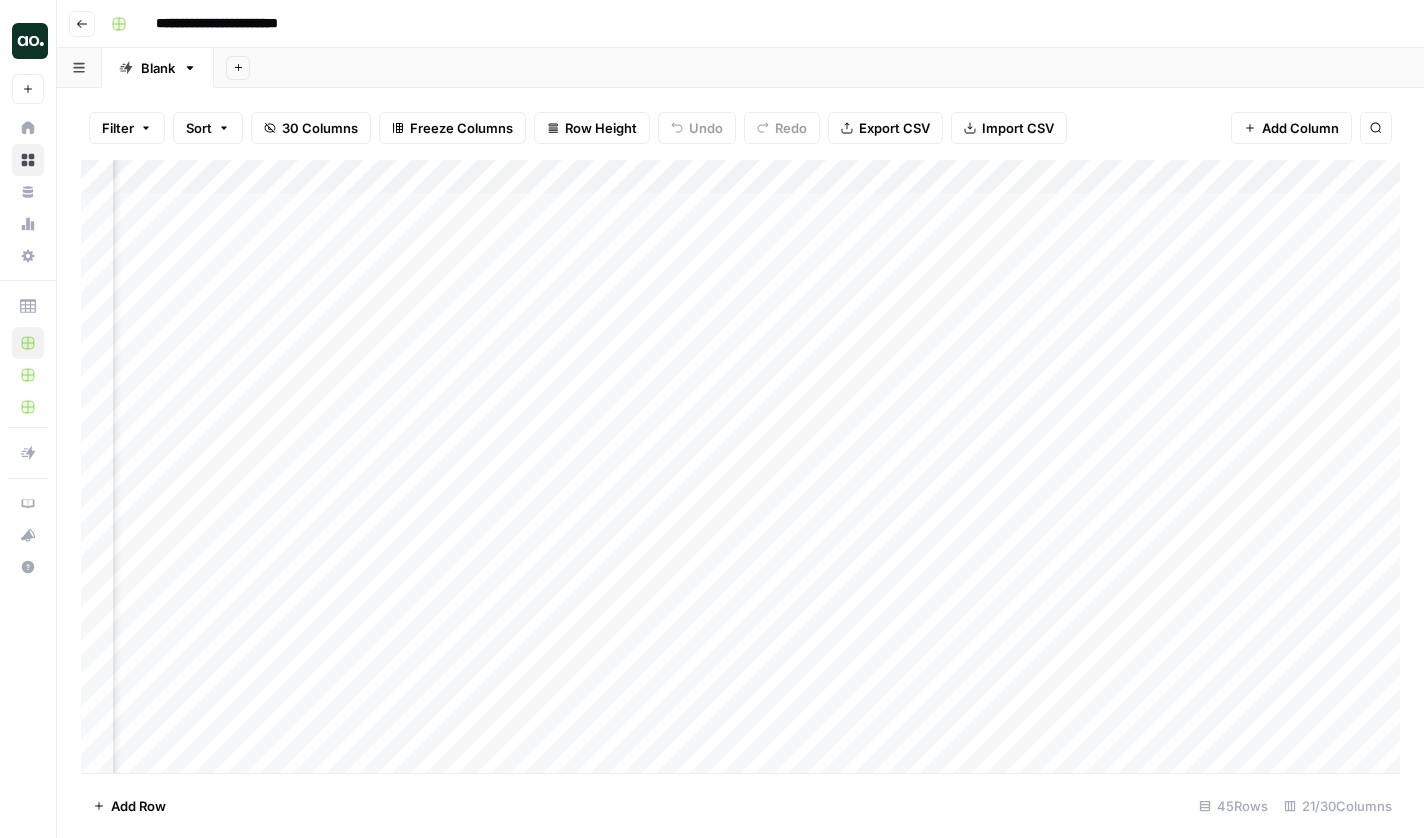 click on "Add Column" at bounding box center (740, 469) 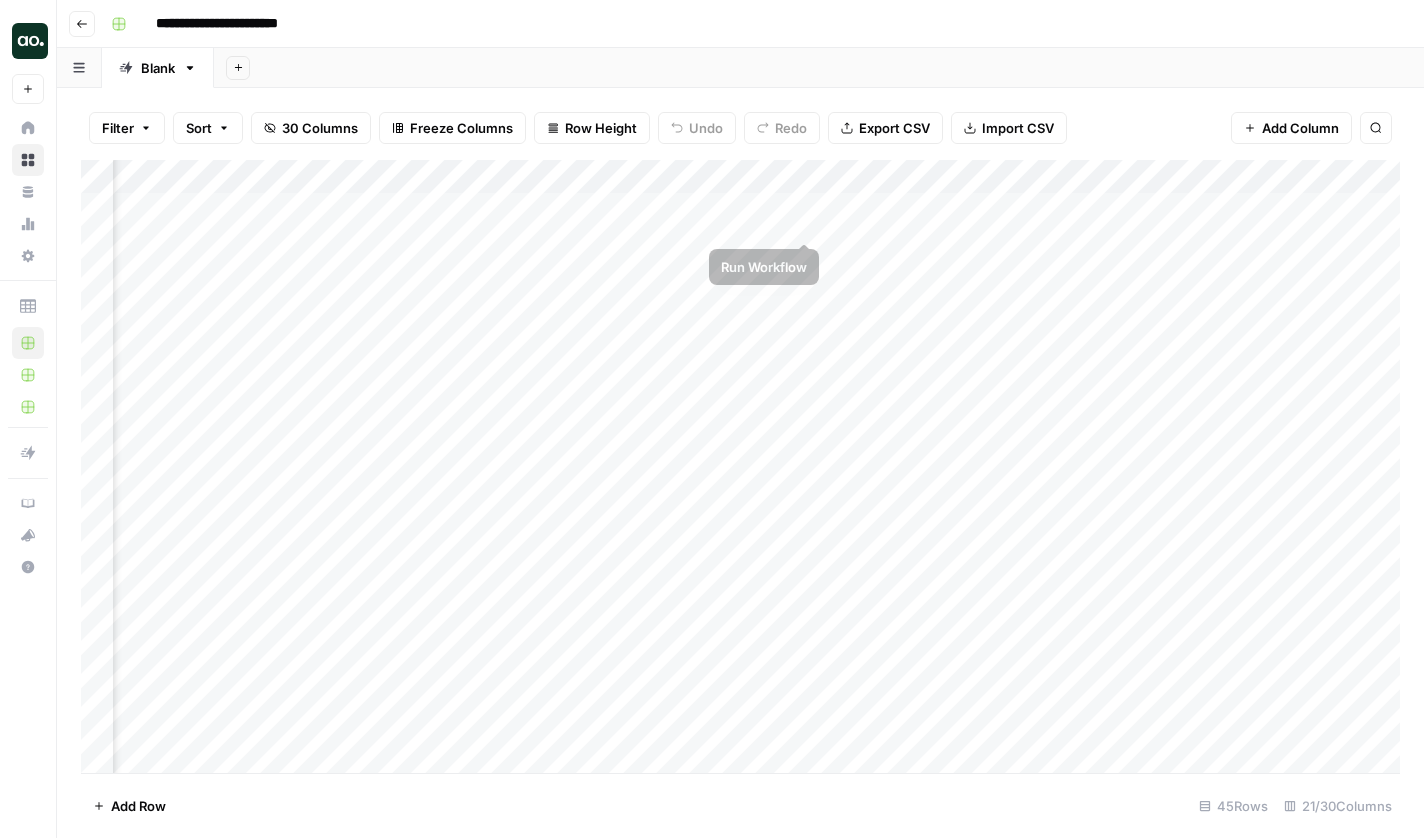 click on "Add Column" at bounding box center [740, 469] 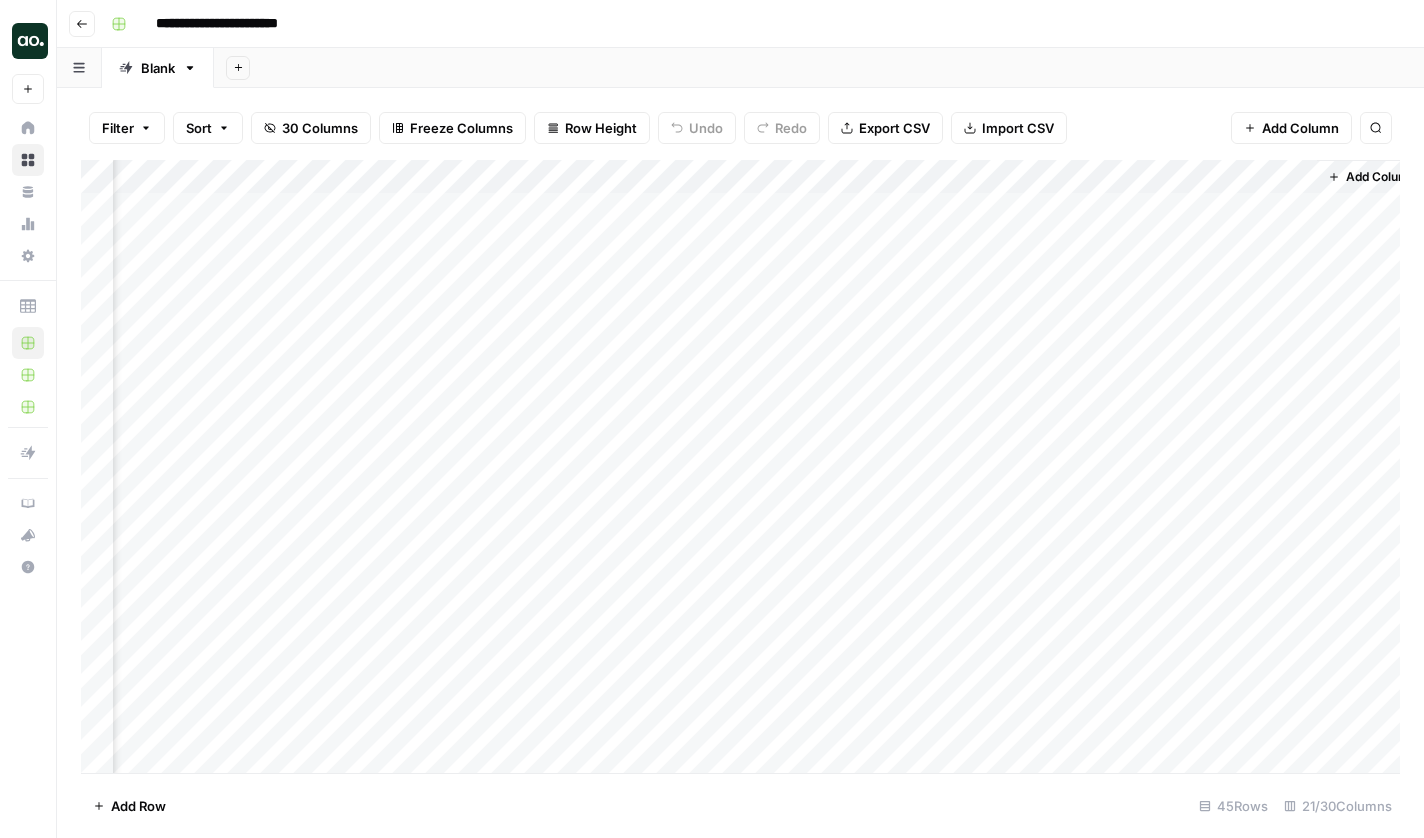 scroll, scrollTop: 4, scrollLeft: 2577, axis: both 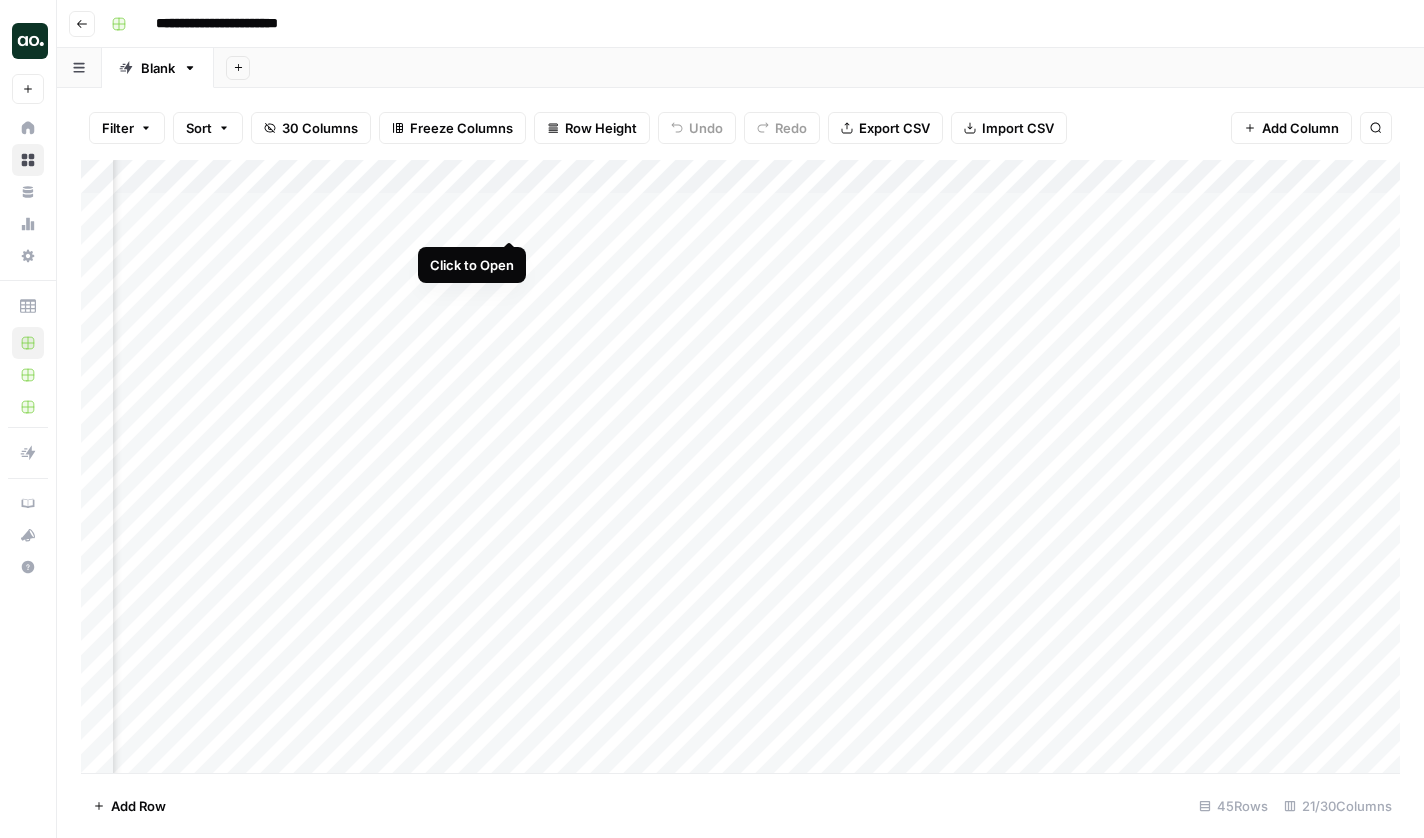 click on "Add Column" at bounding box center (740, 469) 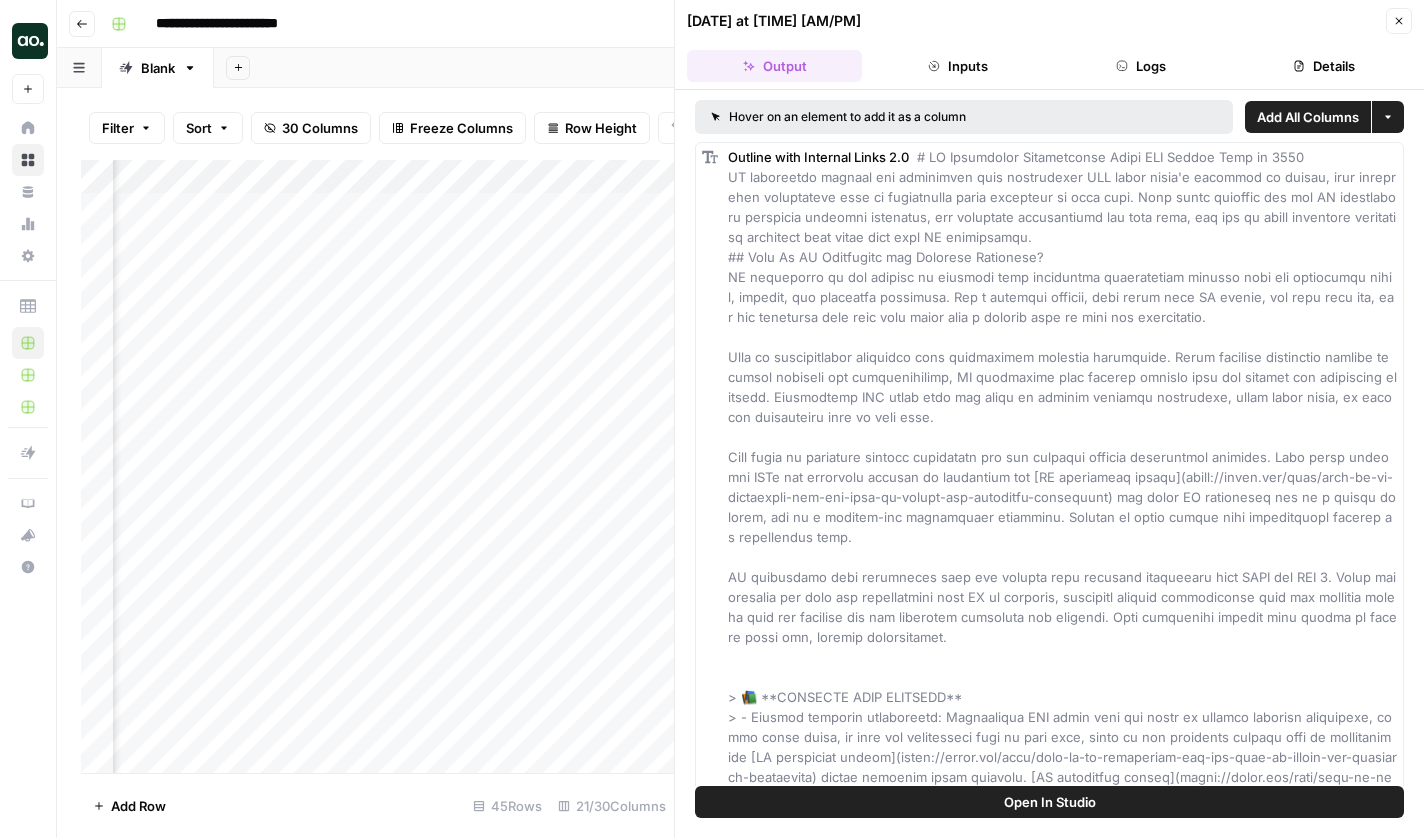 click on "Add All Columns" at bounding box center [1308, 117] 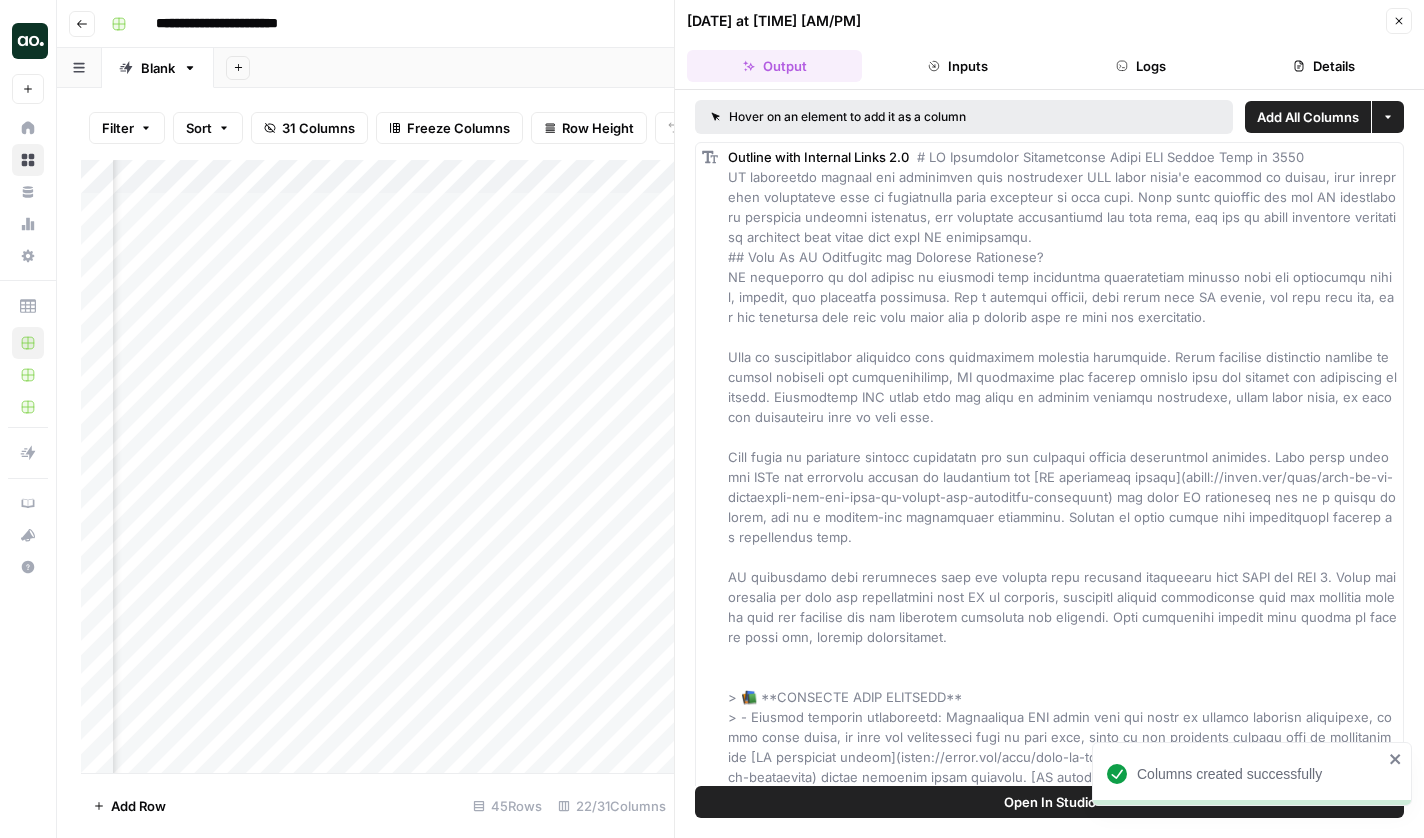 click 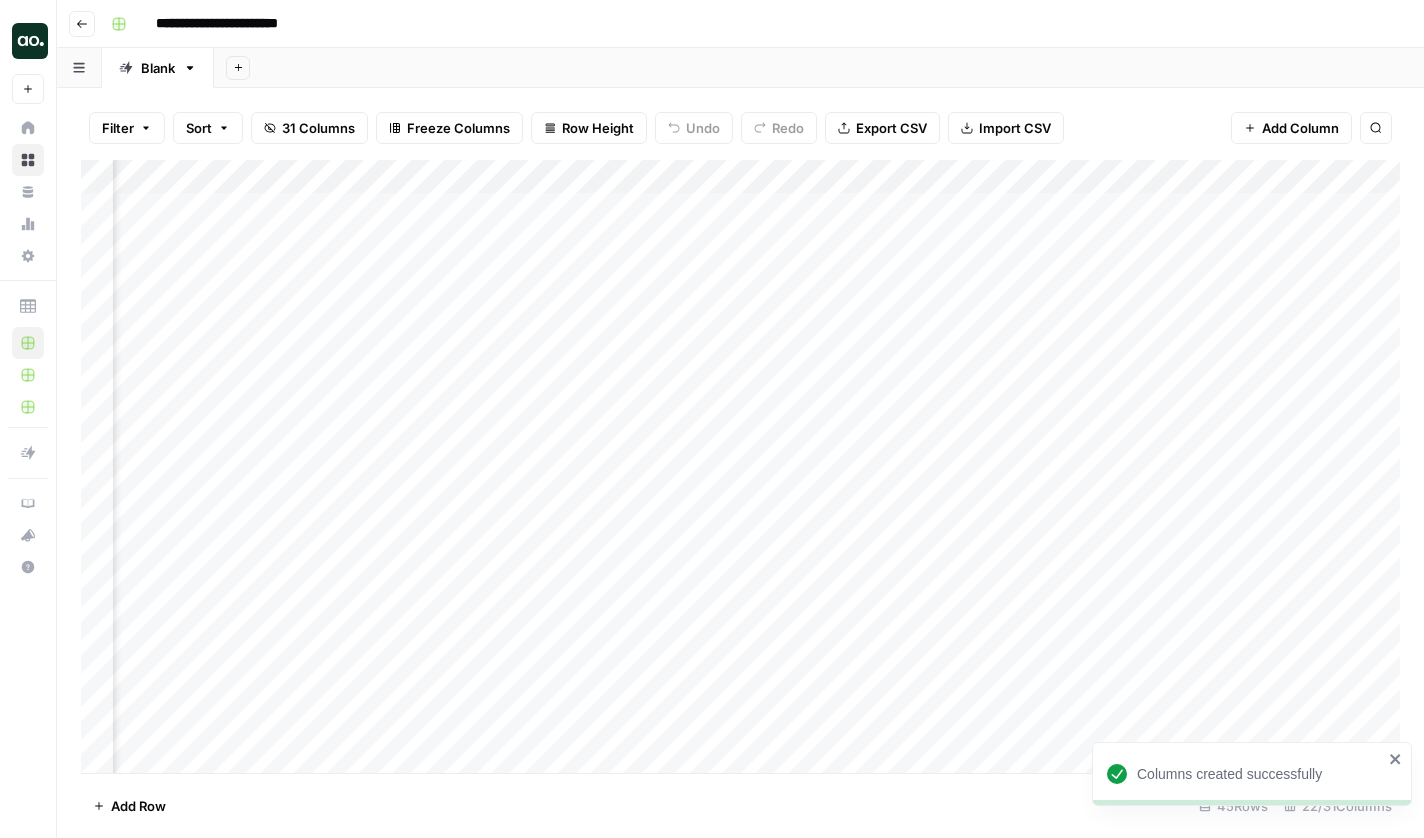 scroll, scrollTop: 2, scrollLeft: 2546, axis: both 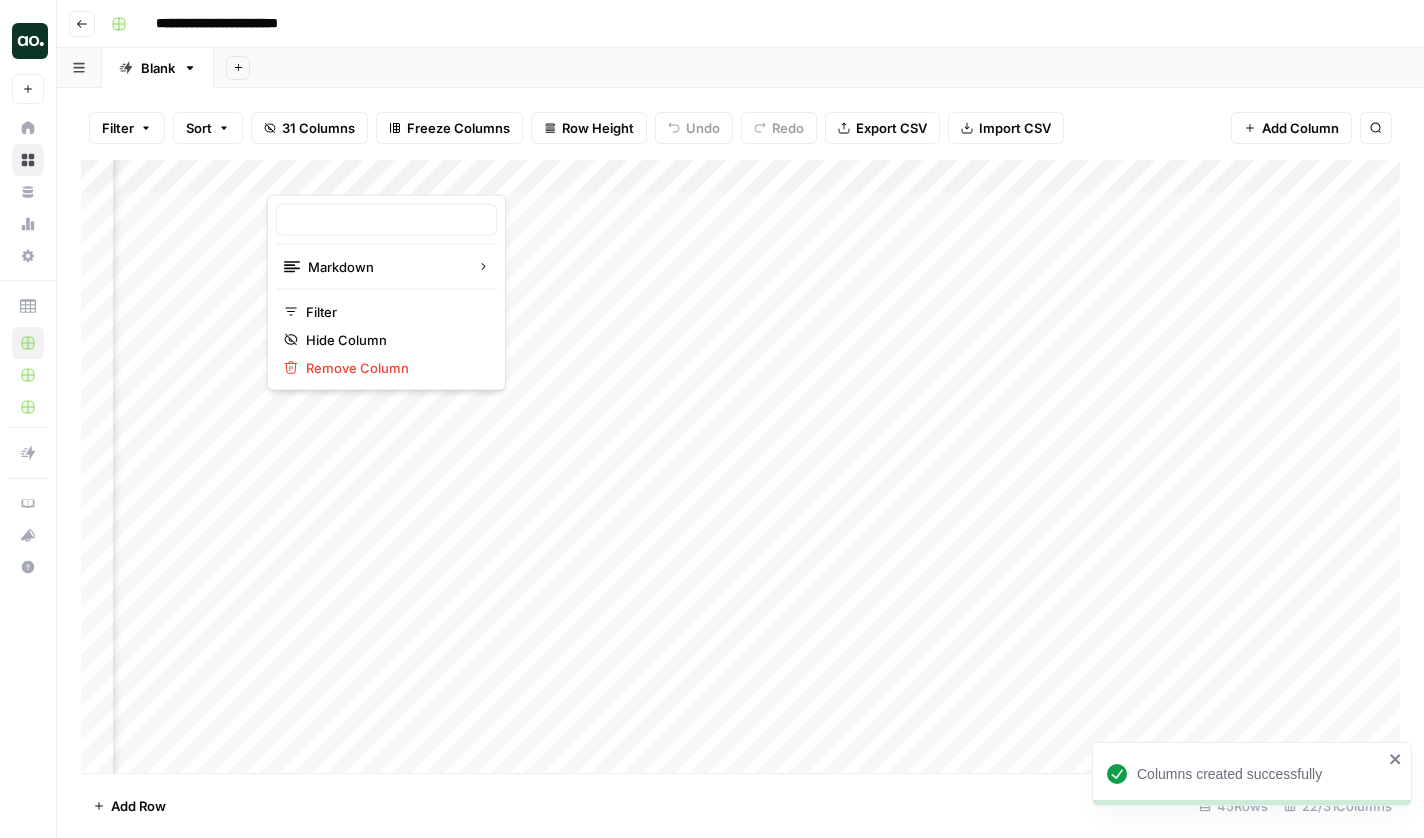 type on "Updated Article" 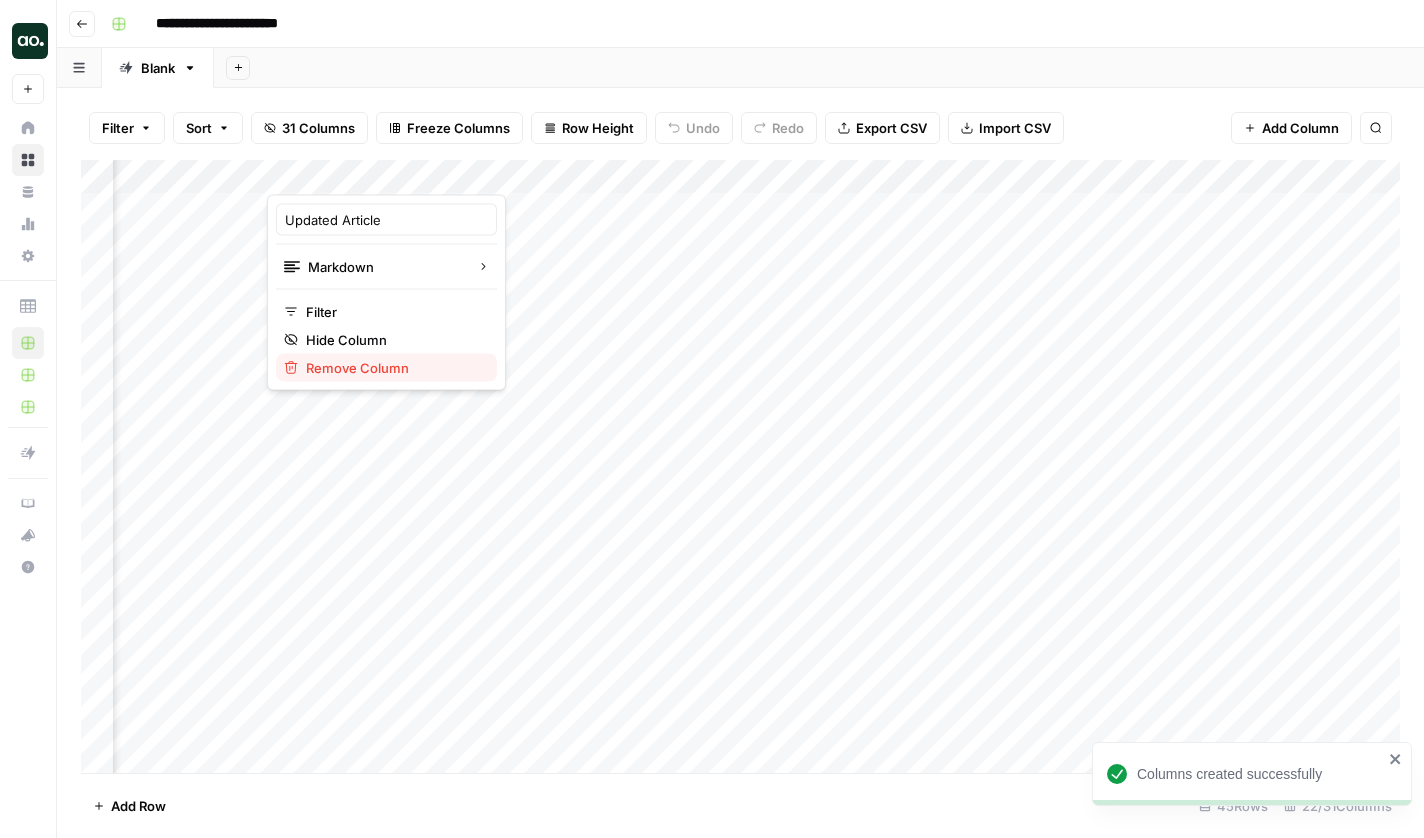 click on "Remove Column" at bounding box center (393, 368) 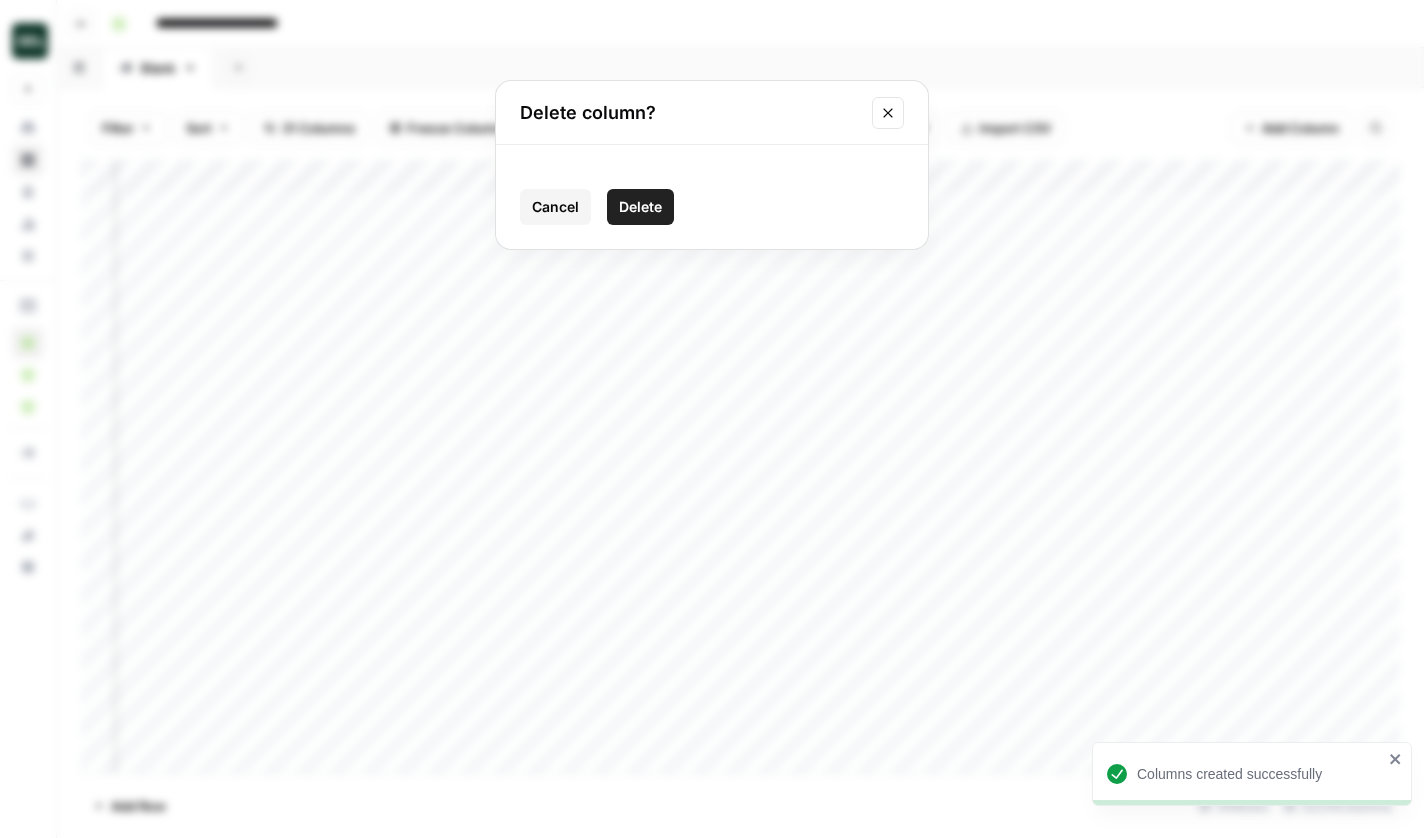 click on "Delete" at bounding box center [640, 207] 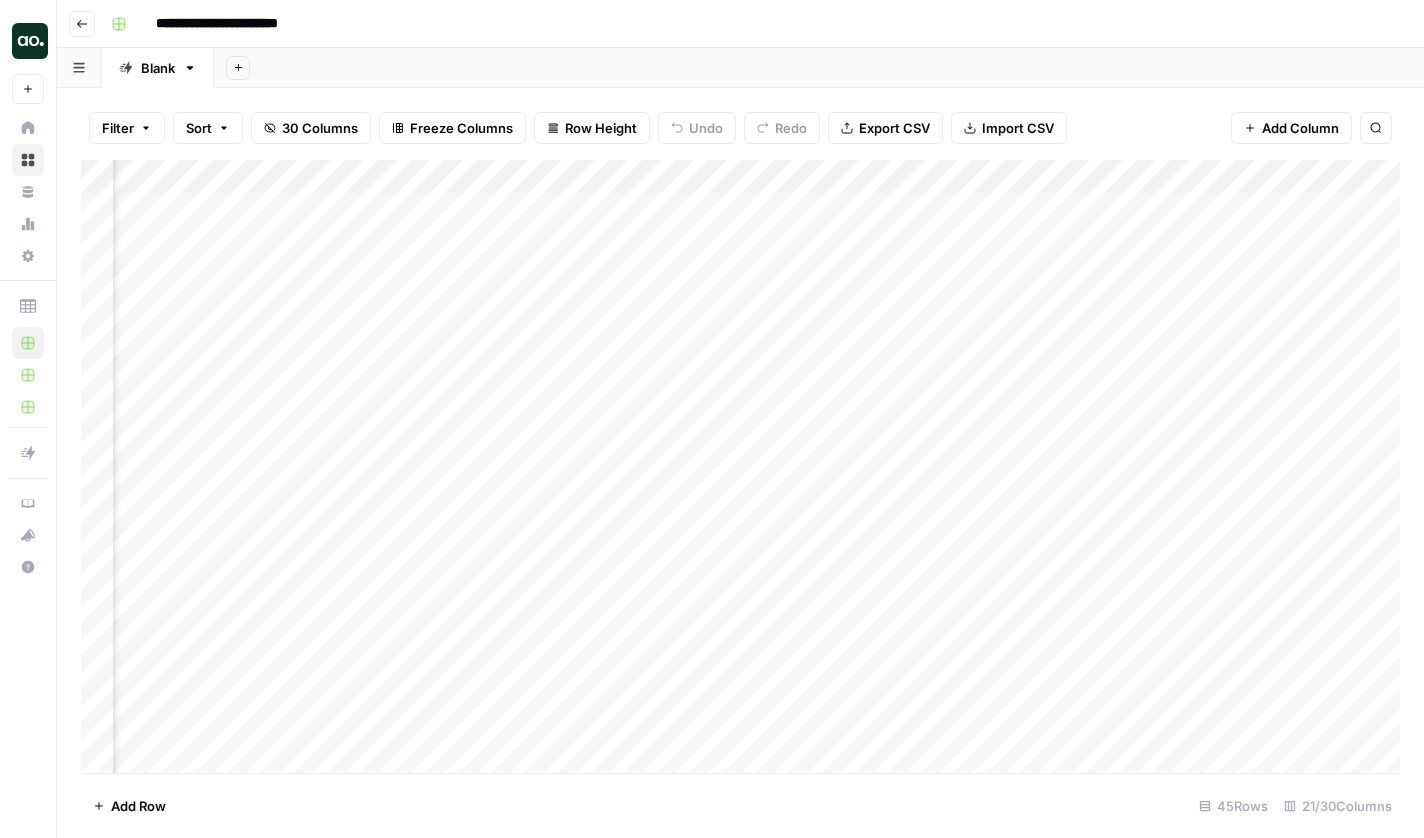 scroll, scrollTop: 0, scrollLeft: 1941, axis: horizontal 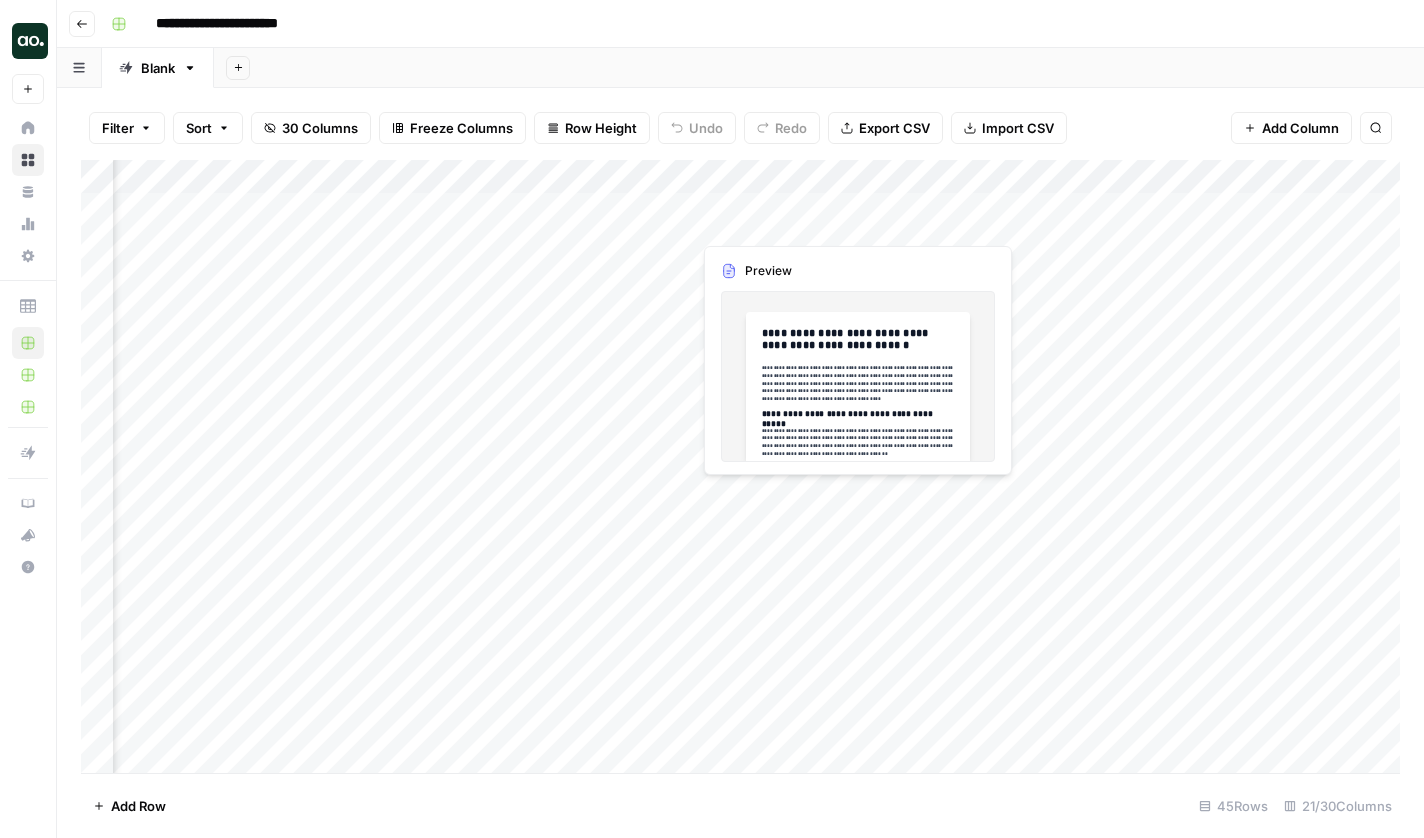 click on "Add Column" at bounding box center [740, 469] 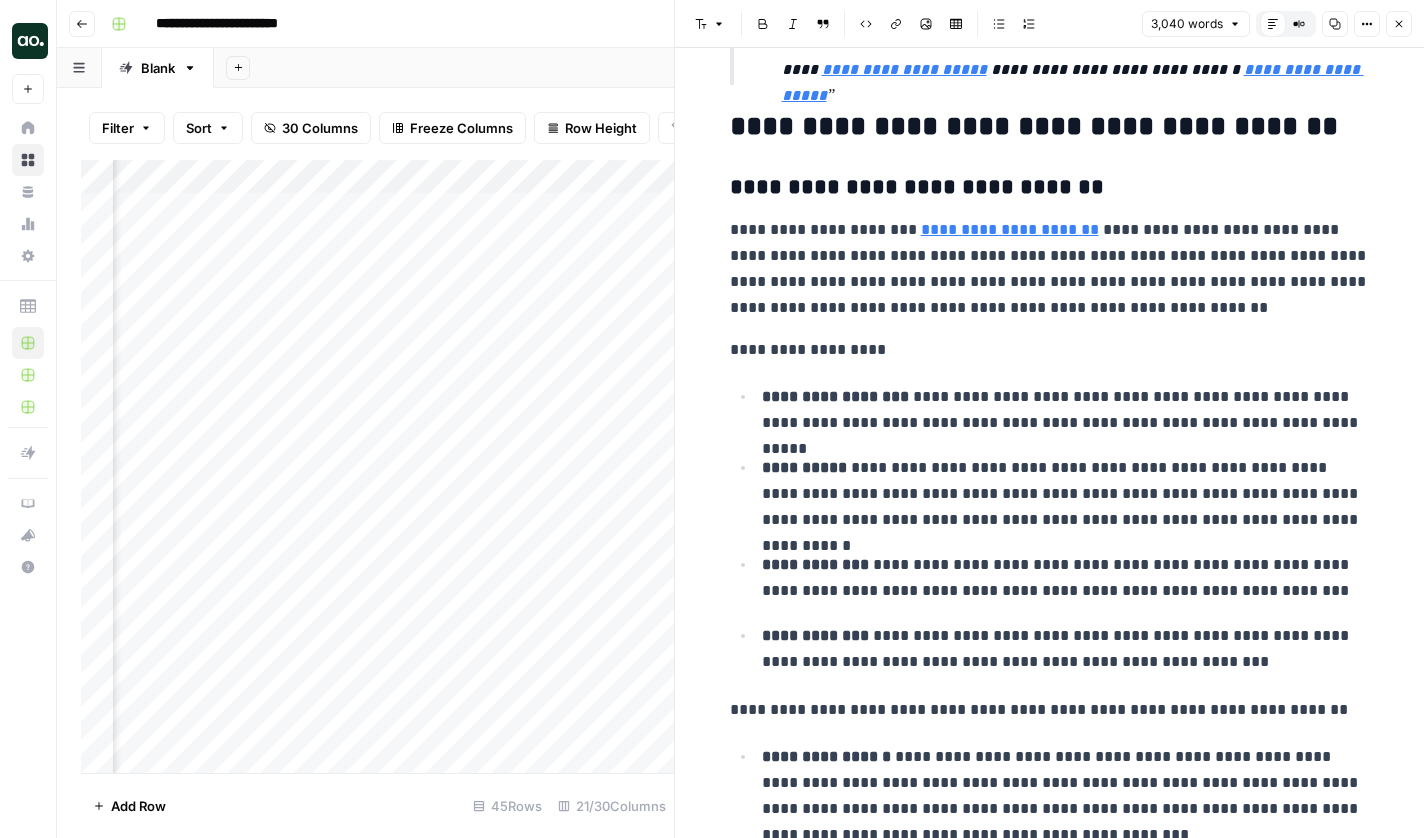 scroll, scrollTop: 1031, scrollLeft: 0, axis: vertical 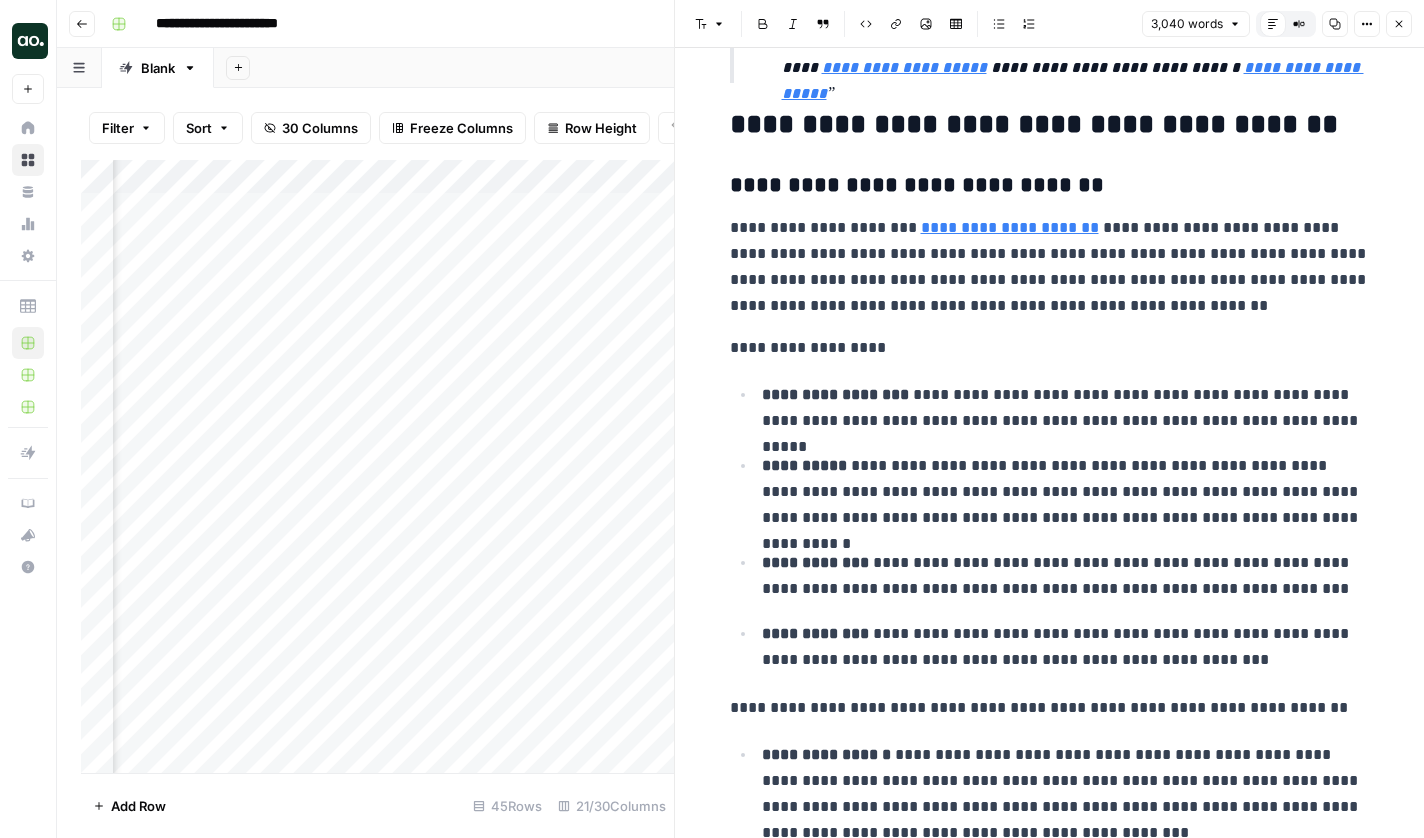 click on "Add Column" at bounding box center [377, 469] 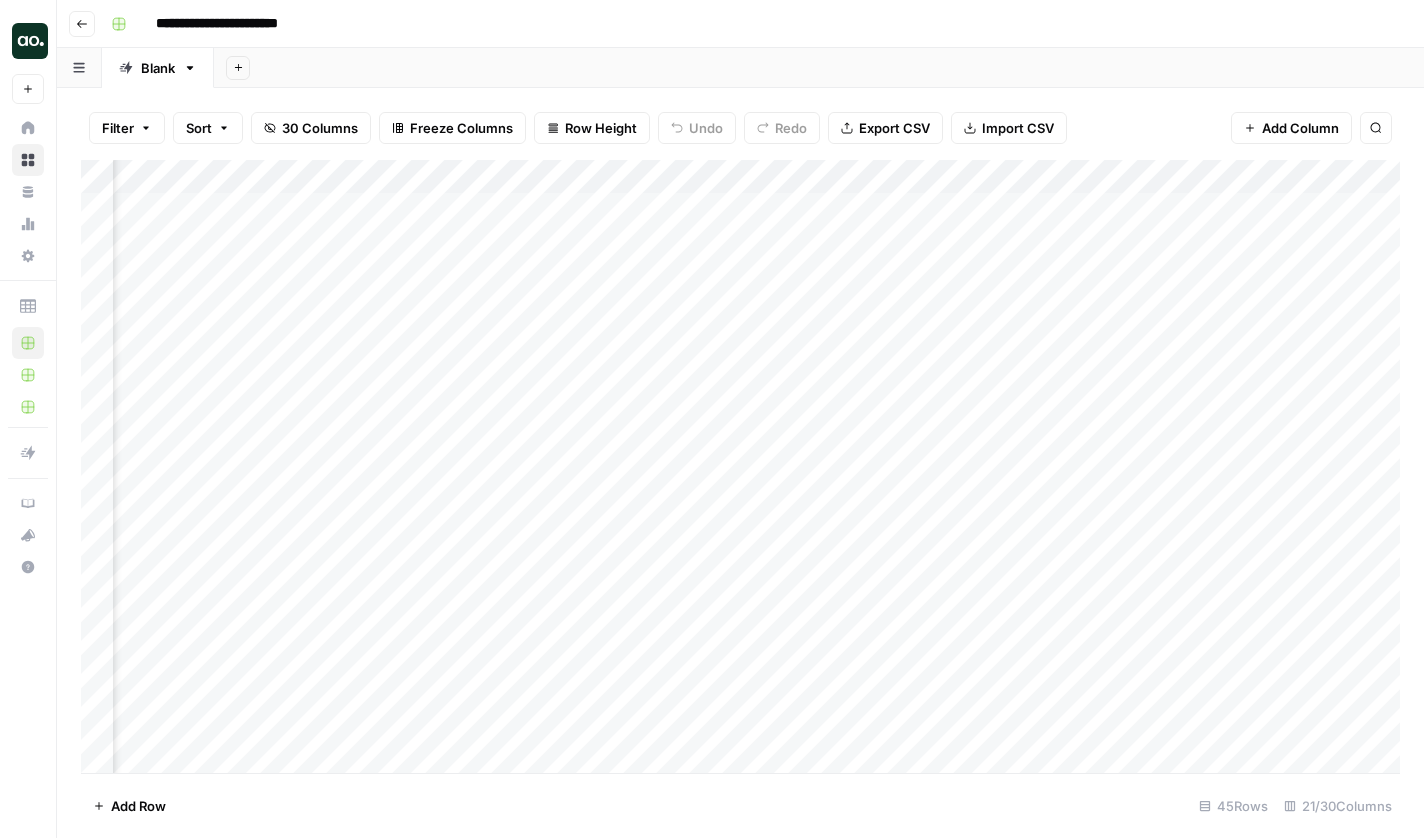 click on "Add Column" at bounding box center (740, 469) 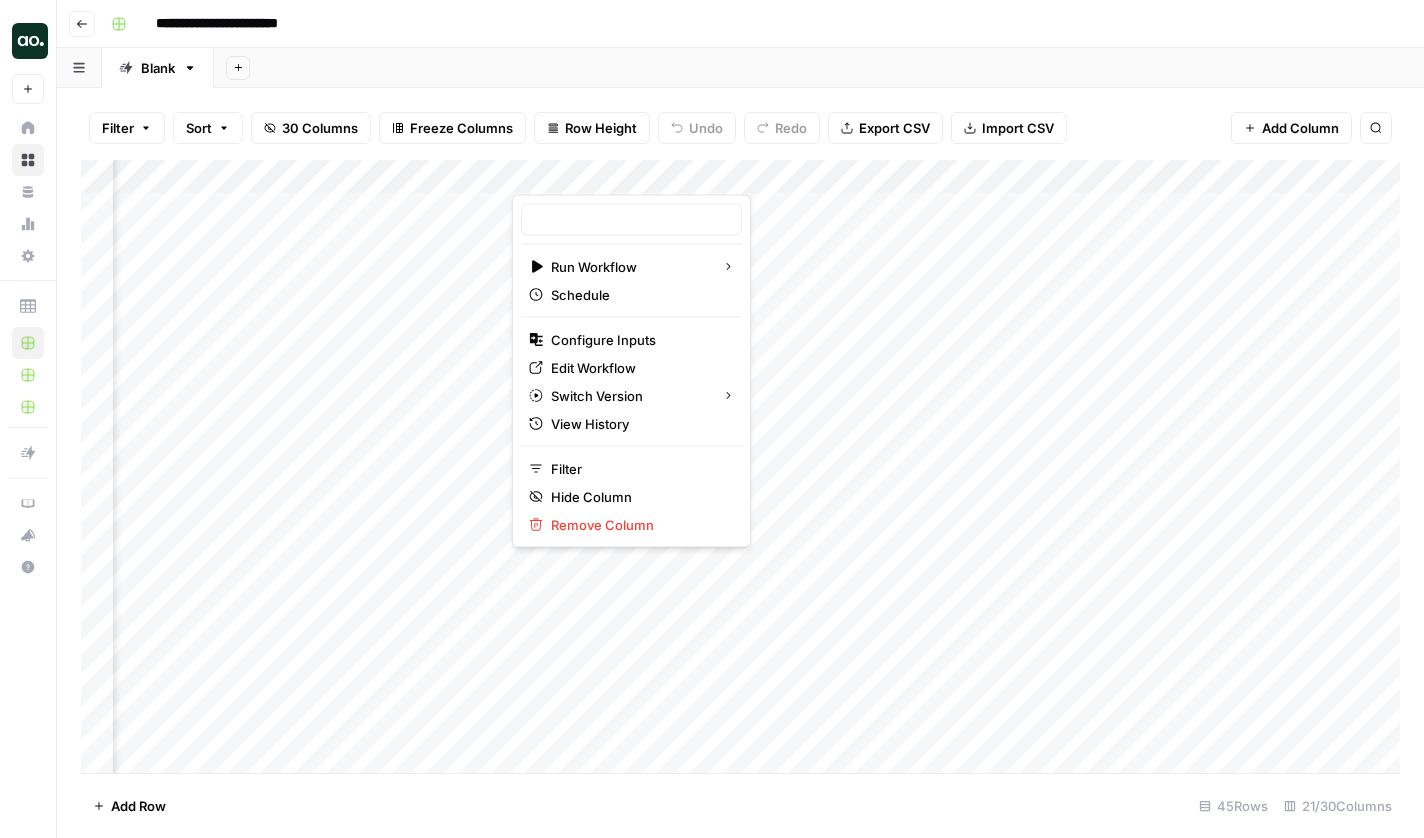 type on "Internal Linking from Cindy 07/24" 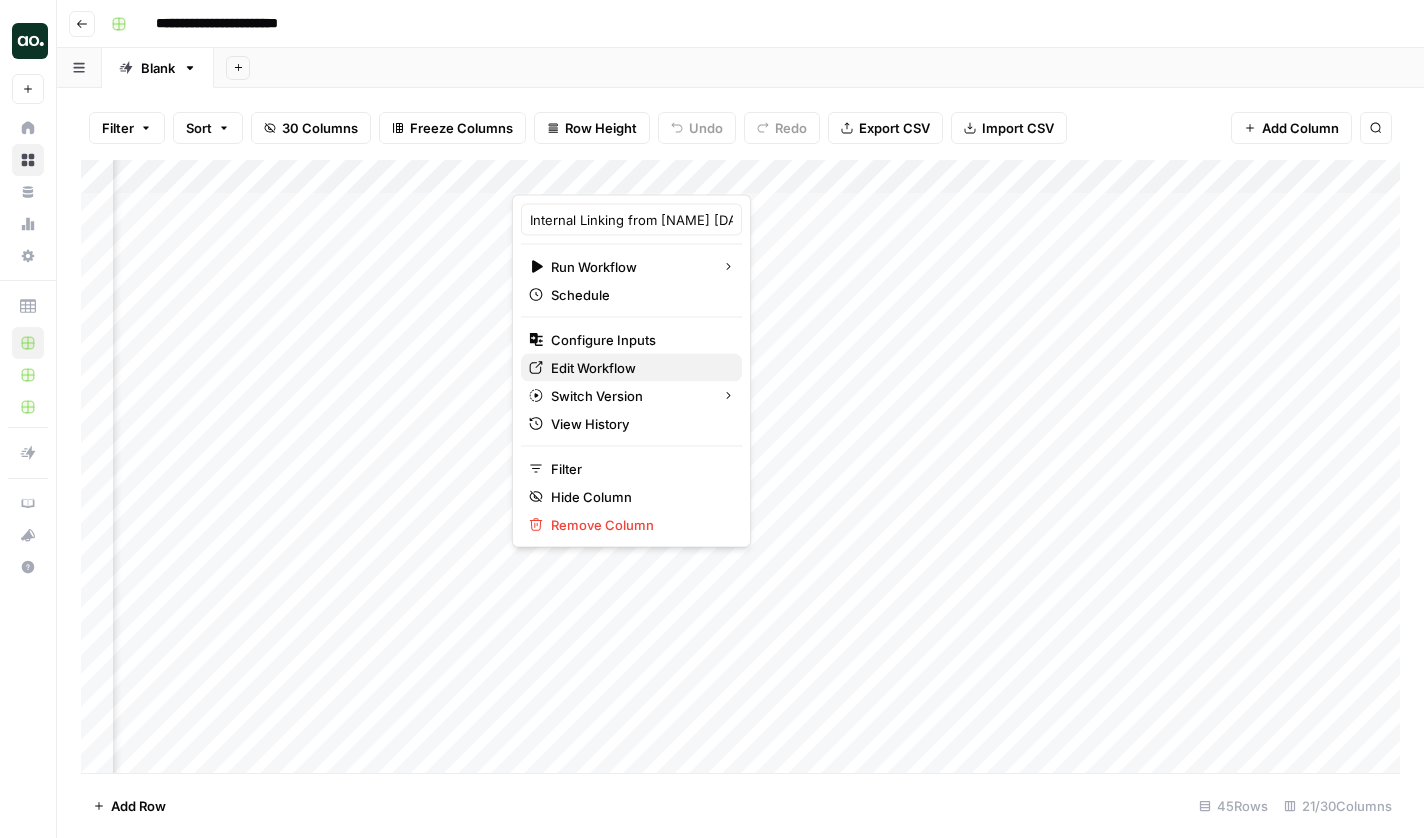 click on "Edit Workflow" at bounding box center (638, 368) 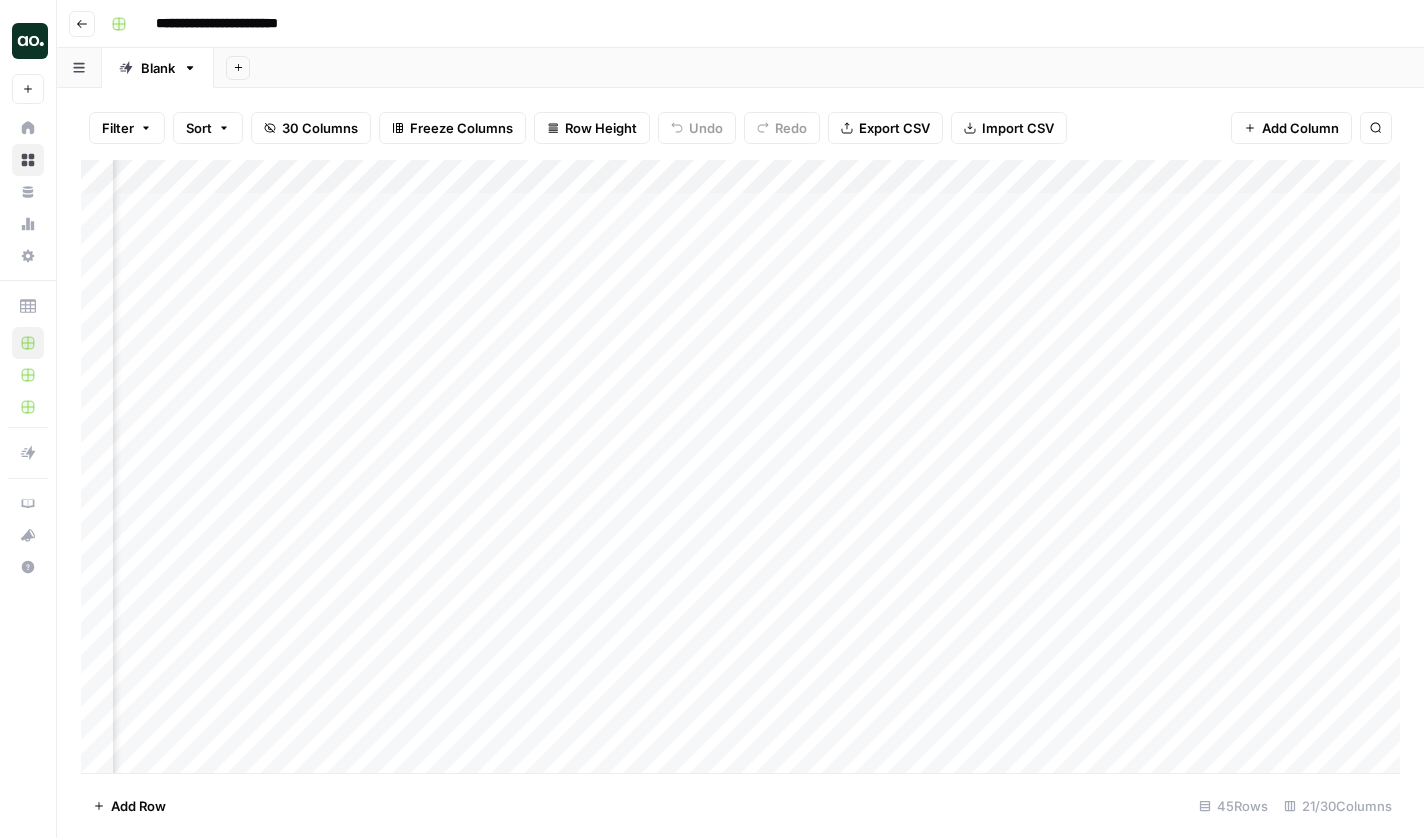 scroll, scrollTop: 0, scrollLeft: 1360, axis: horizontal 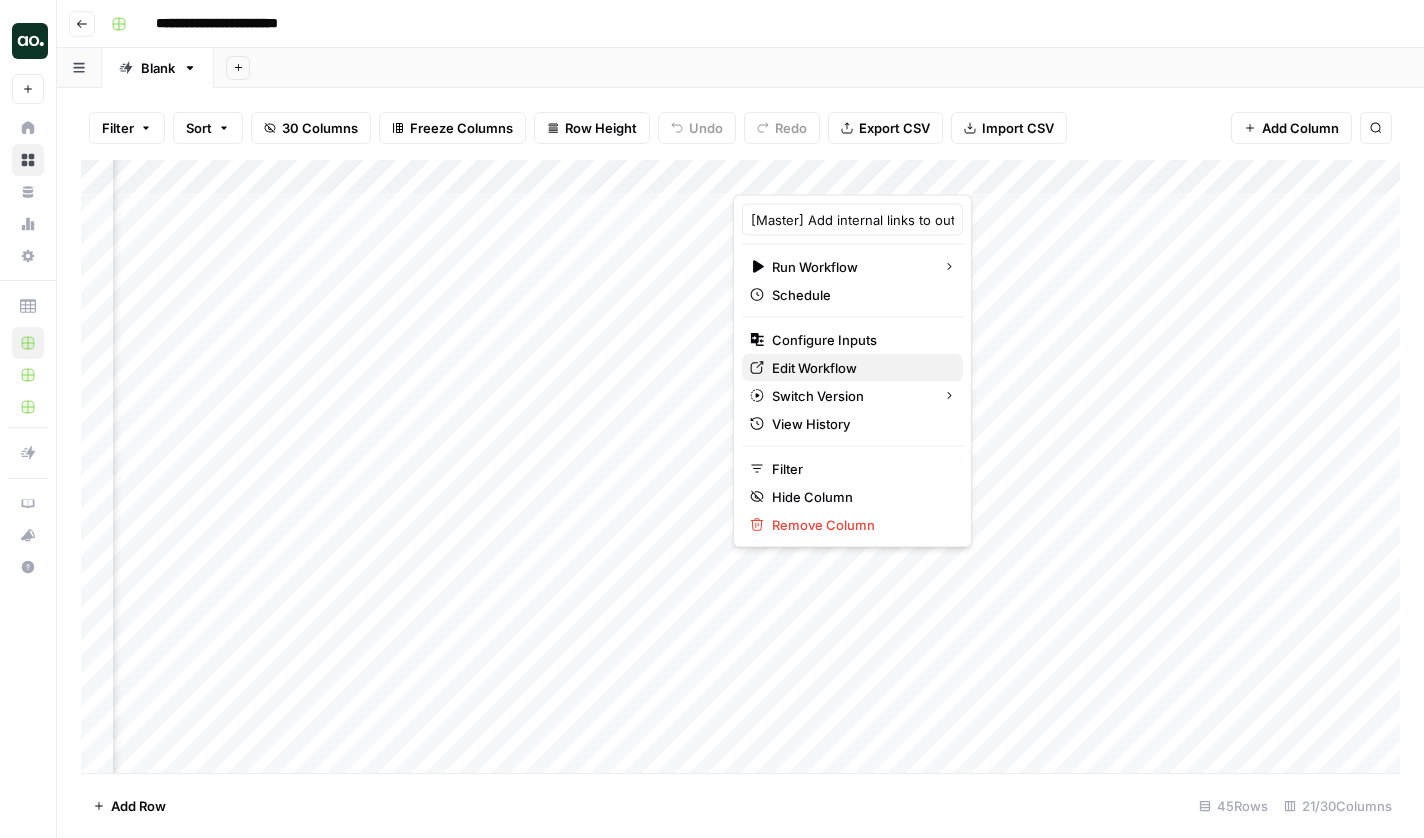 click on "Edit Workflow" at bounding box center [859, 368] 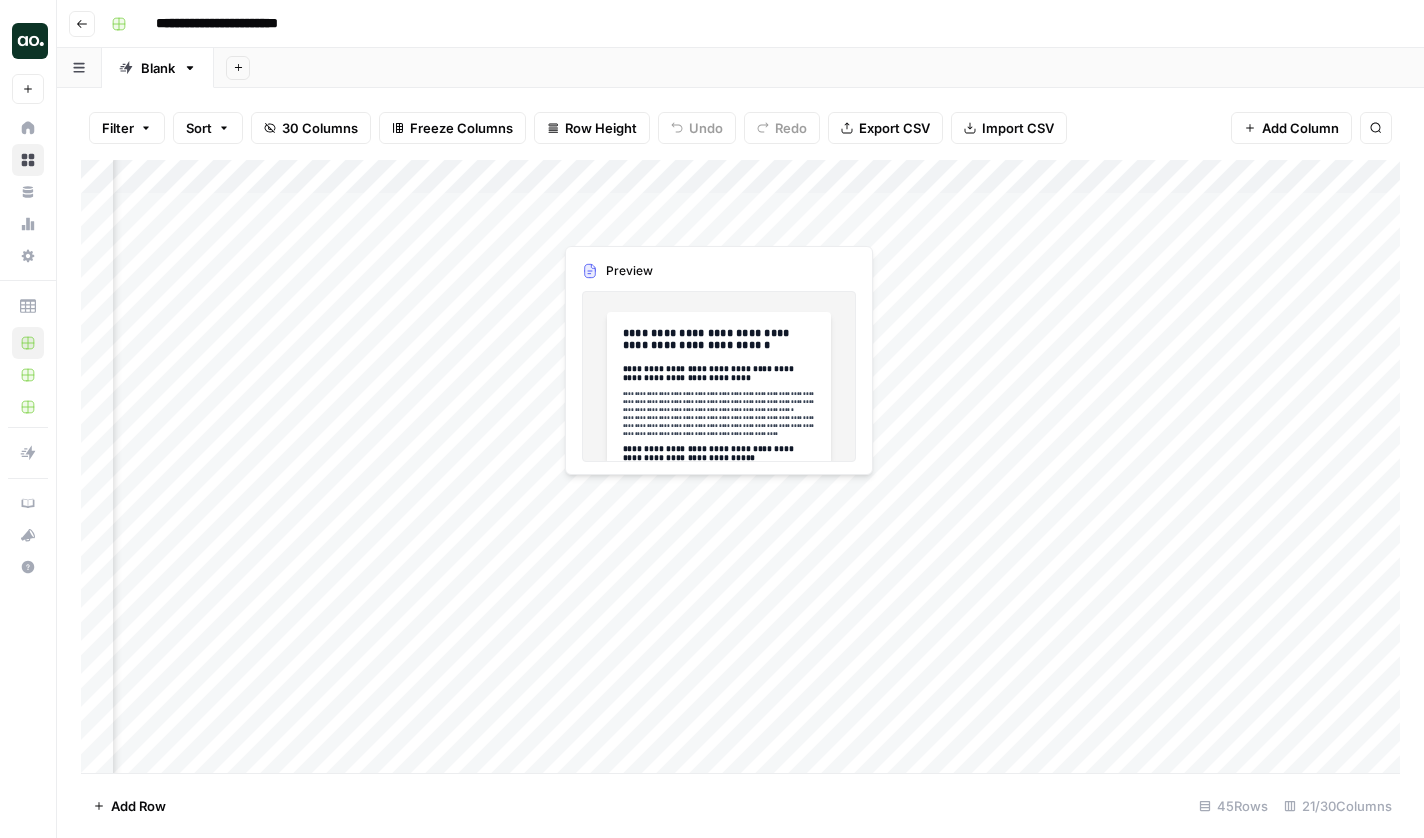 click on "Add Column" at bounding box center [740, 469] 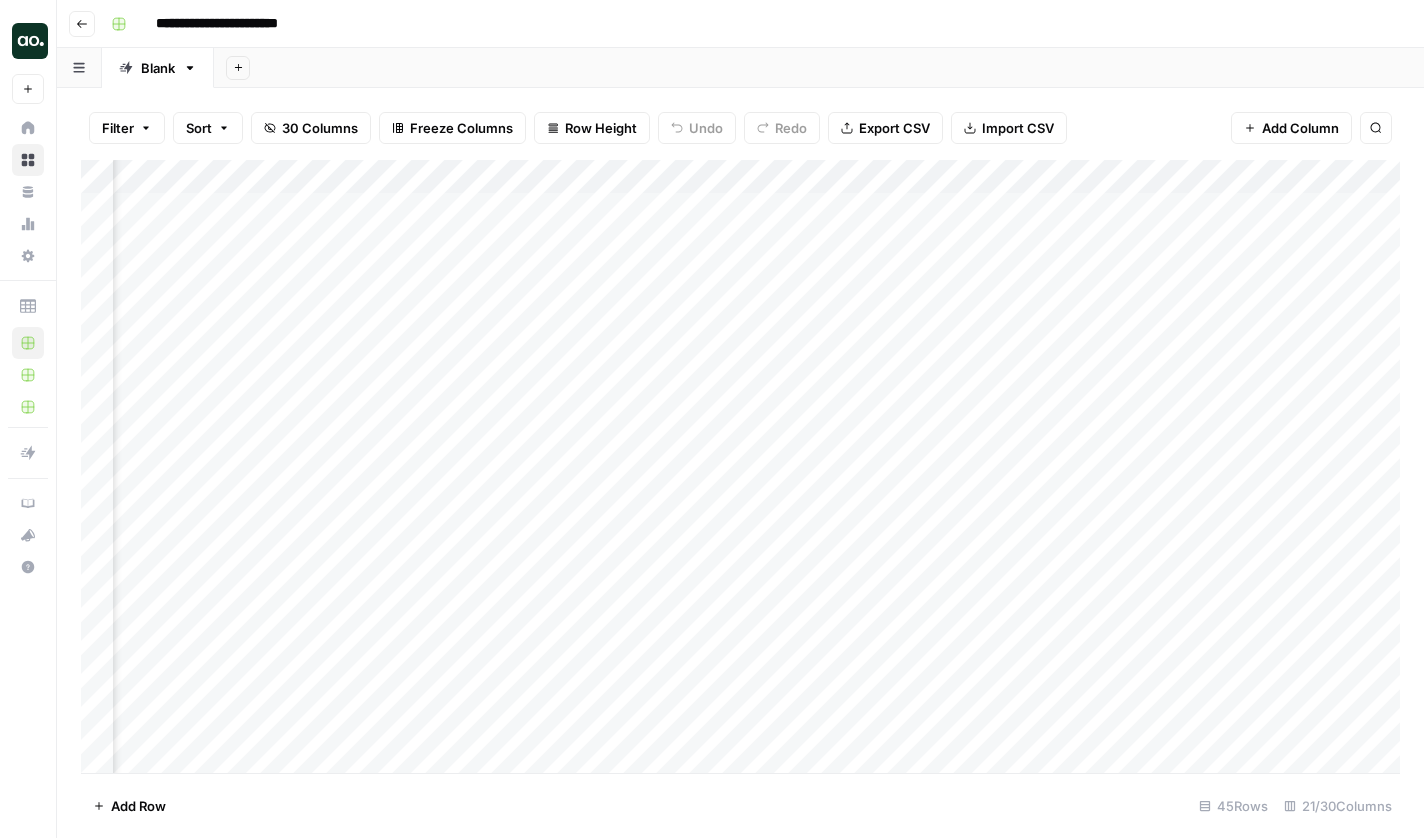 click at bounding box center (643, 213) 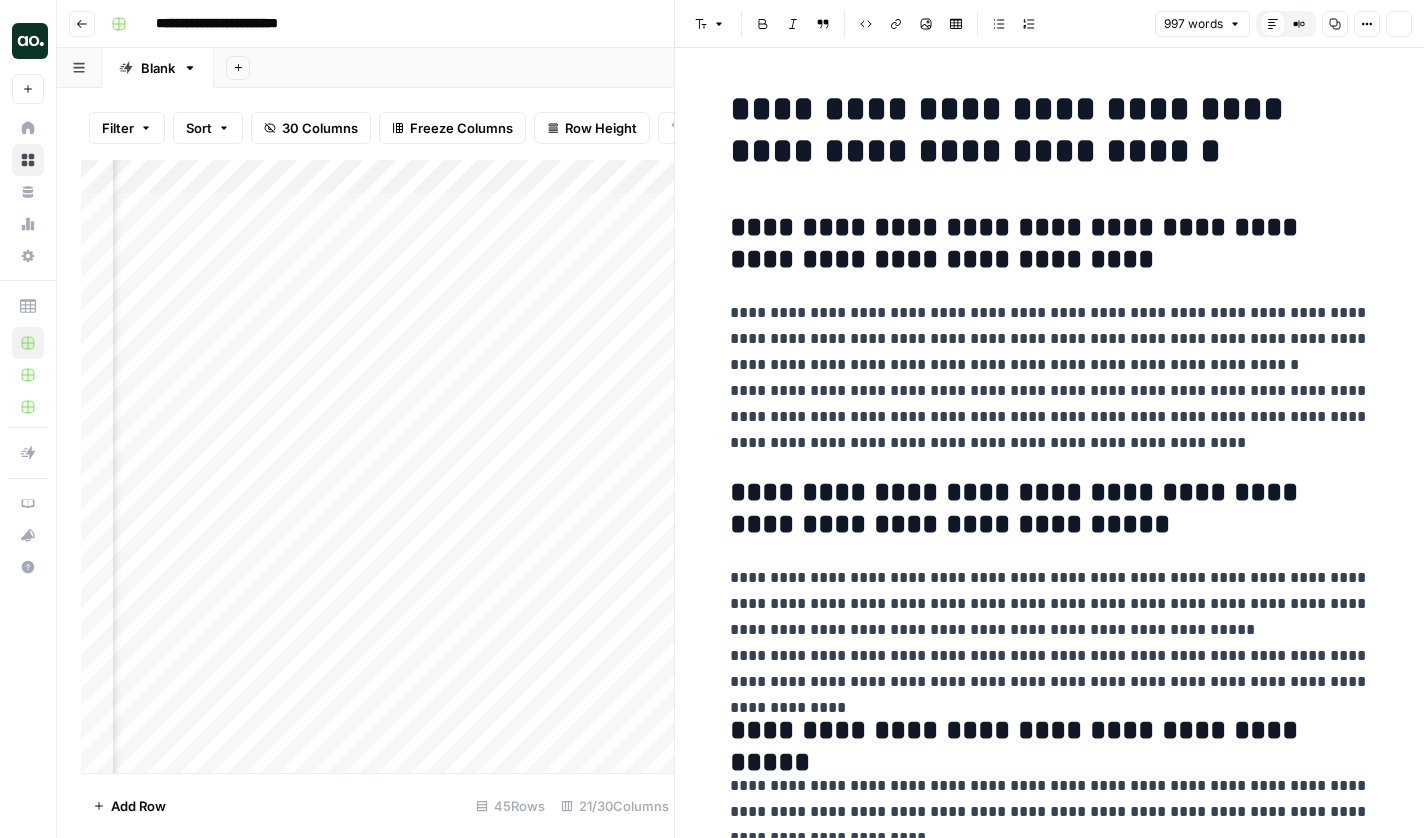 scroll, scrollTop: 196, scrollLeft: 0, axis: vertical 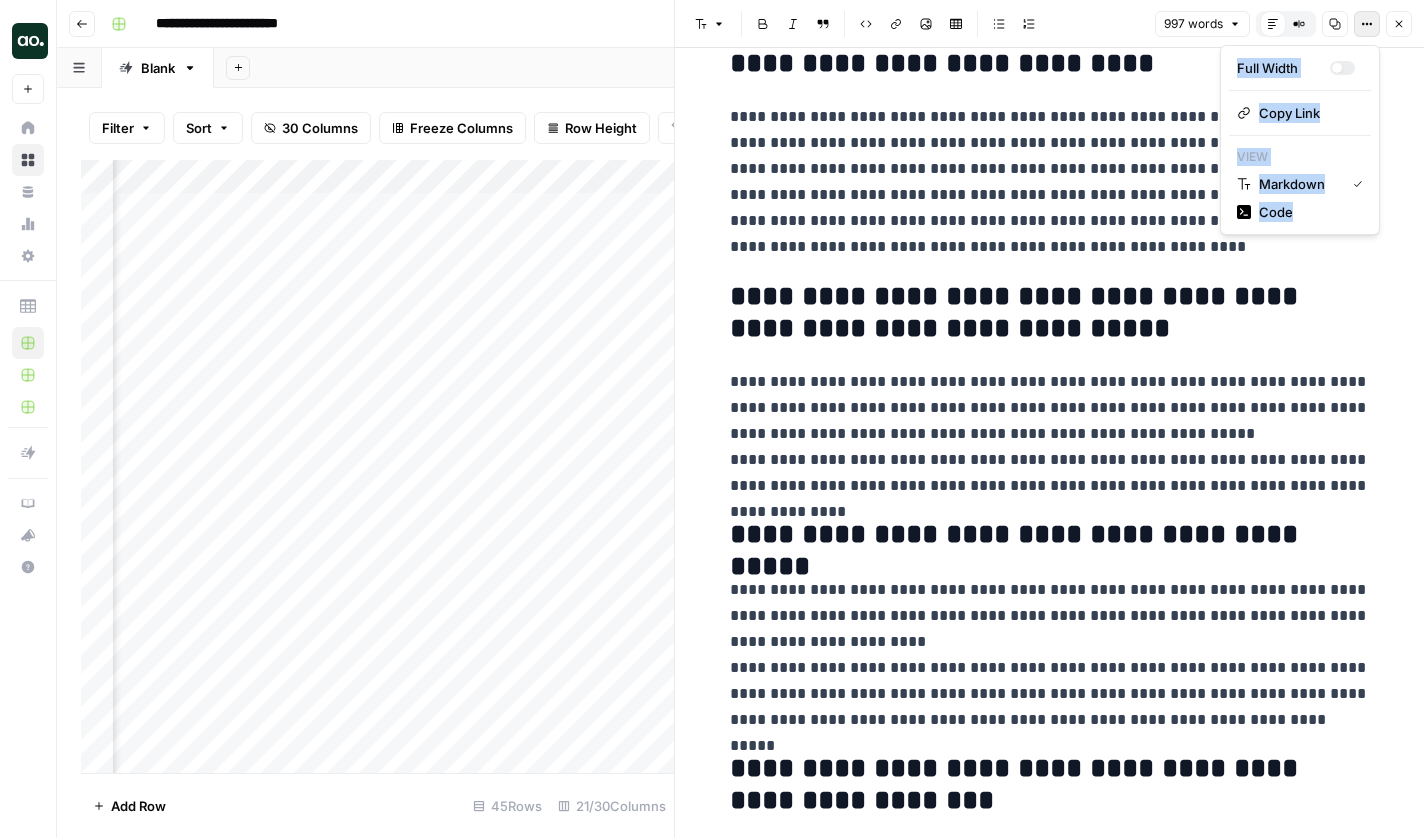 click 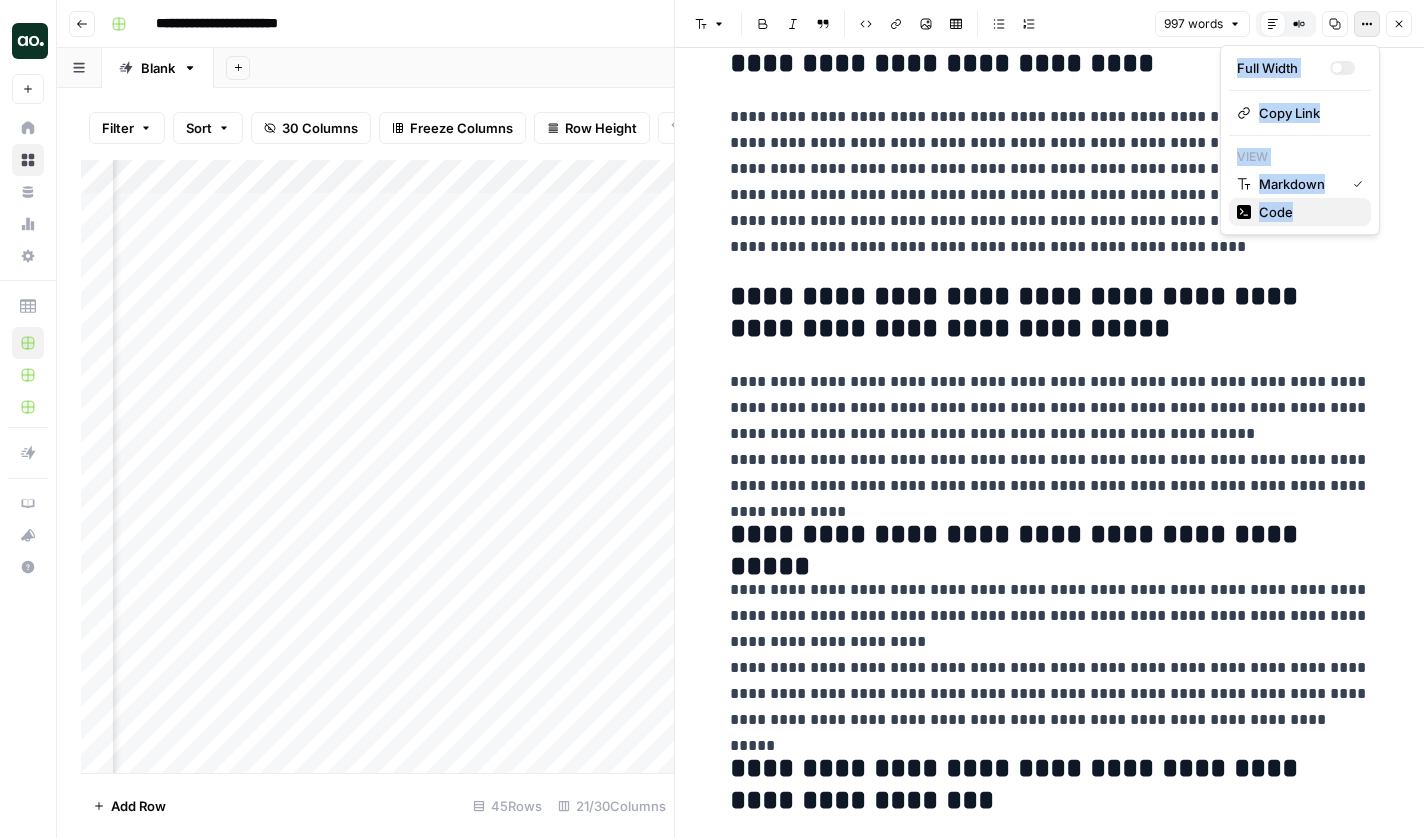 click on "Code" at bounding box center [1307, 212] 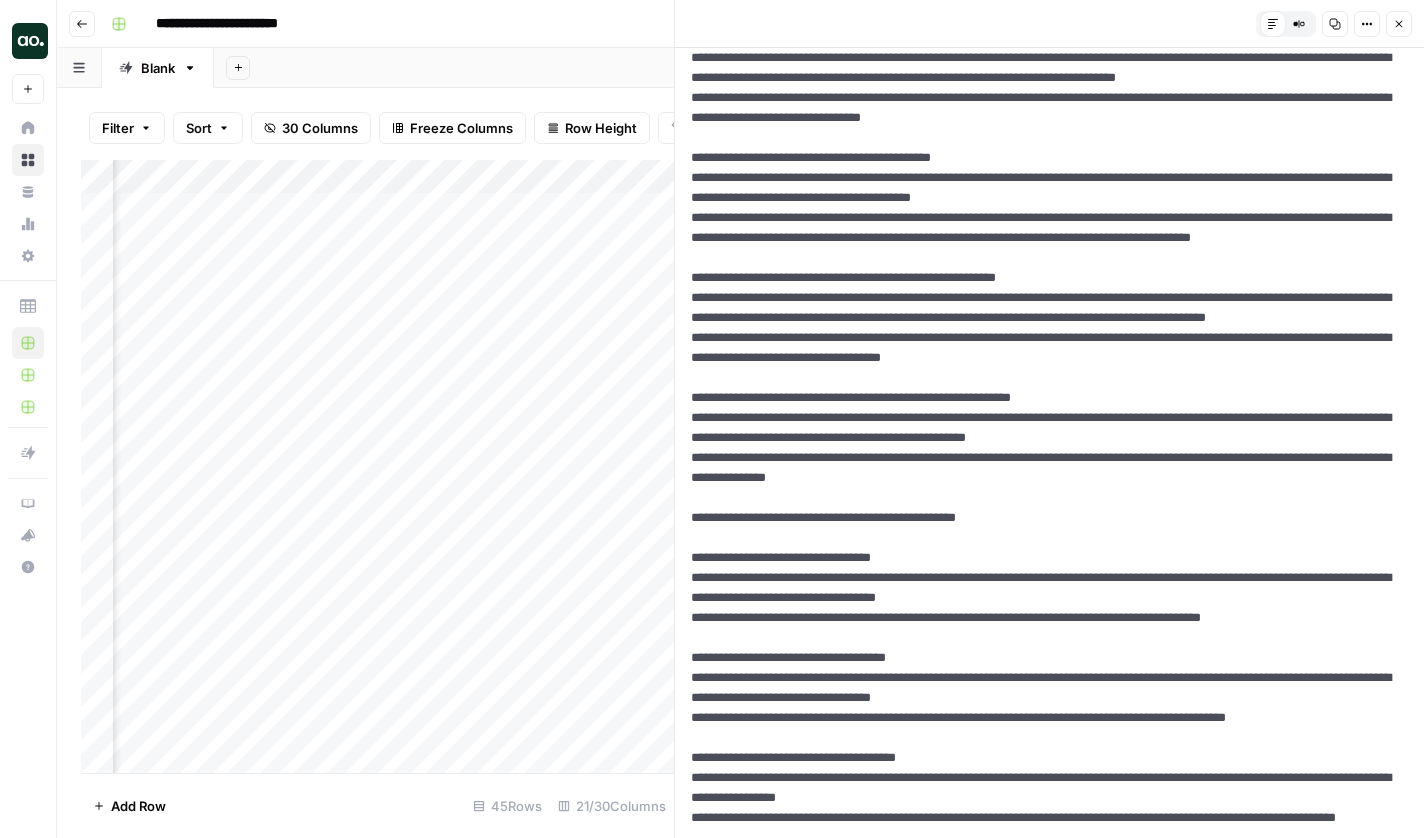 scroll, scrollTop: 0, scrollLeft: 0, axis: both 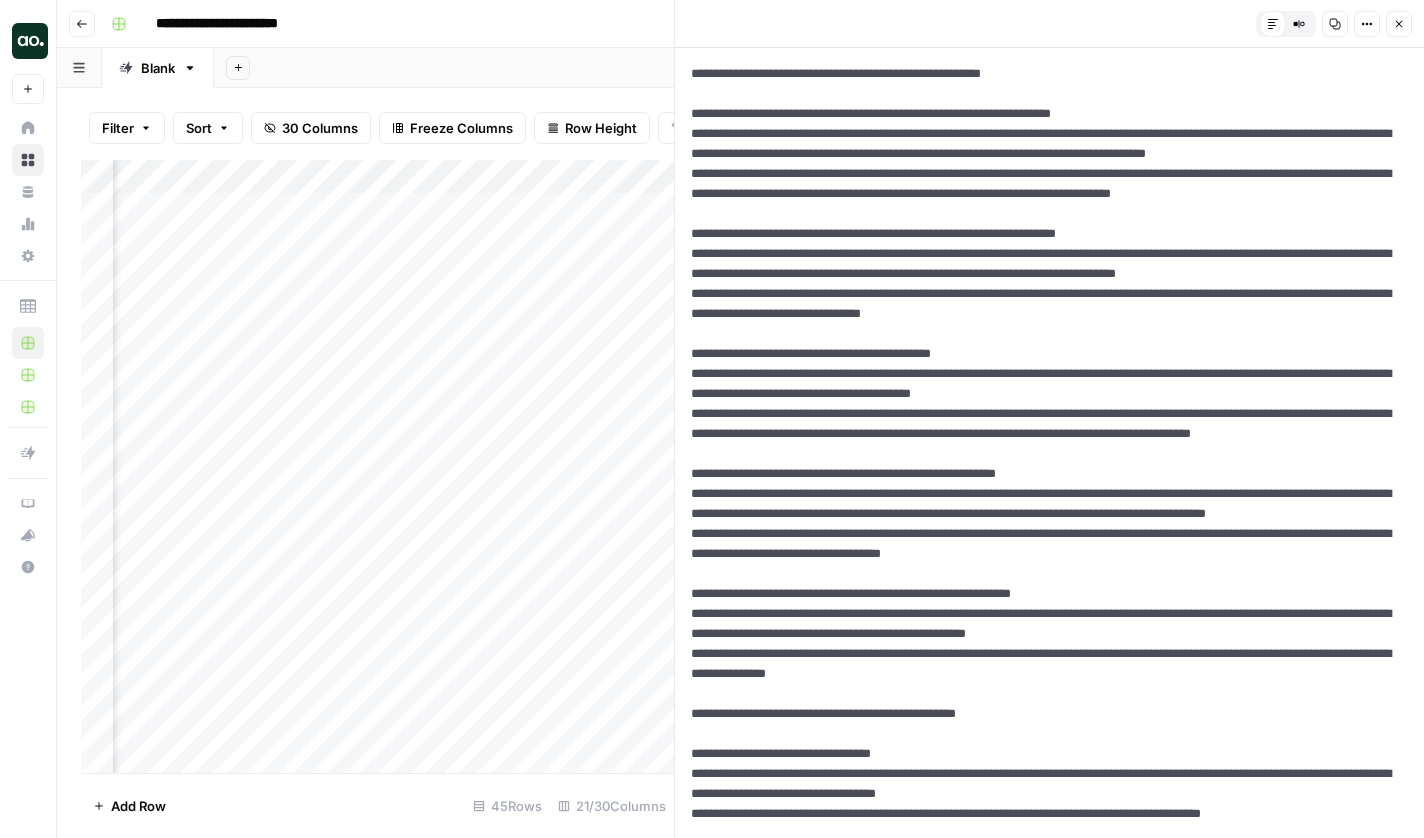 click at bounding box center [1049, 1334] 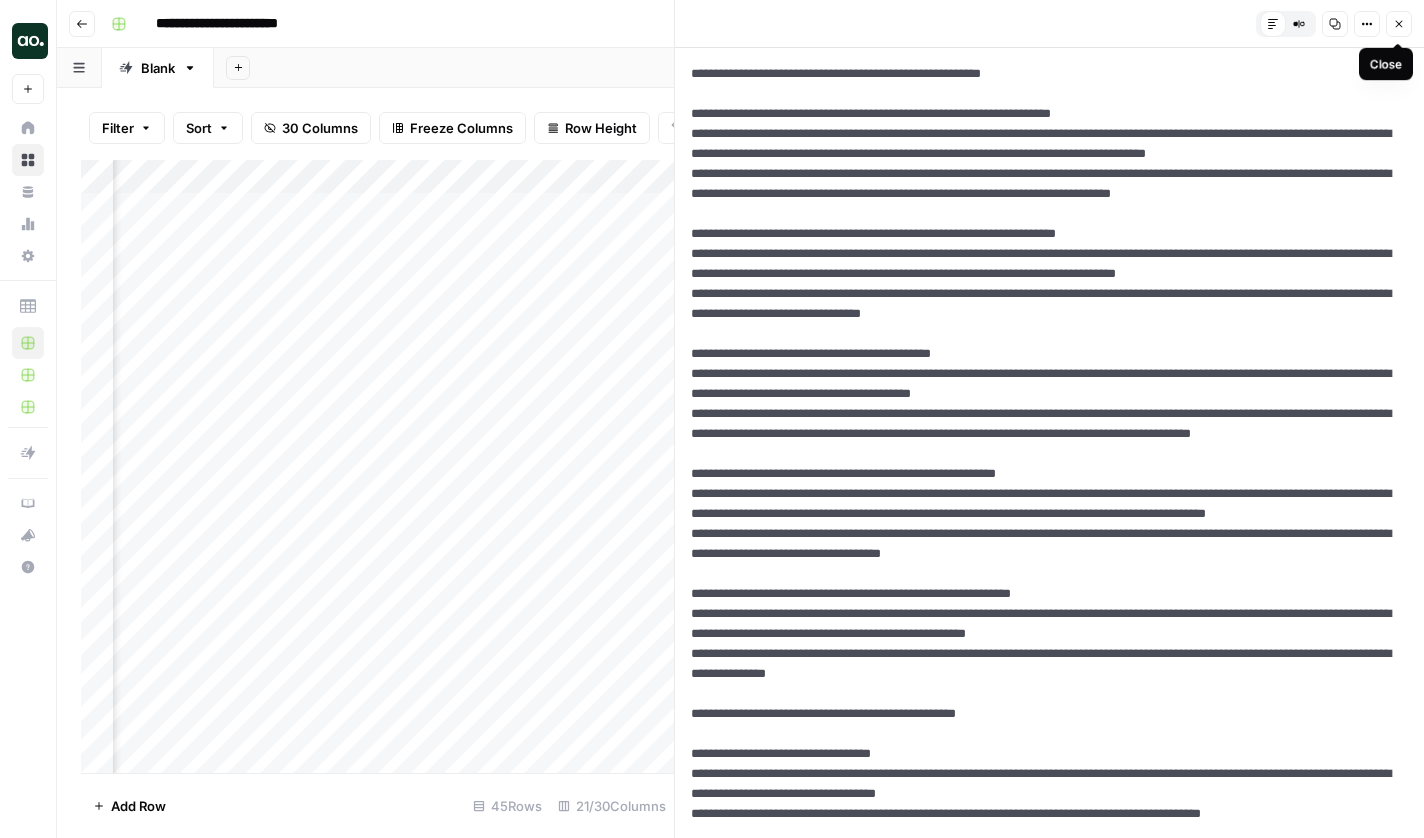 click on "Close" at bounding box center [1399, 24] 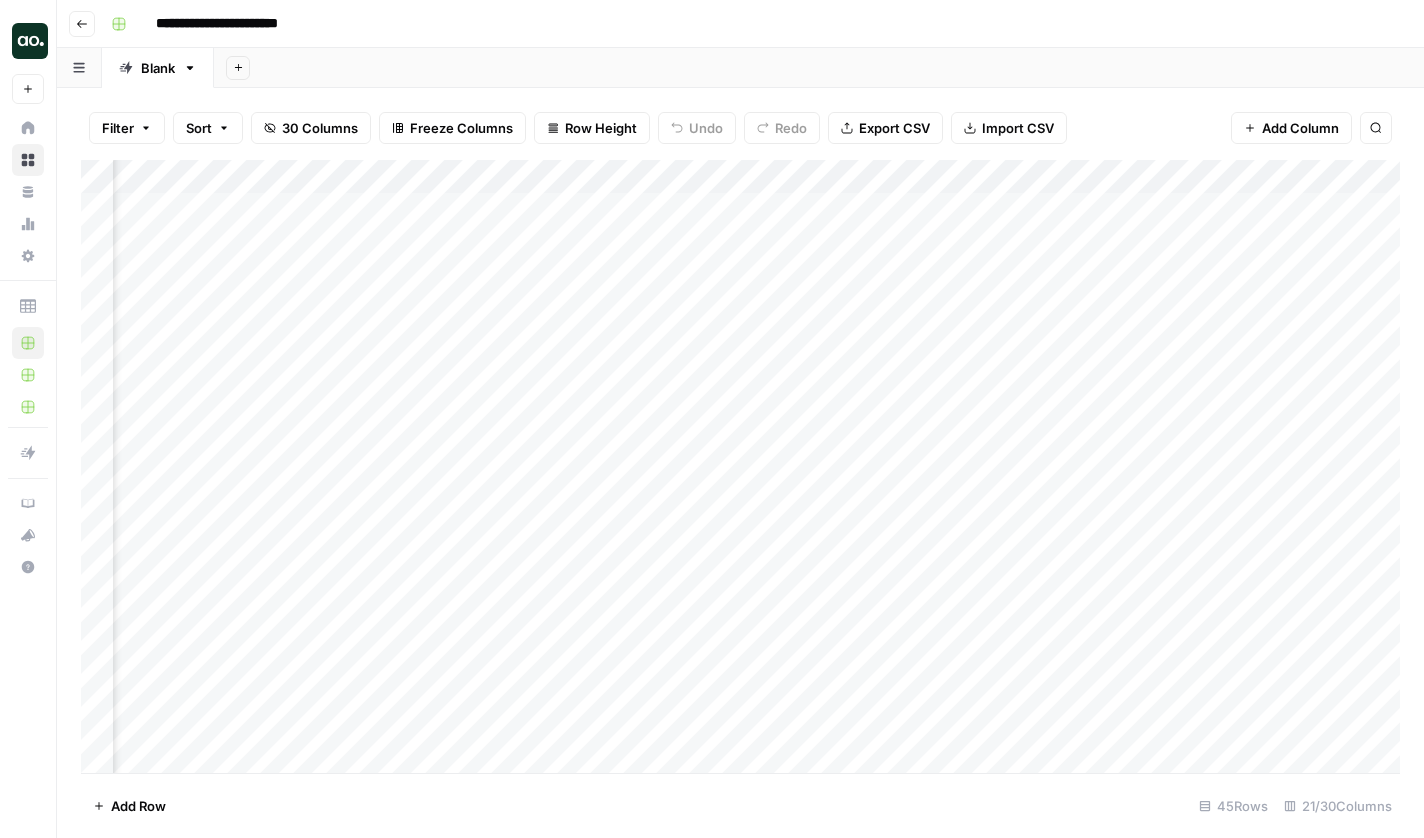 scroll, scrollTop: 0, scrollLeft: 1579, axis: horizontal 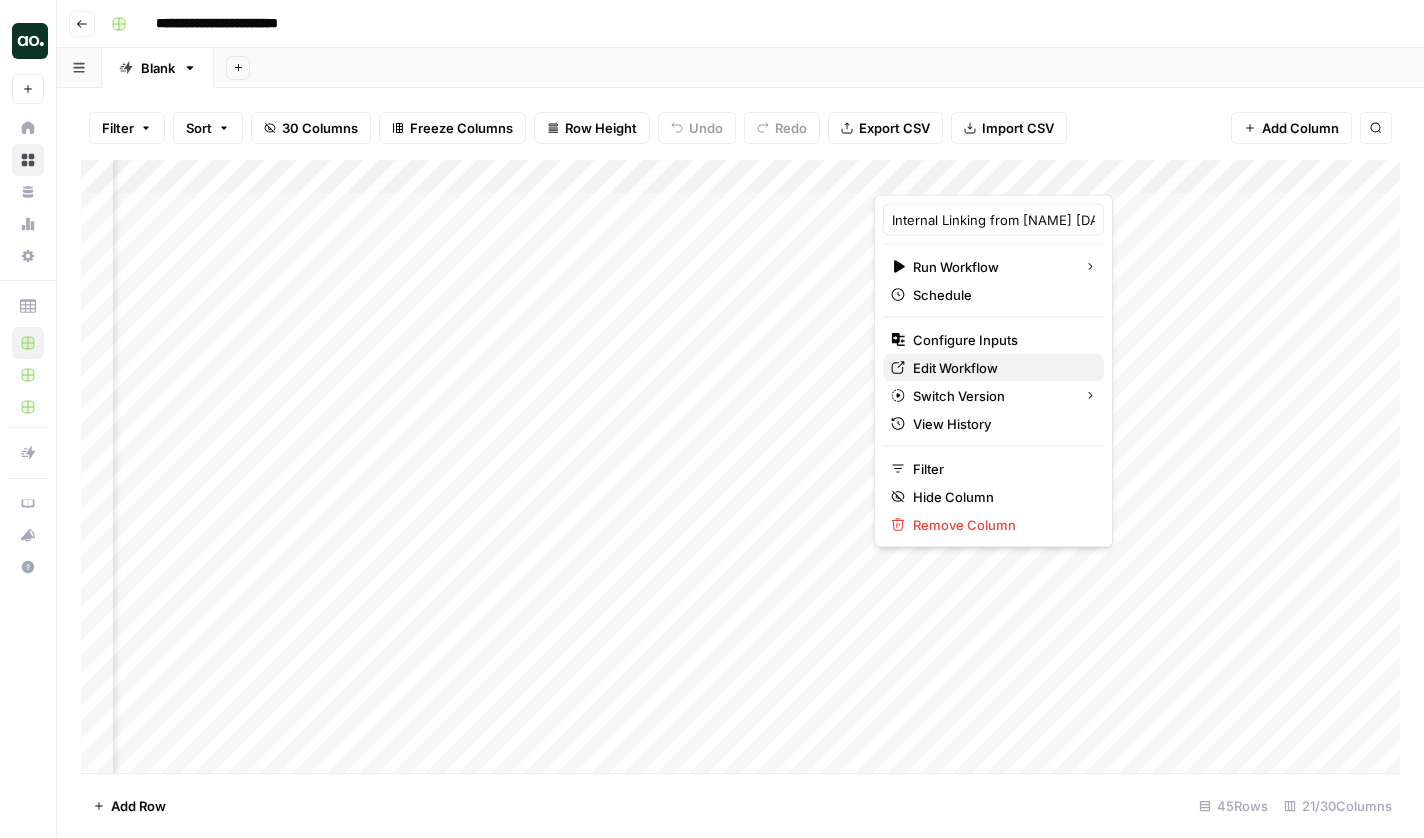 click on "Edit Workflow" at bounding box center [1000, 368] 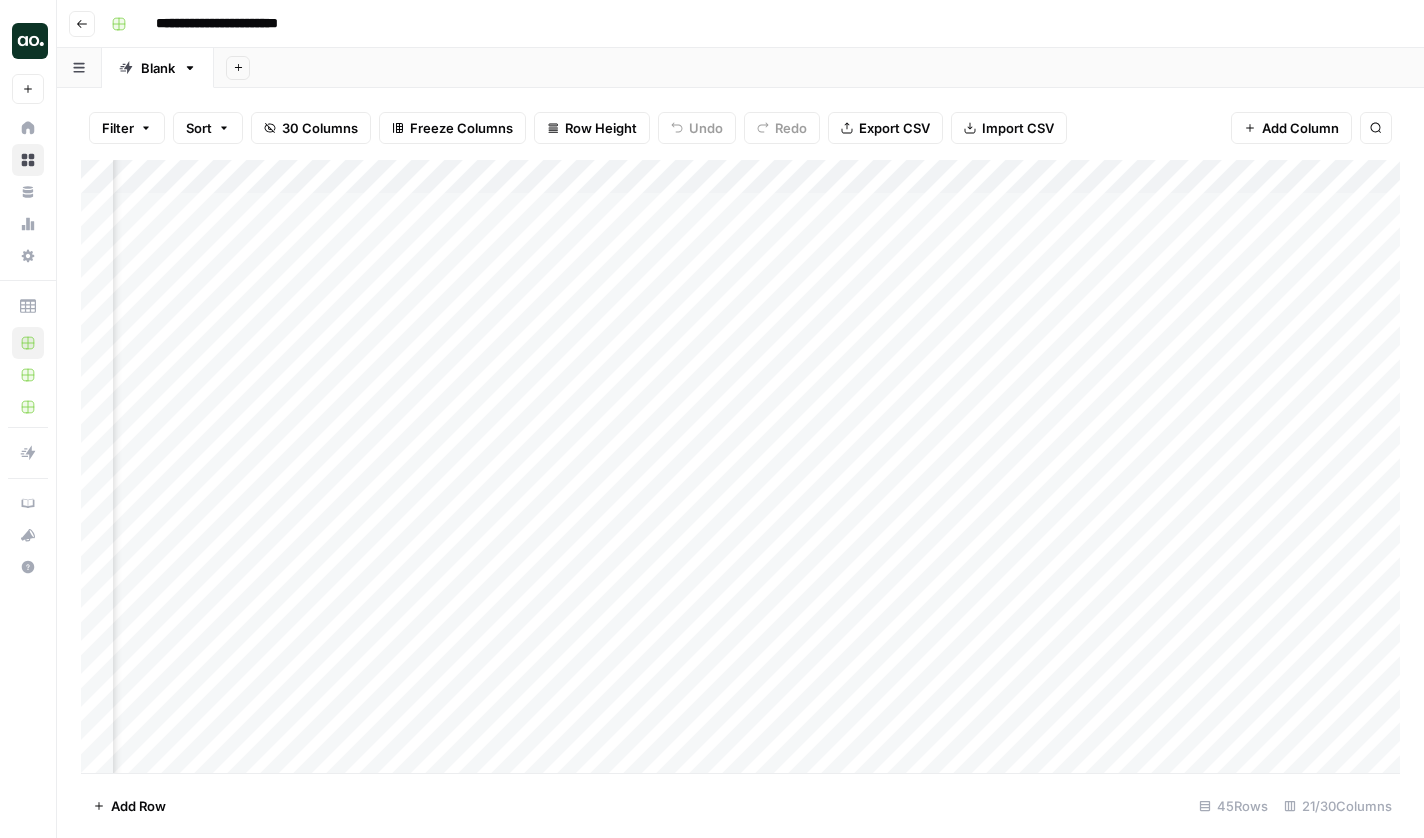 click on "Add Column" at bounding box center [740, 469] 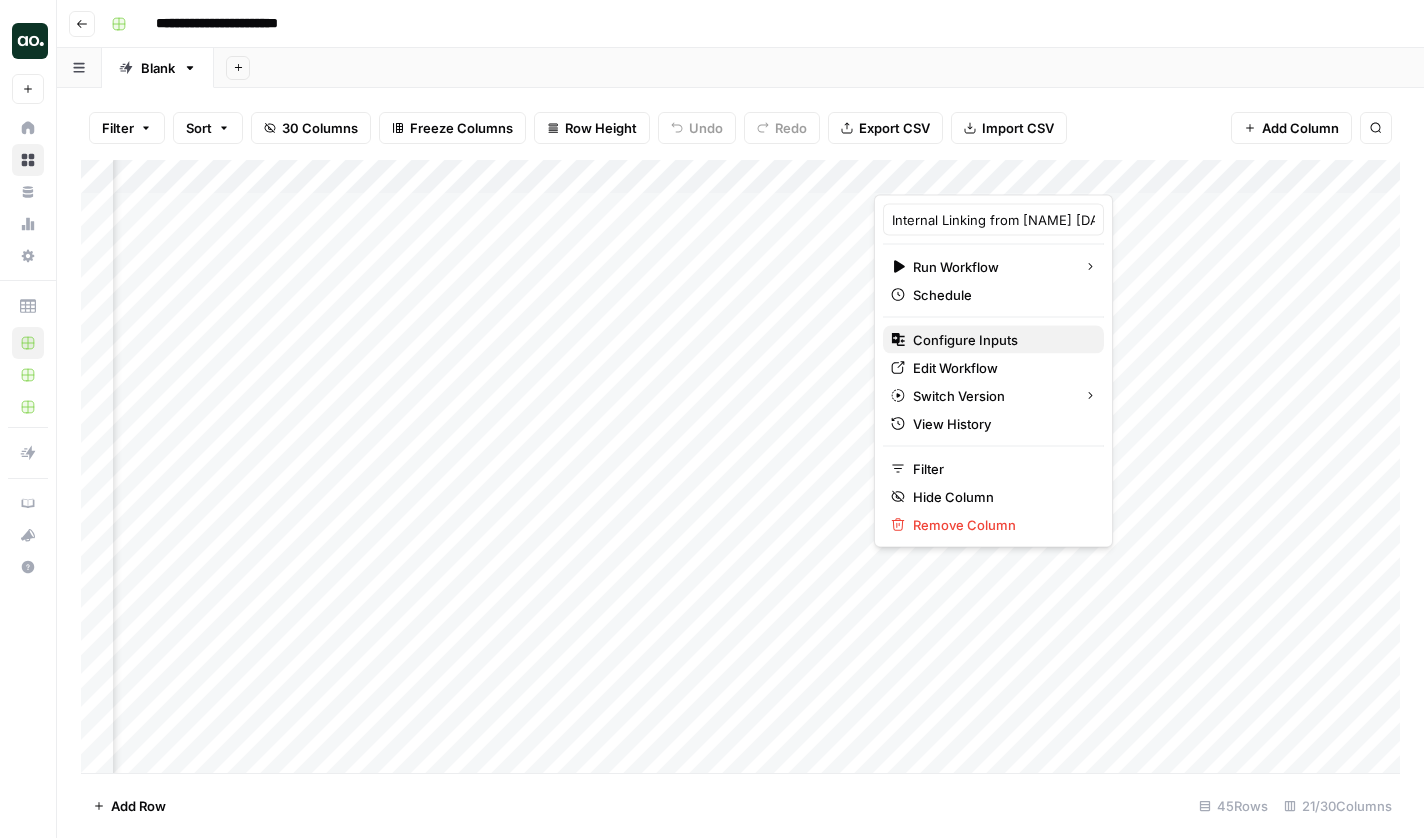 click on "Configure Inputs" at bounding box center (1000, 340) 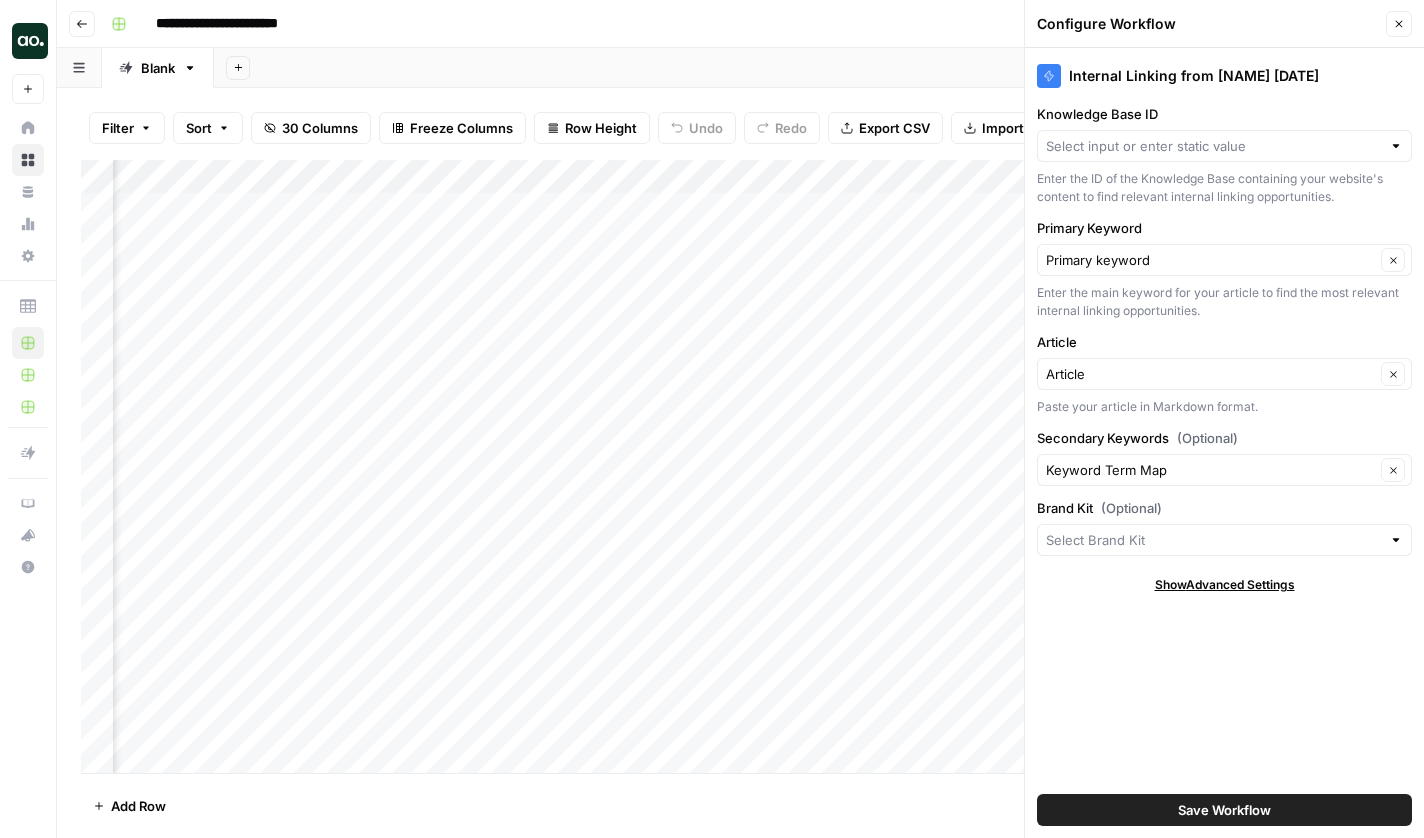 type on "Drata Blog Sitemap" 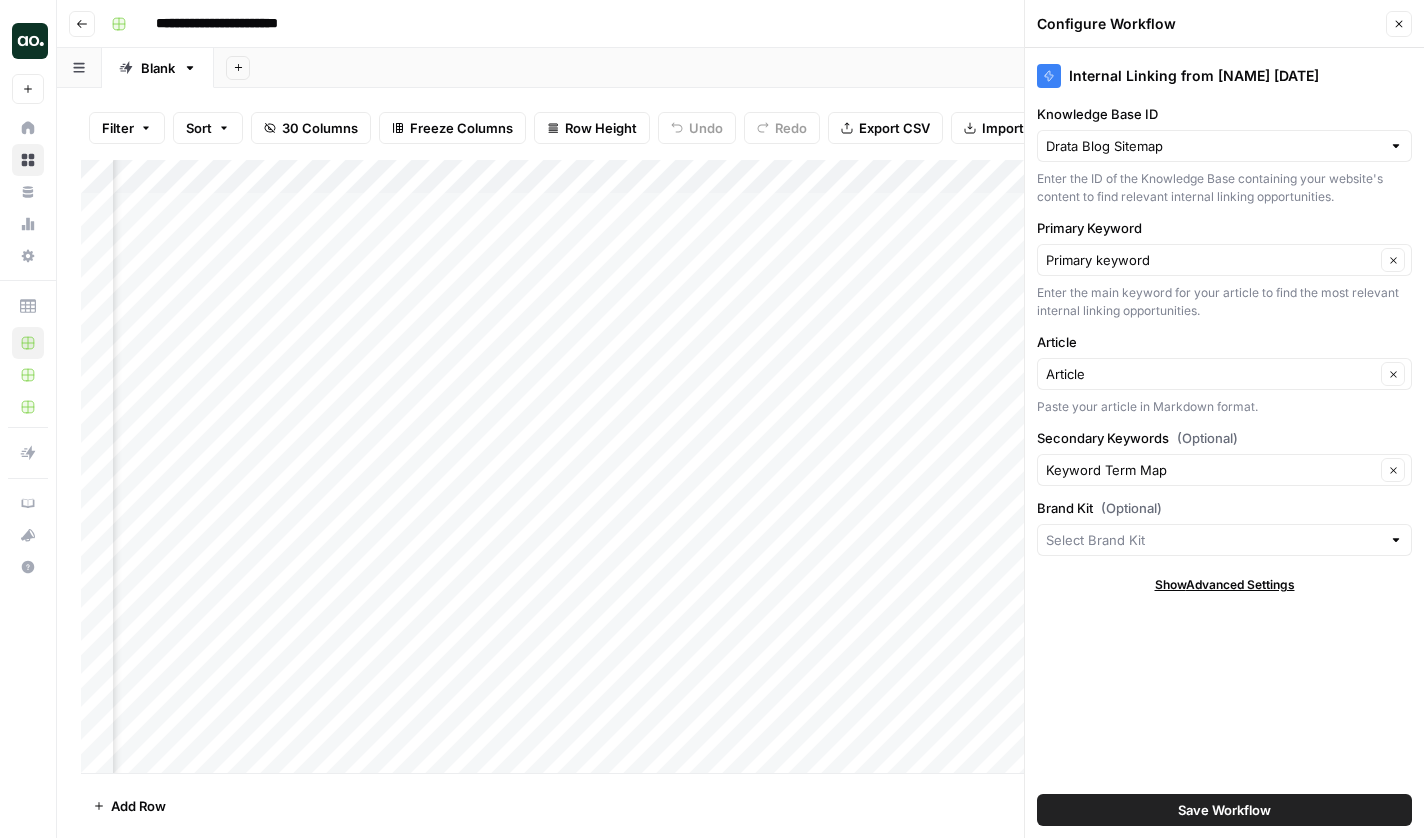 type on "Drata" 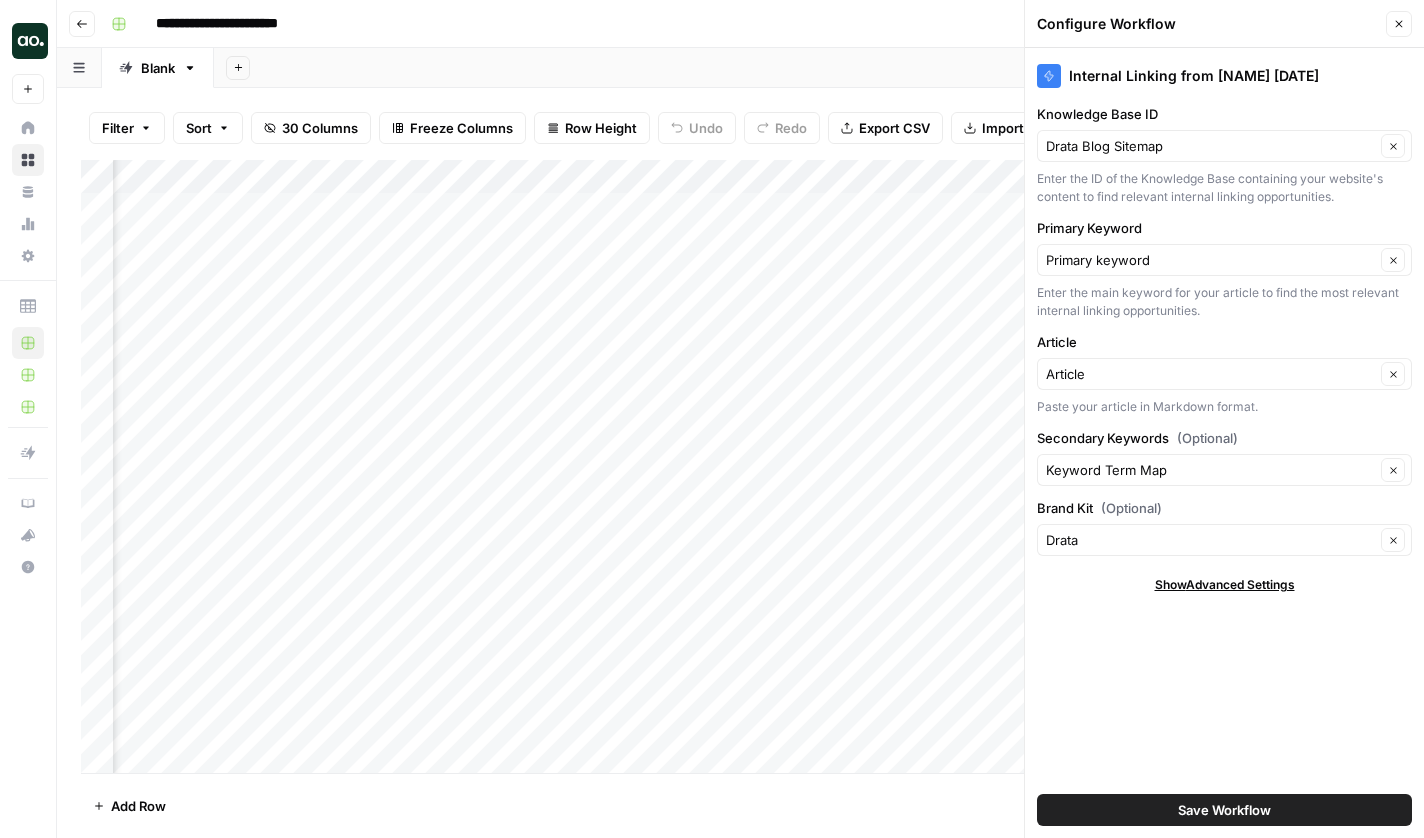 click 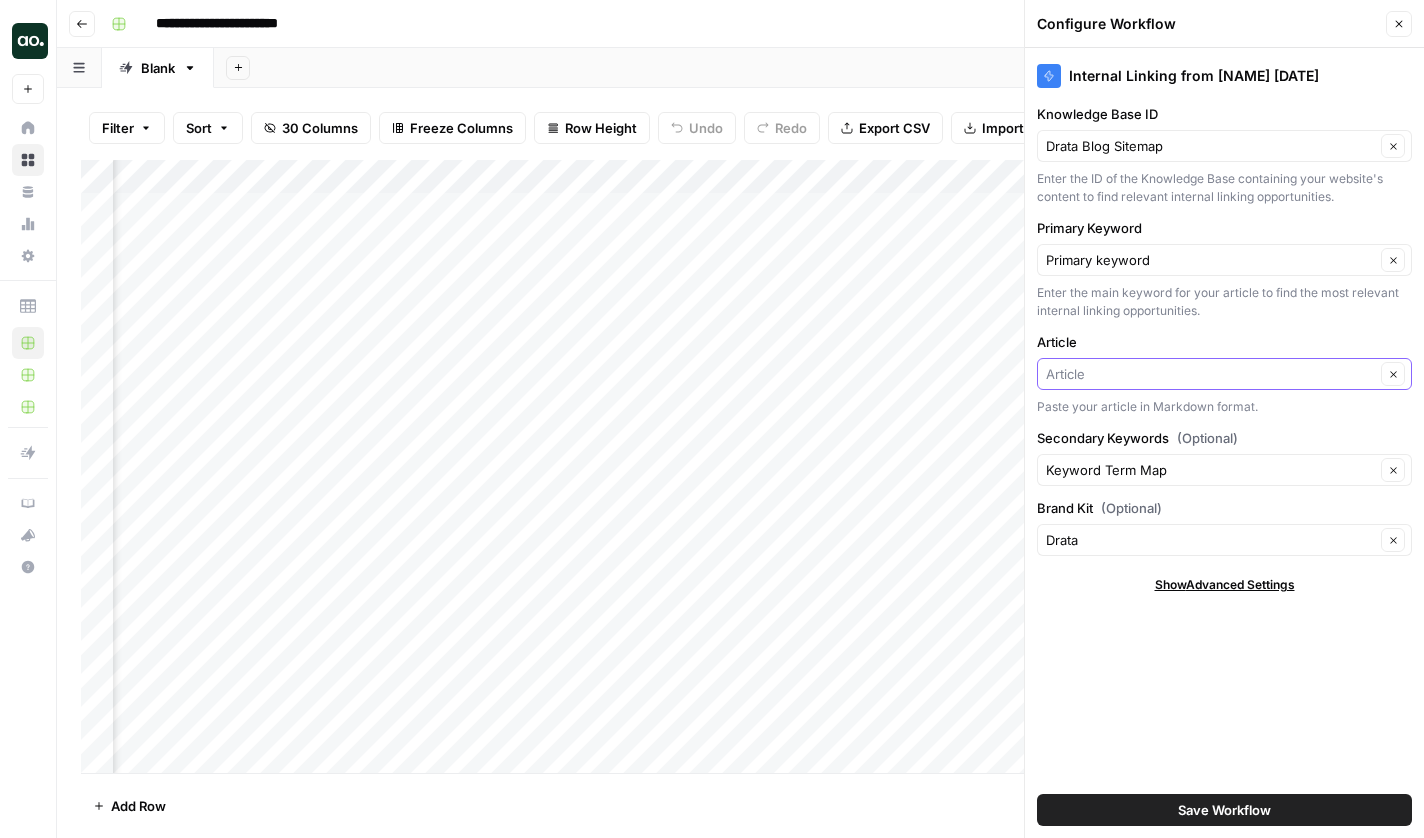 drag, startPoint x: 1317, startPoint y: 379, endPoint x: 1035, endPoint y: 379, distance: 282 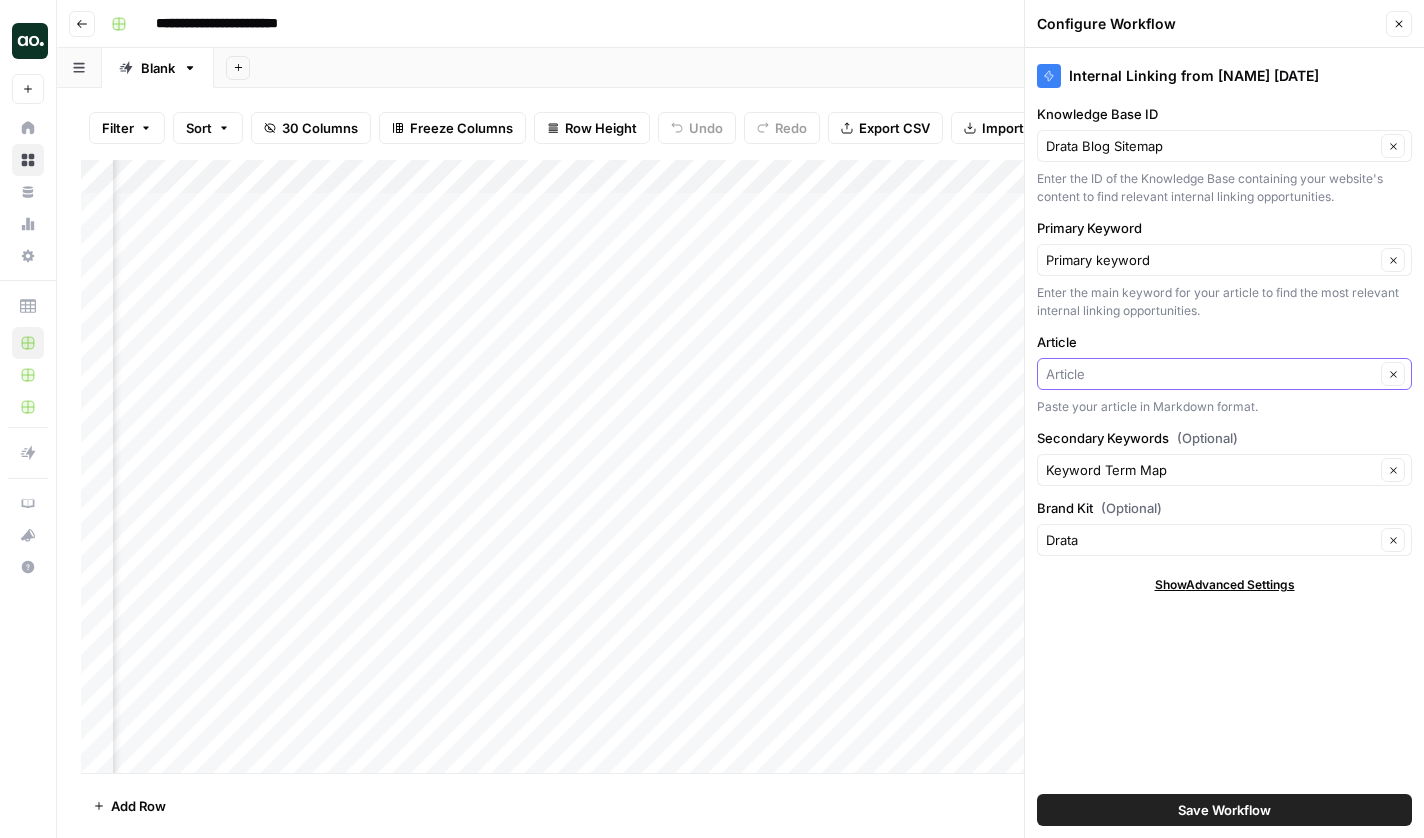 click on "Article" at bounding box center (1210, 374) 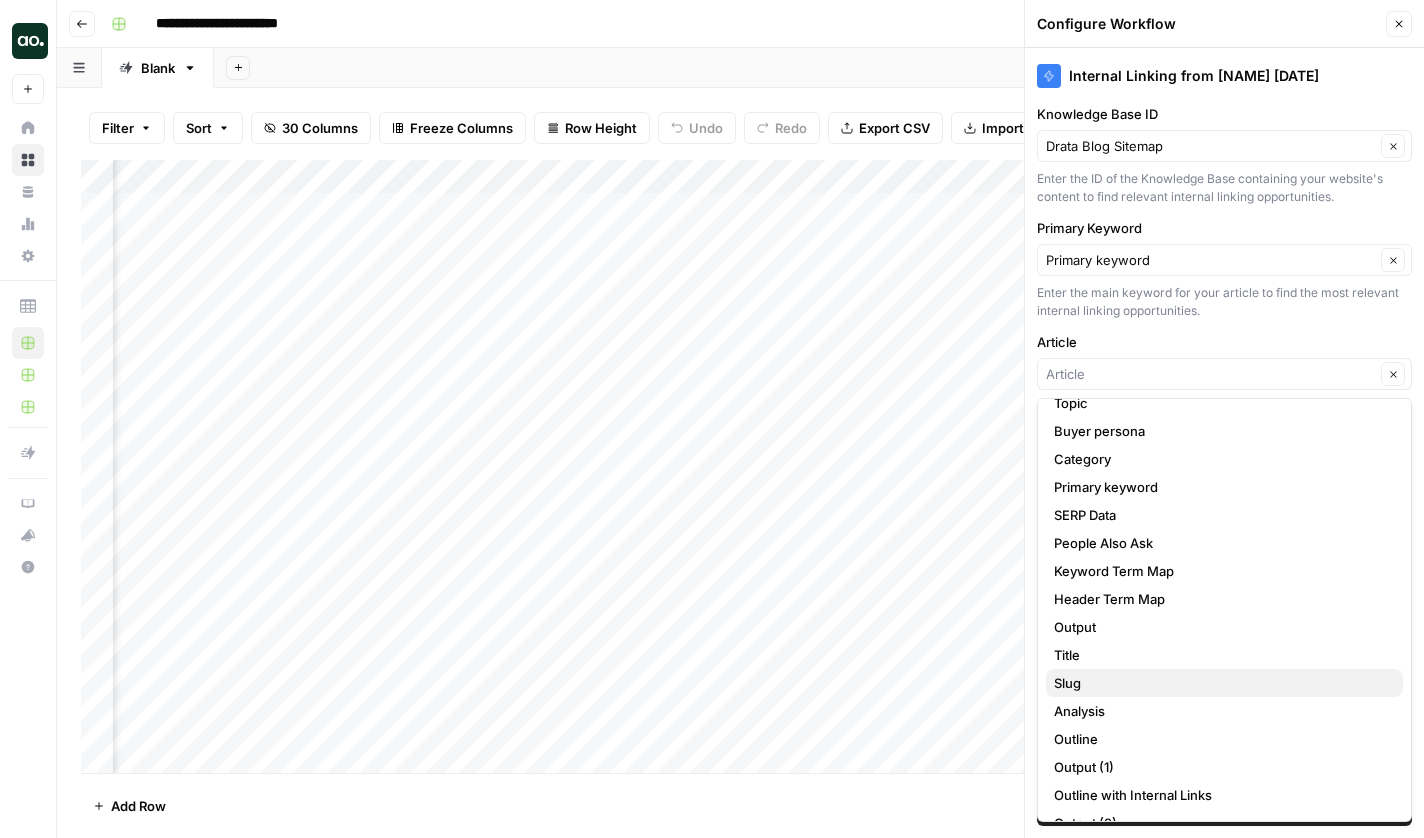 scroll, scrollTop: 77, scrollLeft: 0, axis: vertical 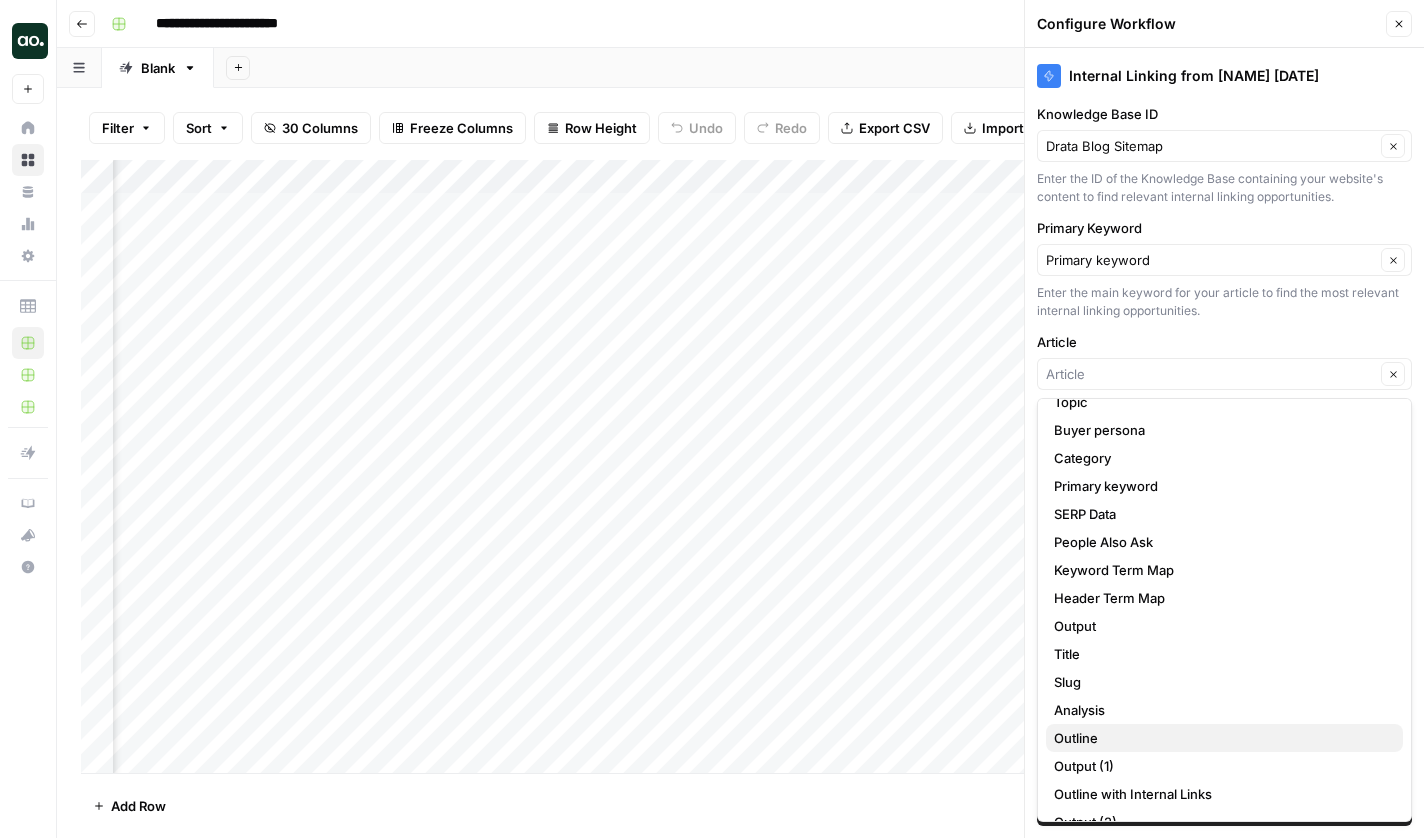 click on "Outline" at bounding box center [1220, 738] 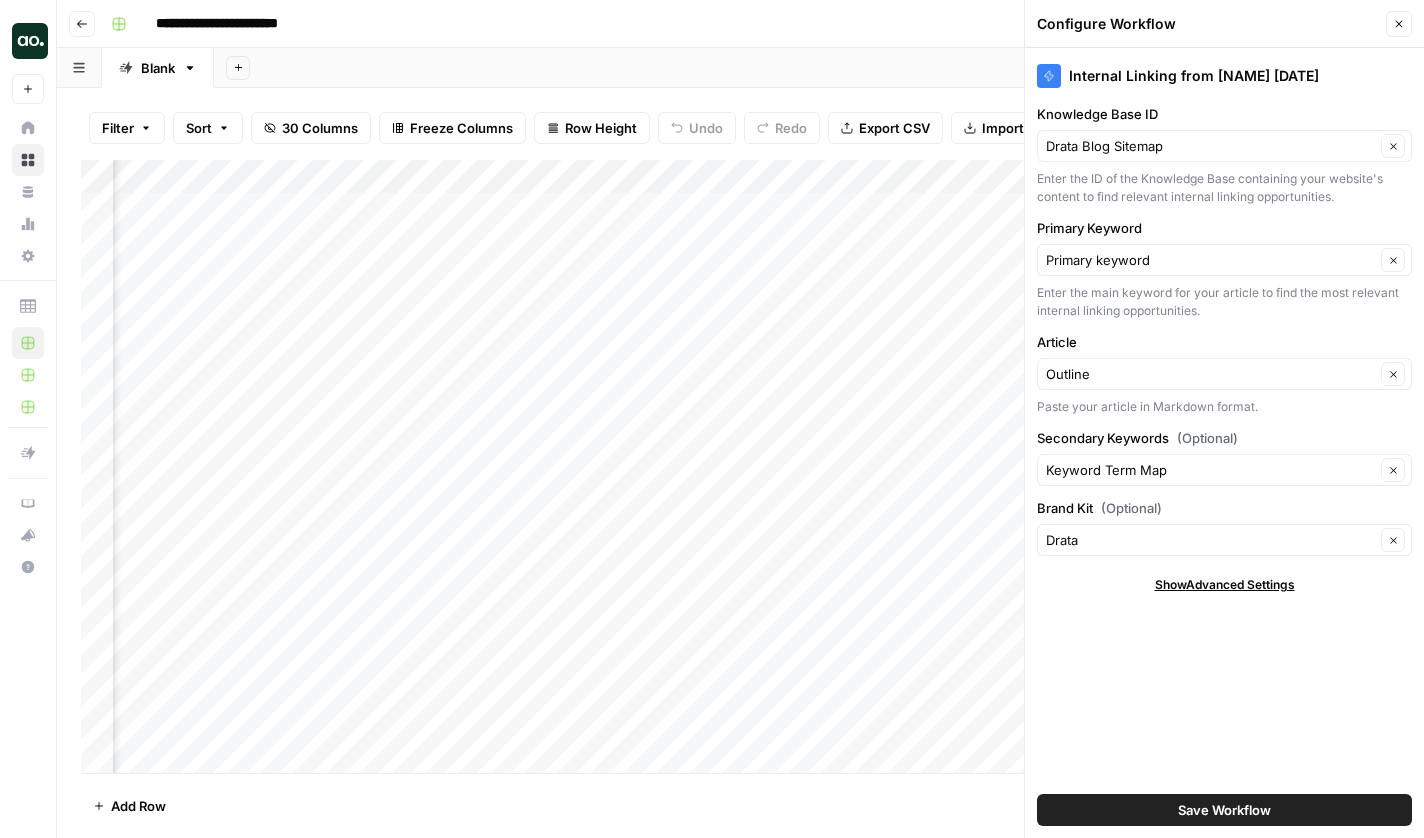click on "Save Workflow" at bounding box center (1224, 810) 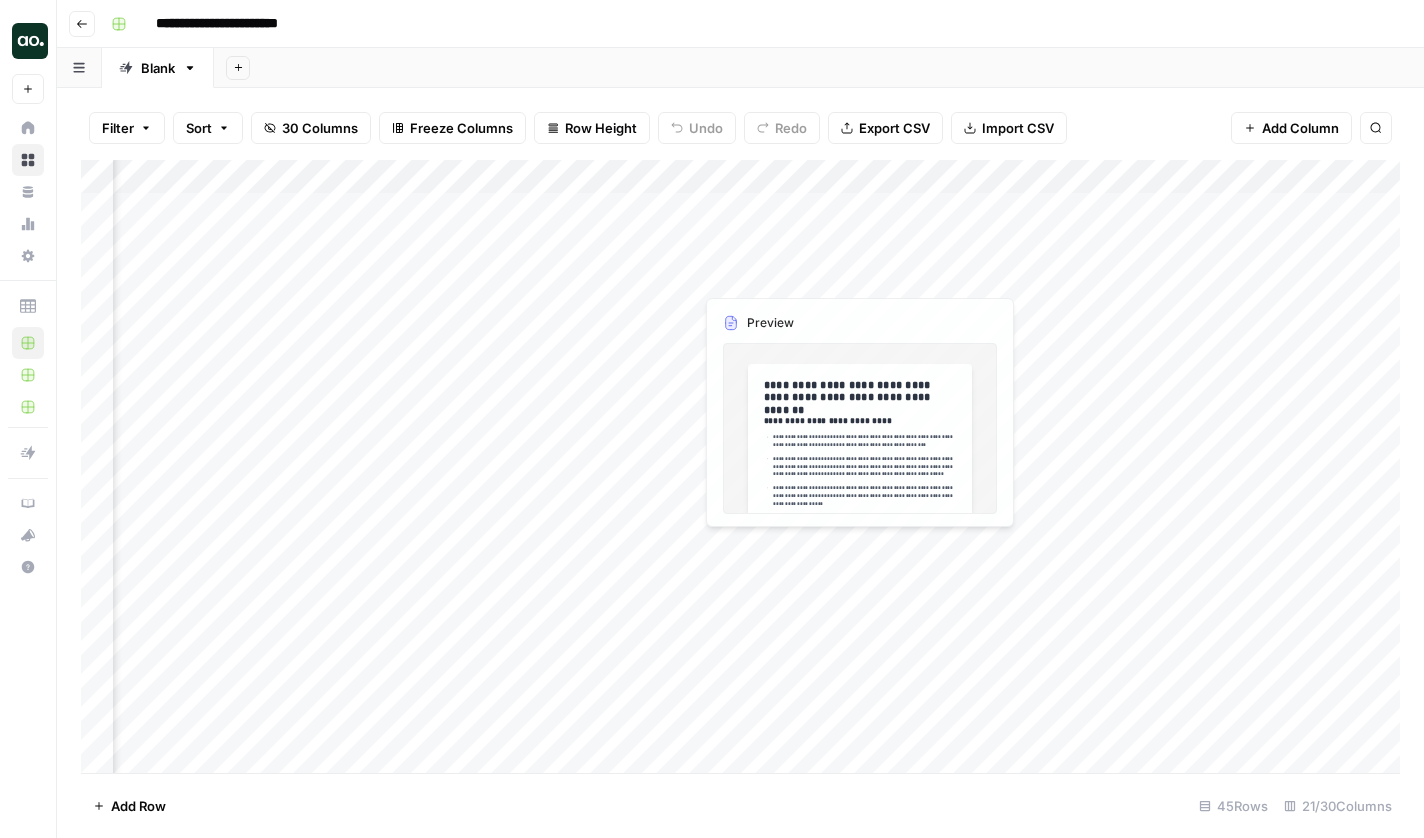 click on "Add Column" at bounding box center [740, 469] 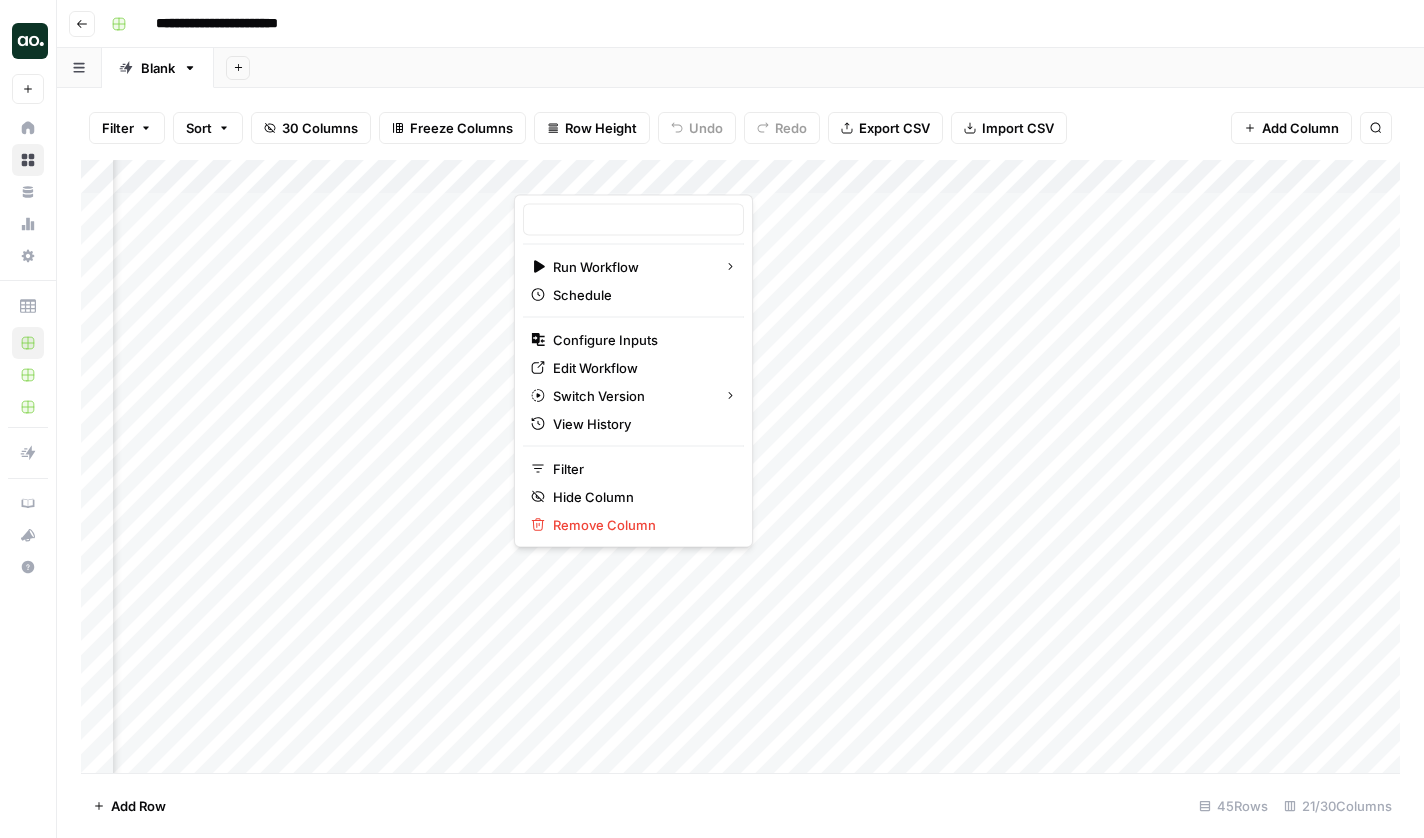 type on "[Master] Add internal links to outline - Drata" 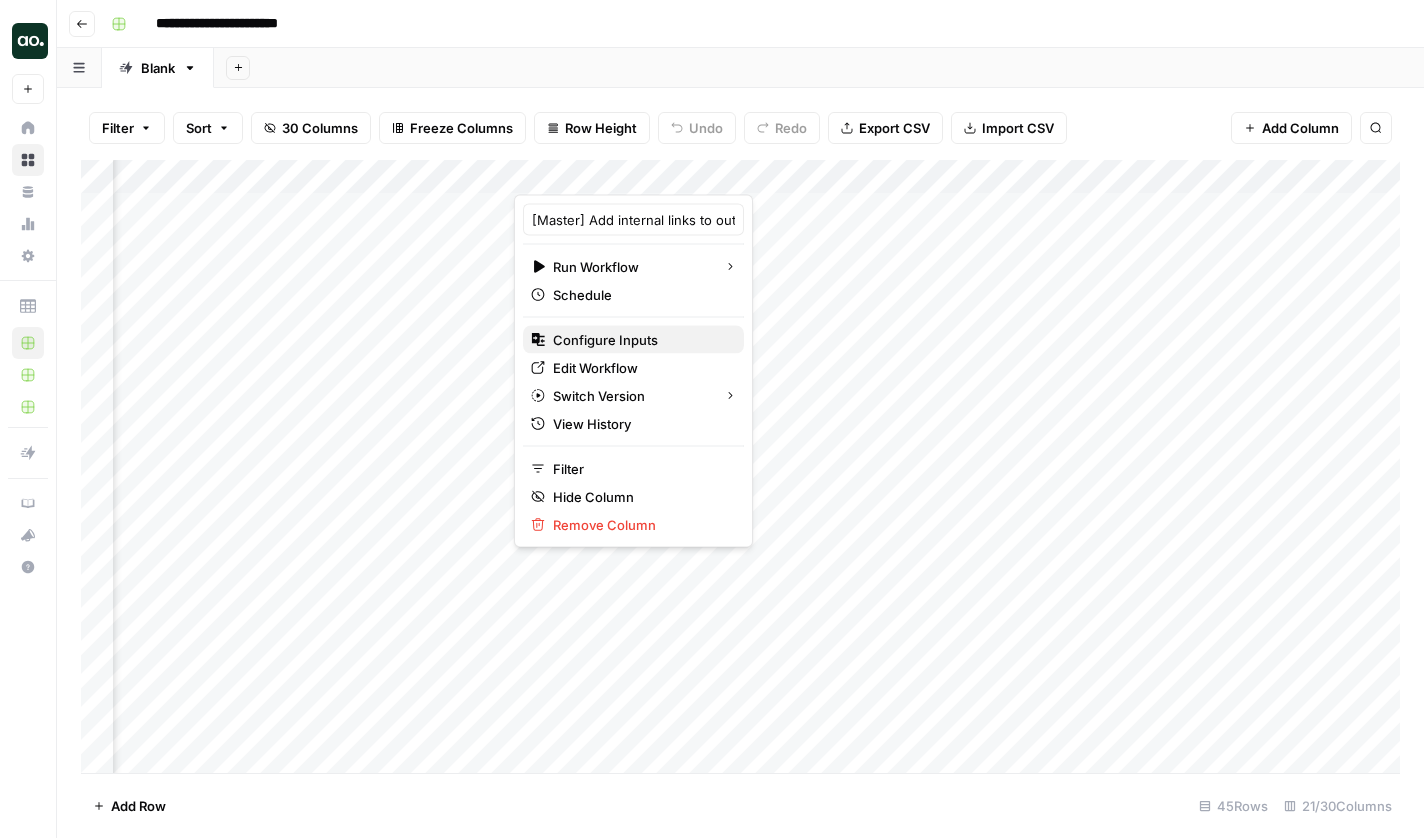 click on "Configure Inputs" at bounding box center (640, 340) 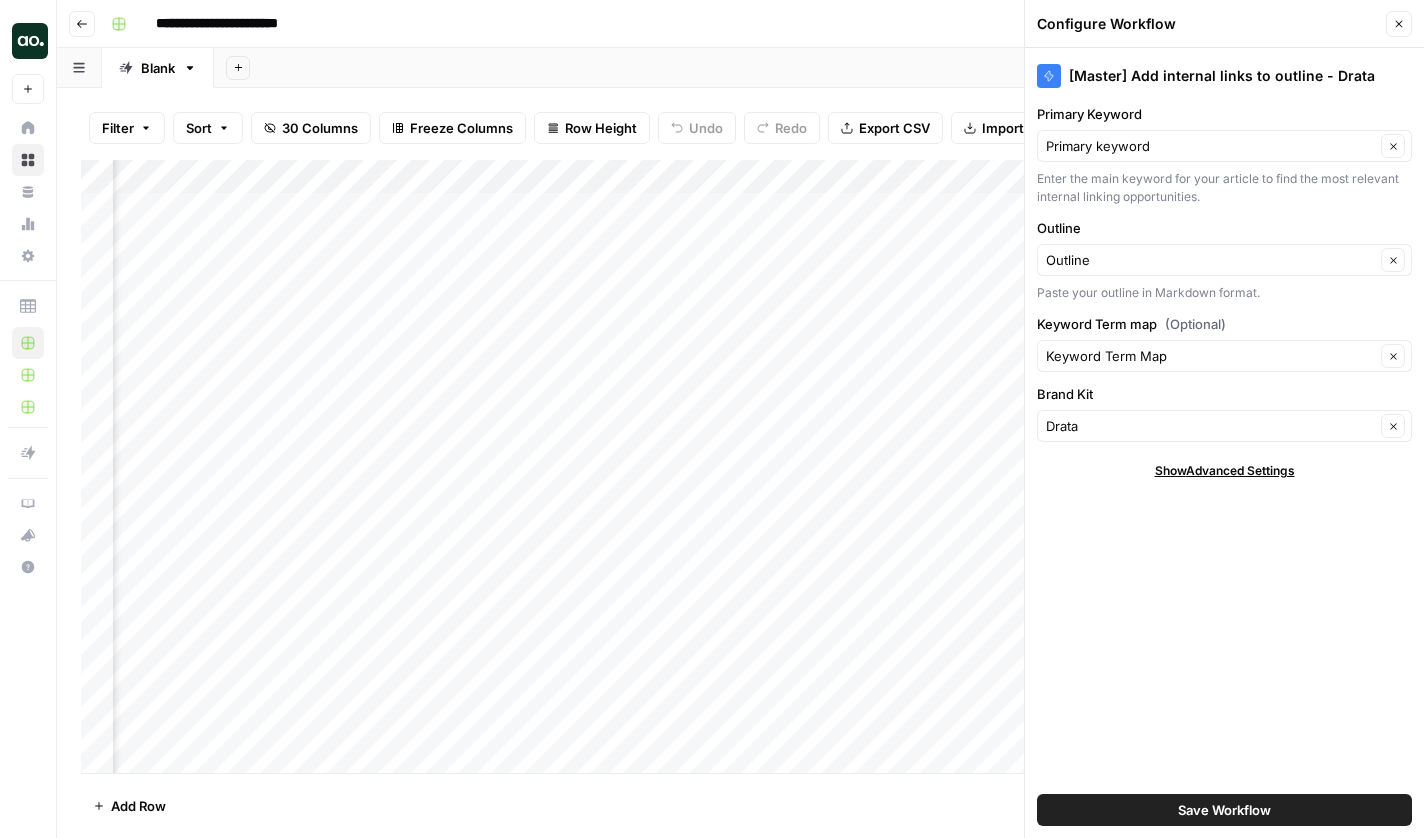 click on "Close" at bounding box center (1399, 24) 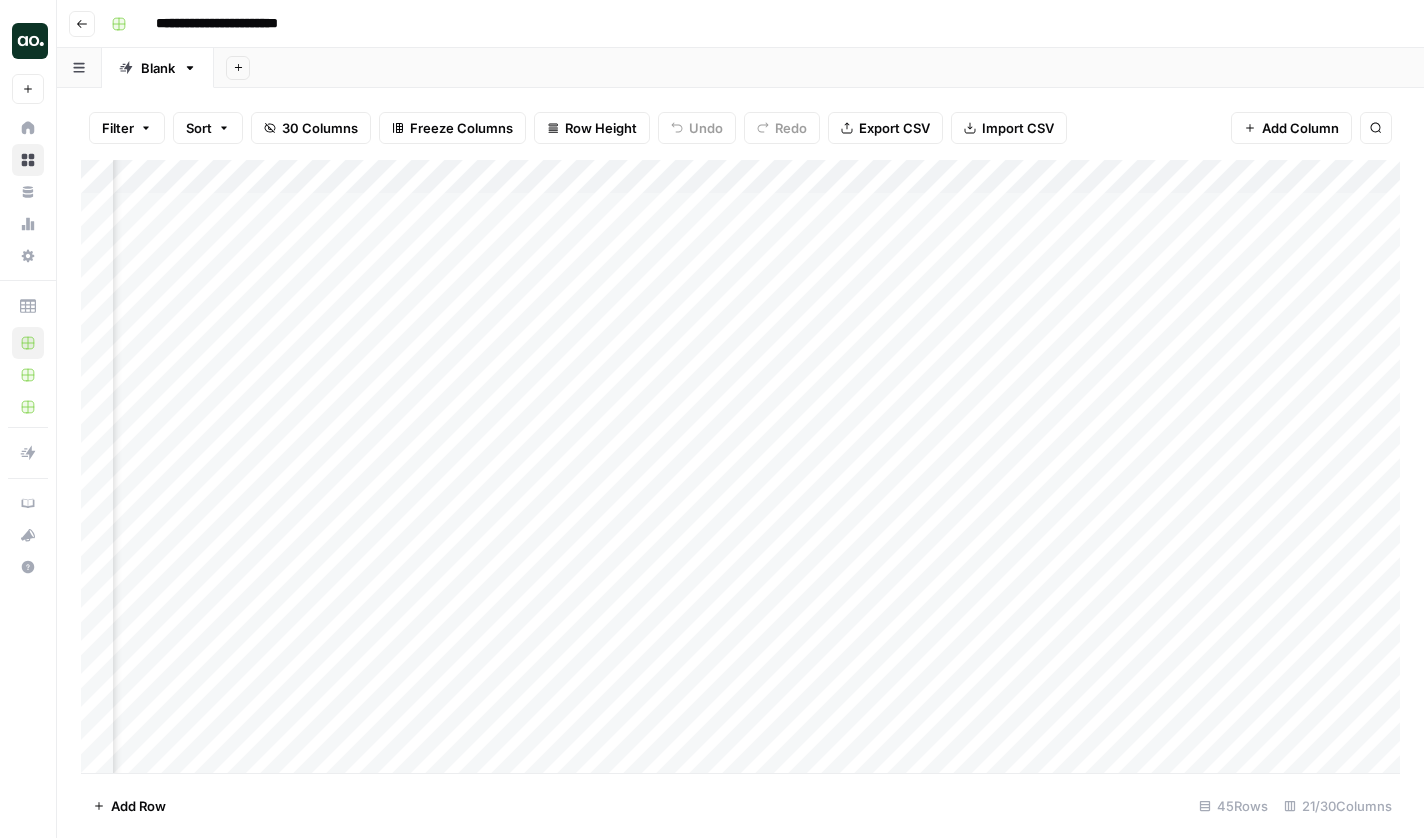 click on "Add Column" at bounding box center [740, 469] 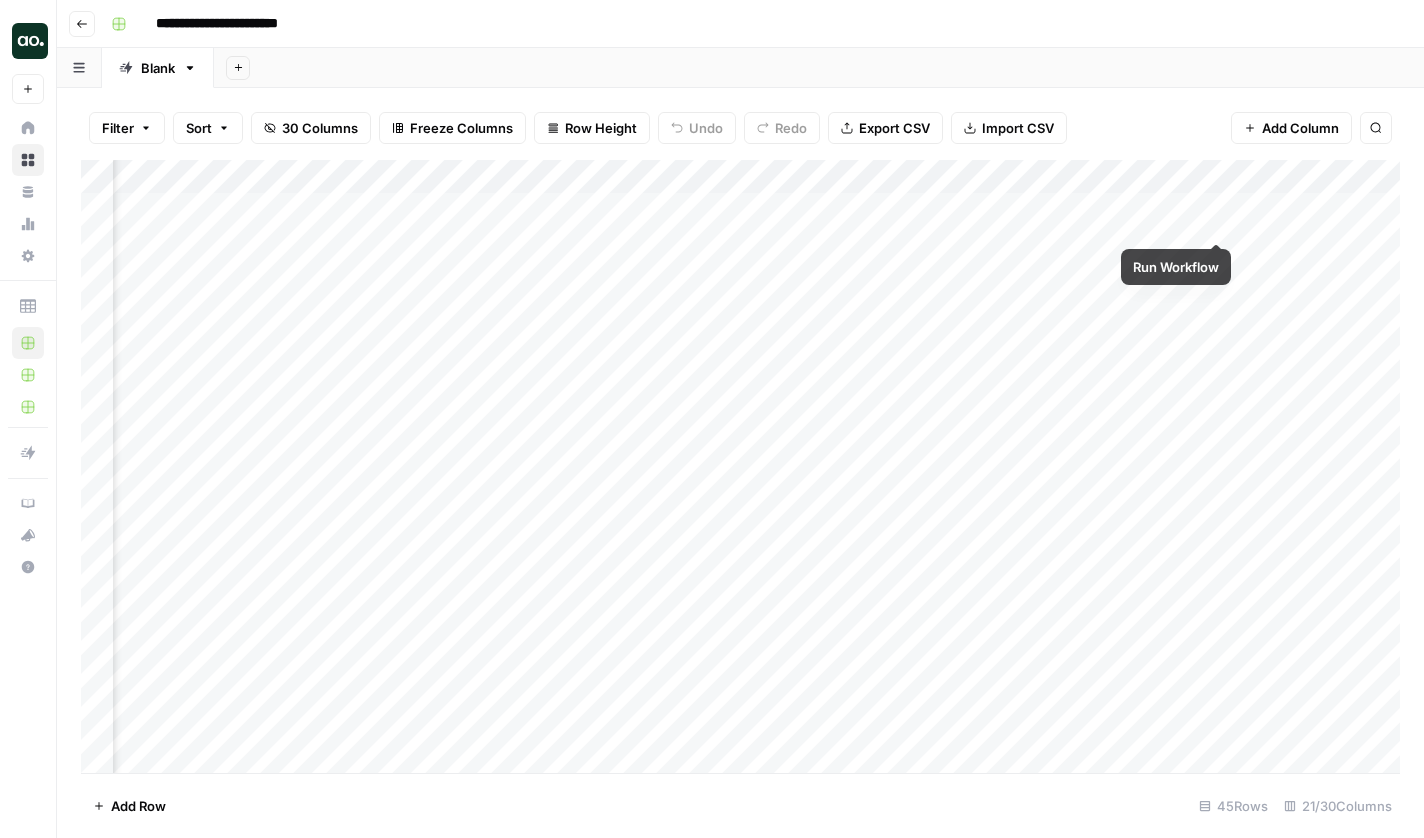 click on "Add Column" at bounding box center [740, 469] 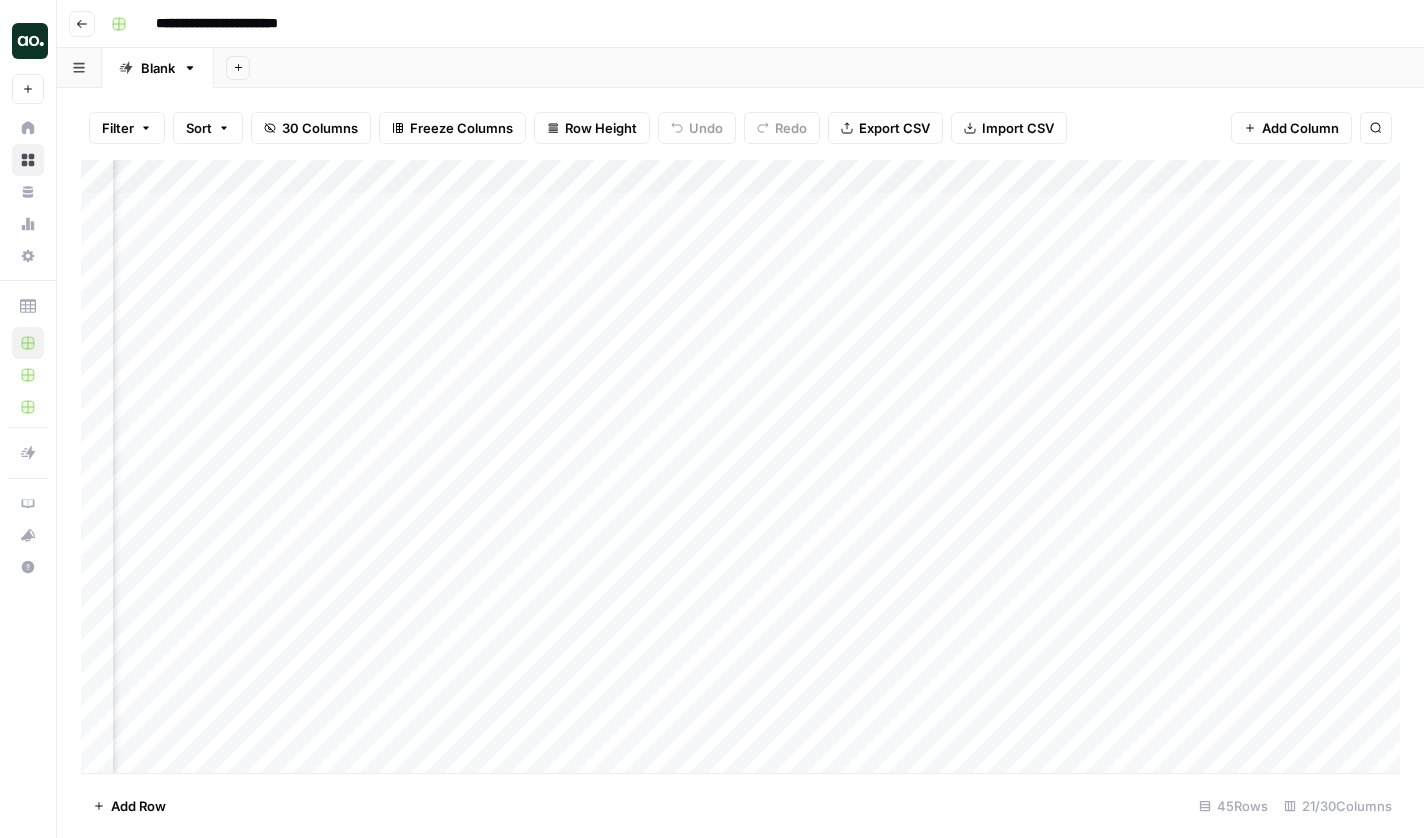 scroll, scrollTop: 1, scrollLeft: 2022, axis: both 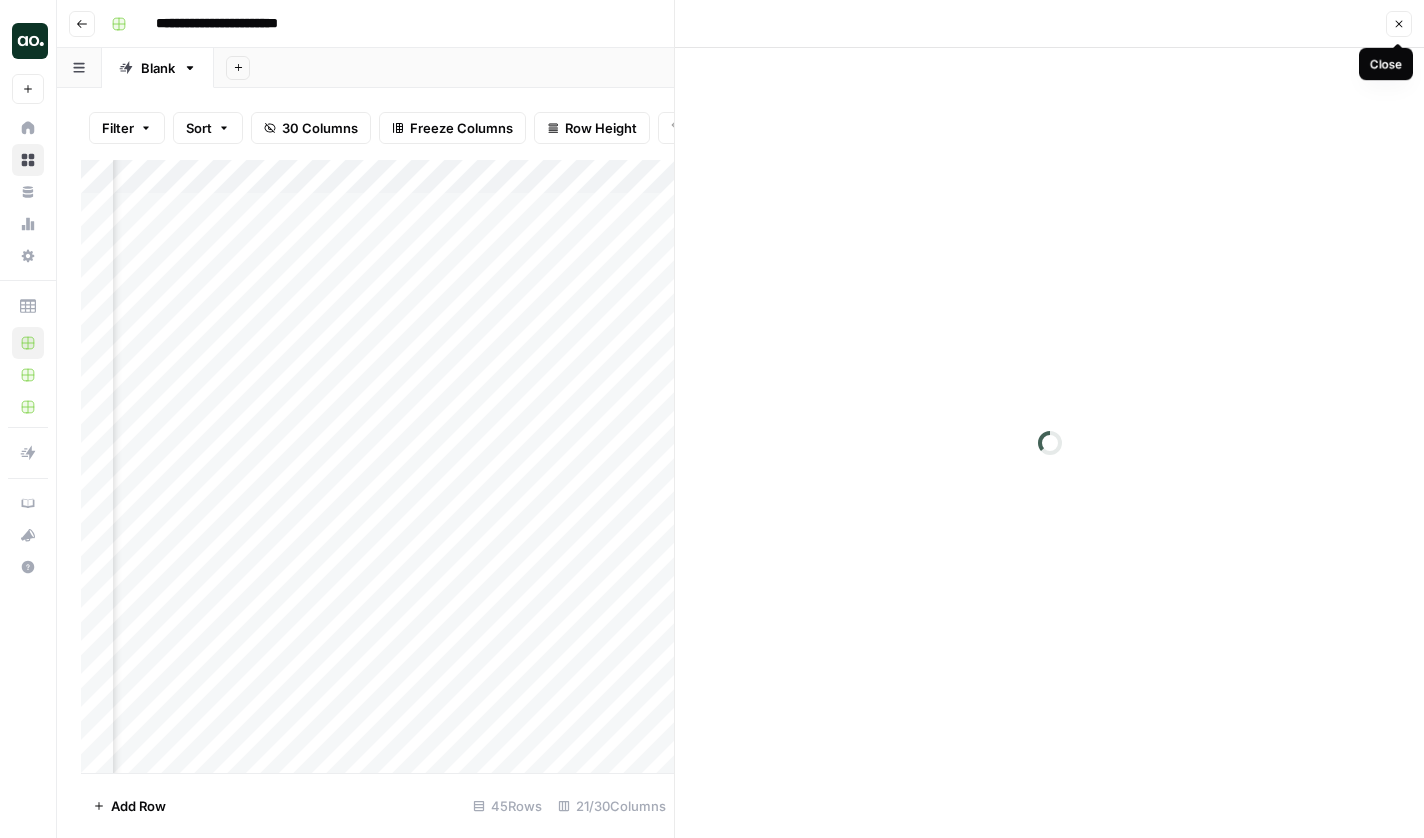 click 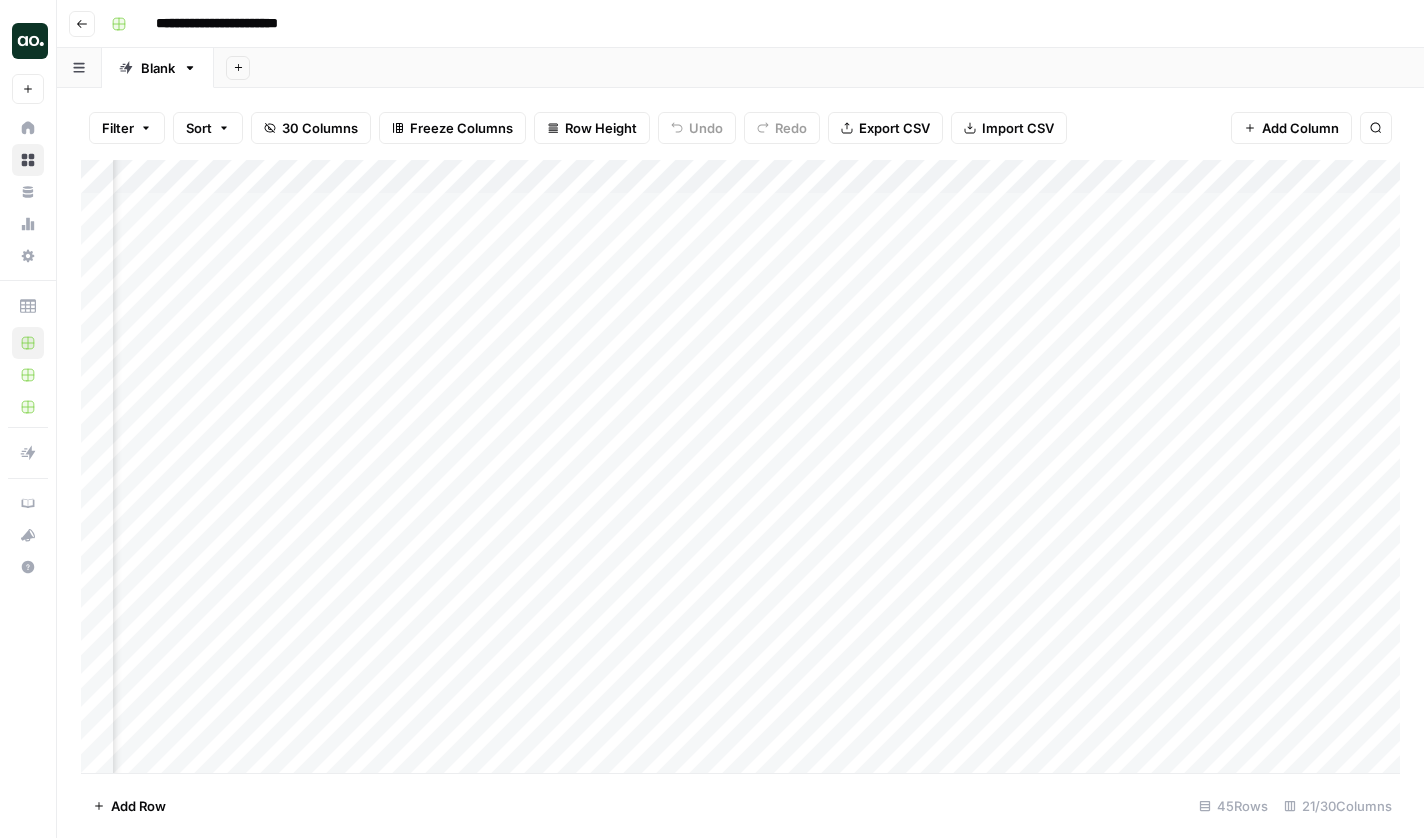 click on "Add Column" at bounding box center [740, 469] 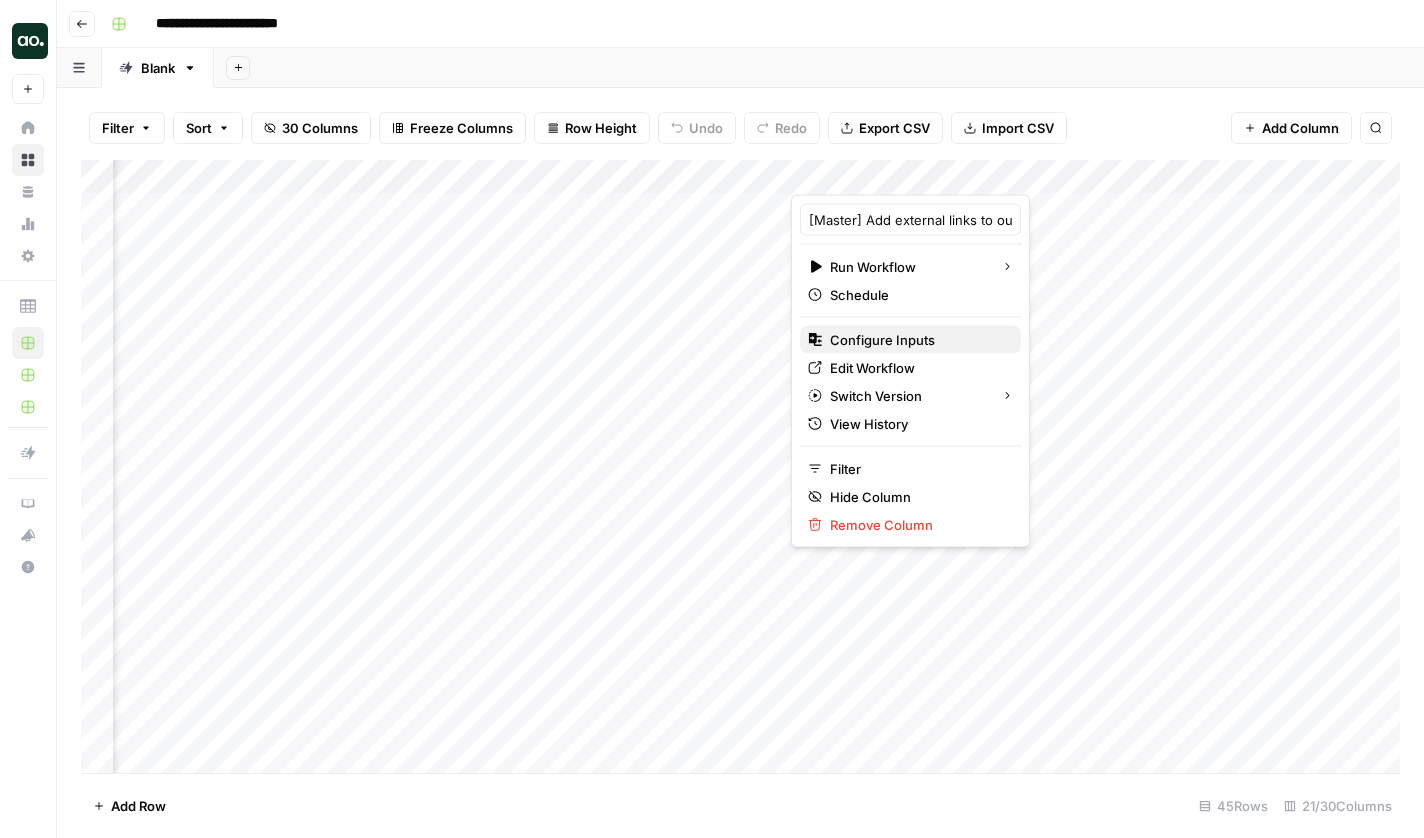 click on "Configure Inputs" at bounding box center (917, 340) 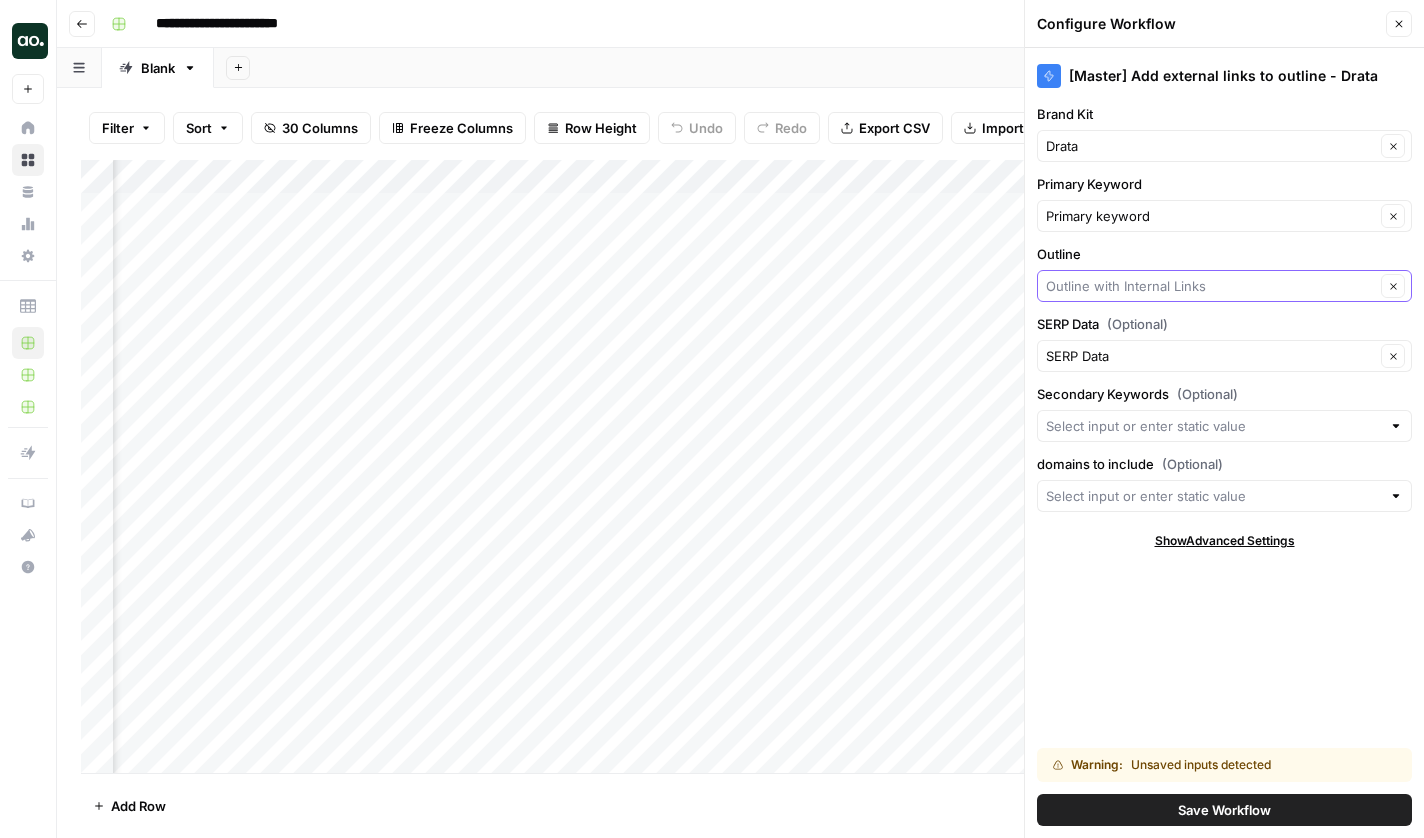 click on "Outline" at bounding box center [1210, 286] 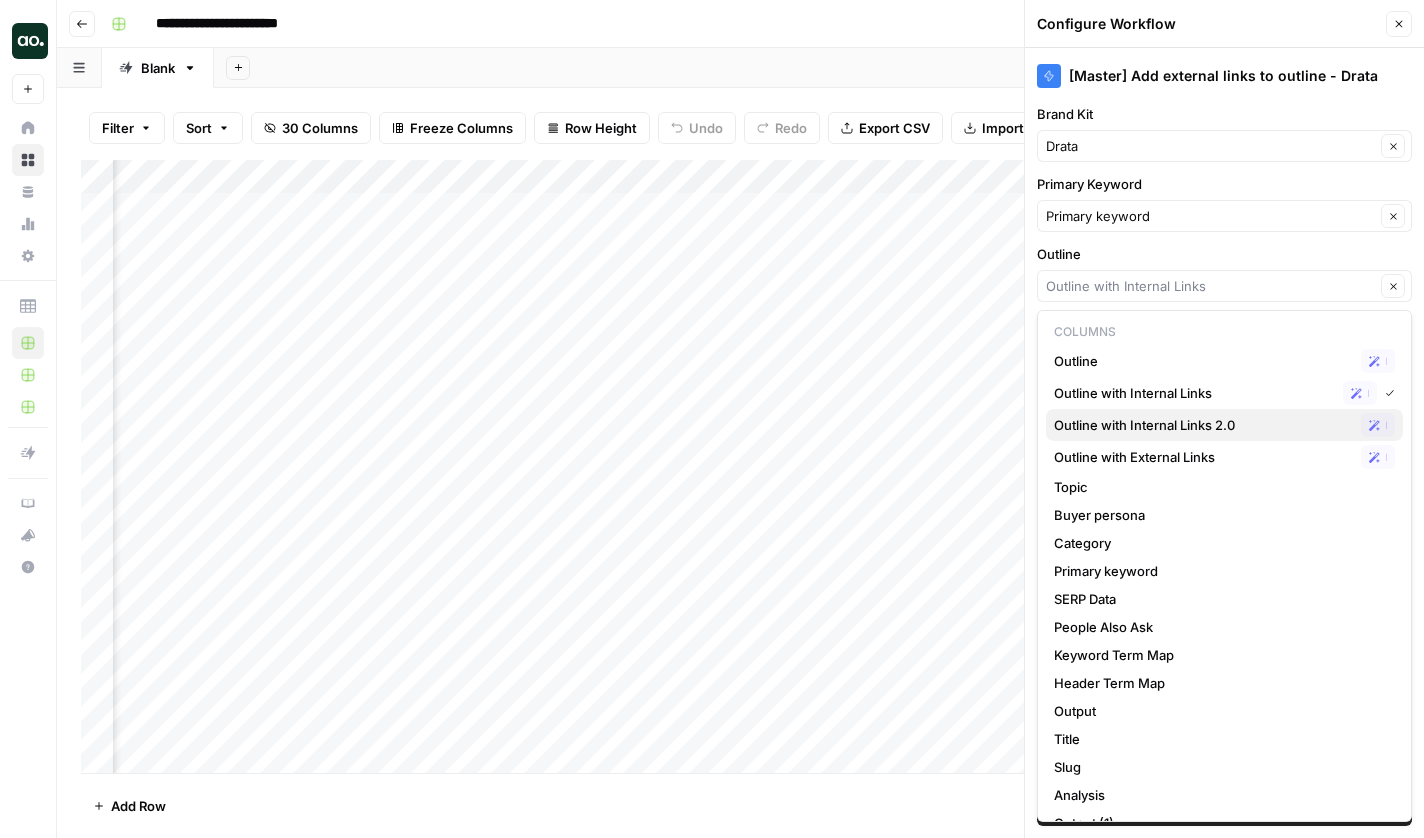 click on "Outline with Internal Links 2.0 Possible Match" at bounding box center (1224, 425) 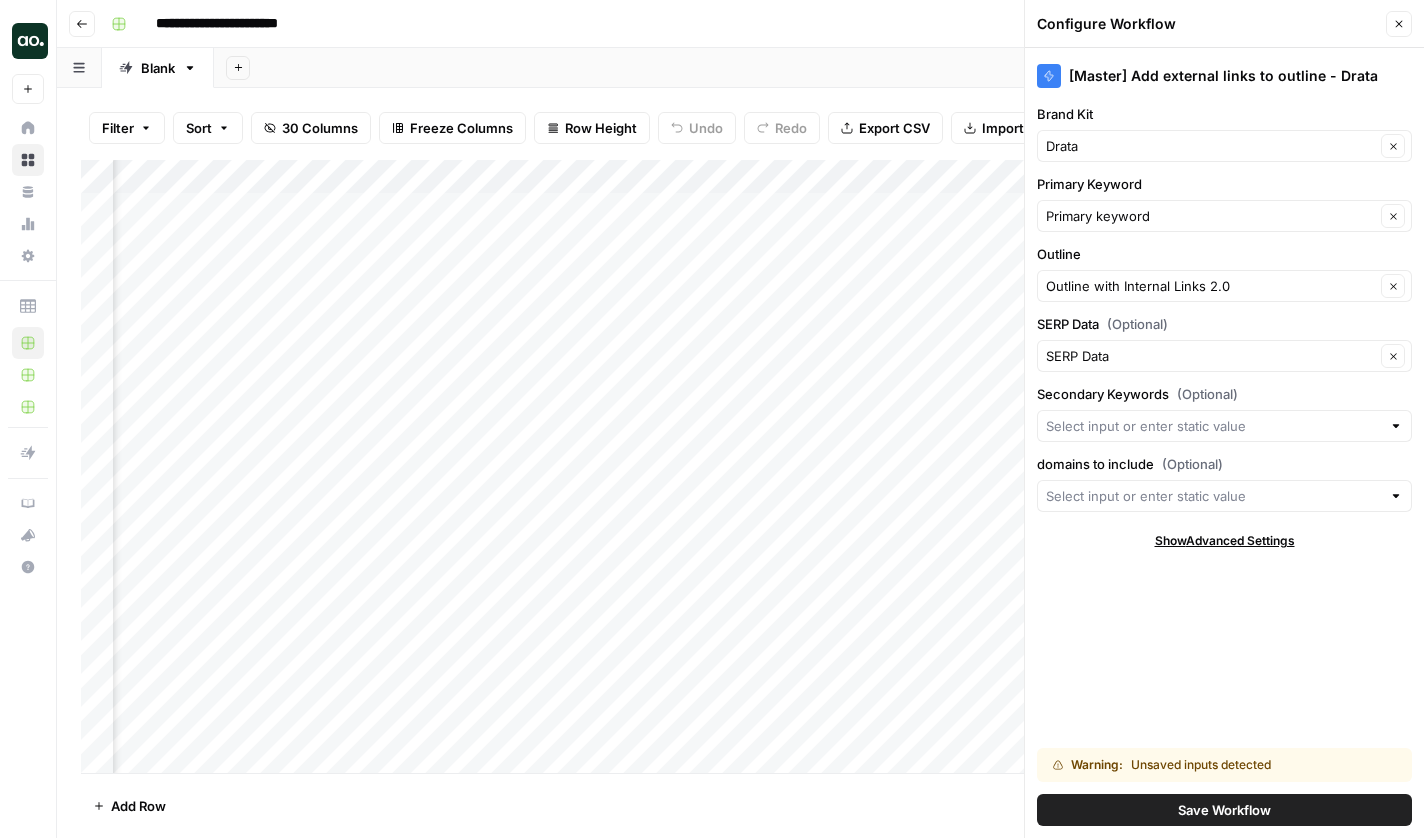 click on "Save Workflow" at bounding box center (1224, 810) 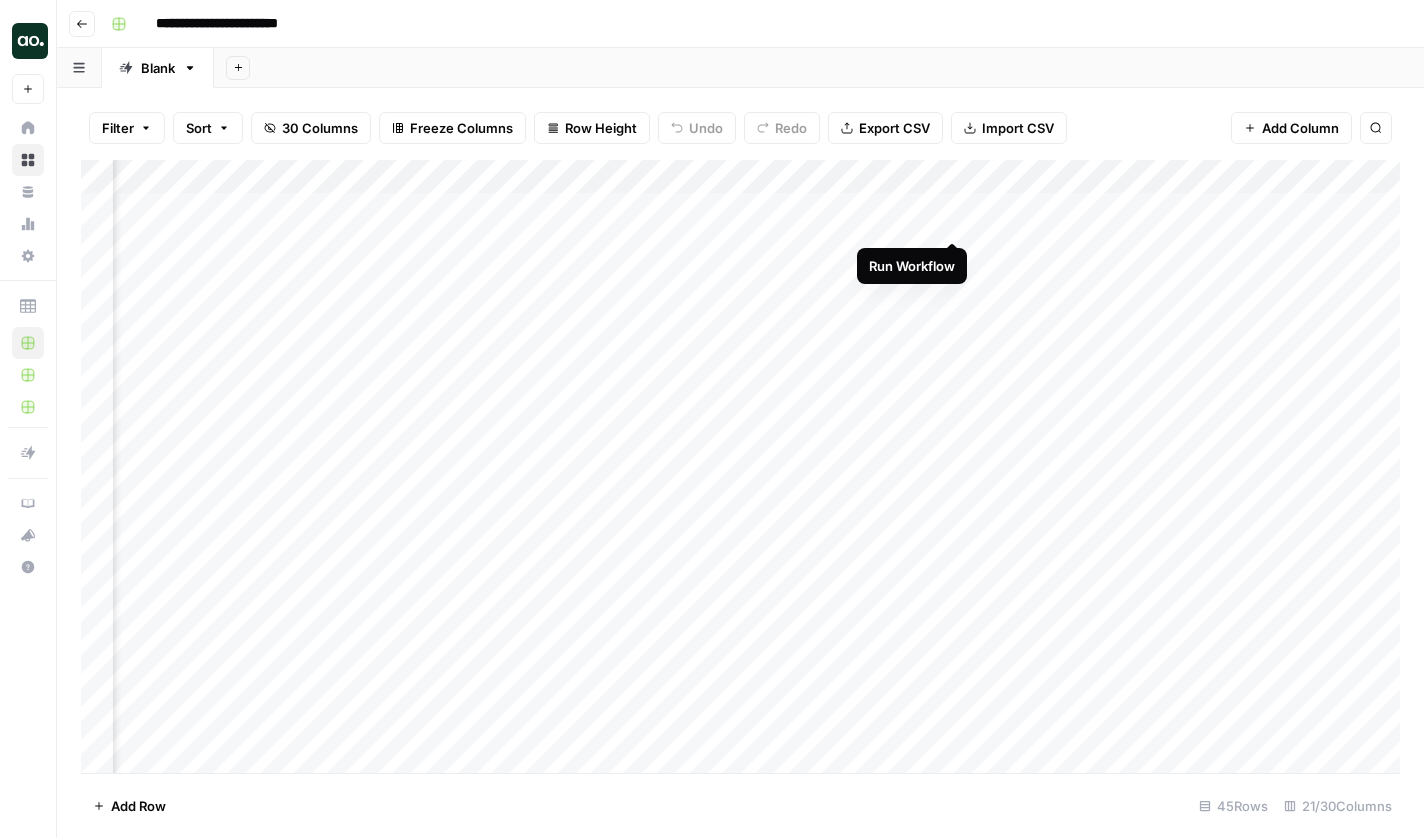 click on "Add Column" at bounding box center (740, 469) 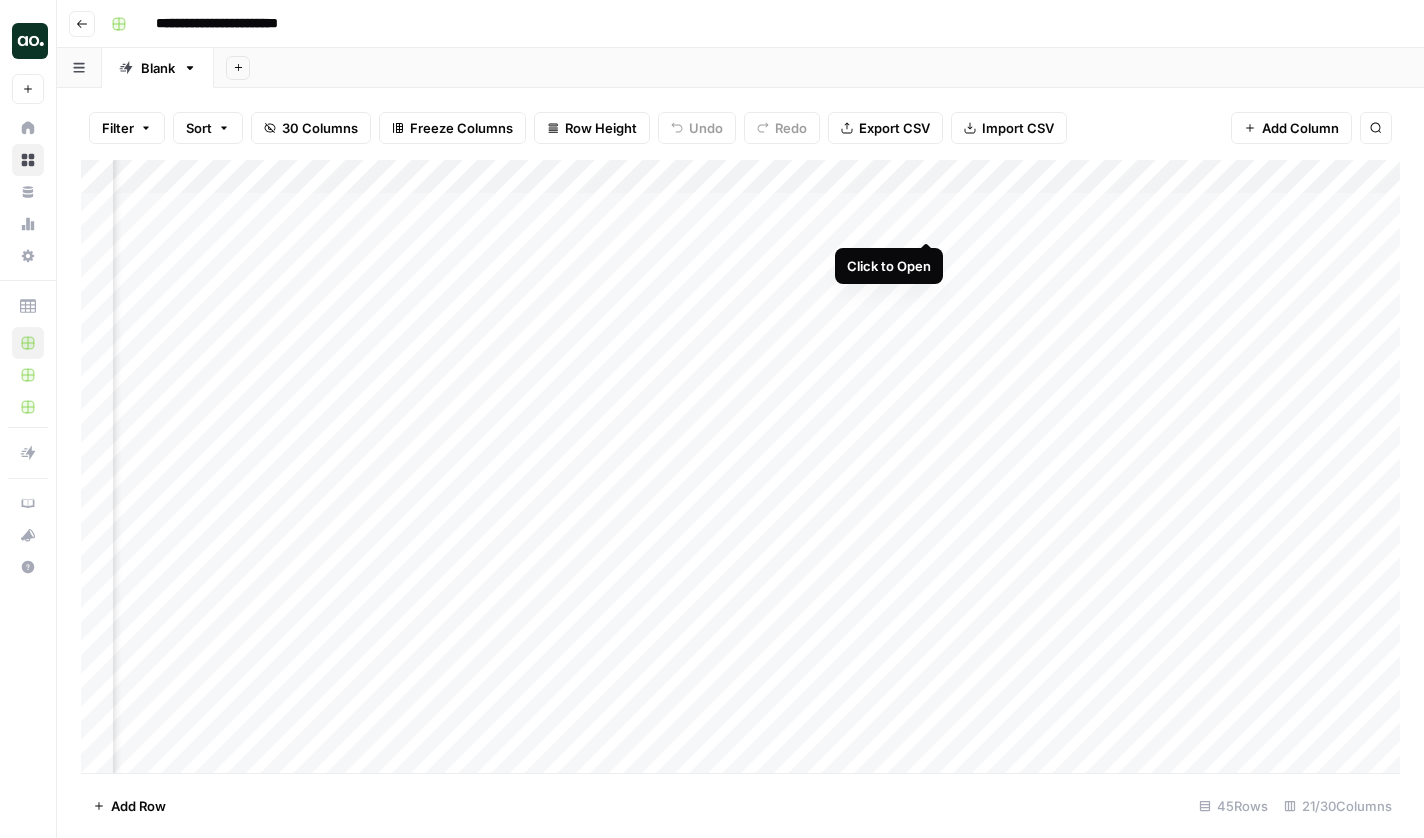 click on "Add Column" at bounding box center [740, 469] 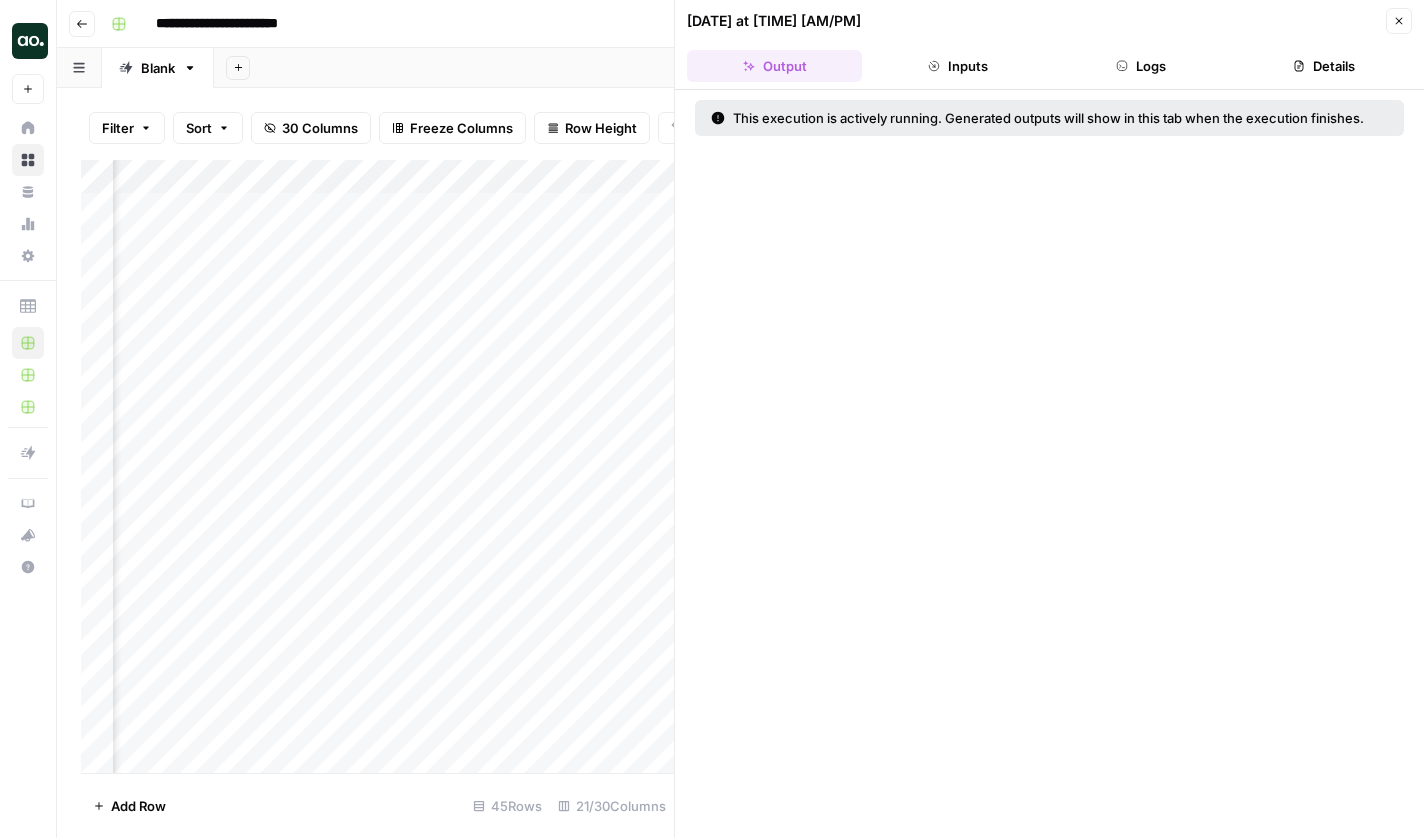 click 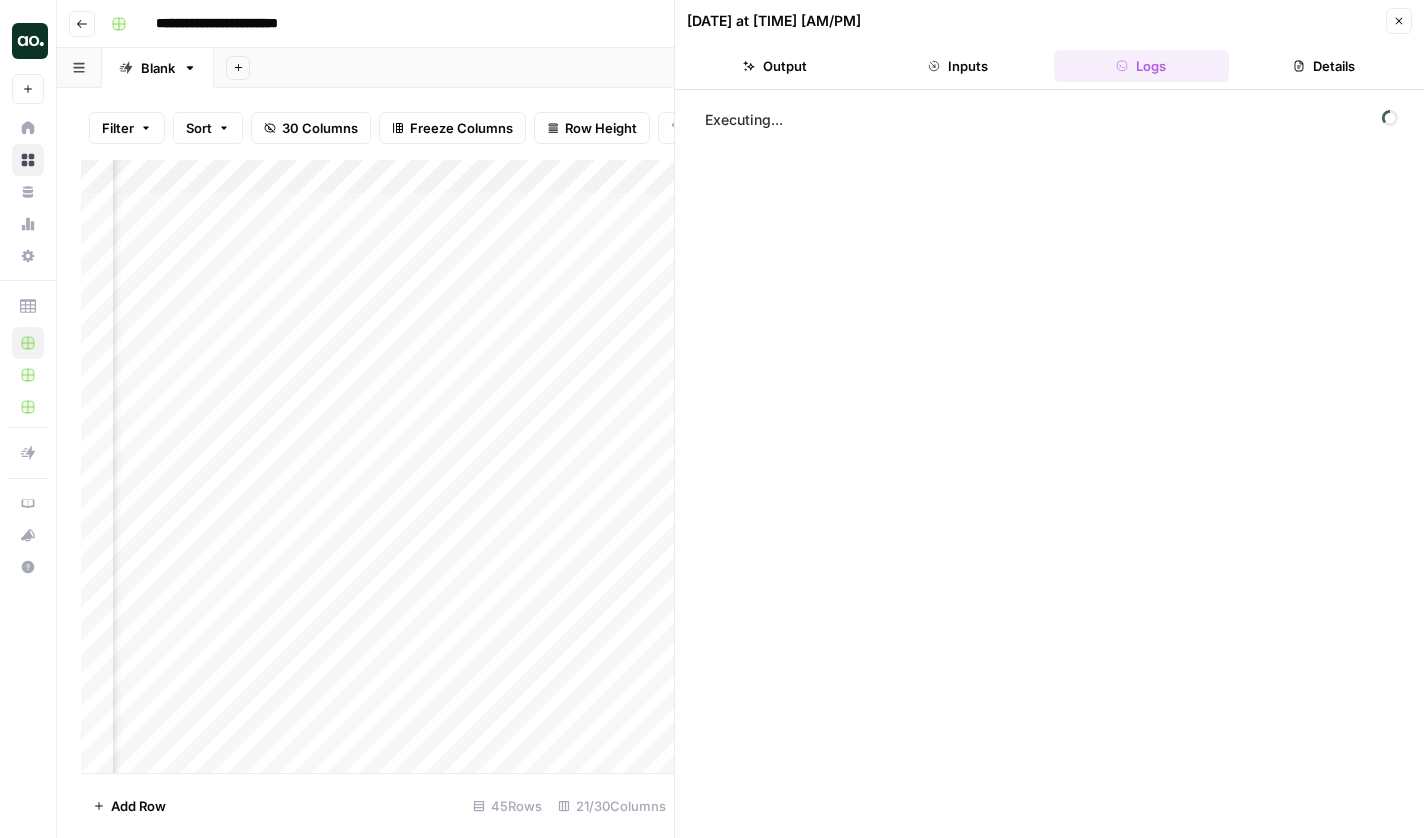 click on "Inputs" at bounding box center [957, 66] 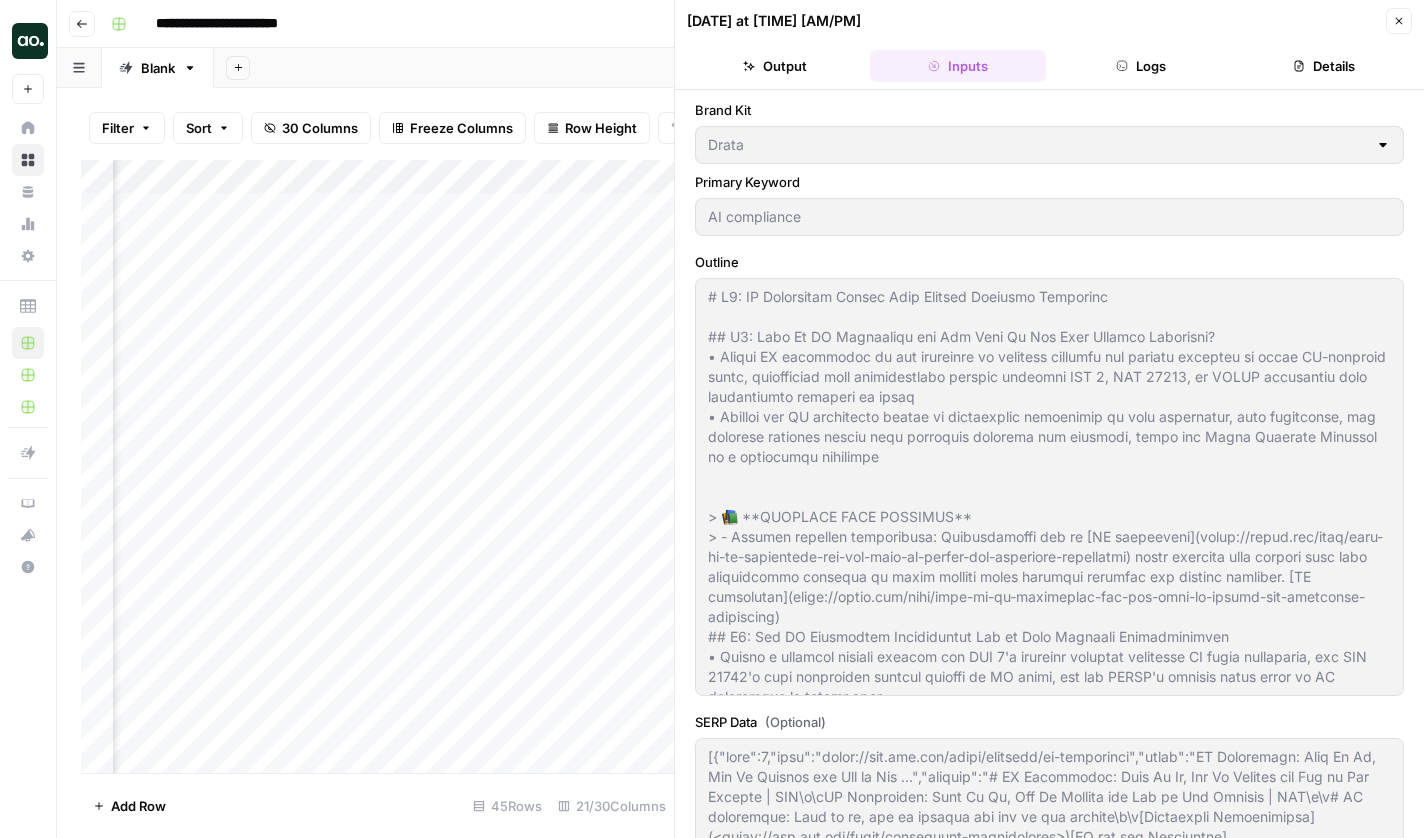 click on "Logs" at bounding box center (1141, 66) 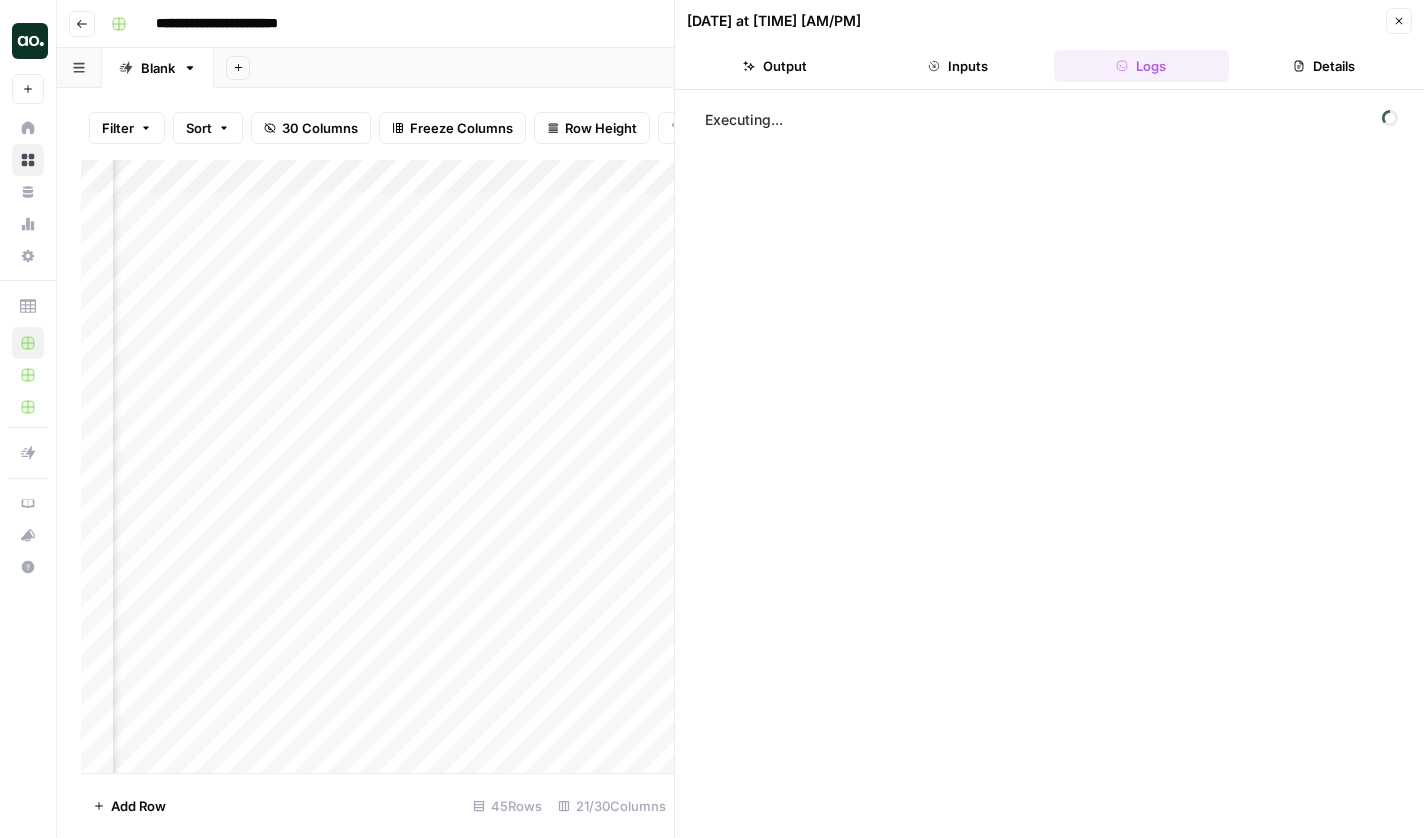 click on "Details" at bounding box center [1324, 66] 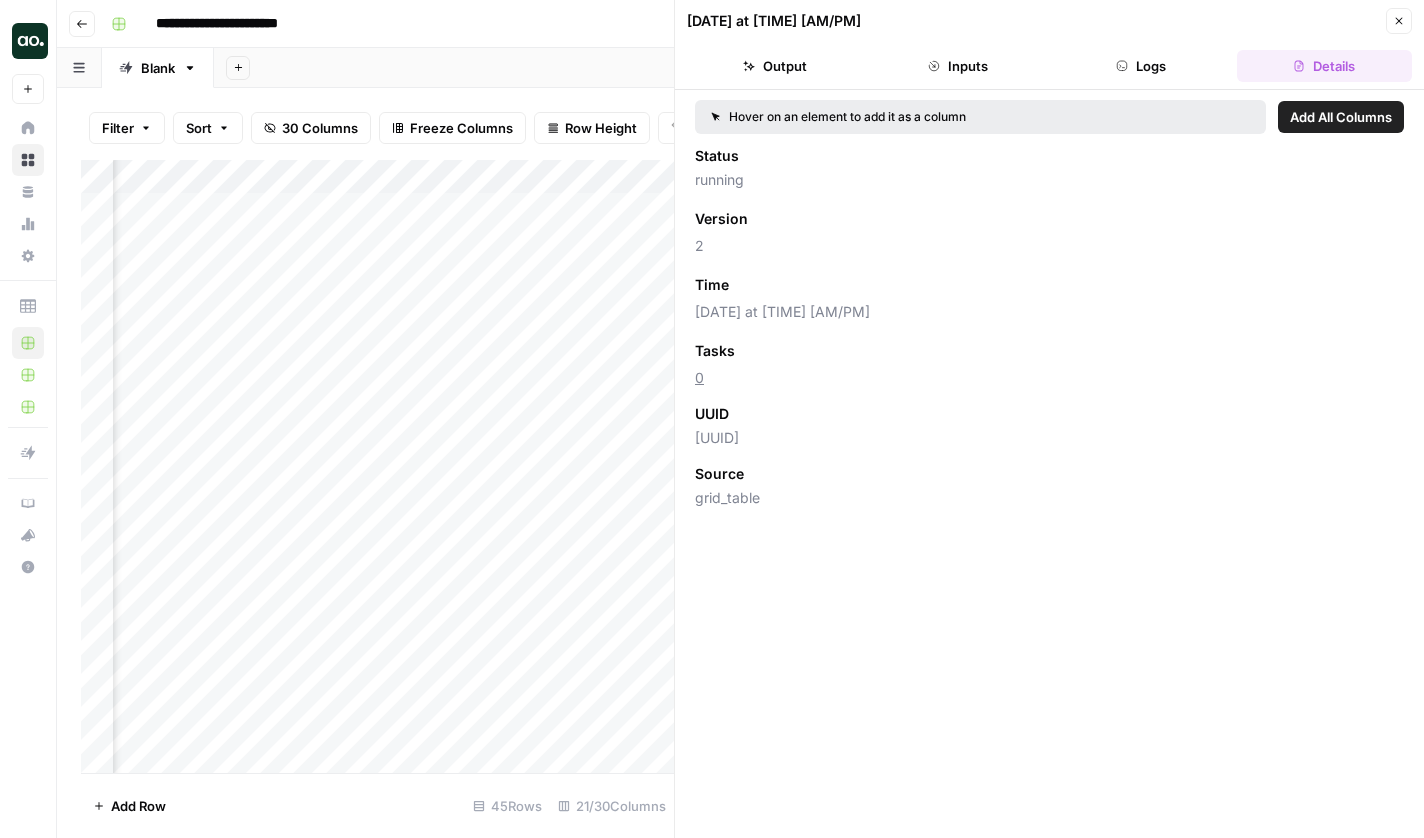 click on "Logs" at bounding box center [1141, 66] 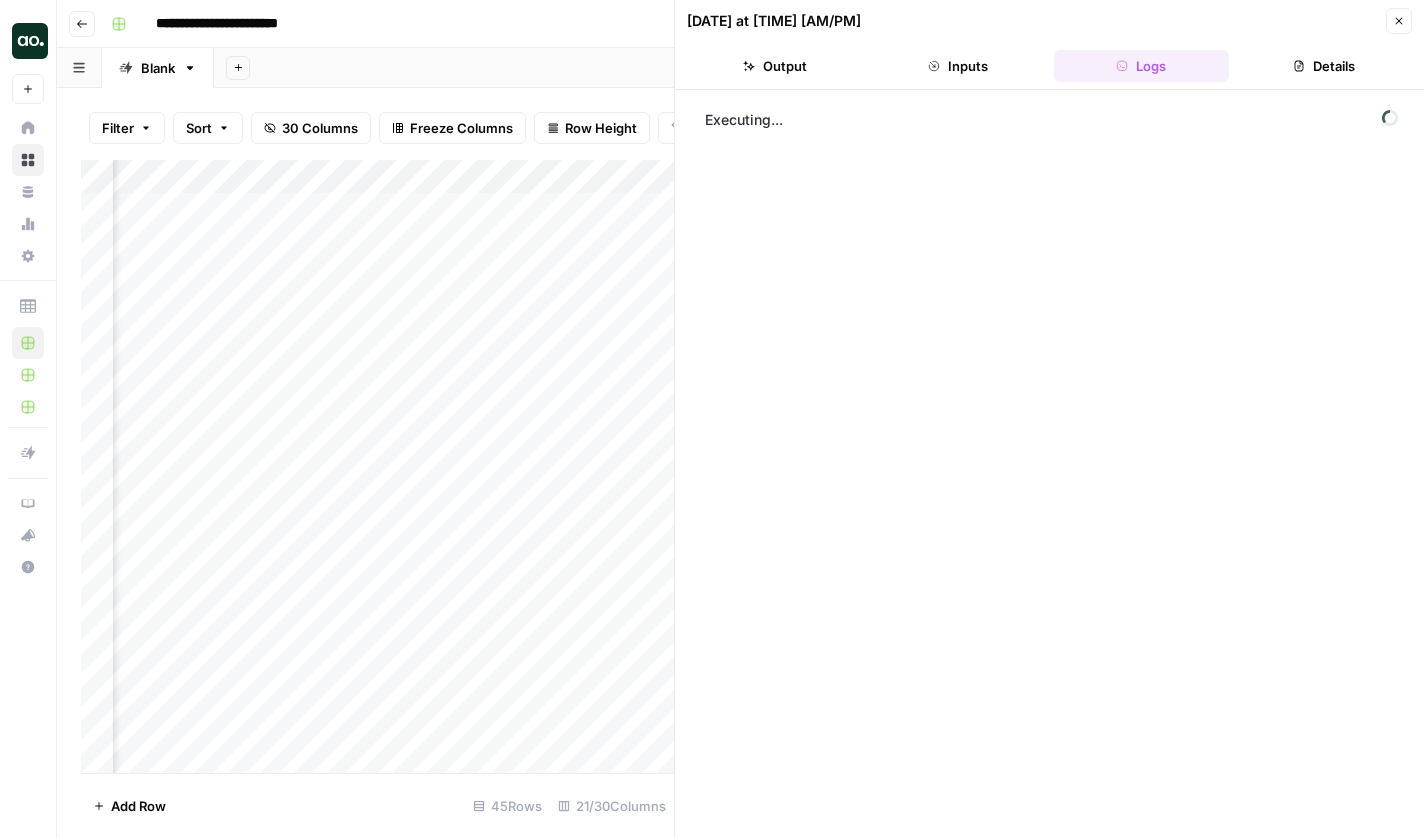 click on "Close" at bounding box center [1399, 21] 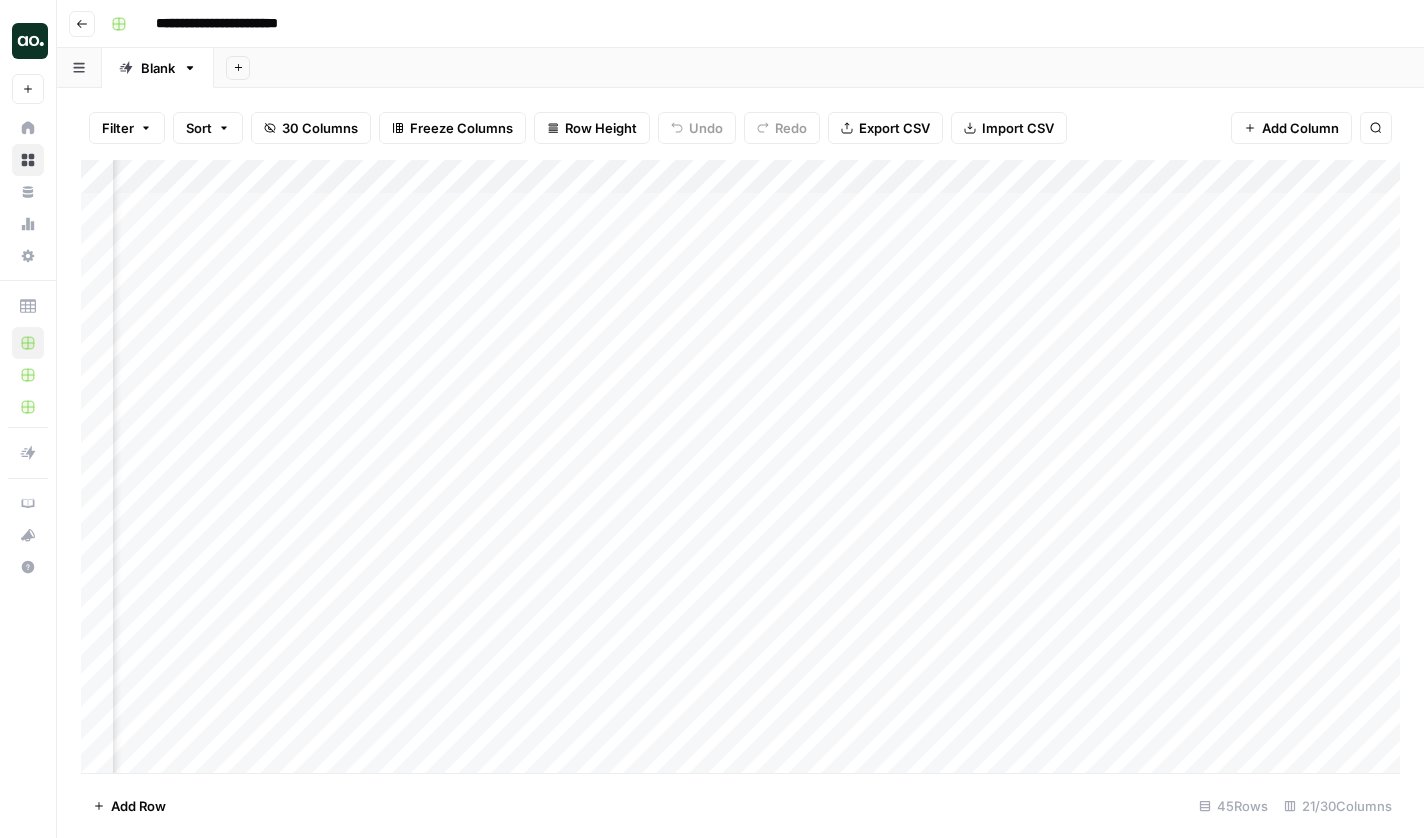 scroll, scrollTop: 2, scrollLeft: 2106, axis: both 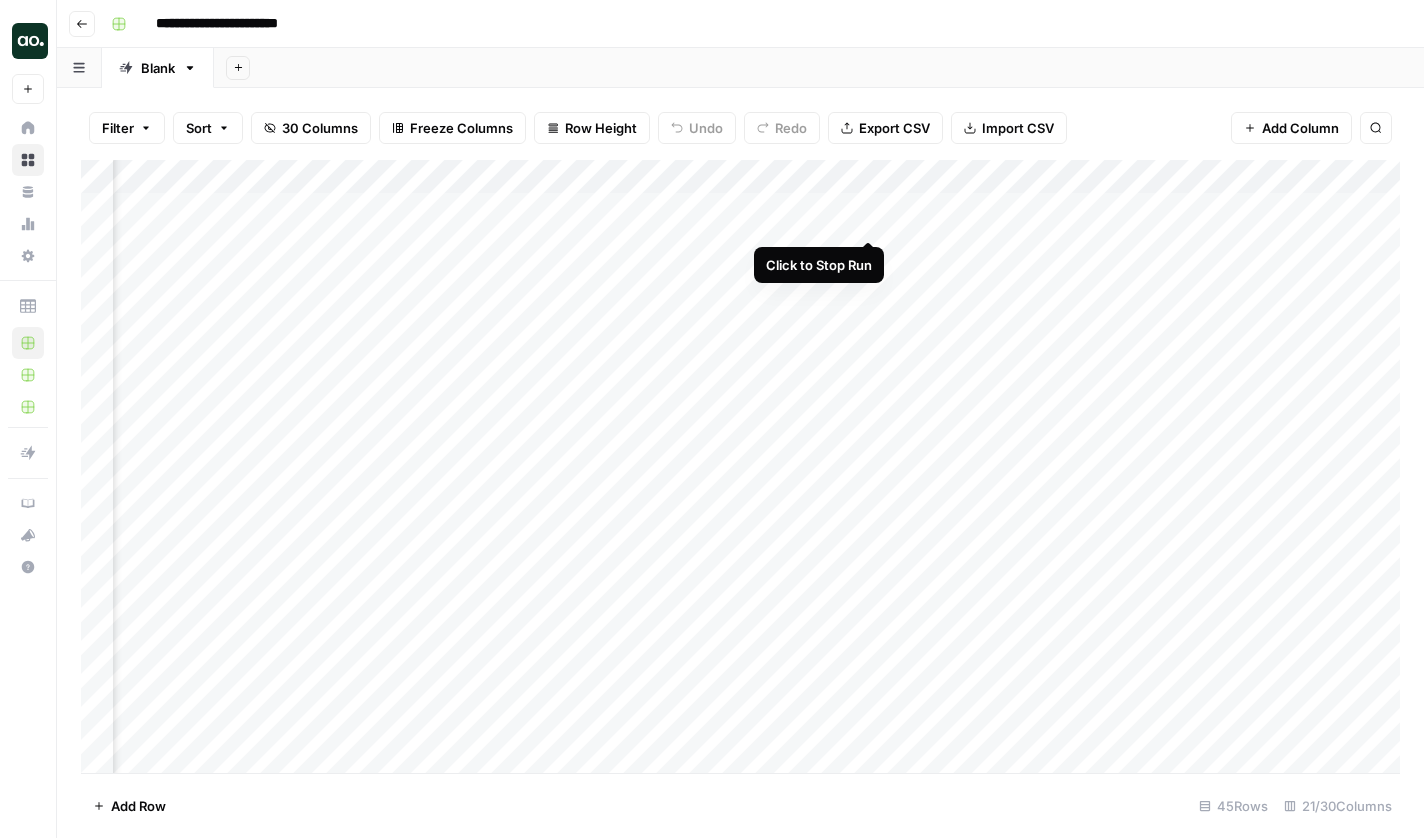 click on "Add Column" at bounding box center [740, 469] 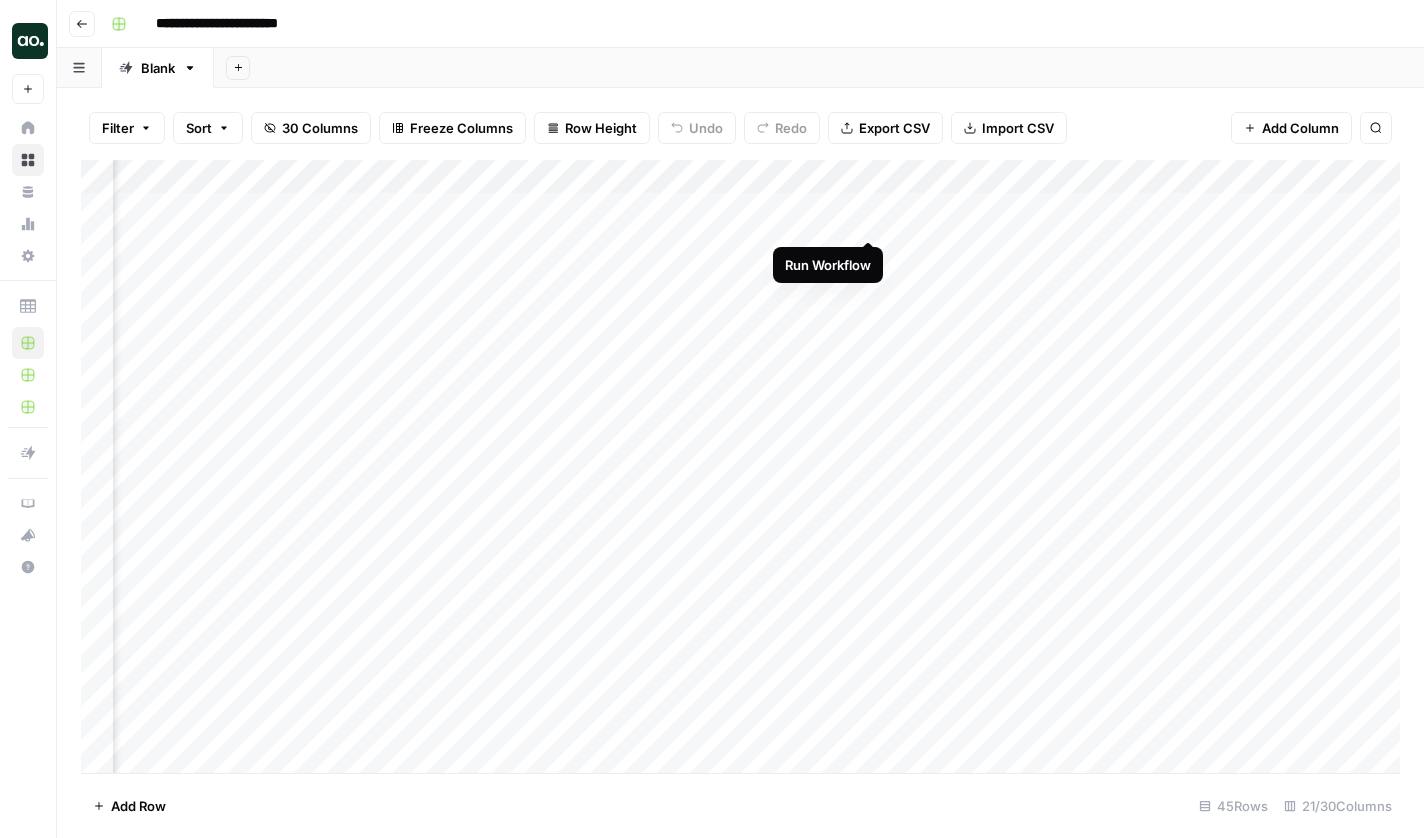 click on "Add Column" at bounding box center [740, 469] 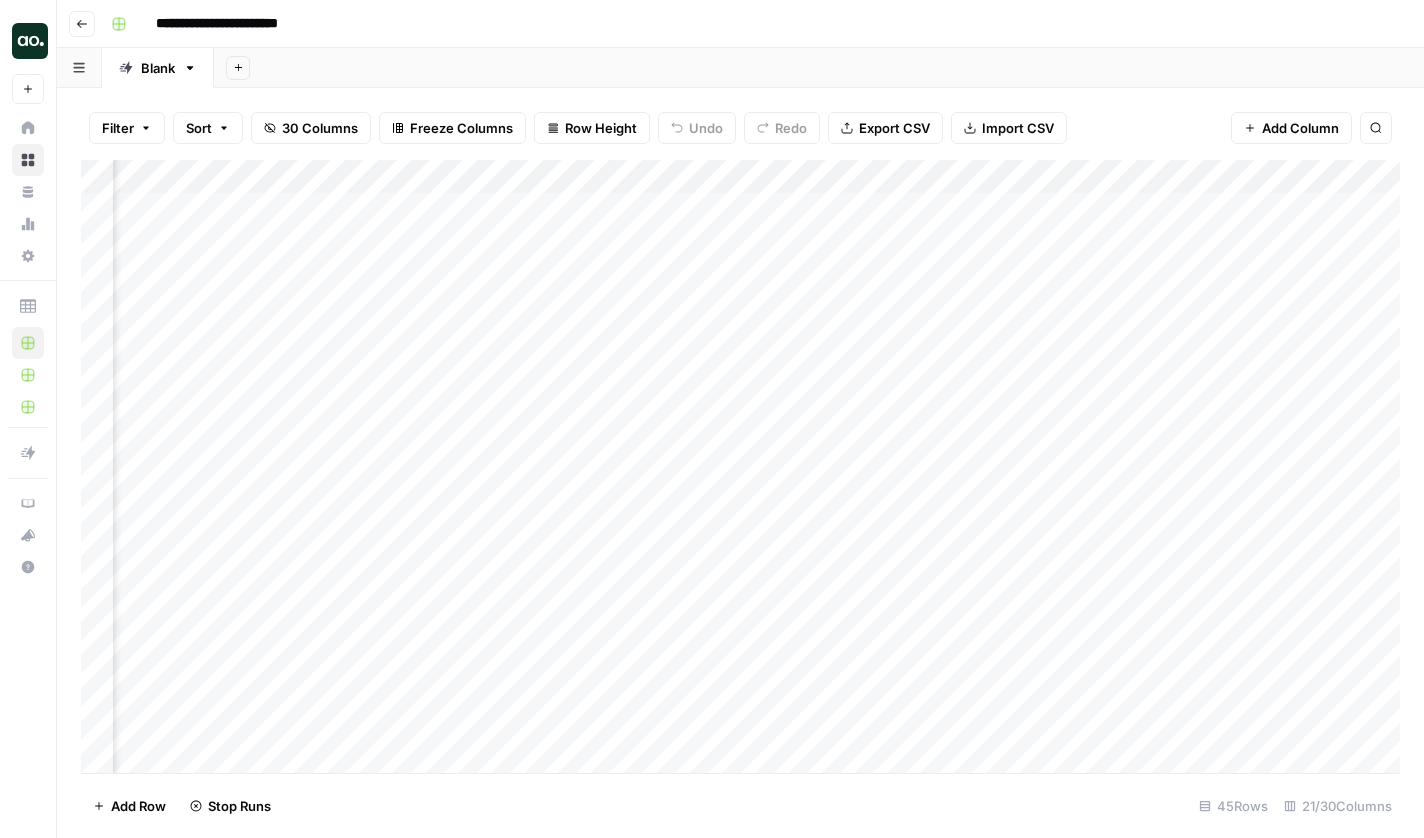click on "Add Column" at bounding box center [740, 469] 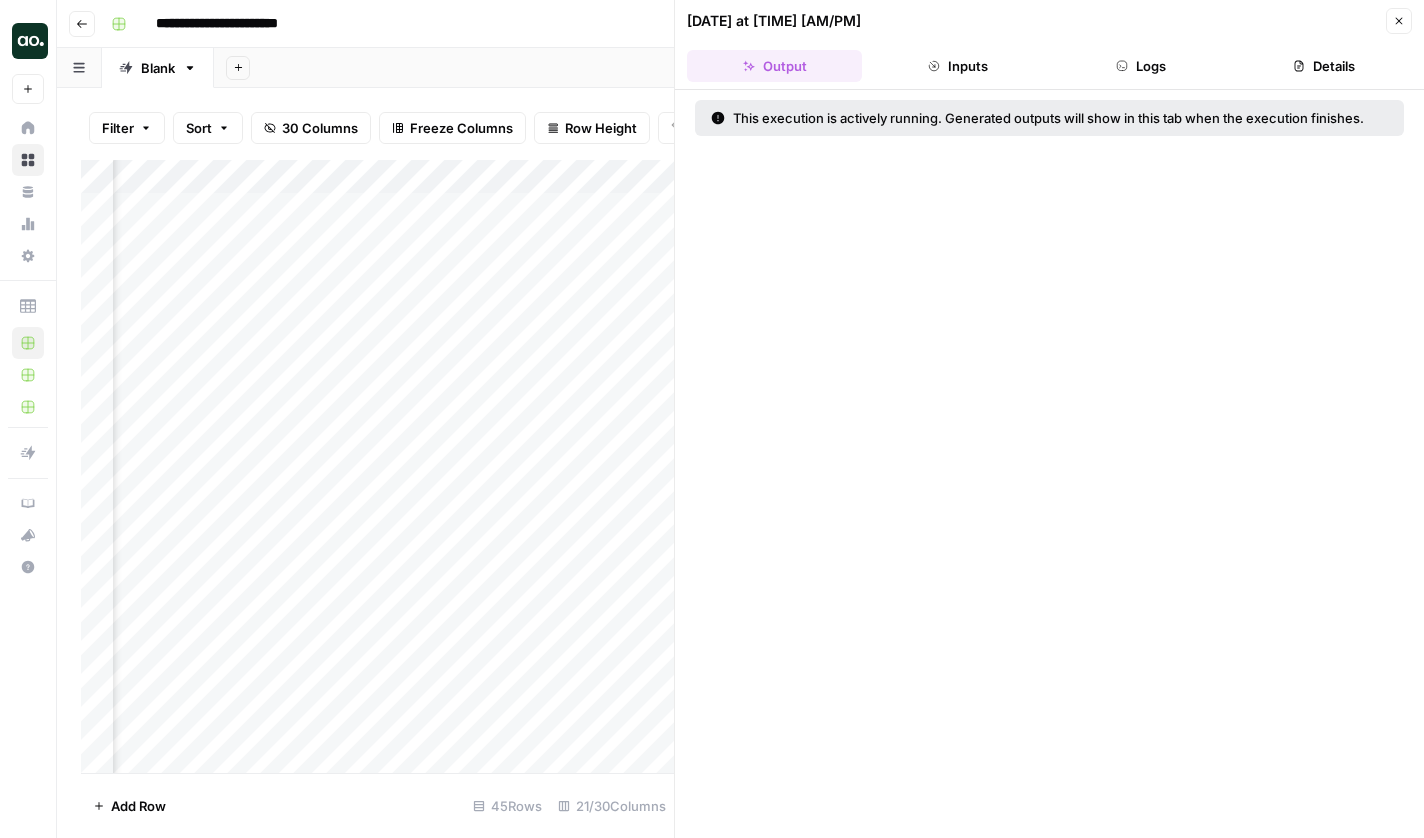 click on "Logs" at bounding box center (1141, 66) 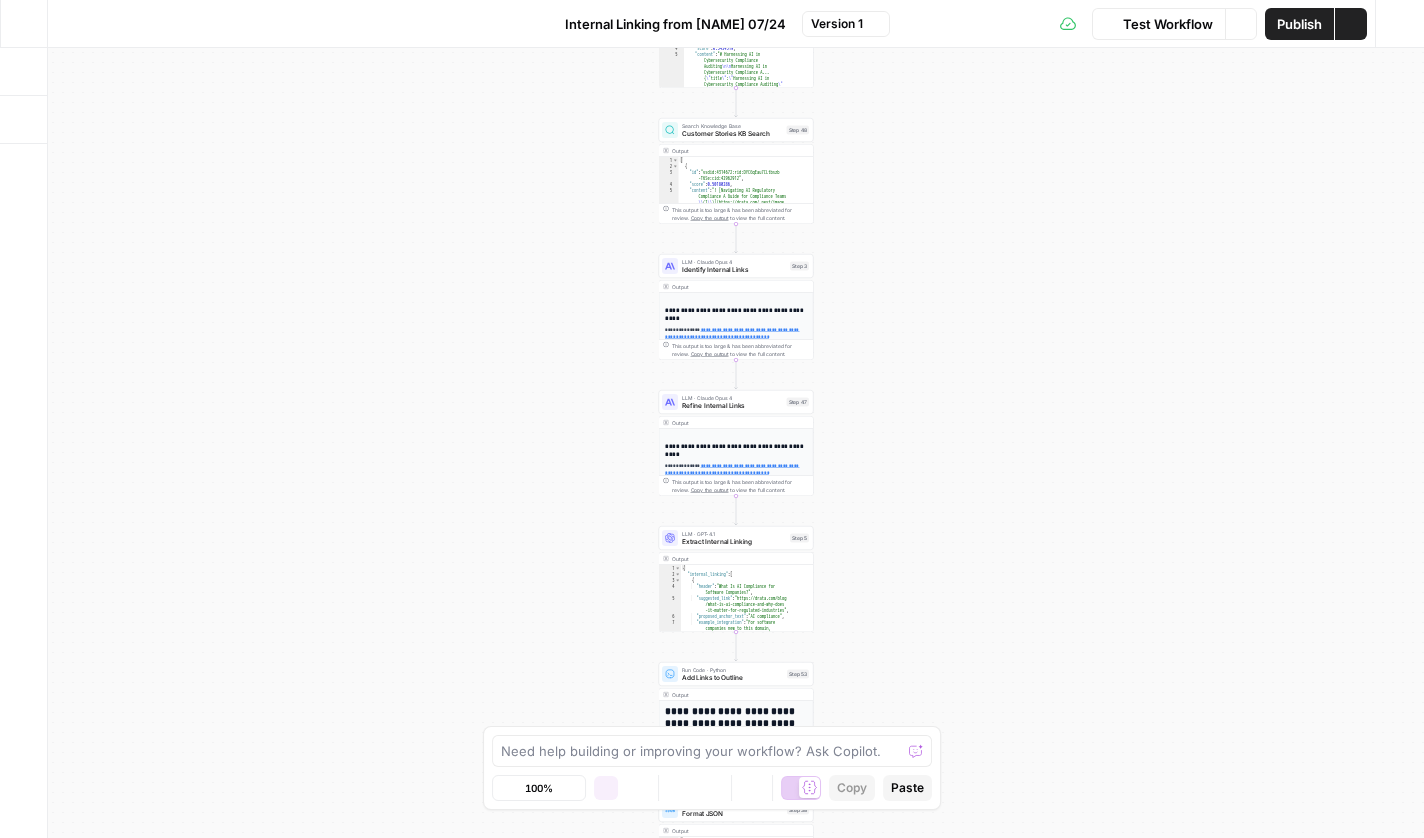 scroll, scrollTop: 0, scrollLeft: 0, axis: both 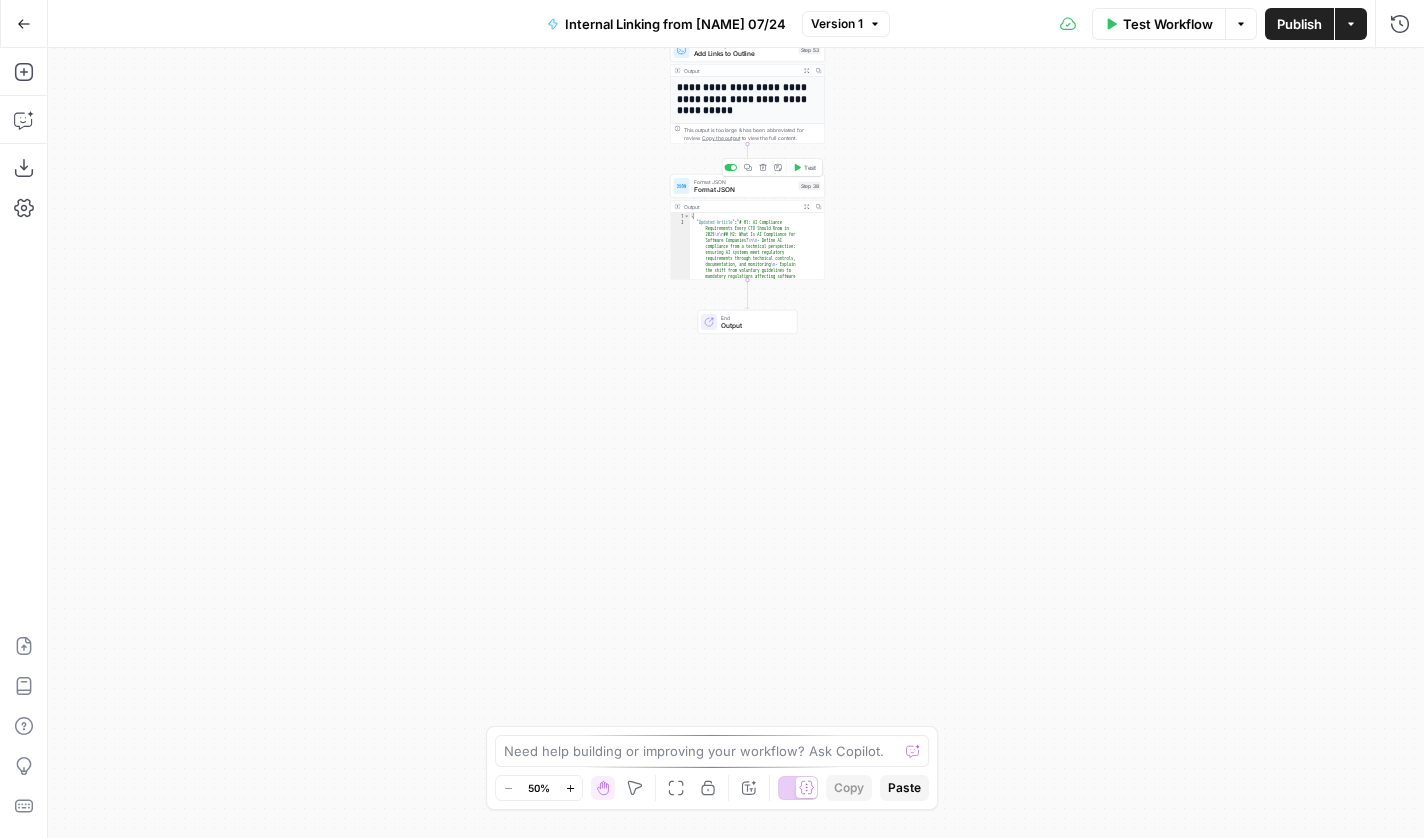 click on "Format JSON" at bounding box center [744, 190] 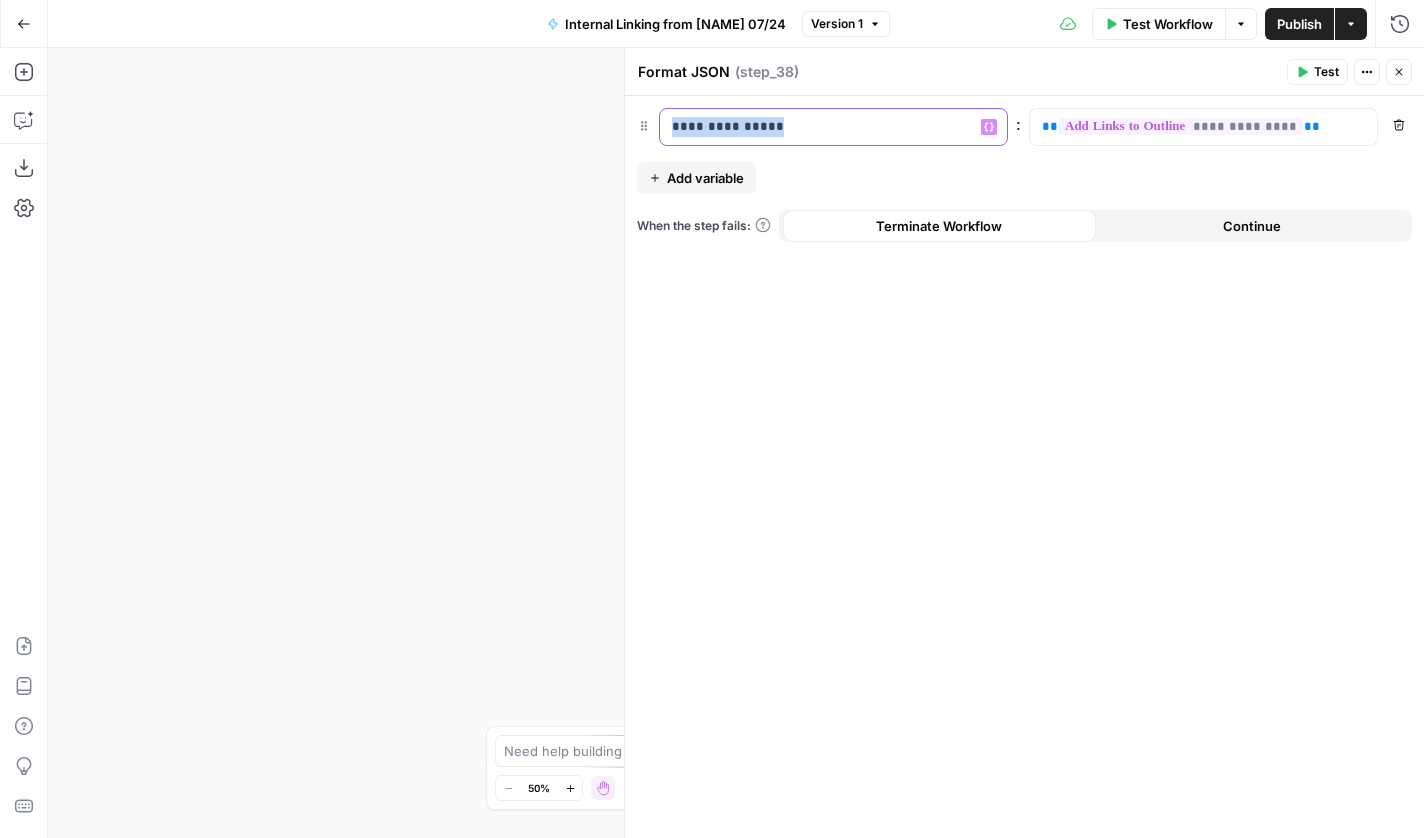 drag, startPoint x: 815, startPoint y: 139, endPoint x: 648, endPoint y: 133, distance: 167.10774 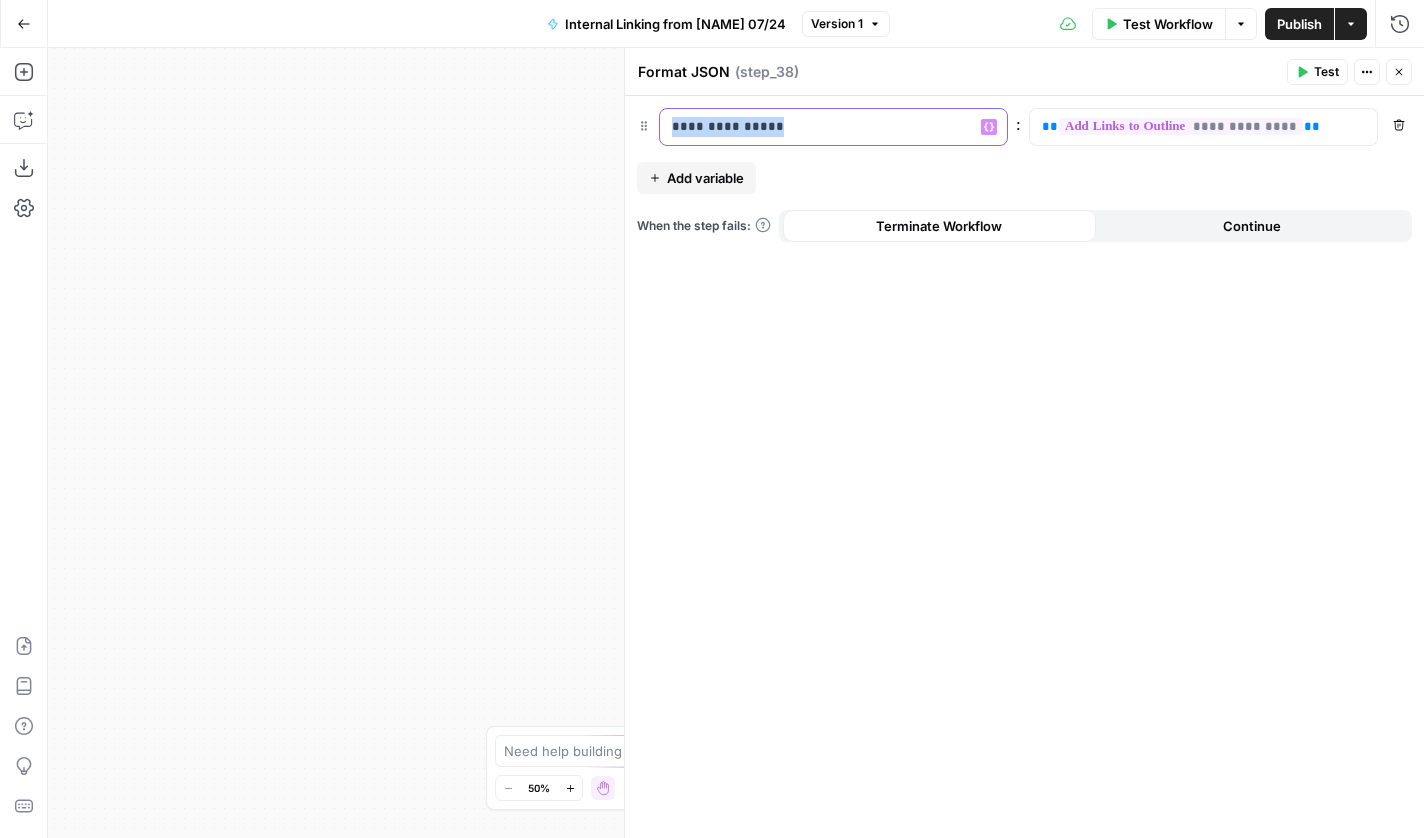 click on "**********" at bounding box center (1024, 127) 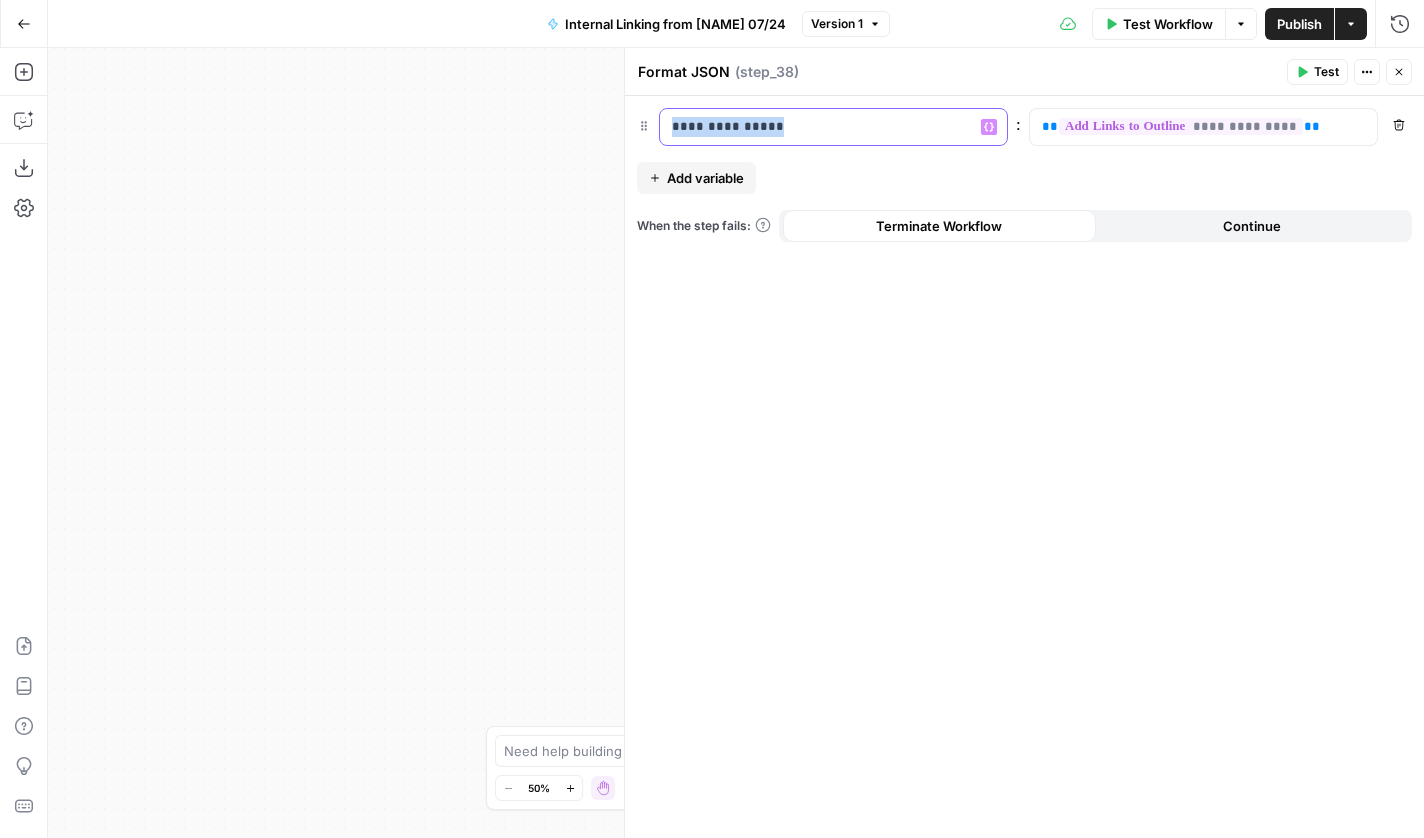 type 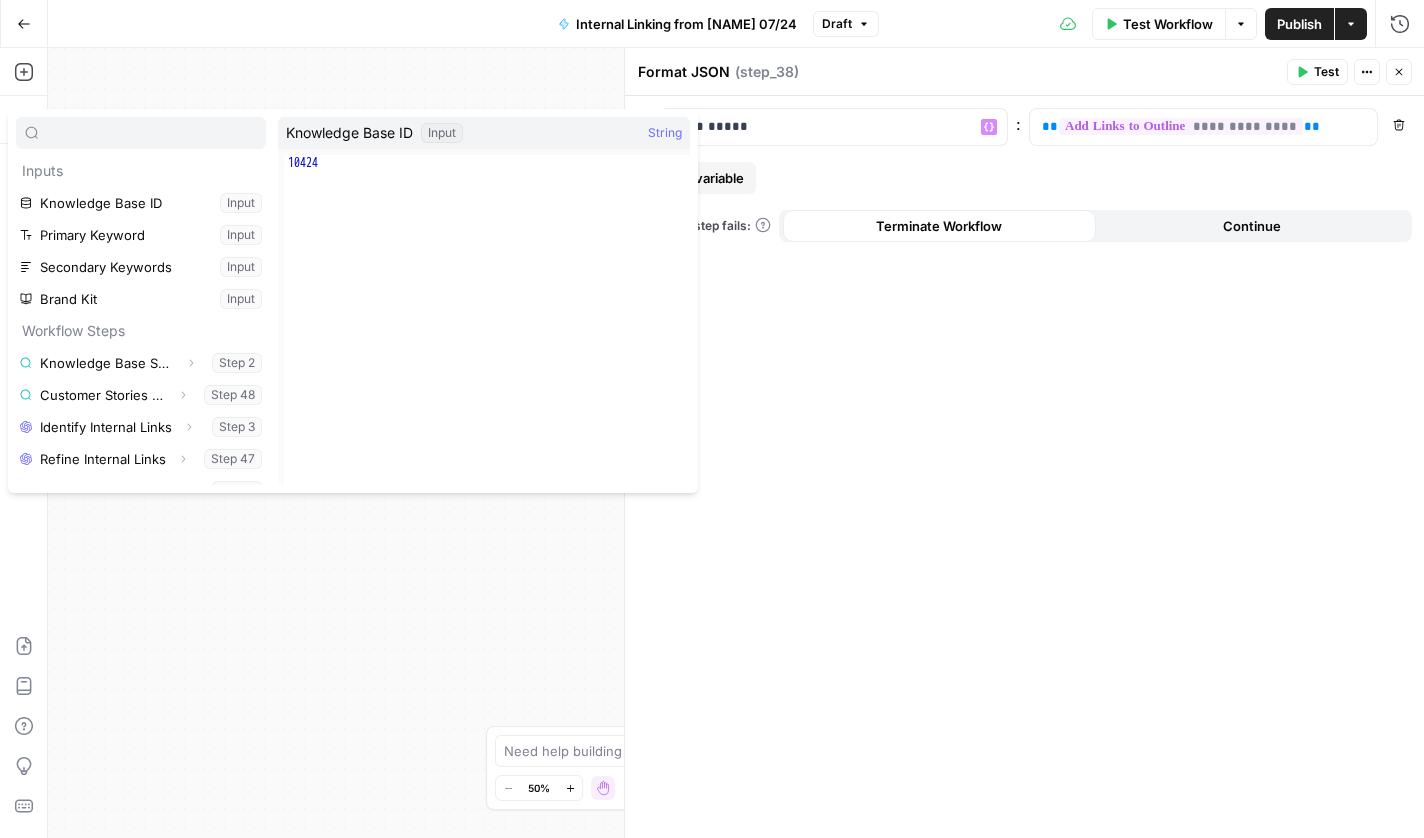 type 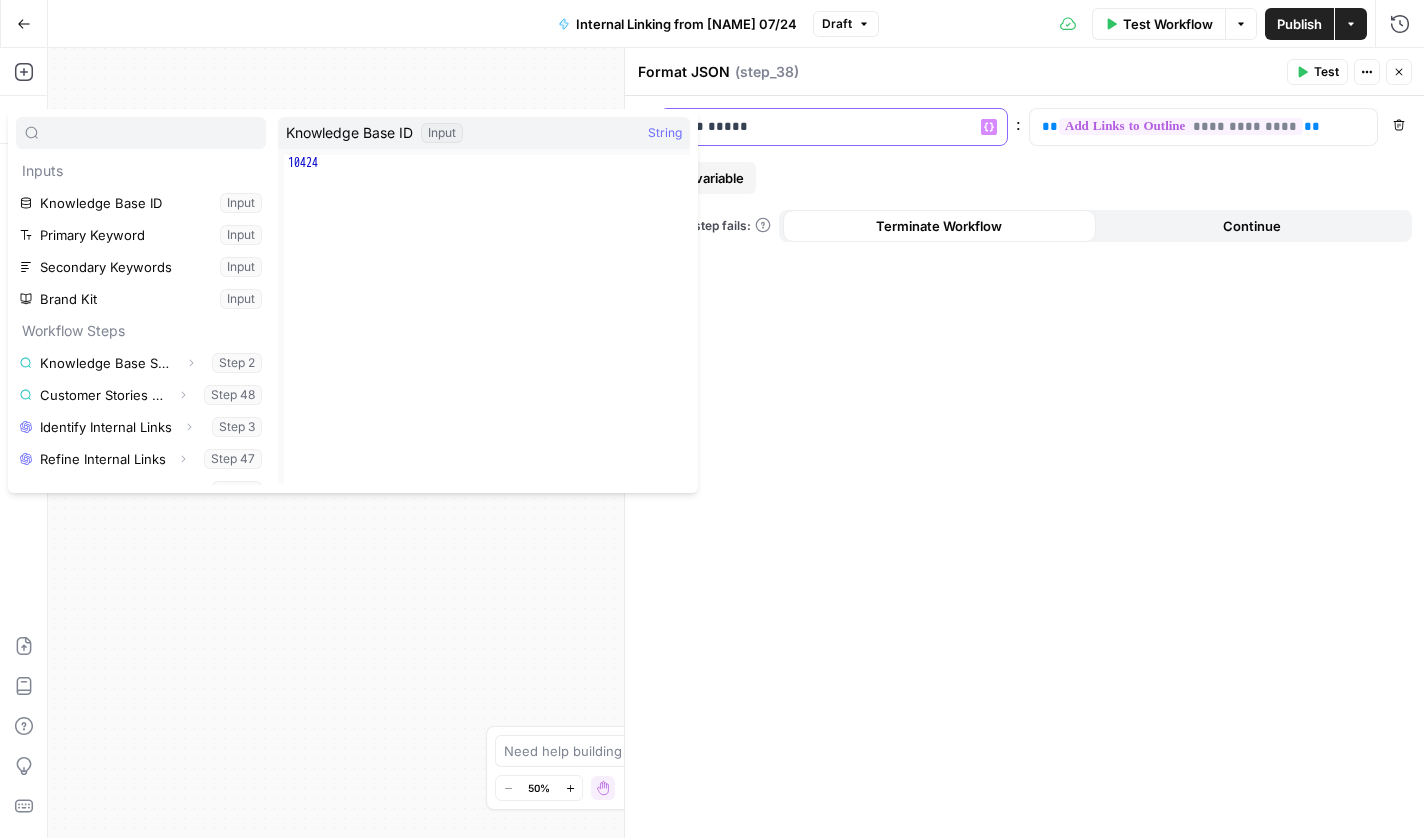 click on "**********" at bounding box center (817, 127) 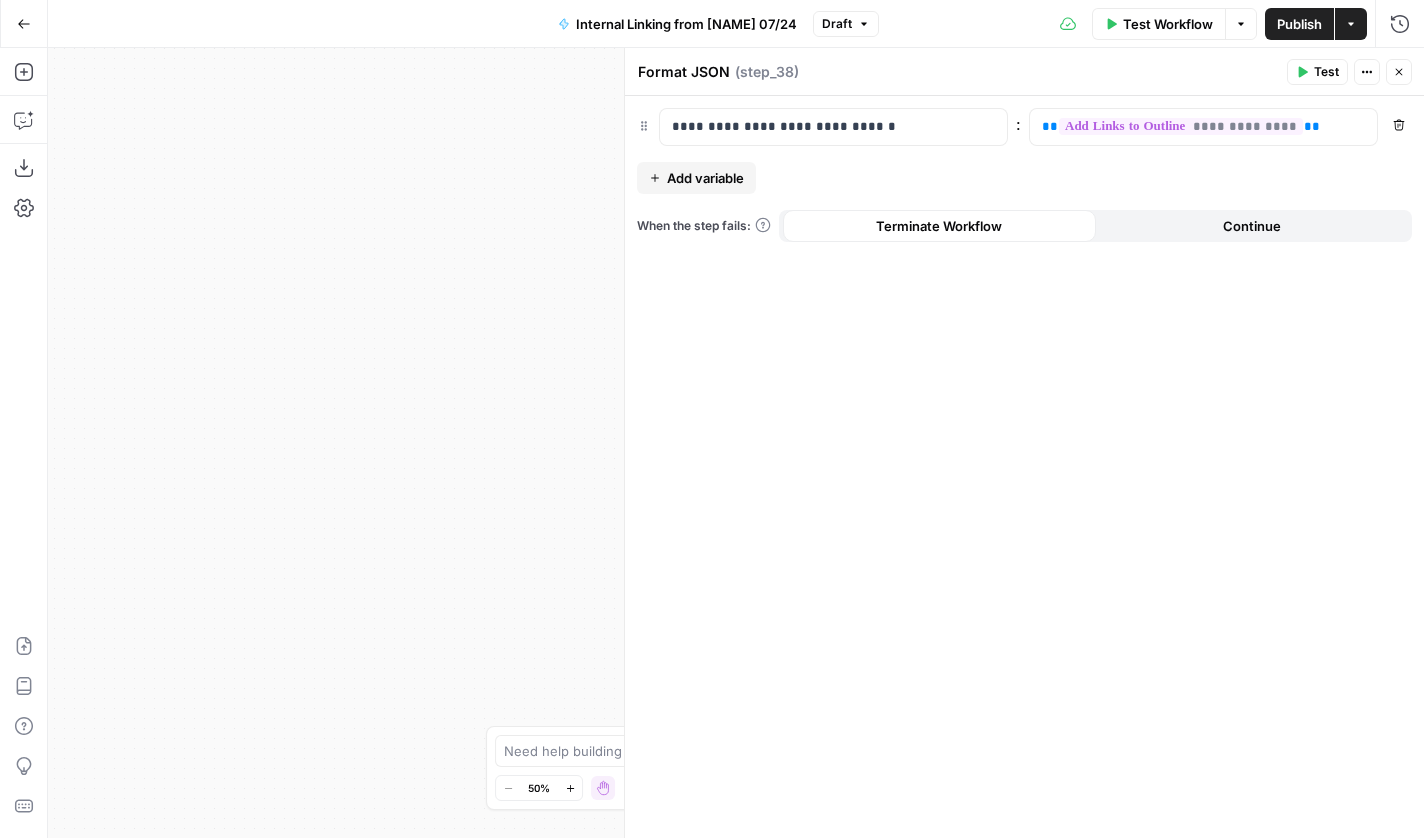 click 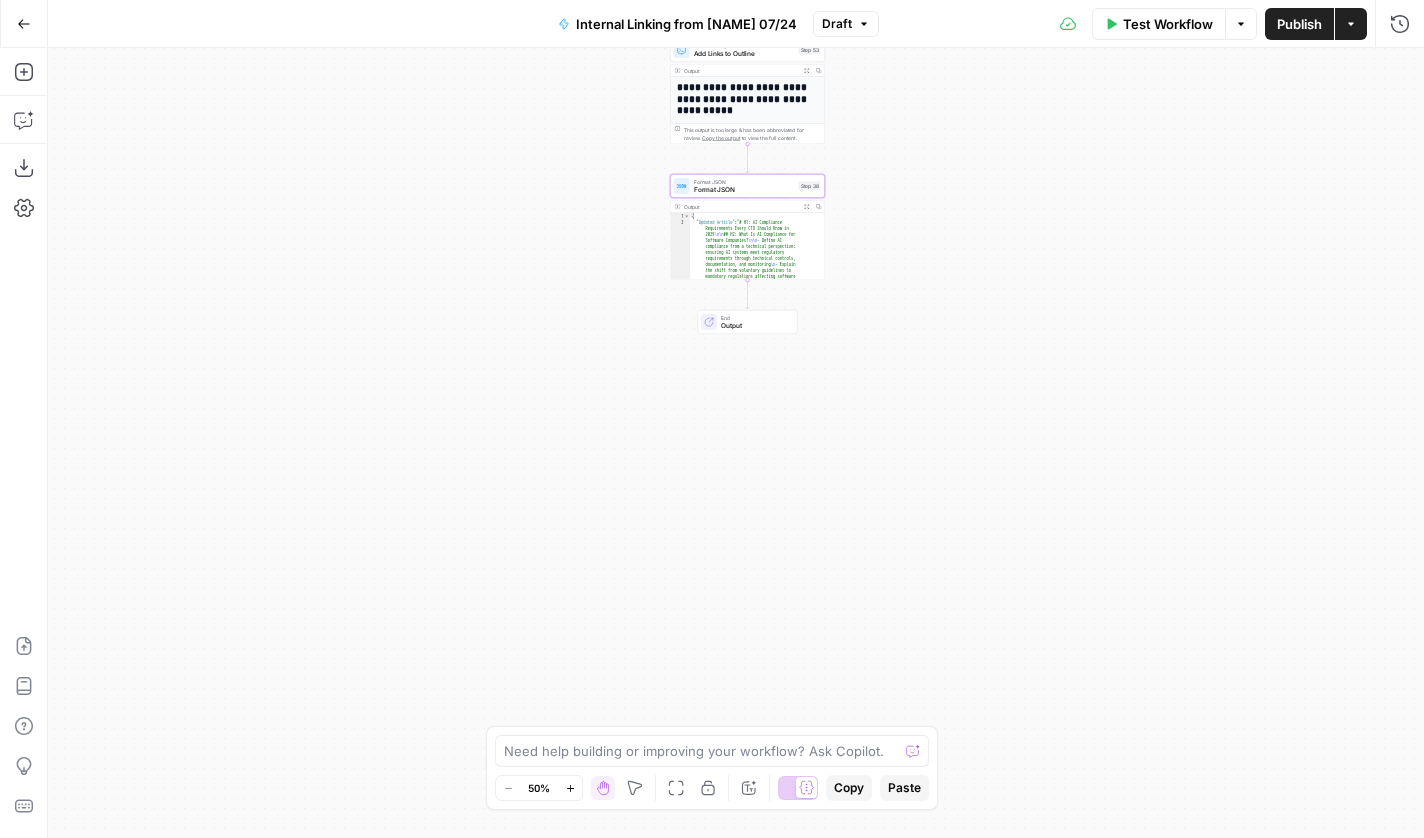 click on "Publish" at bounding box center (1299, 24) 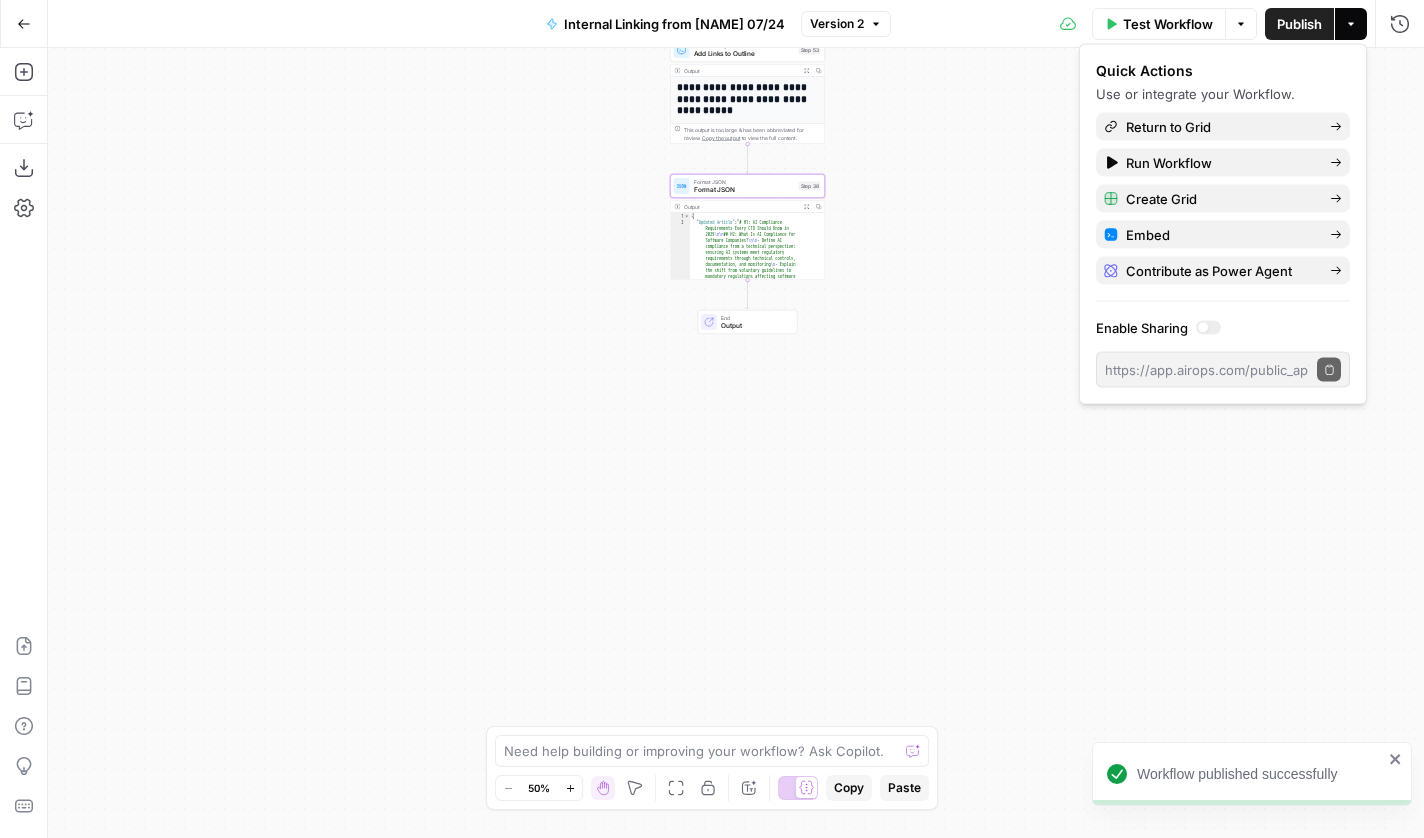 click 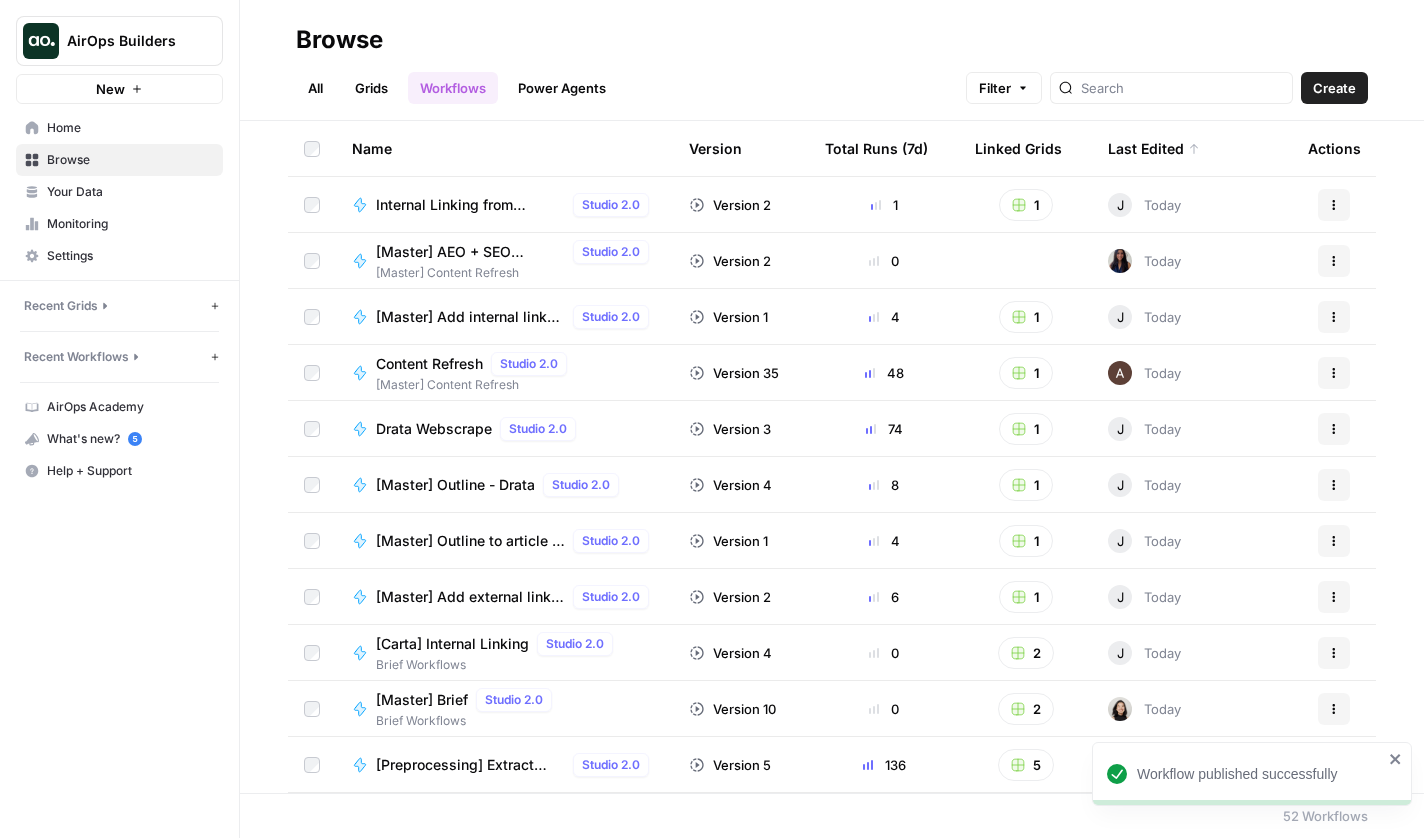 click on "Grids" at bounding box center [371, 88] 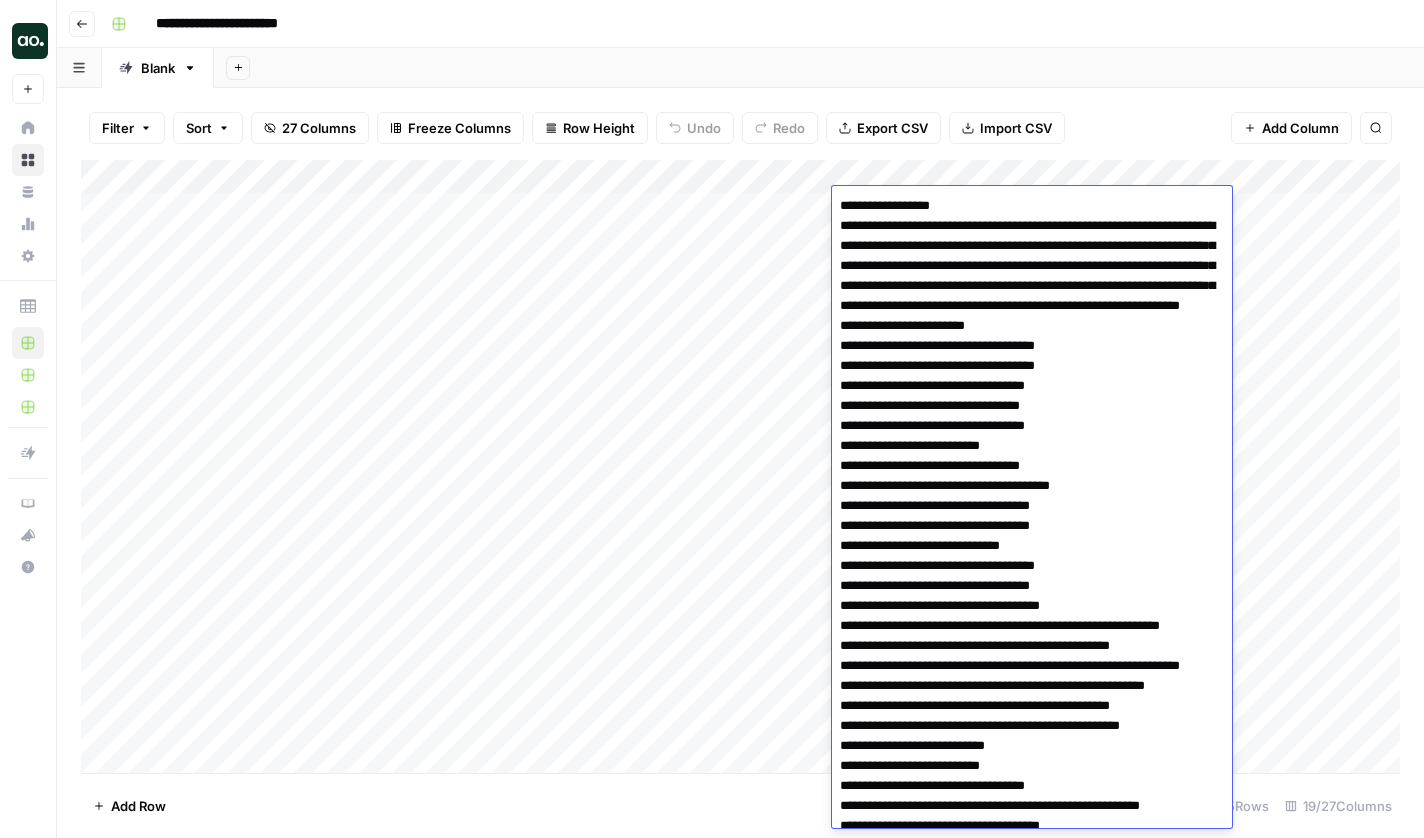 scroll, scrollTop: 0, scrollLeft: 0, axis: both 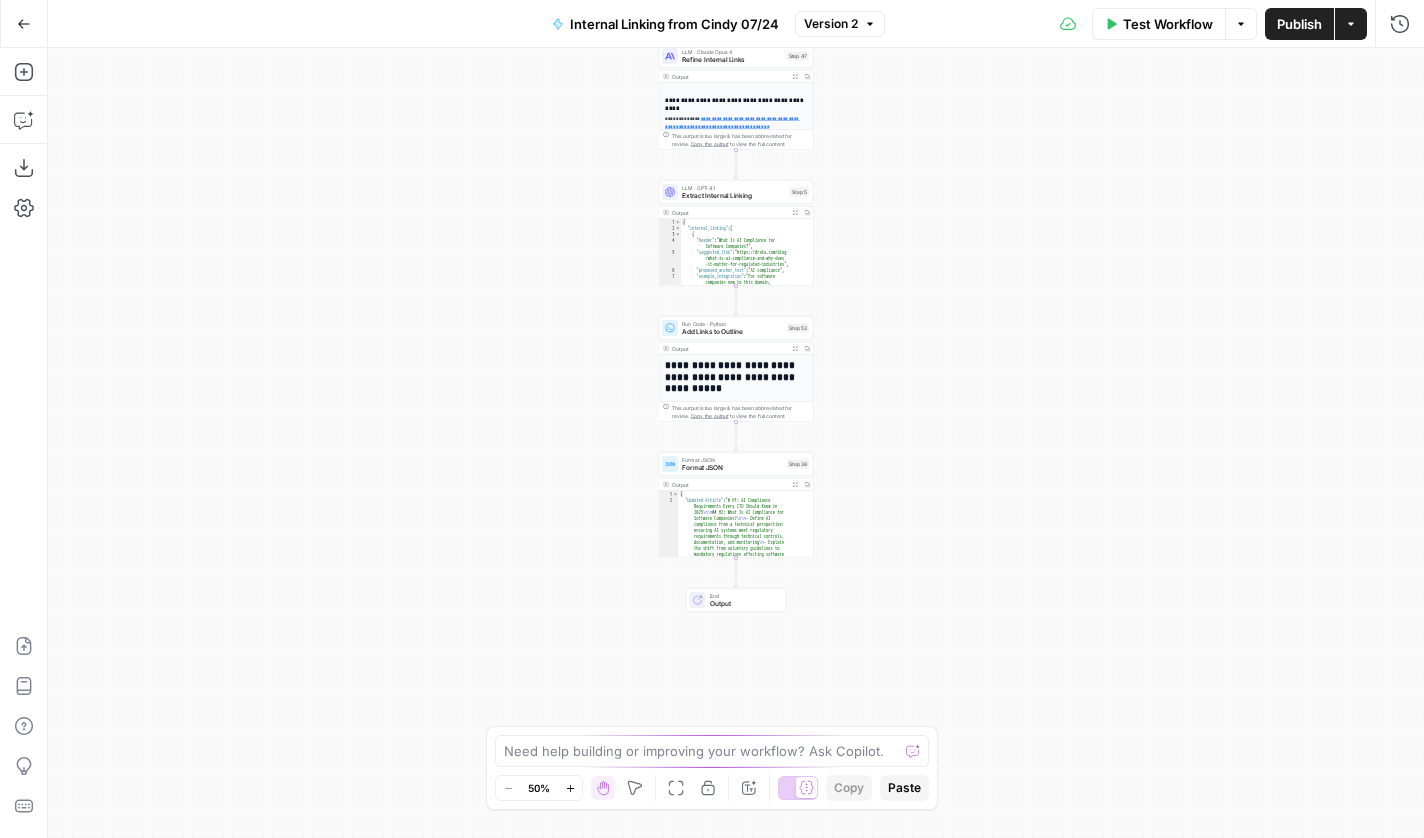 drag, startPoint x: 884, startPoint y: 475, endPoint x: 884, endPoint y: 129, distance: 346 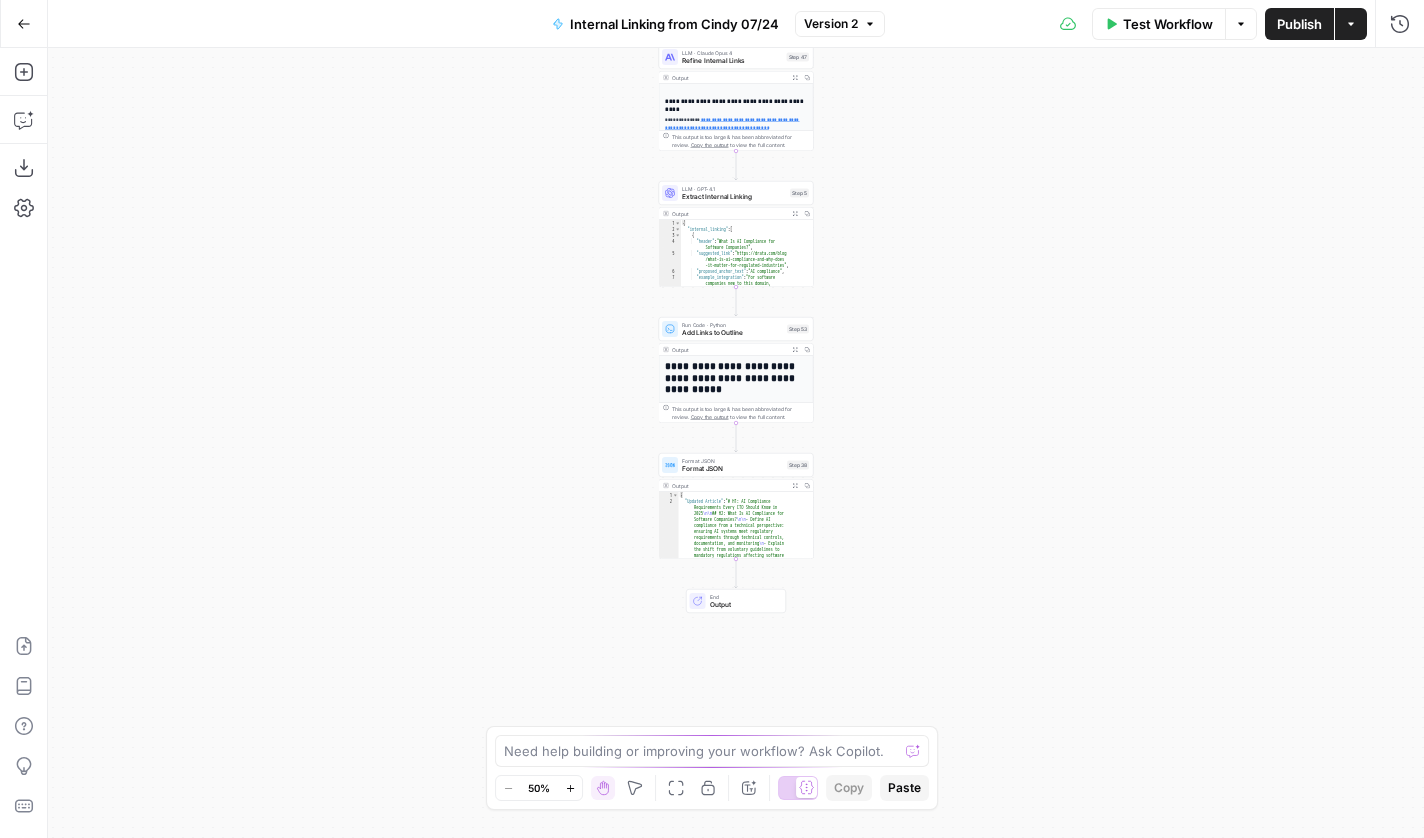 click on "Add Links to Outline" at bounding box center [732, 333] 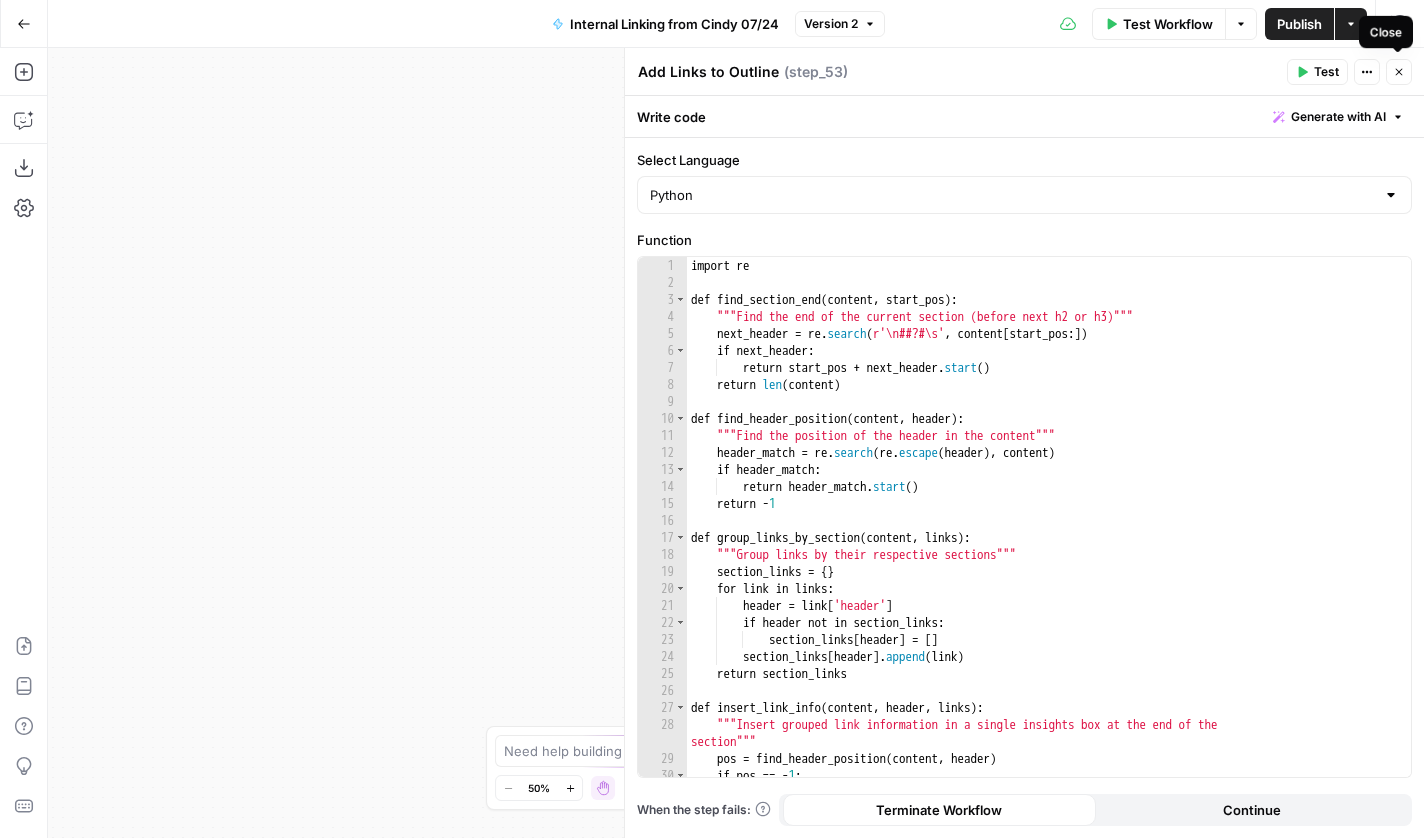click 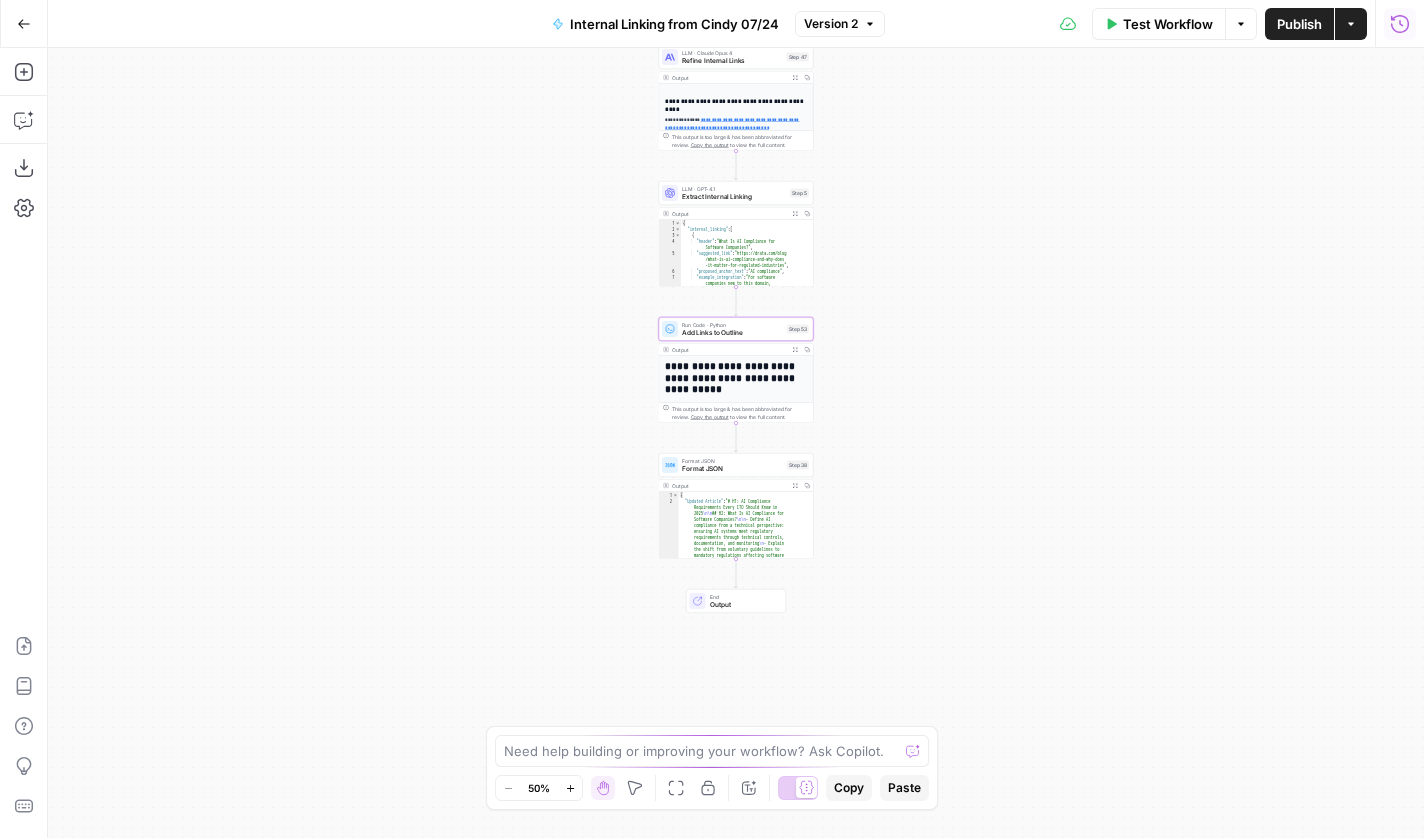 click on "Run History" at bounding box center [1400, 24] 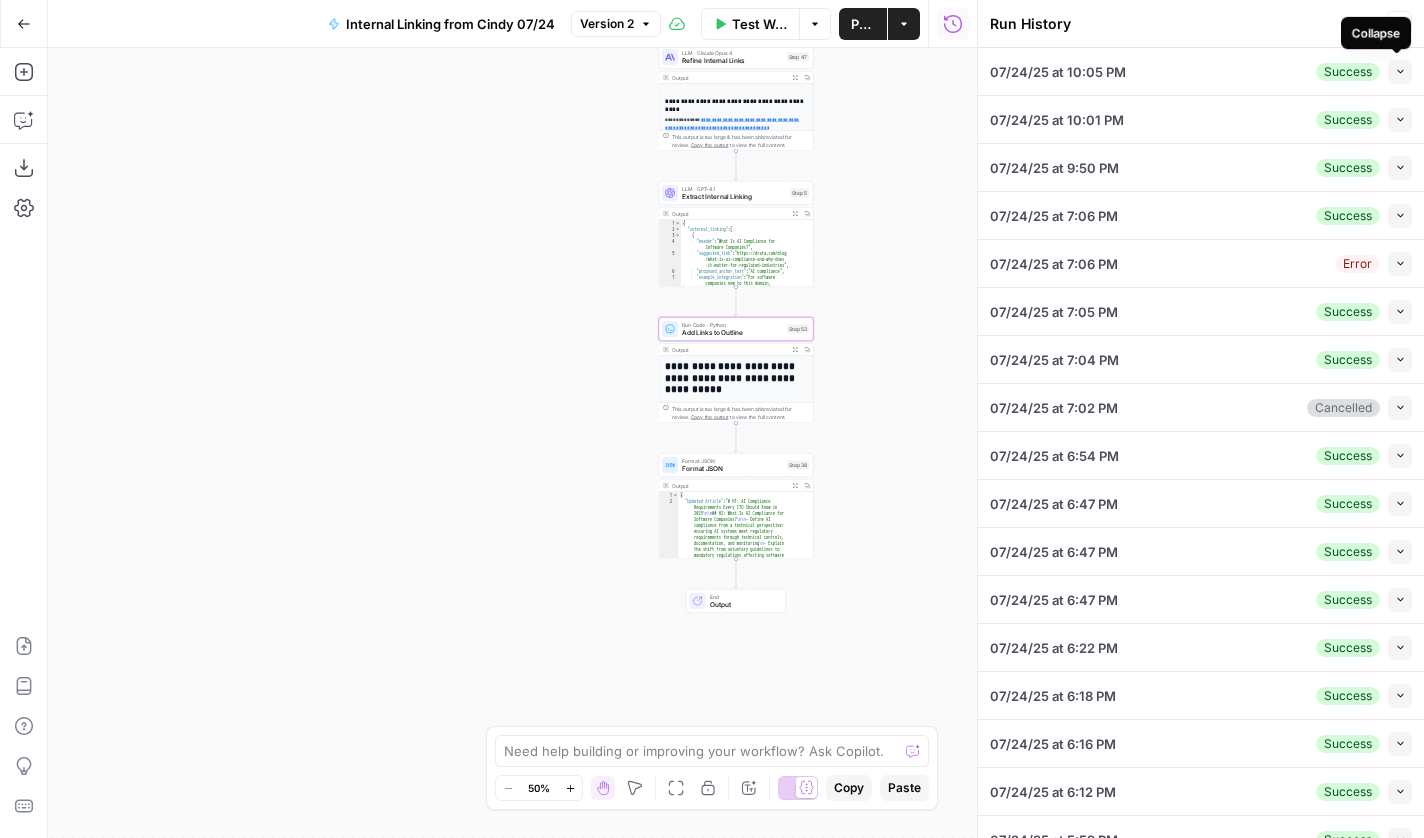 click on "Collapse" at bounding box center (1400, 72) 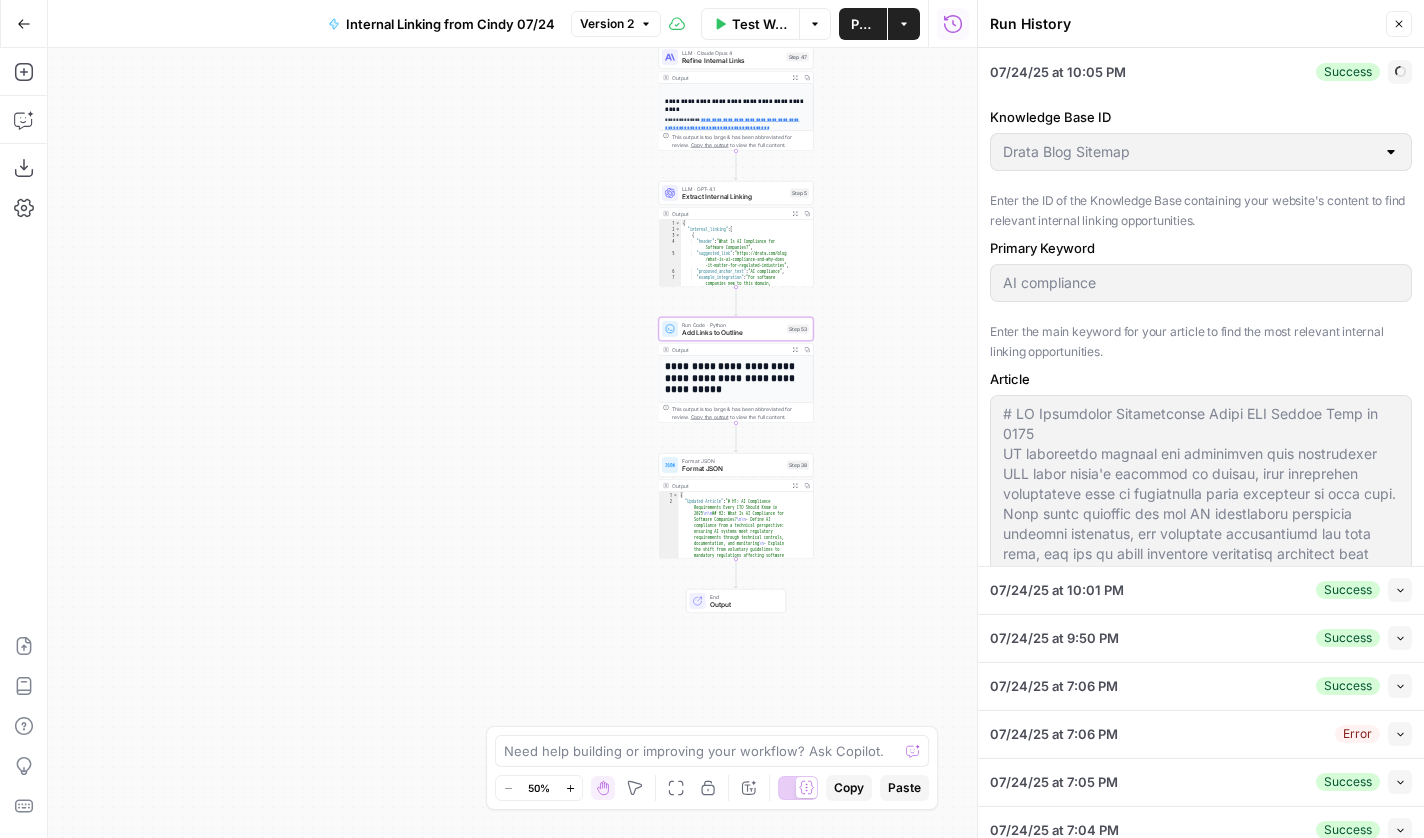 type on "Drata" 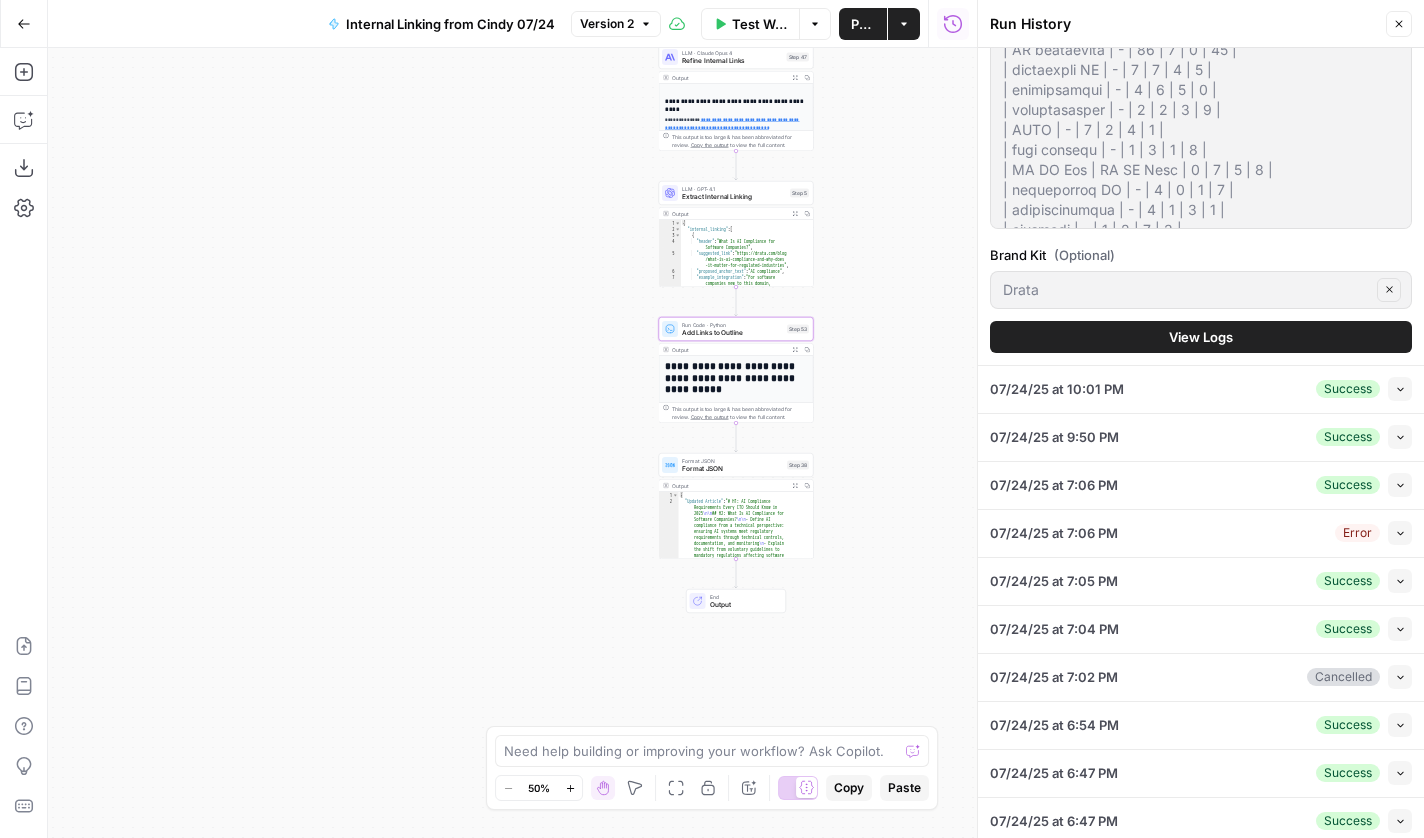scroll, scrollTop: 935, scrollLeft: 0, axis: vertical 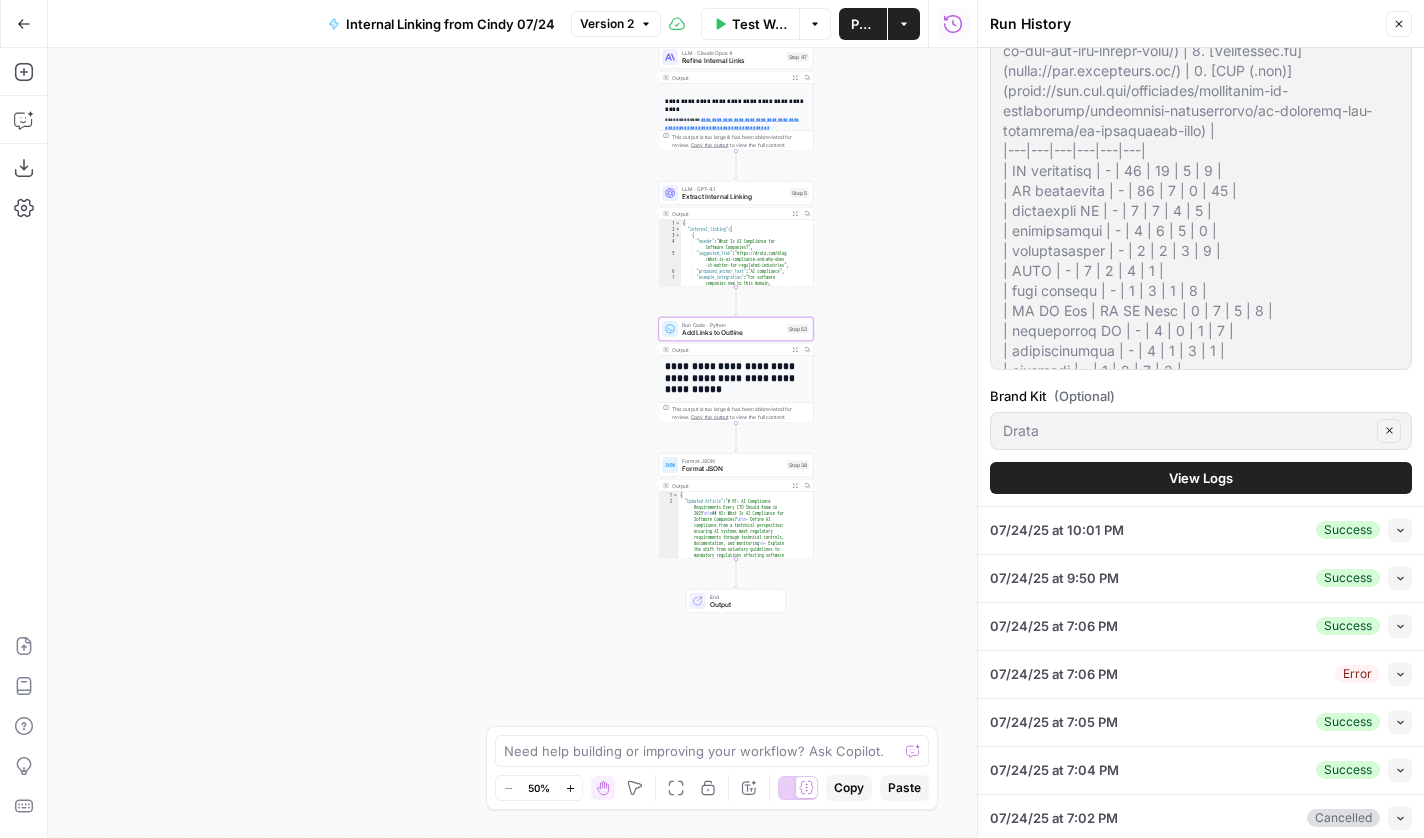 click on "View Logs" at bounding box center (1201, 478) 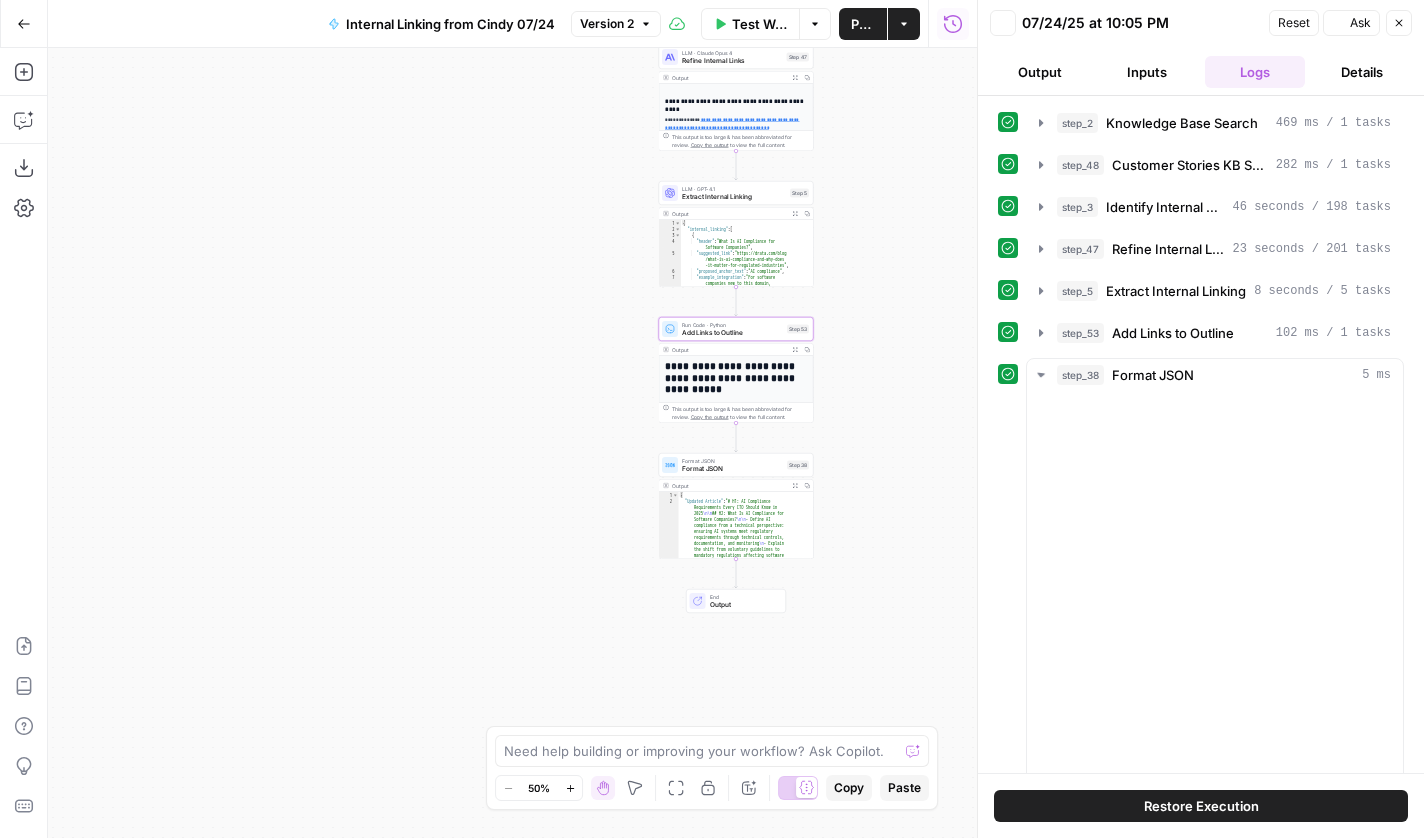 scroll, scrollTop: 0, scrollLeft: 0, axis: both 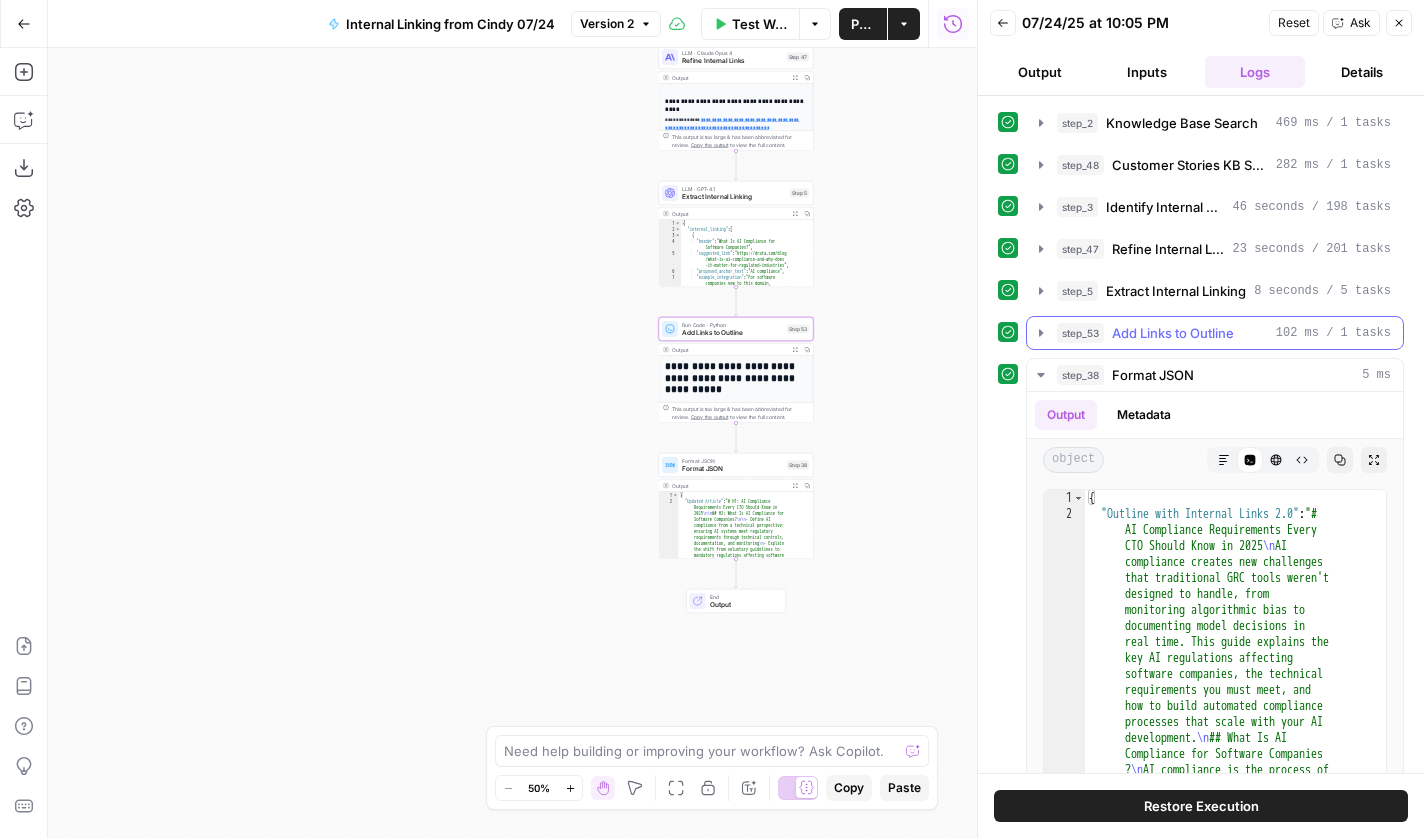 click 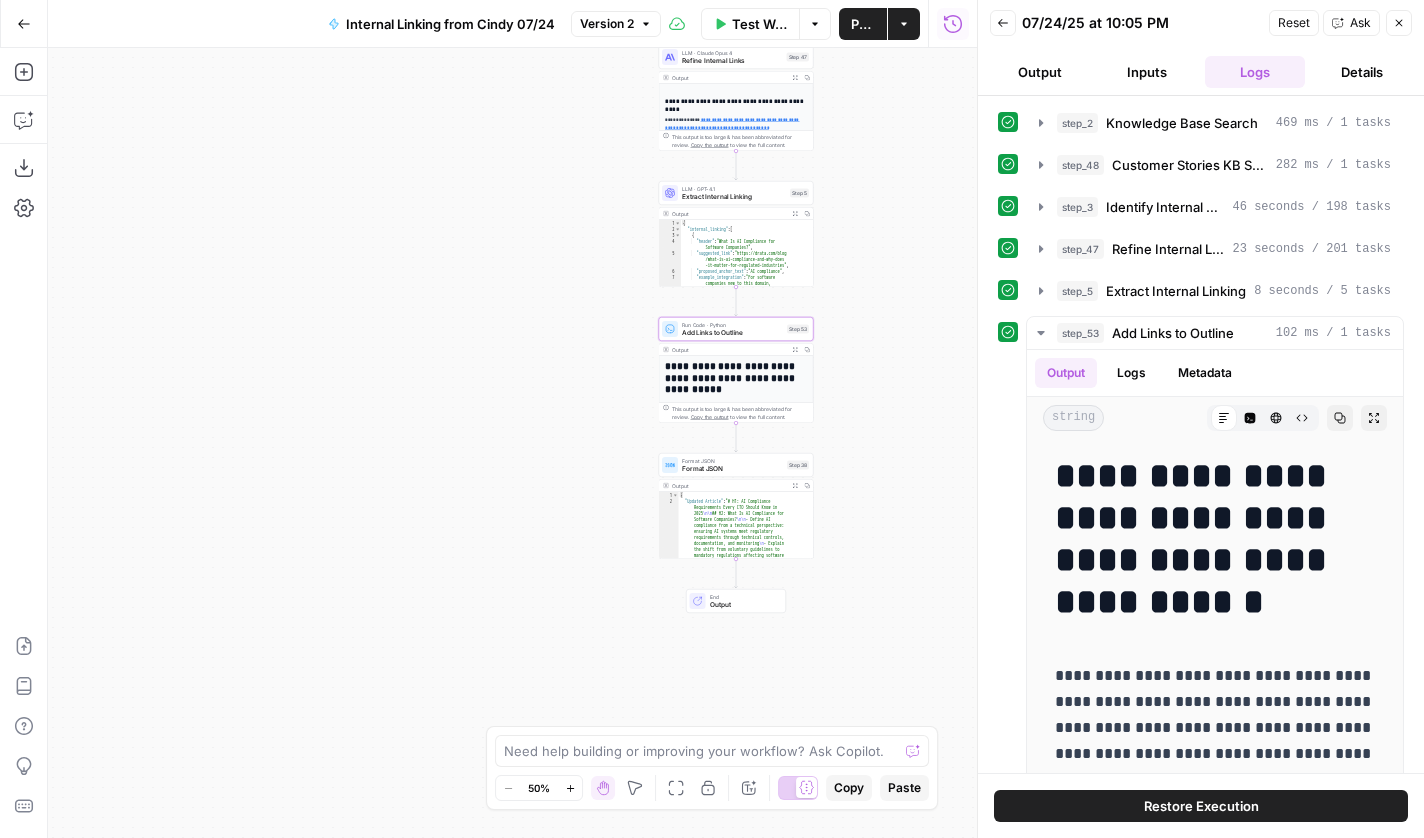 scroll, scrollTop: 0, scrollLeft: 0, axis: both 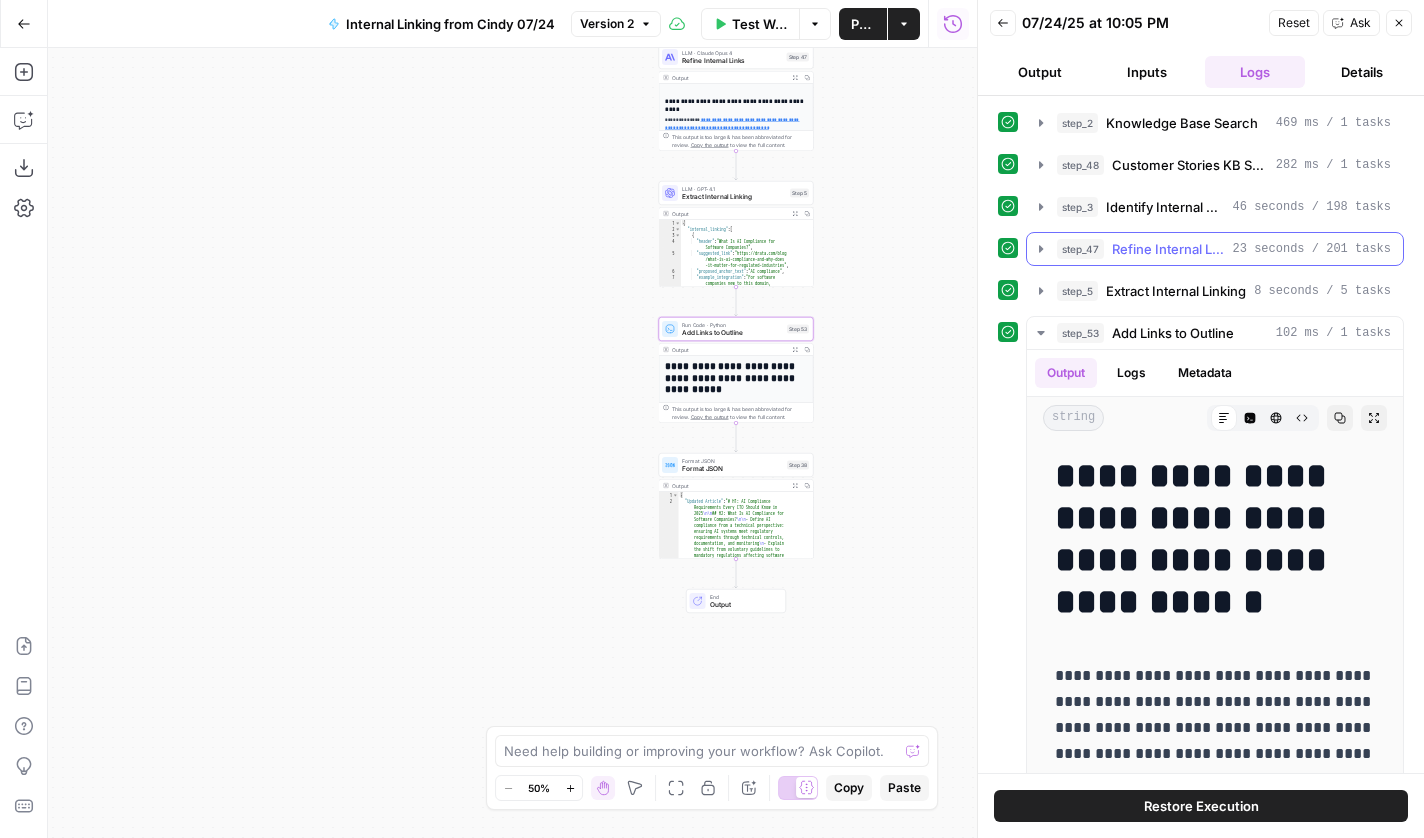 click 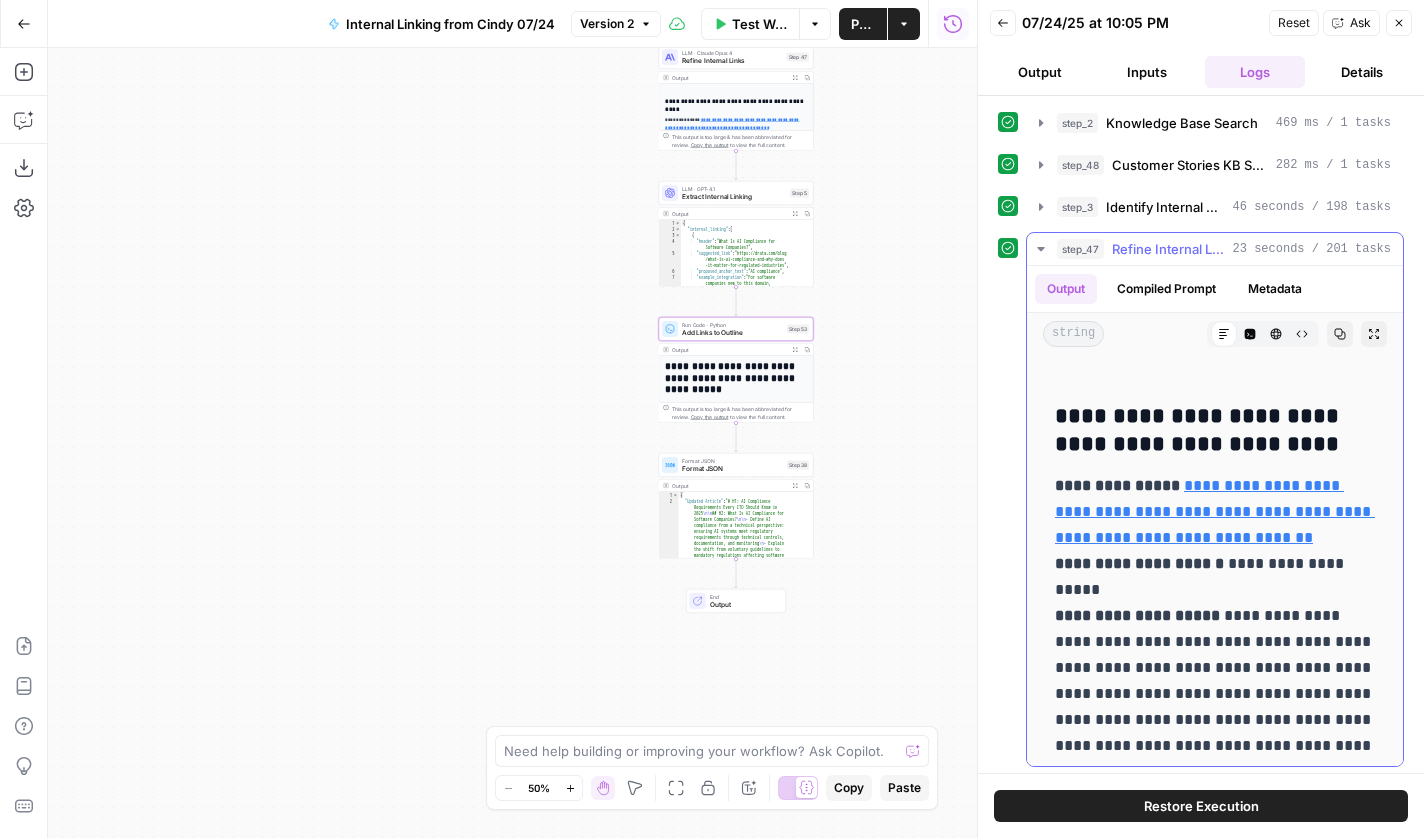 click 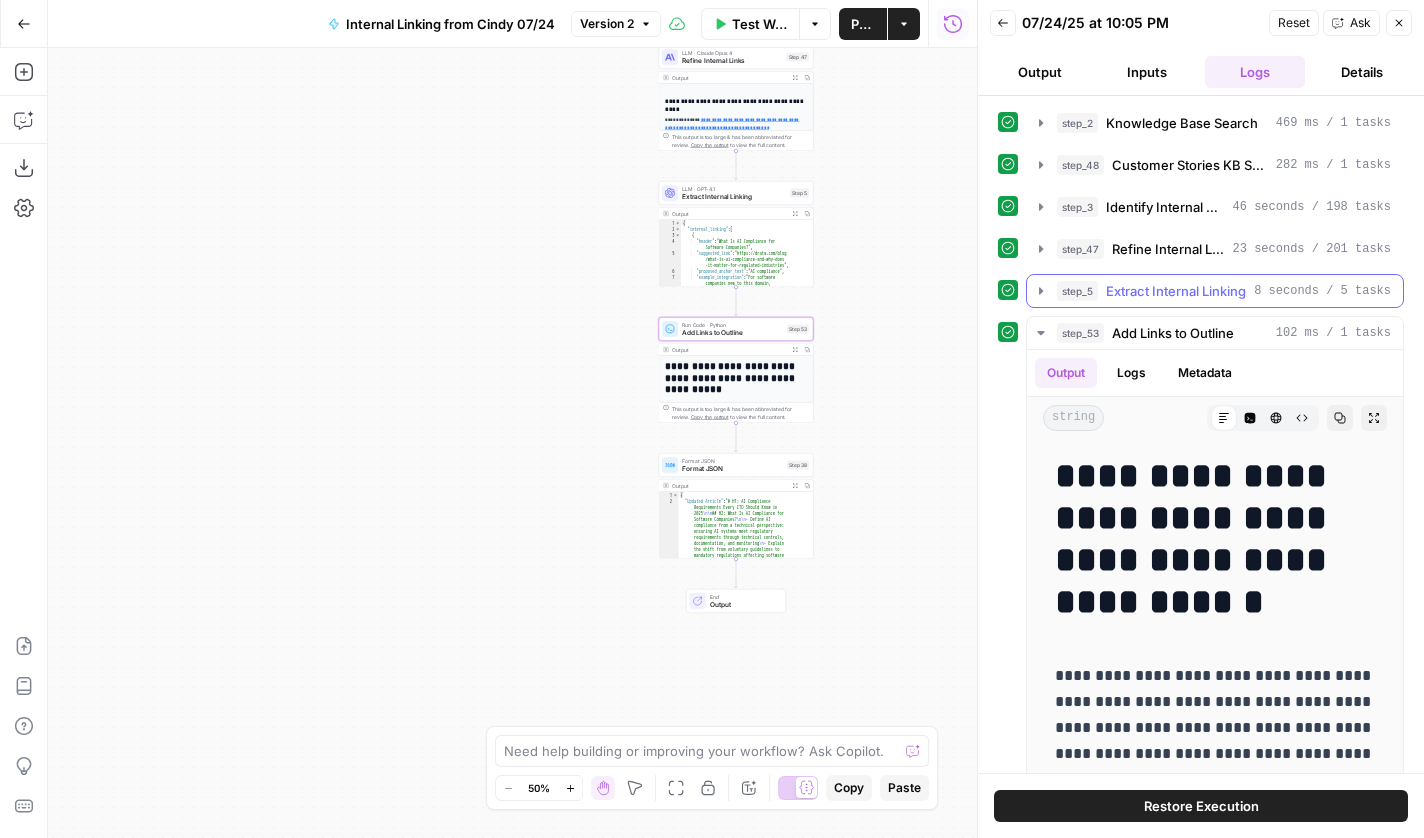 click 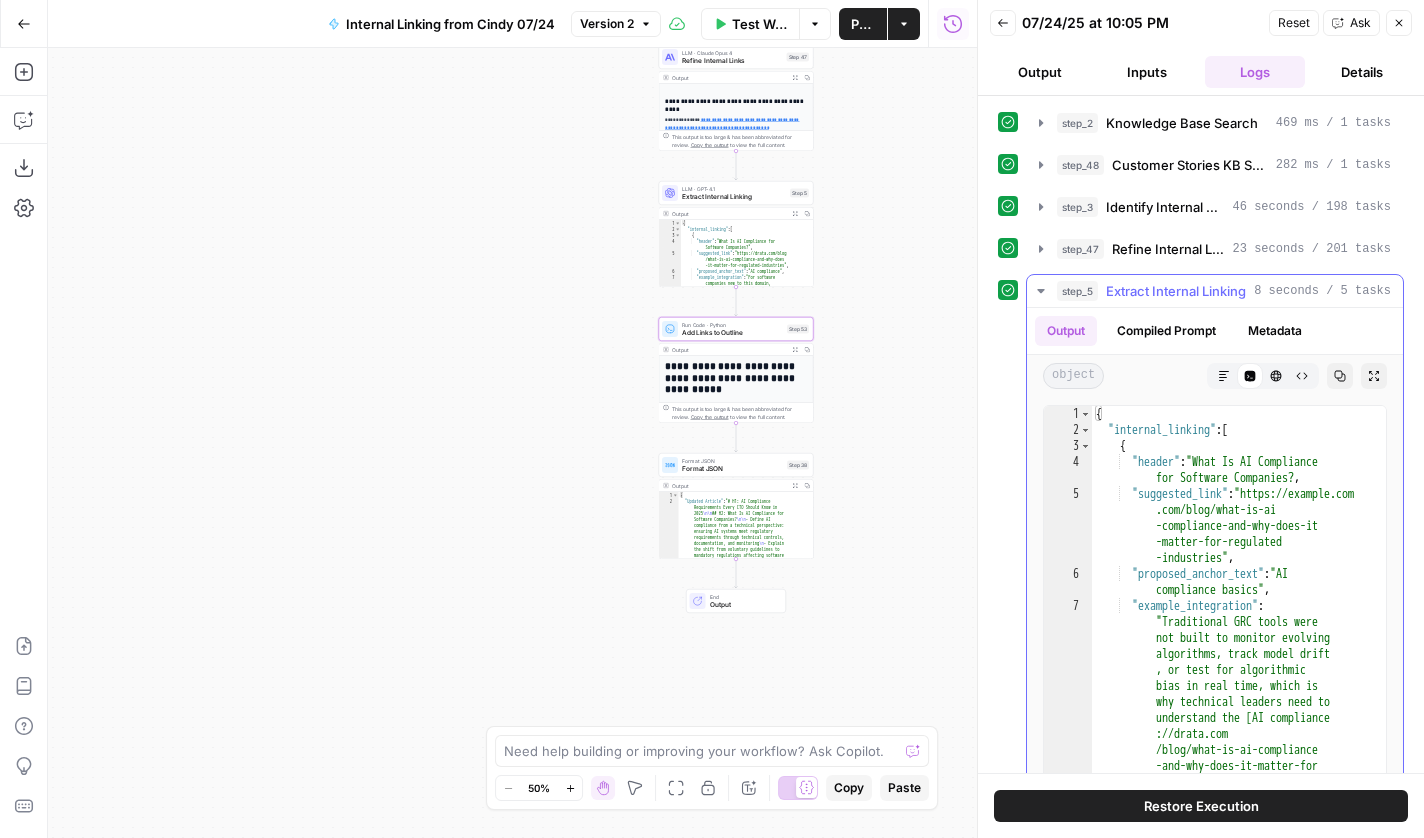 click 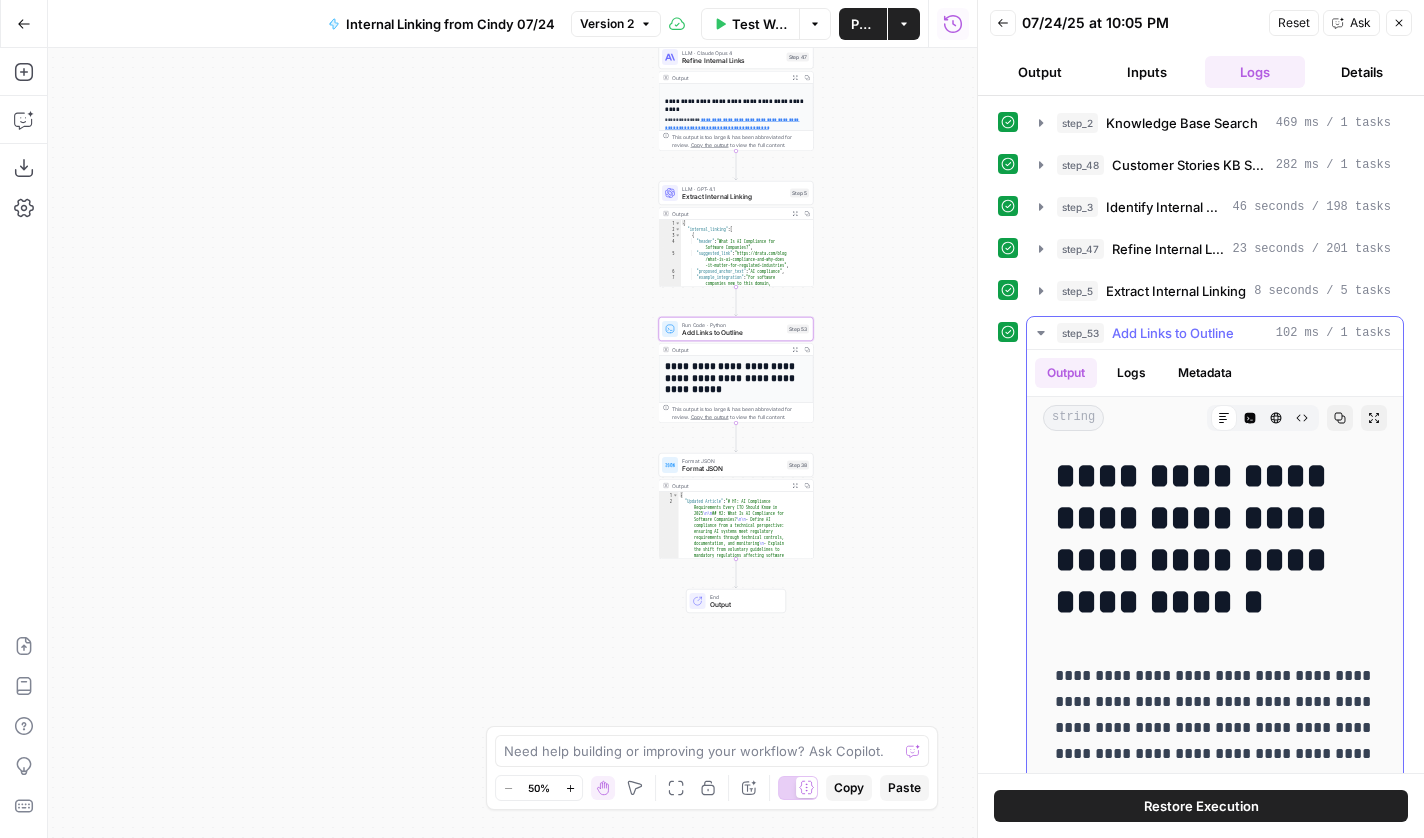 click 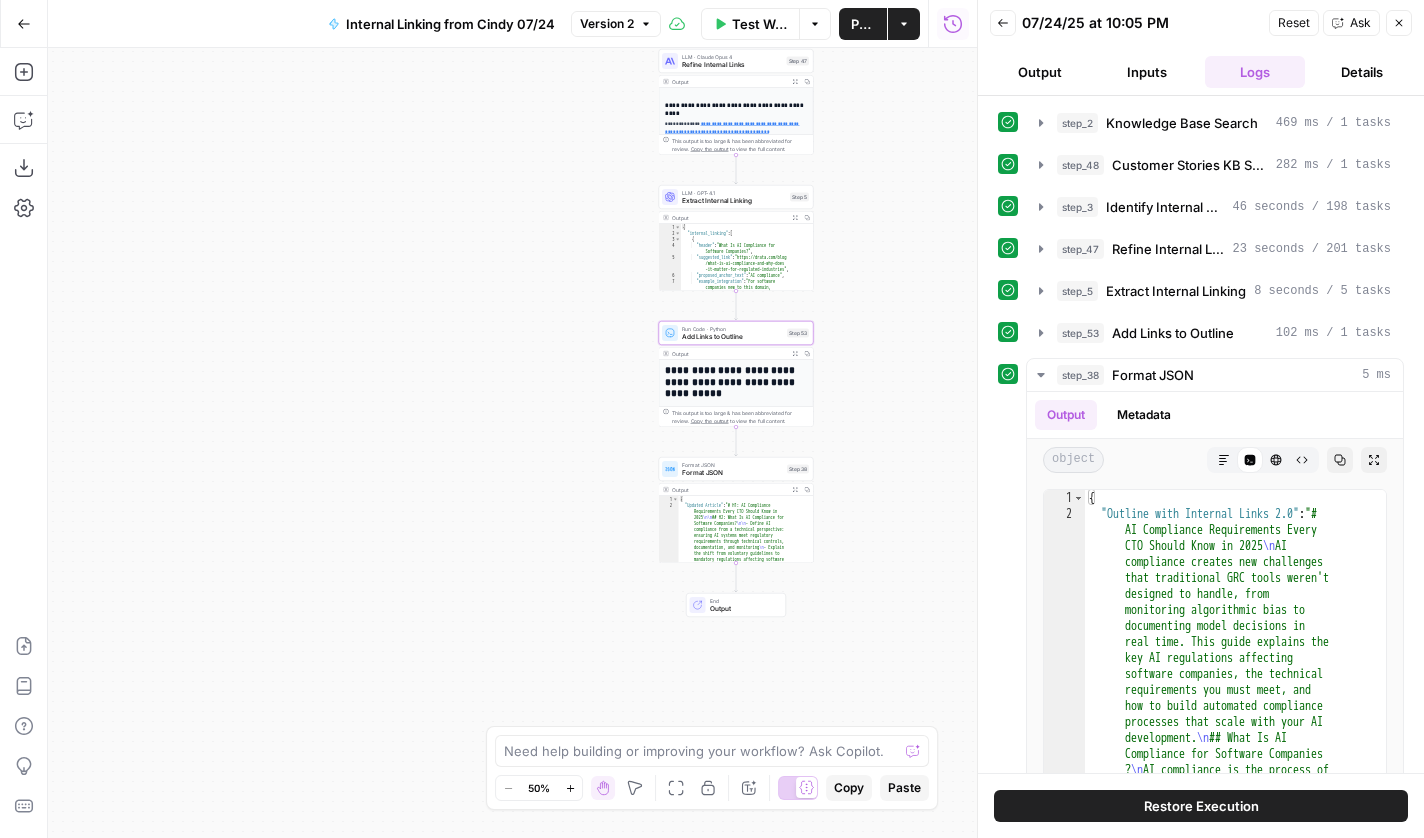 drag, startPoint x: 911, startPoint y: 202, endPoint x: 895, endPoint y: 248, distance: 48.703182 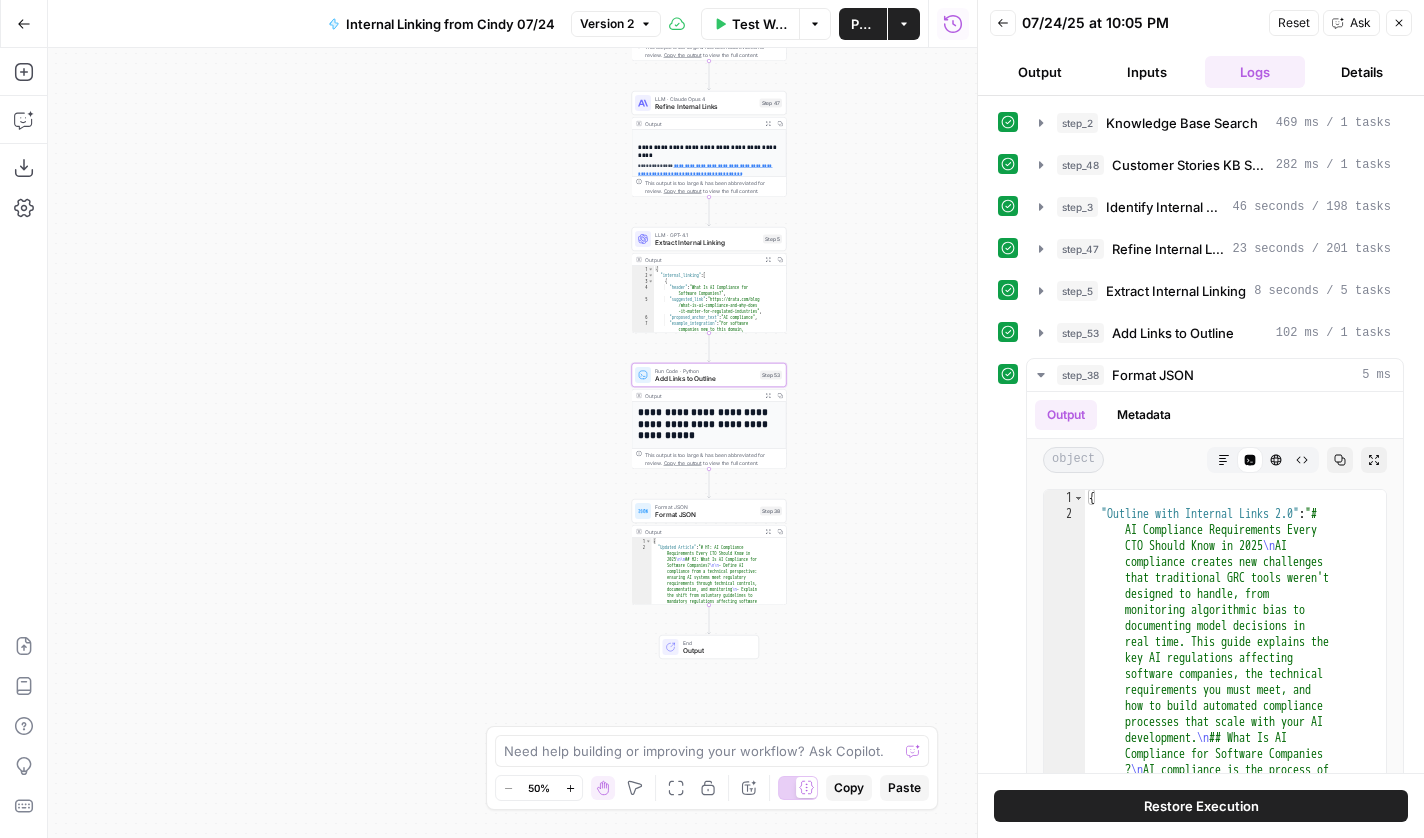 drag, startPoint x: 578, startPoint y: 371, endPoint x: 497, endPoint y: 371, distance: 81 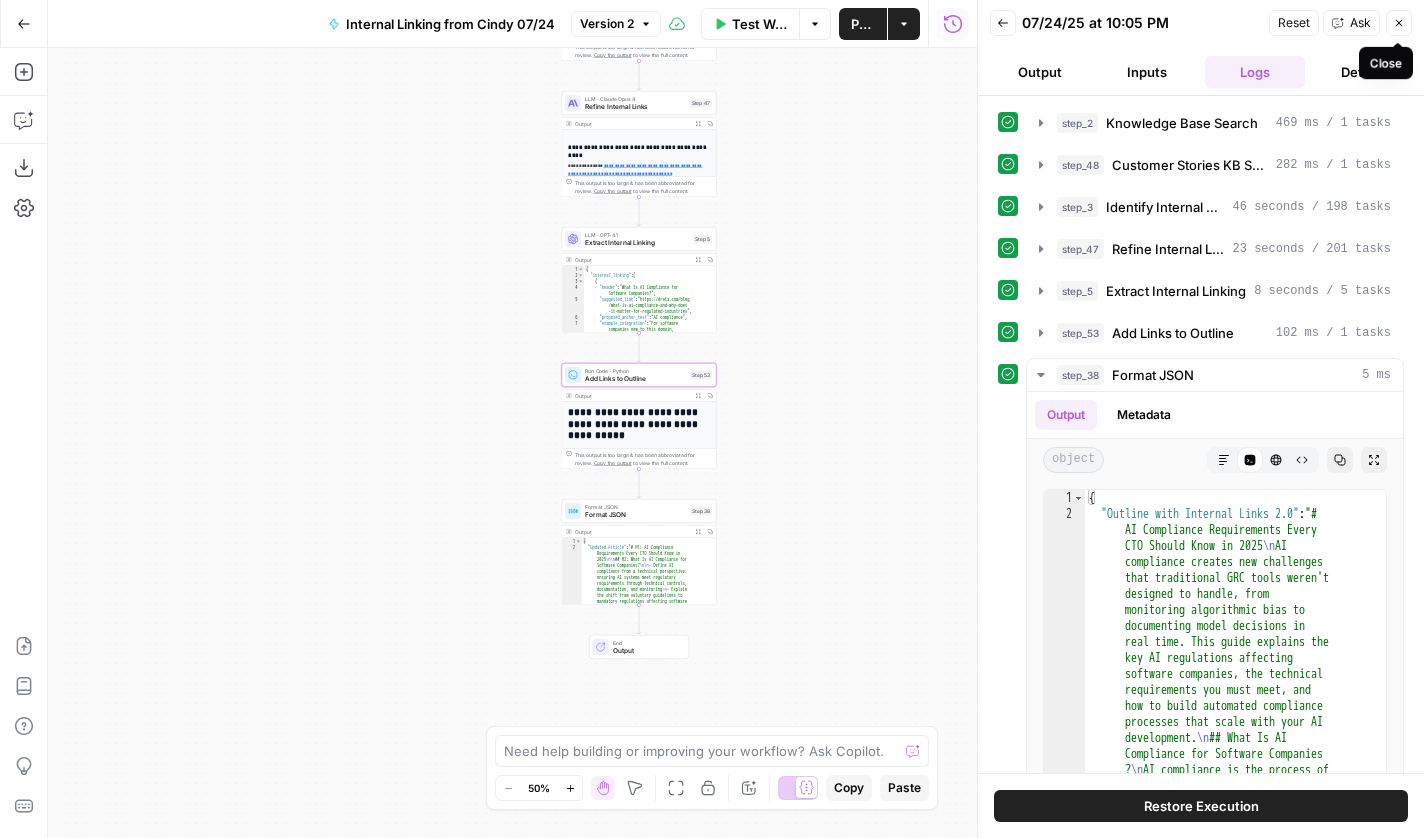 click 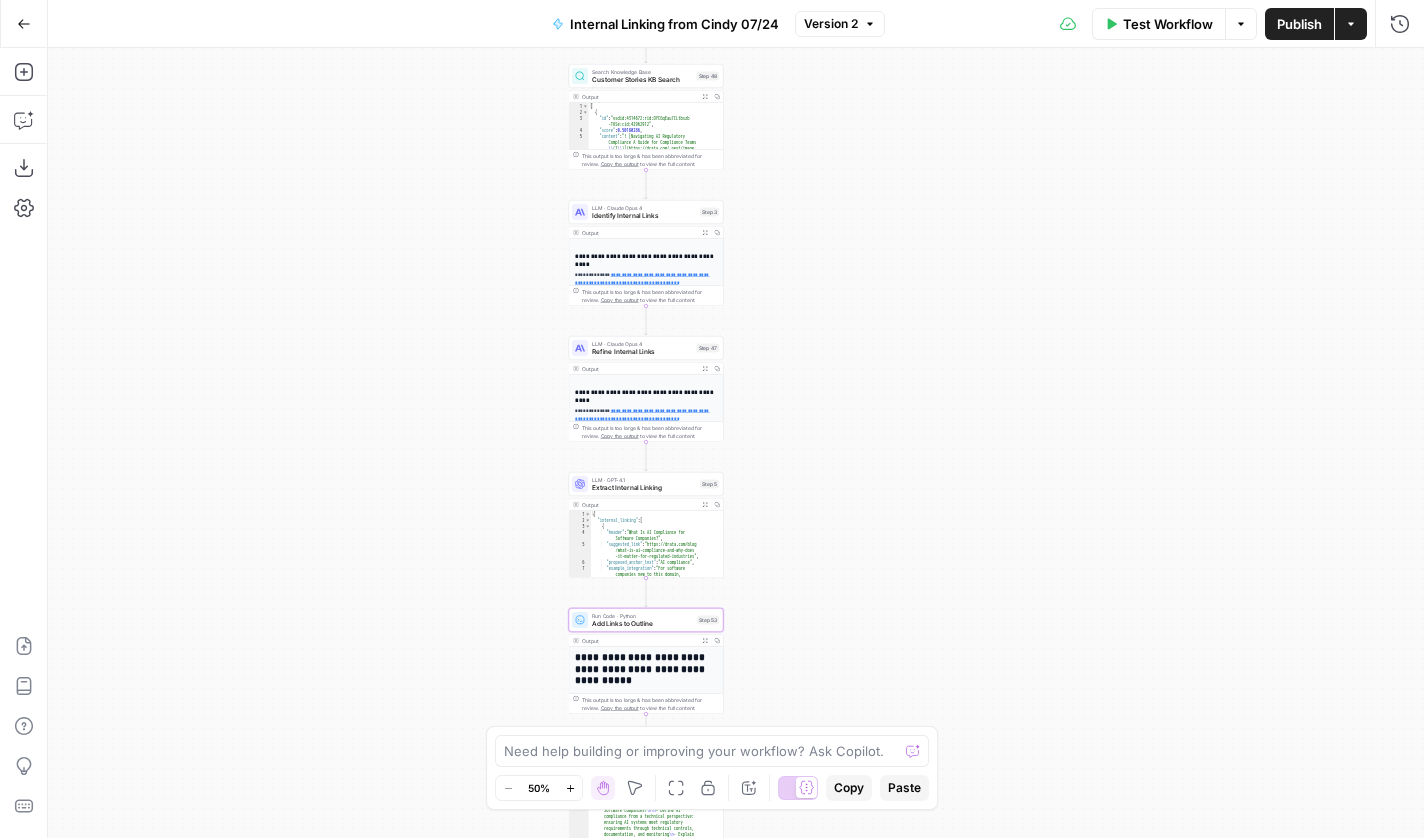 drag, startPoint x: 760, startPoint y: 114, endPoint x: 767, endPoint y: 355, distance: 241.10164 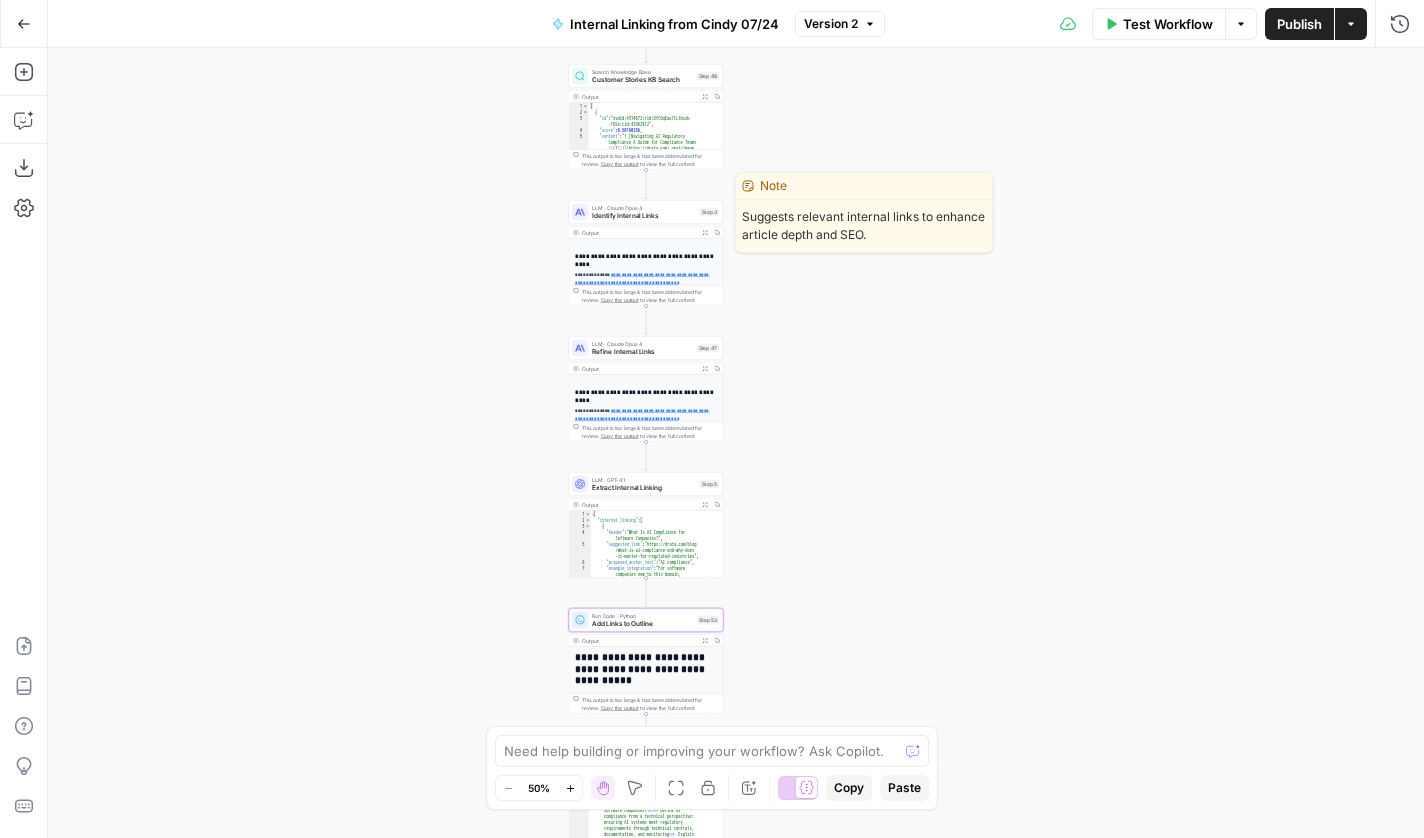 click on "Identify Internal Links" at bounding box center (644, 216) 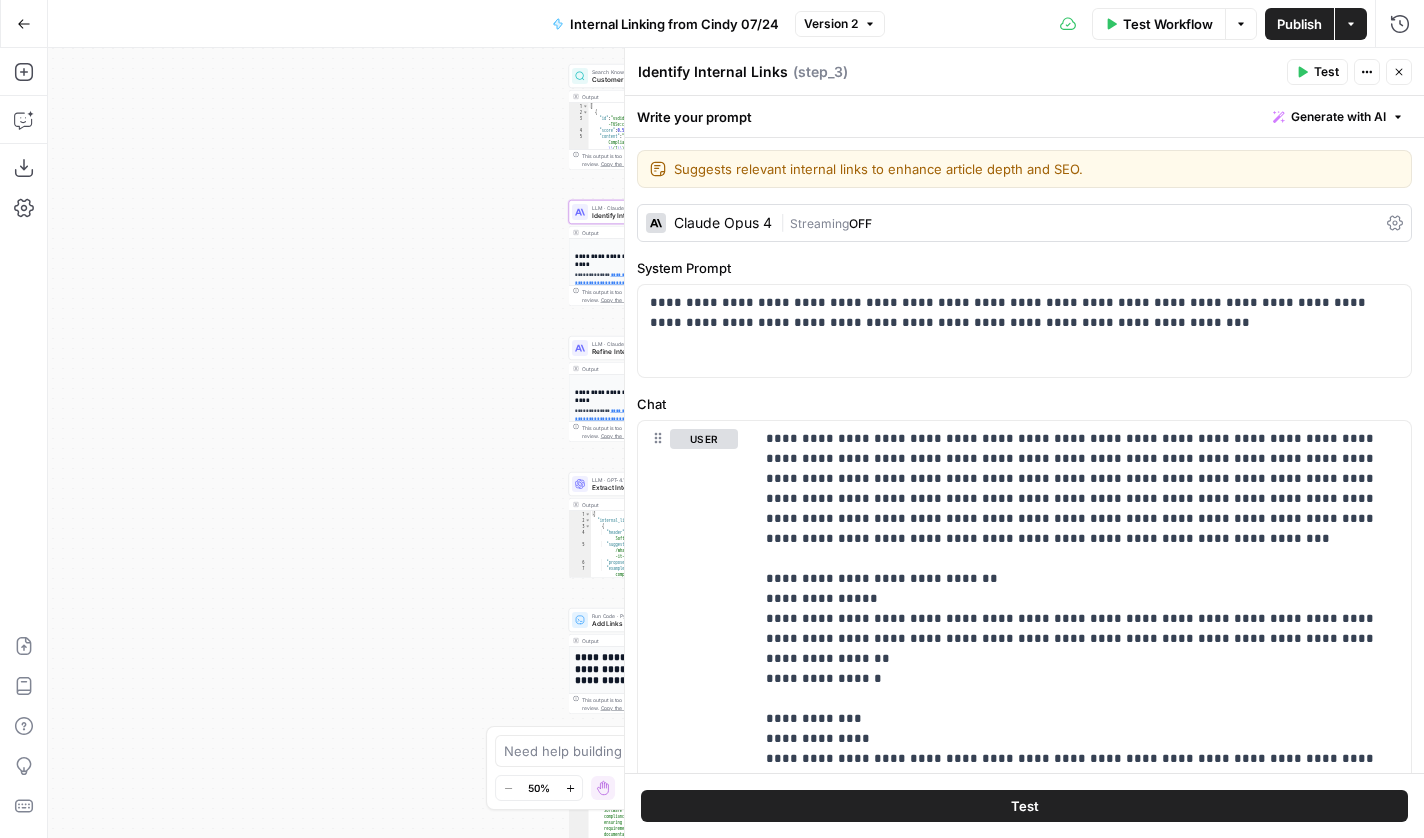 scroll, scrollTop: -3, scrollLeft: 0, axis: vertical 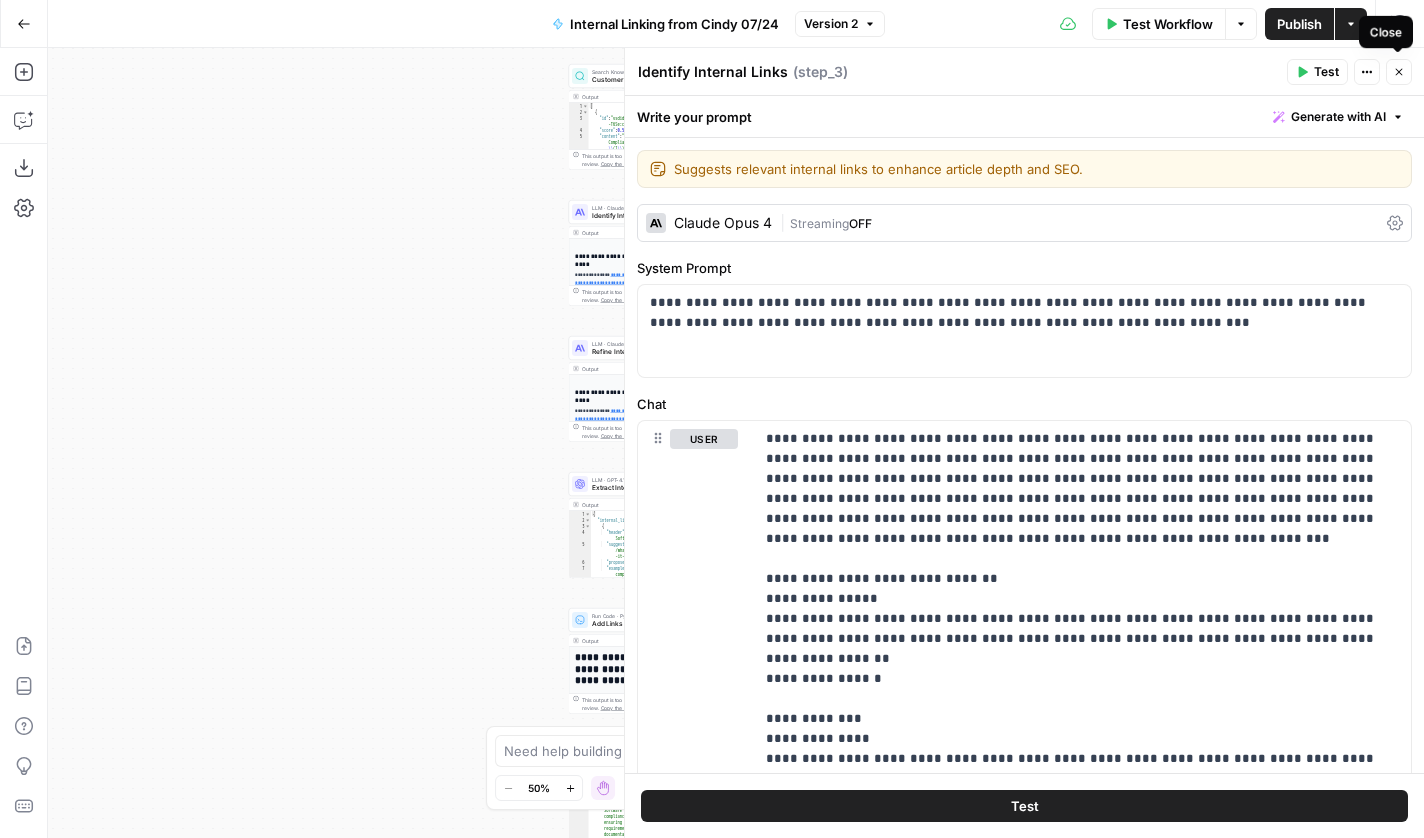 click on "Close" at bounding box center (1399, 72) 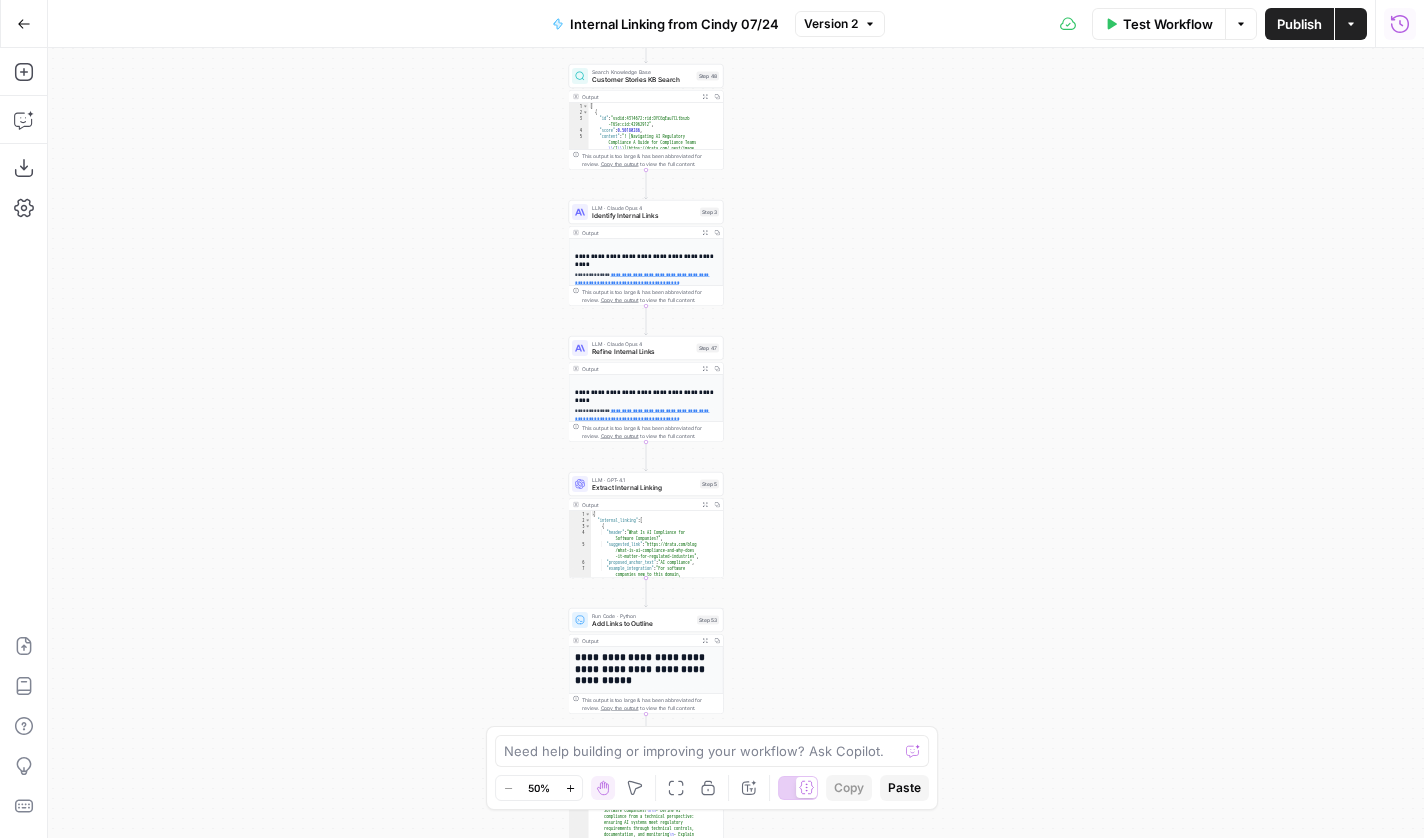 click 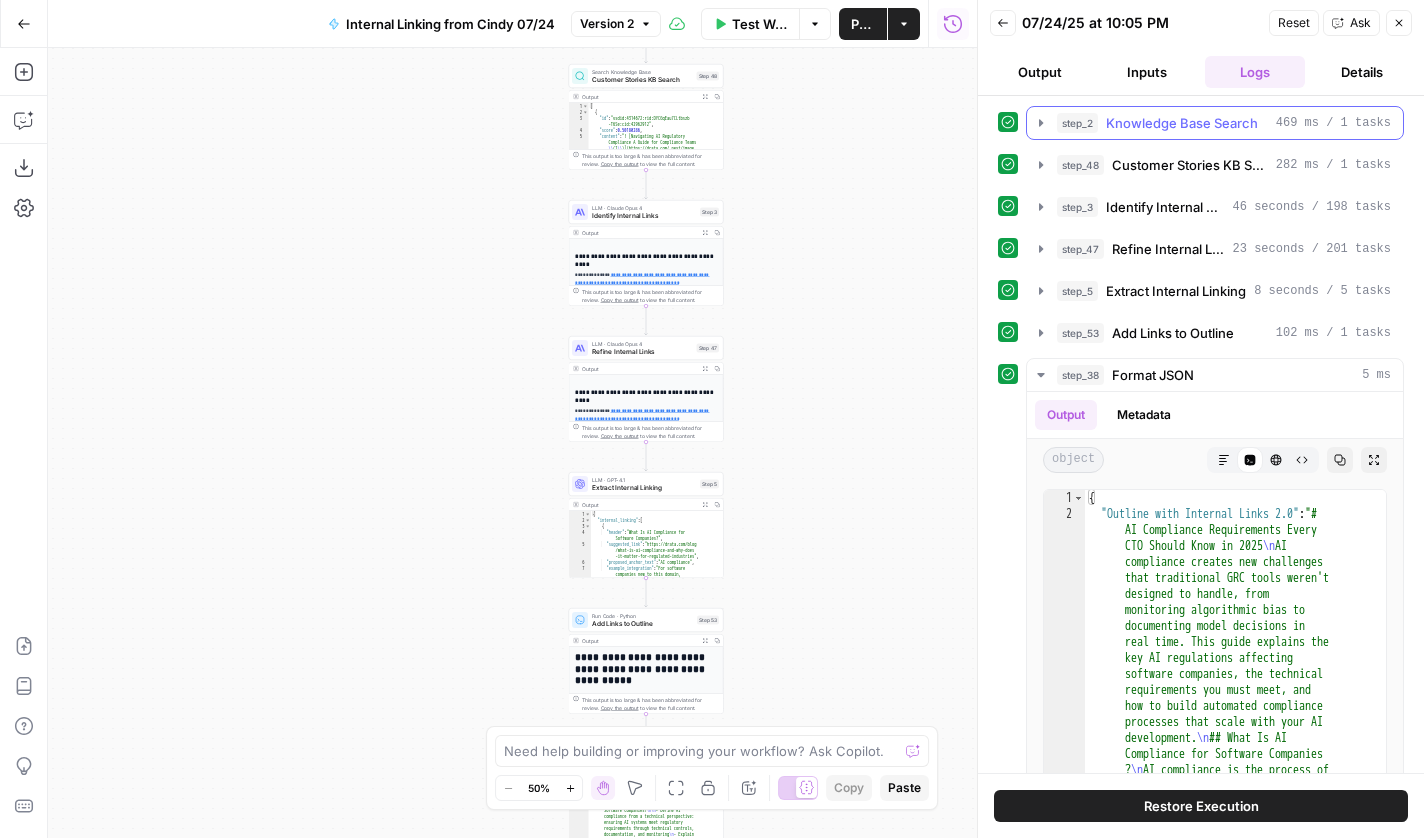 click 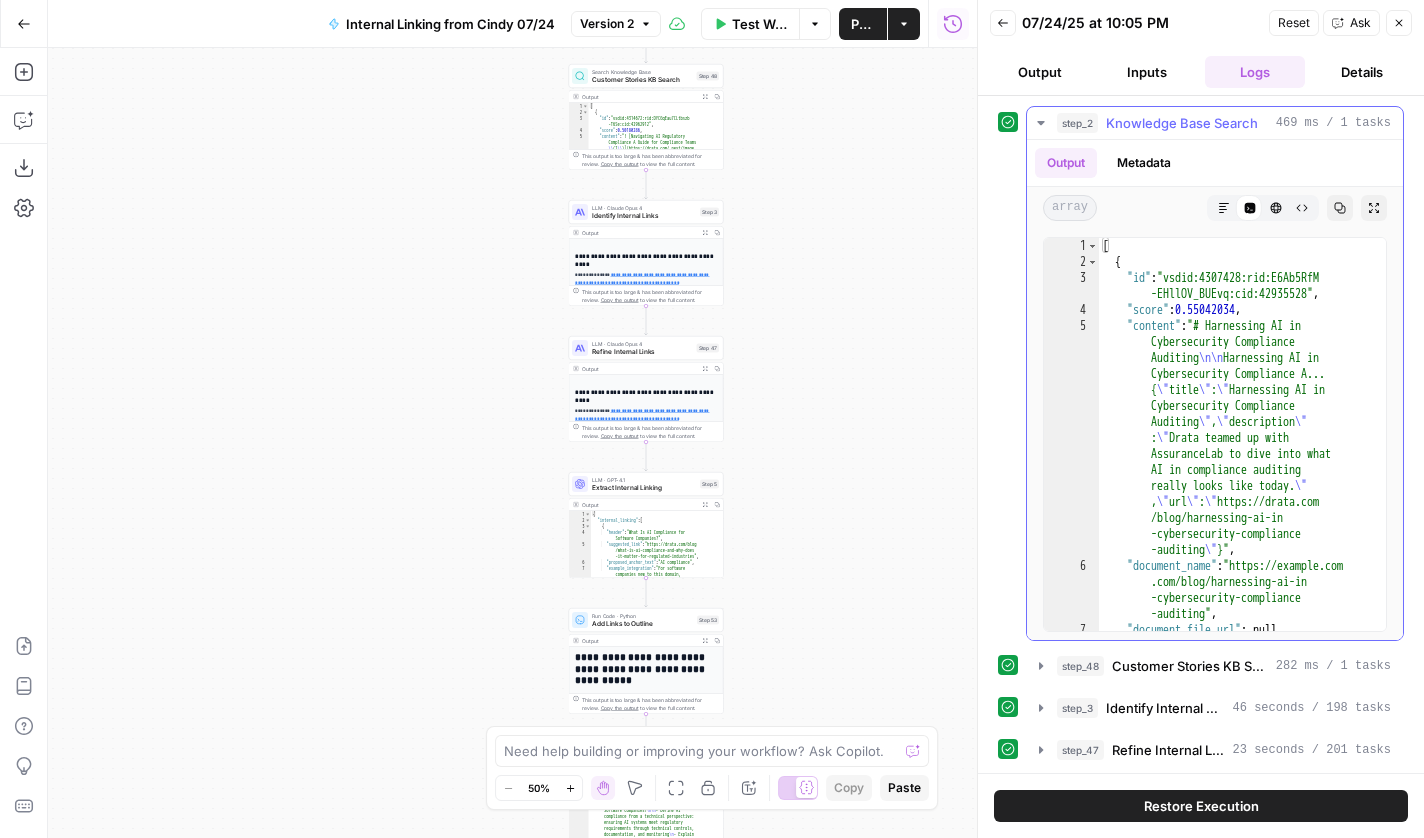 click 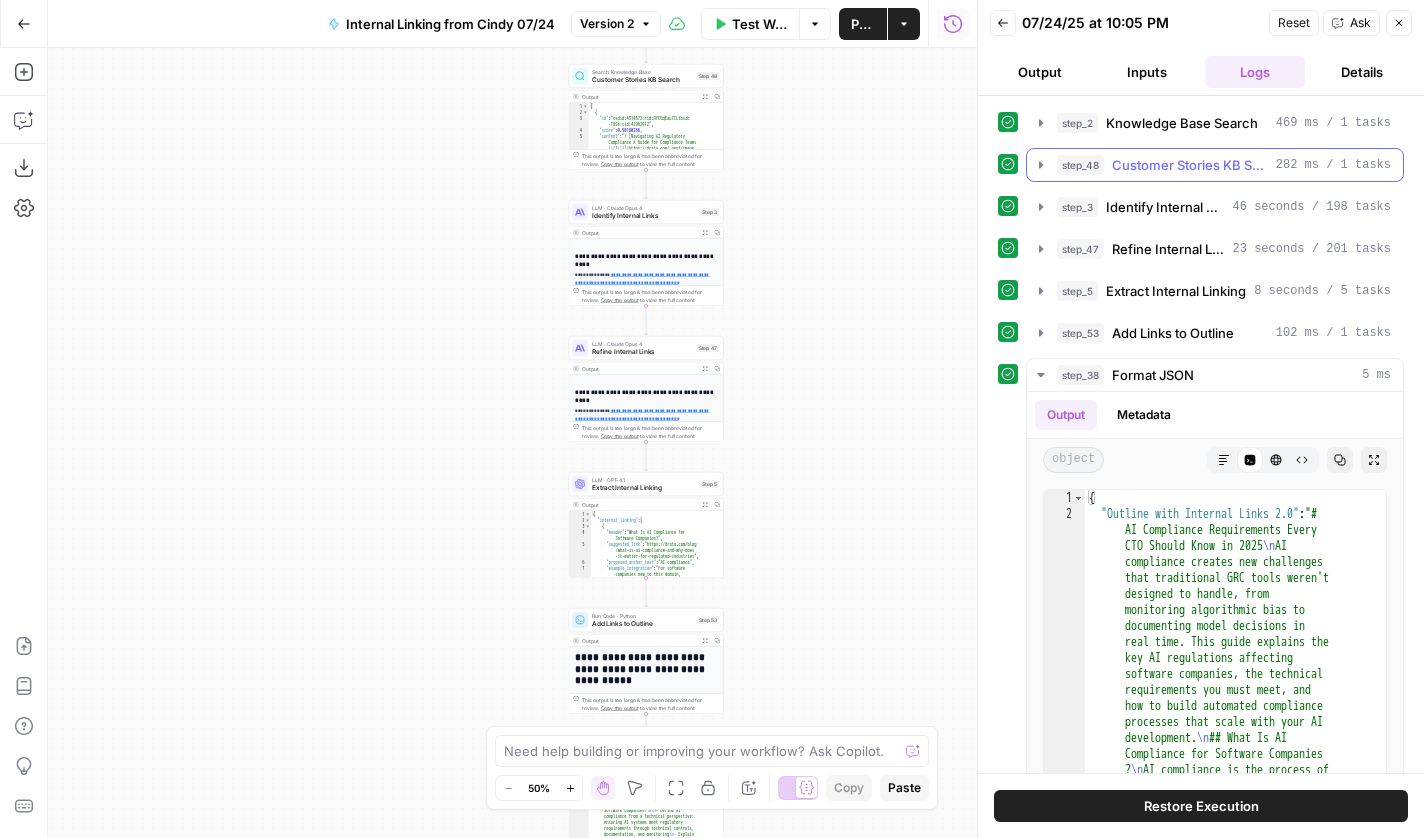 click 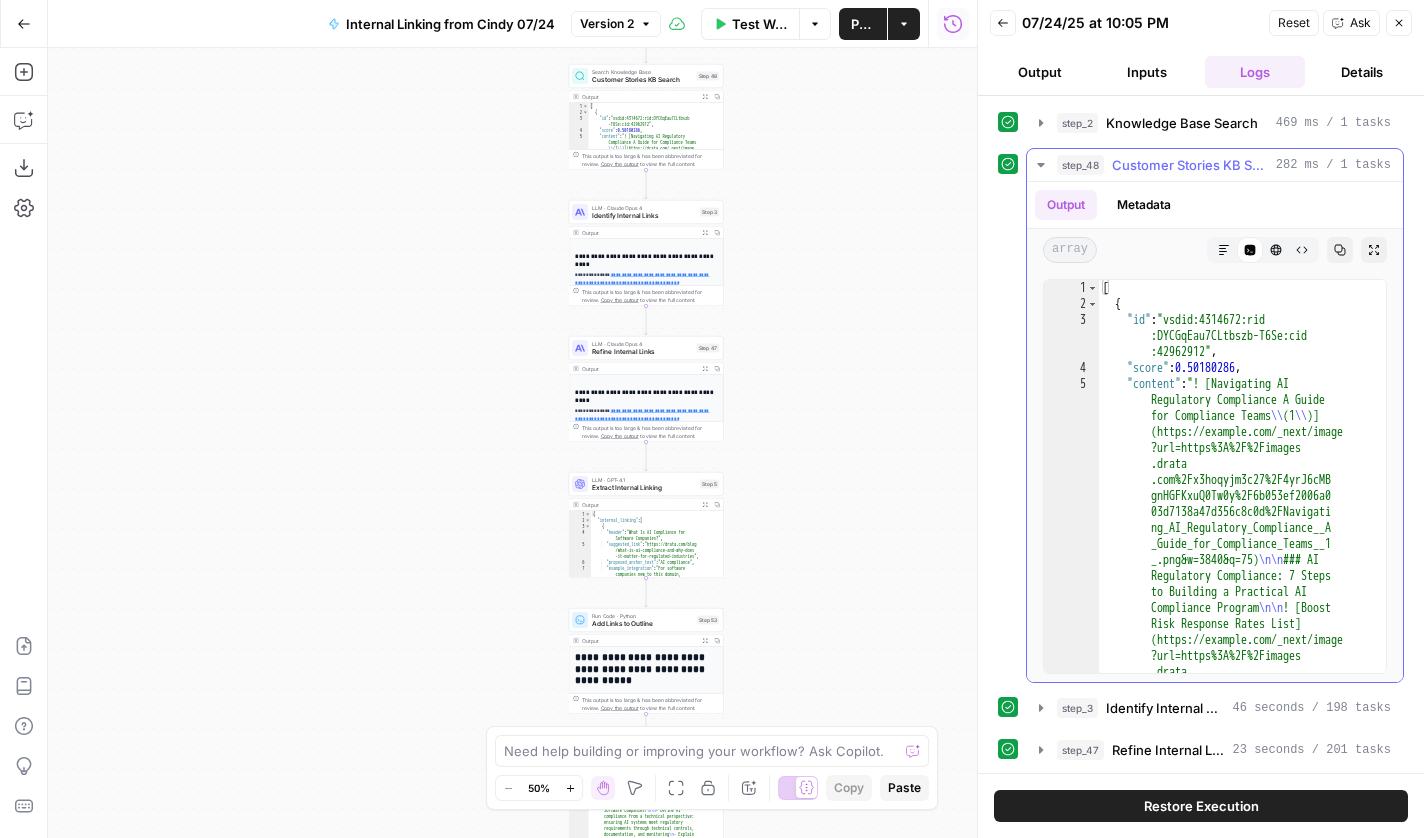 click 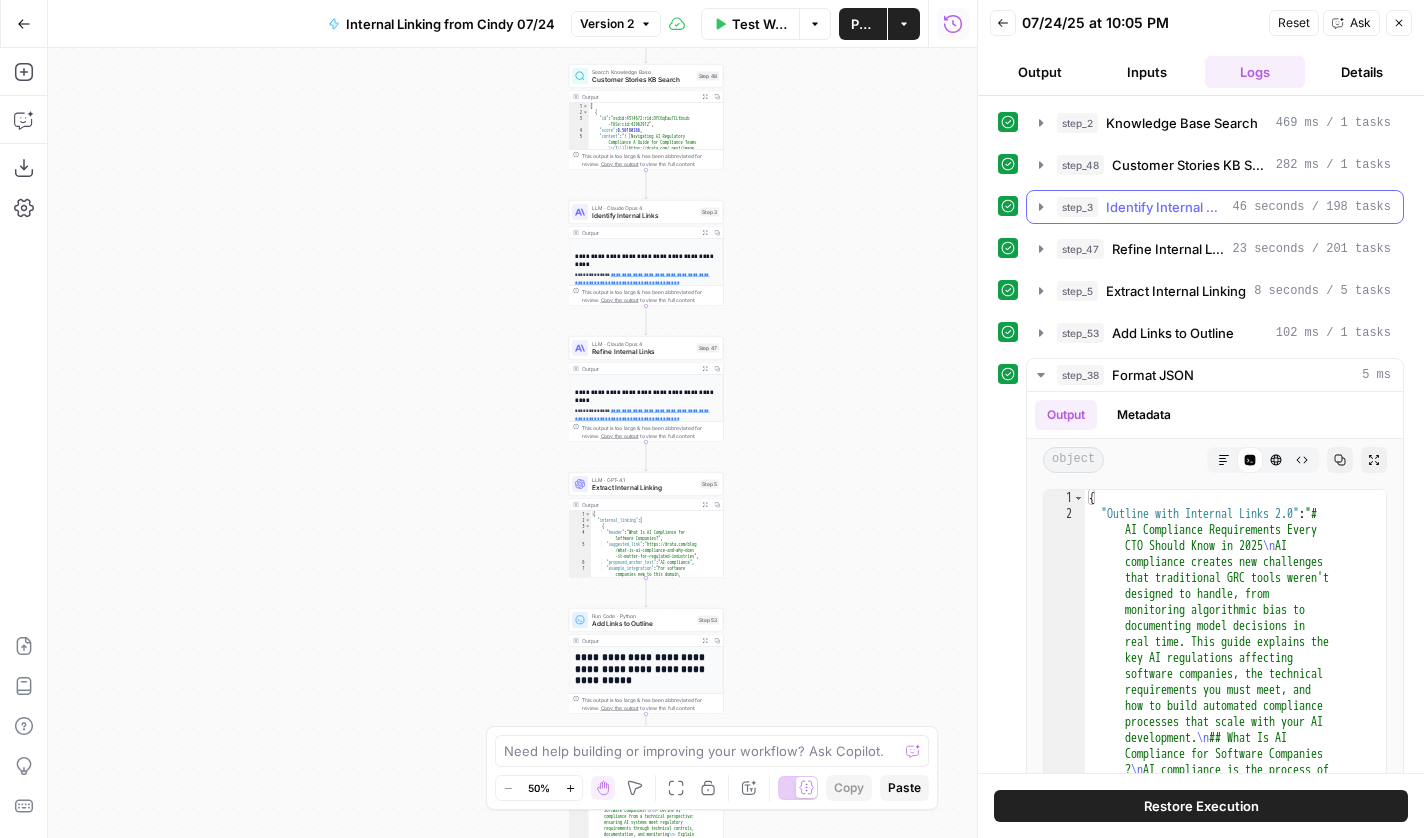 click 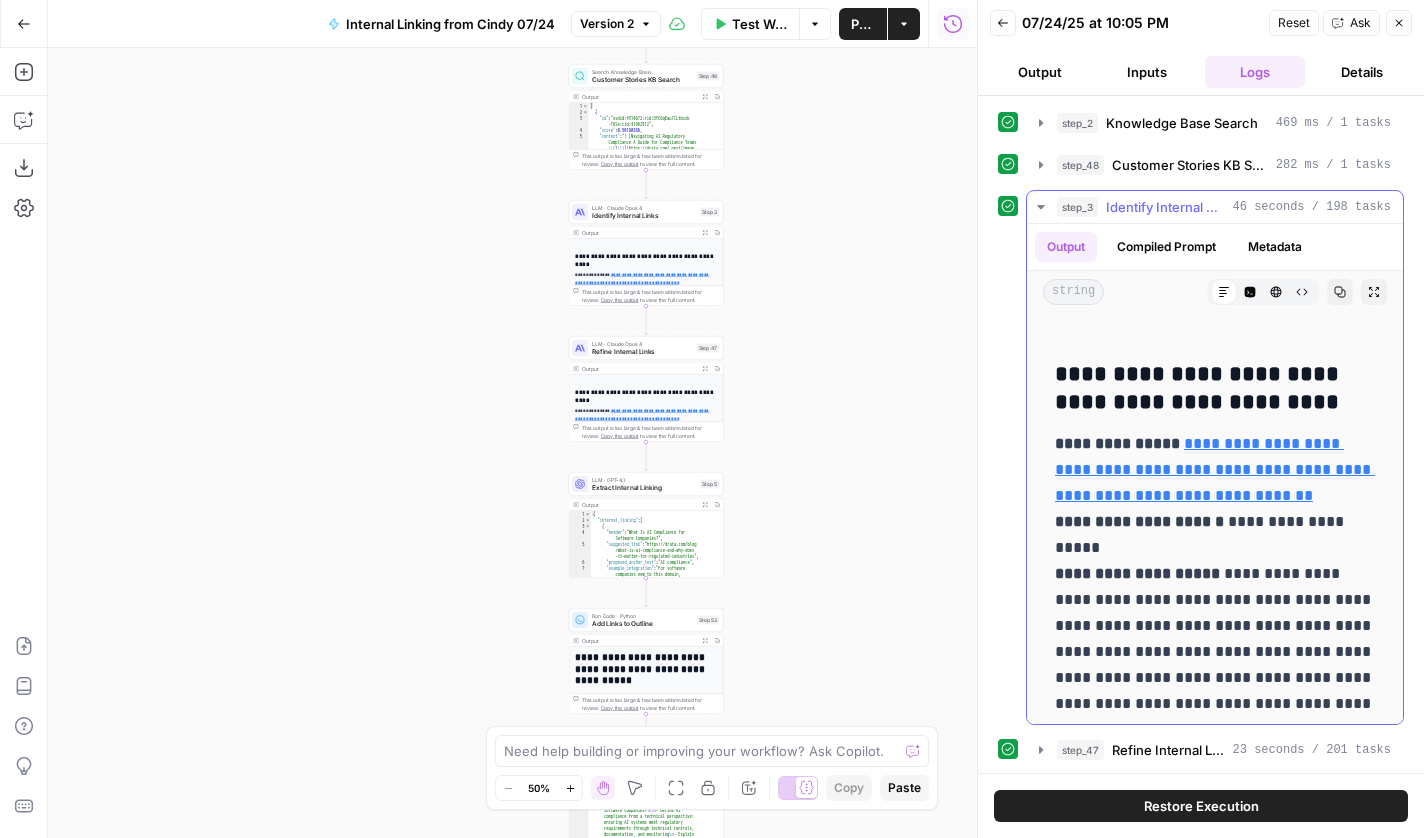click 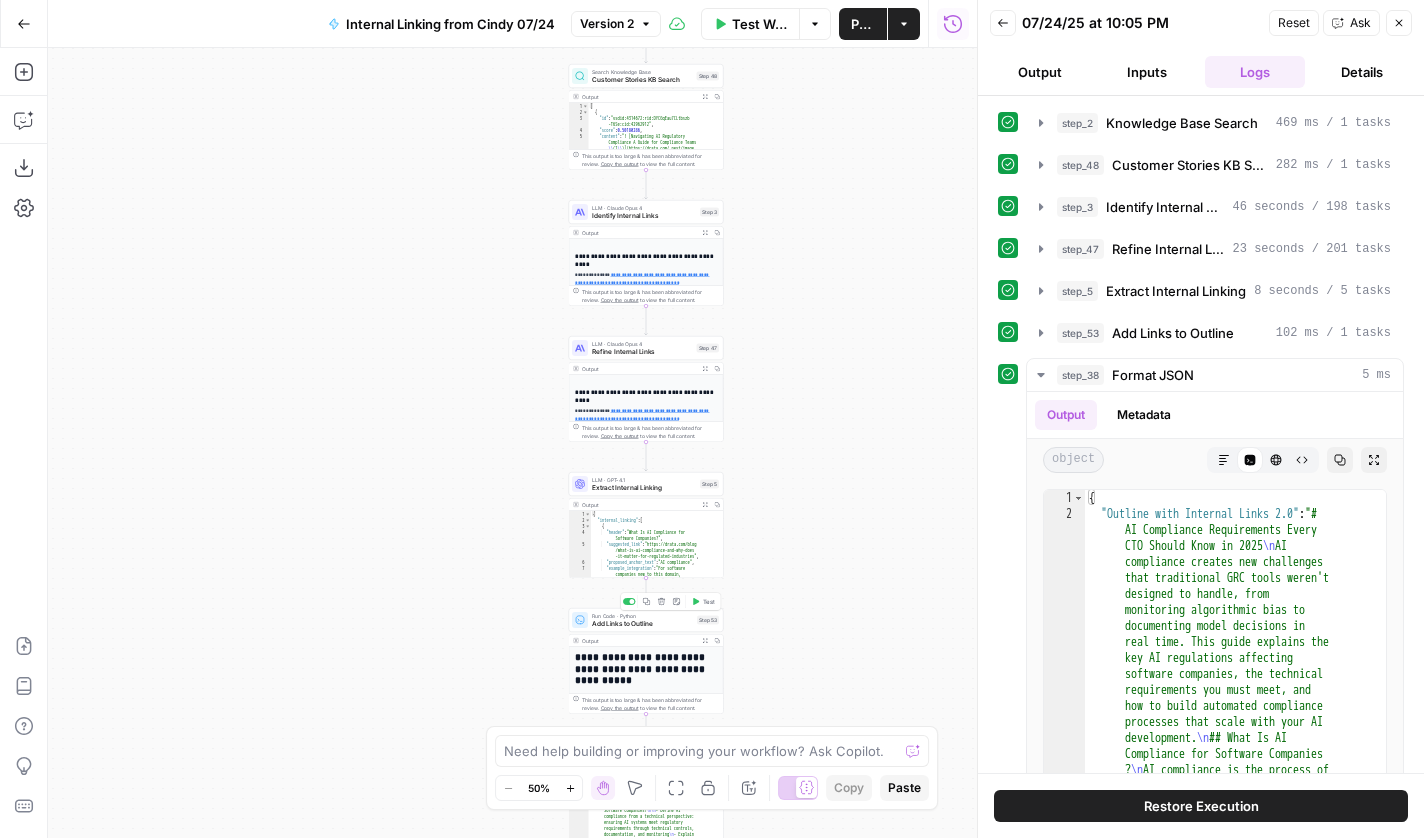 click on "Add Links to Outline" at bounding box center (642, 624) 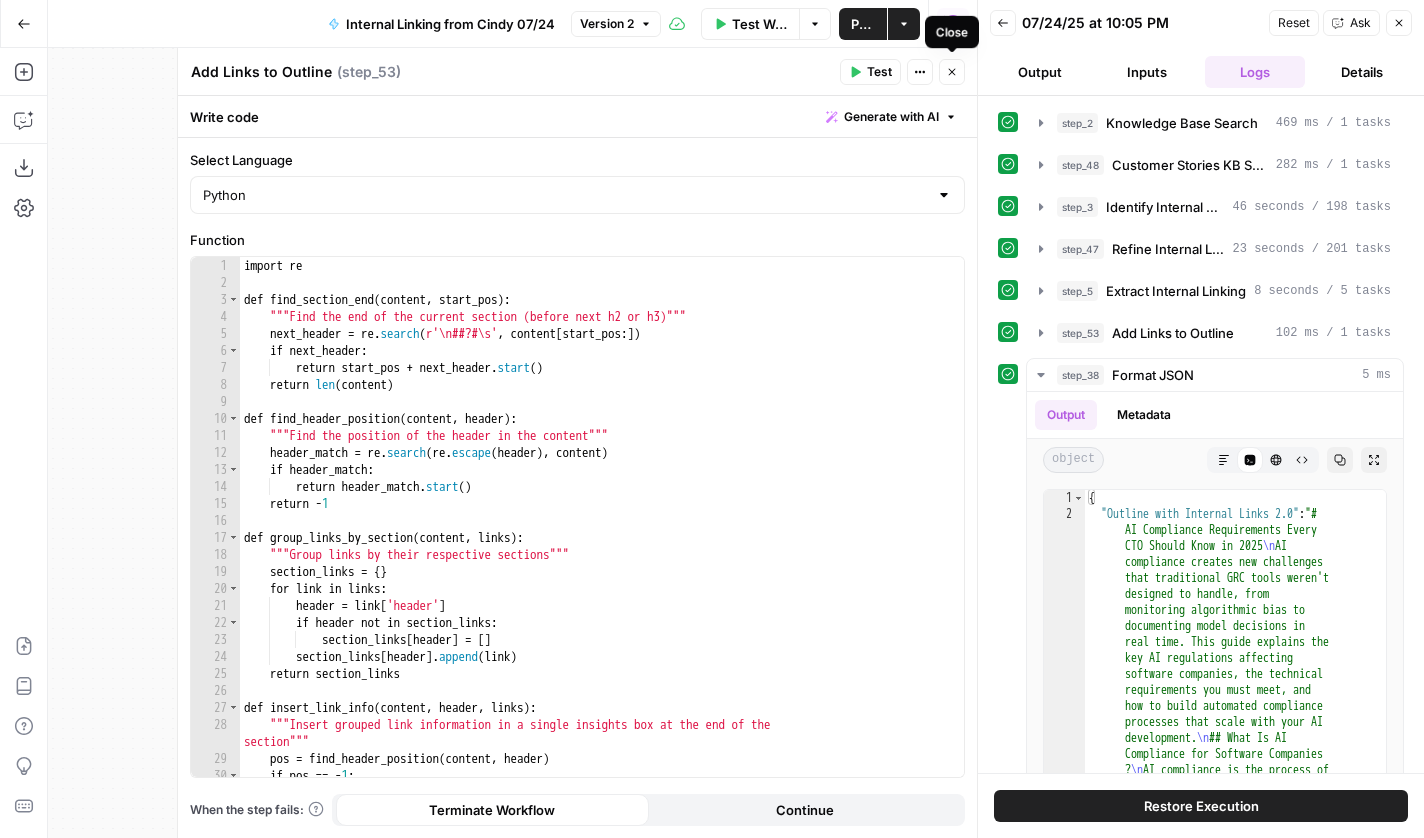 click 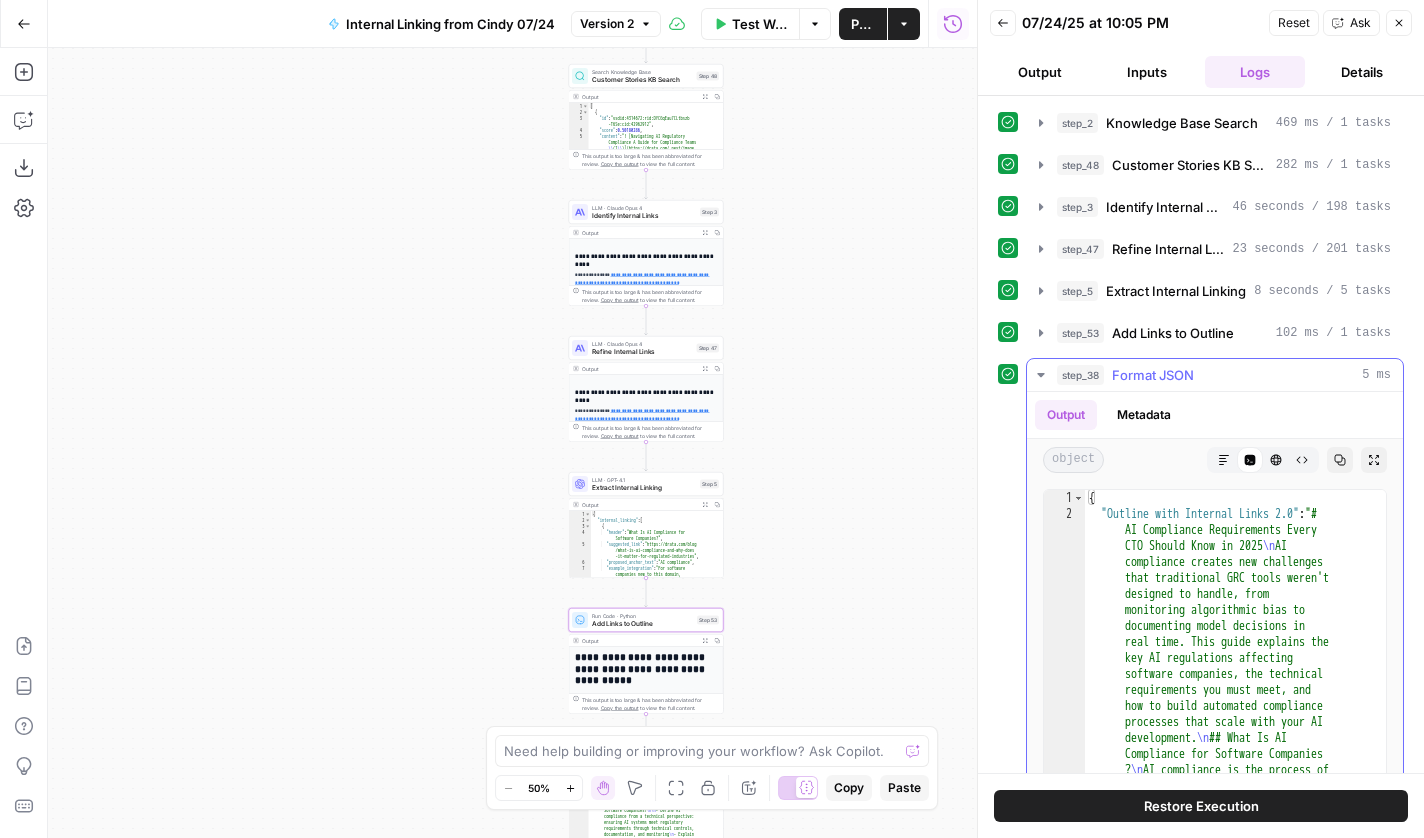 click 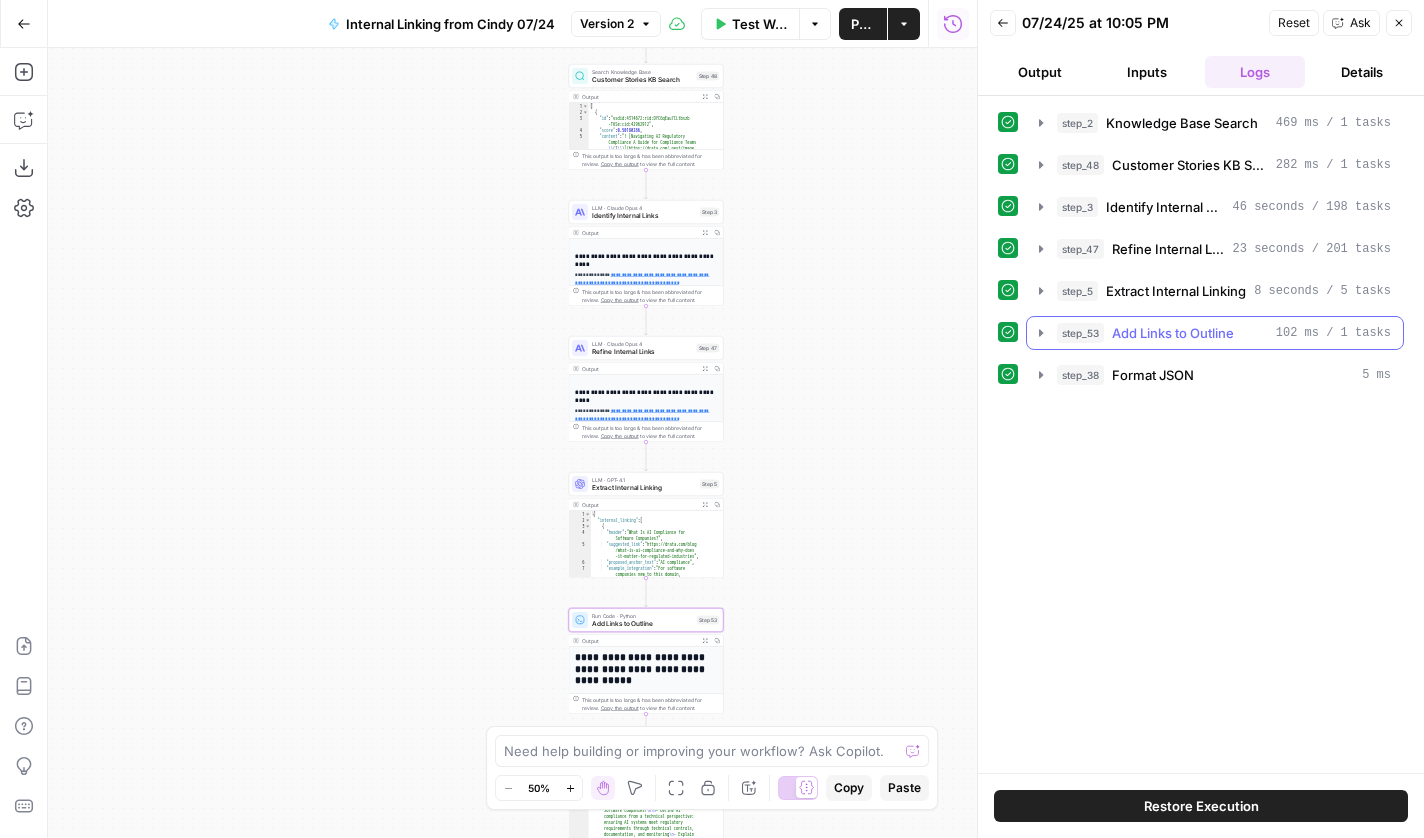 click 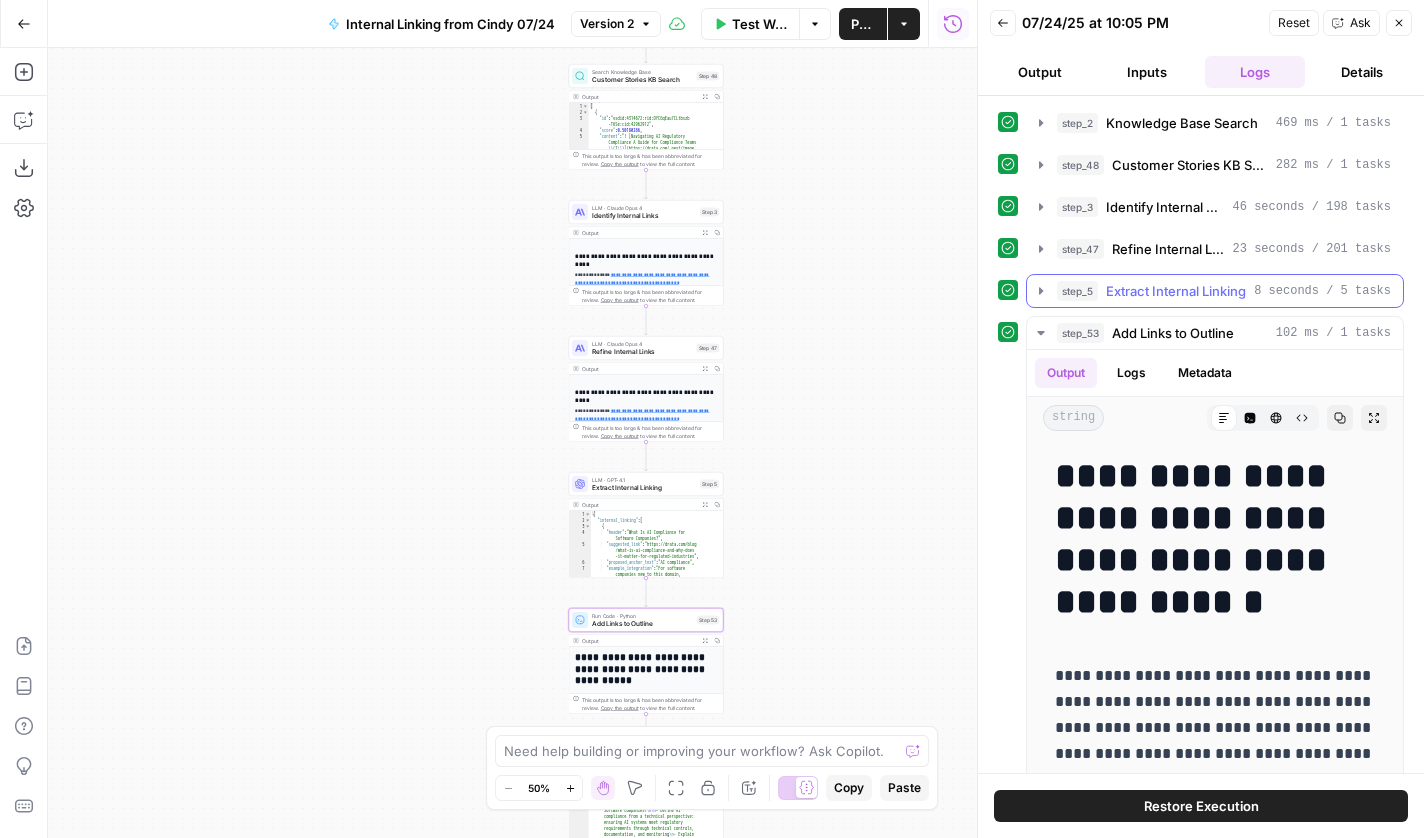 click 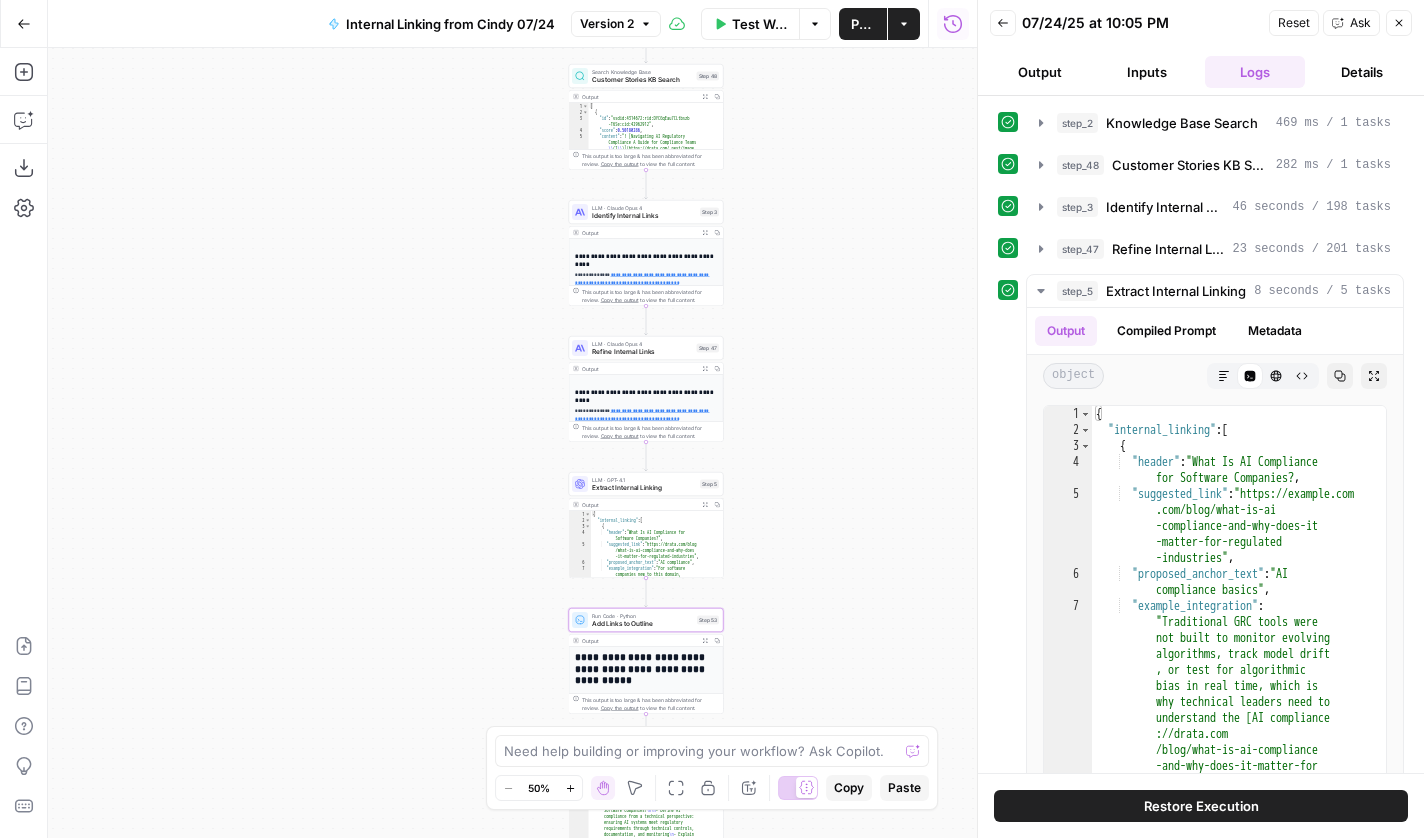 click on "Inputs" at bounding box center (1148, 72) 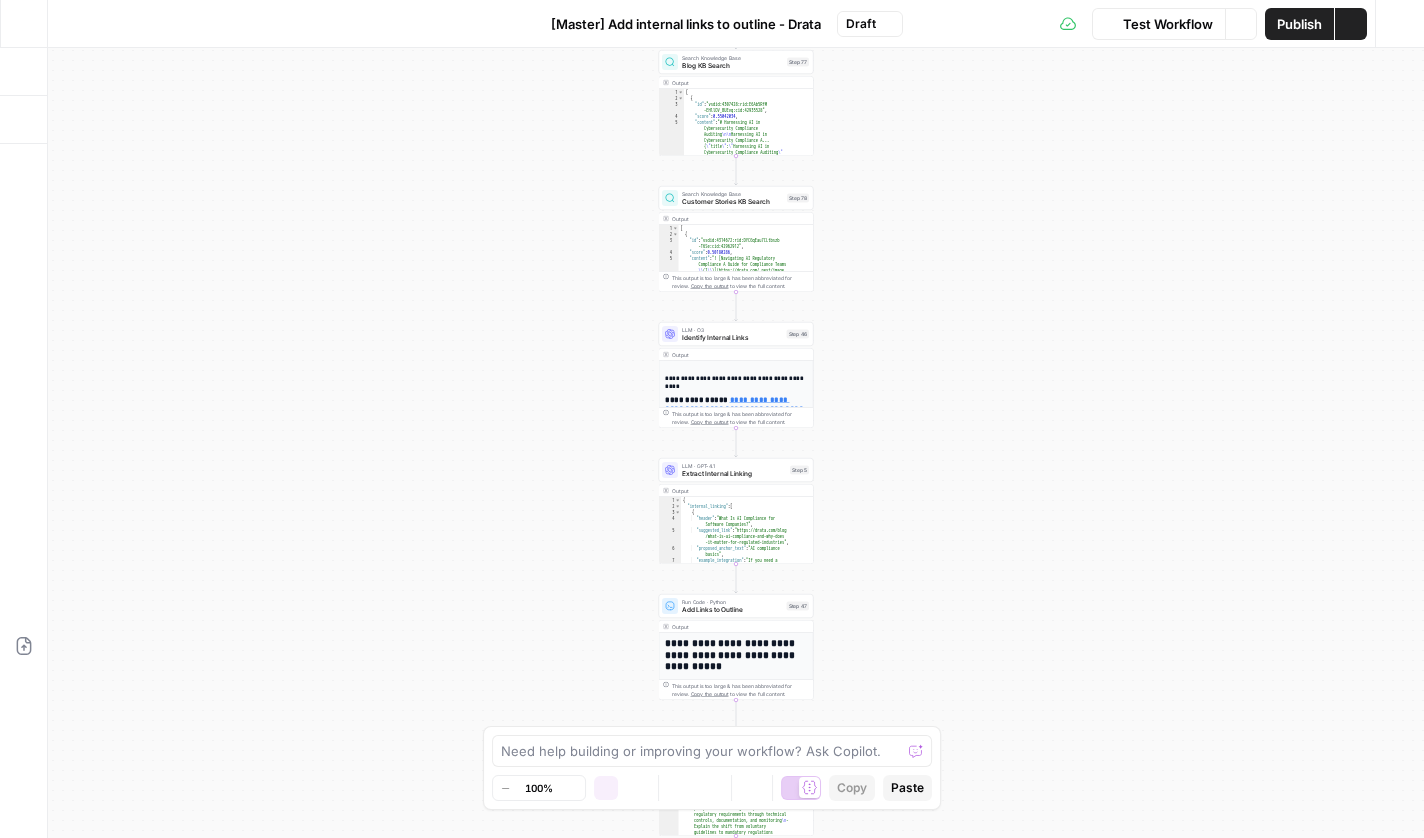 scroll, scrollTop: 0, scrollLeft: 0, axis: both 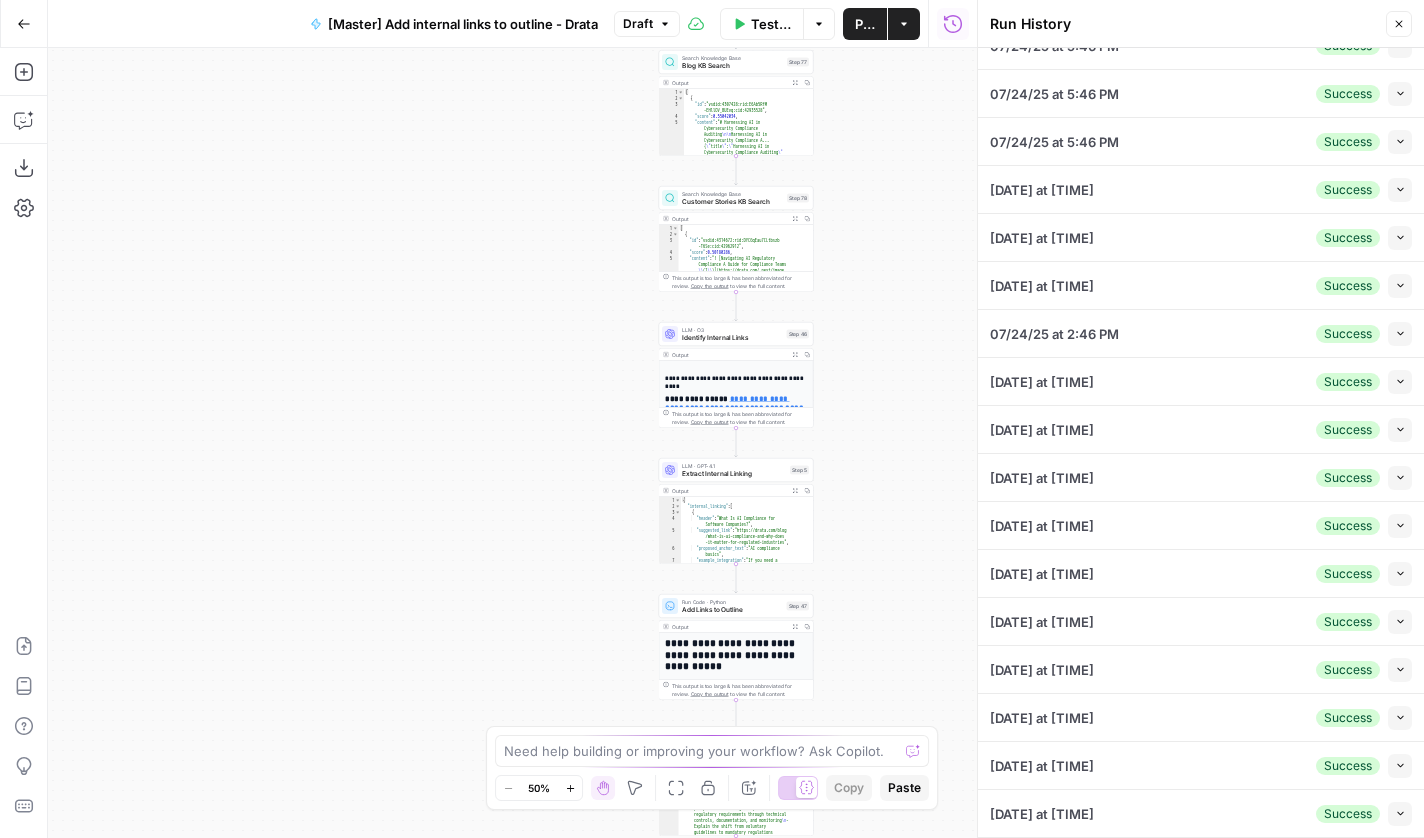 click on "Collapse" at bounding box center [1394, 381] 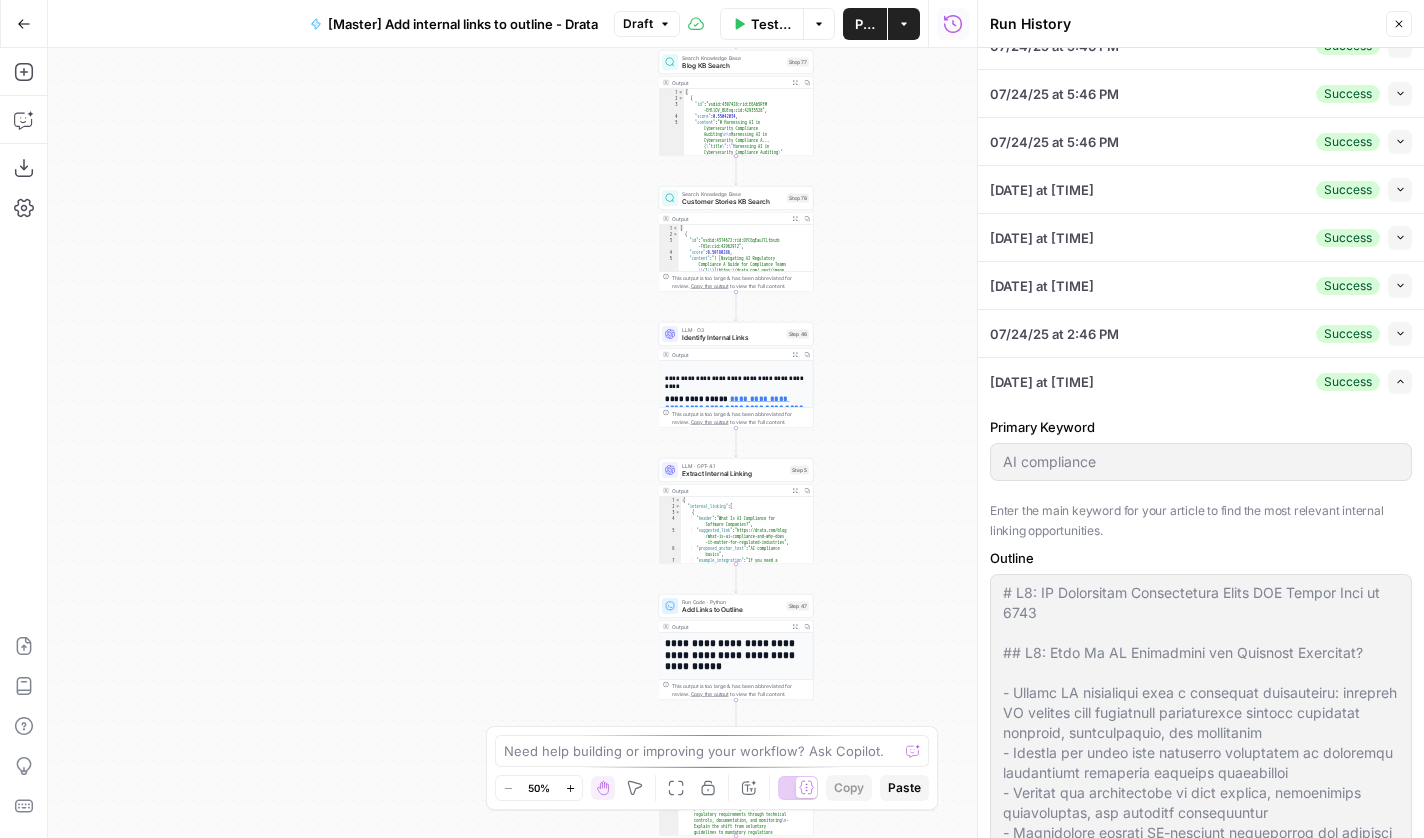 click 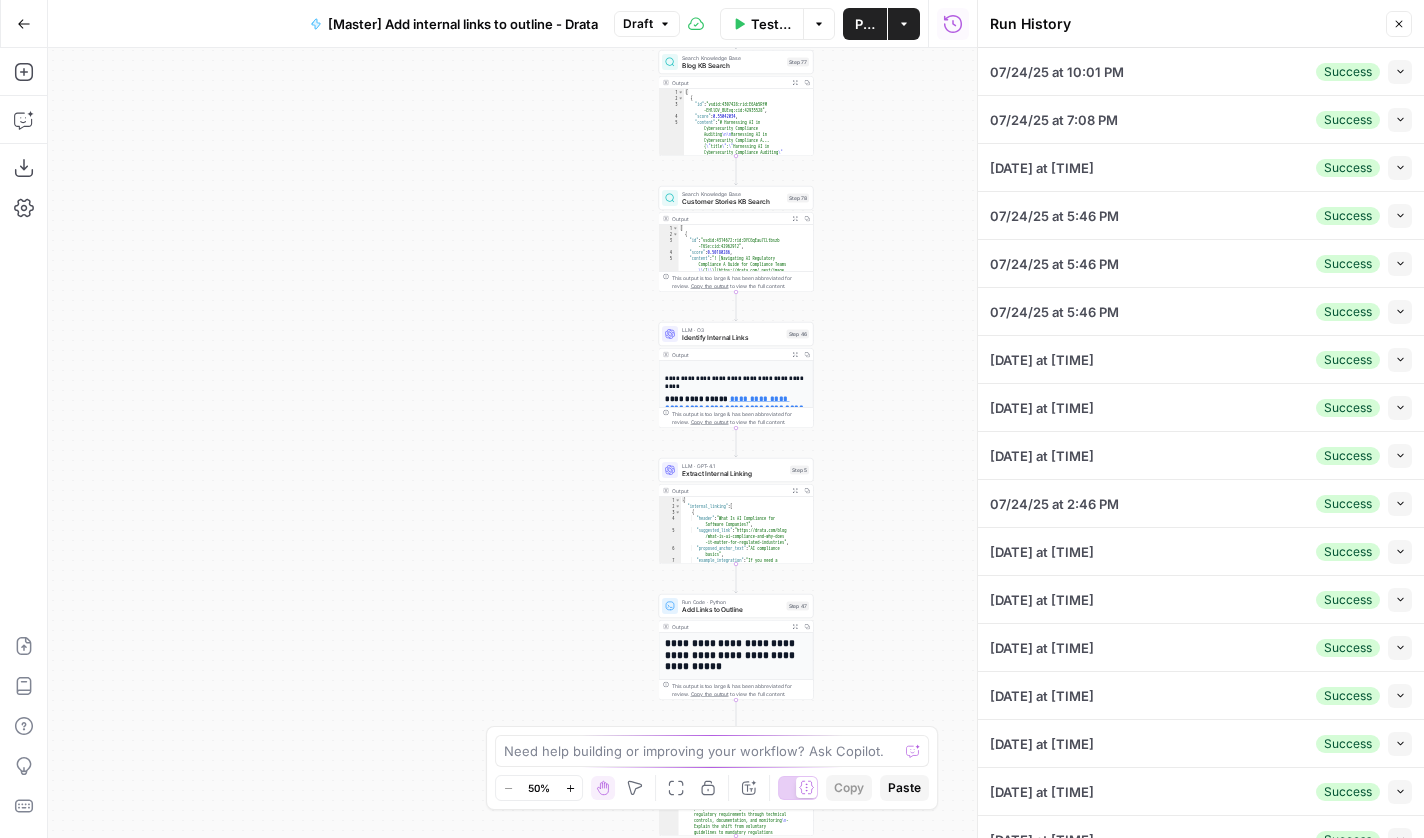 scroll, scrollTop: 0, scrollLeft: 0, axis: both 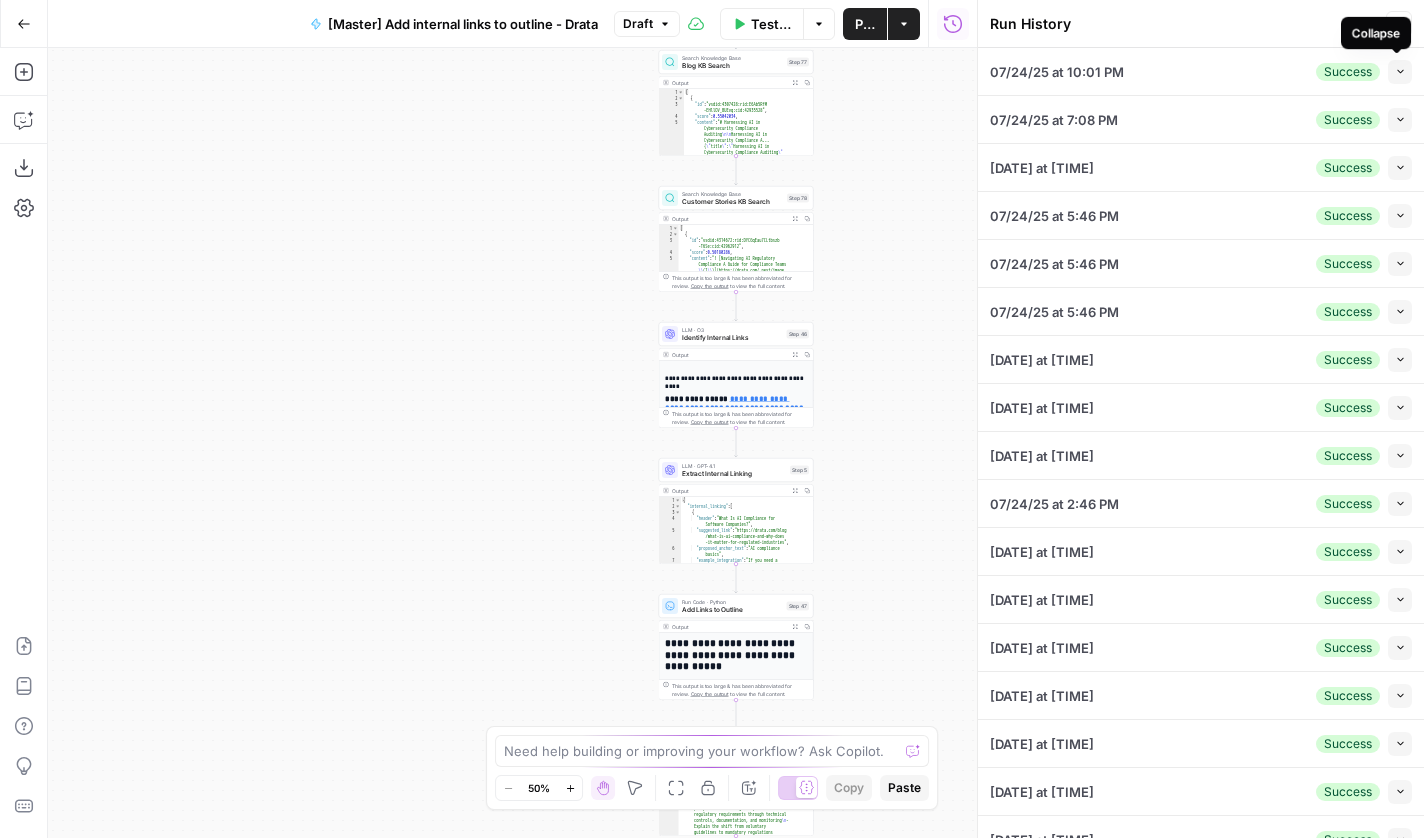 click 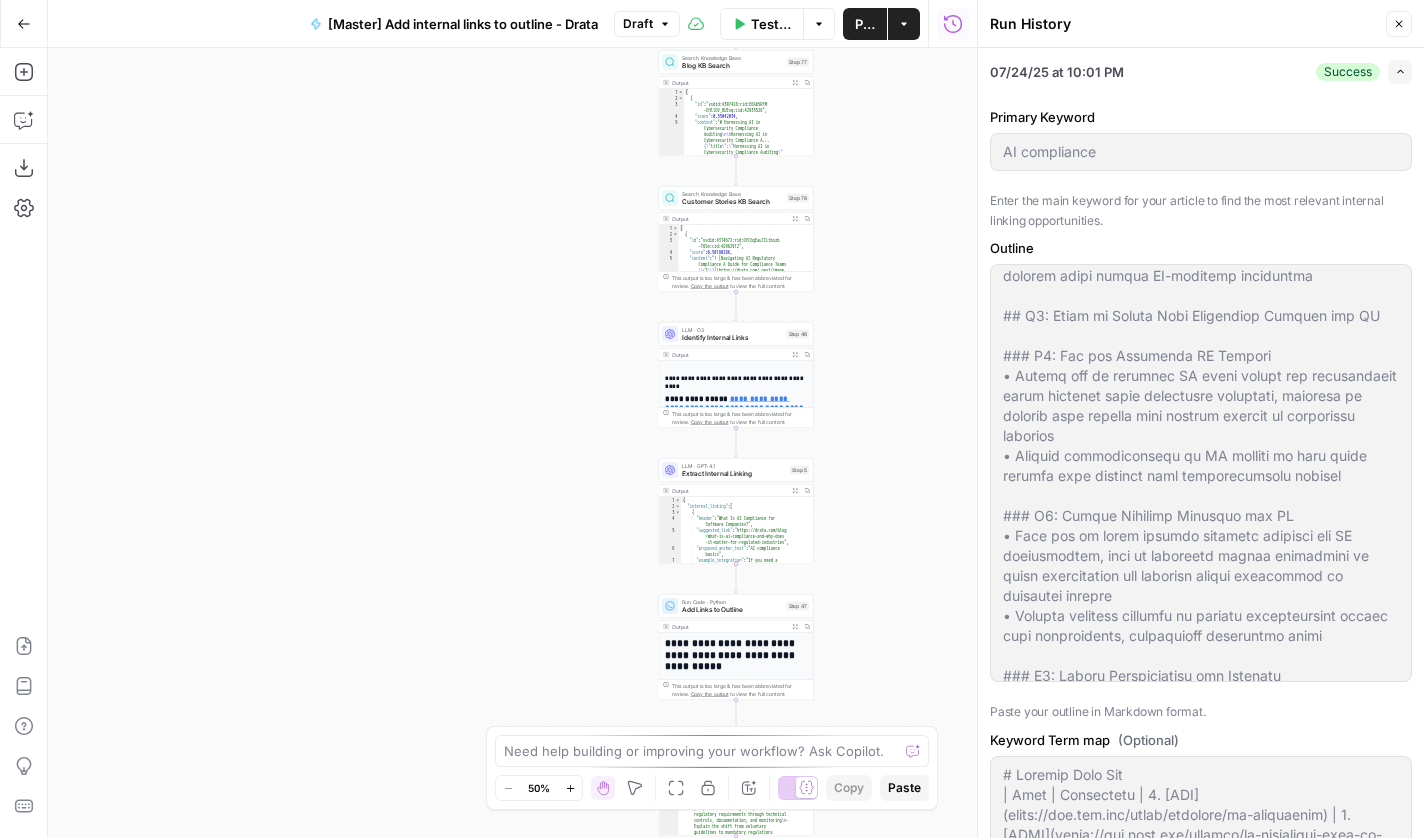 scroll, scrollTop: 1232, scrollLeft: 0, axis: vertical 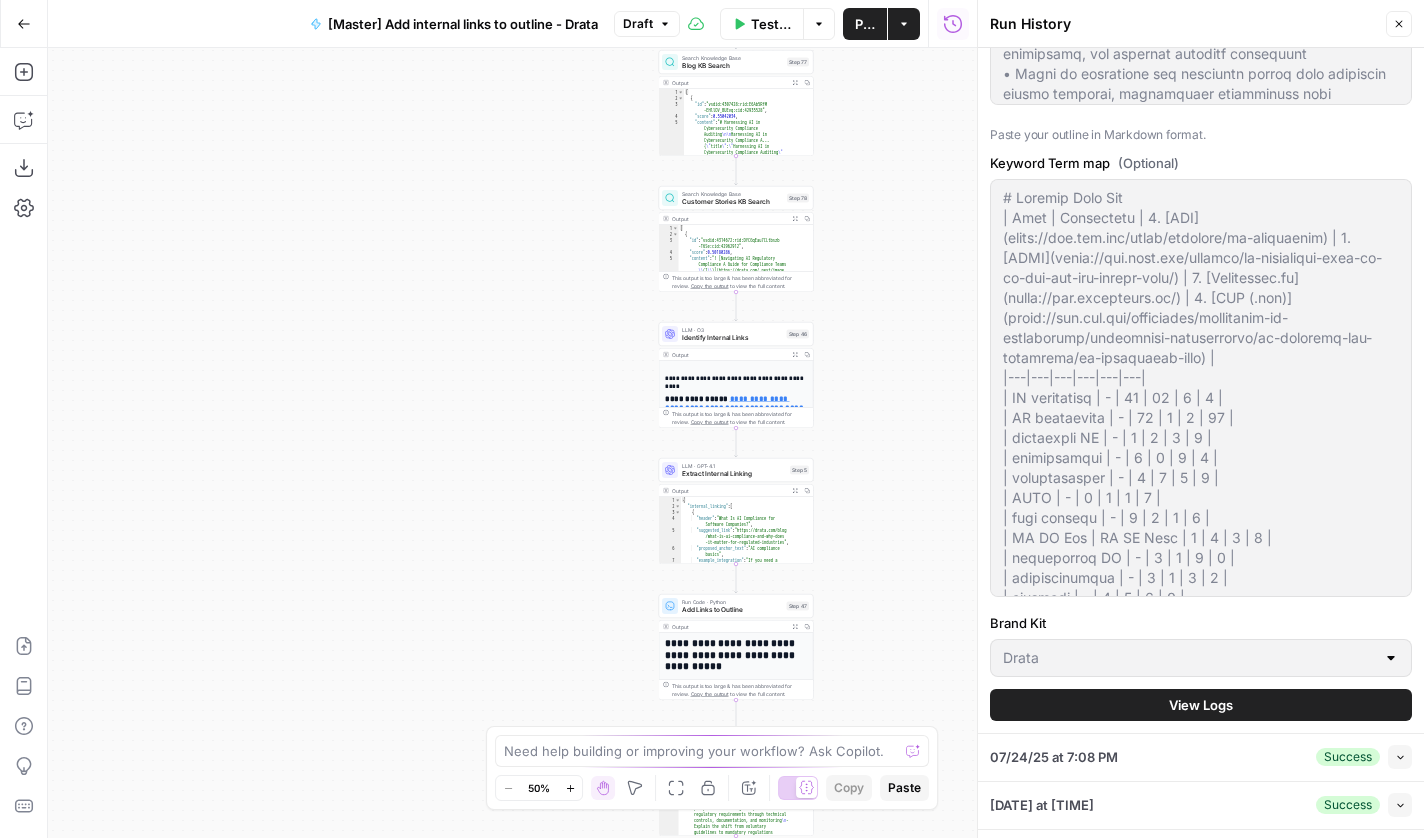 click on "View Logs" at bounding box center [1201, 705] 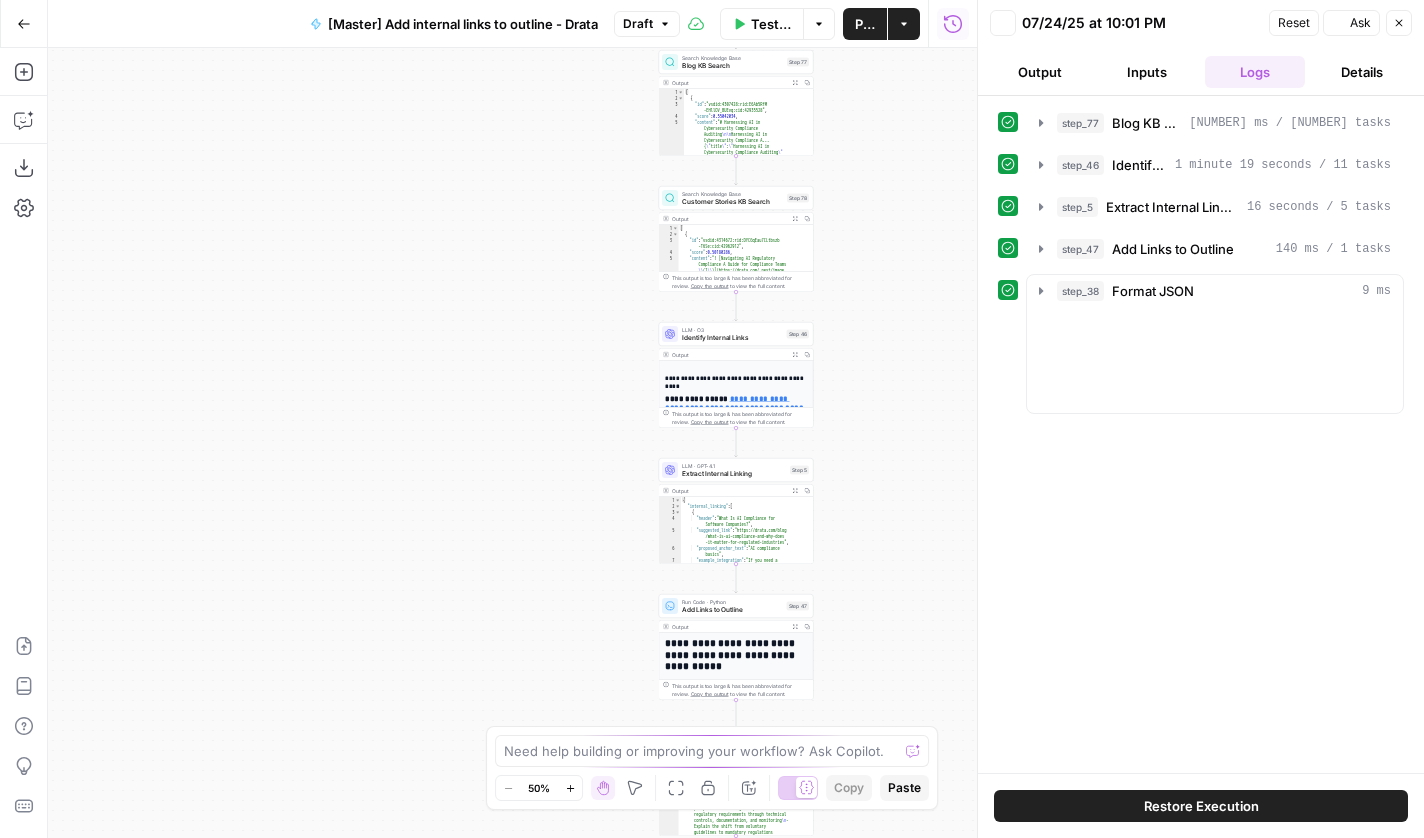 scroll, scrollTop: 0, scrollLeft: 0, axis: both 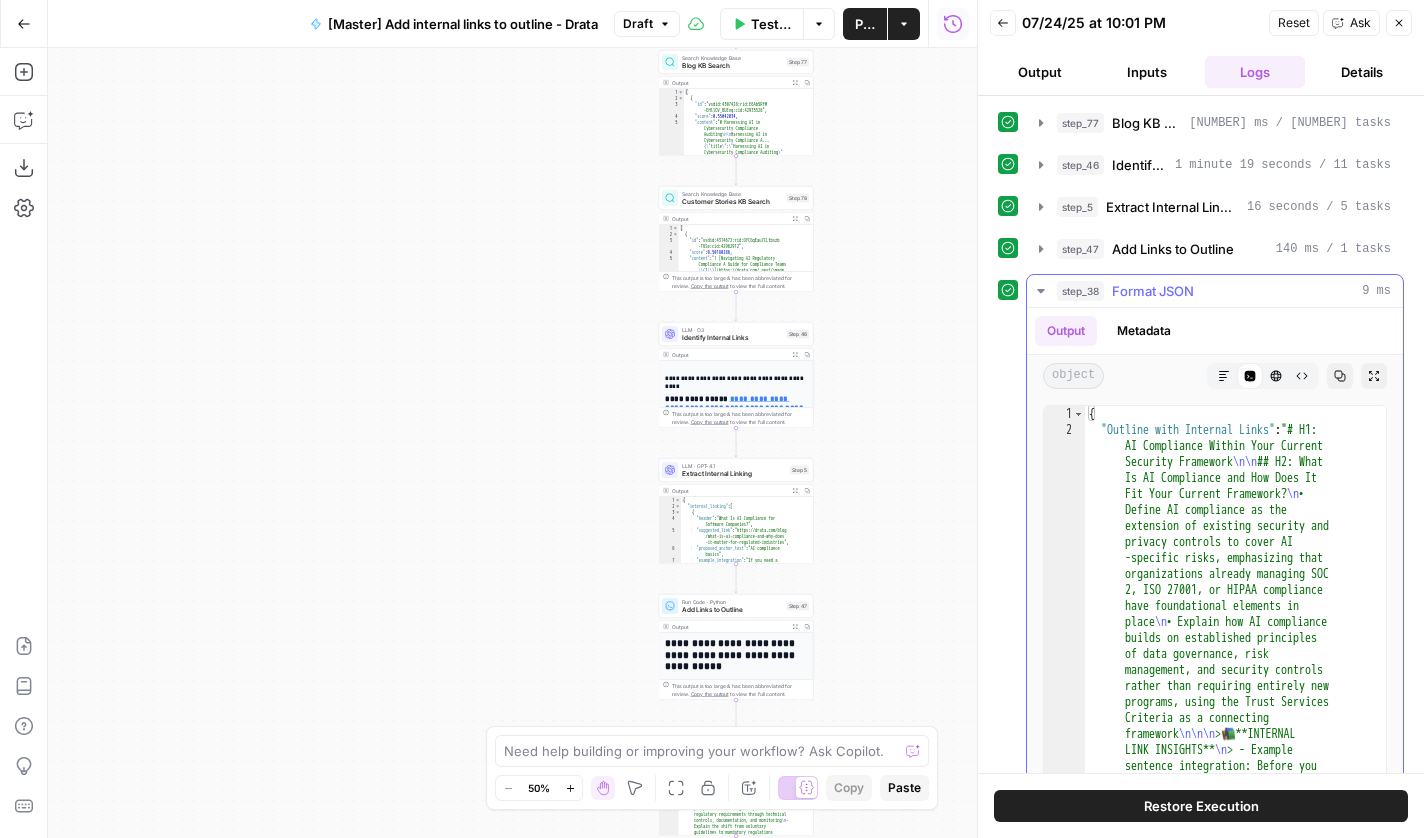 click 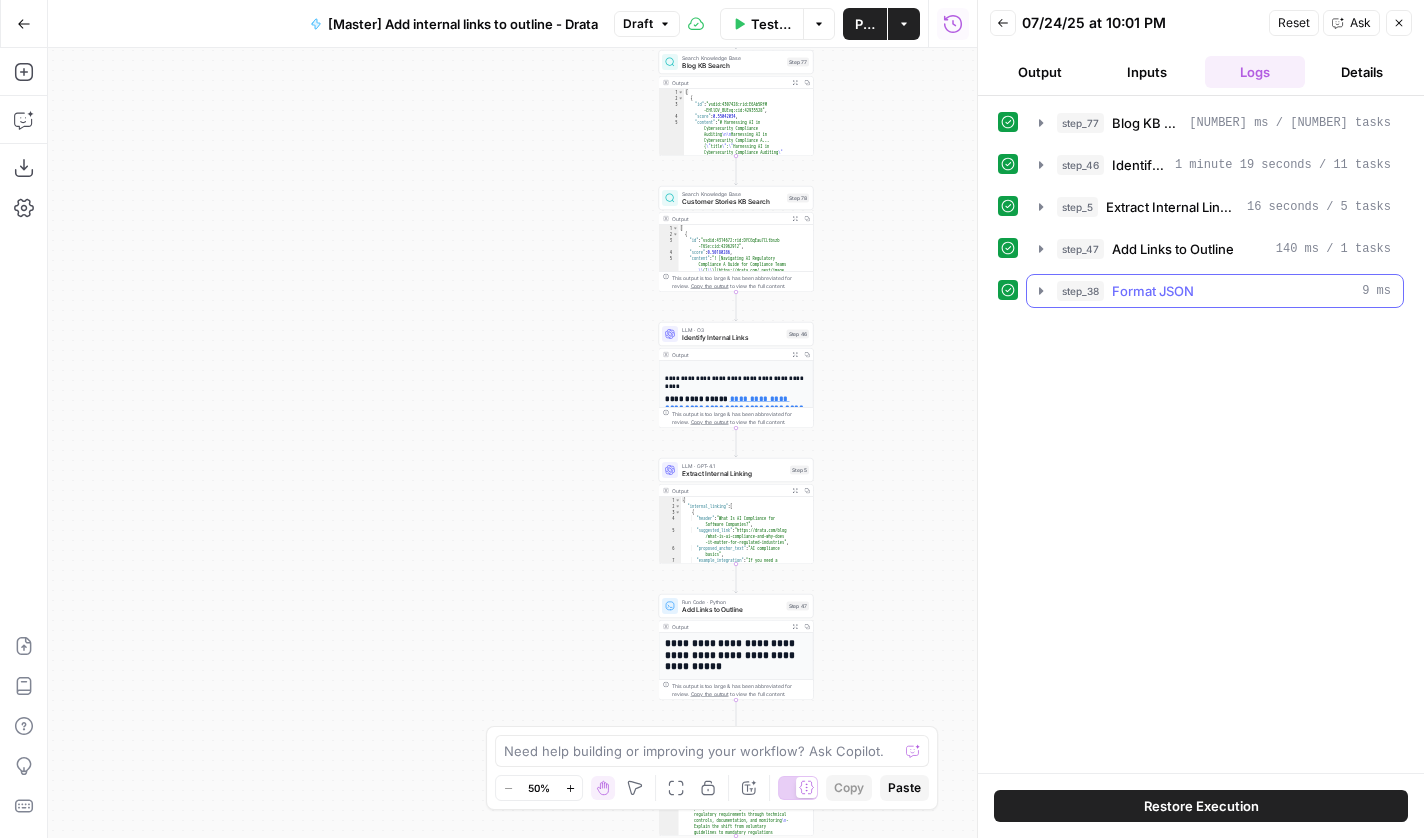 click 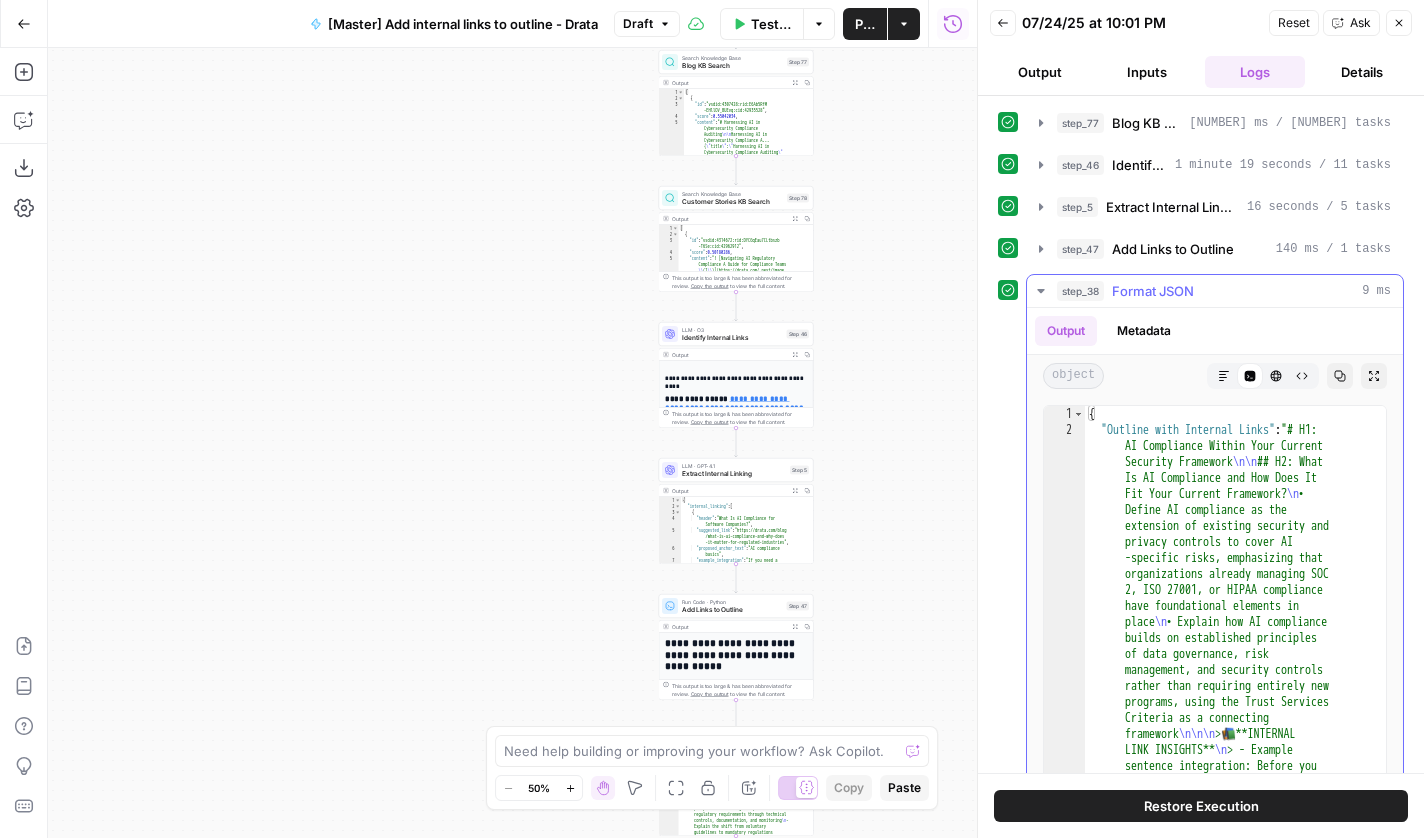 click 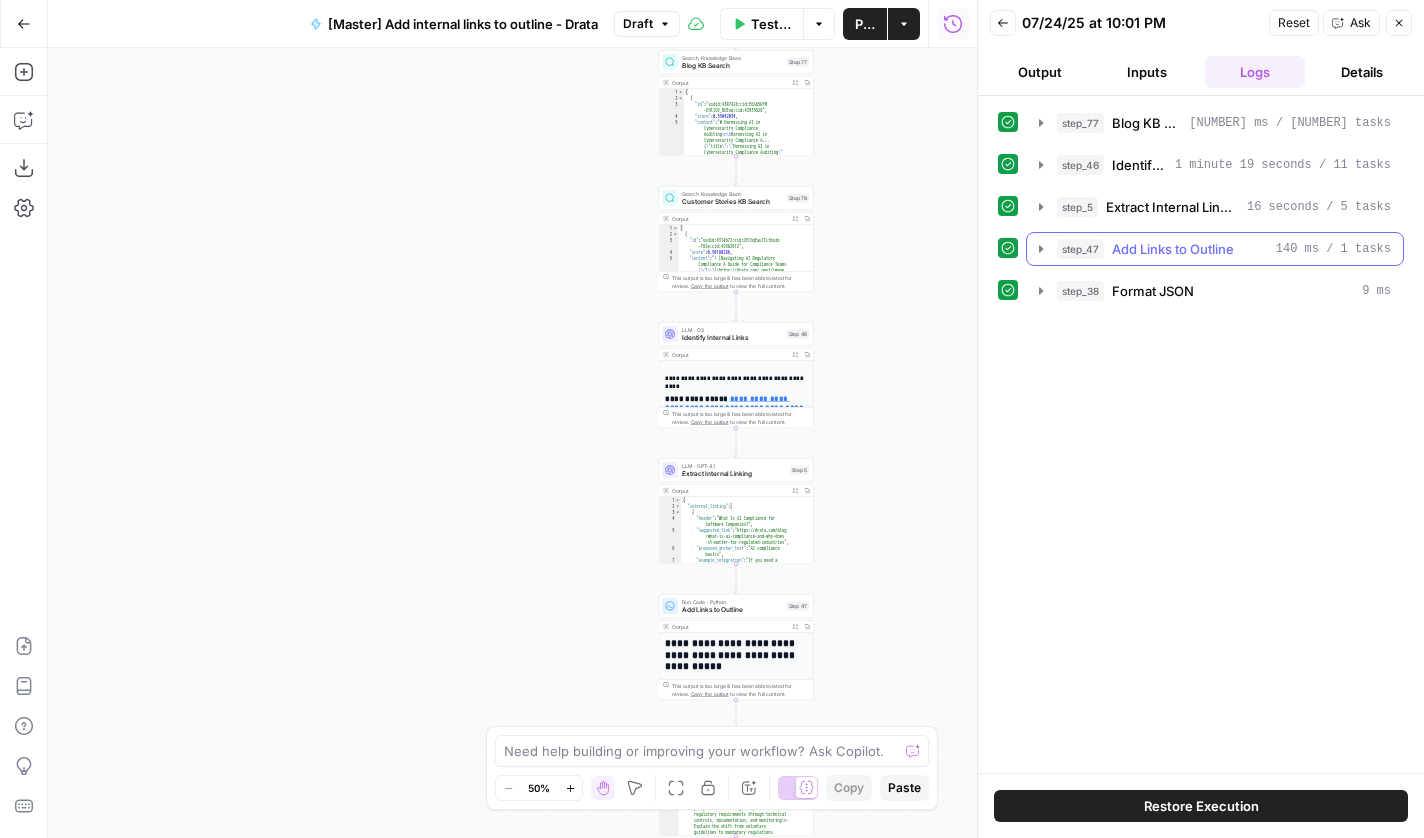 click 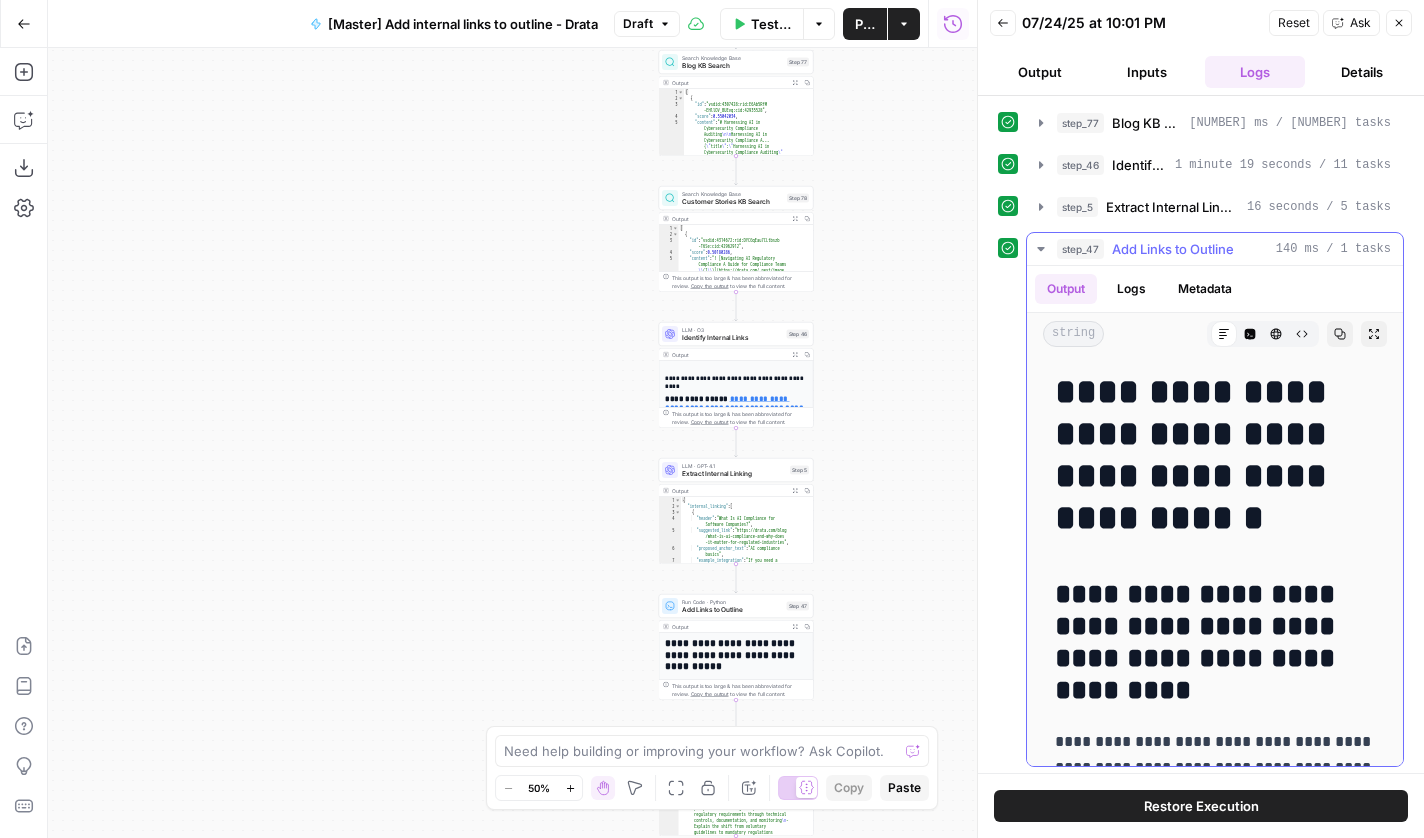 click 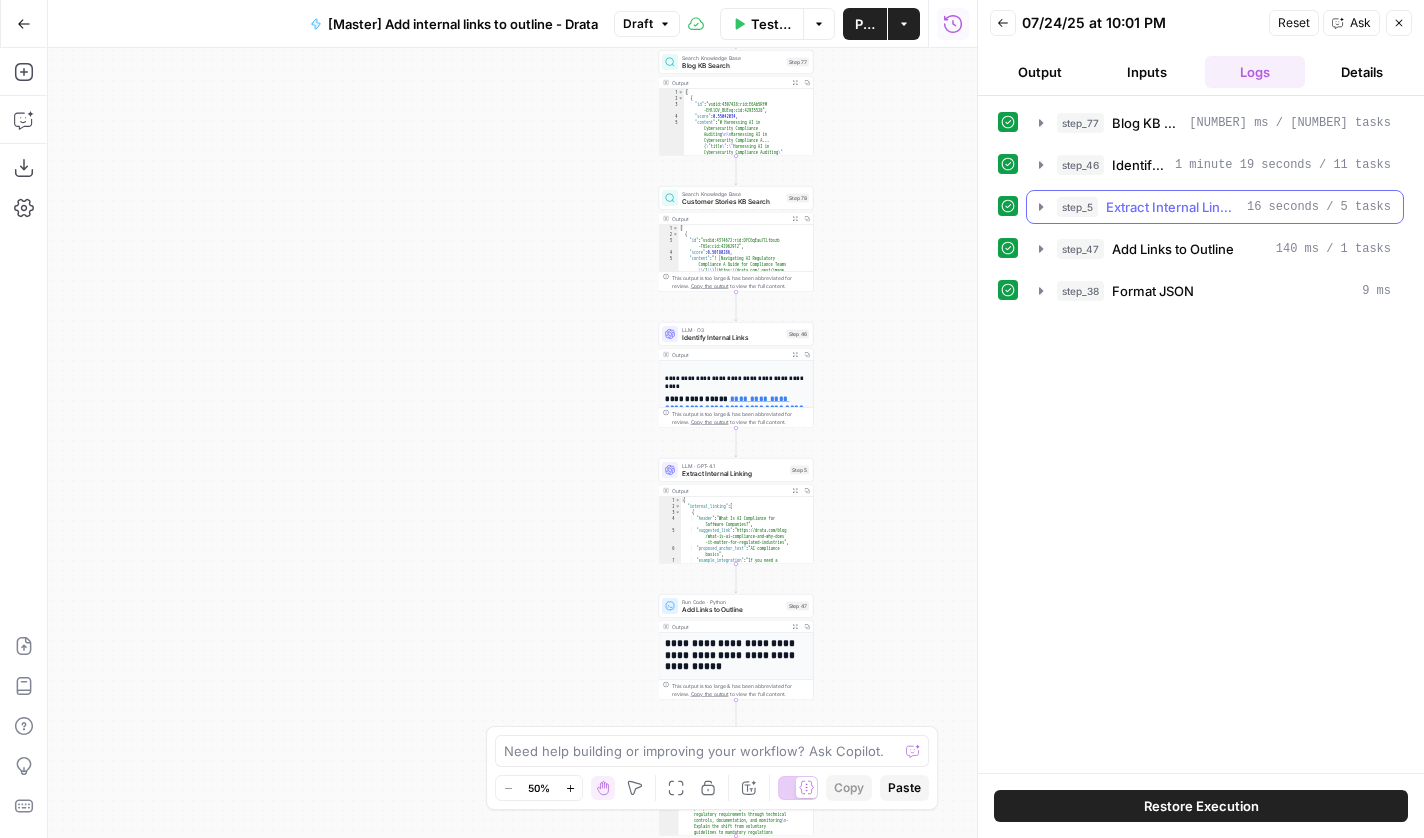 click 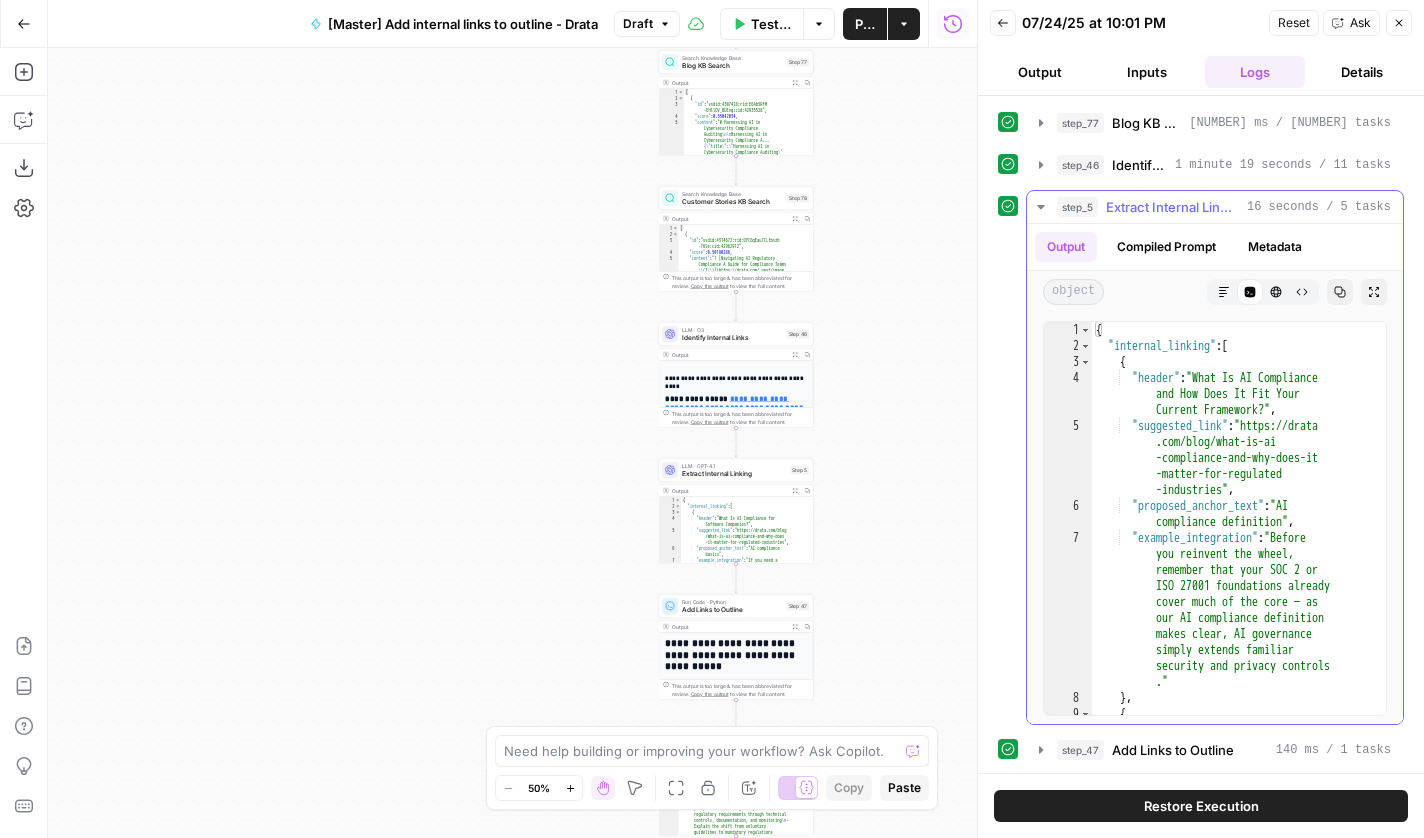 click 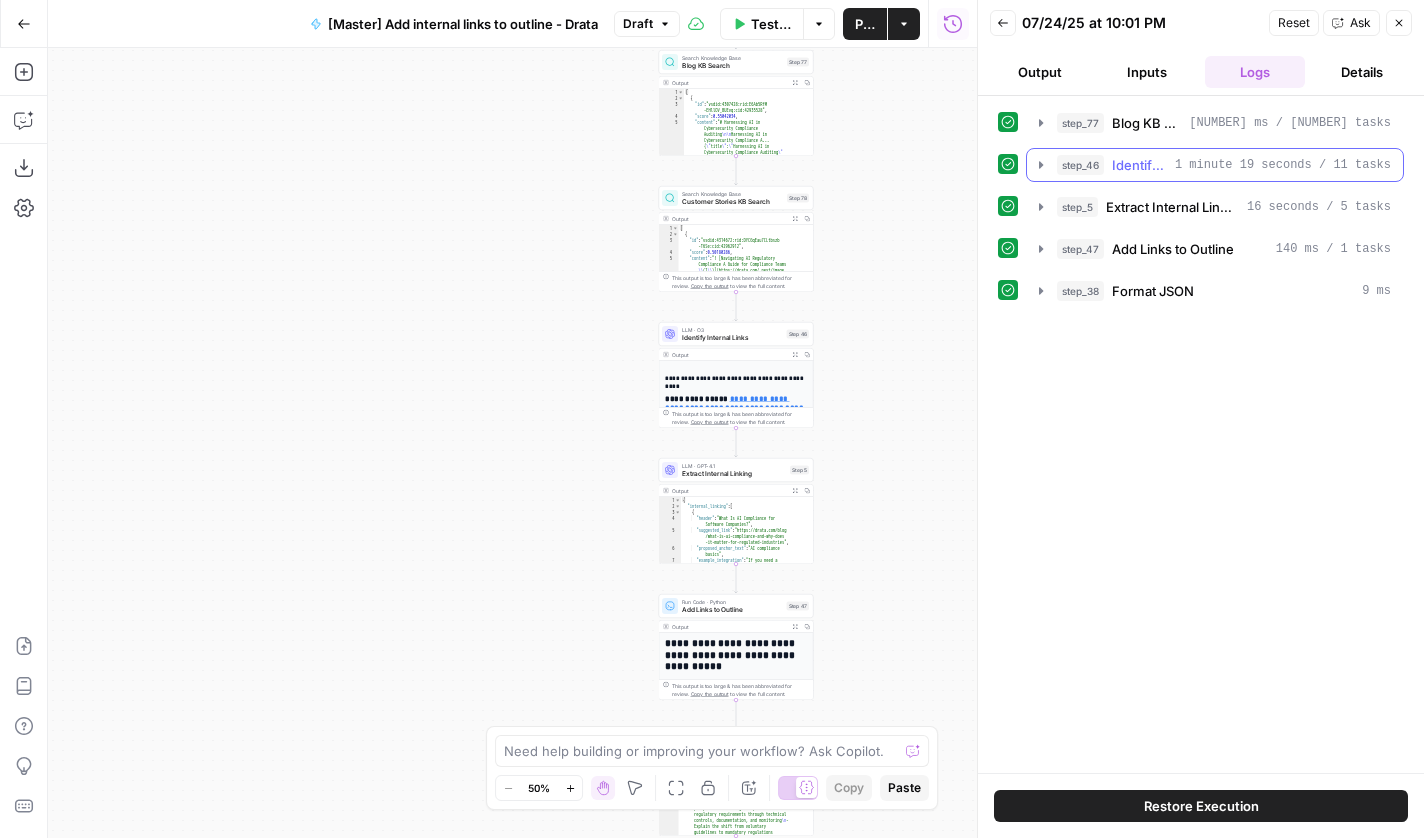 click 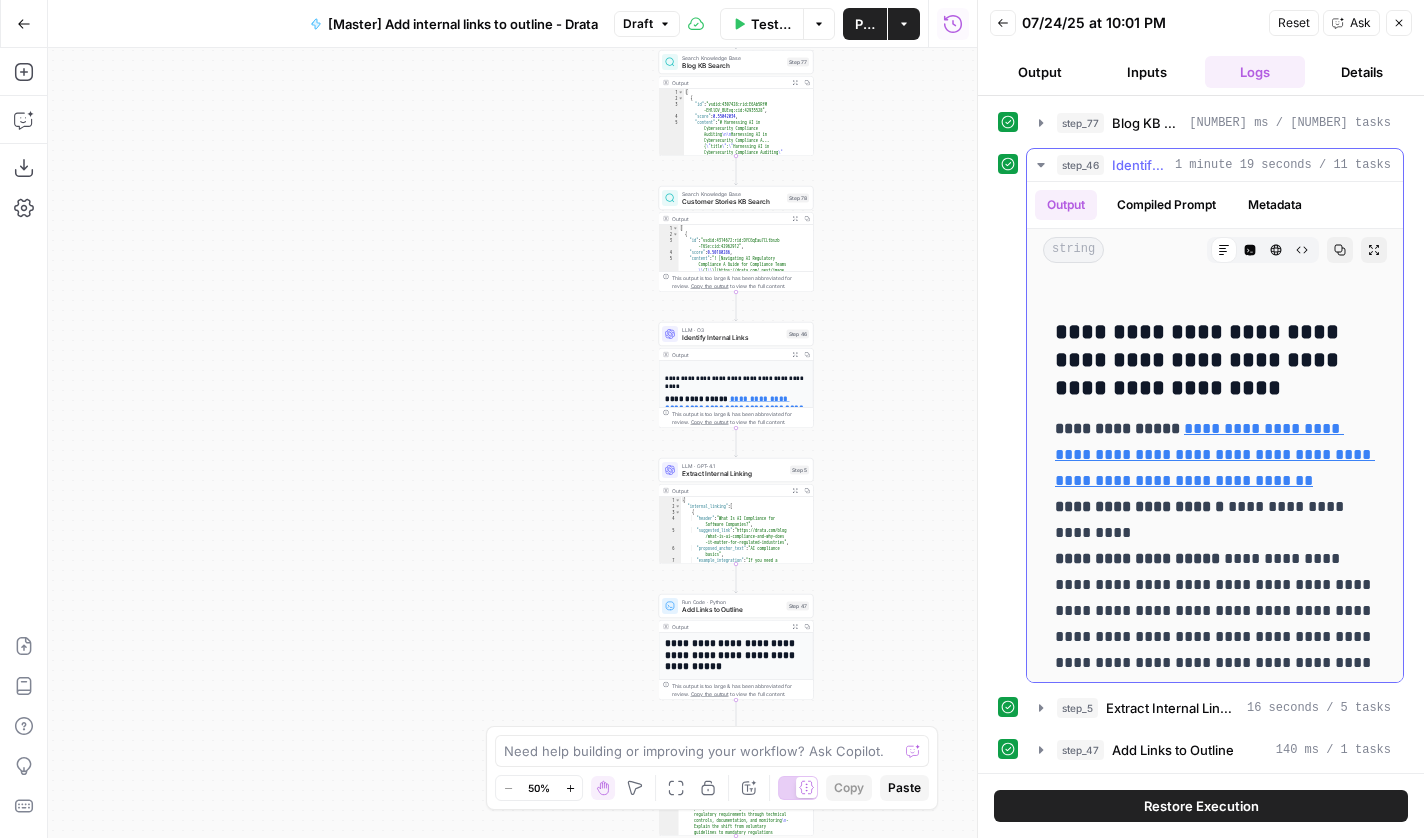 click 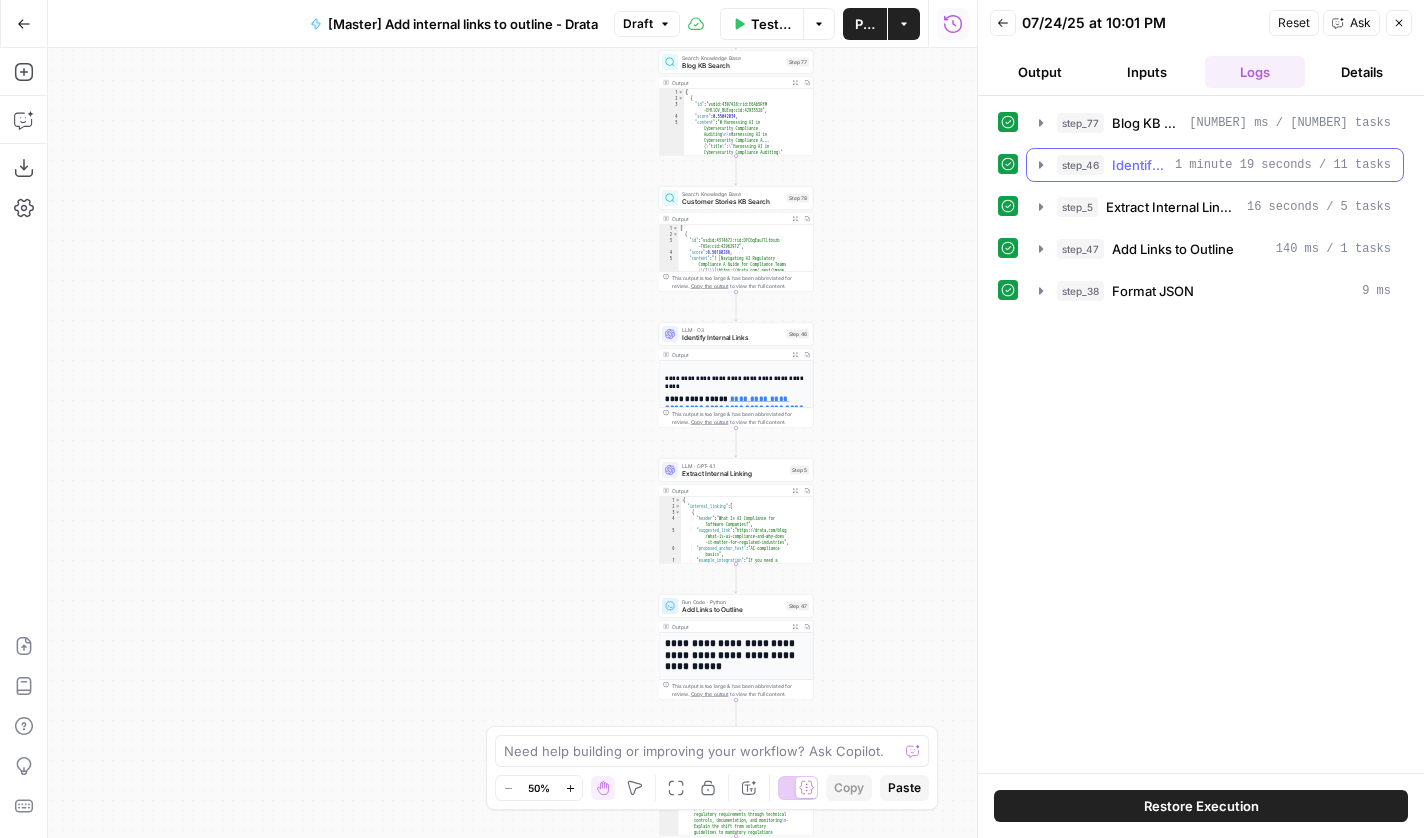 click 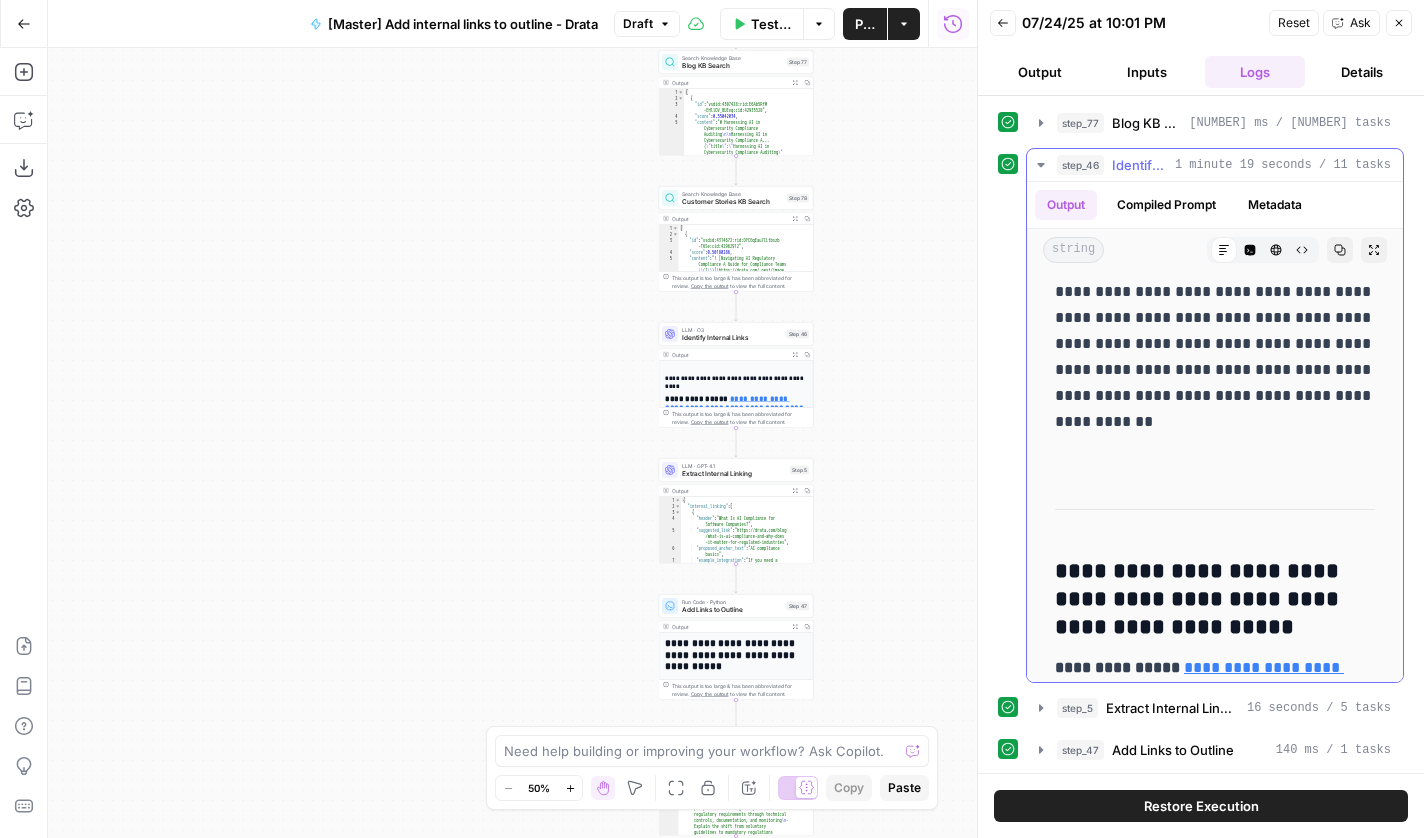 scroll, scrollTop: 301, scrollLeft: 0, axis: vertical 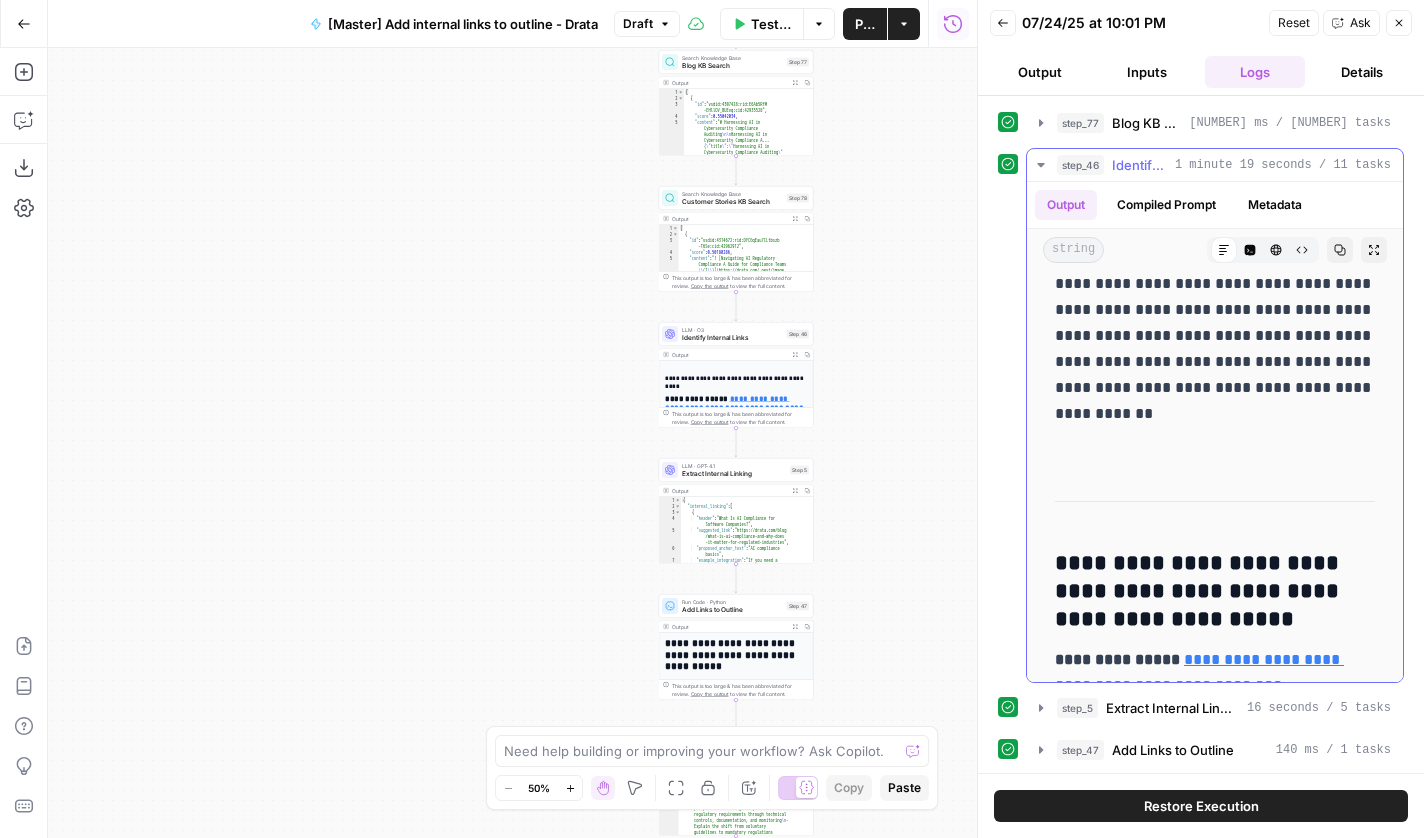 click 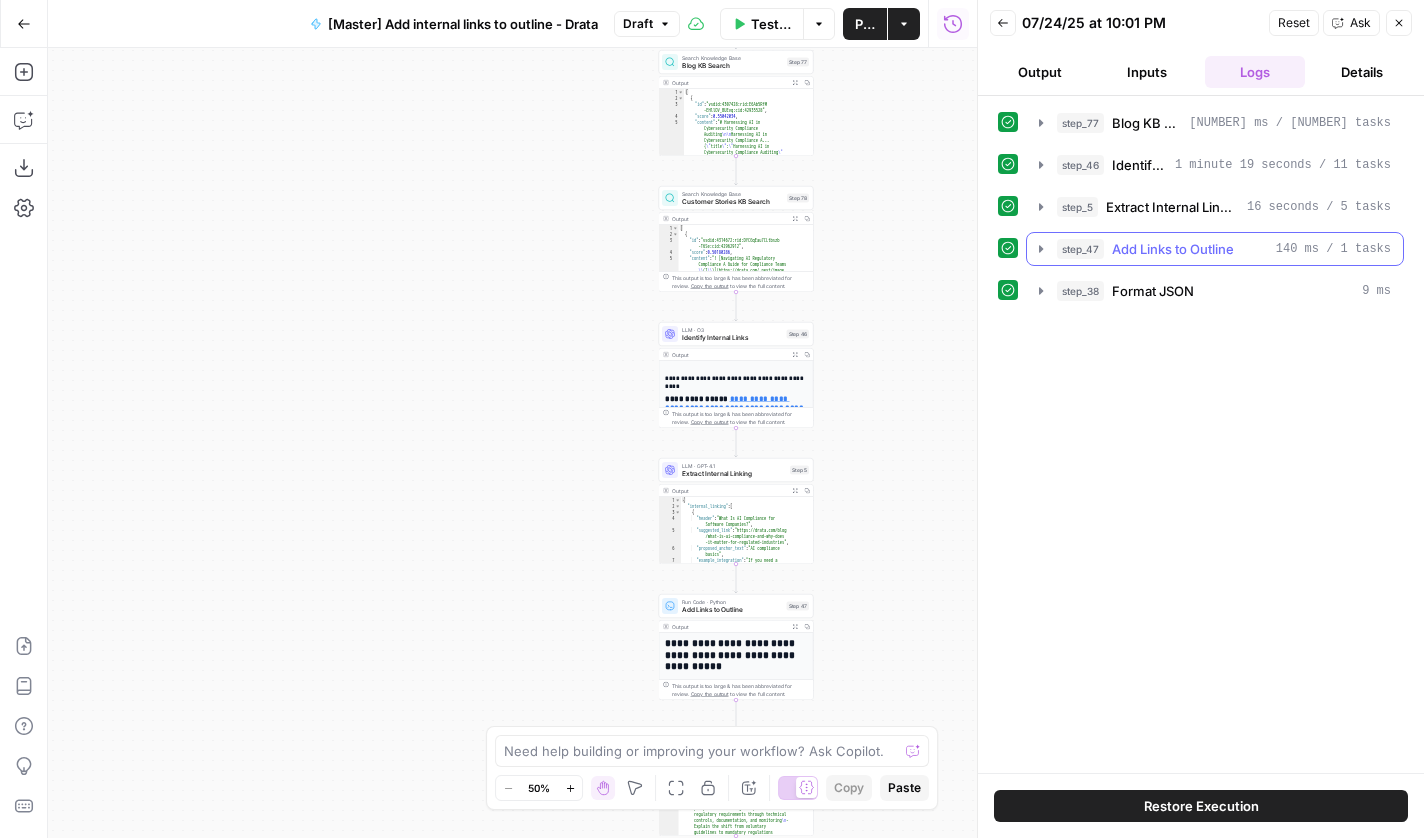 click 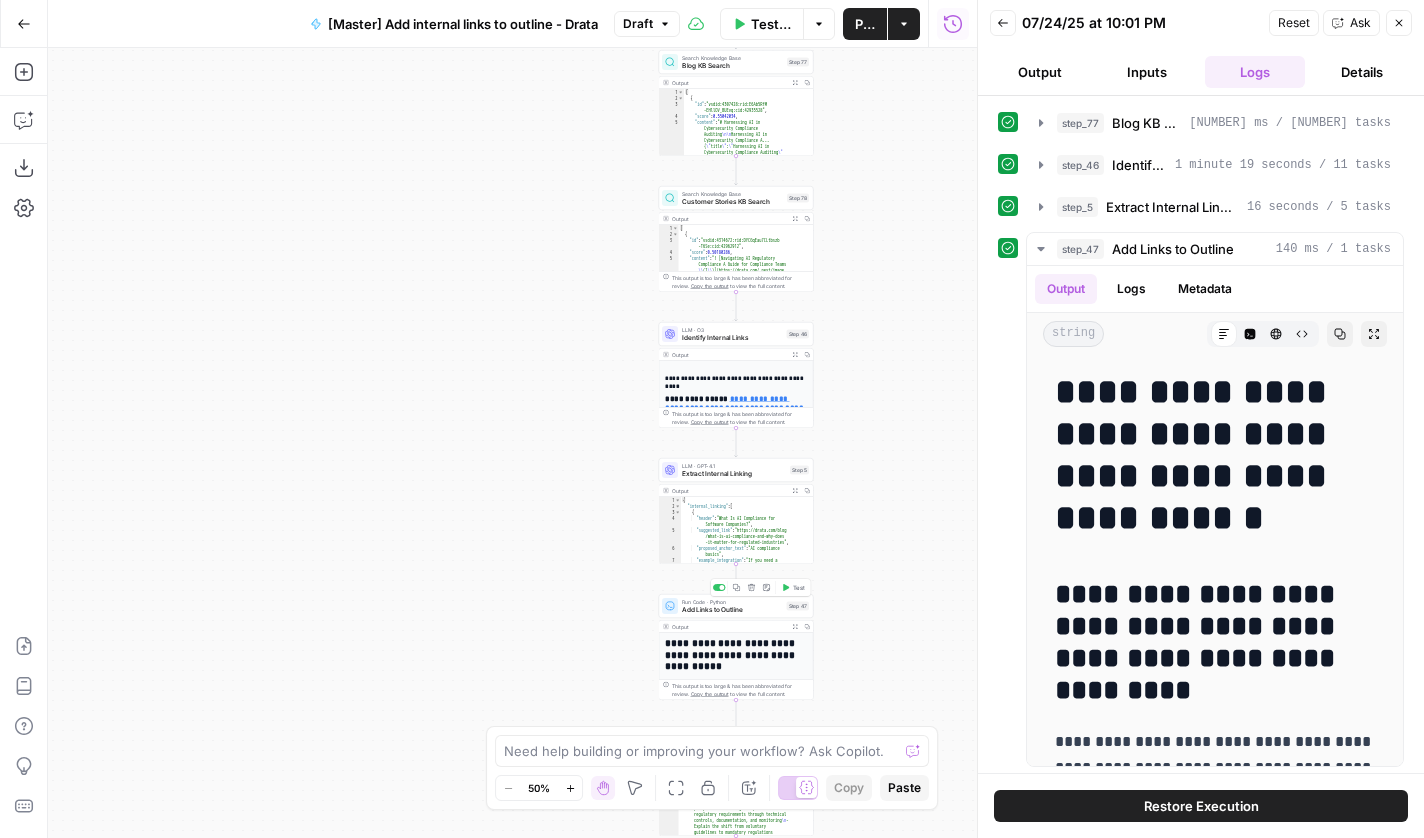 click on "Add Links to Outline" at bounding box center [732, 610] 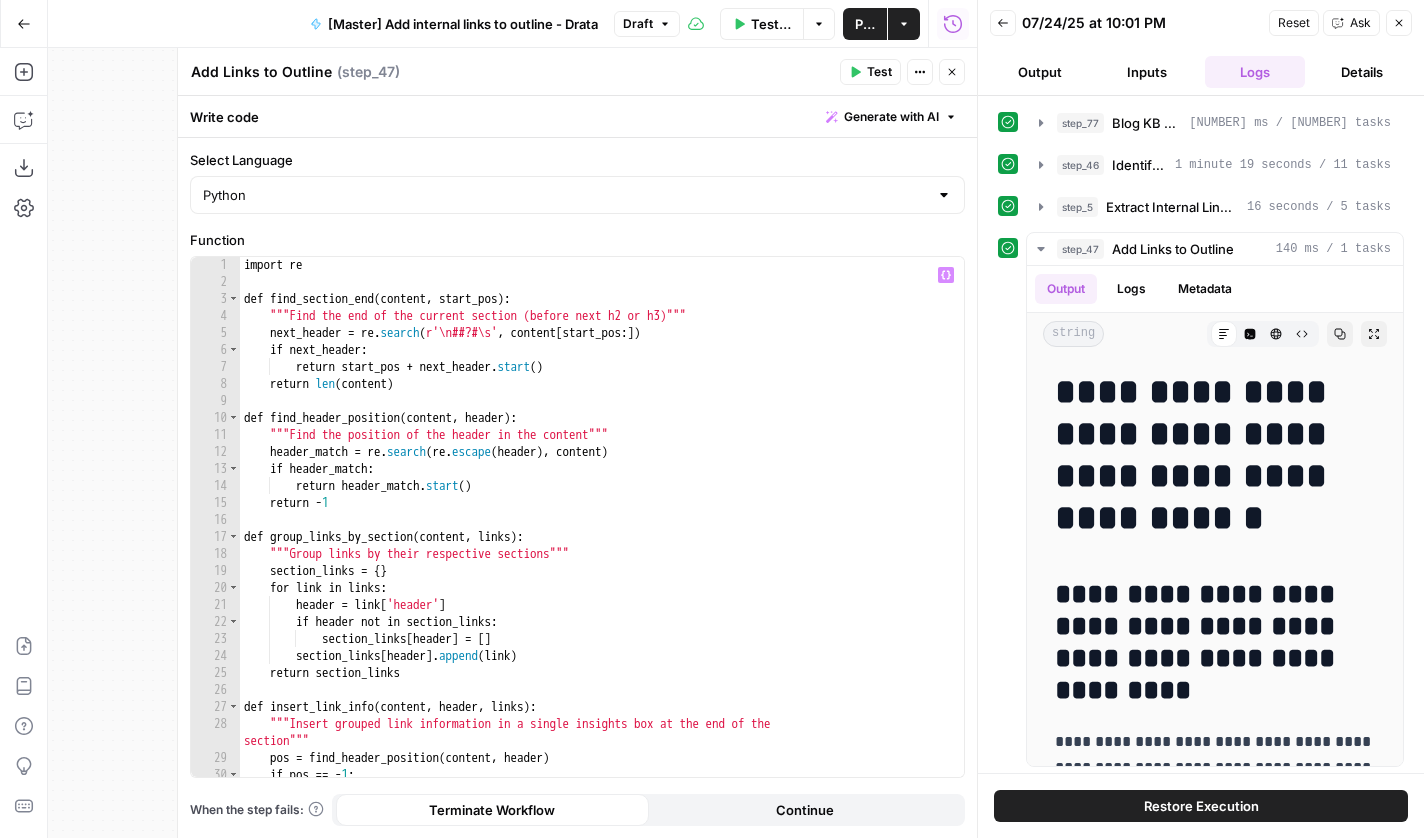 scroll, scrollTop: 0, scrollLeft: 0, axis: both 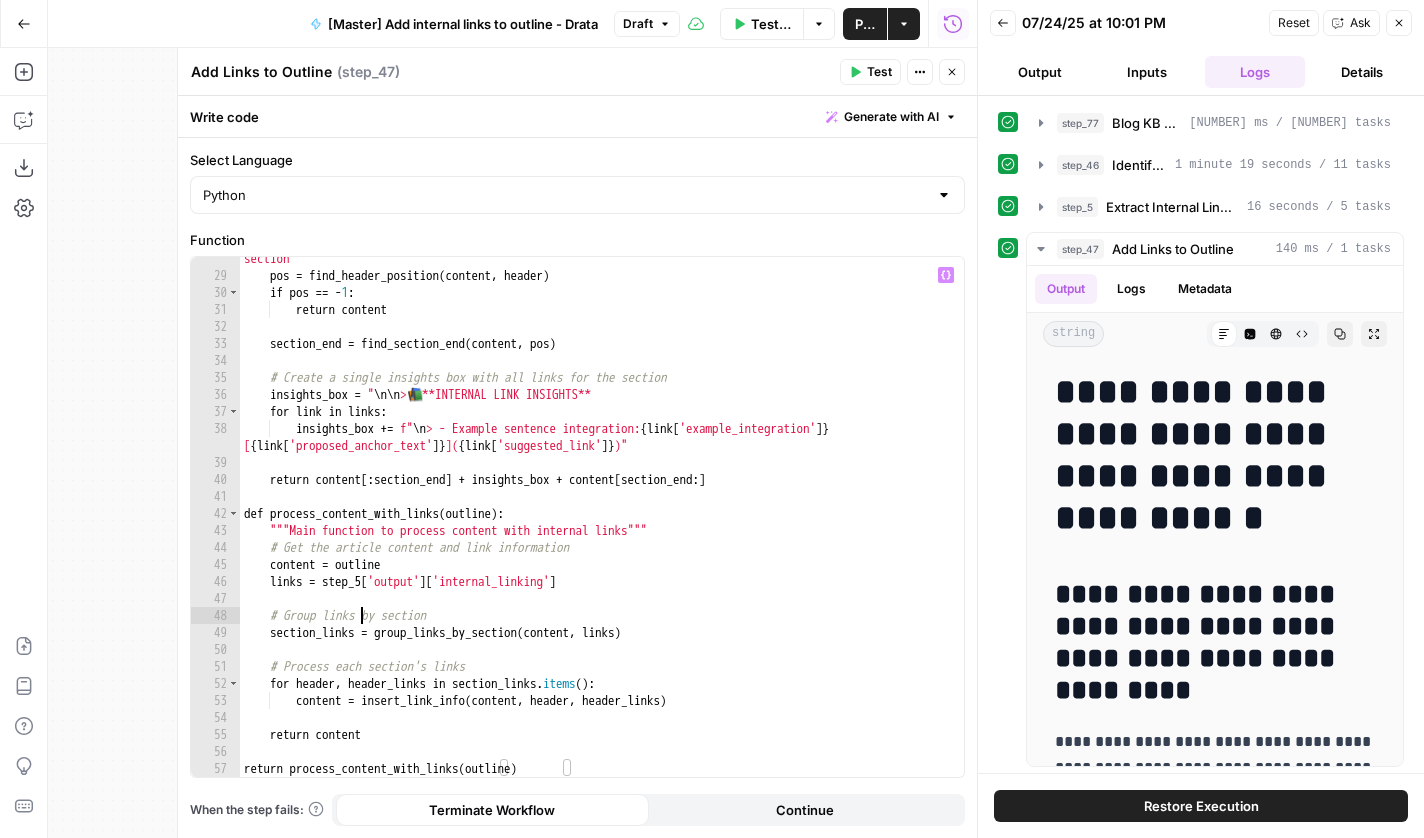 drag, startPoint x: 363, startPoint y: 620, endPoint x: 504, endPoint y: 619, distance: 141.00354 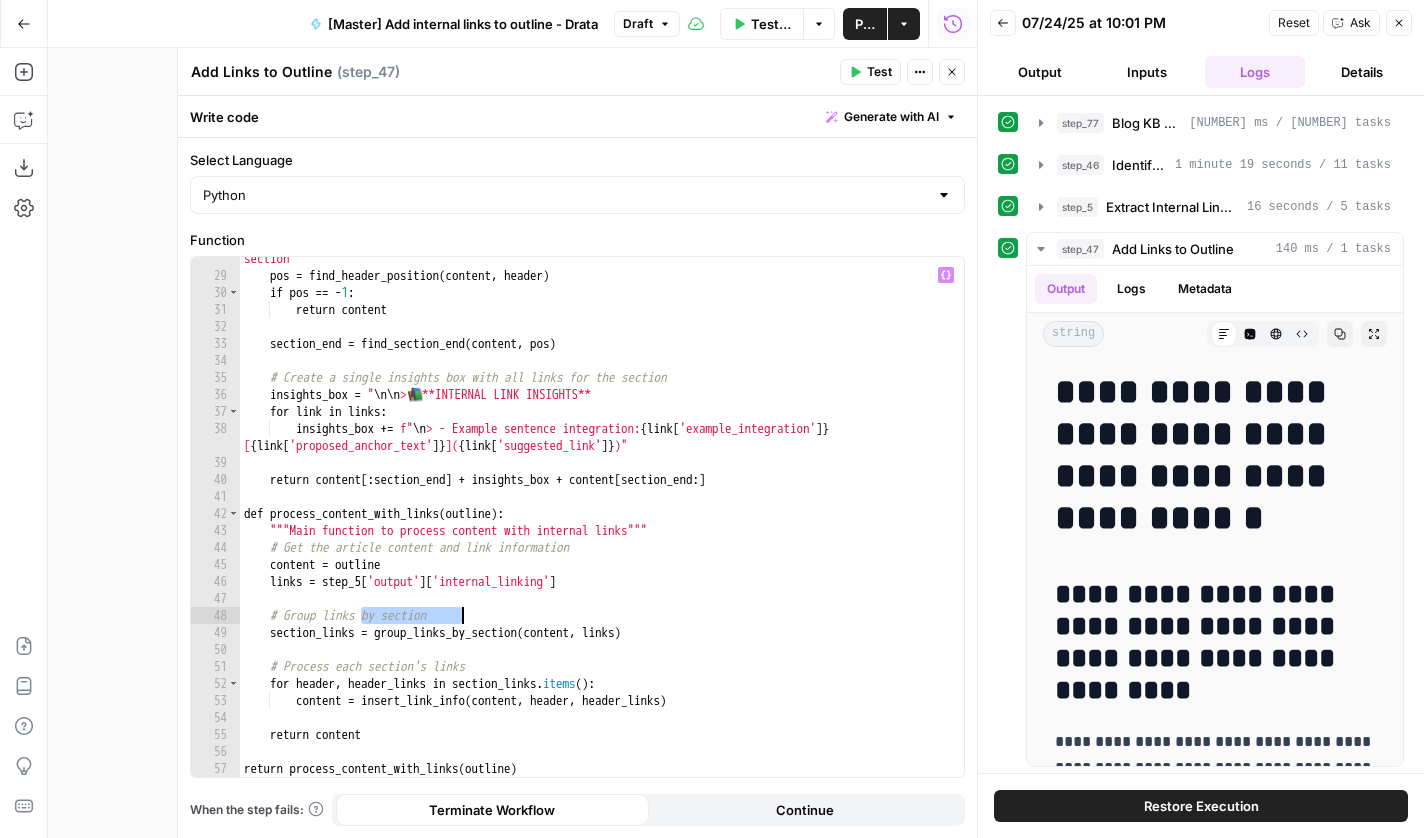 click on """"Insert grouped link information in a single insights box at the end of the  section"""      pos   =   find_header_position ( content ,   header )      if   pos   ==   - 1 :           return   content           section_end   =   find_section_end ( content ,   pos )           # Create a single insights box with all links for the section      insights_box   =   " \n\n >  📚  **INTERNAL LINK INSIGHTS**"      for   link   in   links :           insights_box   +=   f" \n > - Example sentence integration:  { link [ 'example_integration' ]}   [ { link [ 'proposed_anchor_text' ]} ]( { link [ 'suggested_link' ]} )"           return   content [ : section_end ]   +   insights_box   +   content [ section_end : ] def   process_content_with_links ( outline ) :      """Main function to process content with internal links"""      # Get the article content and link information      content   =   outline      links   =   step_5 [ 'output' ] [ 'internal_linking' ]           # Group links by section      section_links" at bounding box center [602, 518] 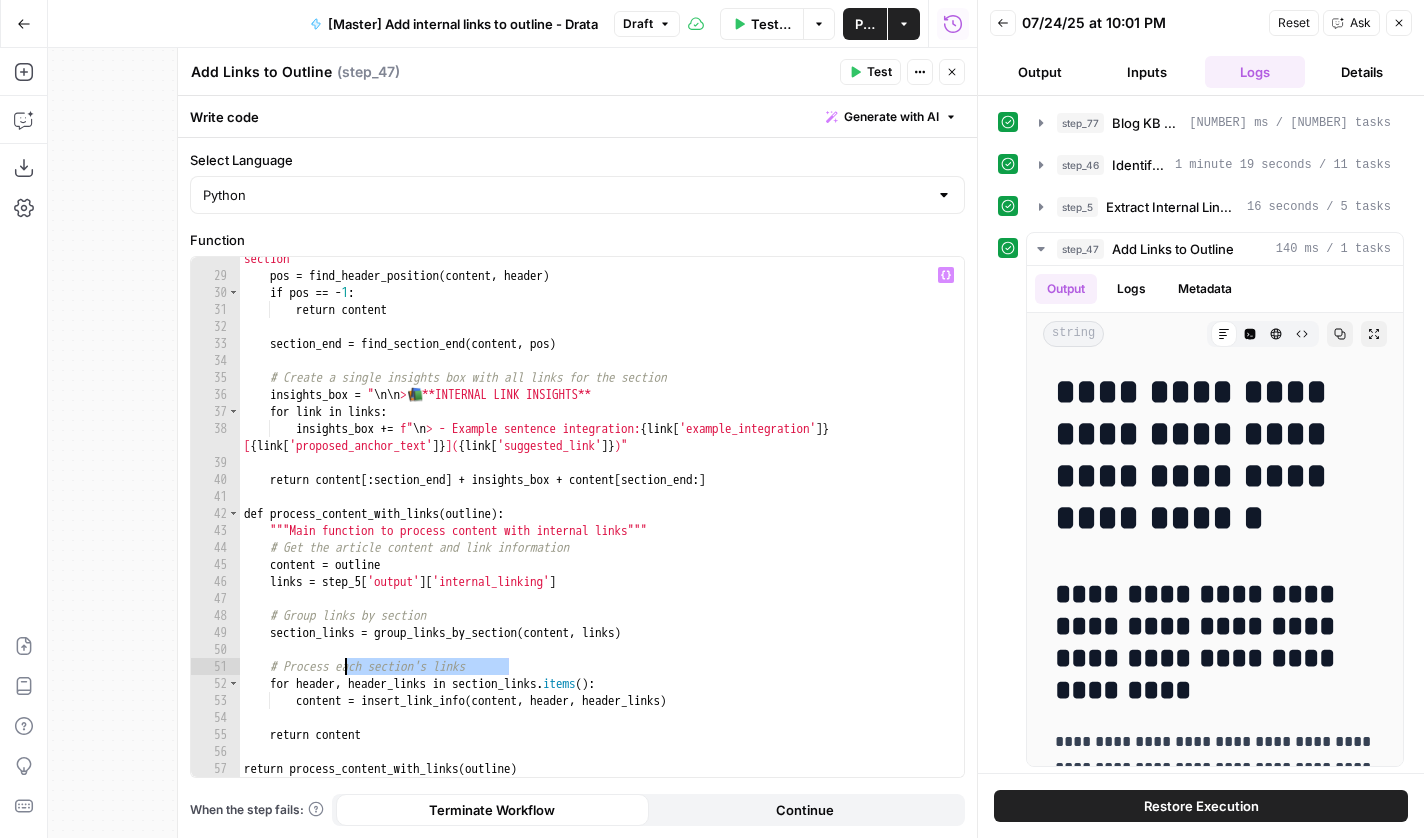 drag, startPoint x: 521, startPoint y: 667, endPoint x: 349, endPoint y: 668, distance: 172.00291 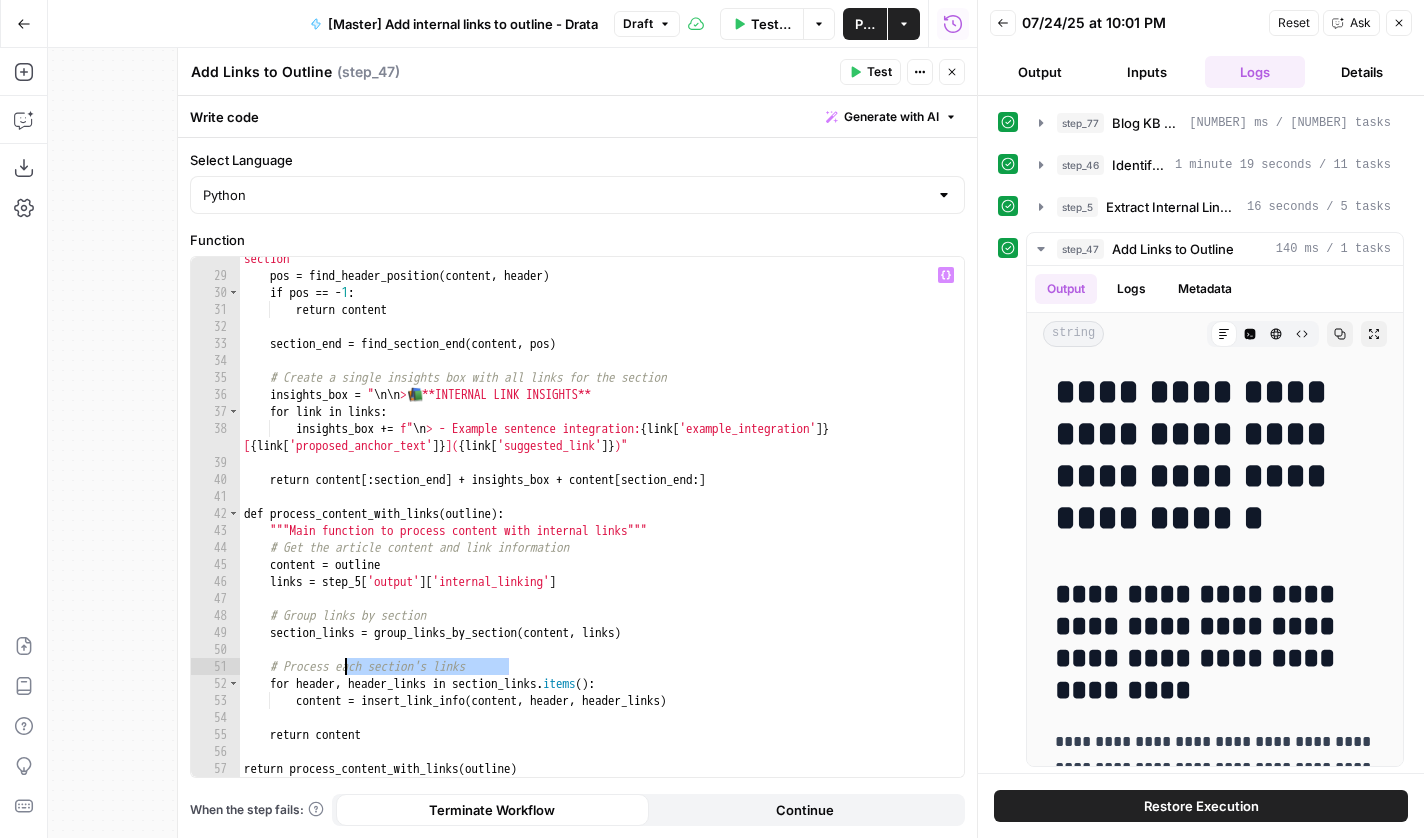 click on """"Insert grouped link information in a single insights box at the end of the  section"""      pos   =   find_header_position ( content ,   header )      if   pos   ==   - 1 :           return   content           section_end   =   find_section_end ( content ,   pos )           # Create a single insights box with all links for the section      insights_box   =   " \n\n >  📚  **INTERNAL LINK INSIGHTS**"      for   link   in   links :           insights_box   +=   f" \n > - Example sentence integration:  { link [ 'example_integration' ]}   [ { link [ 'proposed_anchor_text' ]} ]( { link [ 'suggested_link' ]} )"           return   content [ : section_end ]   +   insights_box   +   content [ section_end : ] def   process_content_with_links ( outline ) :      """Main function to process content with internal links"""      # Get the article content and link information      content   =   outline      links   =   step_5 [ 'output' ] [ 'internal_linking' ]           # Group links by section      section_links" at bounding box center [602, 518] 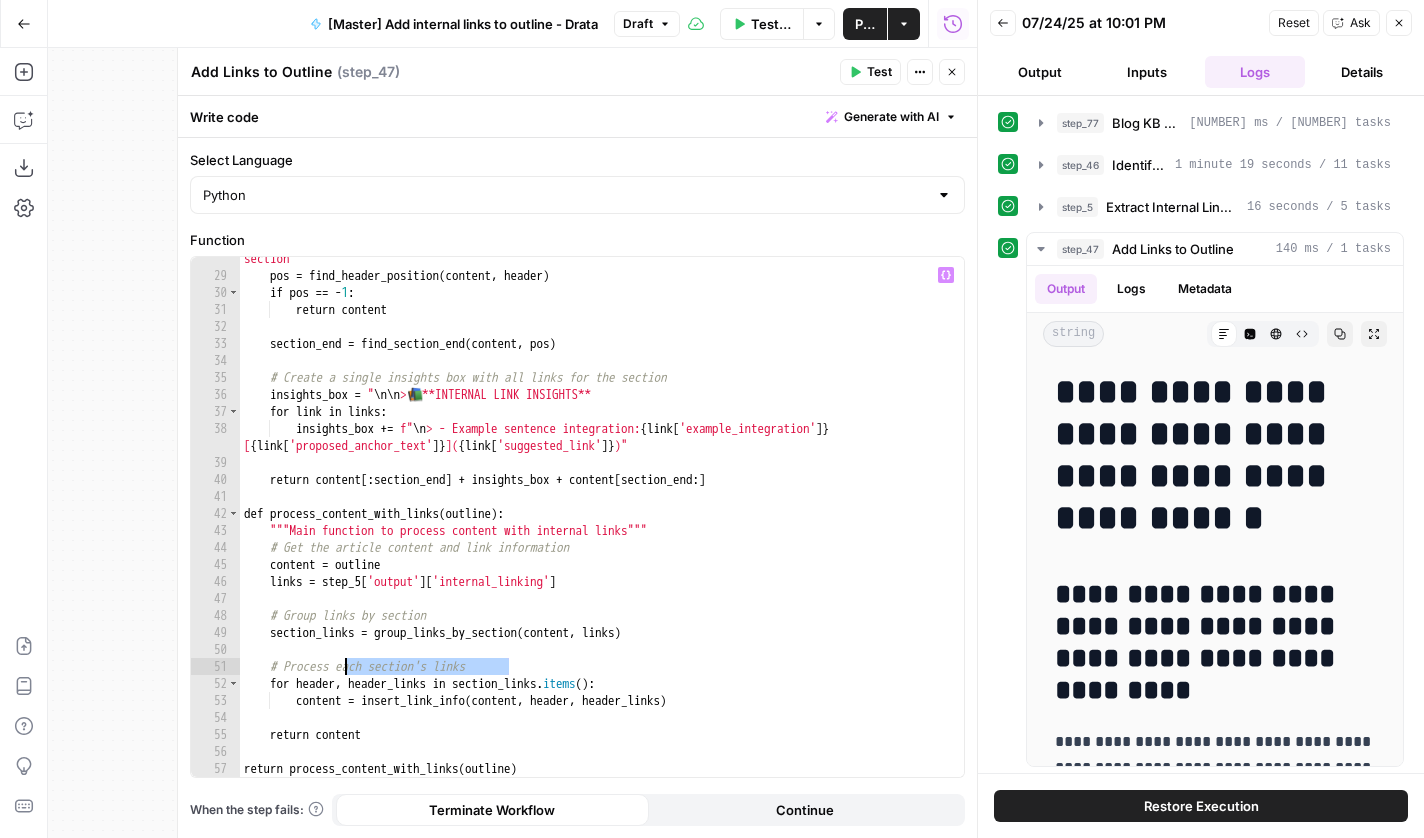 click on """"Insert grouped link information in a single insights box at the end of the  section"""      pos   =   find_header_position ( content ,   header )      if   pos   ==   - 1 :           return   content           section_end   =   find_section_end ( content ,   pos )           # Create a single insights box with all links for the section      insights_box   =   " \n\n >  📚  **INTERNAL LINK INSIGHTS**"      for   link   in   links :           insights_box   +=   f" \n > - Example sentence integration:  { link [ 'example_integration' ]}   [ { link [ 'proposed_anchor_text' ]} ]( { link [ 'suggested_link' ]} )"           return   content [ : section_end ]   +   insights_box   +   content [ section_end : ] def   process_content_with_links ( outline ) :      """Main function to process content with internal links"""      # Get the article content and link information      content   =   outline      links   =   step_5 [ 'output' ] [ 'internal_linking' ]           # Group links by section      section_links" at bounding box center [602, 518] 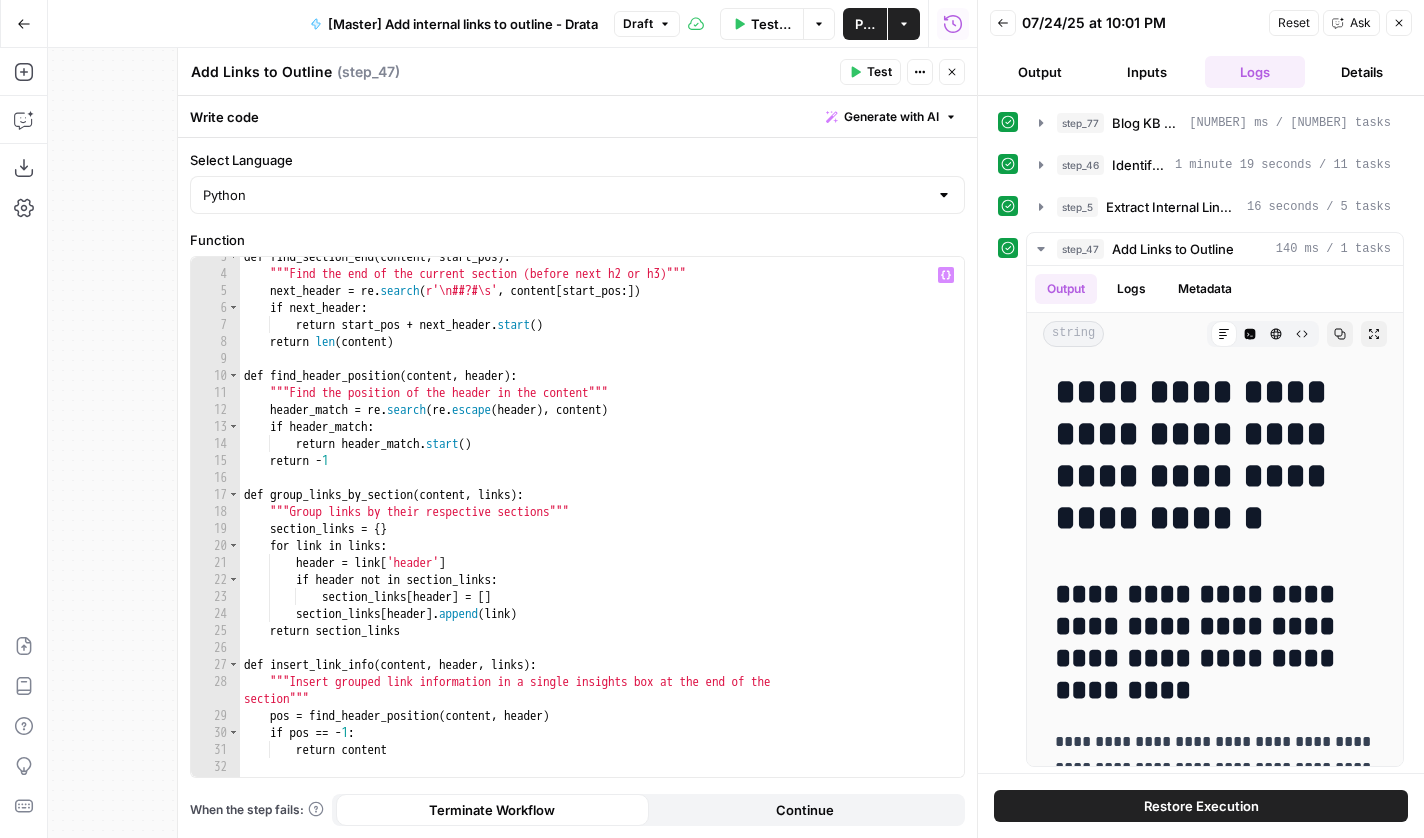 scroll, scrollTop: 0, scrollLeft: 0, axis: both 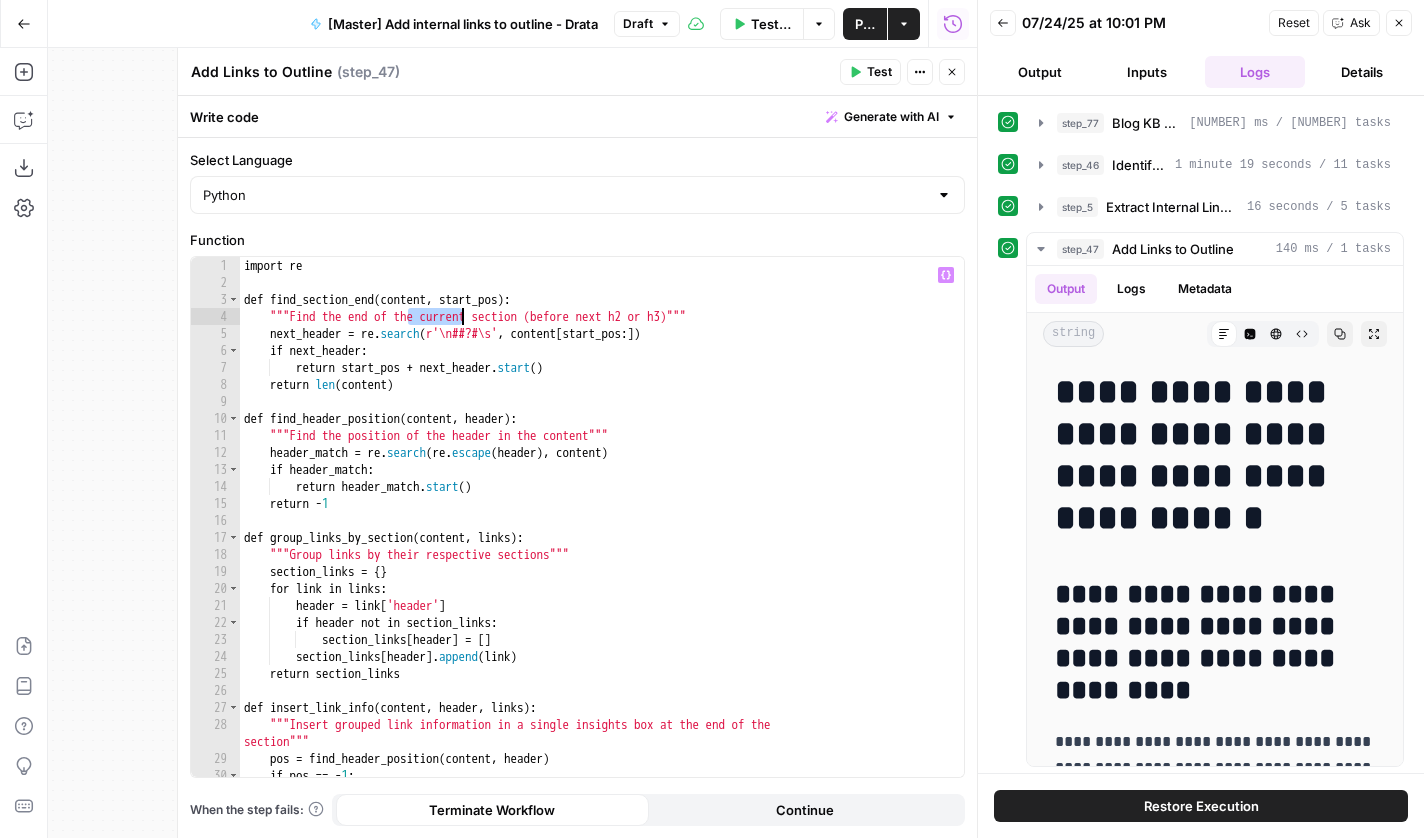 drag, startPoint x: 408, startPoint y: 317, endPoint x: 583, endPoint y: 315, distance: 175.01143 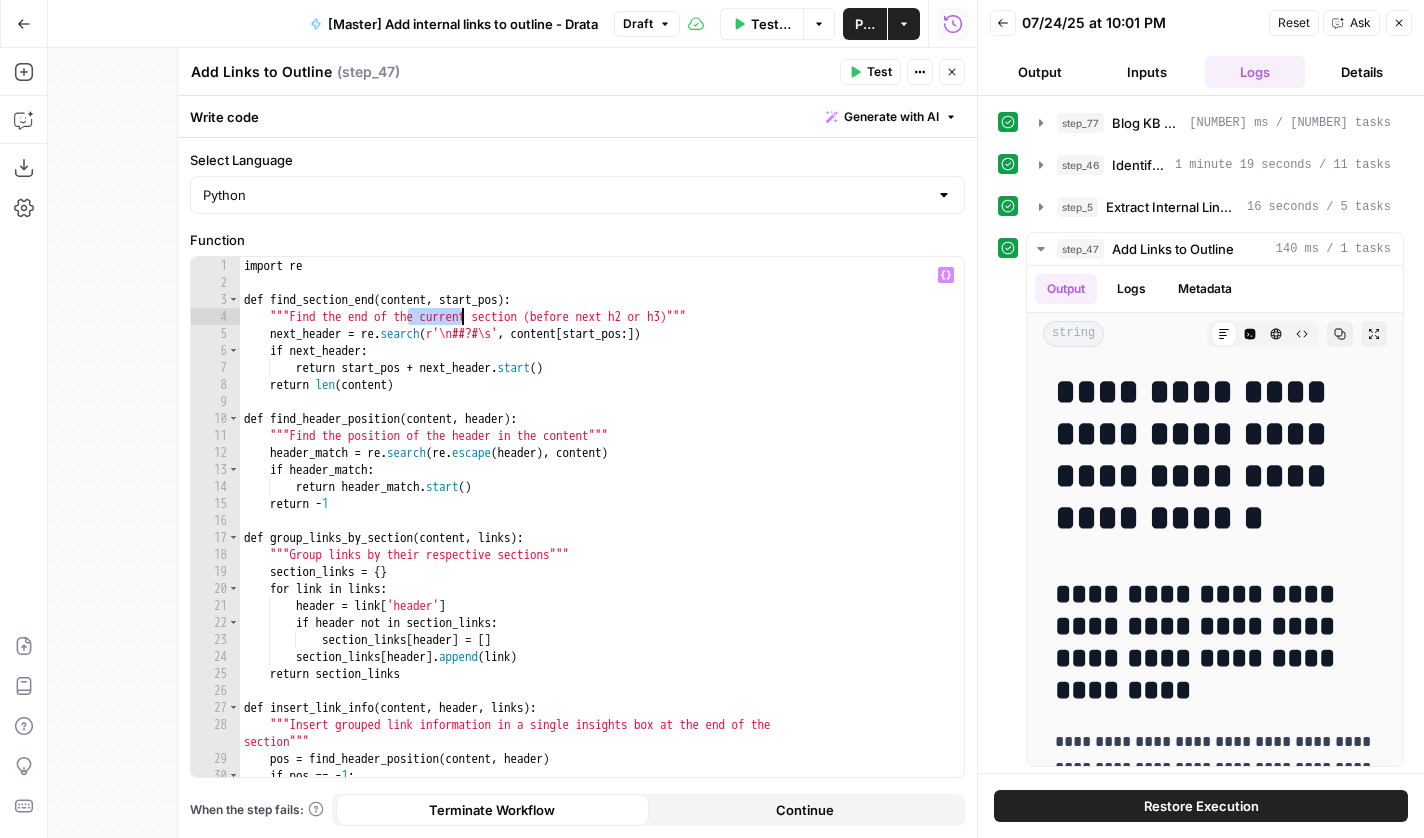 click on "import   re def   find_section_end ( content ,   start_pos ) :      """Find the end of the current section (before next h2 or h3)"""      next_header   =   re . search ( r'\n##?#\s' ,   content [ start_pos : ])      if   next_header :           return   start_pos   +   next_header . start ( )      return   len ( content ) def   find_header_position ( content ,   header ) :      """Find the position of the header in the content"""      header_match   =   re . search ( re . escape ( header ) ,   content )      if   header_match :           return   header_match . start ( )      return   - 1 def   group_links_by_section ( content ,   links ) :      """Group links by their respective sections"""      section_links   =   { }      for   link   in   links :           header   =   link [ 'header' ]           if   header   not   in   section_links :                section_links [ header ]   =   [ ]           section_links [ header ] . append ( link )      return   section_links def   insert_link_info ( content ,   ," at bounding box center (602, 534) 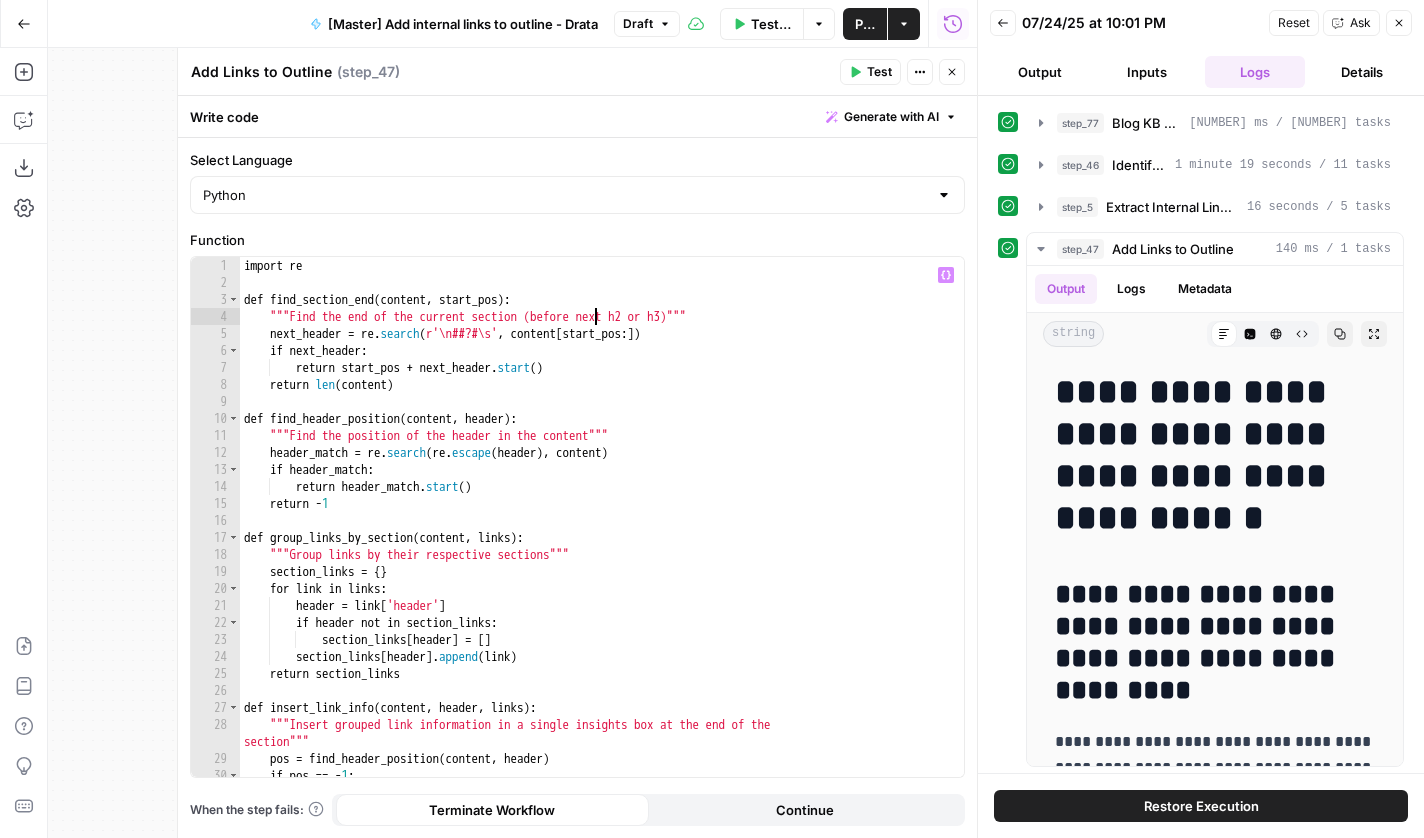 click on "import   re def   find_section_end ( content ,   start_pos ) :      """Find the end of the current section (before next h2 or h3)"""      next_header   =   re . search ( r'\n##?#\s' ,   content [ start_pos : ])      if   next_header :           return   start_pos   +   next_header . start ( )      return   len ( content ) def   find_header_position ( content ,   header ) :      """Find the position of the header in the content"""      header_match   =   re . search ( re . escape ( header ) ,   content )      if   header_match :           return   header_match . start ( )      return   - 1 def   group_links_by_section ( content ,   links ) :      """Group links by their respective sections"""      section_links   =   { }      for   link   in   links :           header   =   link [ 'header' ]           if   header   not   in   section_links :                section_links [ header ]   =   [ ]           section_links [ header ] . append ( link )      return   section_links def   insert_link_info ( content ,   ," at bounding box center (602, 534) 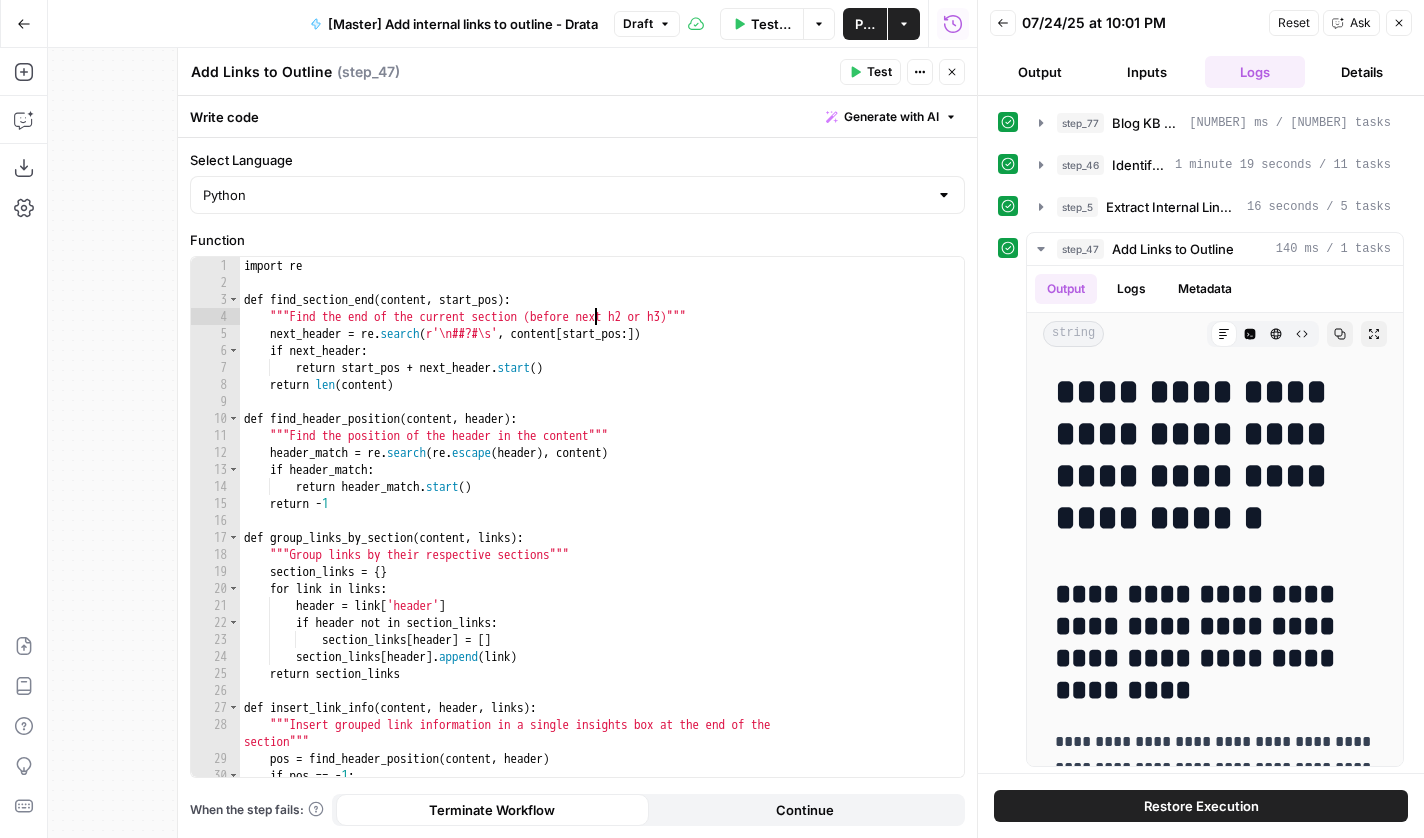 click on "Inputs" at bounding box center (1148, 72) 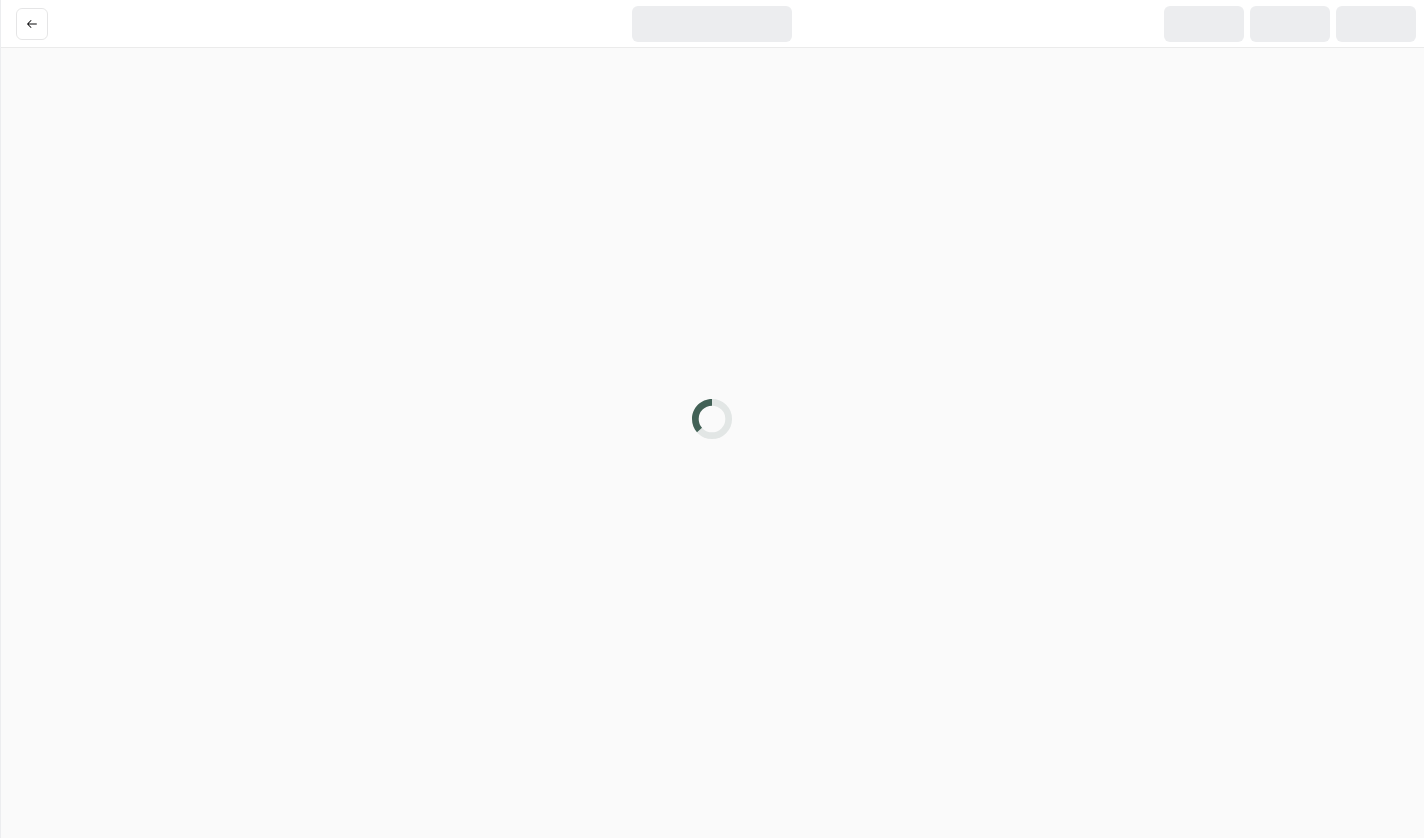 scroll, scrollTop: 0, scrollLeft: 0, axis: both 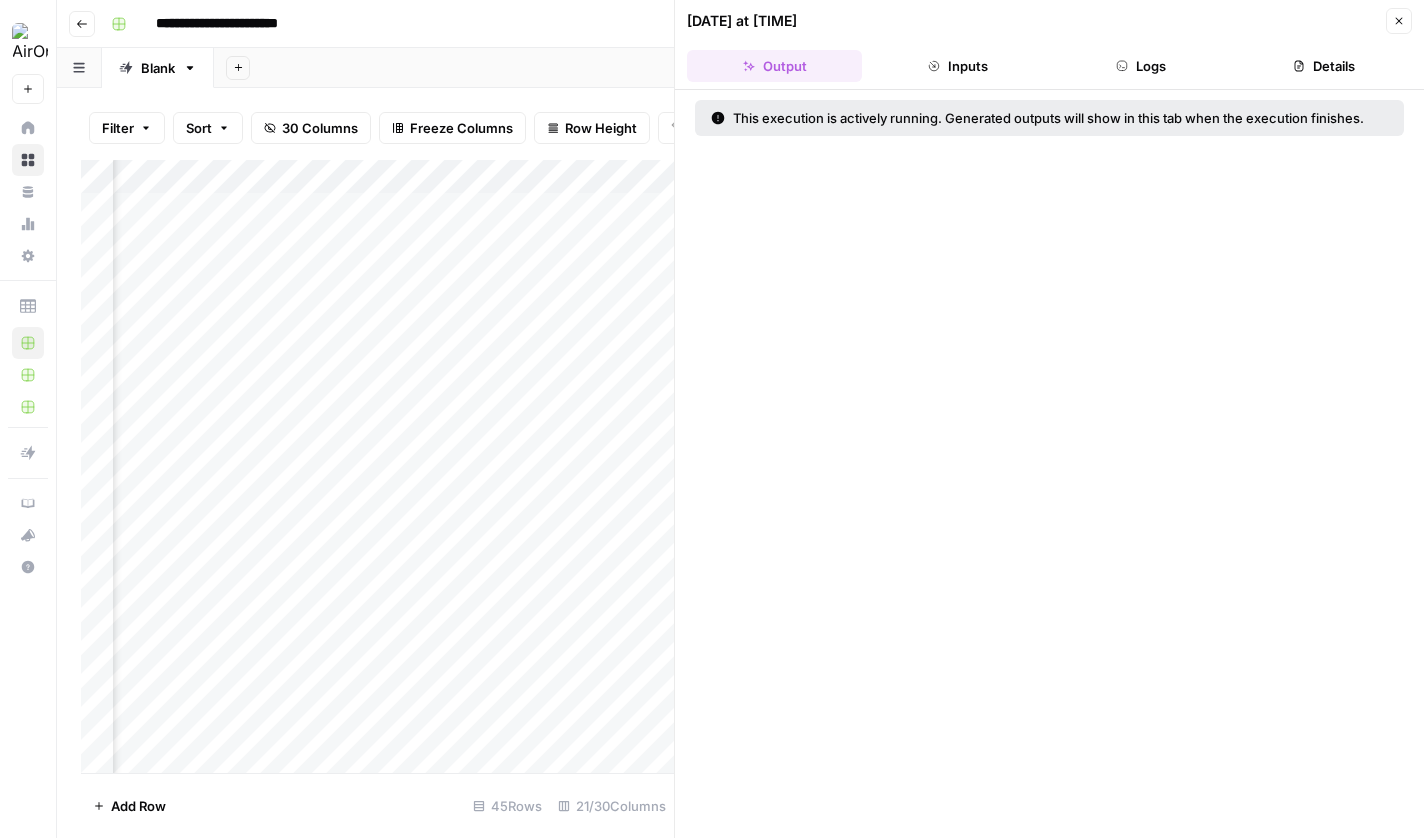 click on "Inputs" at bounding box center [957, 66] 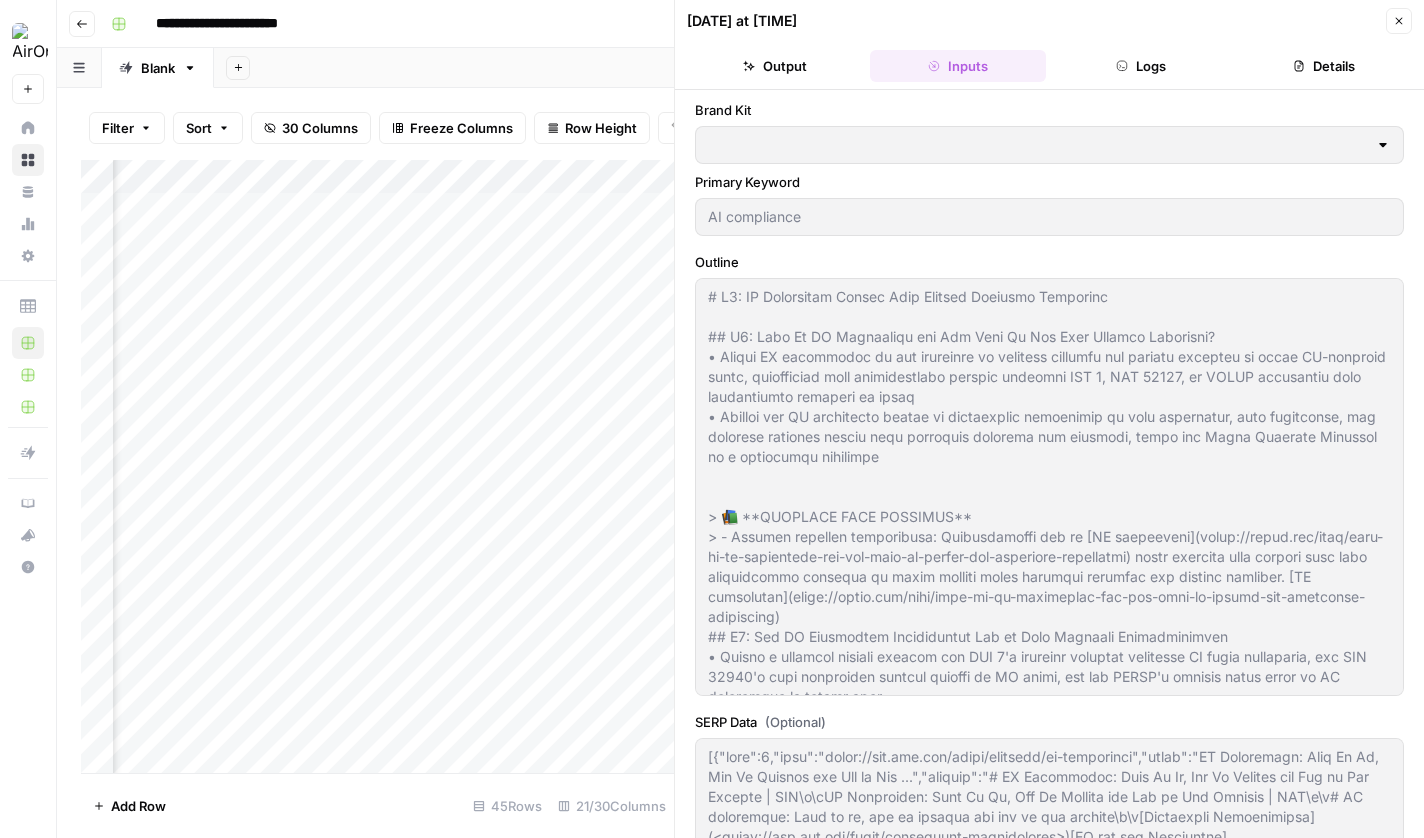 type on "Drata" 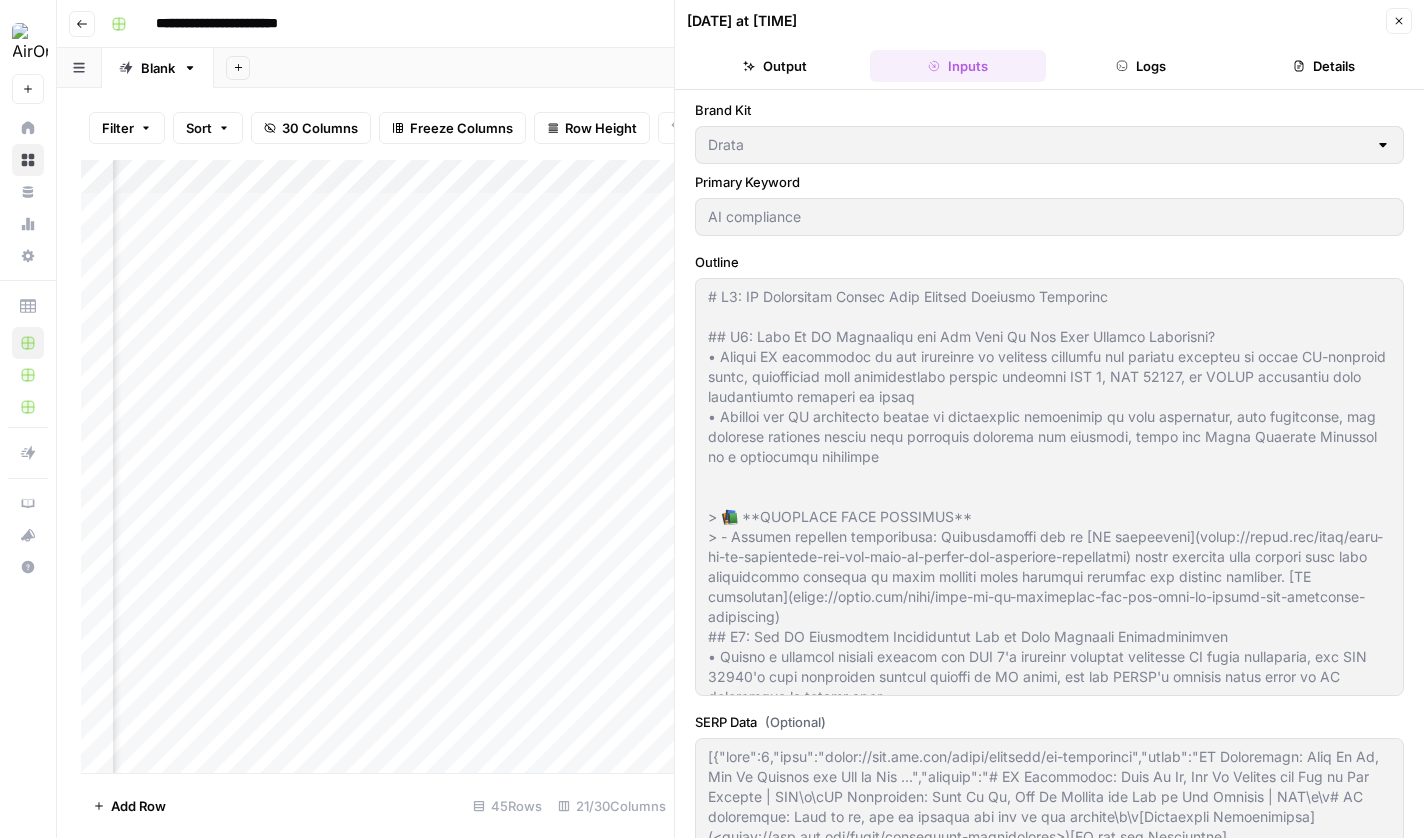 click on "Logs" at bounding box center (1141, 66) 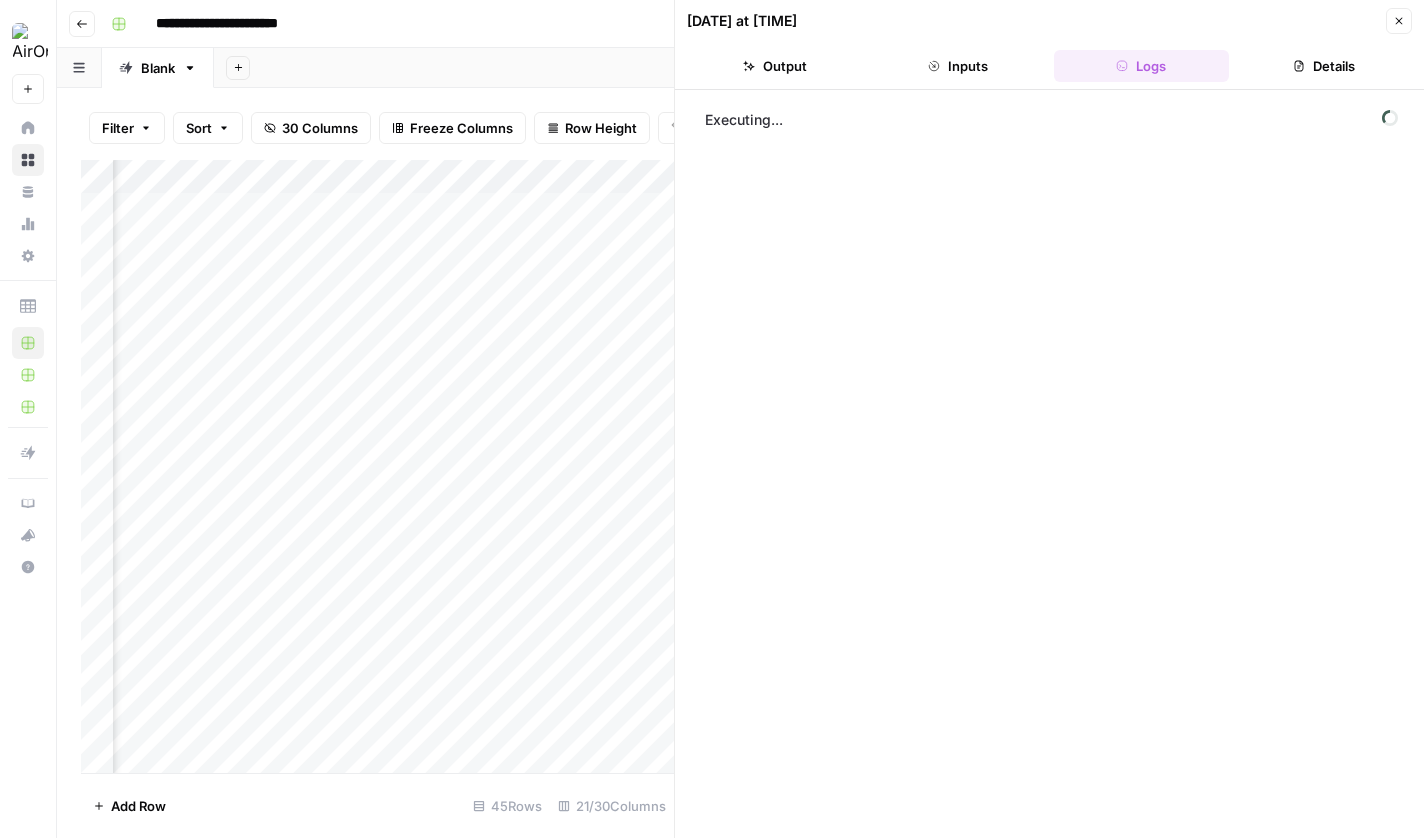 click 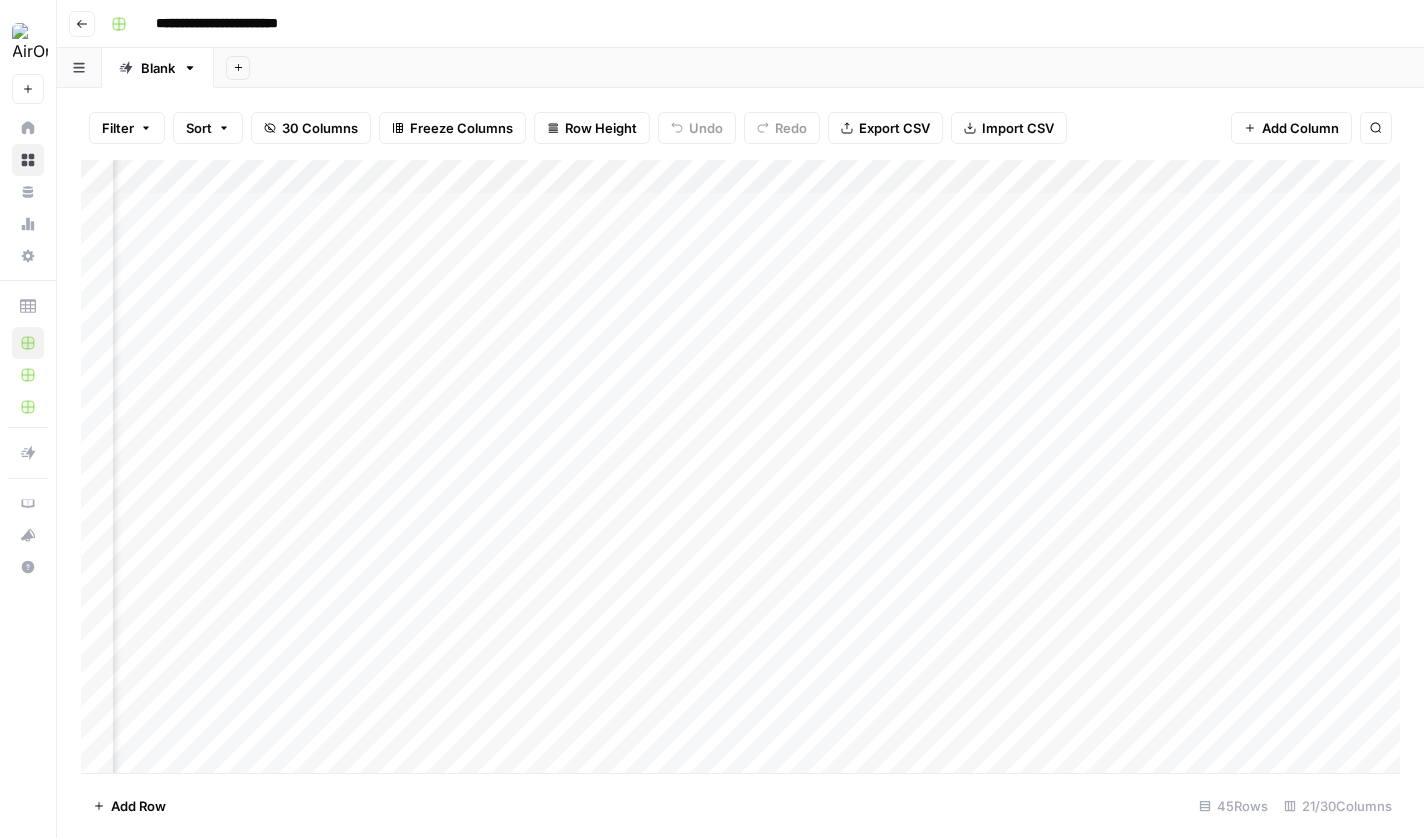 scroll, scrollTop: 0, scrollLeft: 2163, axis: horizontal 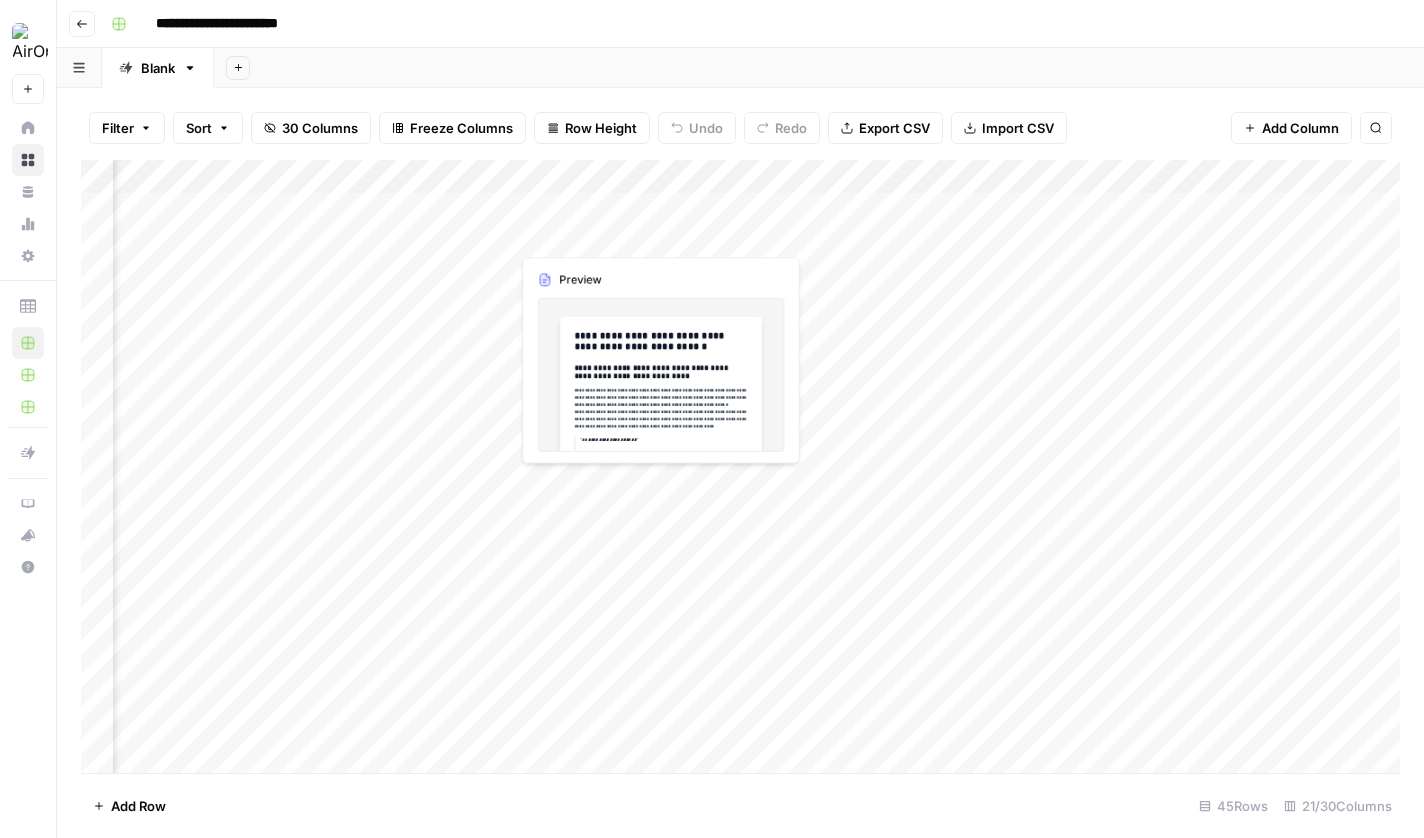 click on "Add Column" at bounding box center (740, 469) 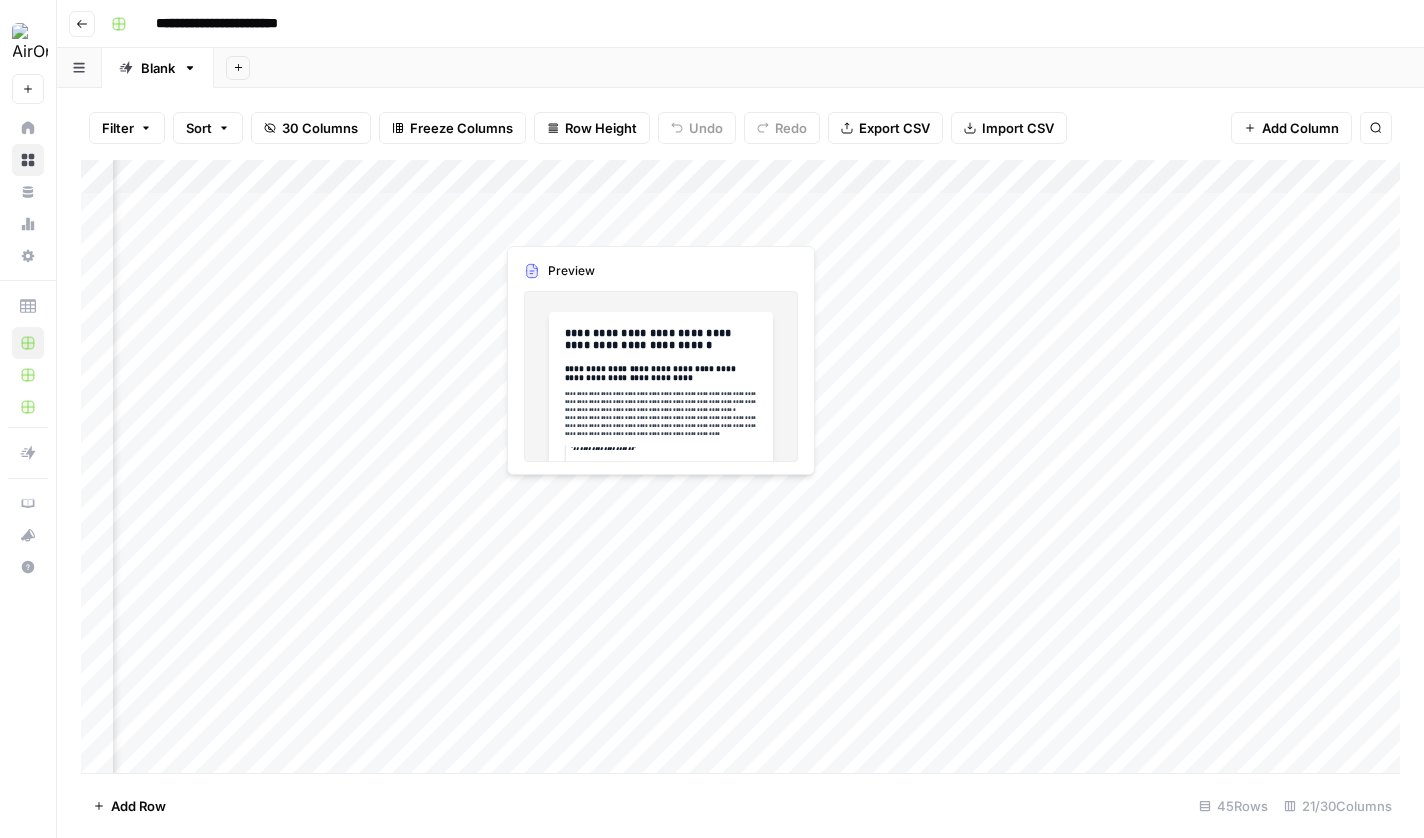 click on "Add Column" at bounding box center (740, 469) 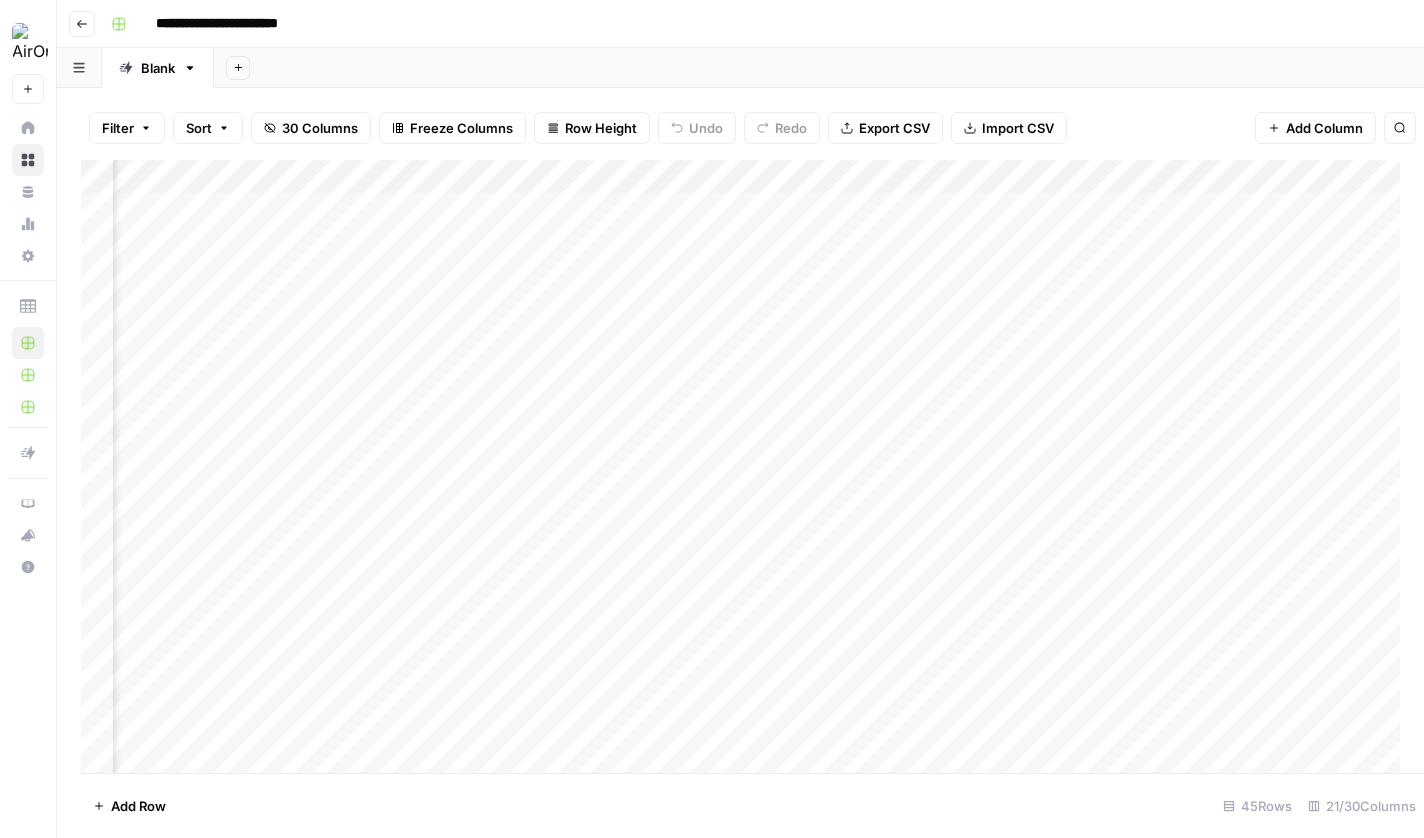 click at bounding box center (585, 213) 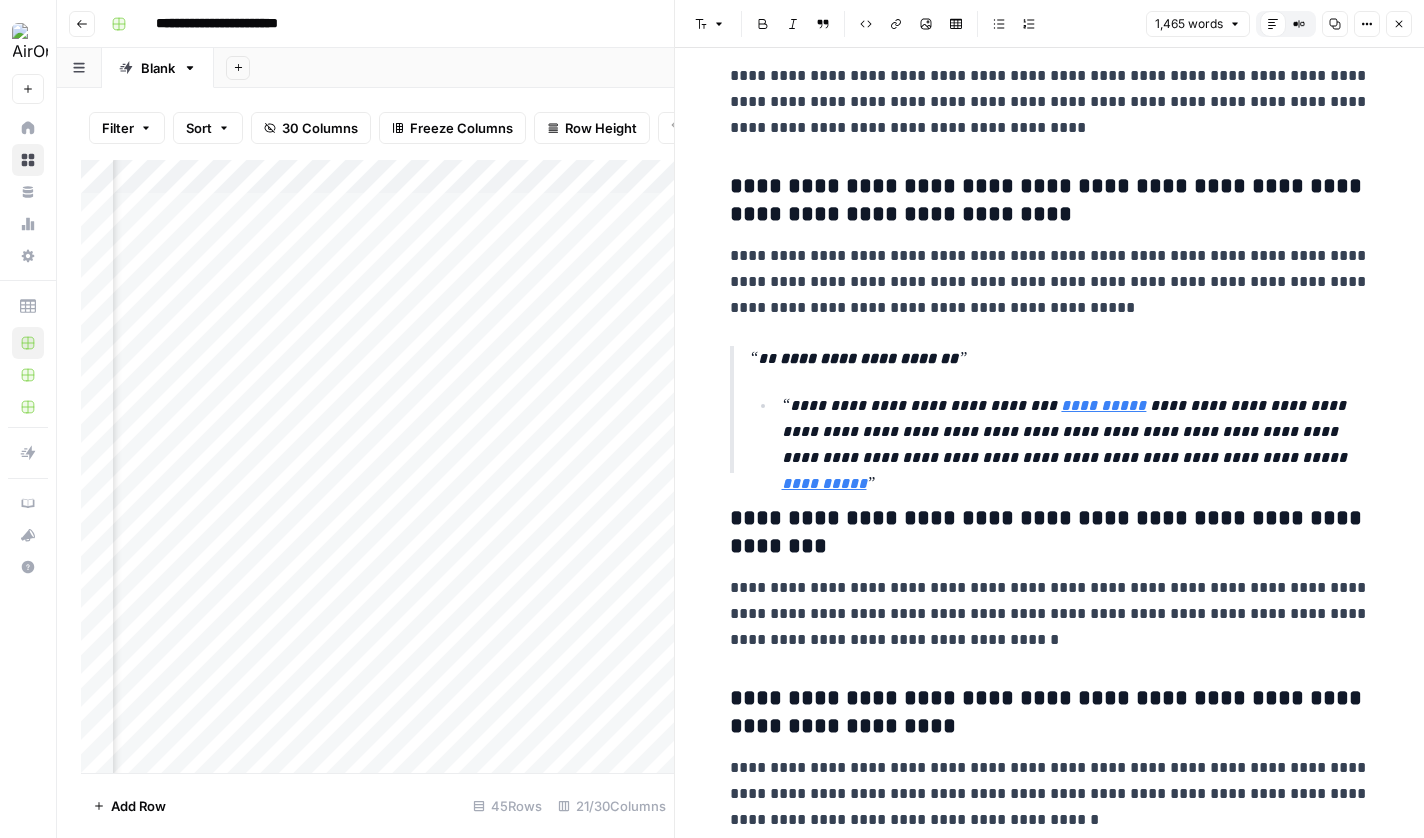 scroll, scrollTop: 6031, scrollLeft: 0, axis: vertical 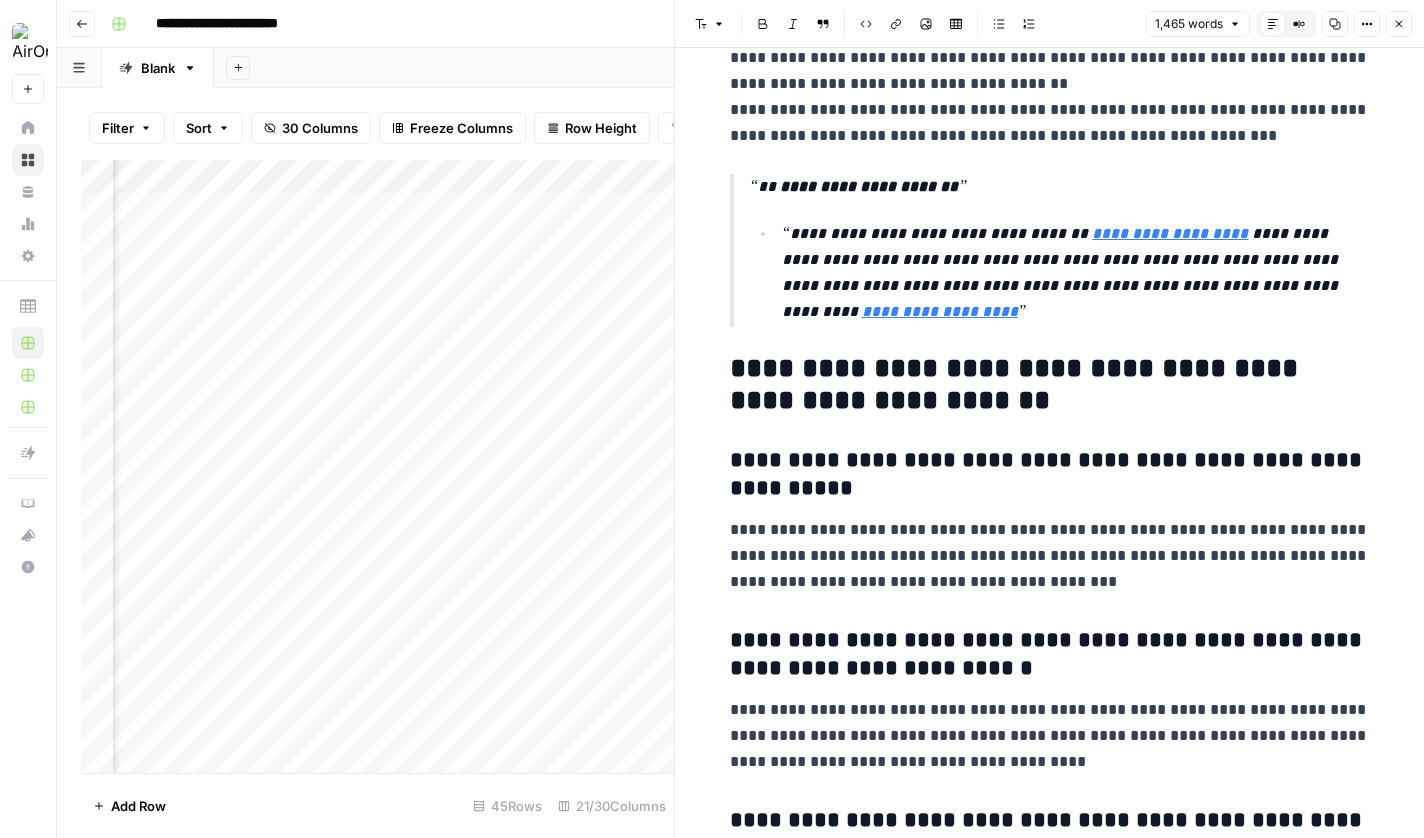 click on "Close" at bounding box center [1399, 24] 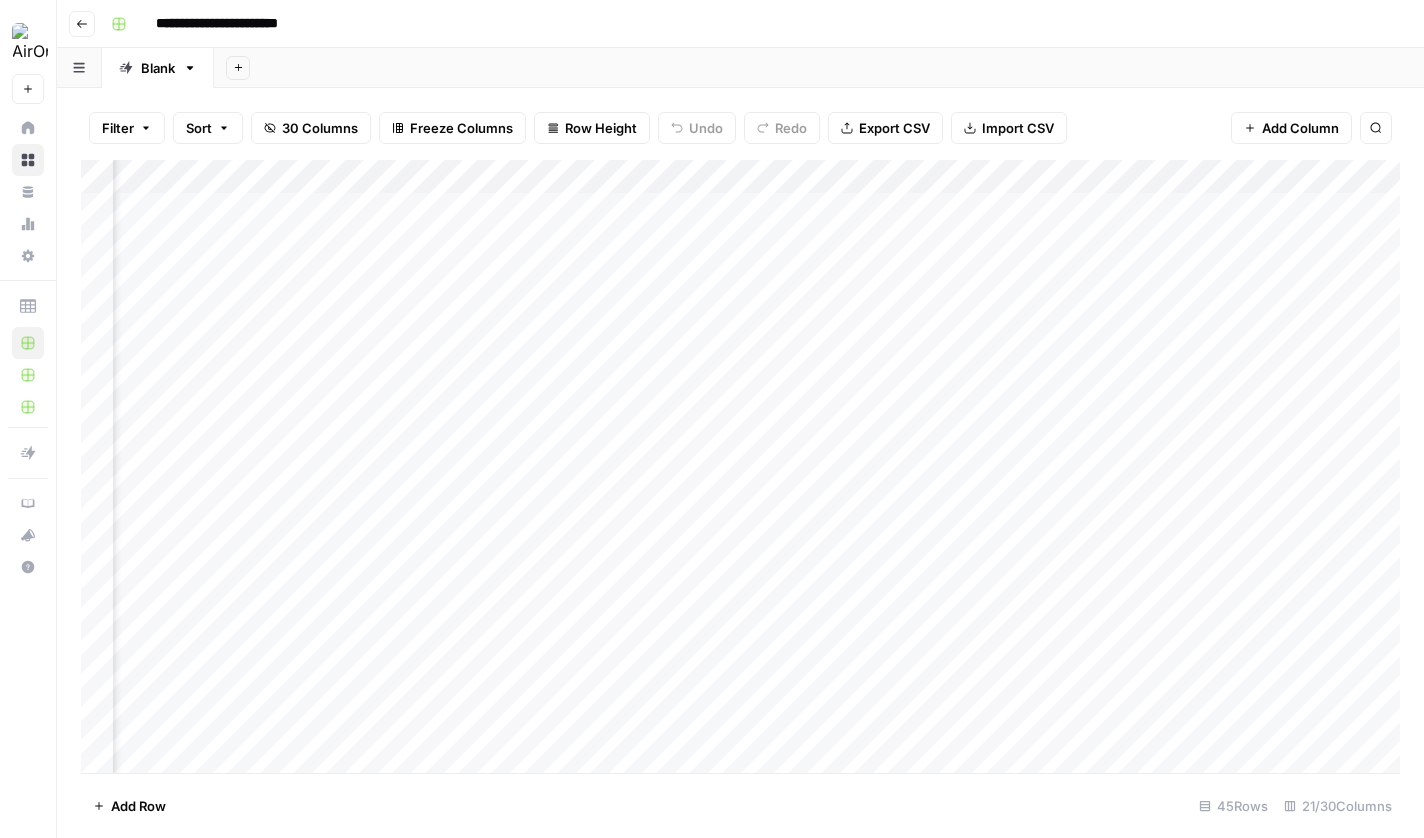 scroll, scrollTop: 0, scrollLeft: 2180, axis: horizontal 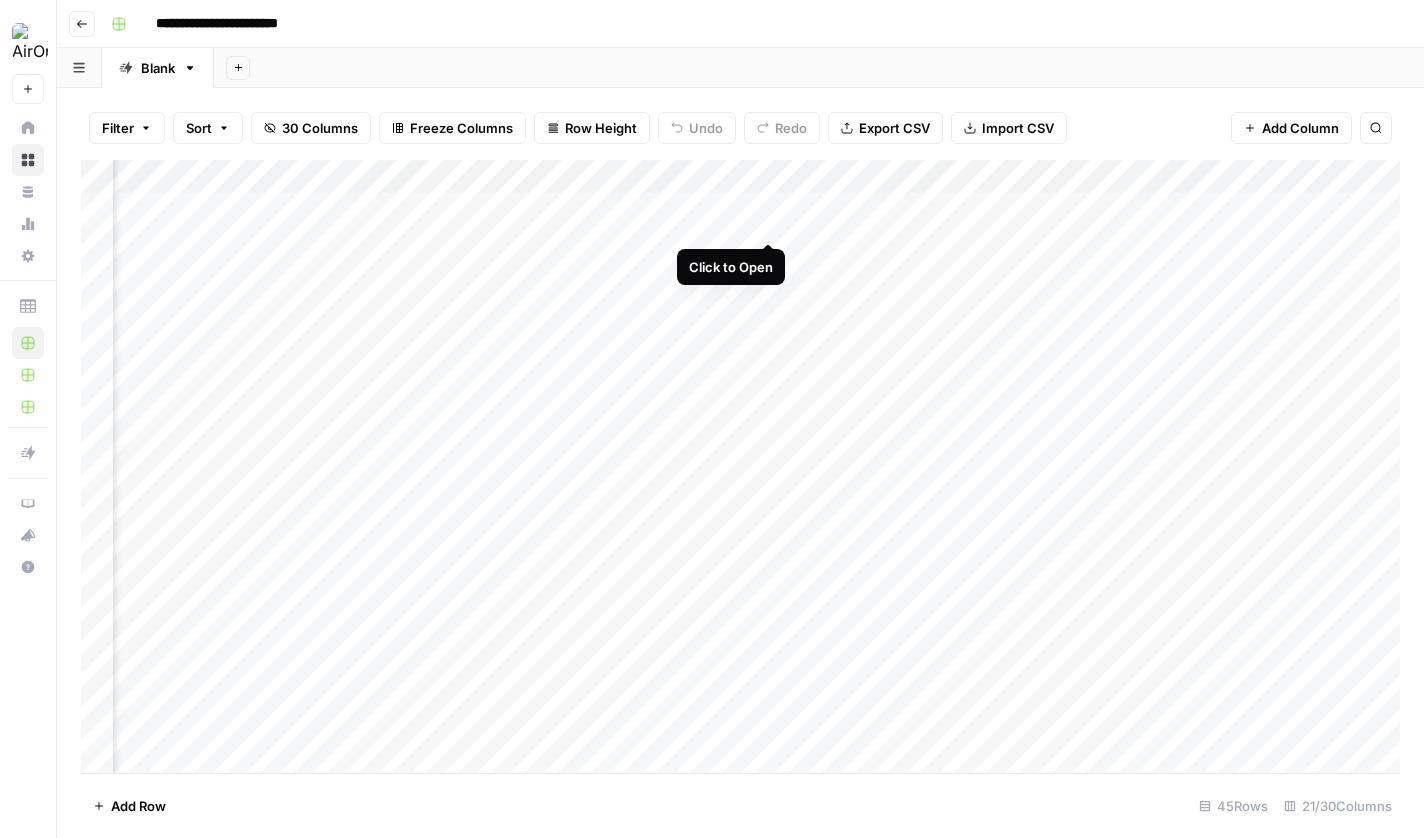 click on "Add Column" at bounding box center (740, 469) 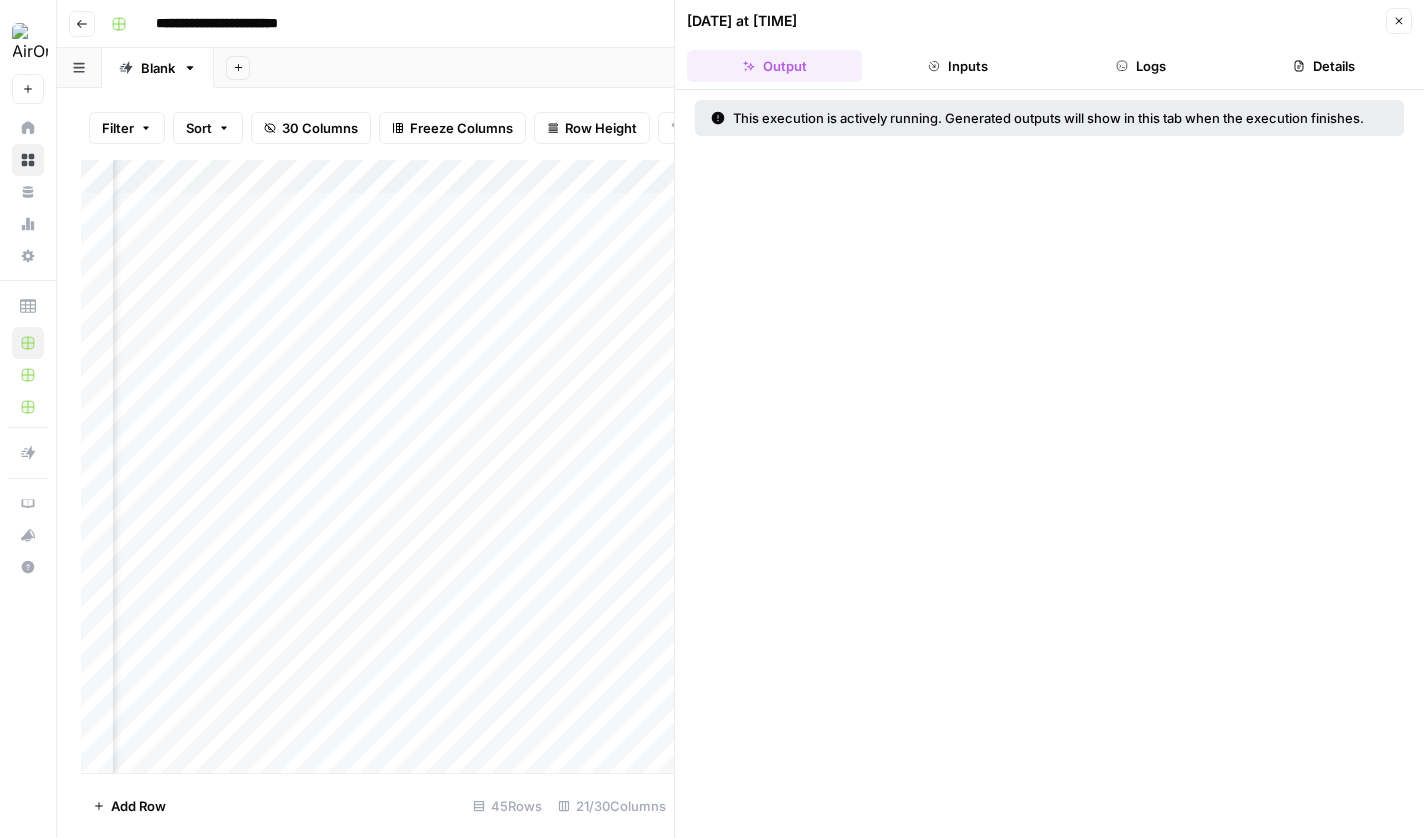click on "Inputs" at bounding box center (957, 66) 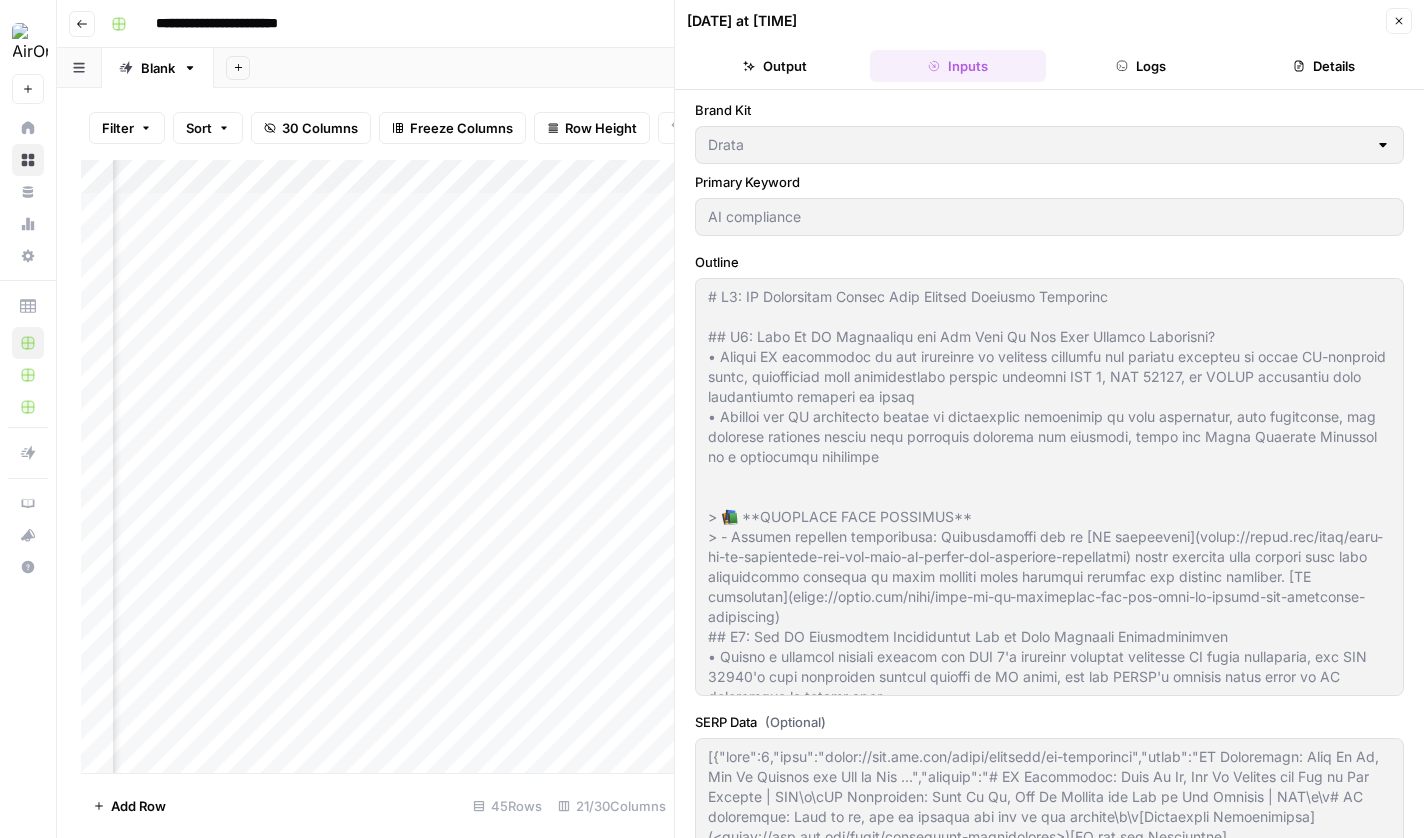 click on "Logs" at bounding box center (1141, 66) 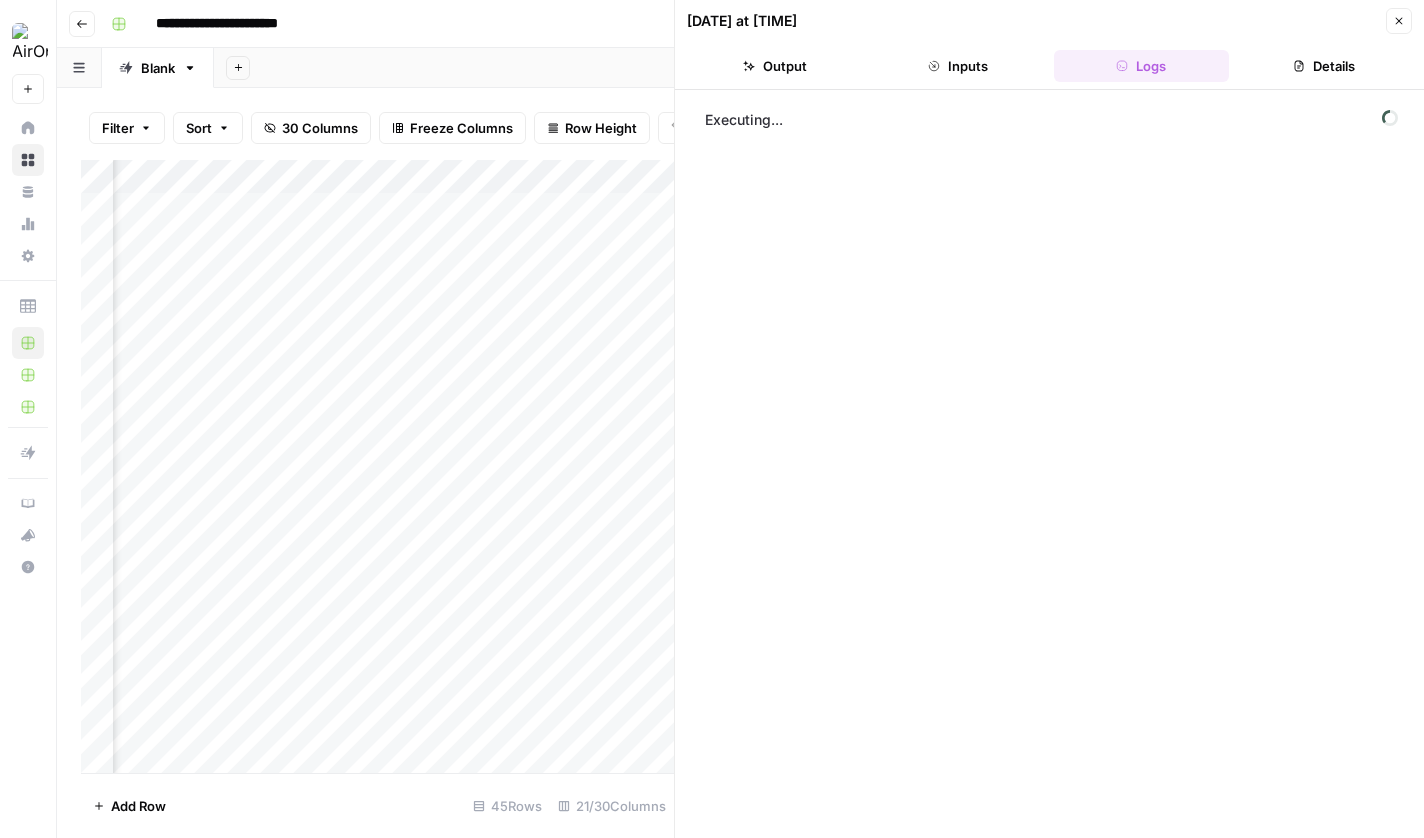 click on "Close" at bounding box center (1399, 21) 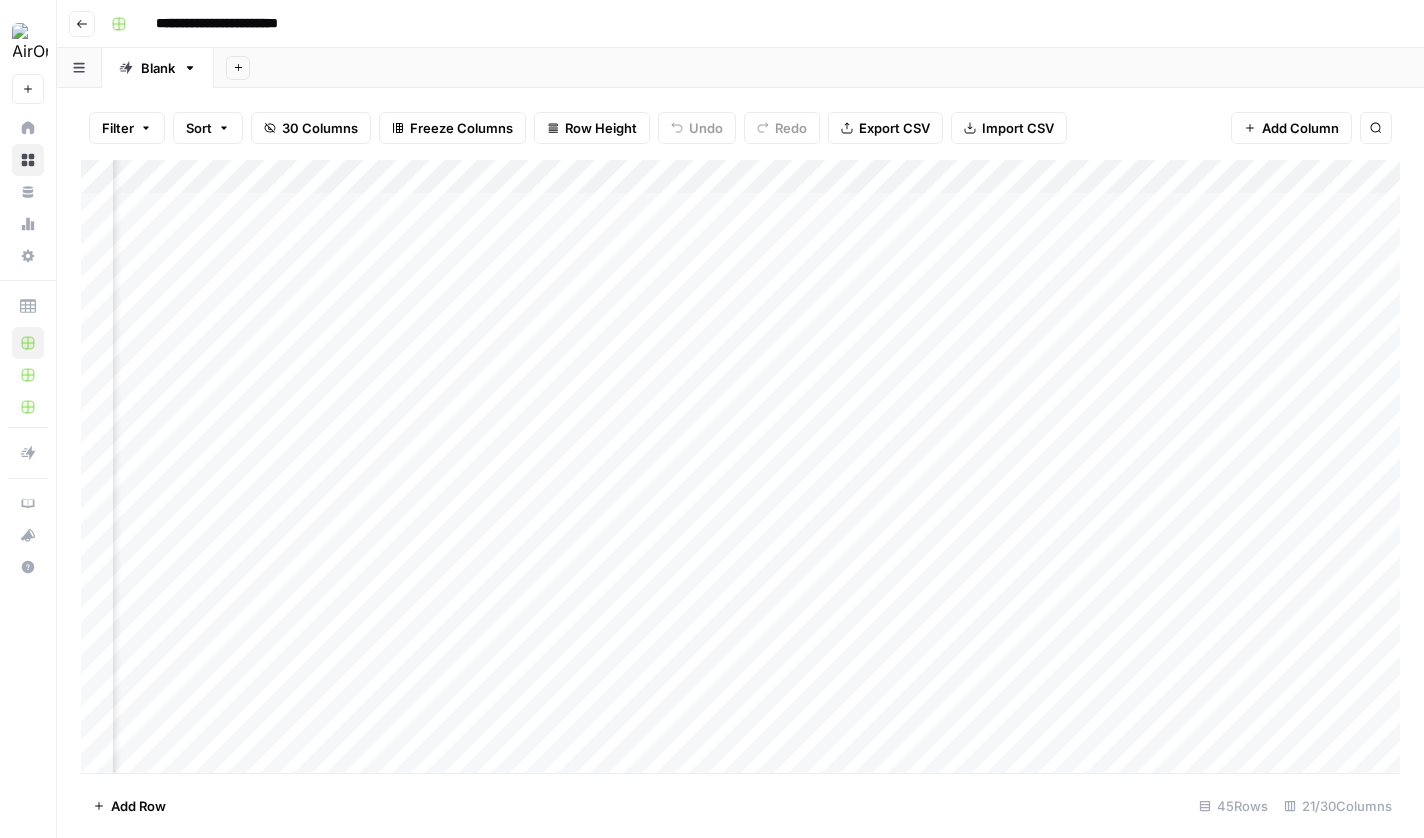 click on "Add Column" at bounding box center (740, 469) 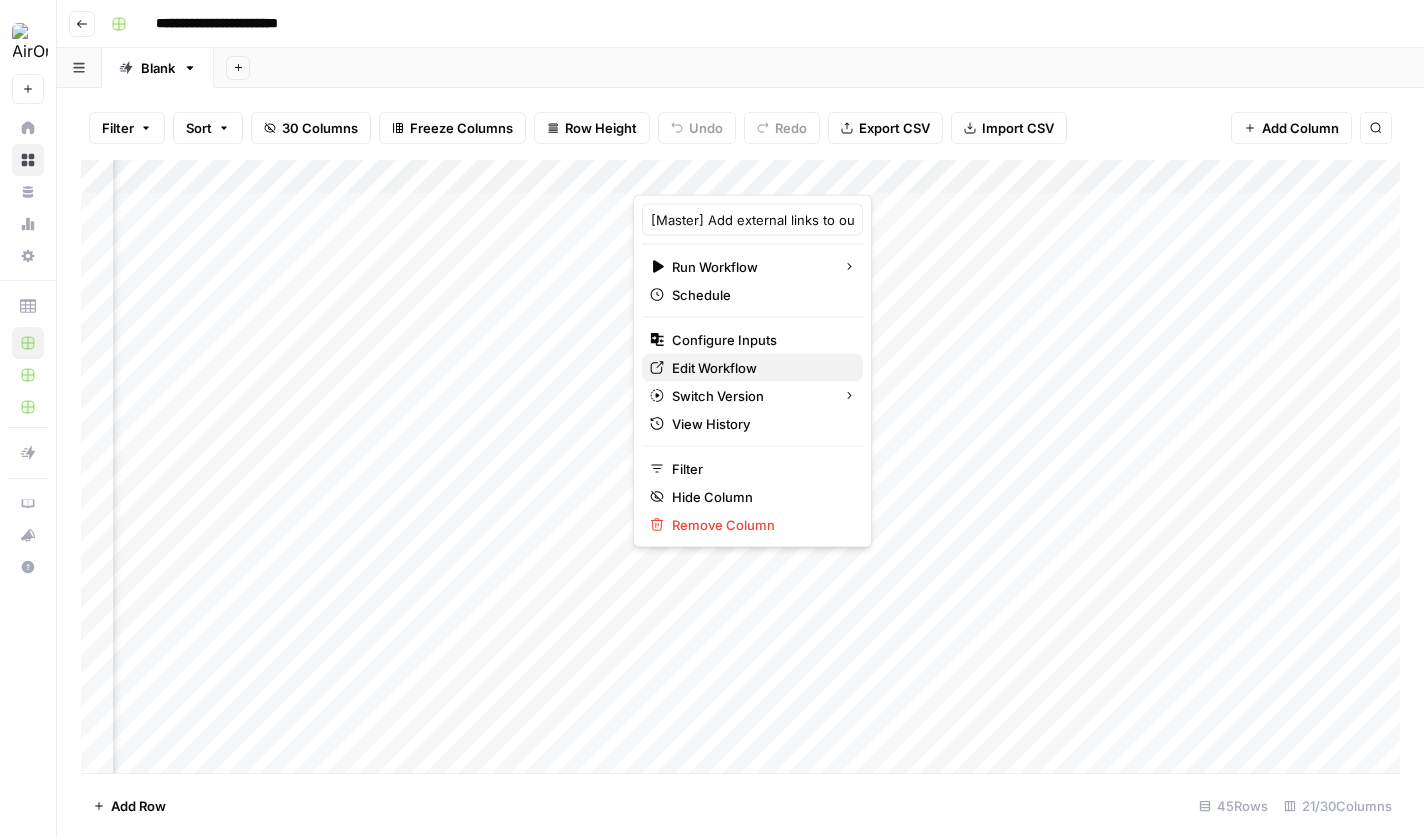 click on "Edit Workflow" at bounding box center (759, 368) 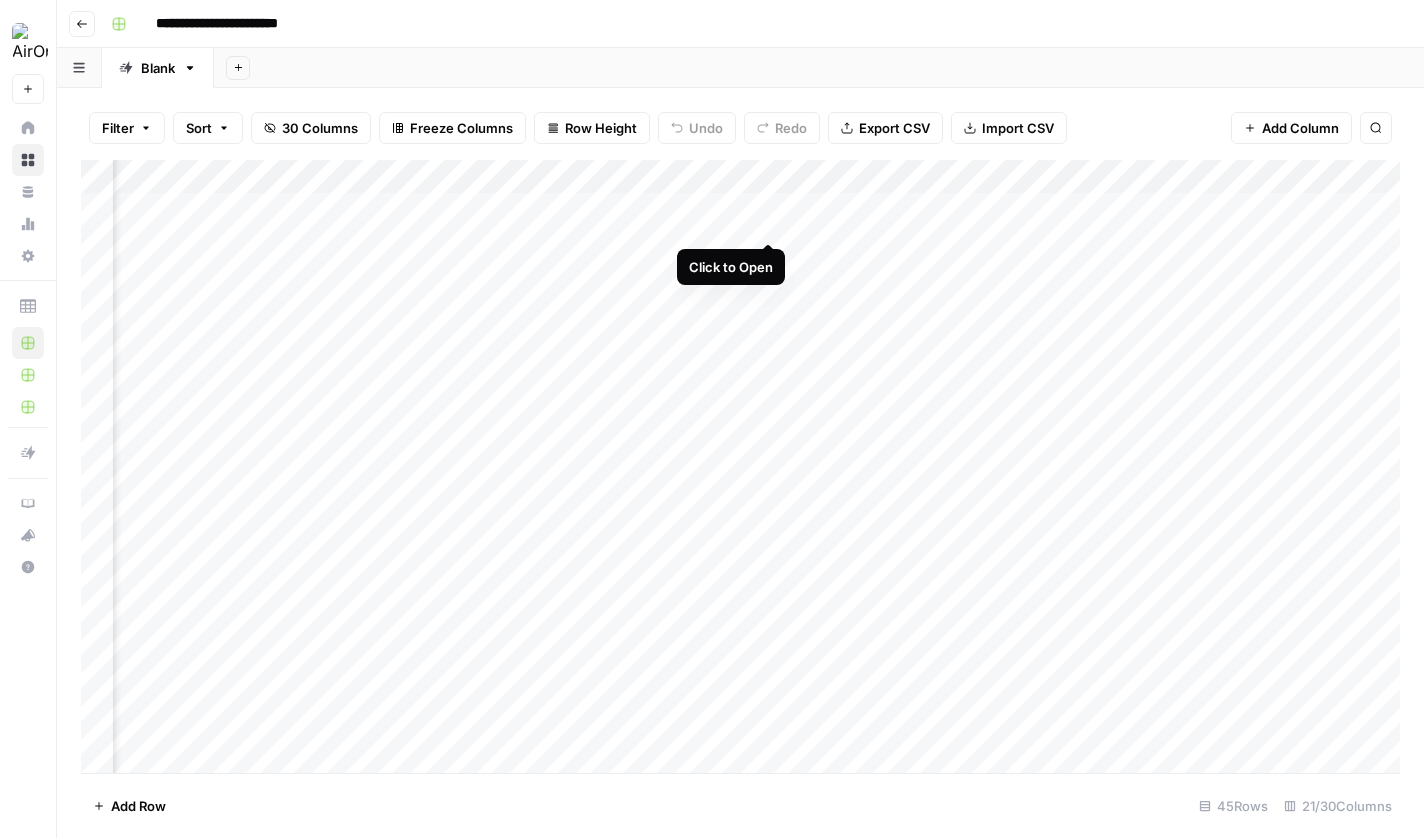 click on "Add Column" at bounding box center (740, 469) 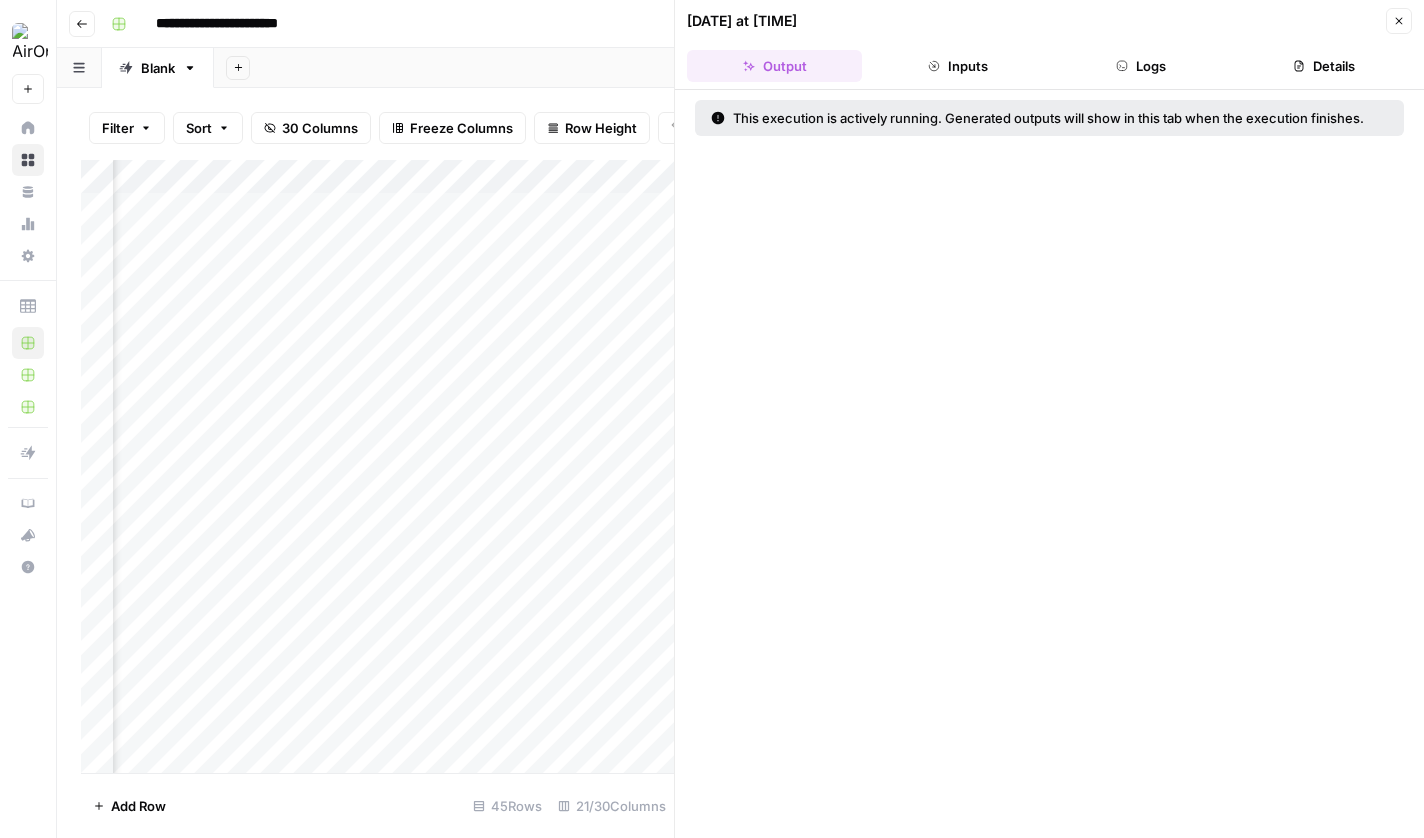 click on "Logs" at bounding box center [1141, 66] 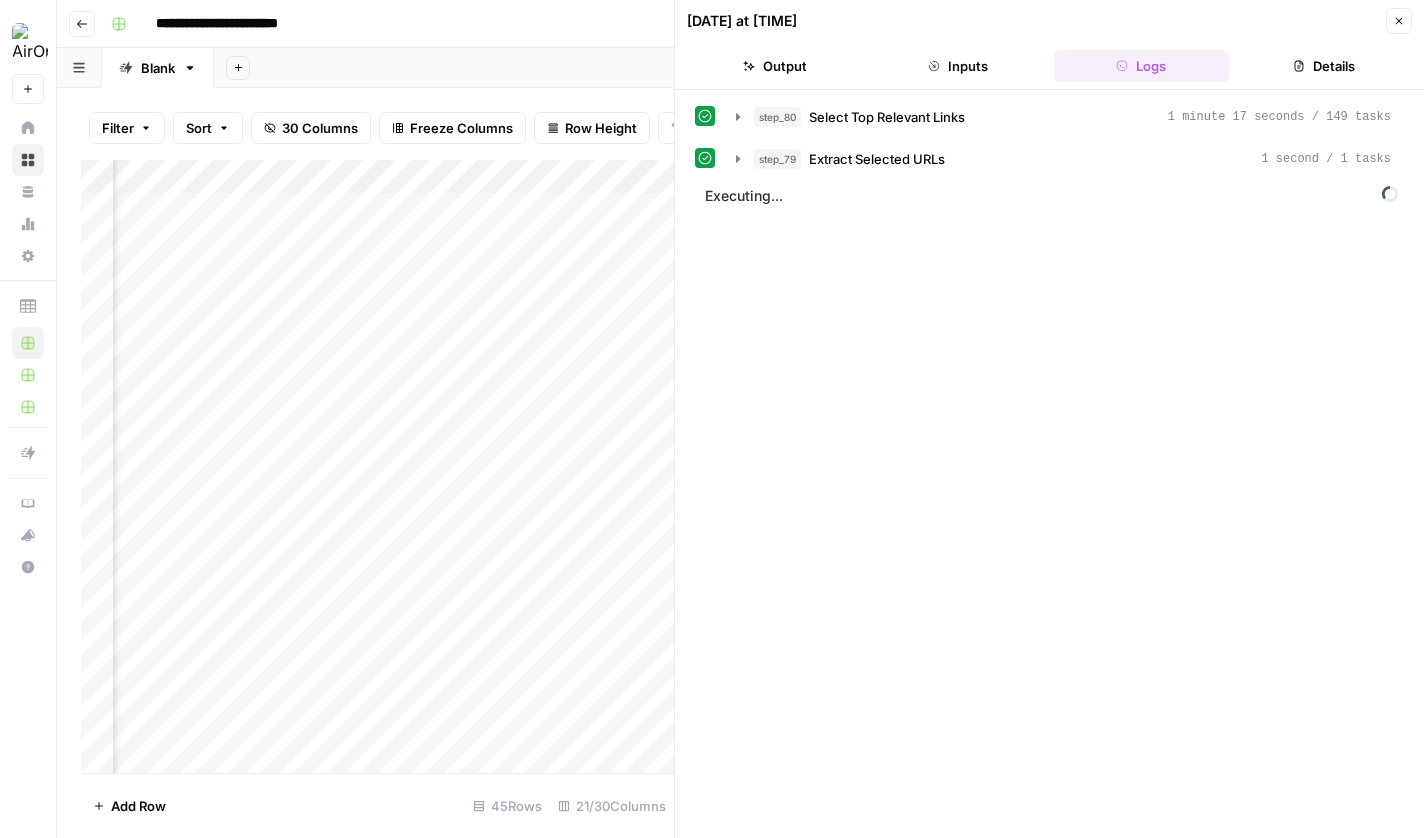 click 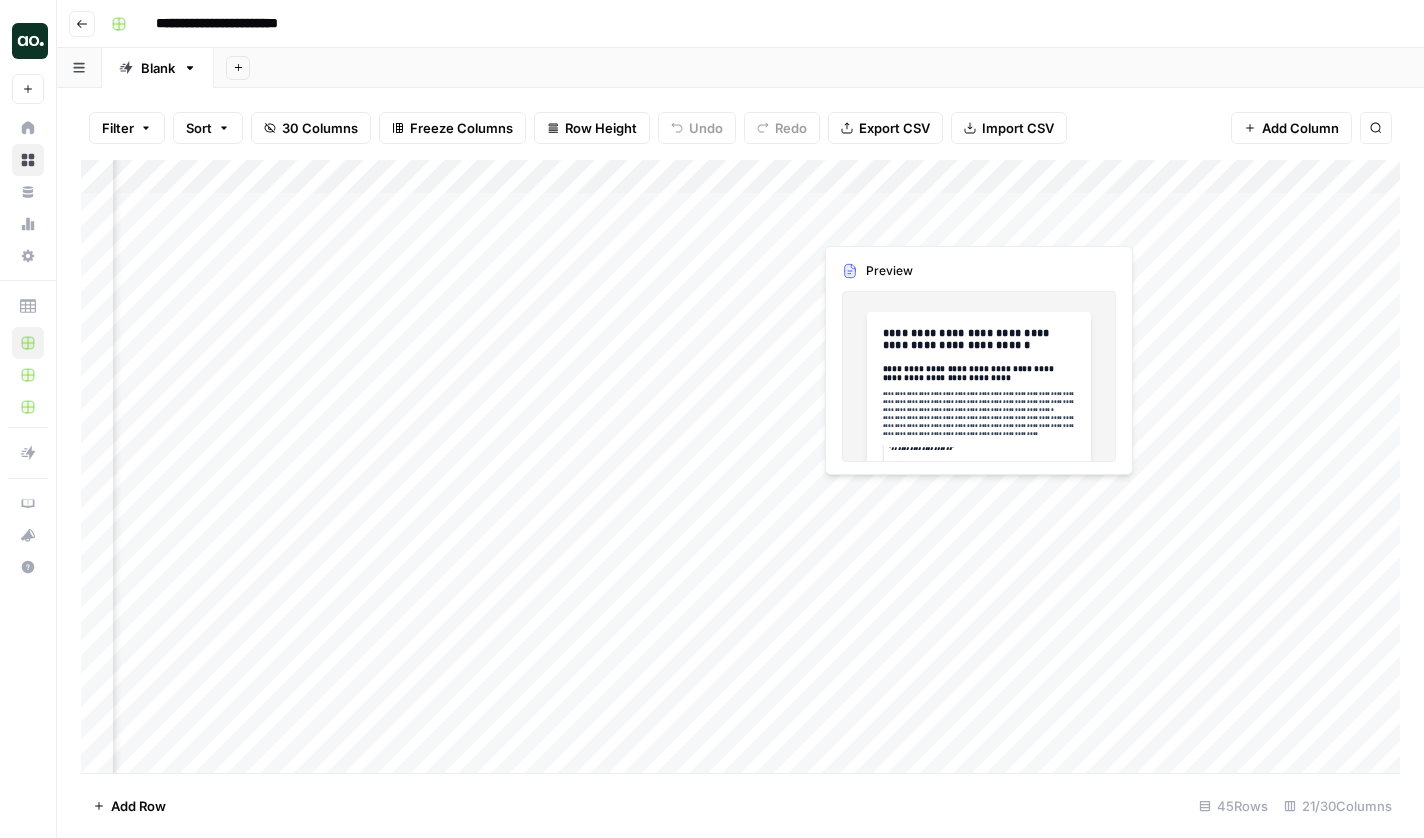 click on "Add Column" at bounding box center (740, 469) 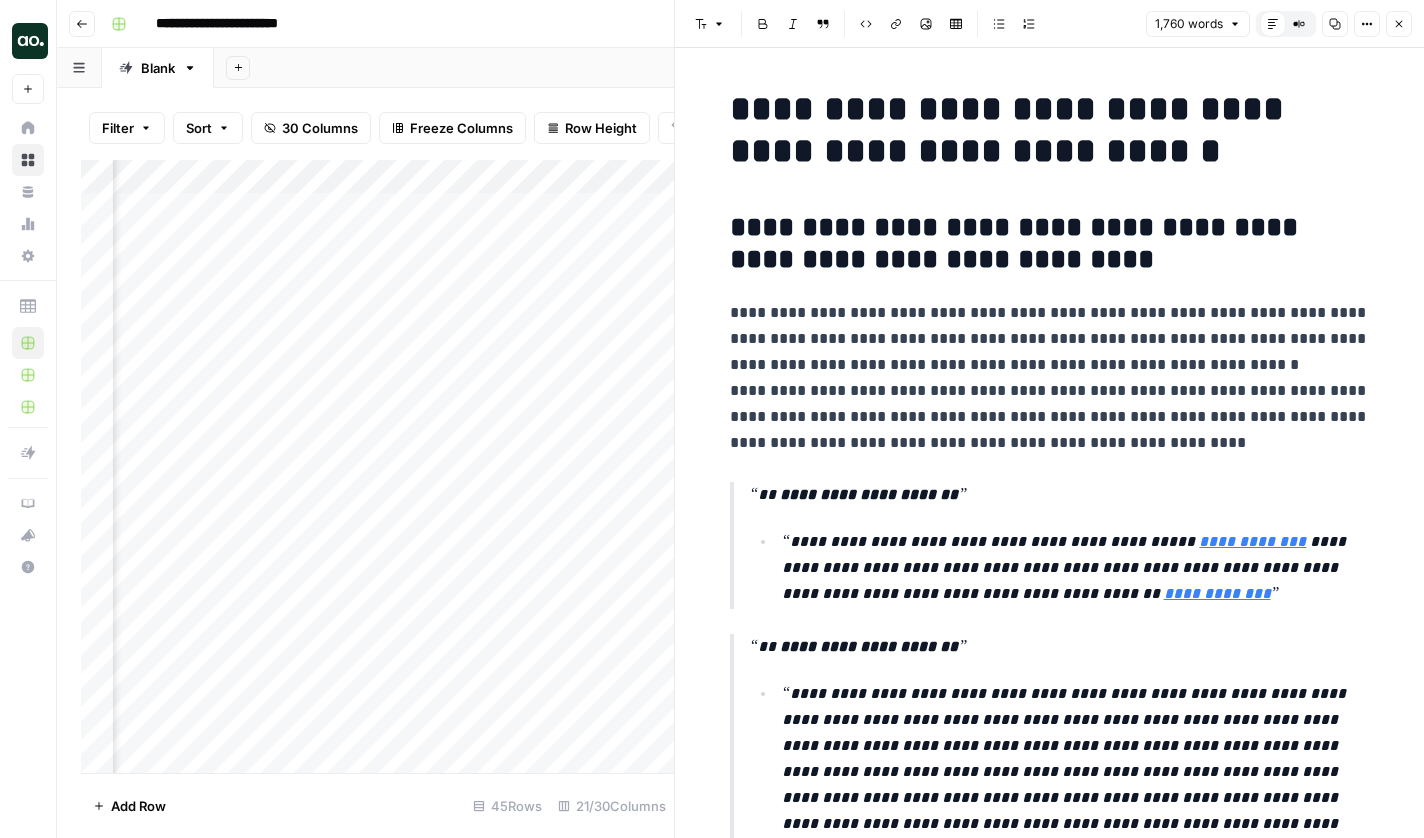scroll, scrollTop: 0, scrollLeft: 0, axis: both 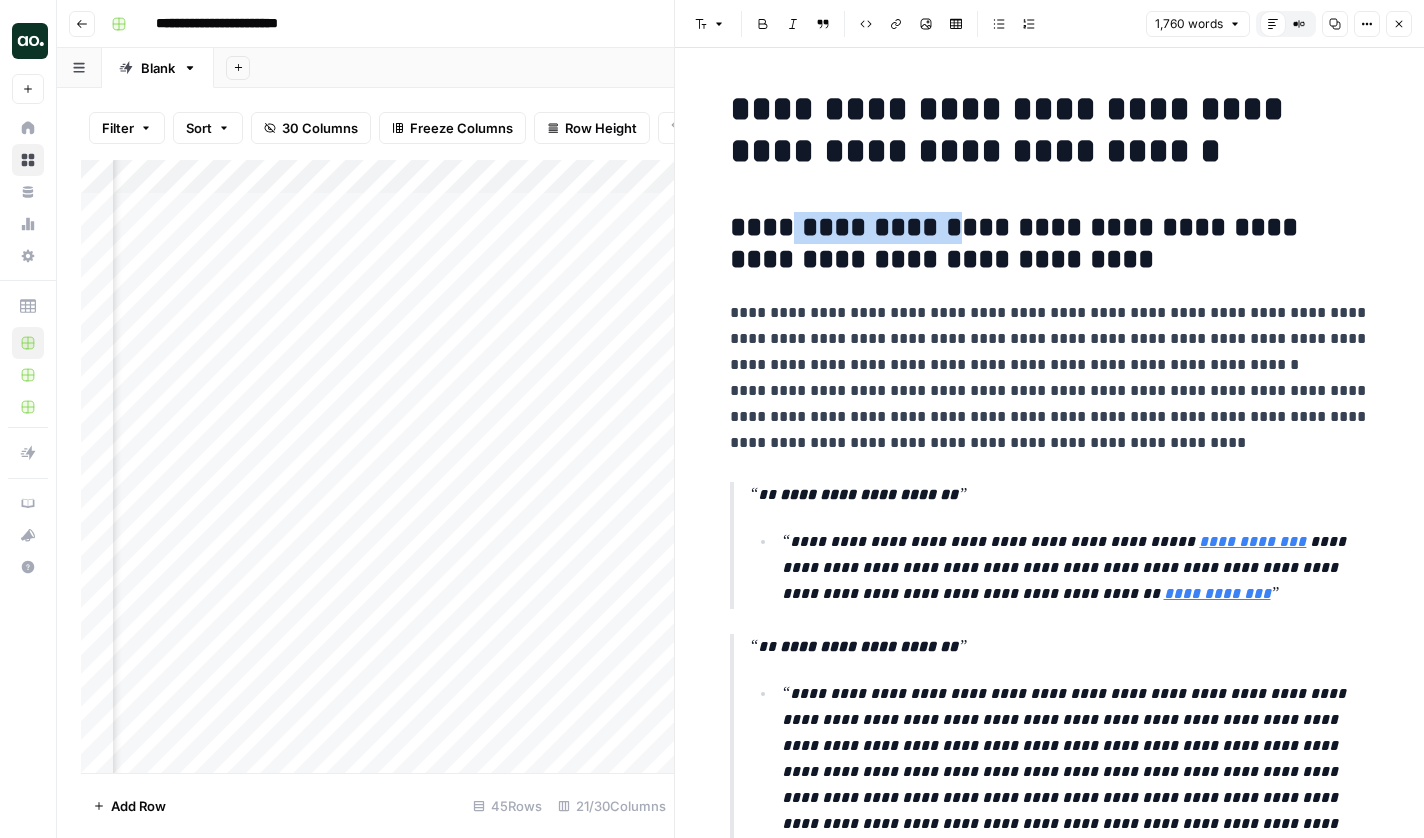 drag, startPoint x: 785, startPoint y: 224, endPoint x: 936, endPoint y: 238, distance: 151.64761 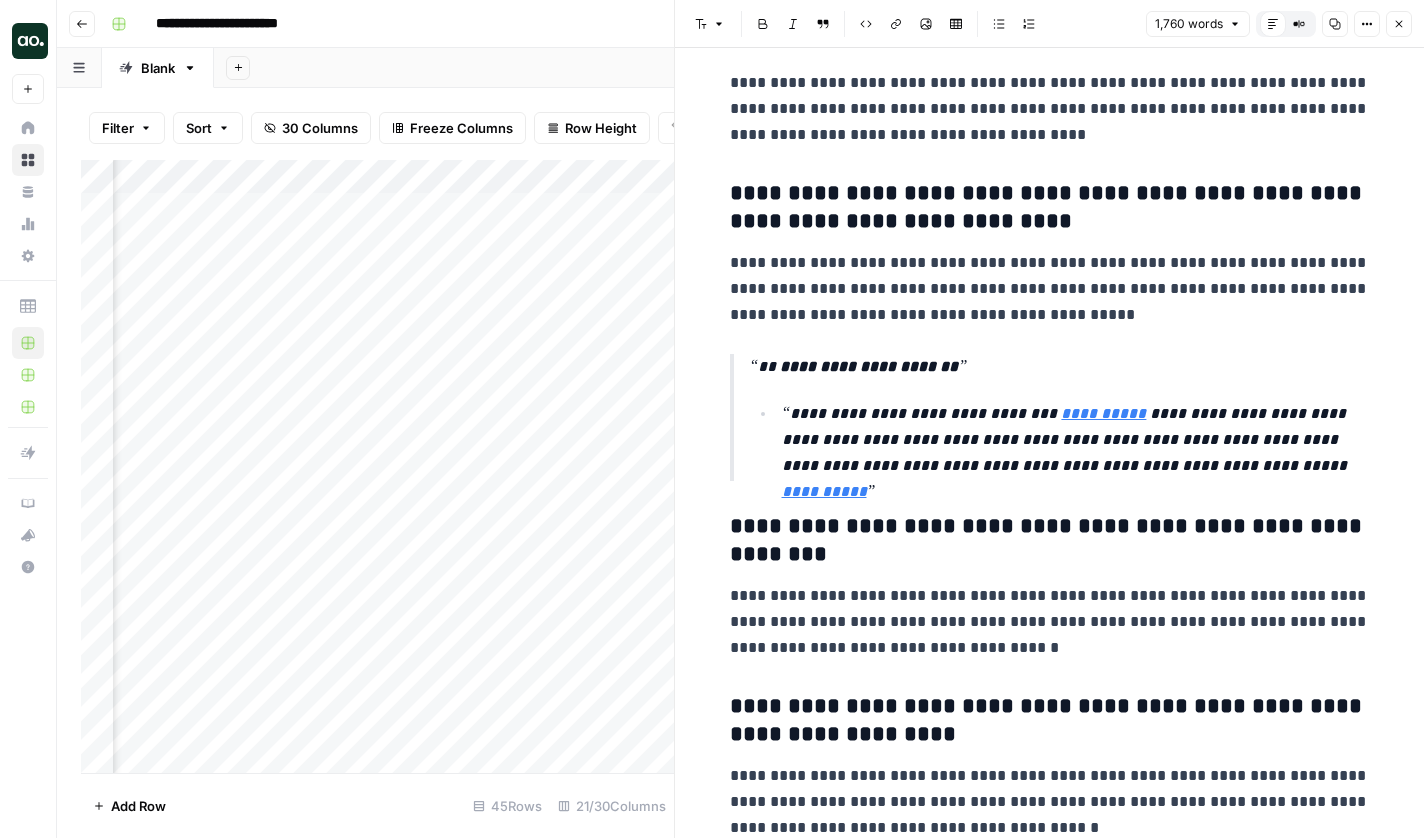 scroll, scrollTop: 6980, scrollLeft: 0, axis: vertical 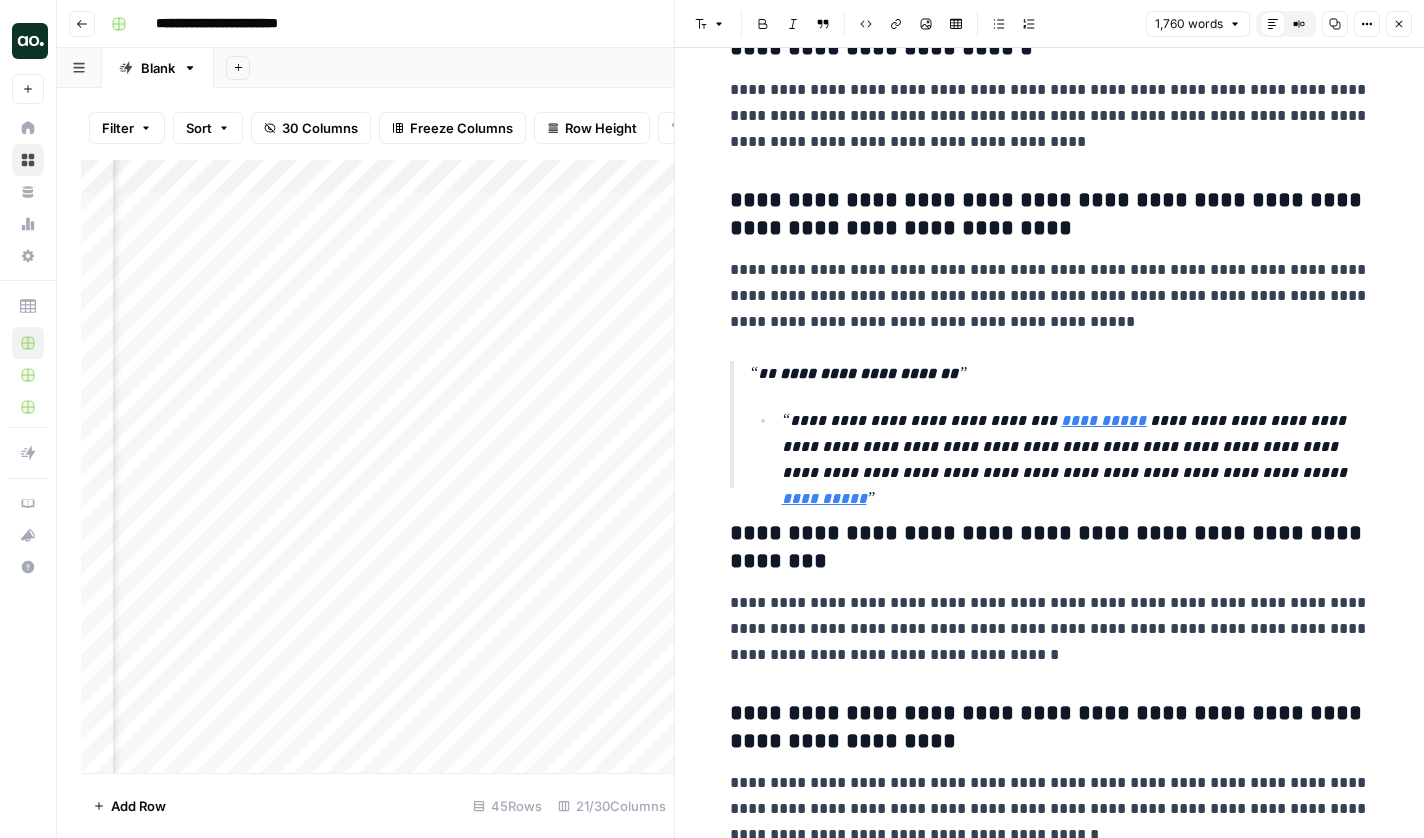 click on "Add Column" at bounding box center (377, 469) 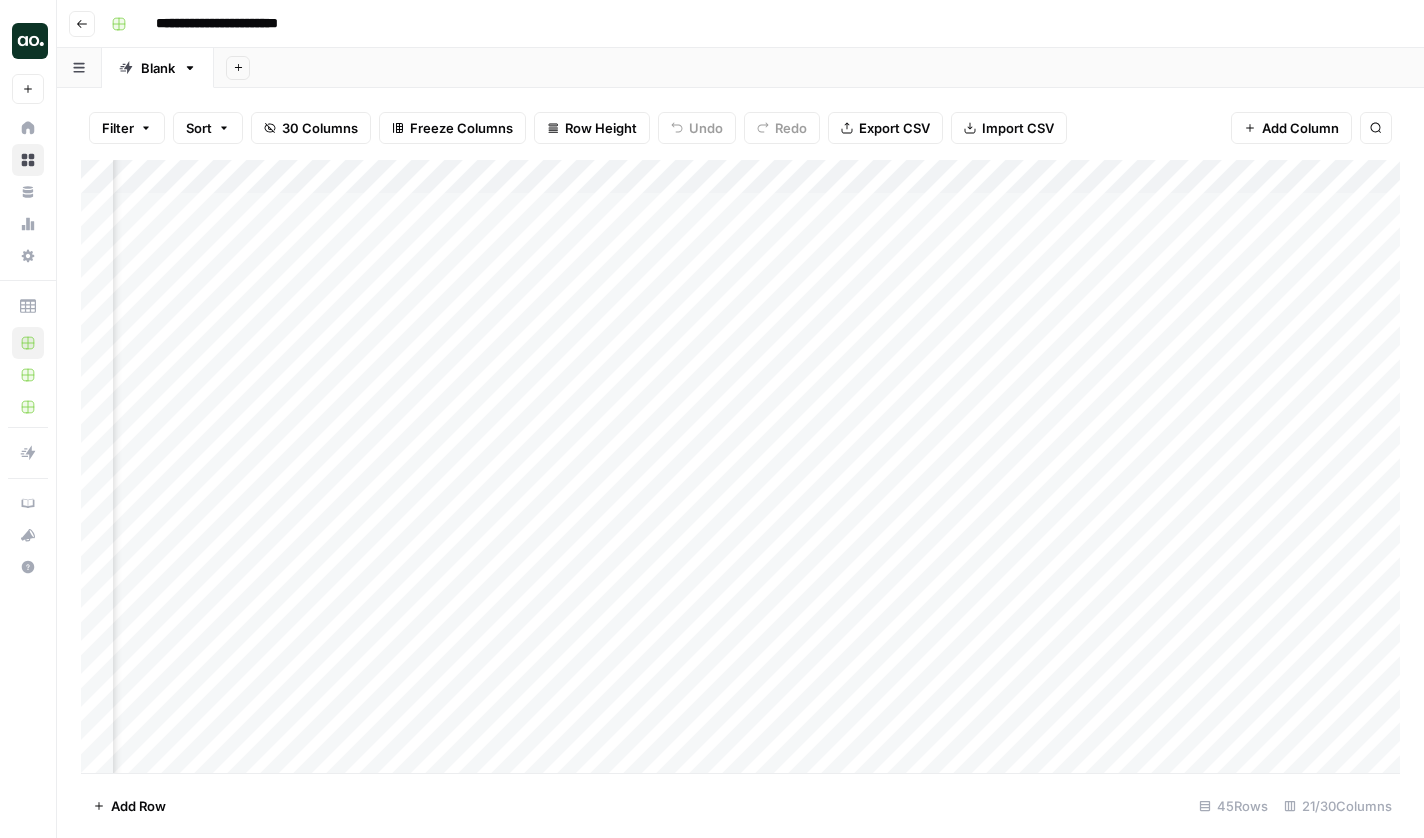 scroll, scrollTop: 0, scrollLeft: 2412, axis: horizontal 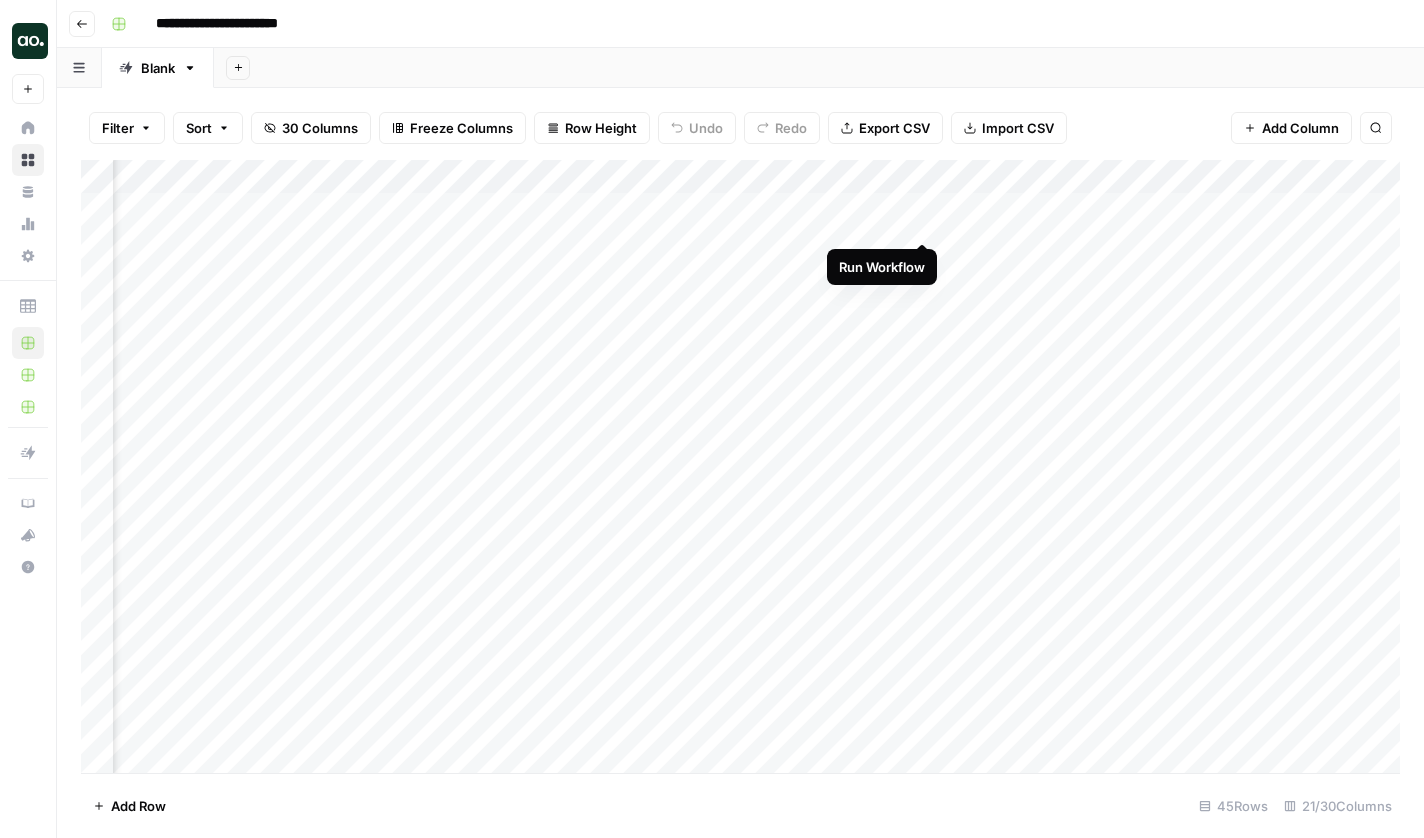 click on "Add Column" at bounding box center [740, 469] 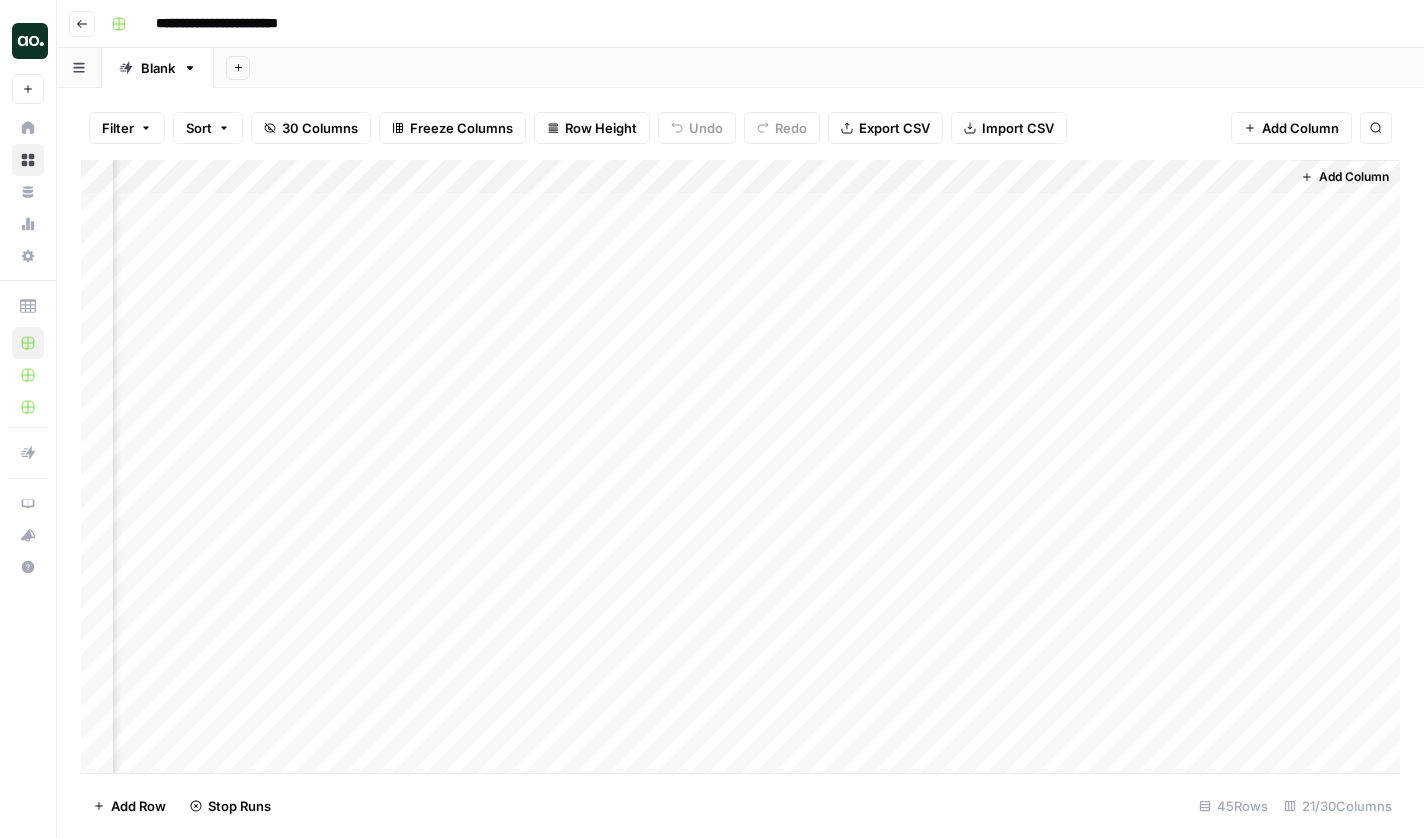 scroll, scrollTop: 0, scrollLeft: 2605, axis: horizontal 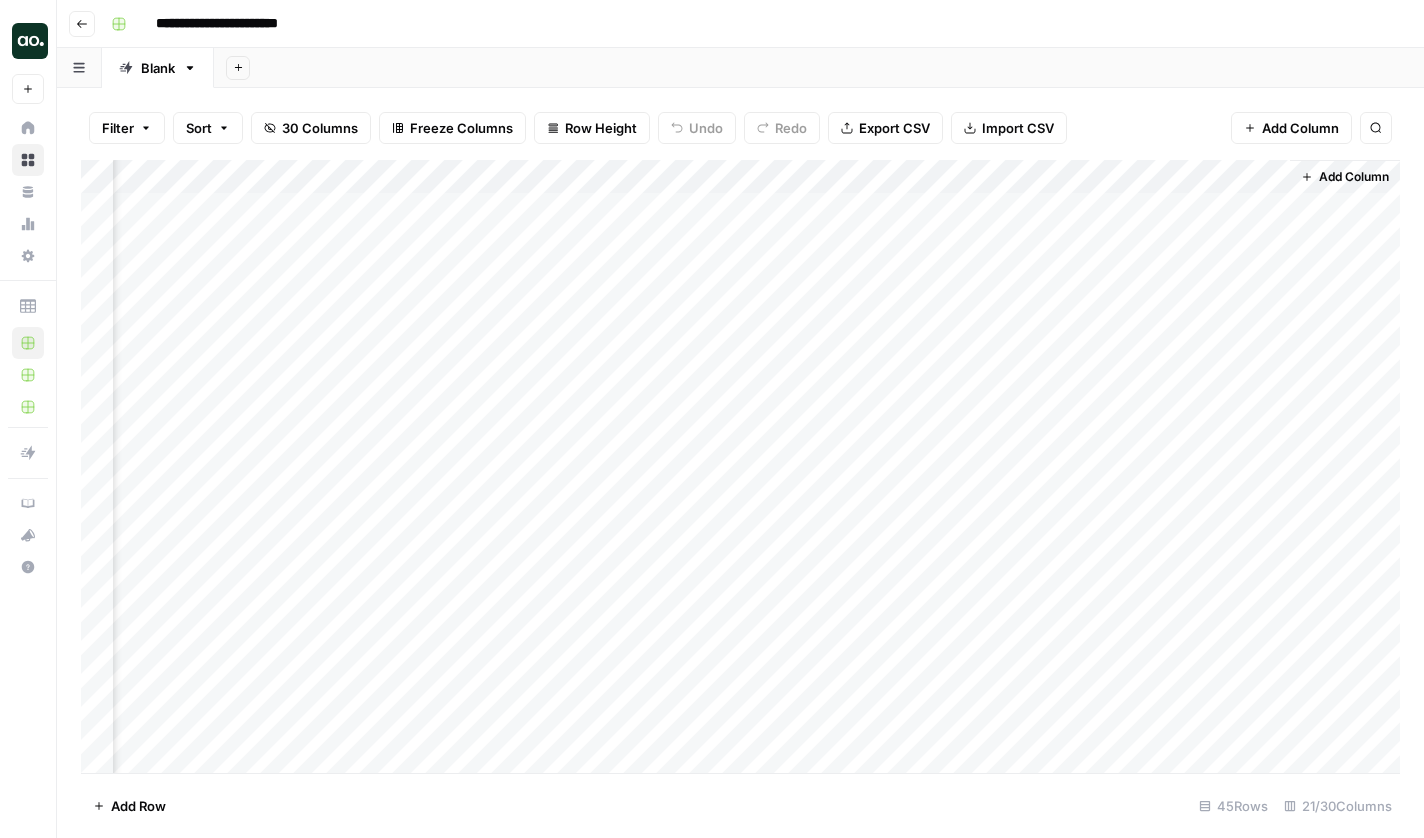 click on "Add Column" at bounding box center [740, 469] 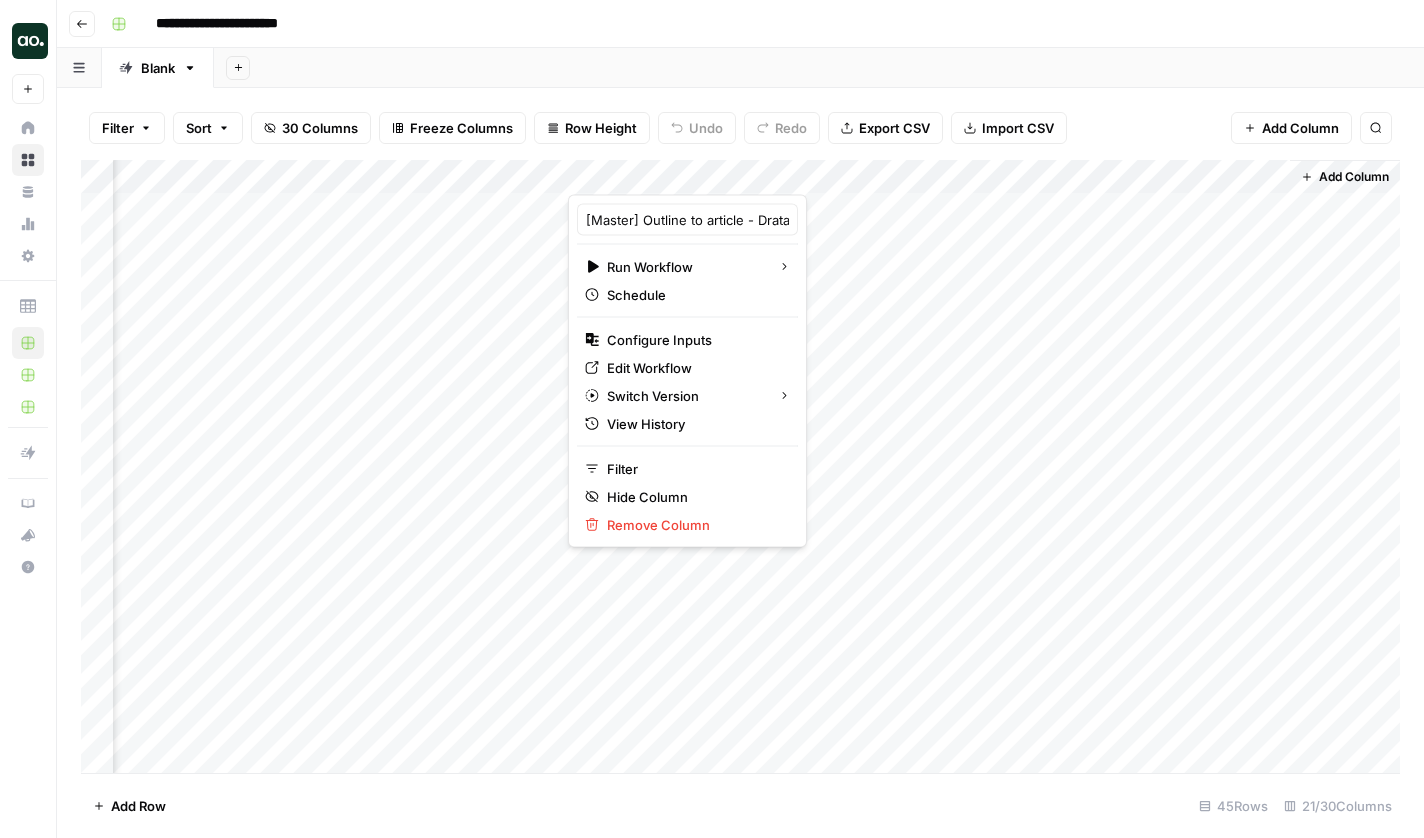 click on "Add Column" at bounding box center [740, 469] 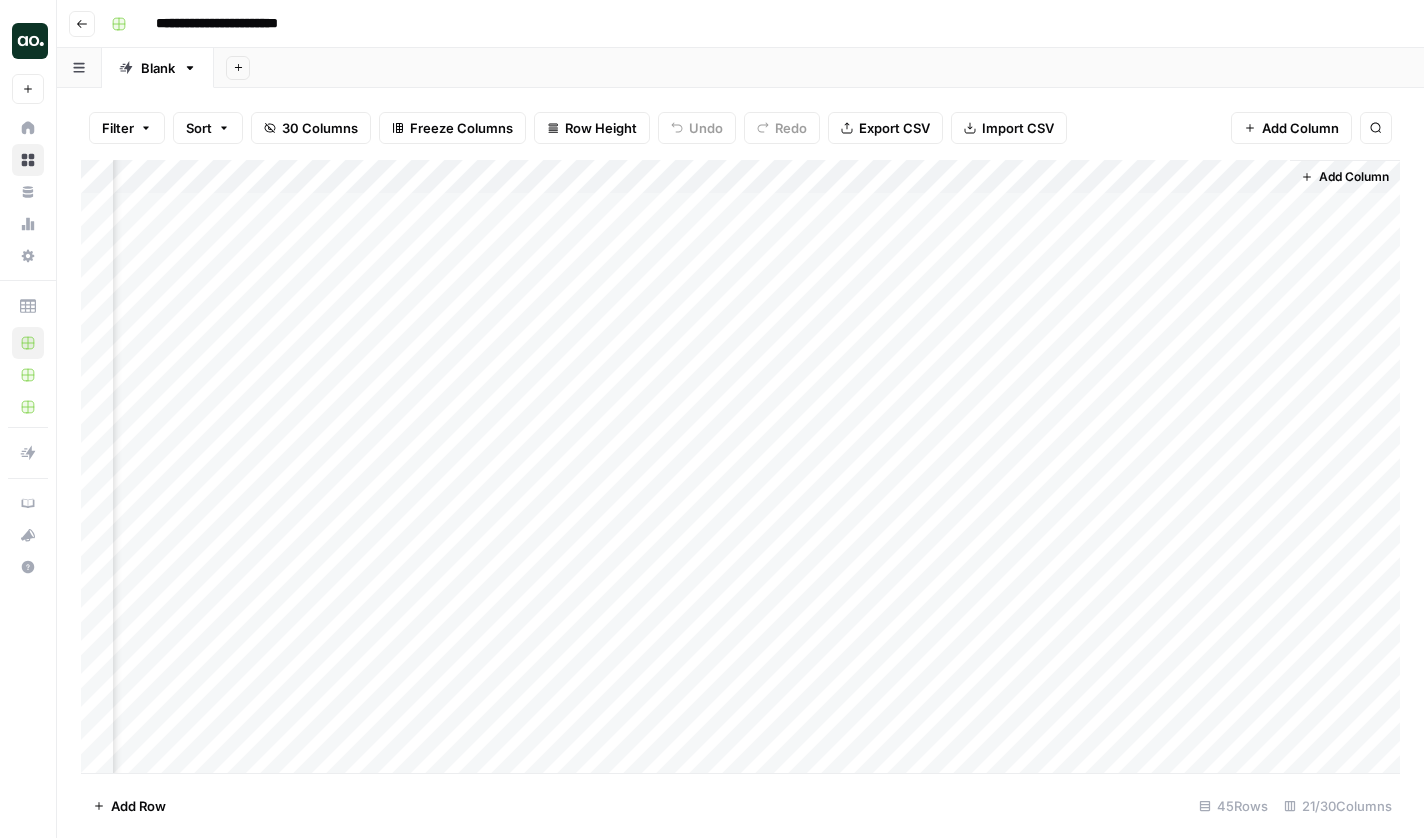 click on "Add Column" at bounding box center [740, 469] 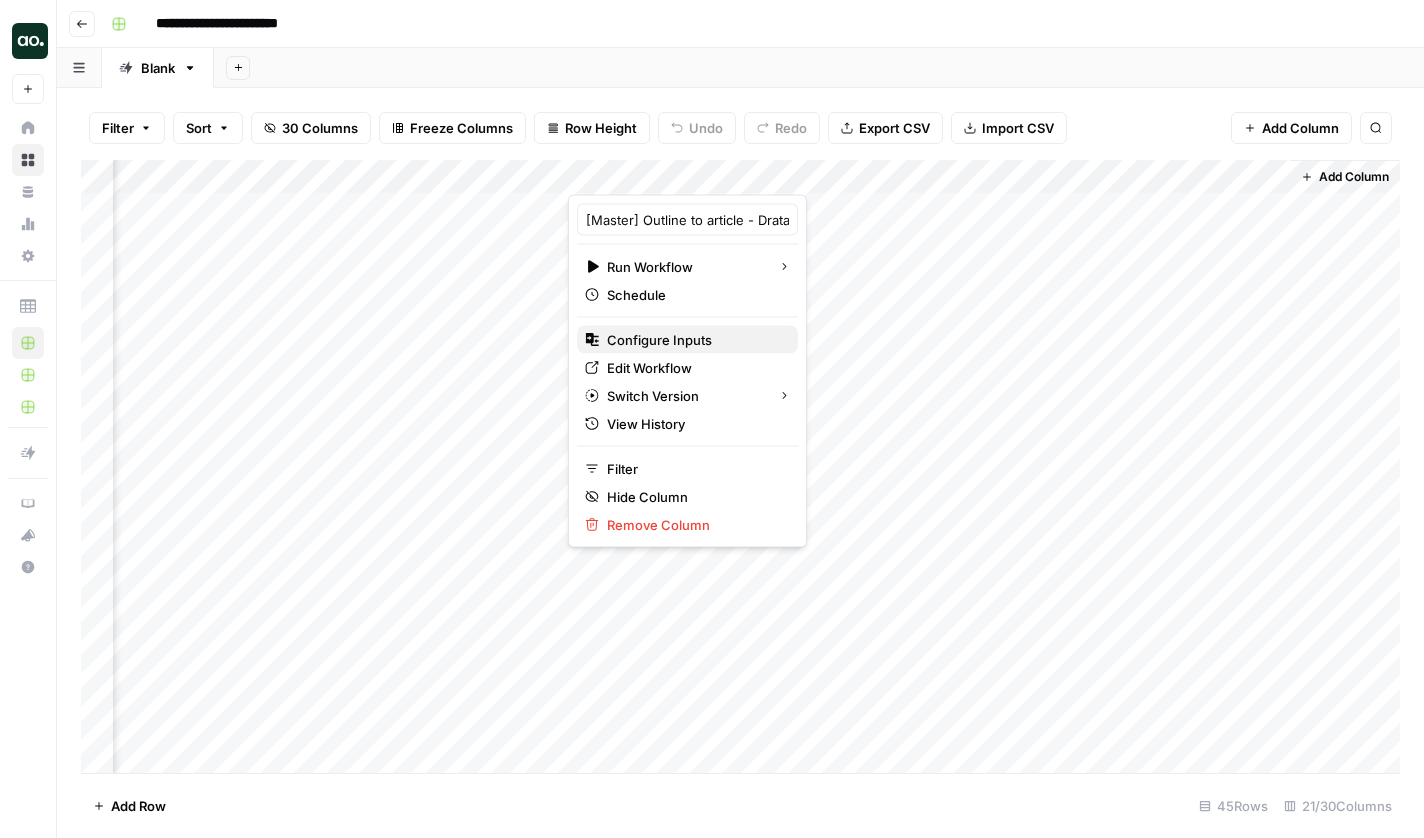 click on "Configure Inputs" at bounding box center [694, 340] 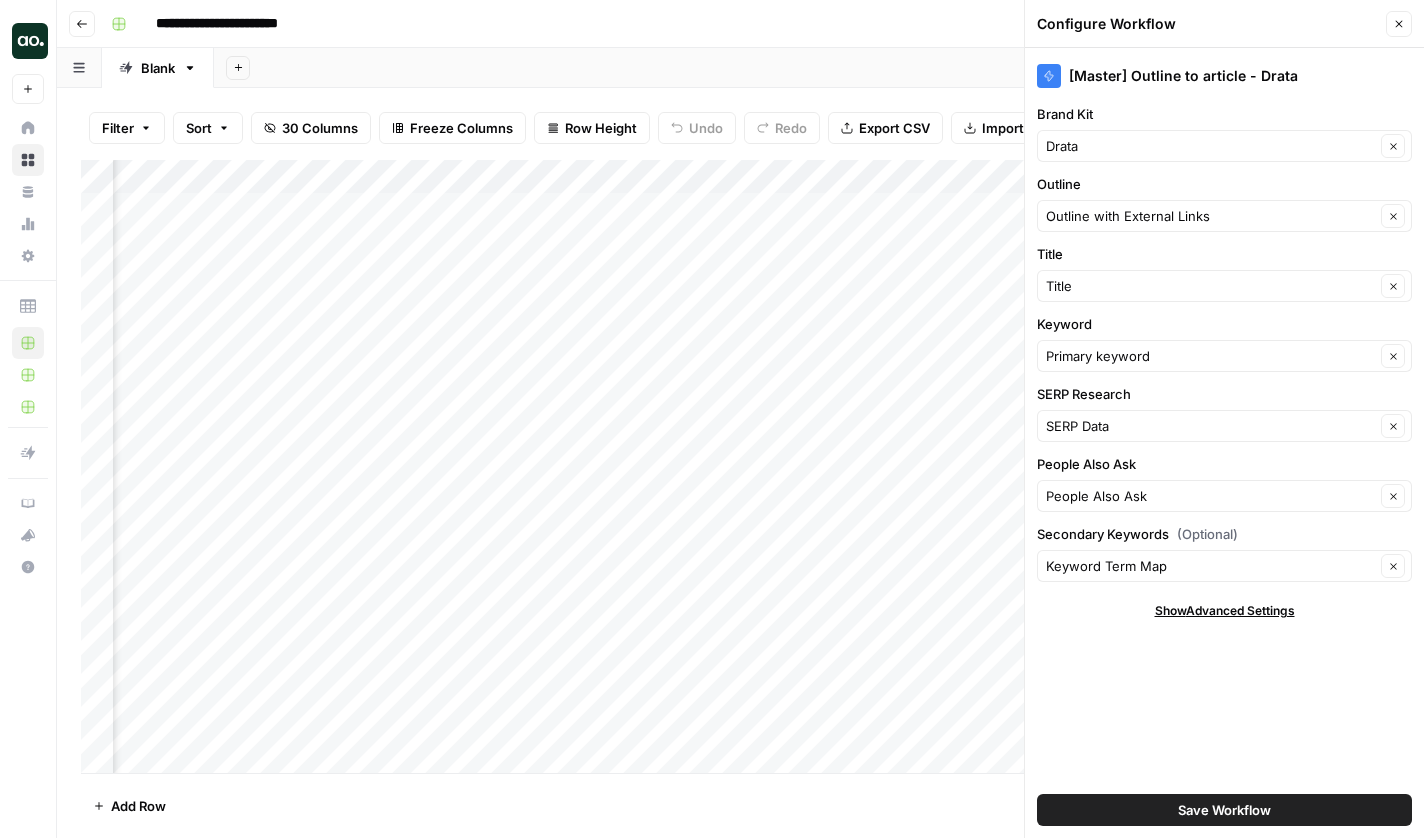 click on "Add Column" at bounding box center (740, 469) 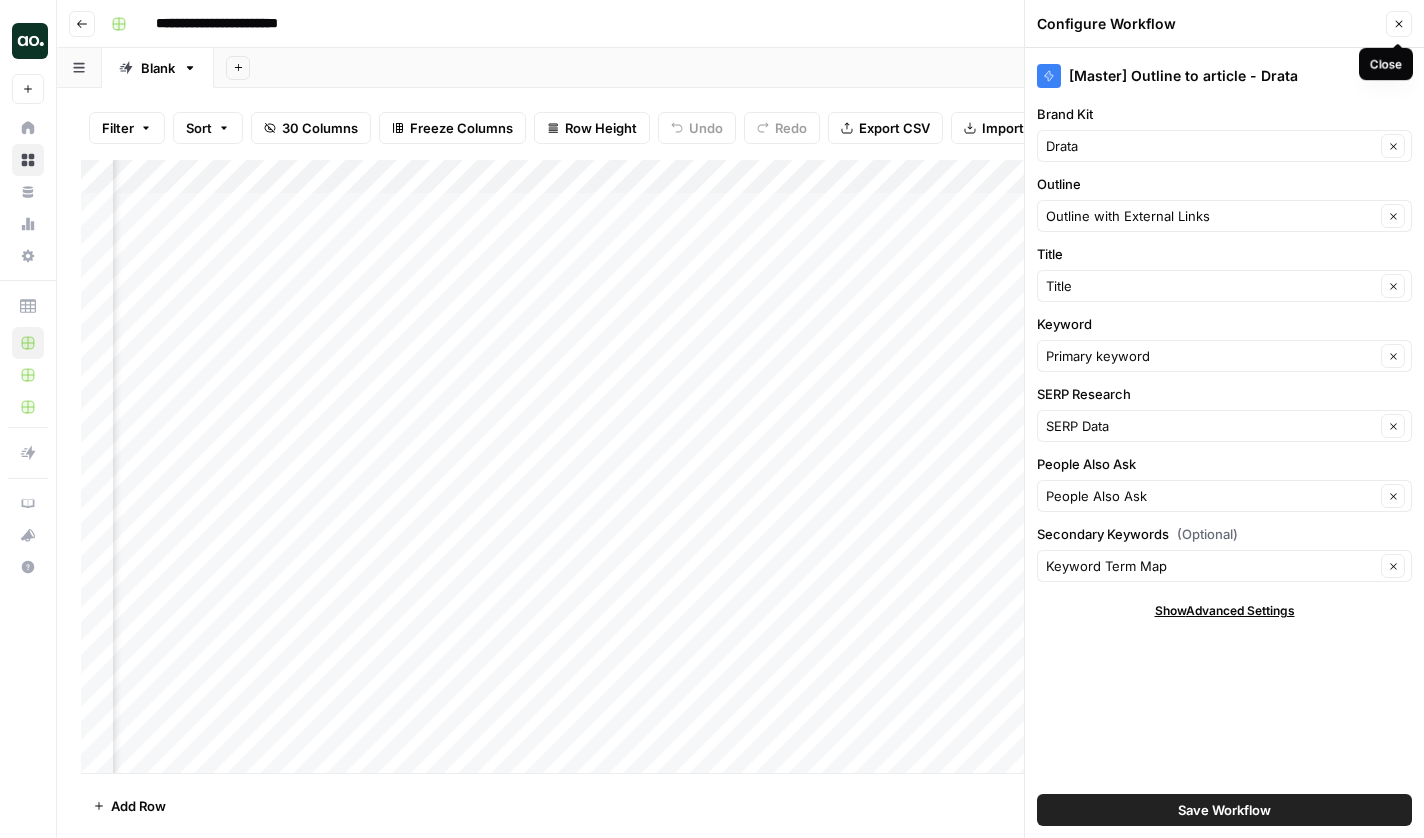 click on "Close" at bounding box center [1399, 24] 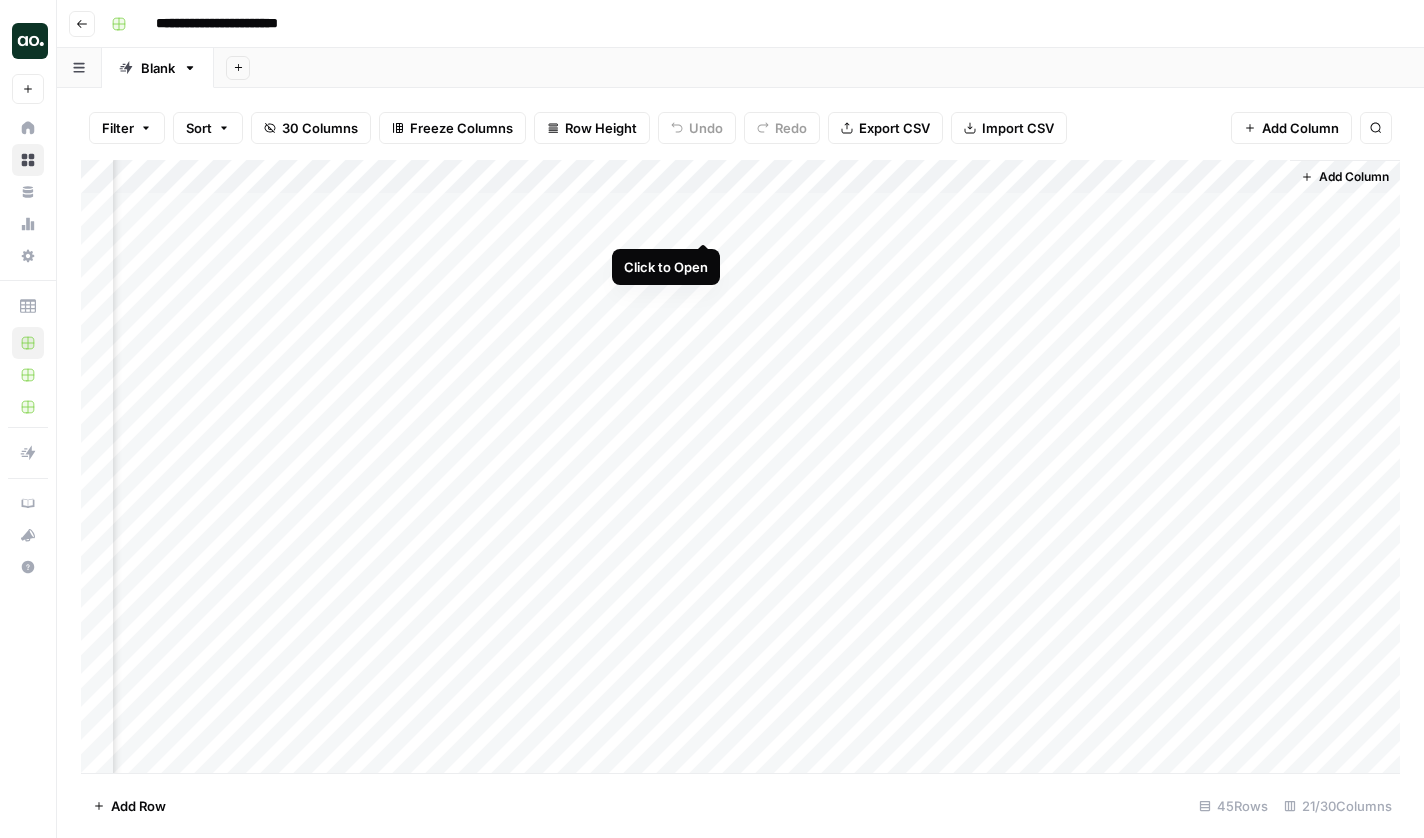 click on "Add Column" at bounding box center (740, 469) 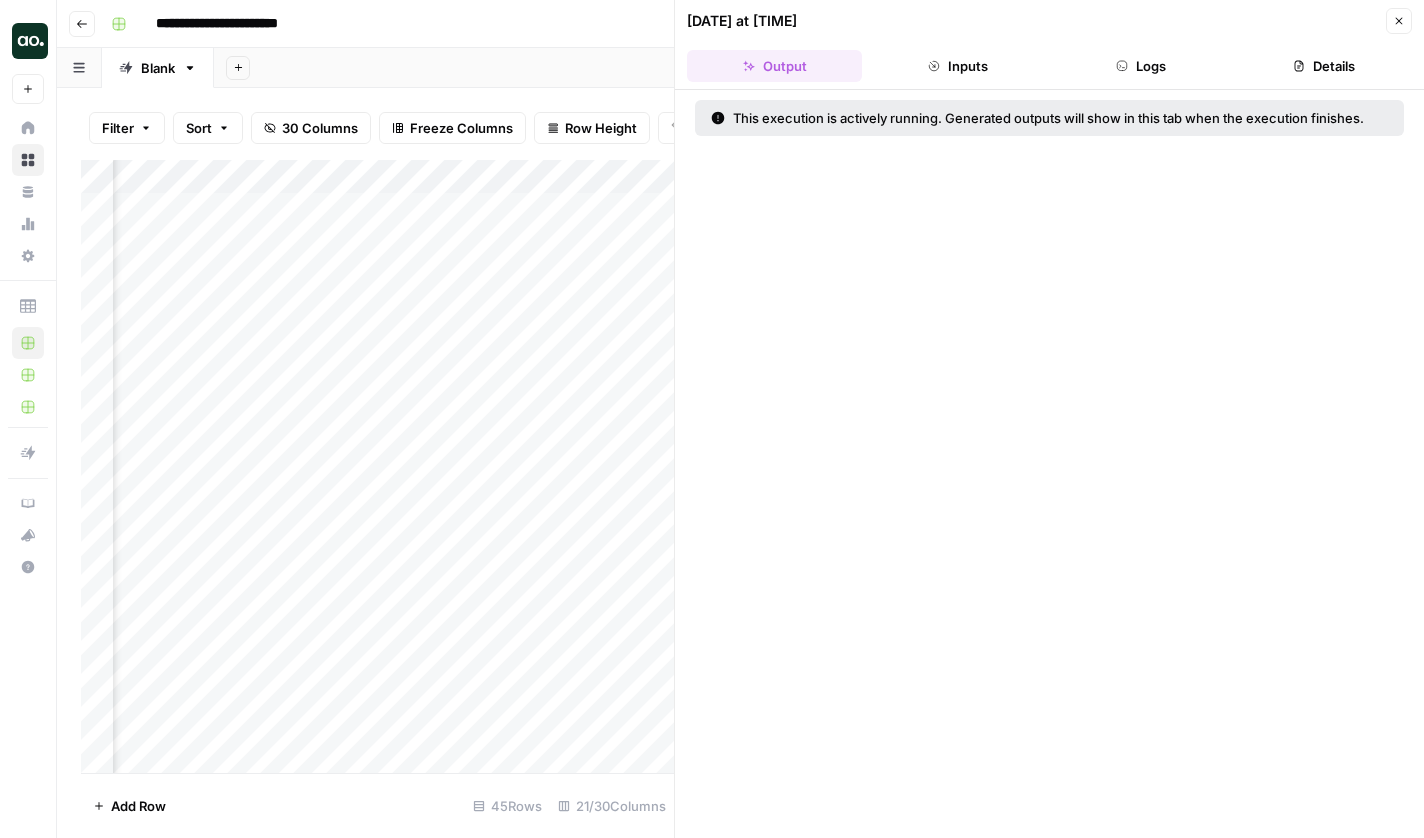 click on "Logs" at bounding box center [1141, 66] 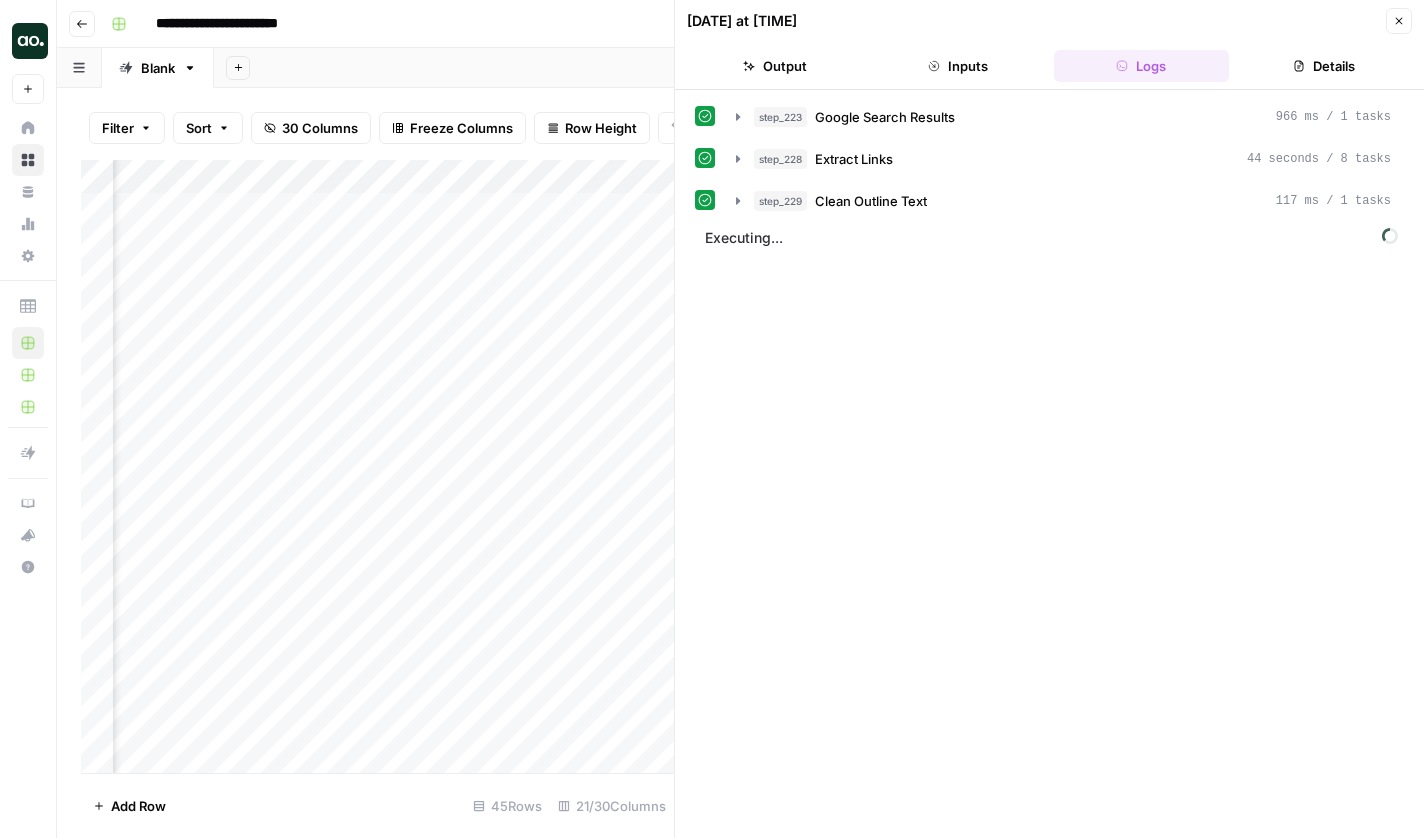click 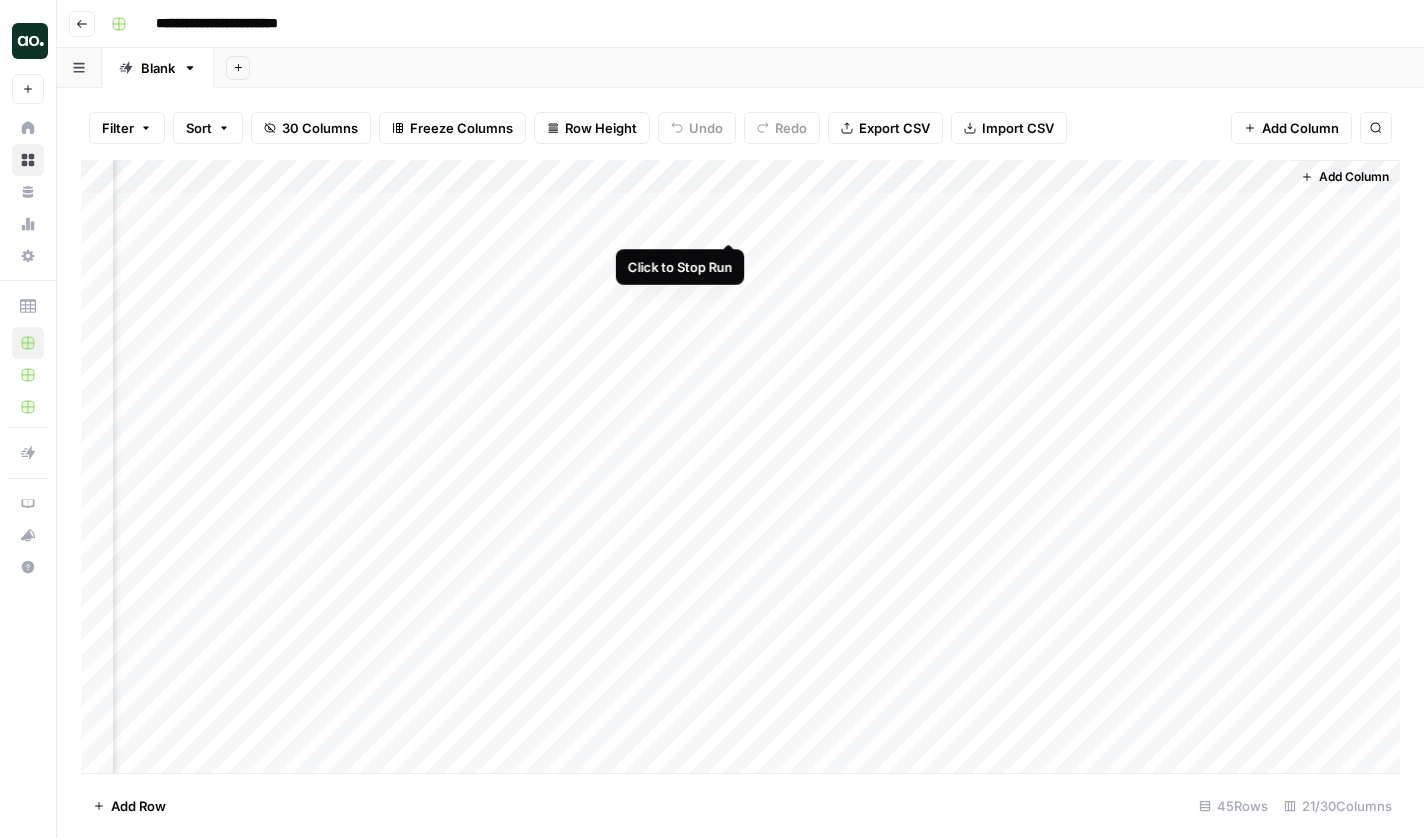 click on "Add Column" at bounding box center [740, 469] 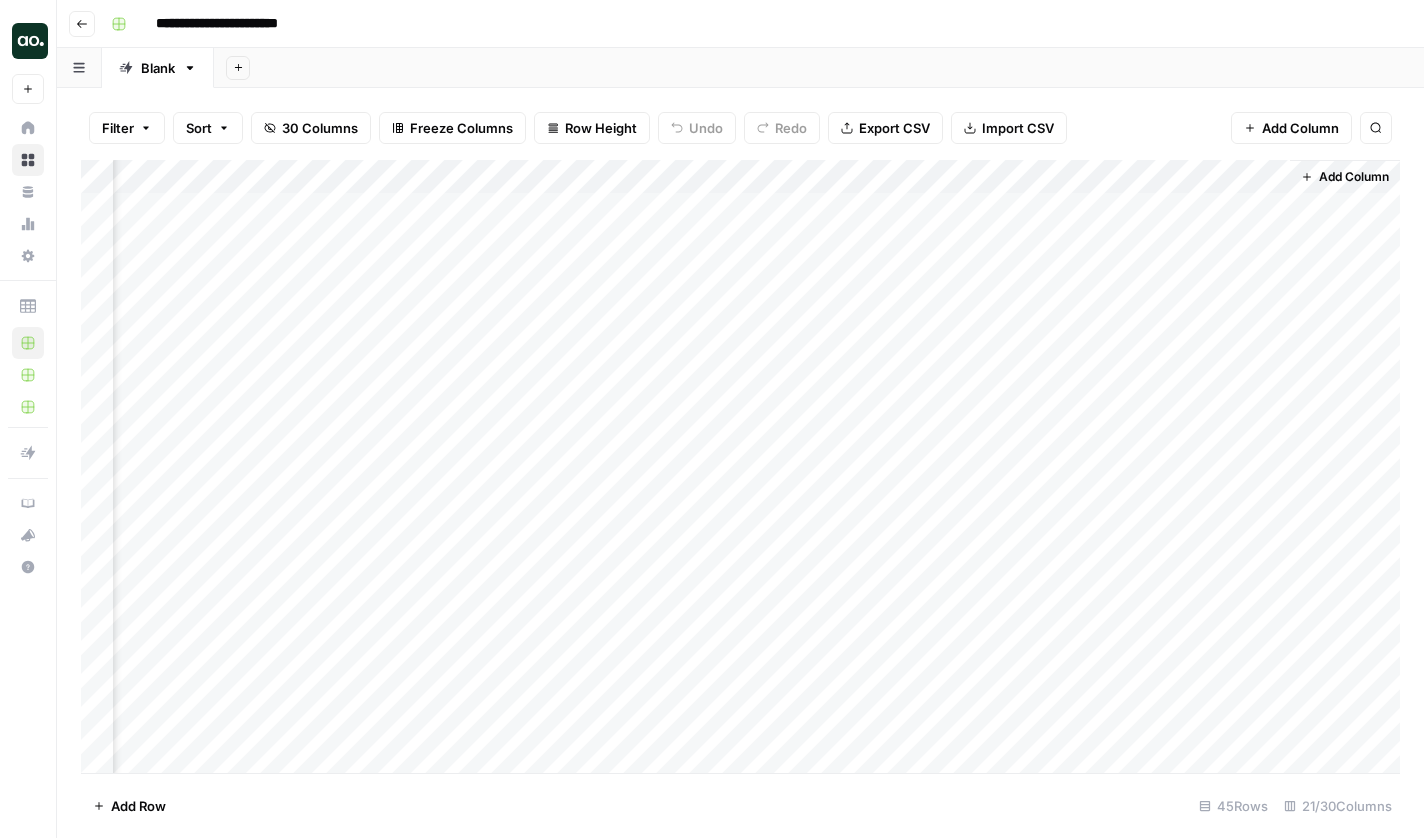 click on "Add Column" at bounding box center [740, 469] 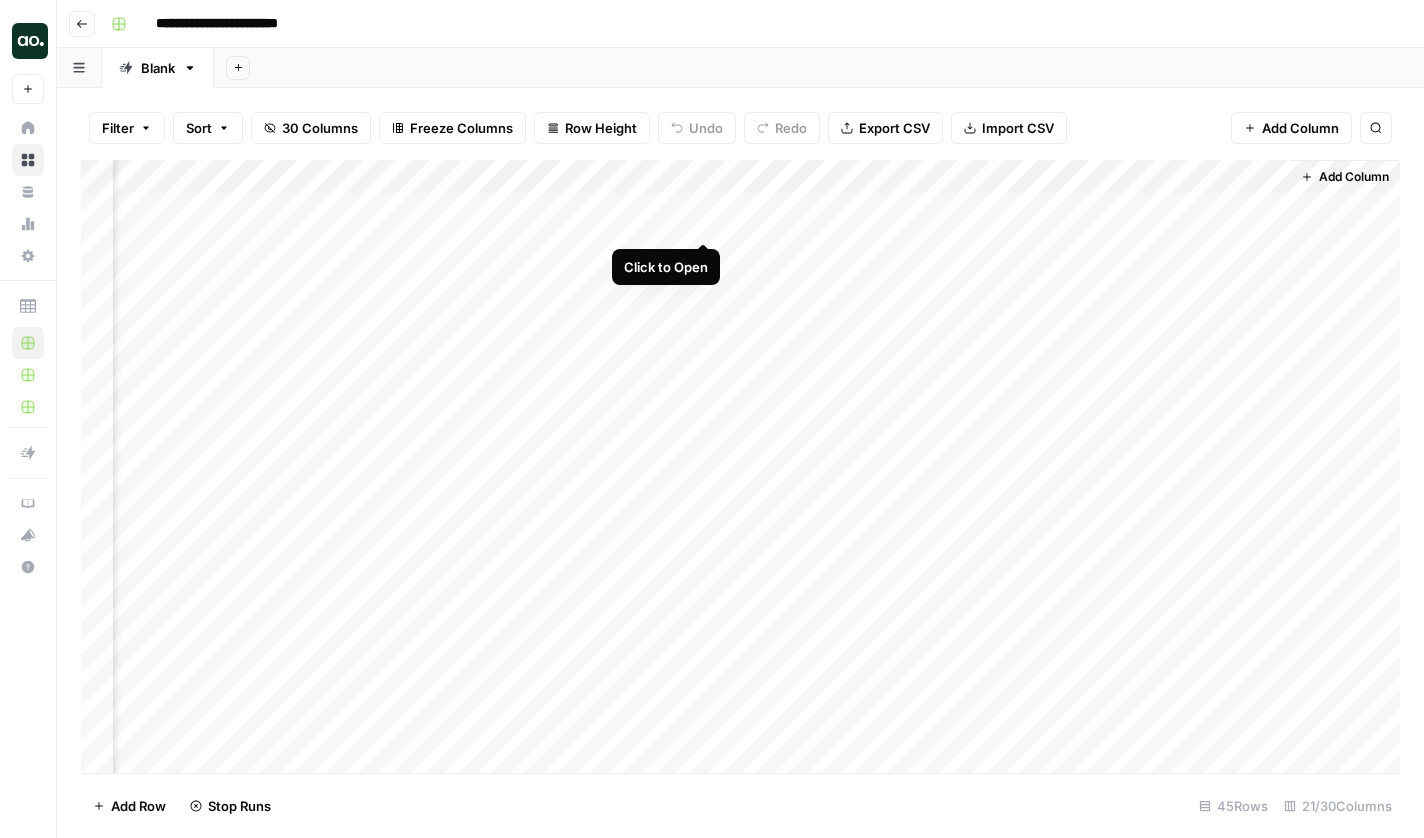 click on "Add Column" at bounding box center [740, 469] 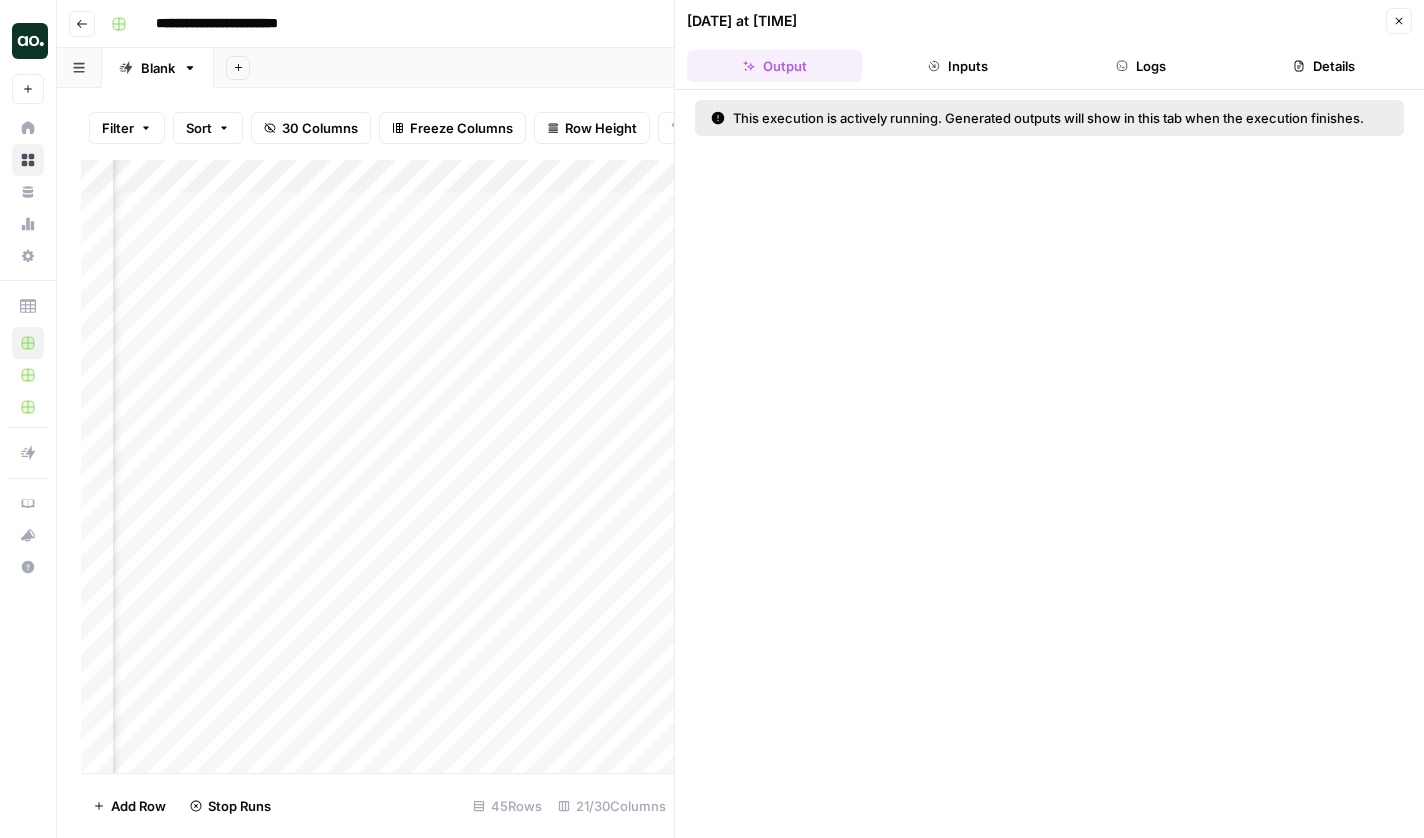 click 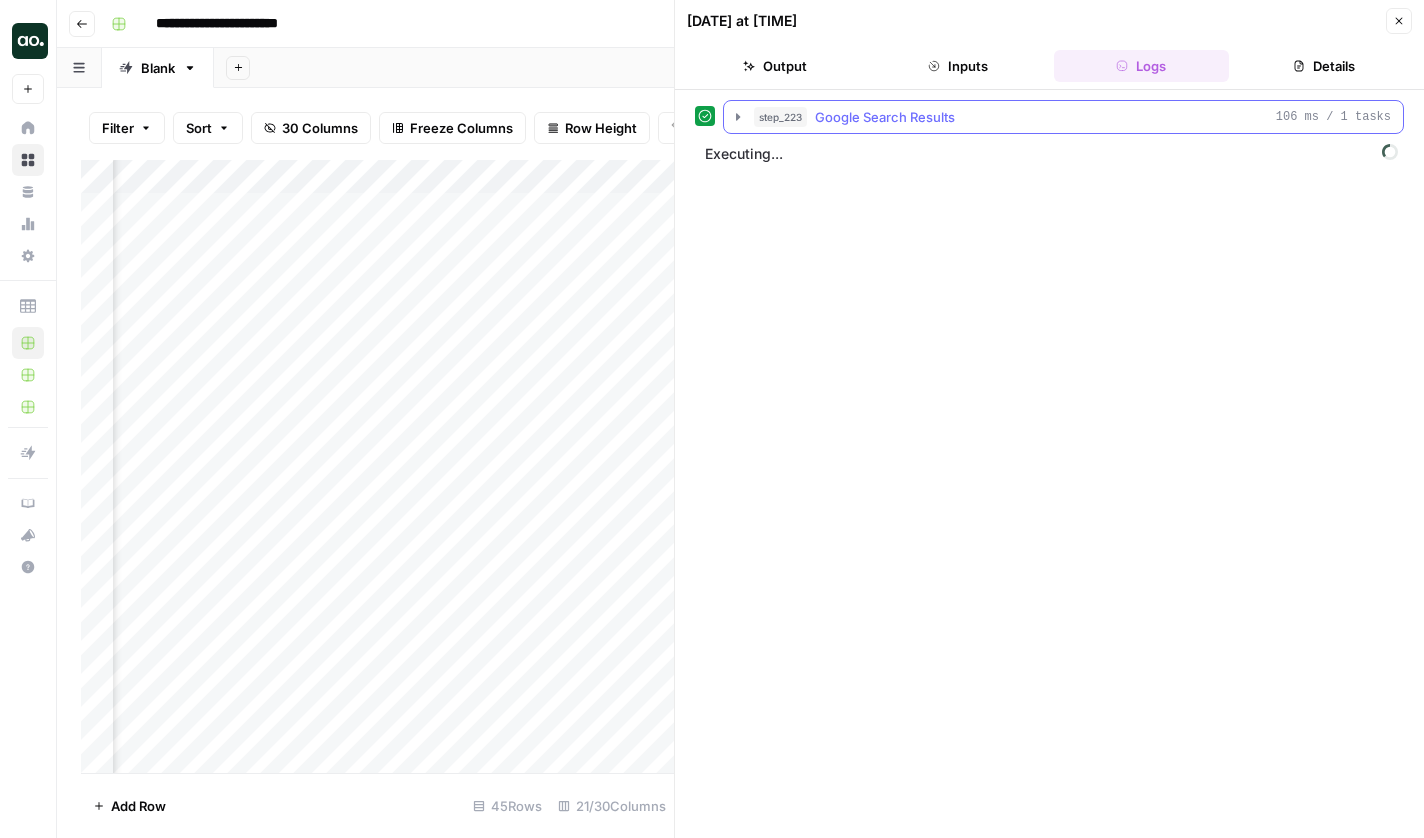 click 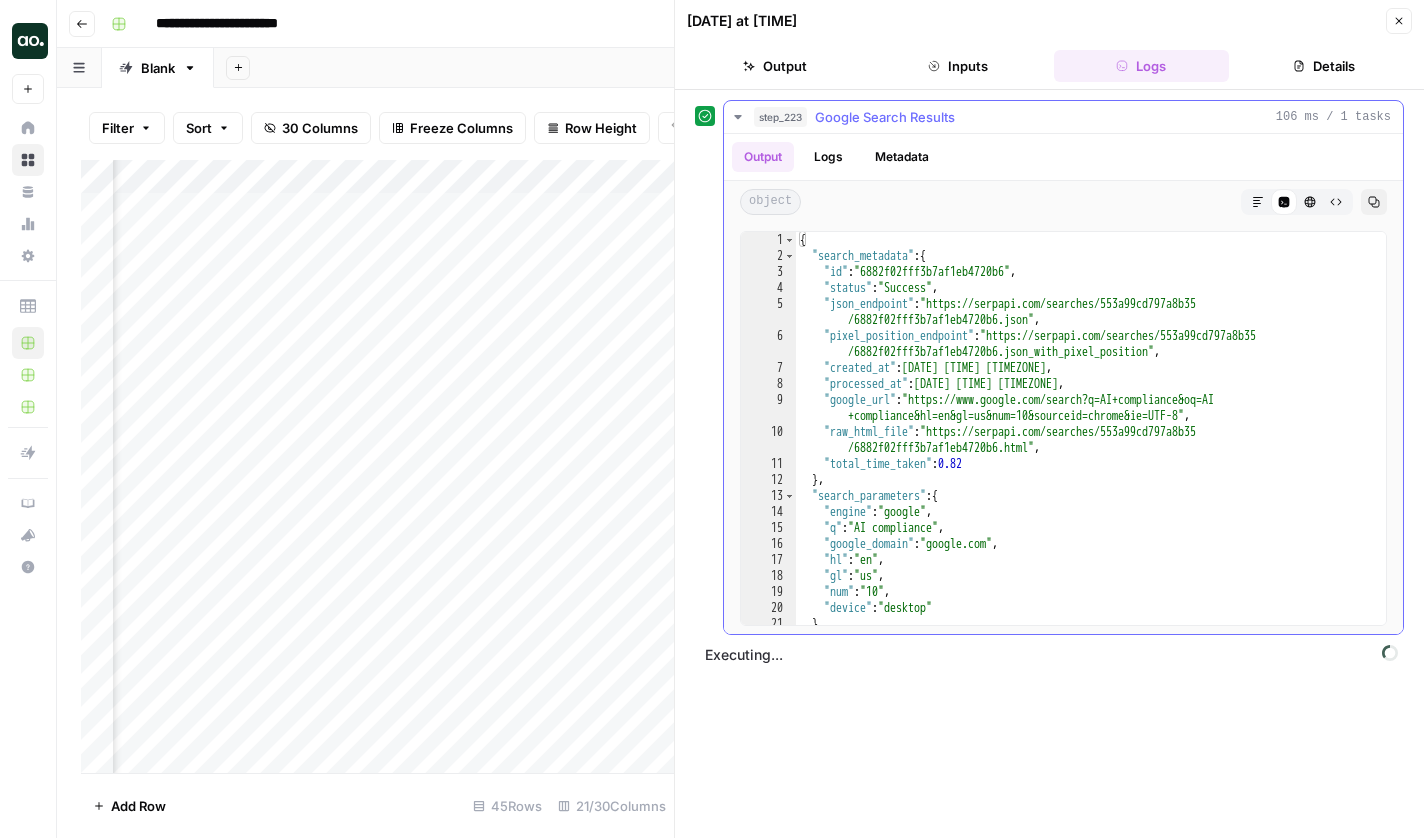 click 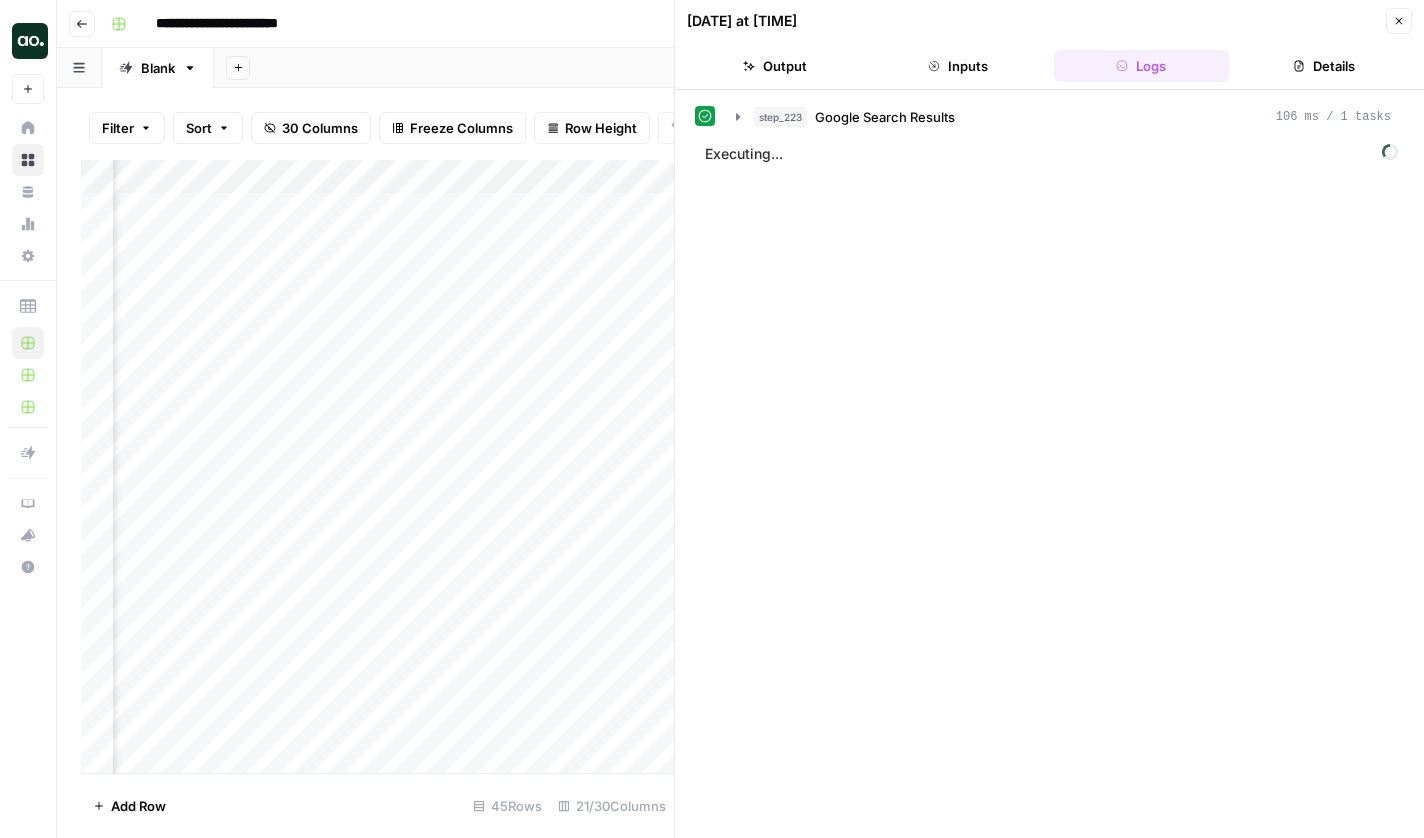 scroll, scrollTop: 0, scrollLeft: 2880, axis: horizontal 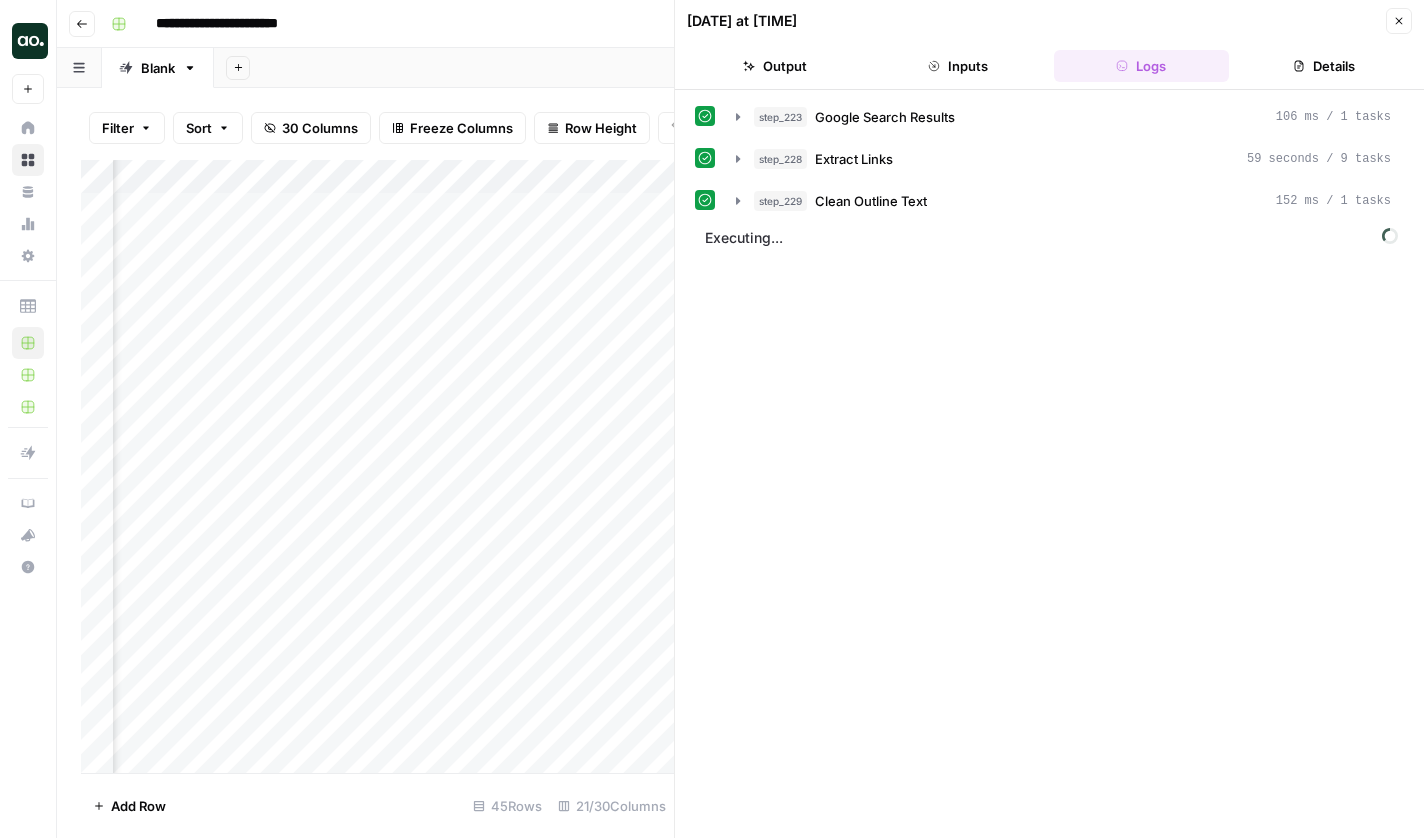 click on "Add Column" at bounding box center [377, 469] 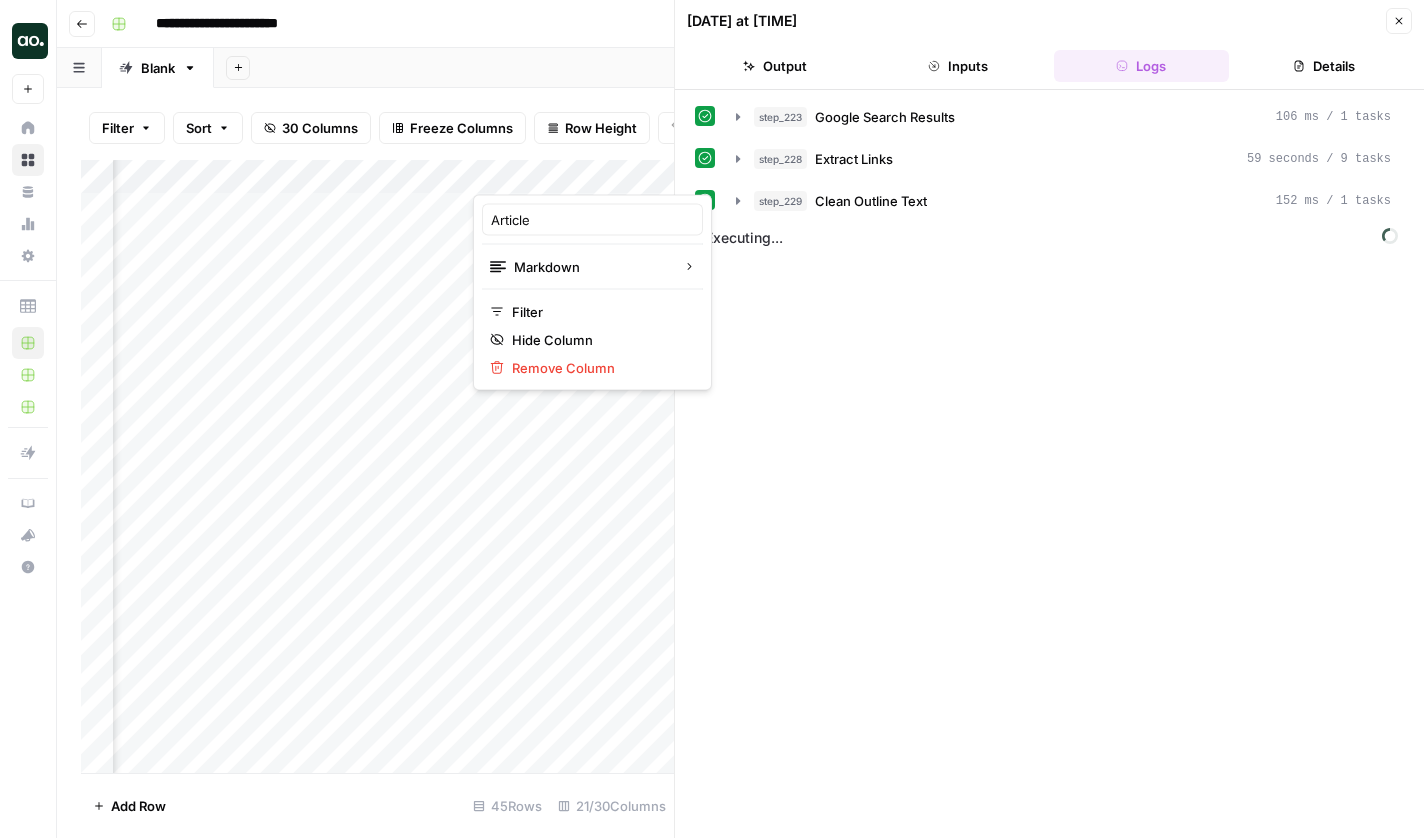click on "Add Column" at bounding box center (377, 469) 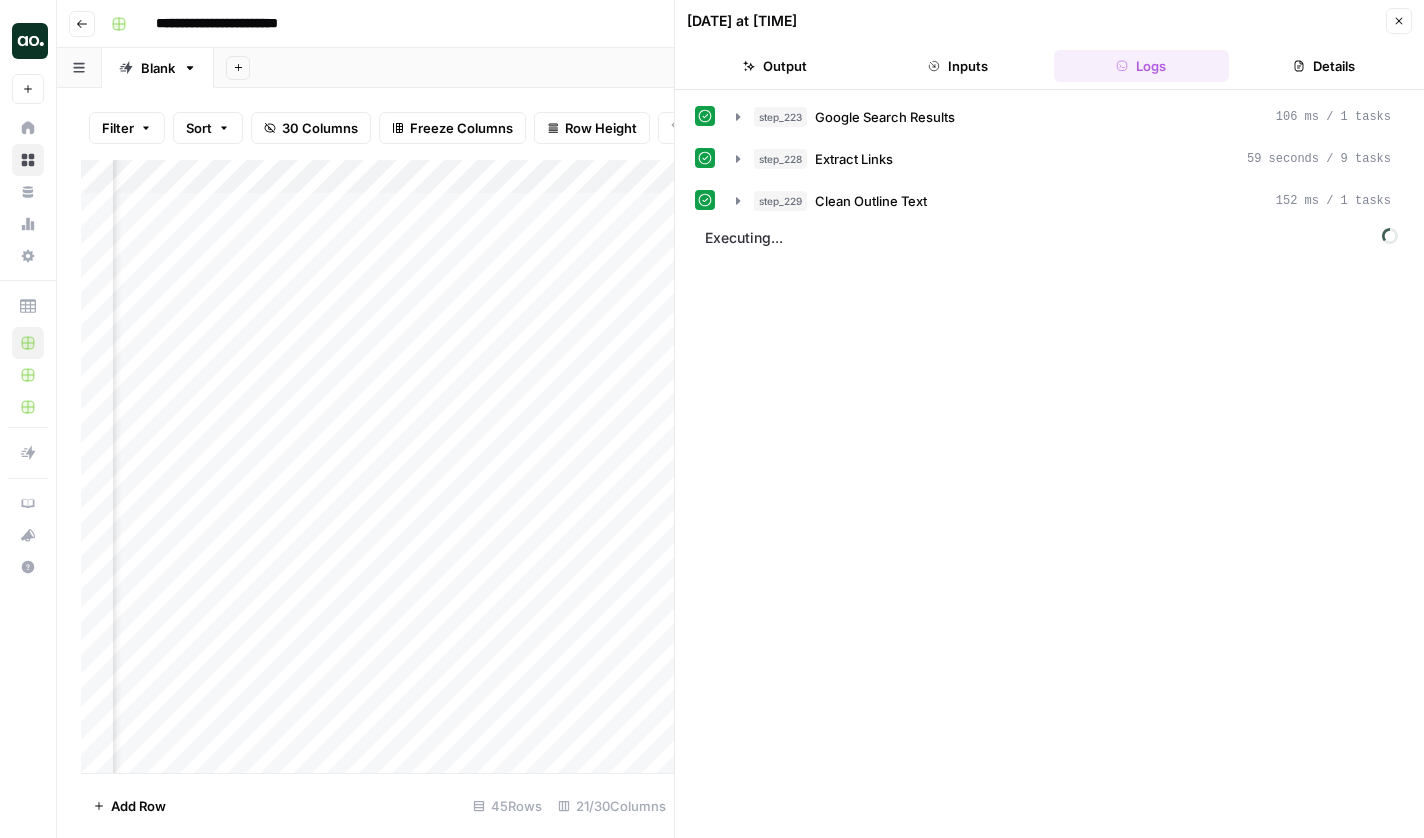 click on "Add Column" at bounding box center [377, 469] 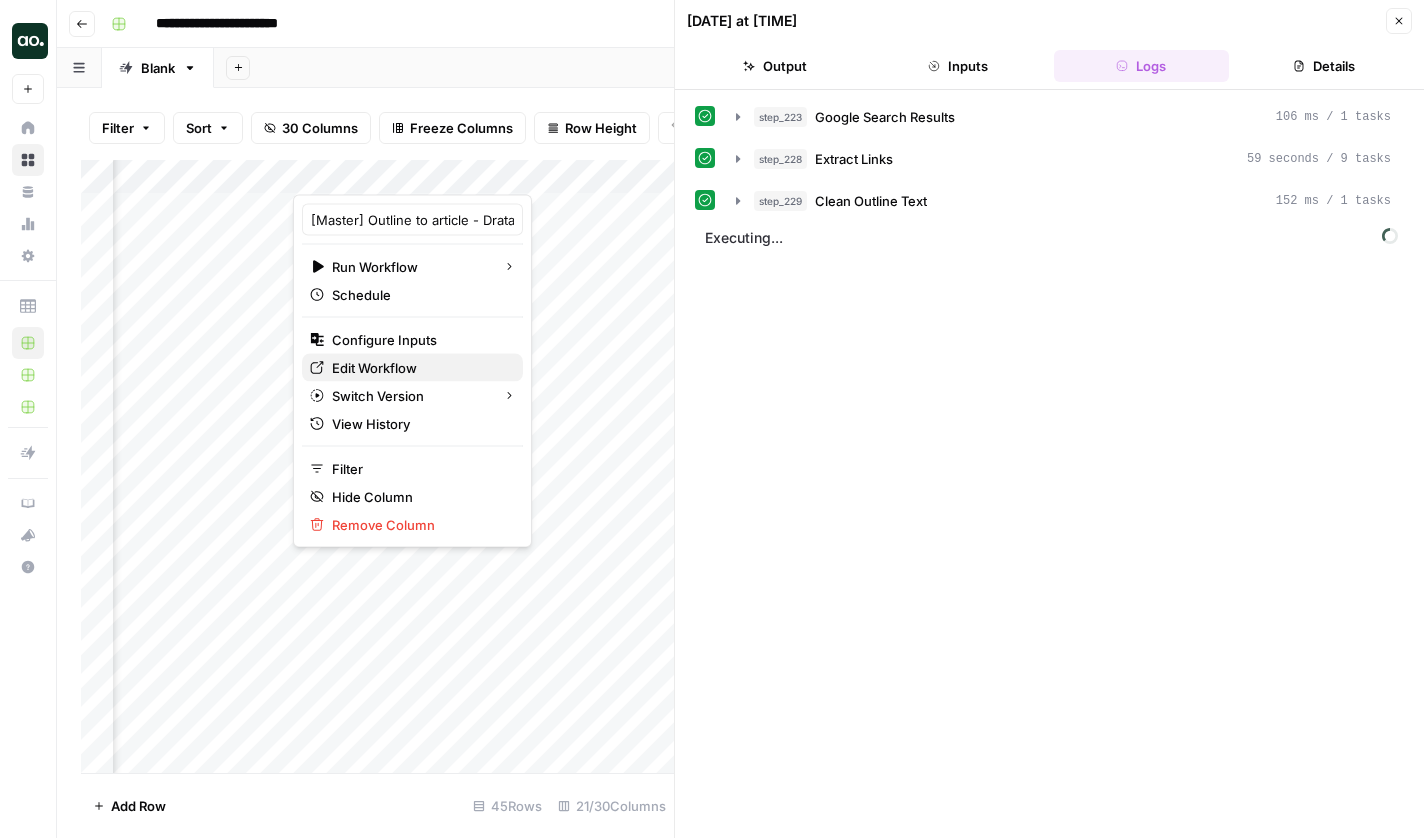 click on "Edit Workflow" at bounding box center [419, 368] 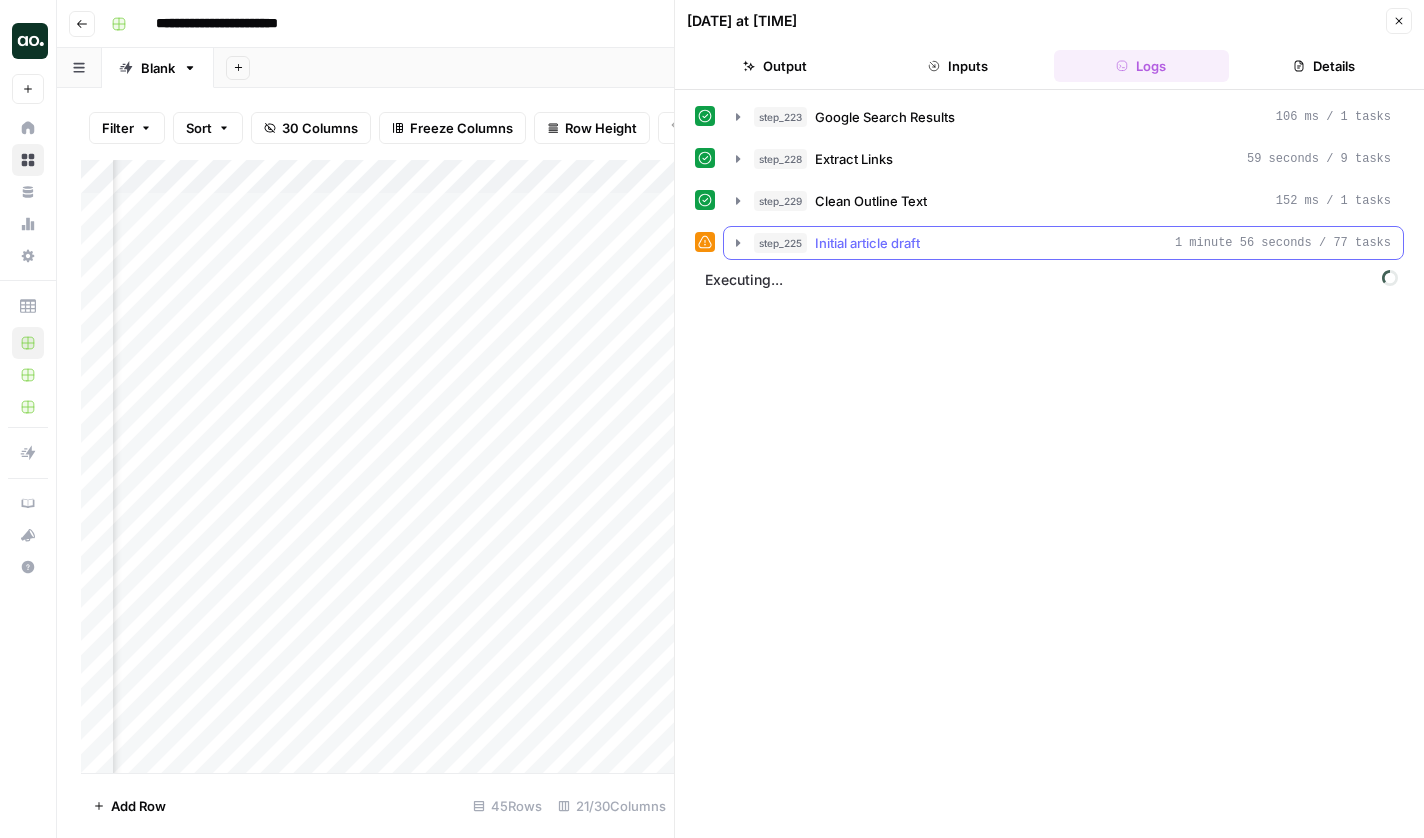 click 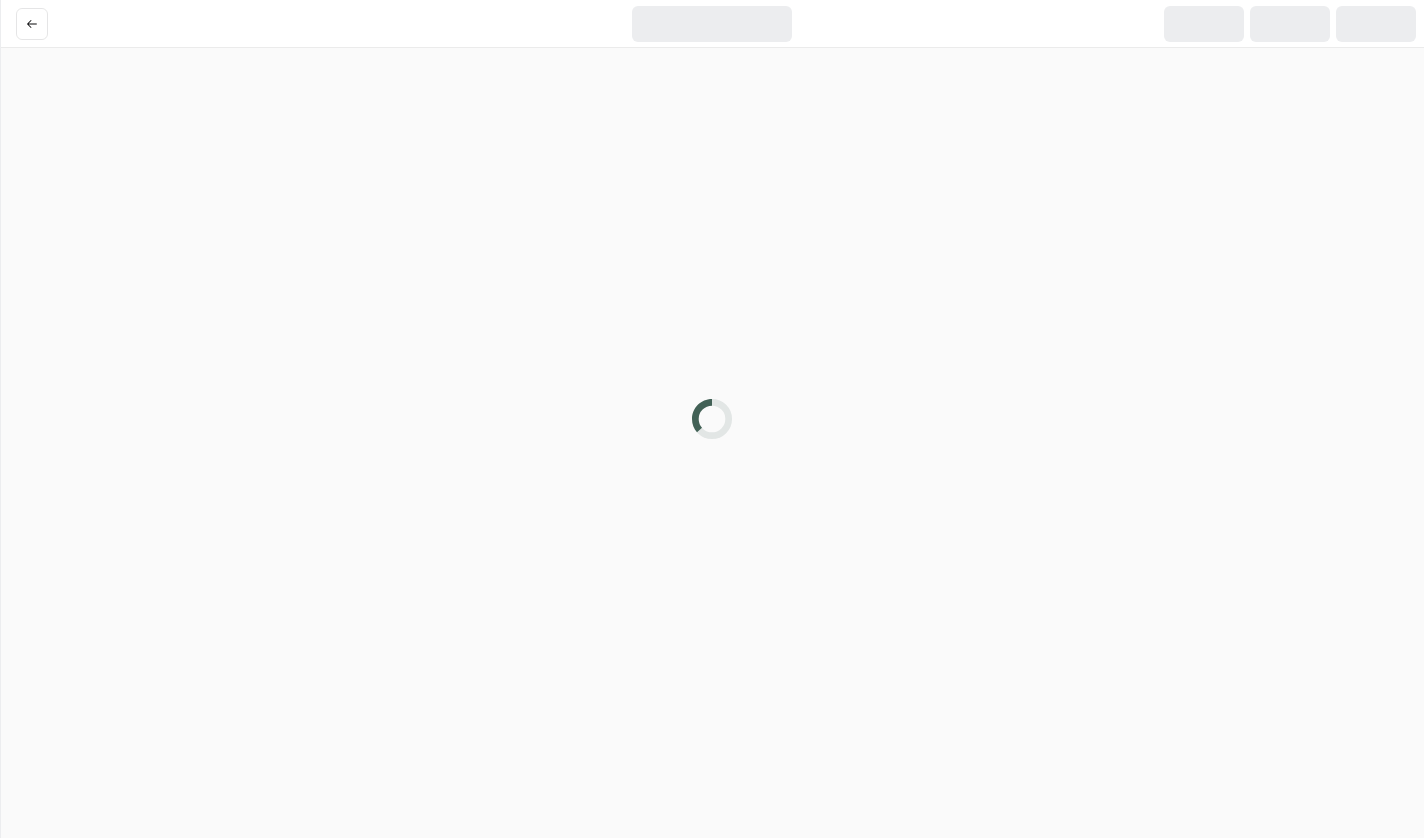 scroll, scrollTop: 0, scrollLeft: 0, axis: both 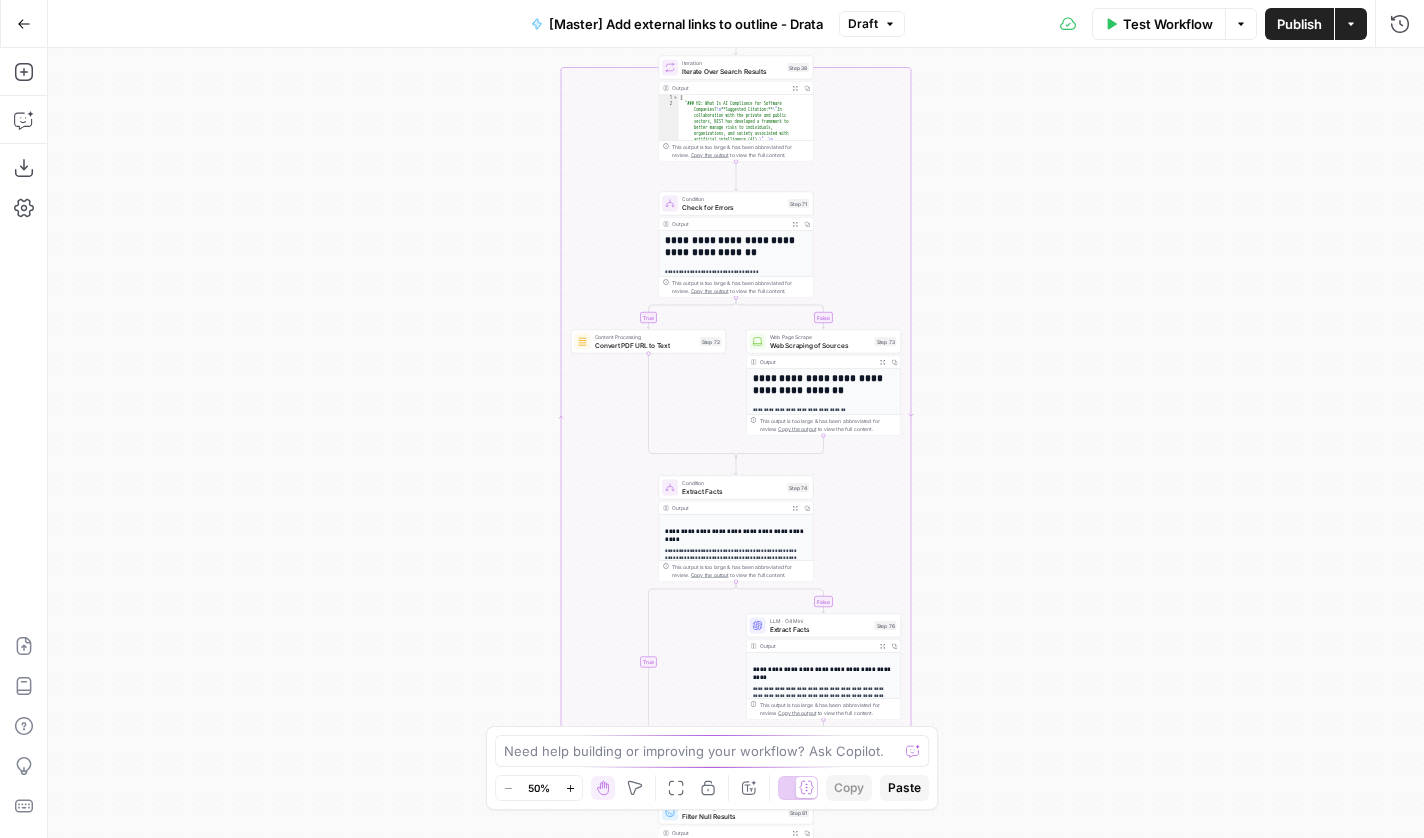 drag, startPoint x: 981, startPoint y: 227, endPoint x: 981, endPoint y: 475, distance: 248 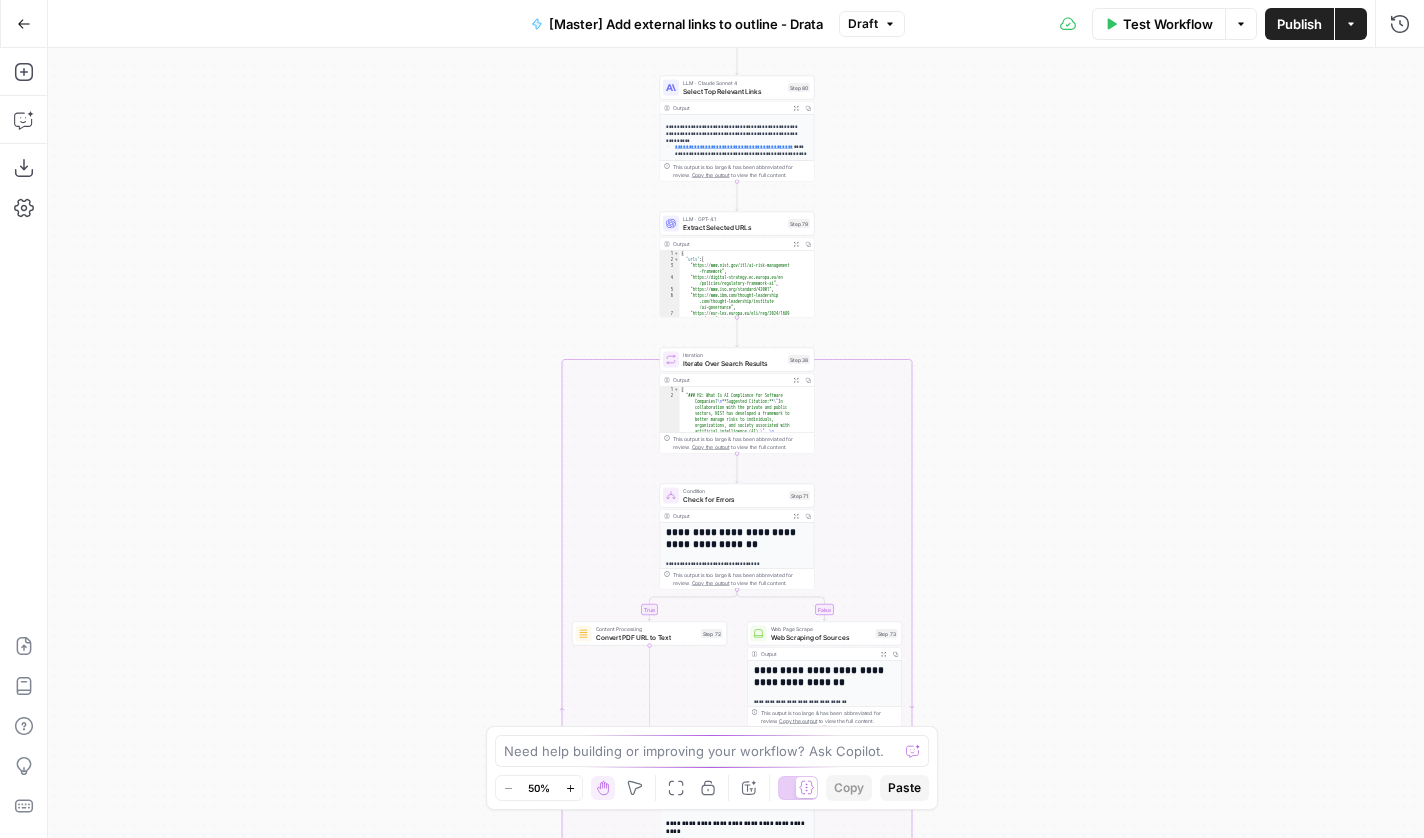 drag, startPoint x: 982, startPoint y: 251, endPoint x: 993, endPoint y: 583, distance: 332.1822 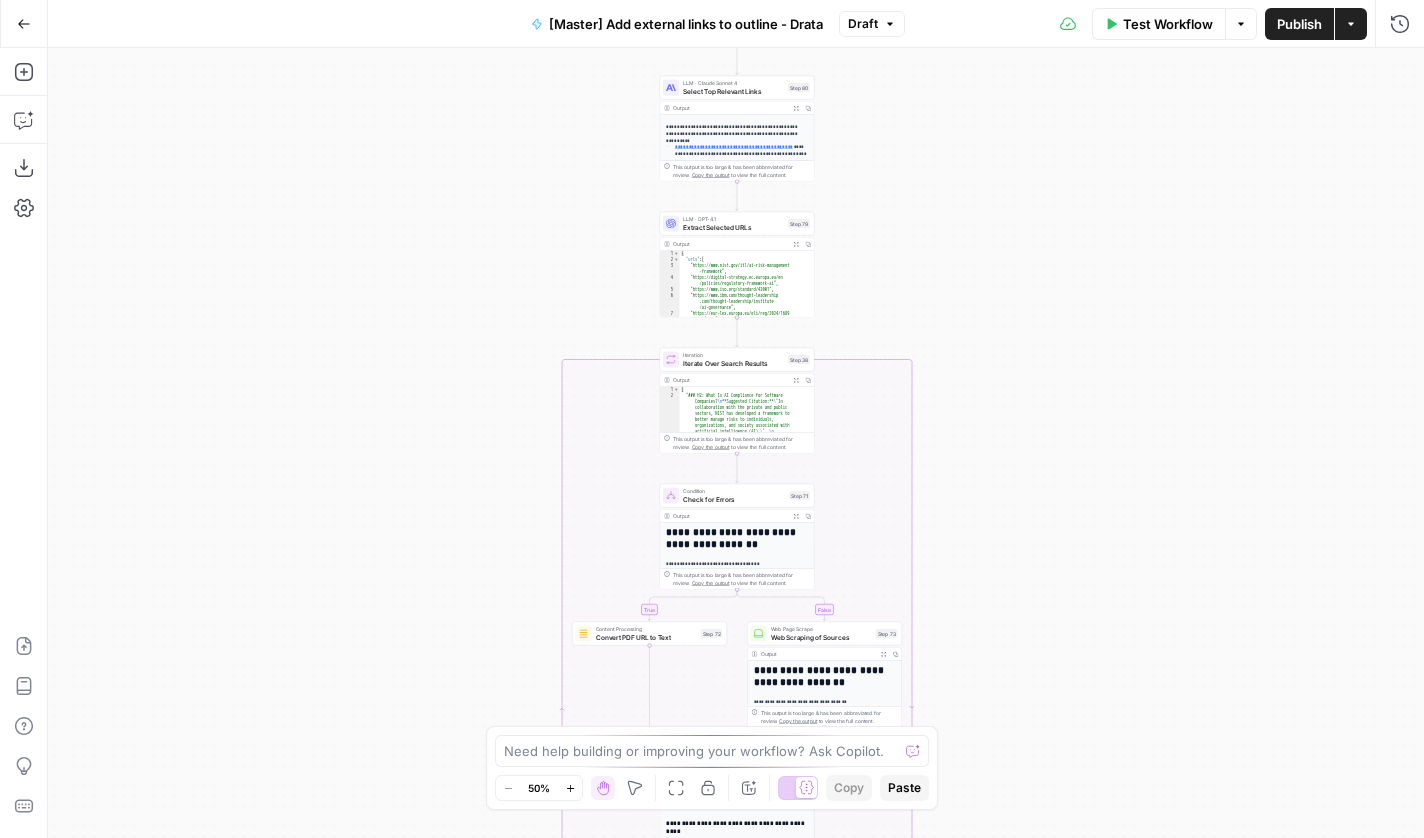 click on "**********" at bounding box center (736, 443) 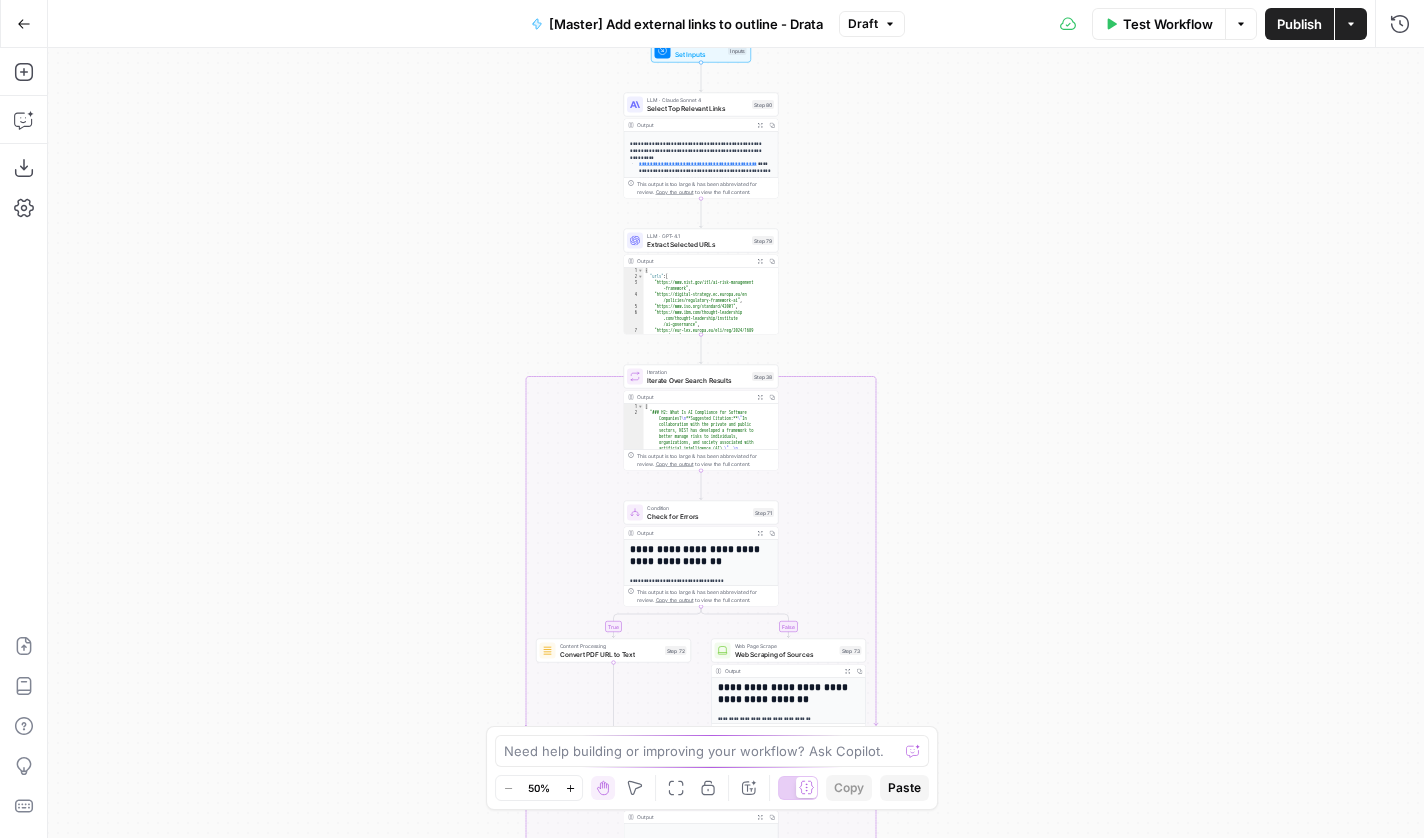 drag, startPoint x: 998, startPoint y: 271, endPoint x: 952, endPoint y: 233, distance: 59.665737 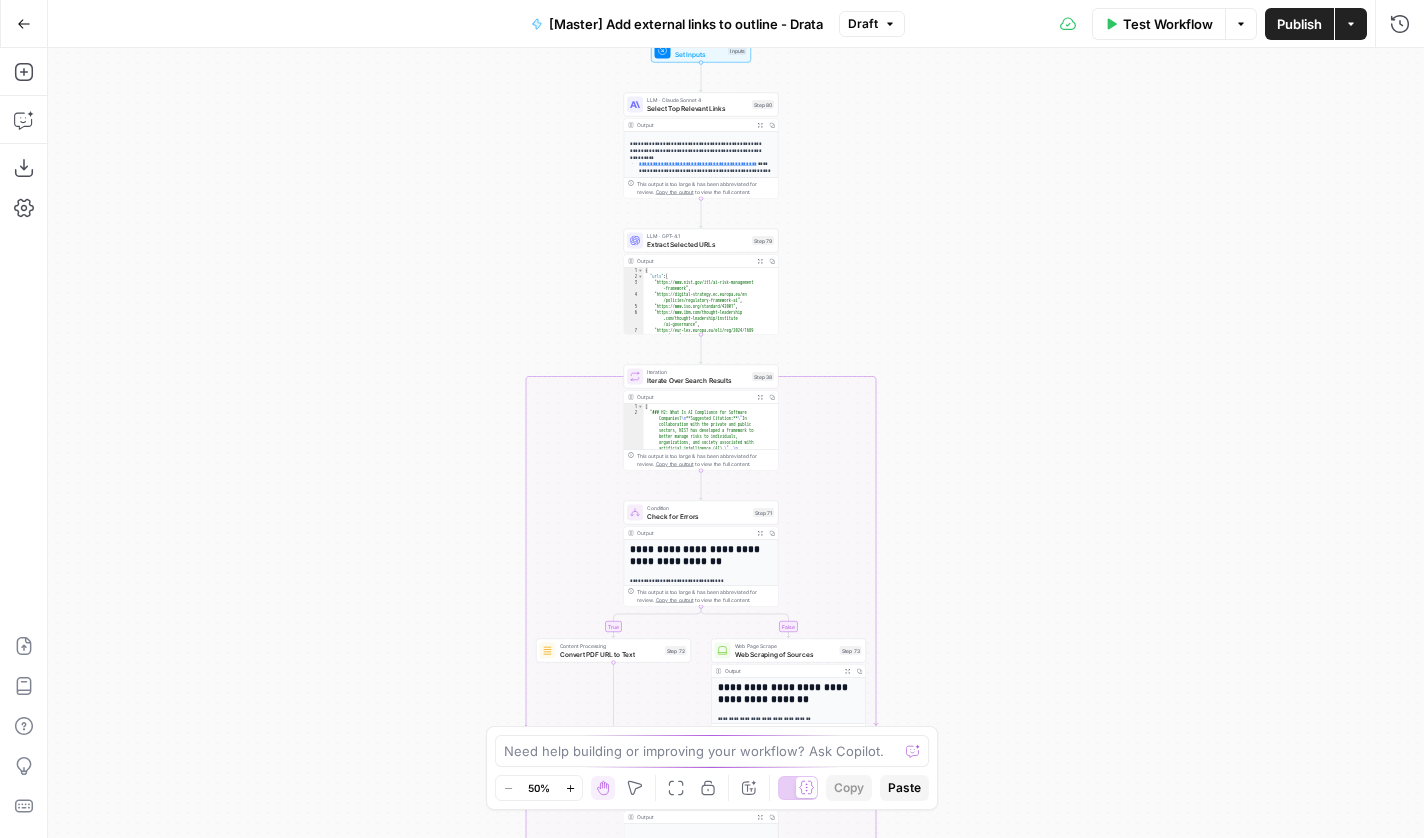 click on "**********" at bounding box center [736, 443] 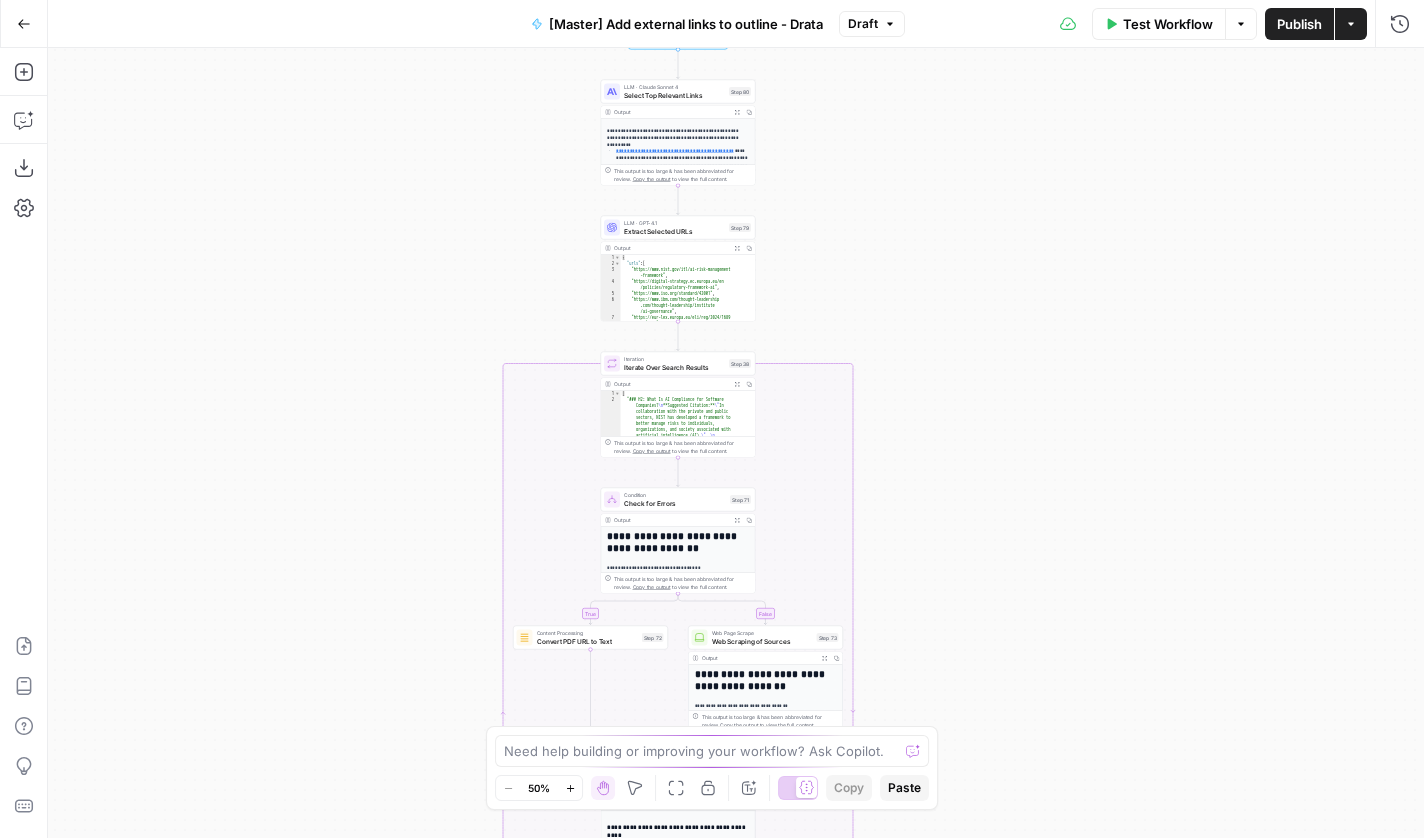 drag, startPoint x: 972, startPoint y: 471, endPoint x: 944, endPoint y: 498, distance: 38.8973 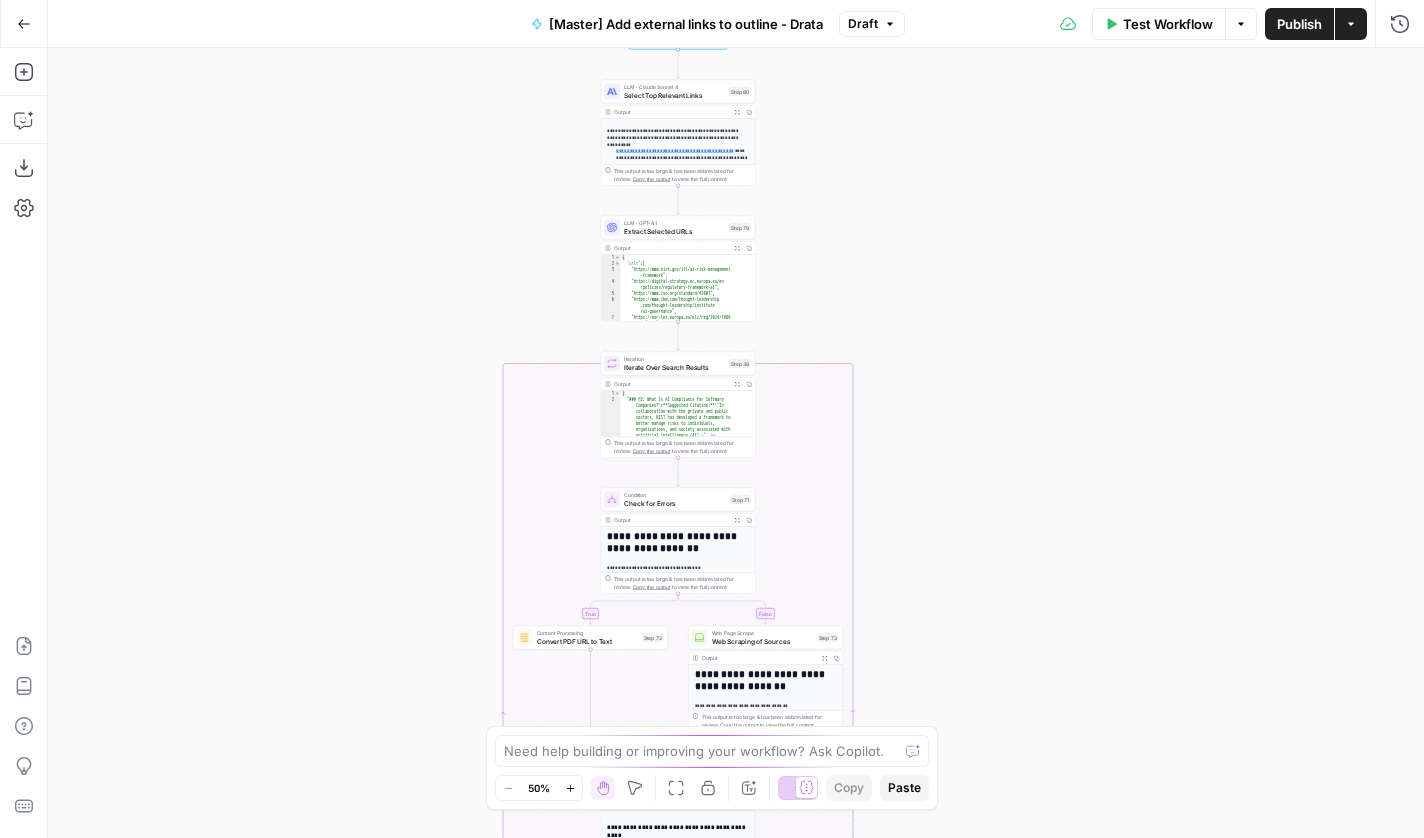 click on "**********" at bounding box center [736, 443] 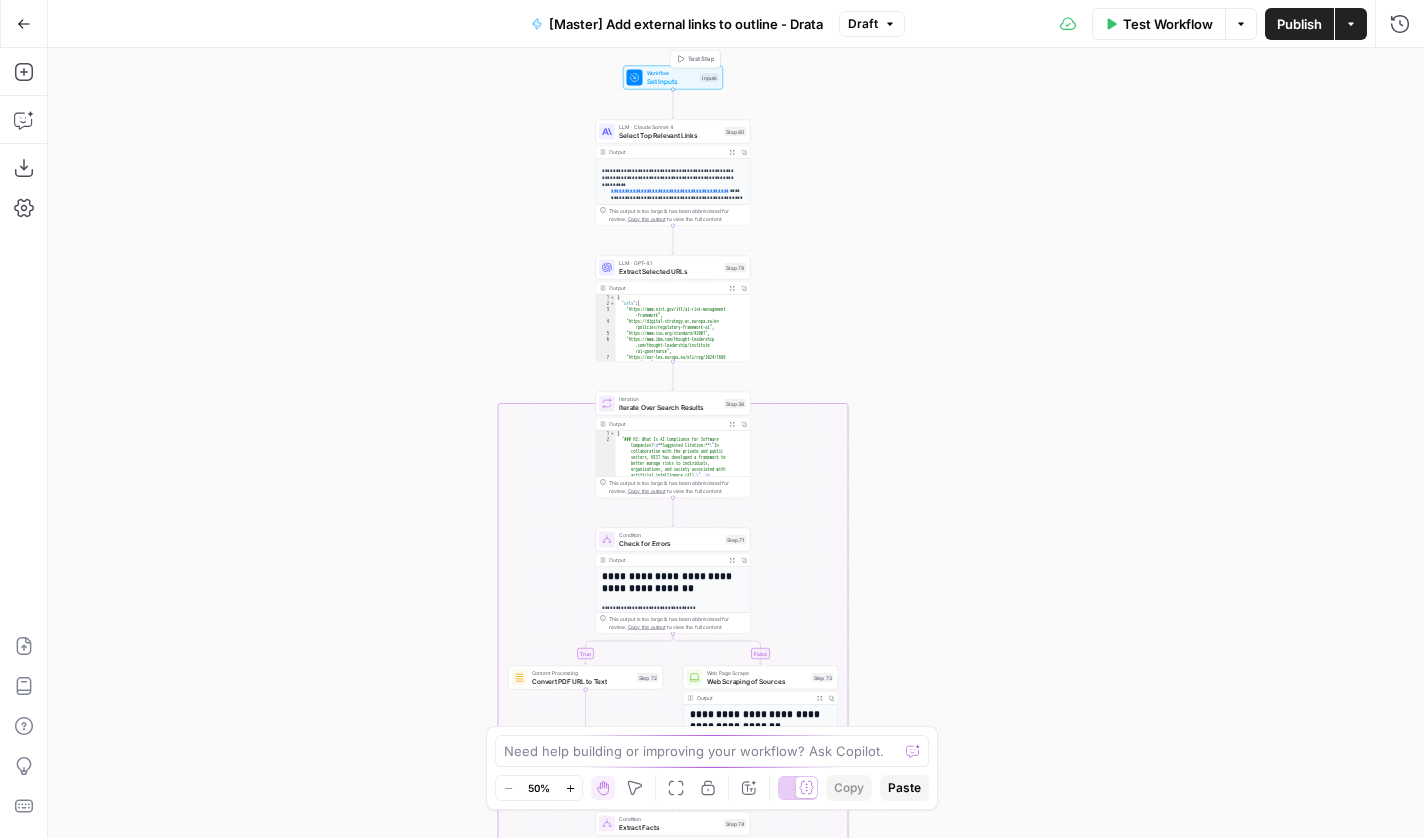 click on "Set Inputs" at bounding box center [672, 81] 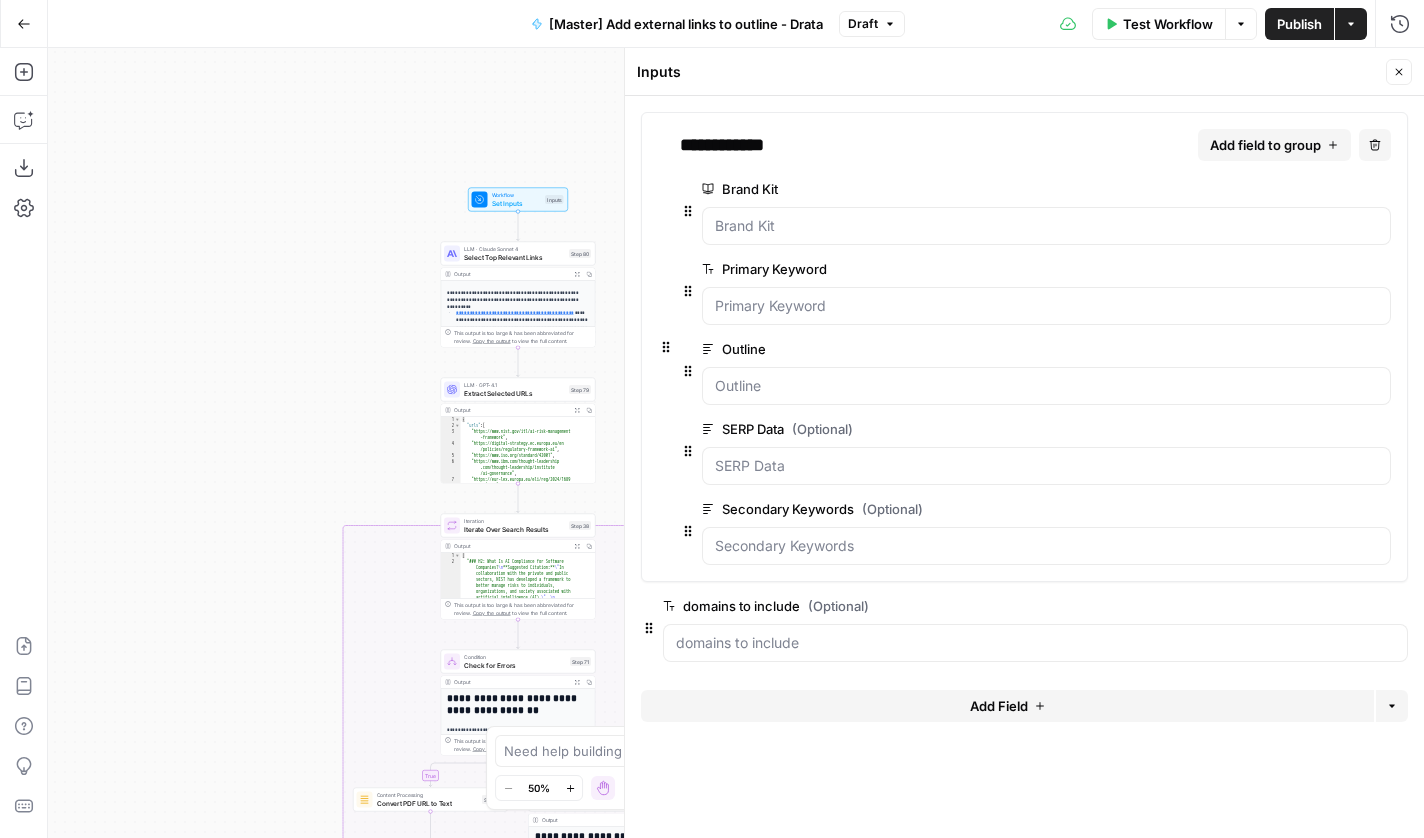 drag, startPoint x: 517, startPoint y: 164, endPoint x: 346, endPoint y: 296, distance: 216.02083 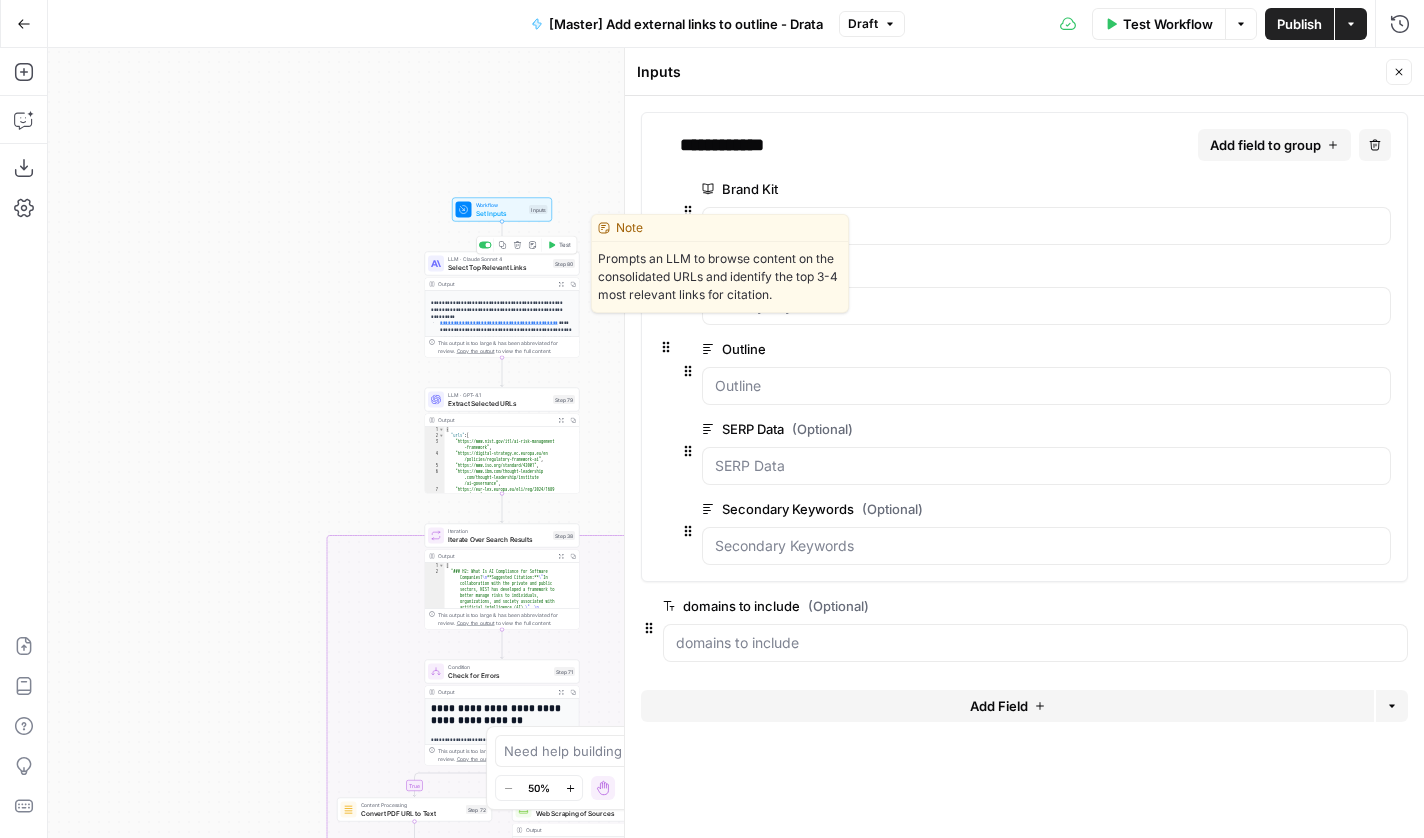 click on "Select Top Relevant Links" at bounding box center (498, 267) 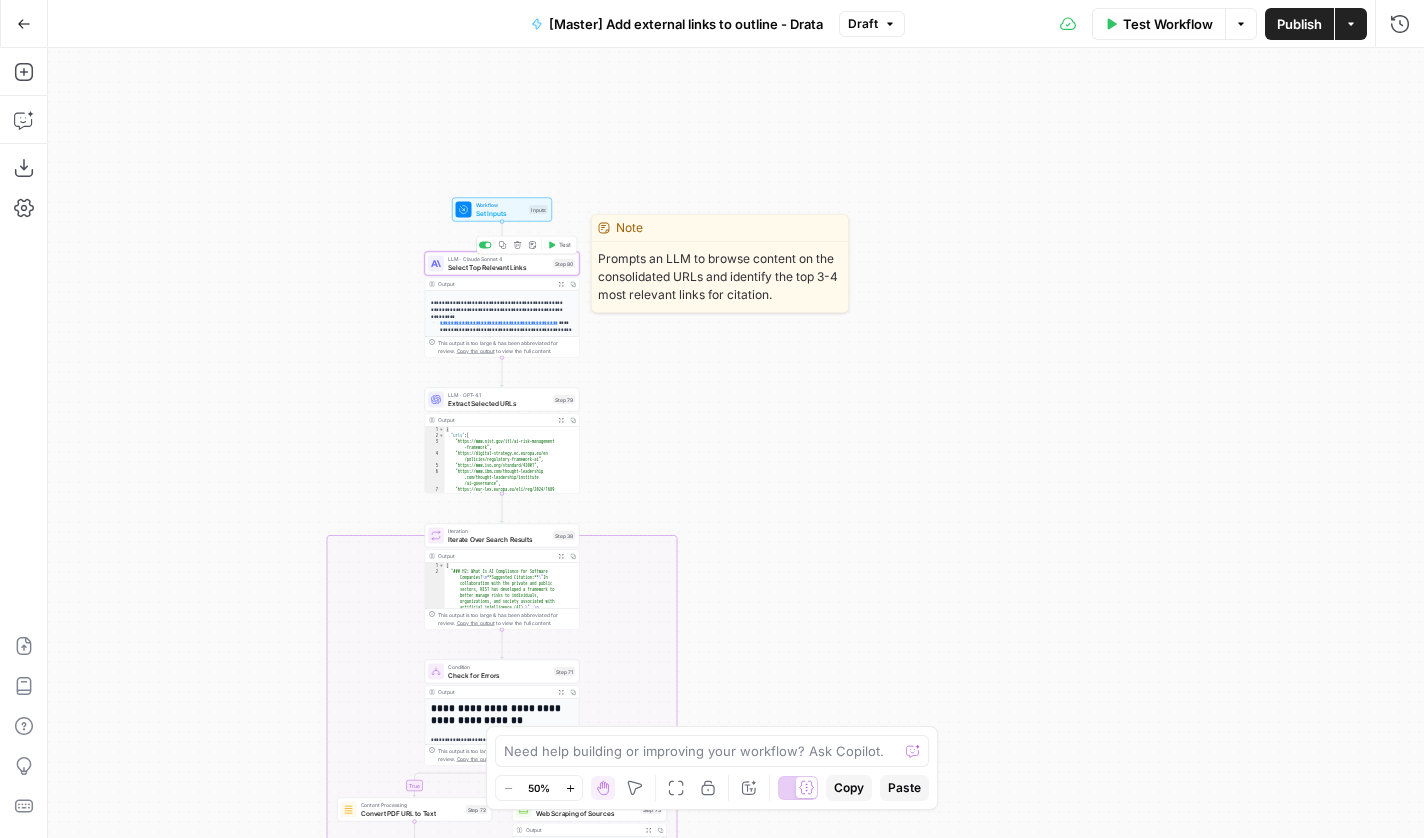 type on "Select Top Relevant Links" 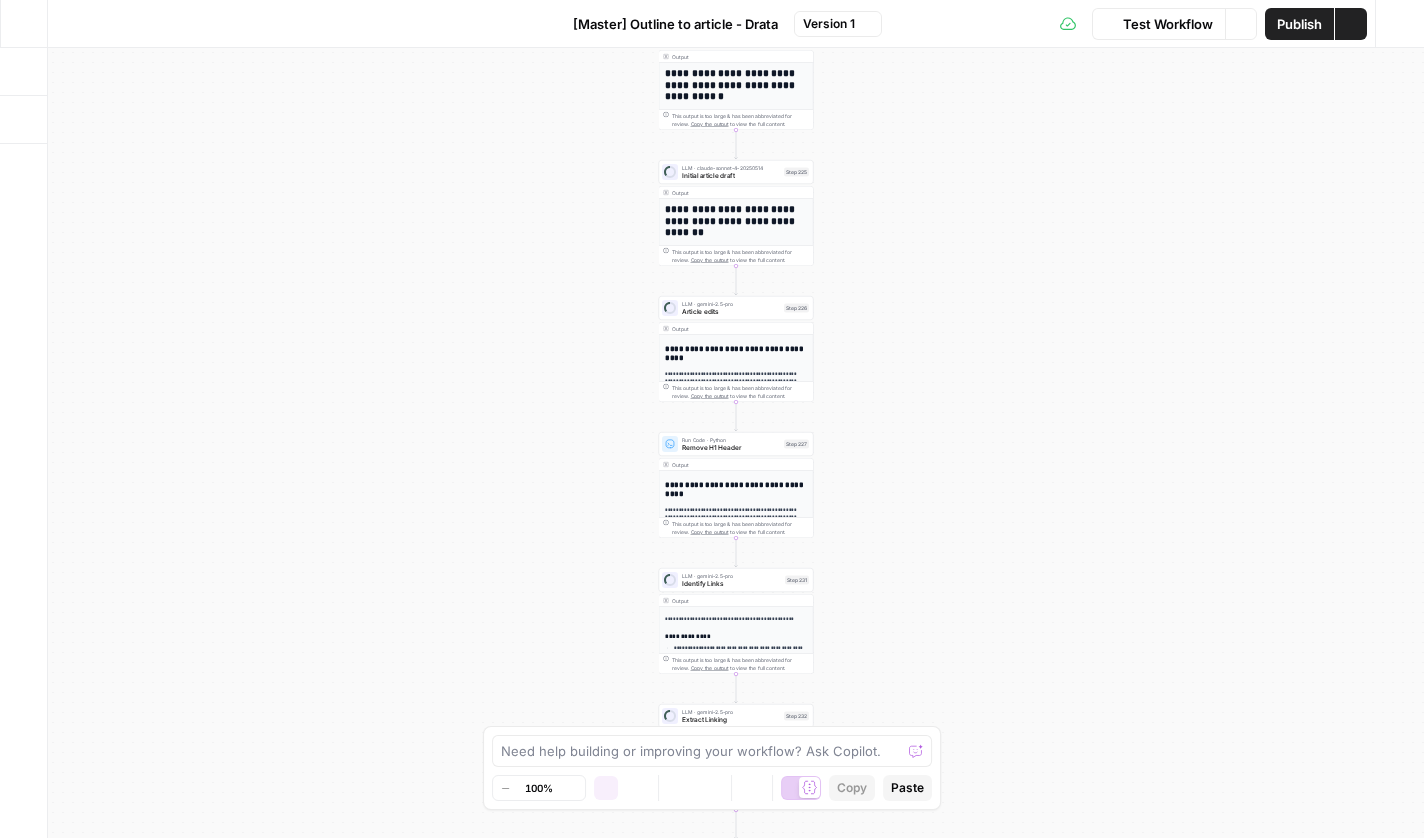 scroll, scrollTop: 0, scrollLeft: 0, axis: both 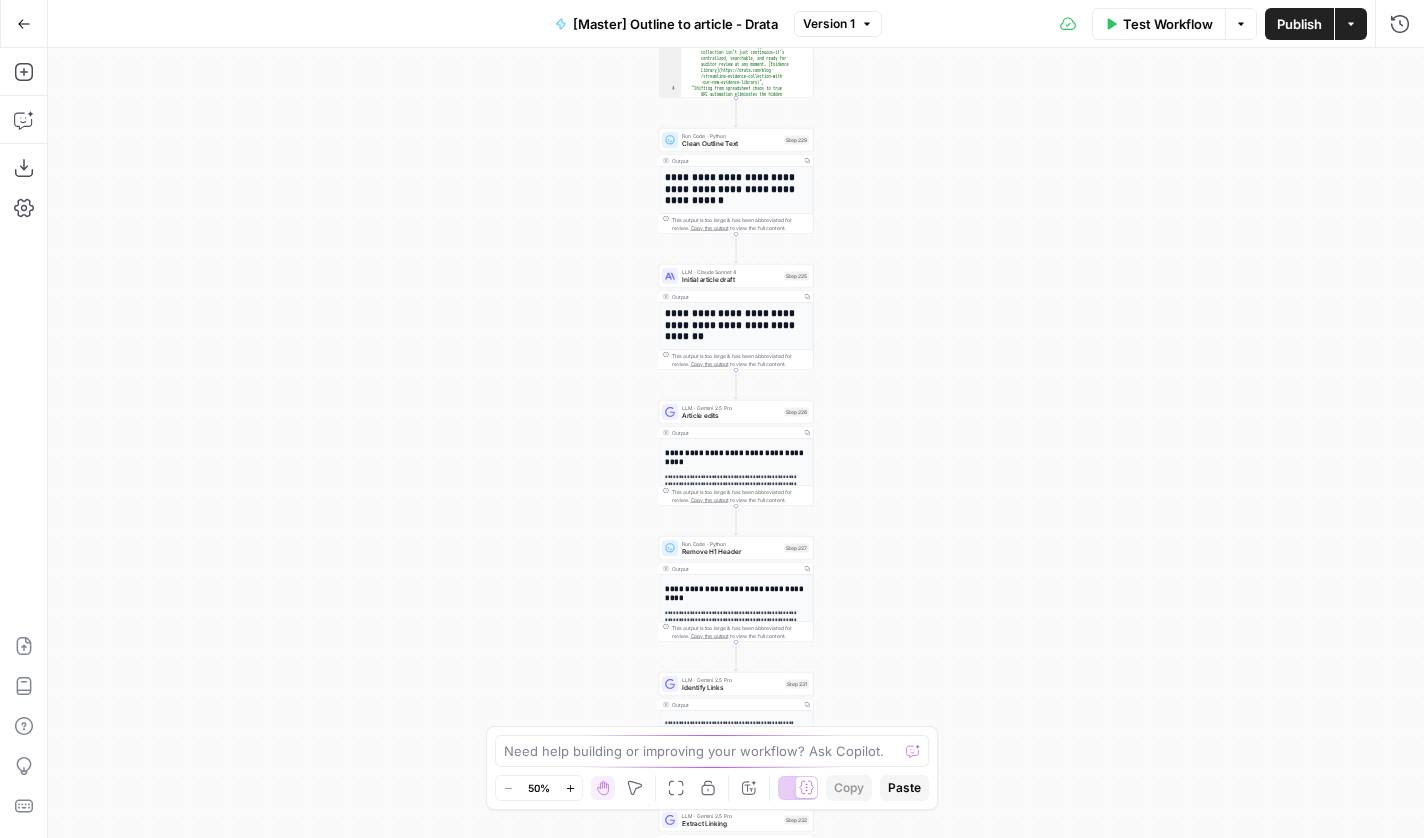 drag, startPoint x: 871, startPoint y: 149, endPoint x: 871, endPoint y: 294, distance: 145 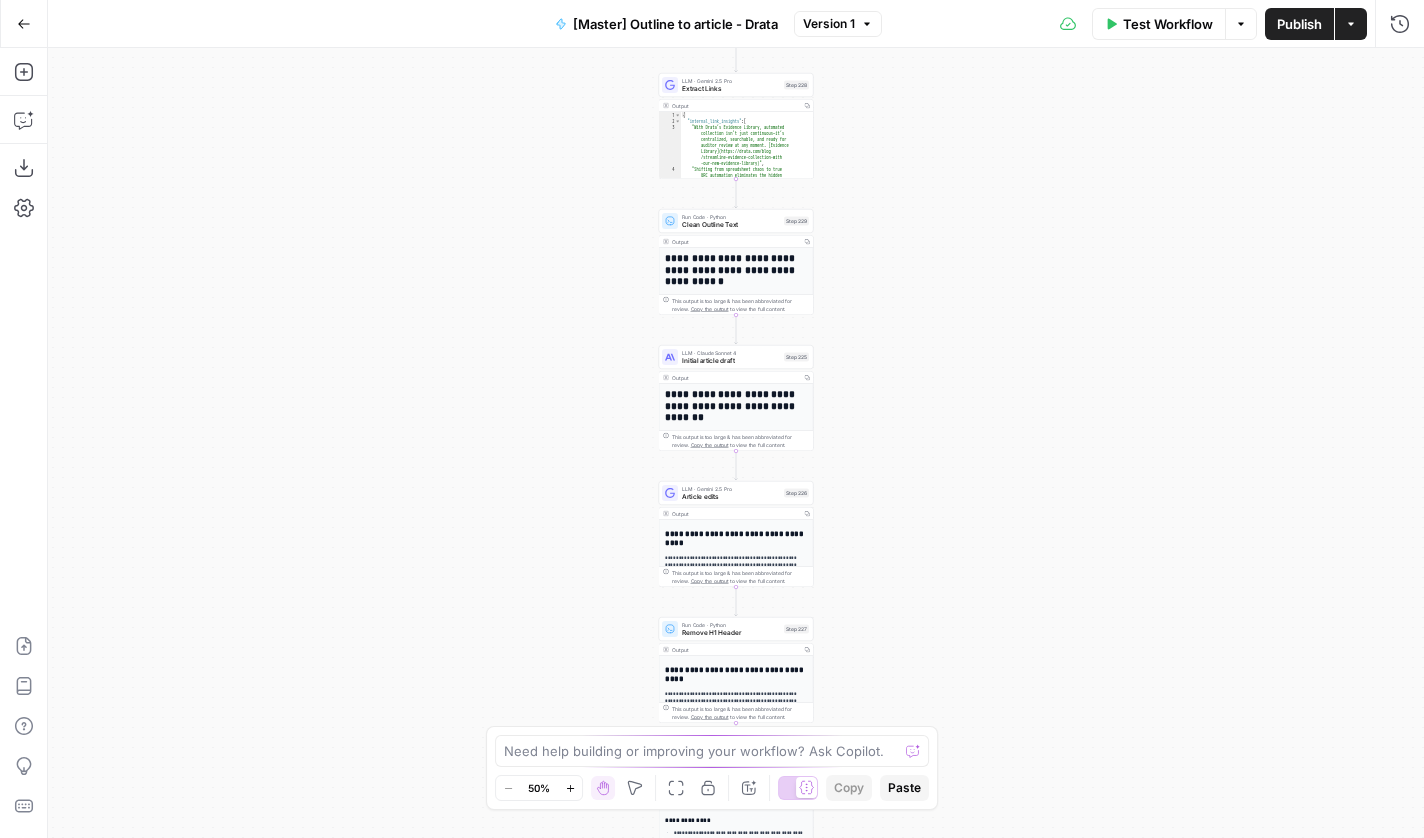 drag, startPoint x: 884, startPoint y: 239, endPoint x: 884, endPoint y: 580, distance: 341 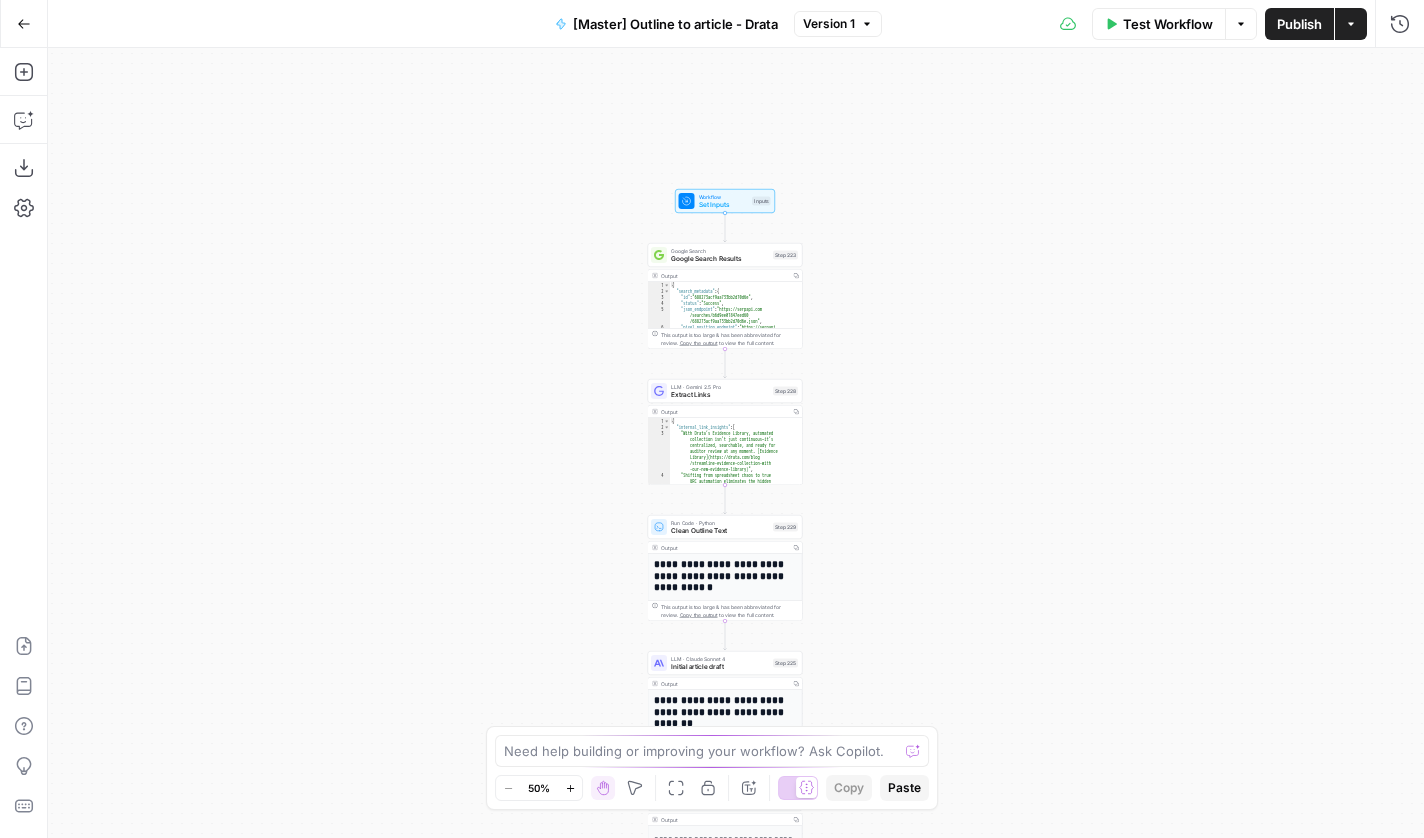 drag, startPoint x: 890, startPoint y: 278, endPoint x: 828, endPoint y: 172, distance: 122.80065 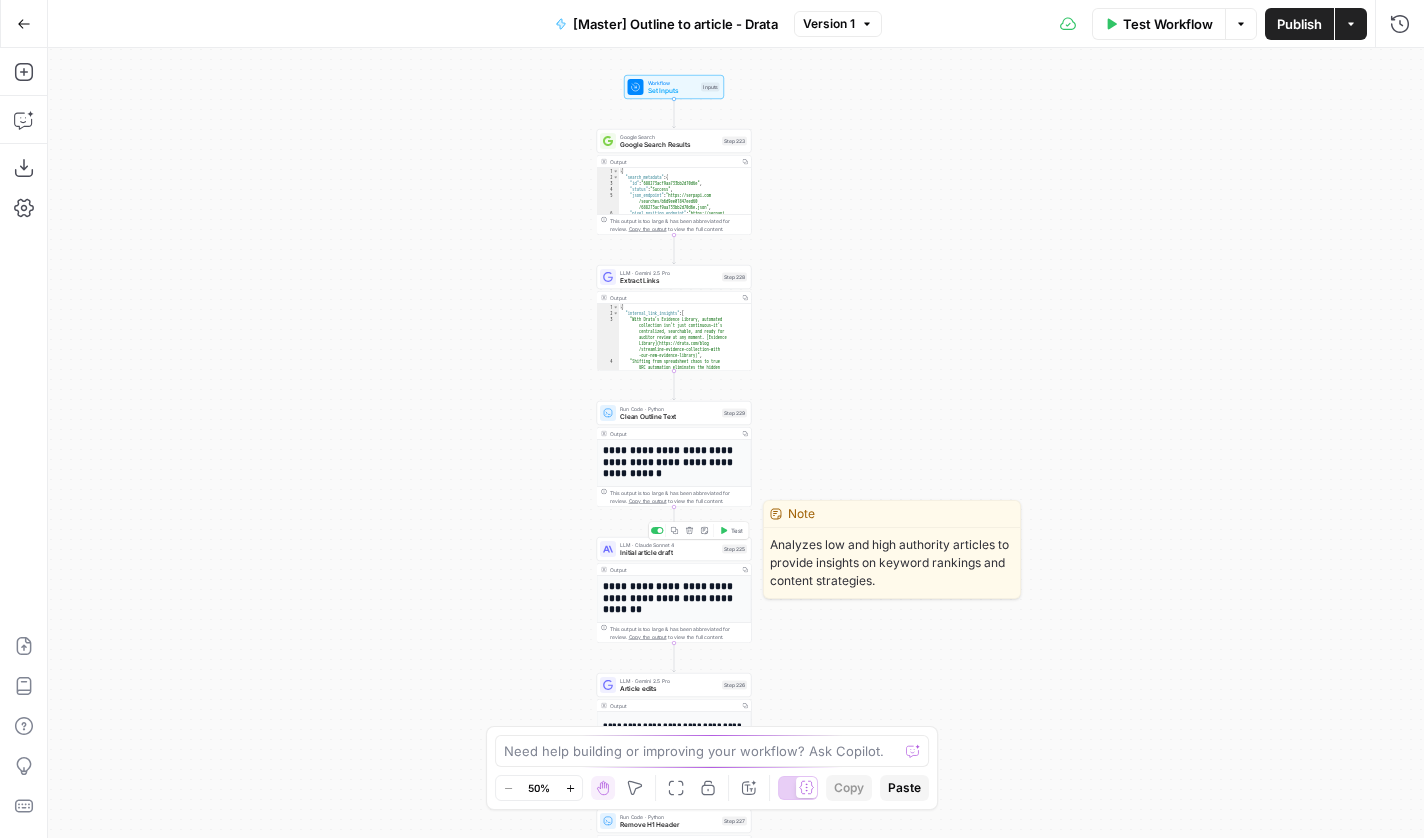 click on "Initial article draft" at bounding box center (669, 553) 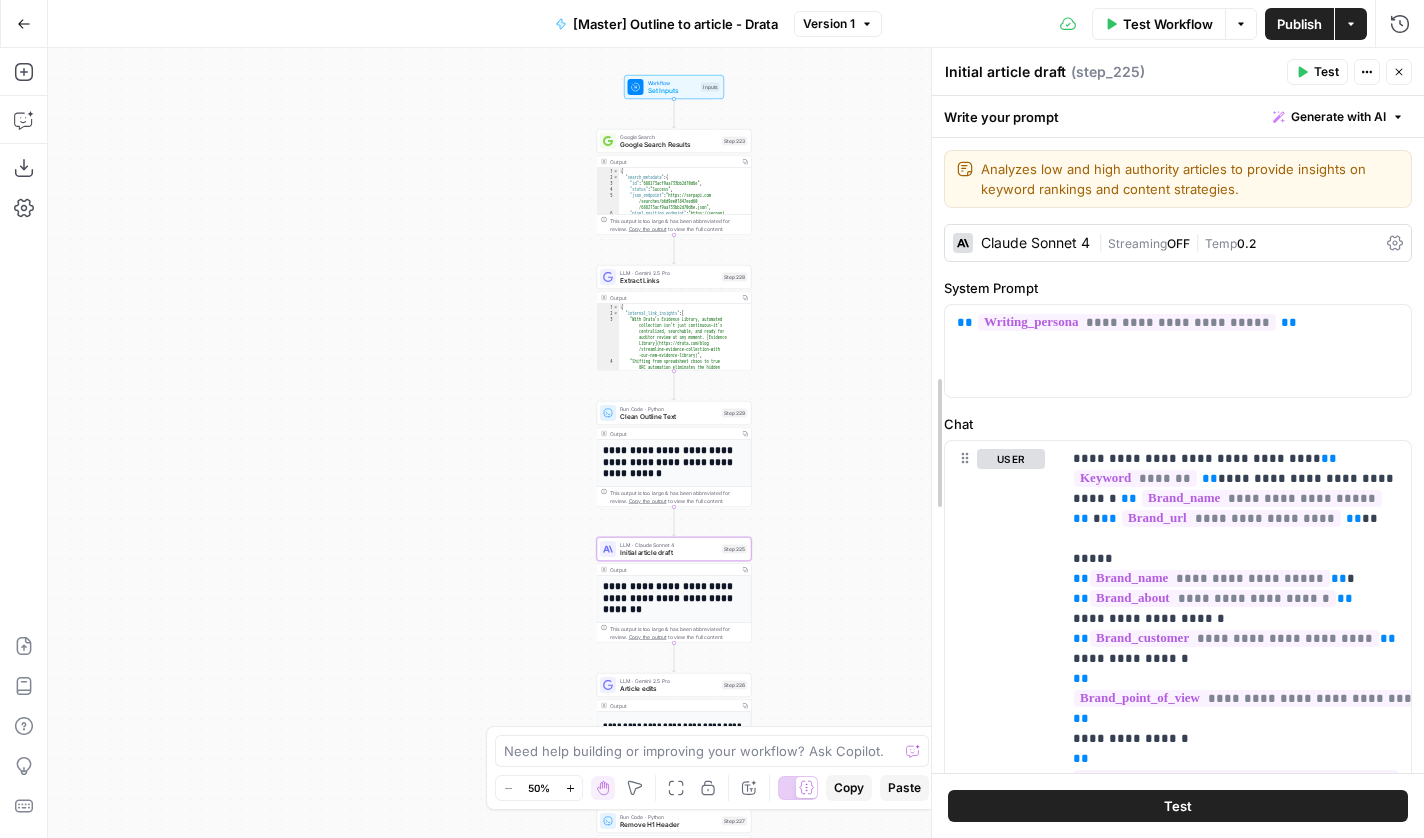 drag, startPoint x: 627, startPoint y: 232, endPoint x: 936, endPoint y: 237, distance: 309.04044 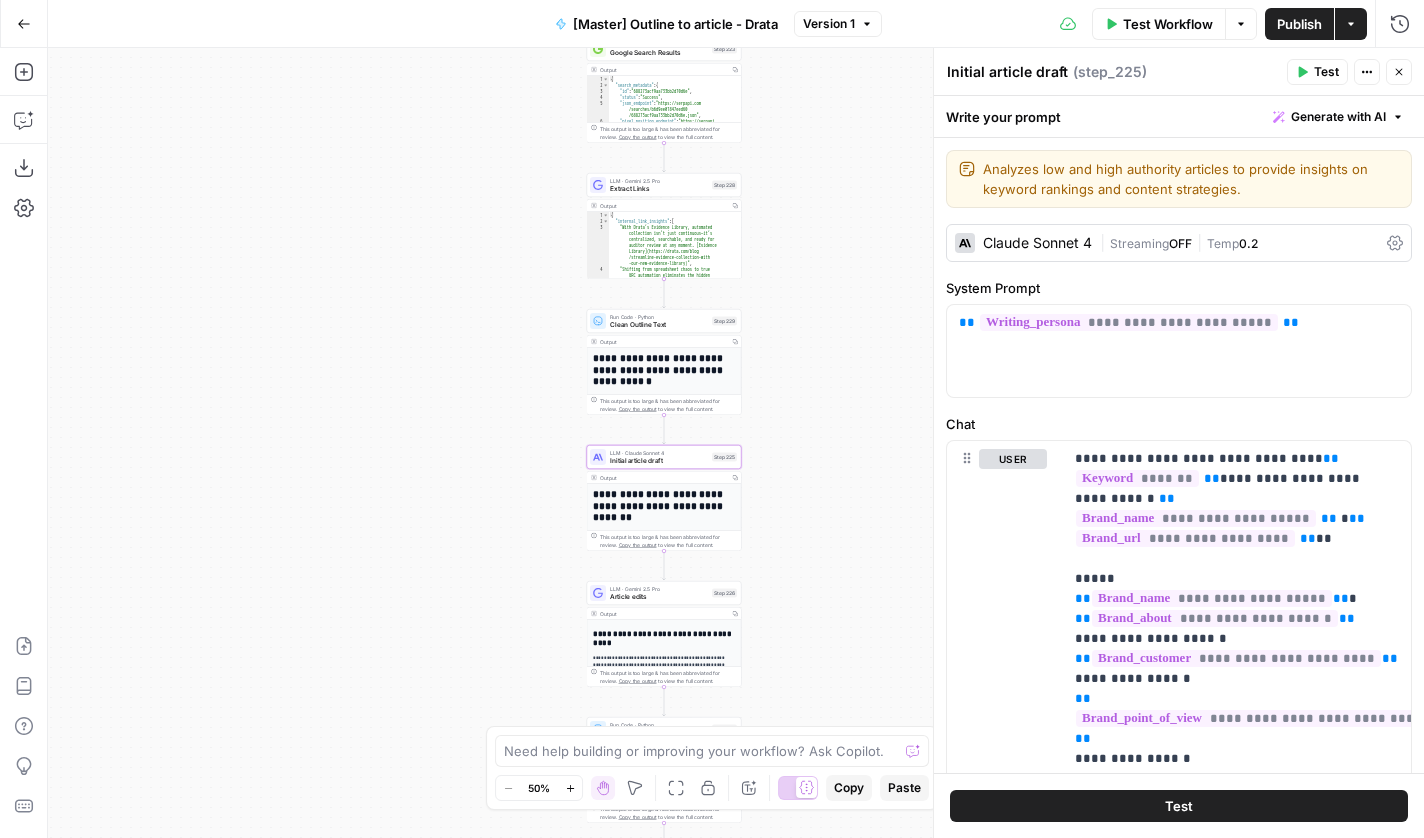 drag, startPoint x: 890, startPoint y: 248, endPoint x: 879, endPoint y: 156, distance: 92.65527 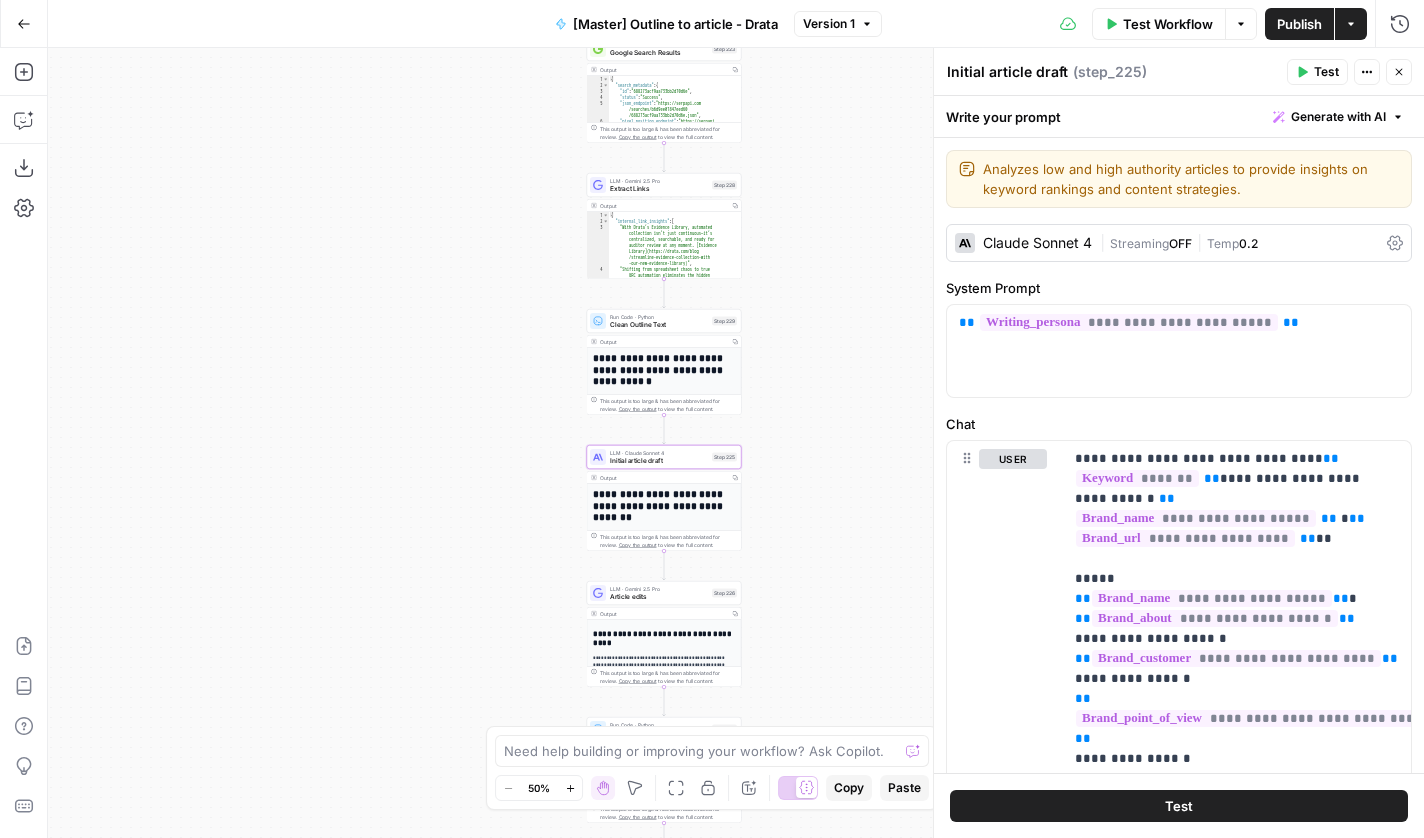click on "Workflow Set Inputs Inputs Google Search Google Search Results Step 223 Output Copy 1 2 3 4 5 6 {    "search_metadata" :  {      "id" :  "688273acf9aa733bb2d70d6e" ,      "status" :  "Success" ,      "json_endpoint" :  "https://serpapi.com          /searches/b6d9ee01847eed60          /688273acf9aa733bb2d70d6e.json" ,      "pixel_position_endpoint" :  "https://serpapi          .com/searches/b6d9ee01847eed60          /688273acf9aa733bb2d70d6e          .json_with_pixel_position" ,     This output is too large & has been abbreviated for review.   Copy the output   to view the full content. LLM · Gemini 2.5 Pro Extract Links Step 228 Output Copy 1 2 3 4 {    "internal_link_insights" :  [      "With Drata’s Evidence Library, automated           collection isn’t just continuous—it’s           centralized, searchable, and ready for           auditor review at any moment. [Evidence           Library](https://drata.com/blog ,      ," at bounding box center [736, 443] 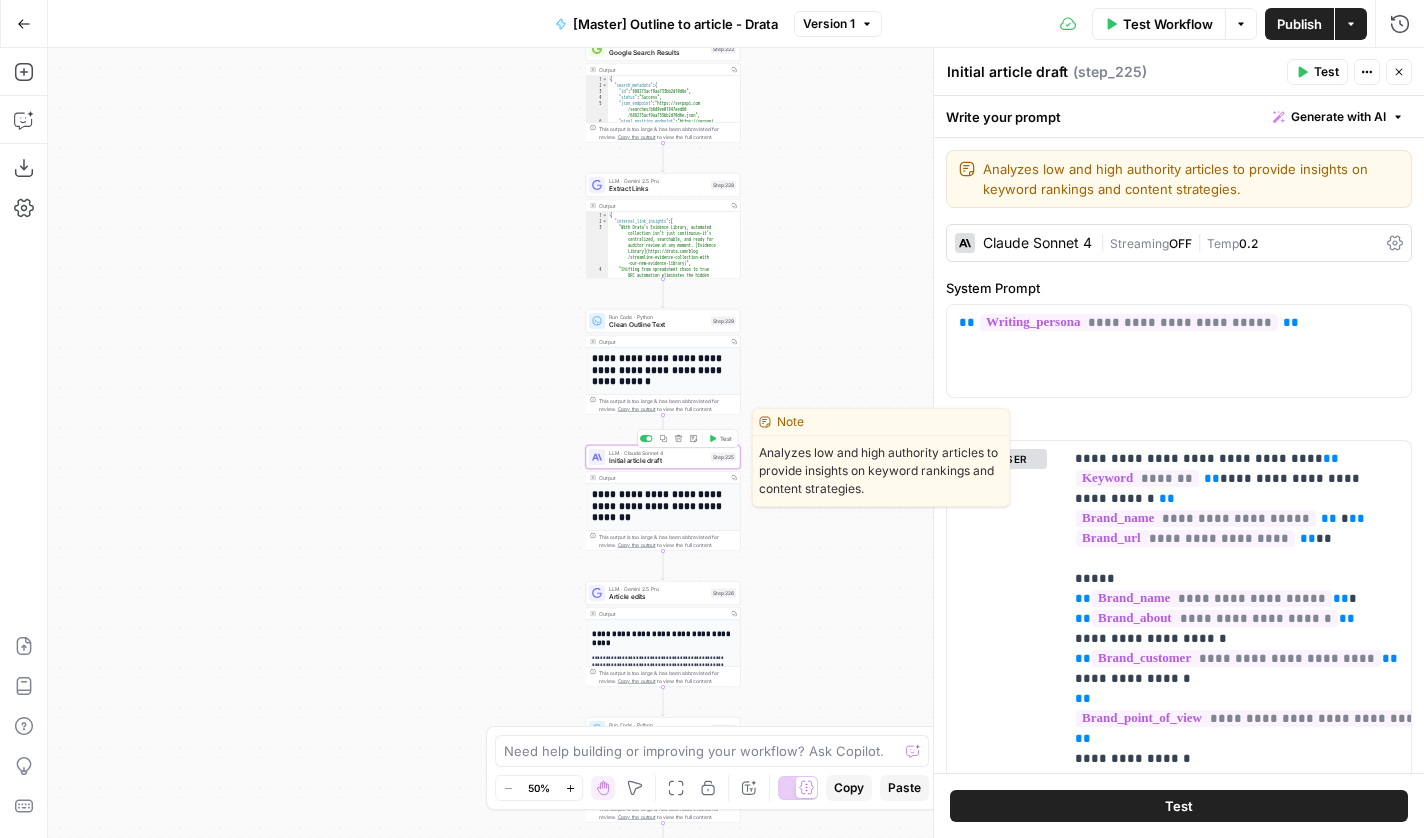 click on "Initial article draft" at bounding box center [658, 461] 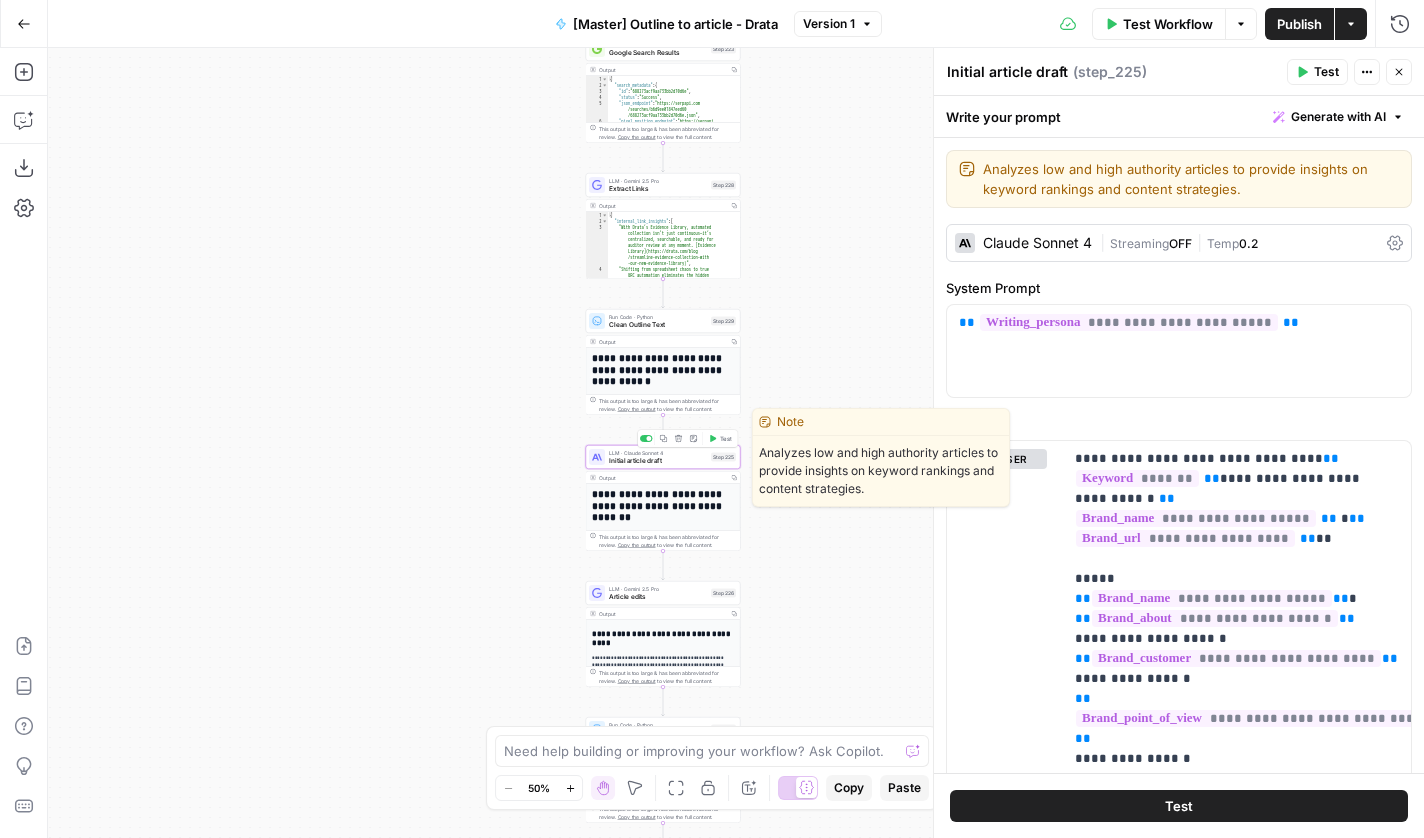 click on "Initial article draft" at bounding box center (658, 461) 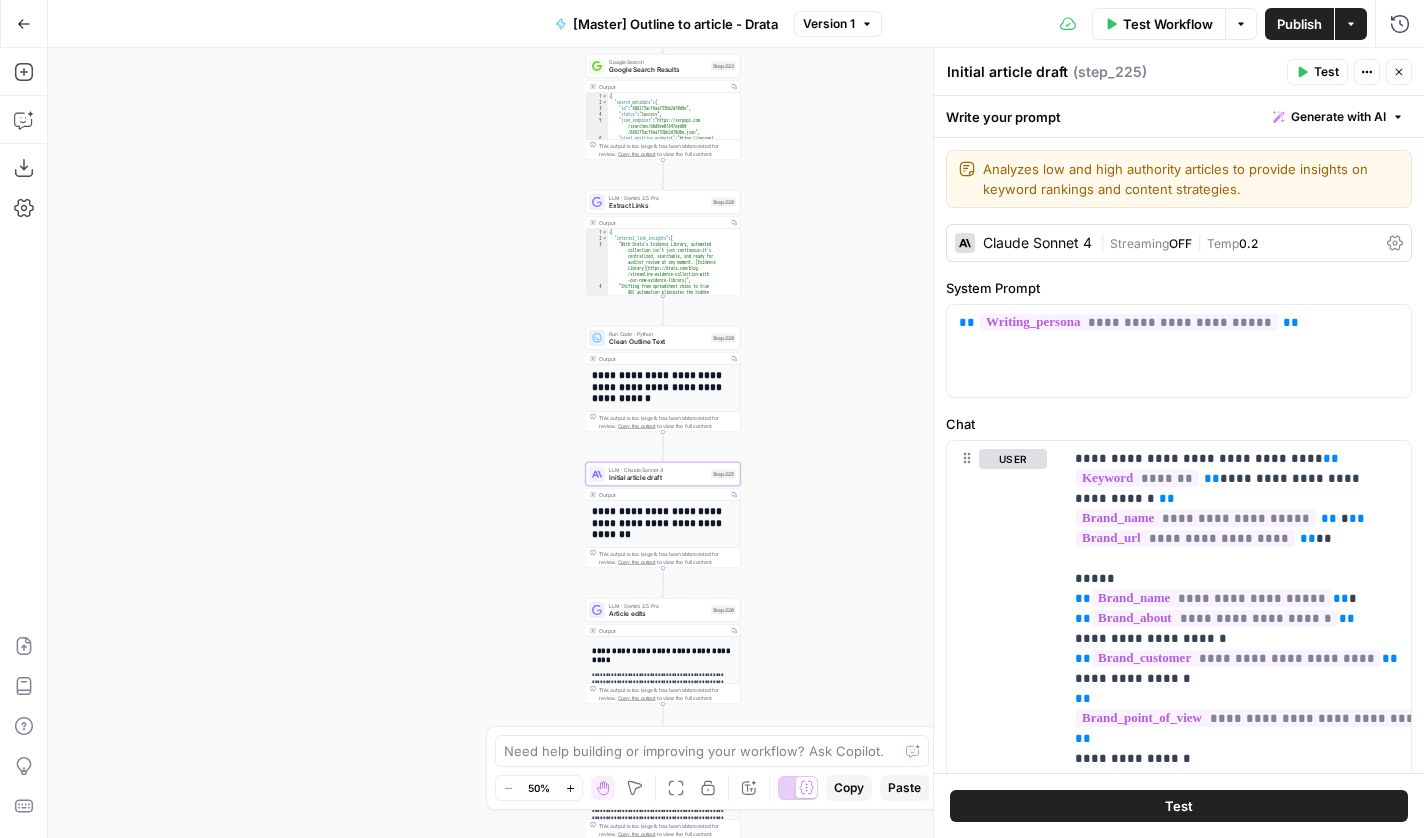 drag, startPoint x: 896, startPoint y: 222, endPoint x: 896, endPoint y: 239, distance: 17 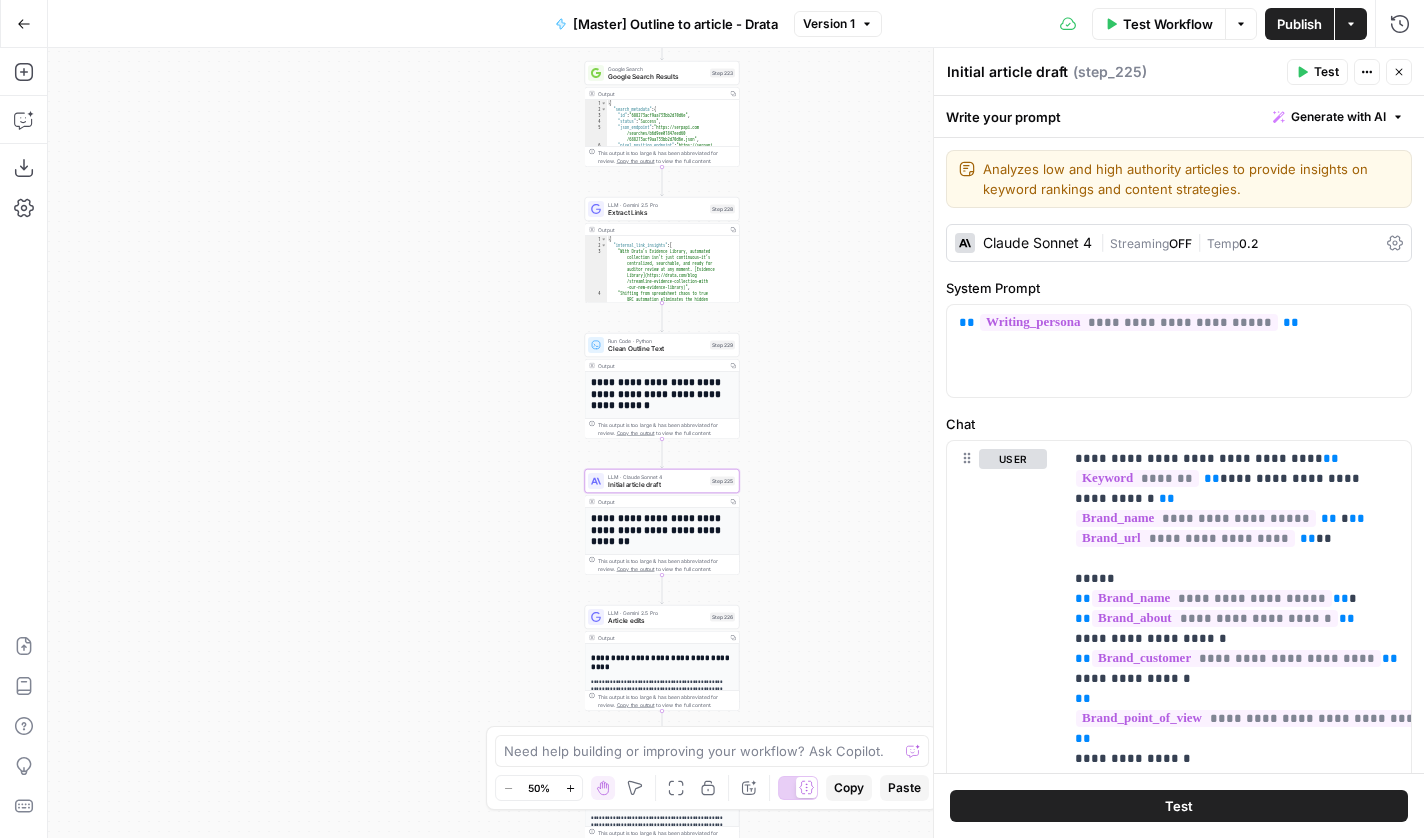 drag, startPoint x: 893, startPoint y: 253, endPoint x: 893, endPoint y: 343, distance: 90 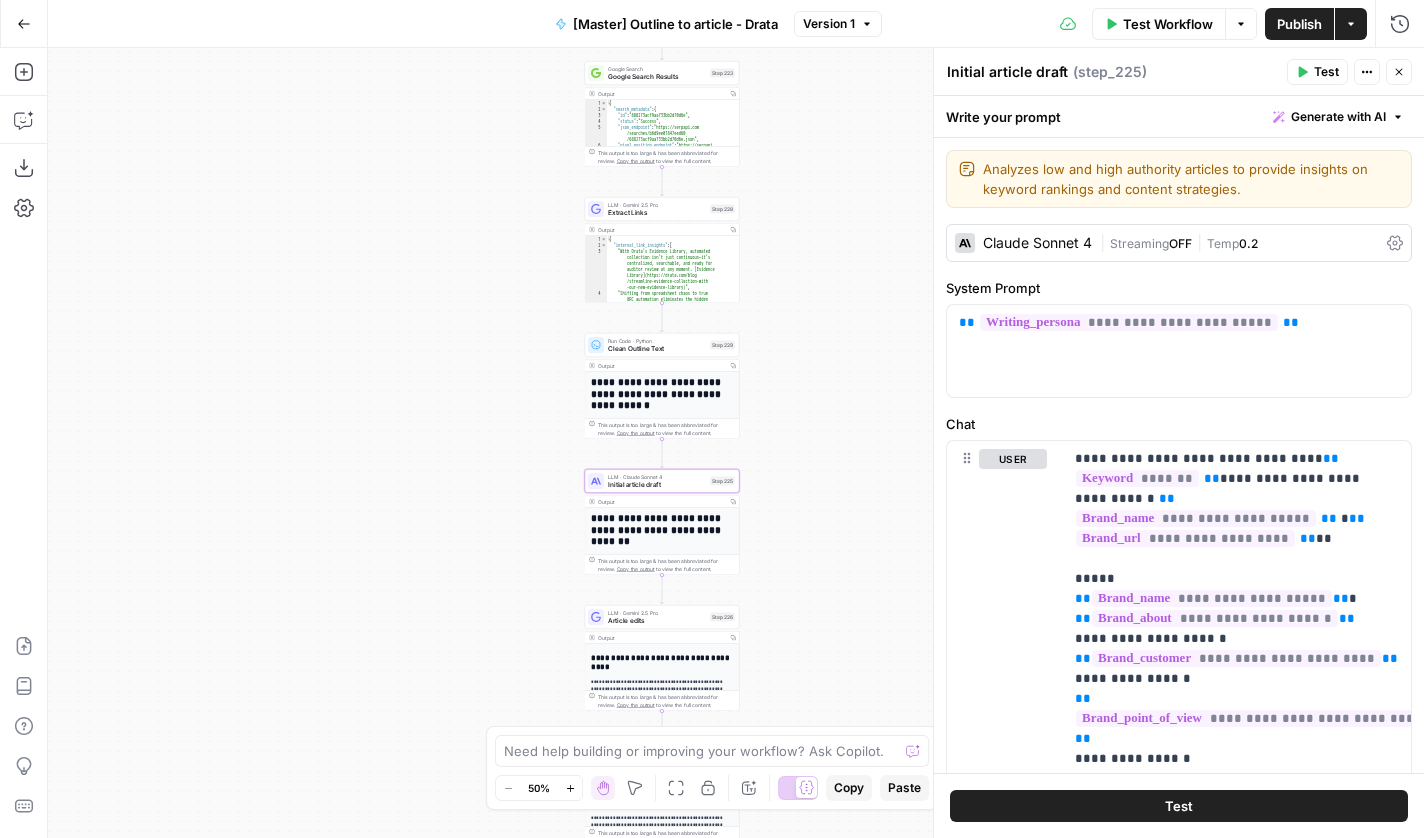 click on "Workflow Set Inputs Inputs Google Search Google Search Results Step 223 Output Copy 1 2 3 4 5 6 {    "search_metadata" :  {      "id" :  "688273acf9aa733bb2d70d6e" ,      "status" :  "Success" ,      "json_endpoint" :  "https://serpapi.com          /searches/b6d9ee01847eed60          /688273acf9aa733bb2d70d6e.json" ,      "pixel_position_endpoint" :  "https://serpapi          .com/searches/b6d9ee01847eed60          /688273acf9aa733bb2d70d6e          .json_with_pixel_position" ,     This output is too large & has been abbreviated for review.   Copy the output   to view the full content. LLM · Gemini 2.5 Pro Extract Links Step 228 Output Copy 1 2 3 4 {    "internal_link_insights" :  [      "With Drata’s Evidence Library, automated           collection isn’t just continuous—it’s           centralized, searchable, and ready for           auditor review at any moment. [Evidence           Library](https://drata.com/blog ,      ," at bounding box center [736, 443] 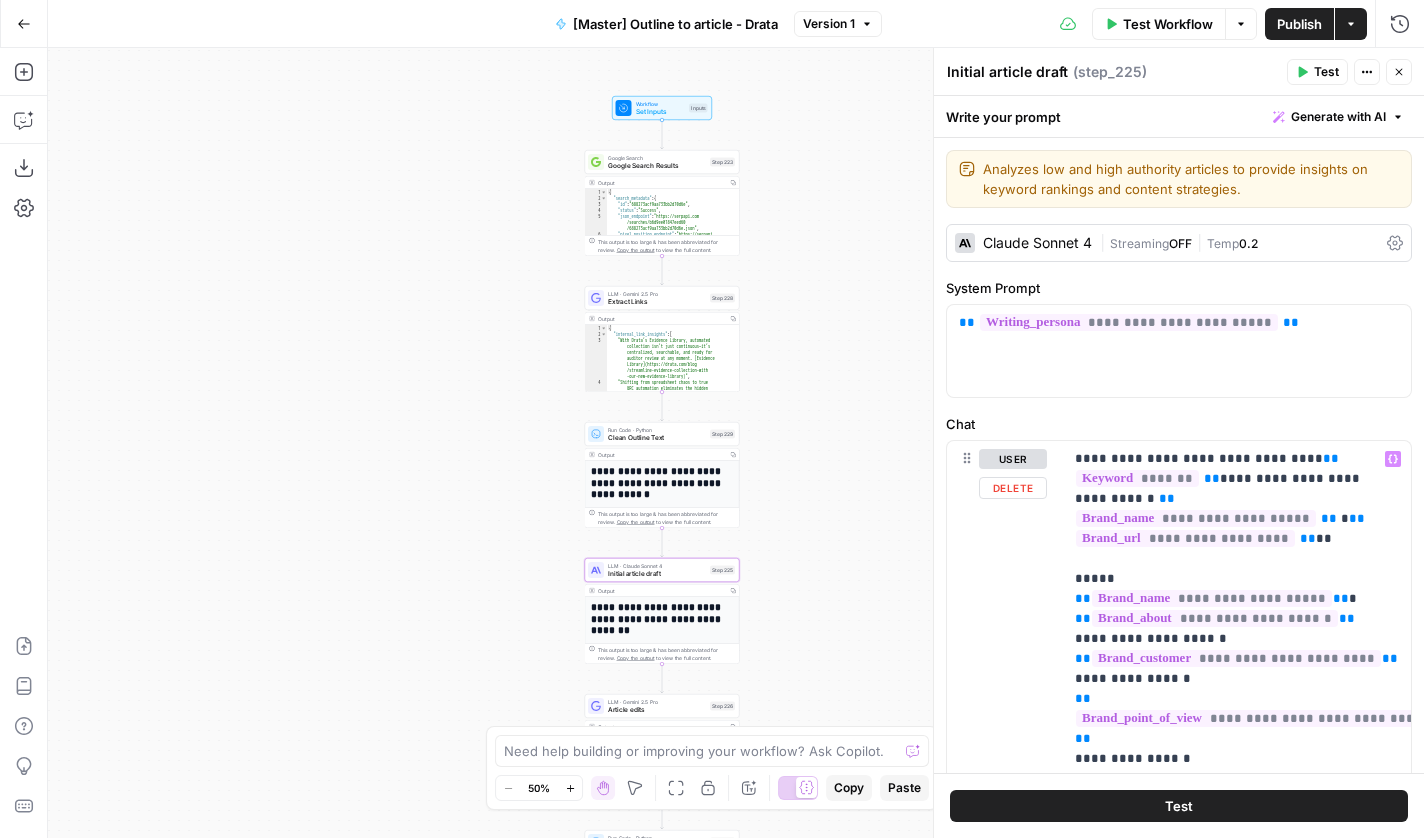 scroll, scrollTop: 0, scrollLeft: 0, axis: both 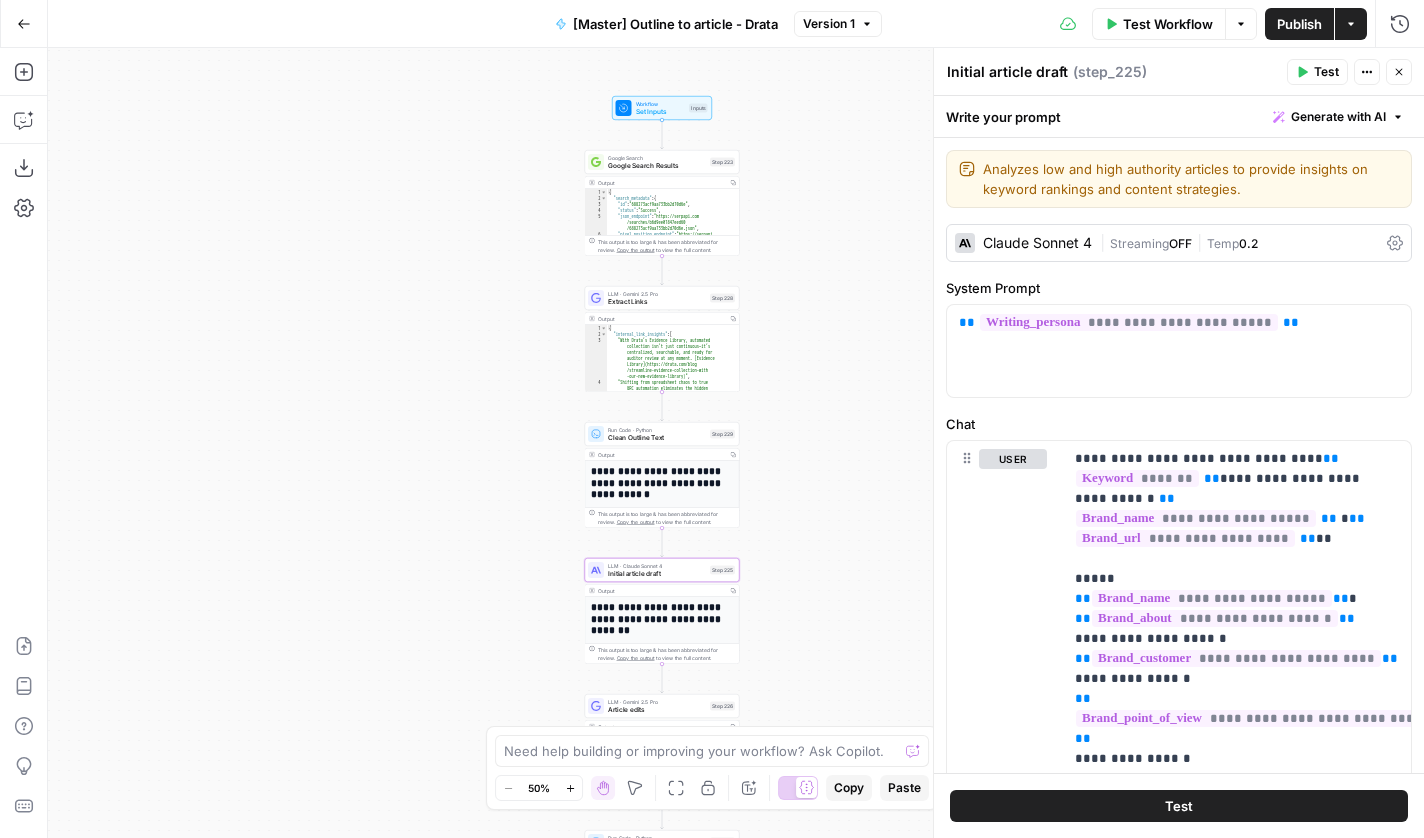 click on "**********" at bounding box center (1179, 455) 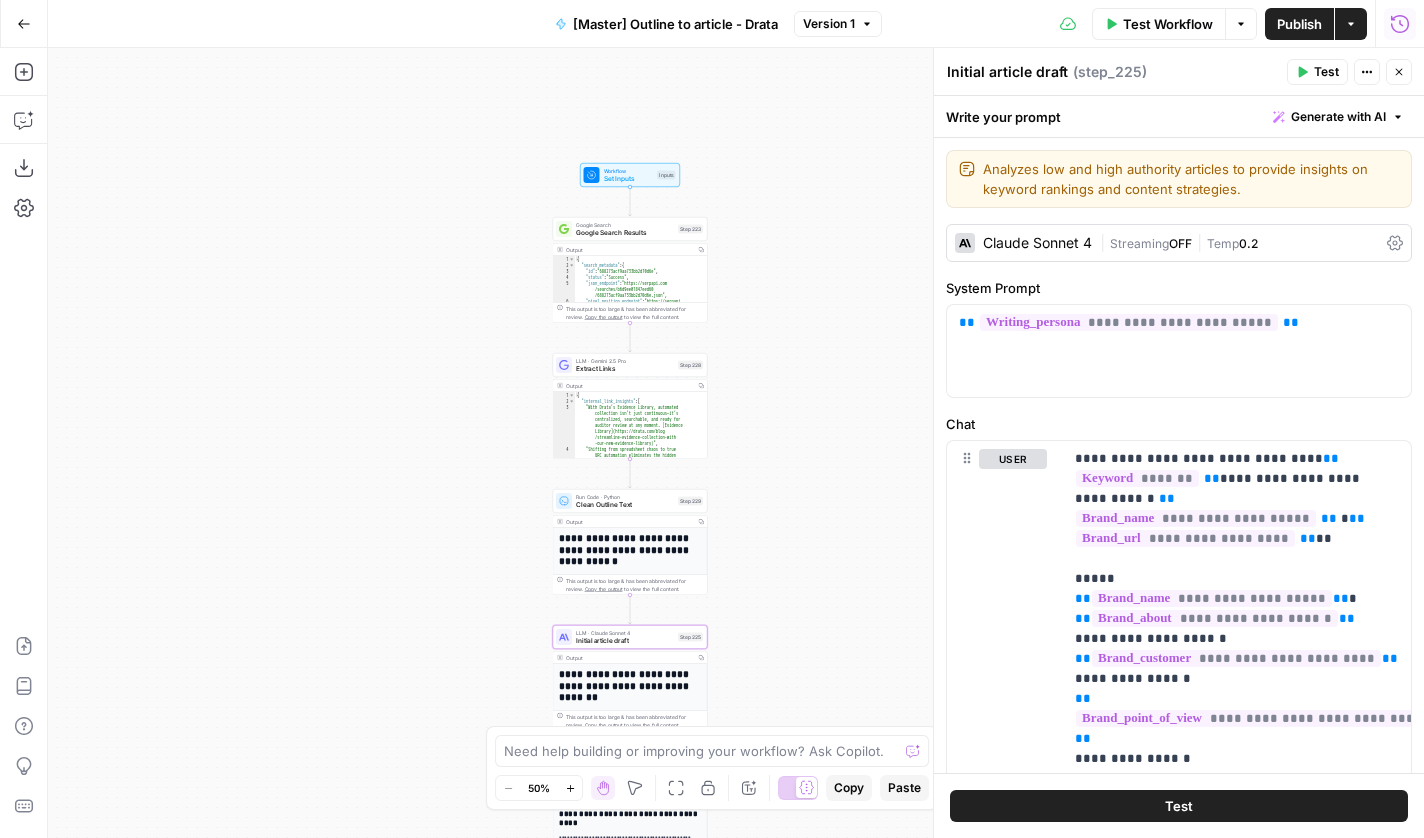 drag, startPoint x: 837, startPoint y: 183, endPoint x: 805, endPoint y: 250, distance: 74.24958 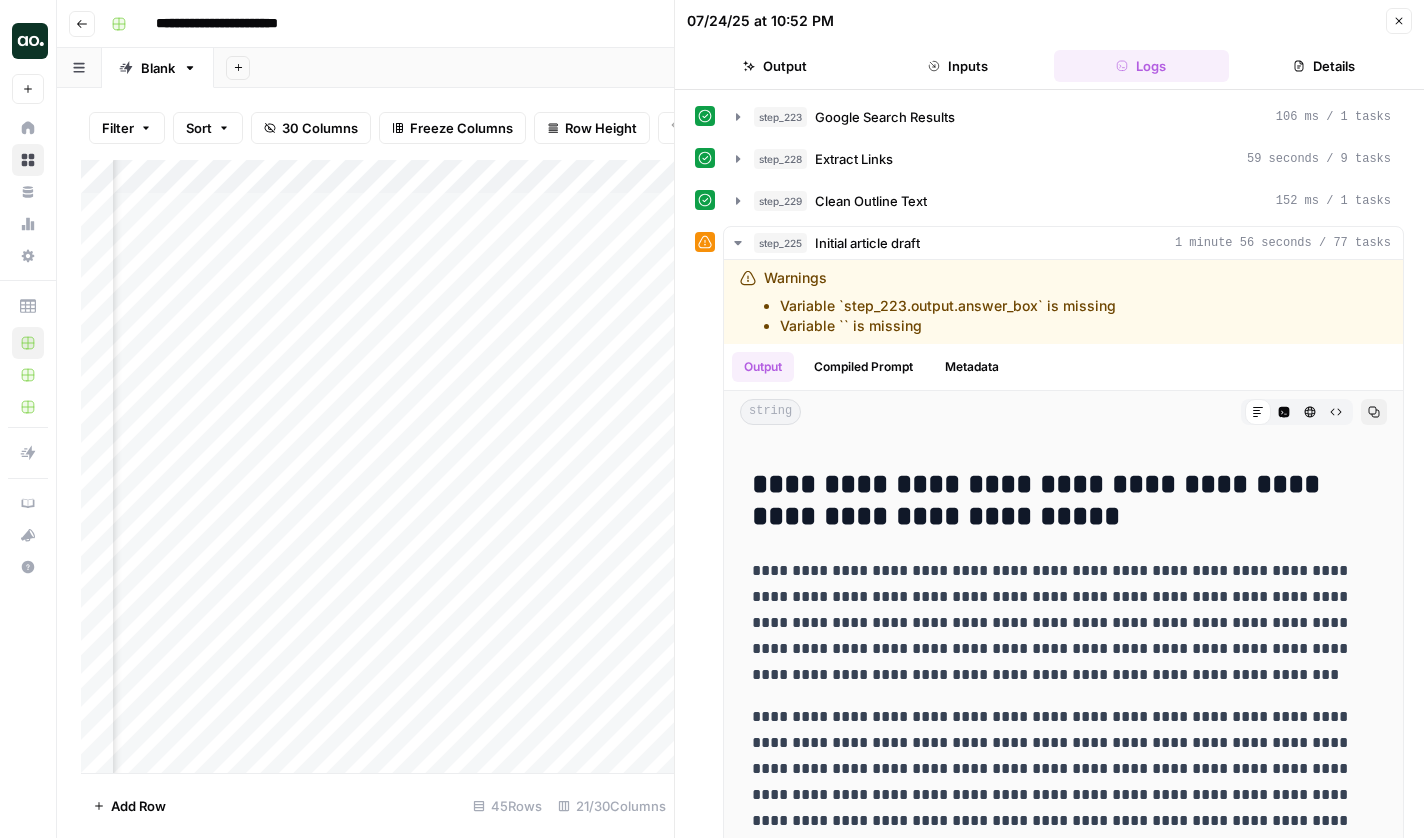 scroll, scrollTop: 0, scrollLeft: 0, axis: both 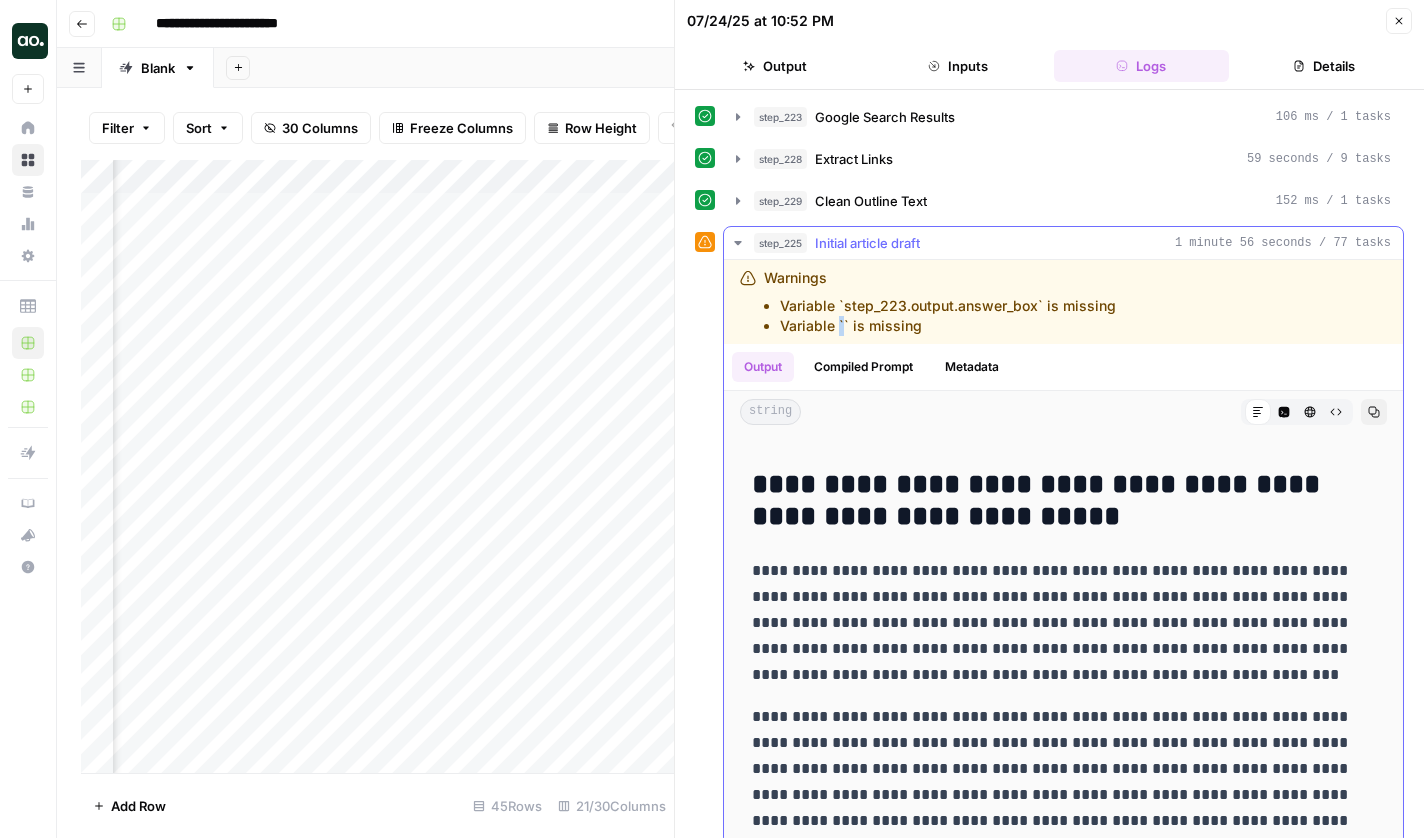 click on "Variable `` is missing" at bounding box center (948, 326) 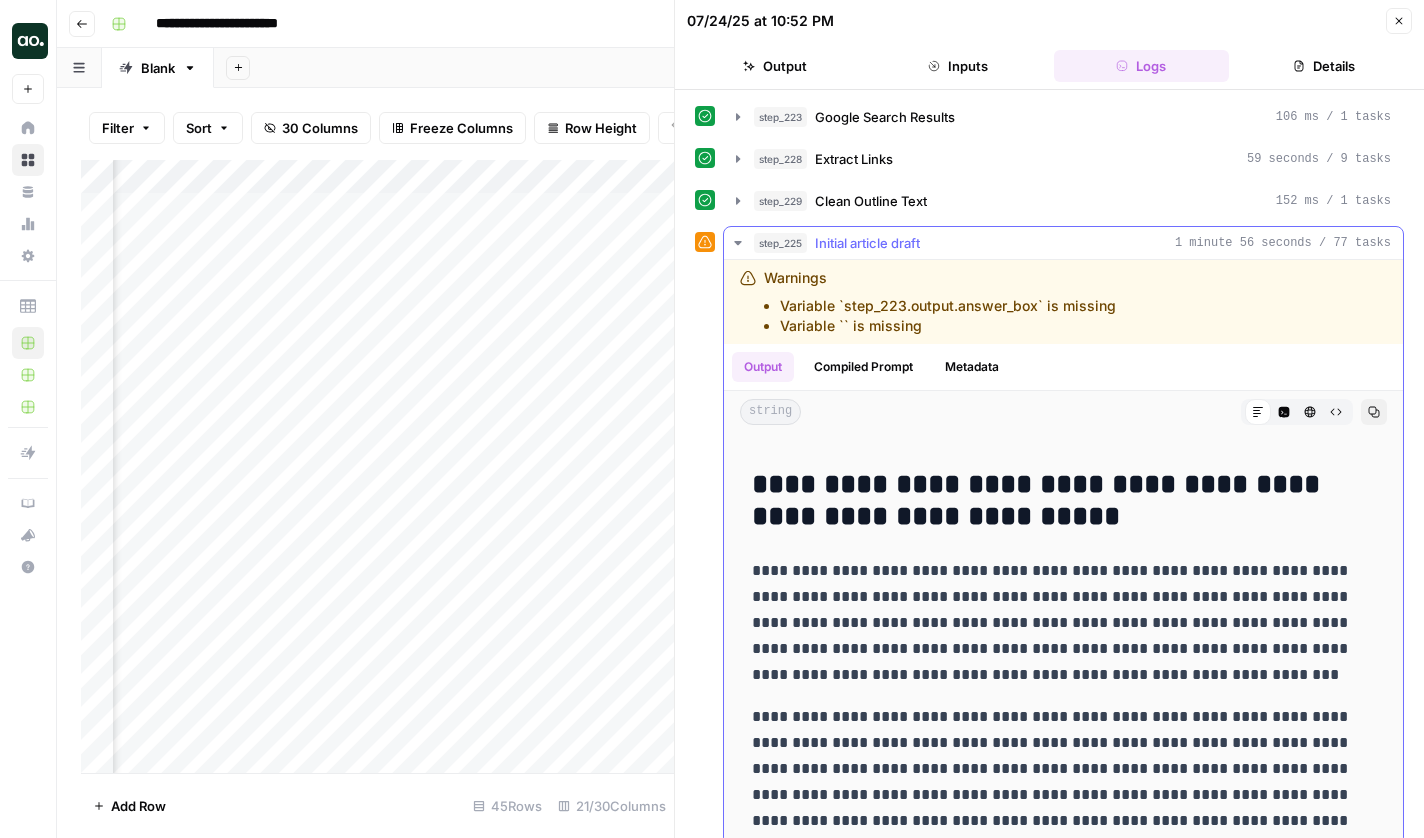 click on "Variable `` is missing" at bounding box center (948, 326) 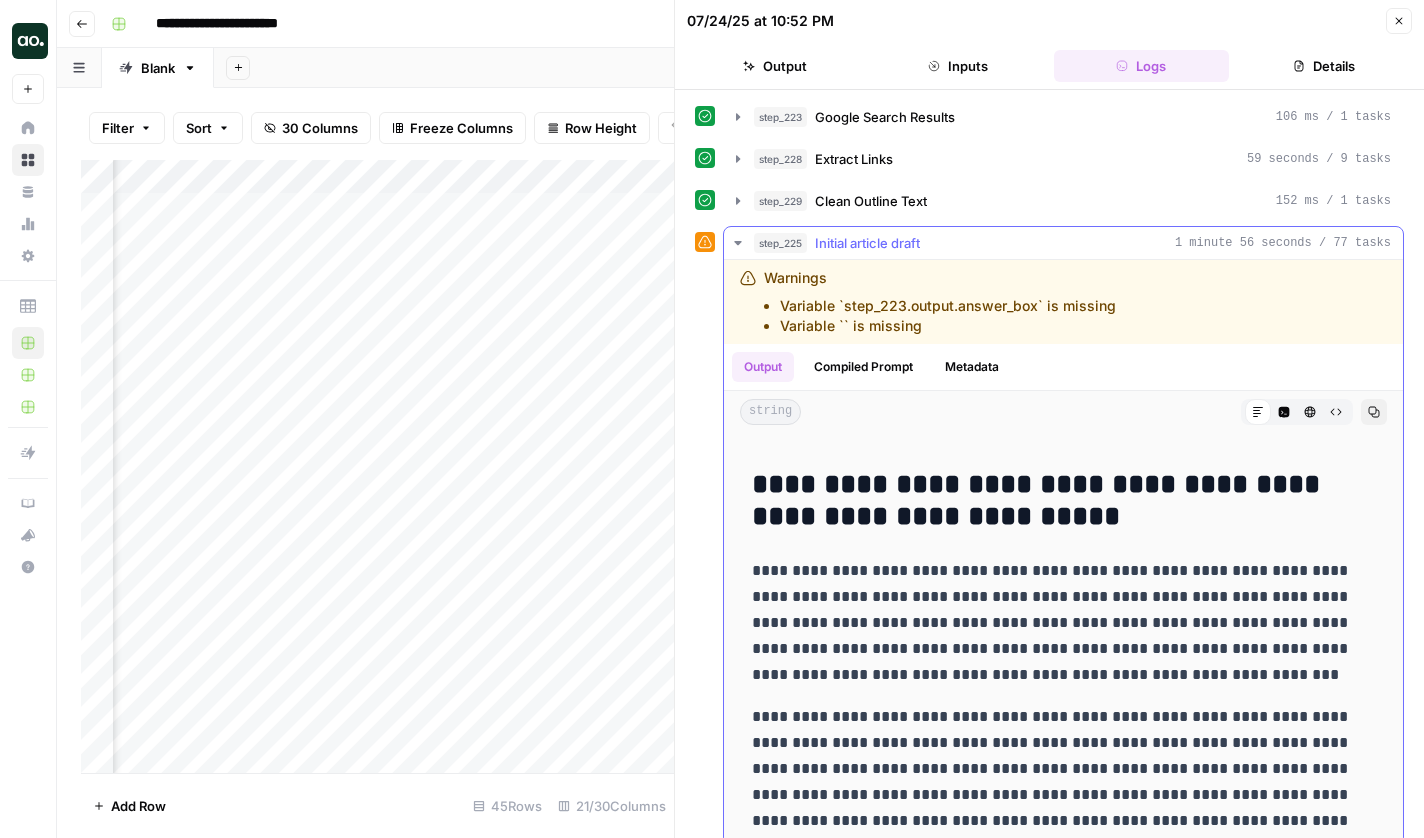 click 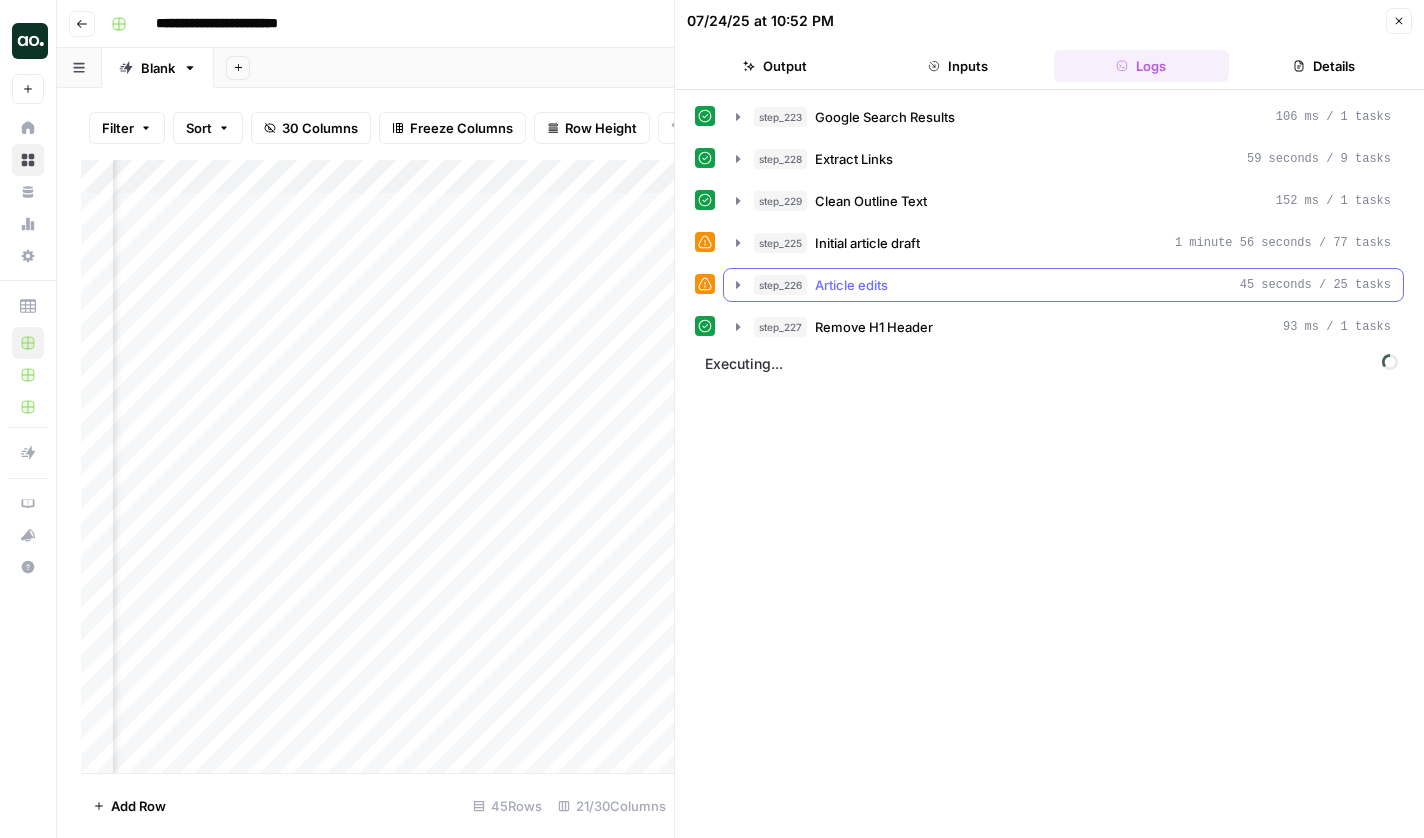 click 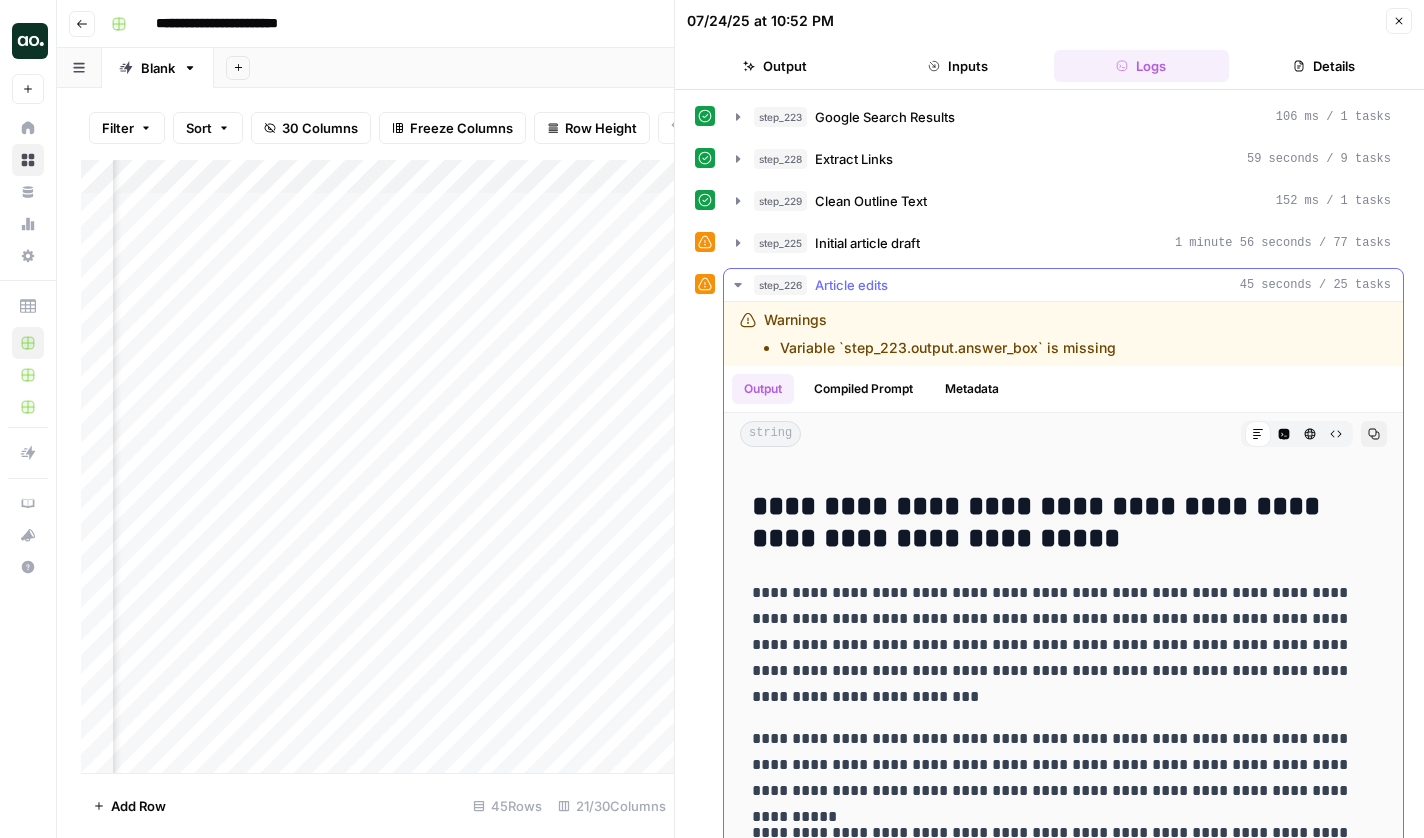 click 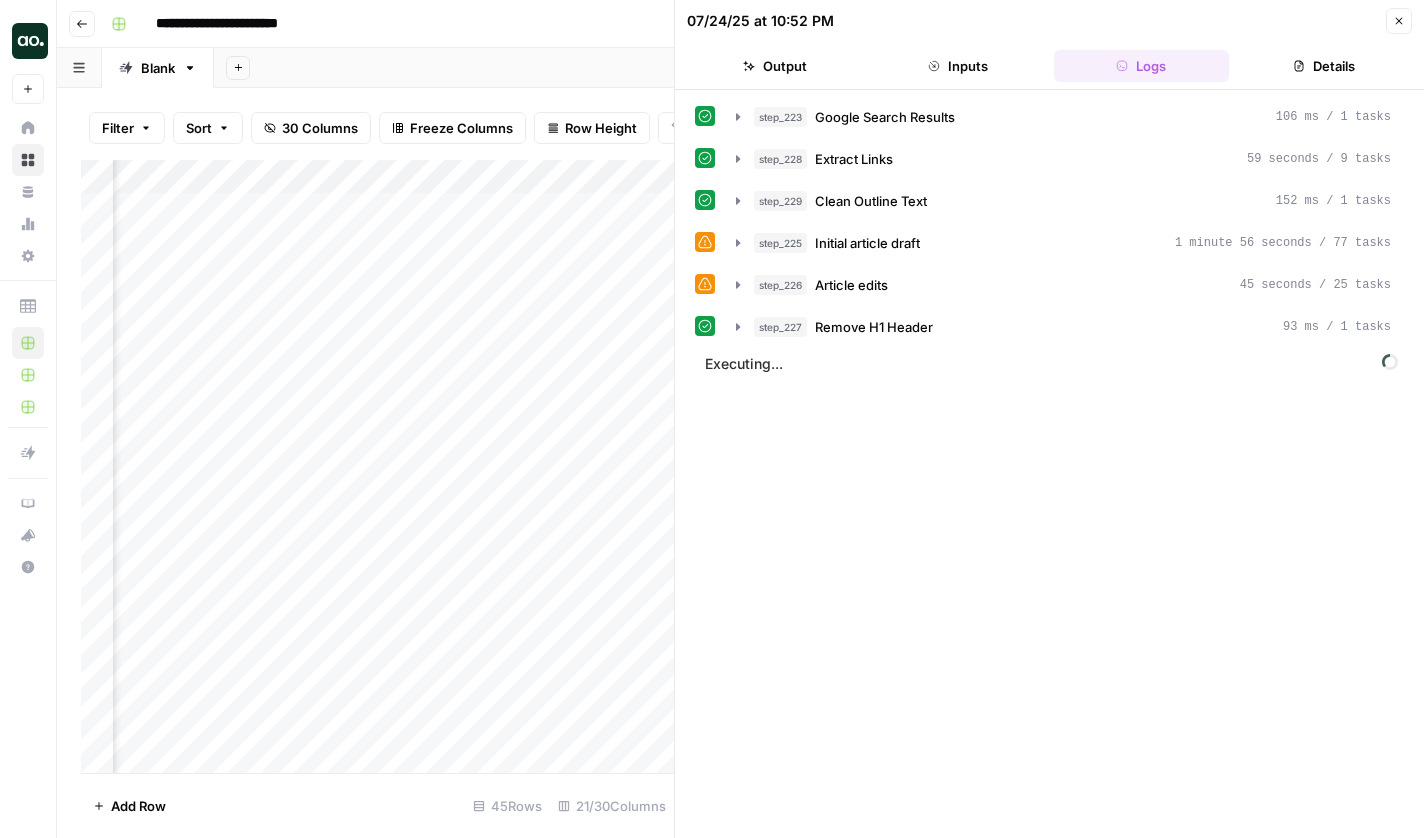 scroll, scrollTop: 0, scrollLeft: 3092, axis: horizontal 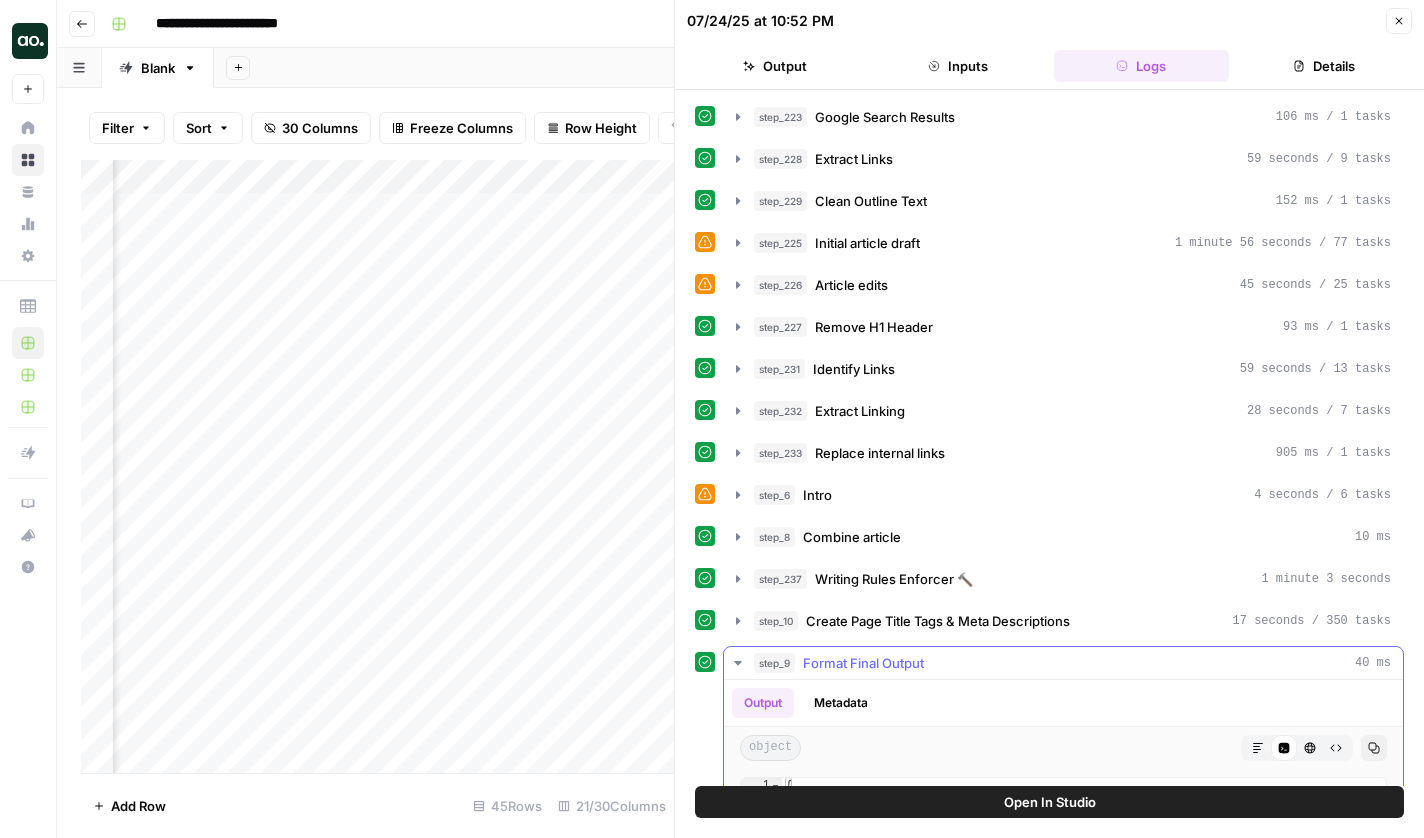 click 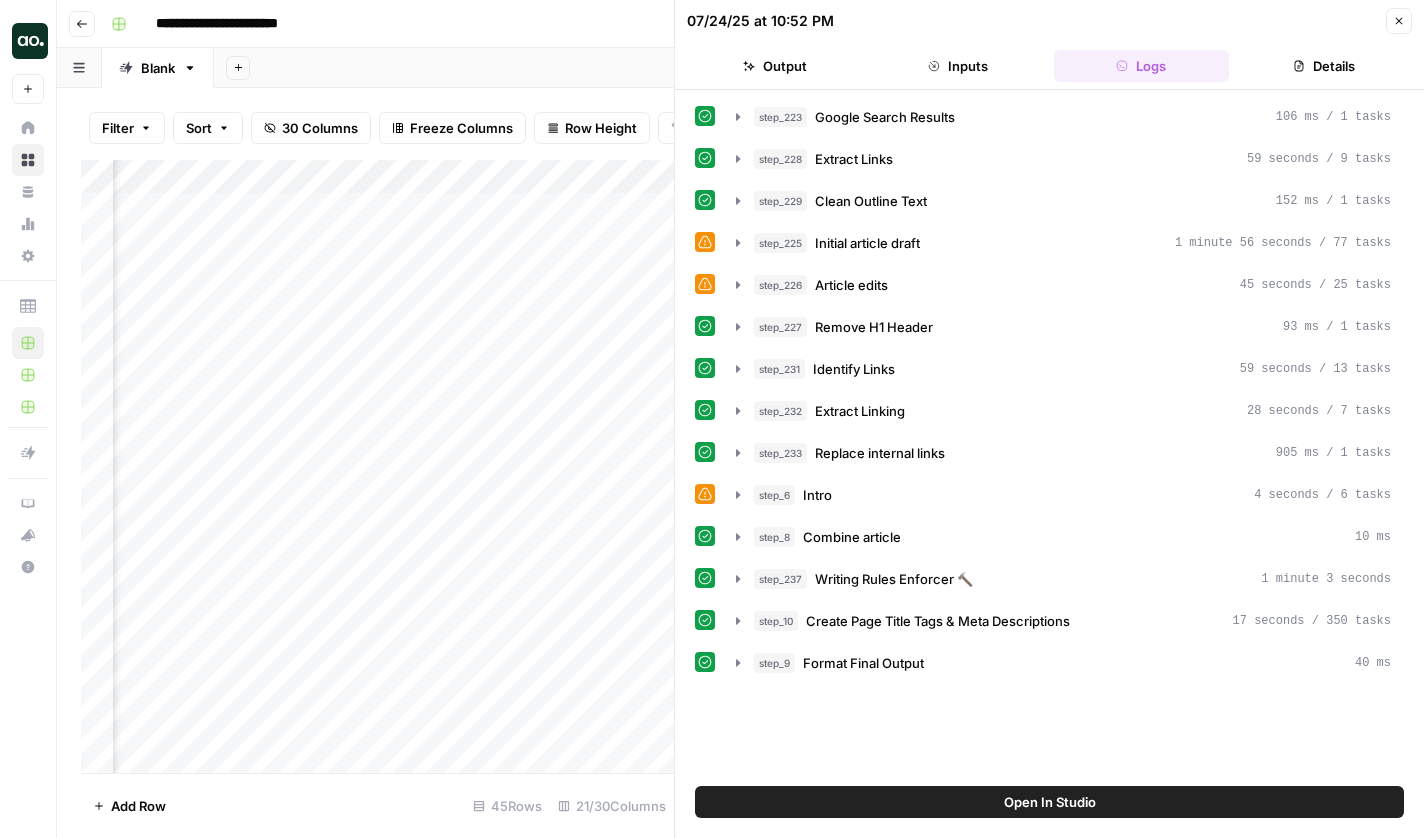 click 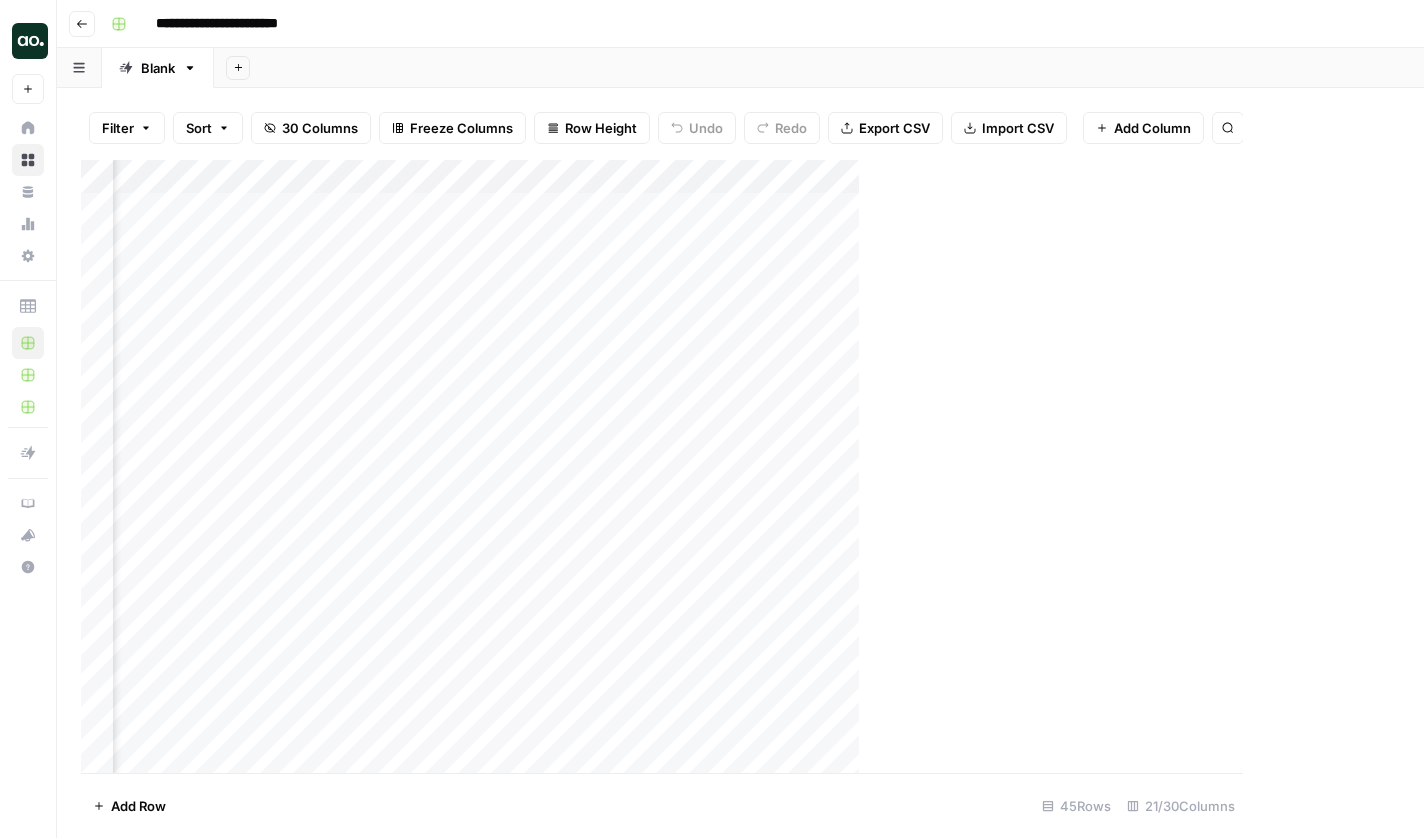 scroll, scrollTop: 0, scrollLeft: 2581, axis: horizontal 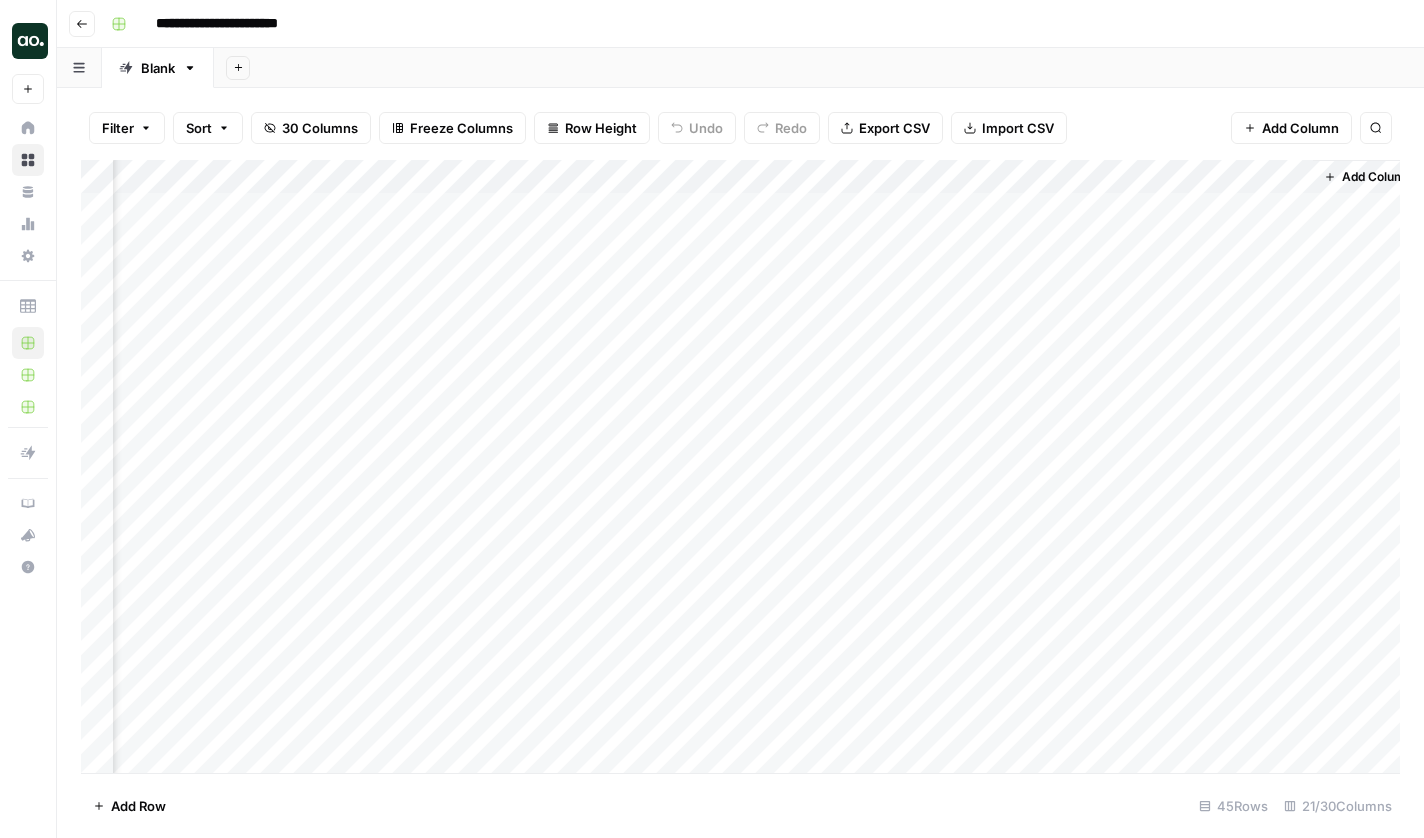 drag, startPoint x: 1065, startPoint y: 472, endPoint x: 947, endPoint y: 472, distance: 118 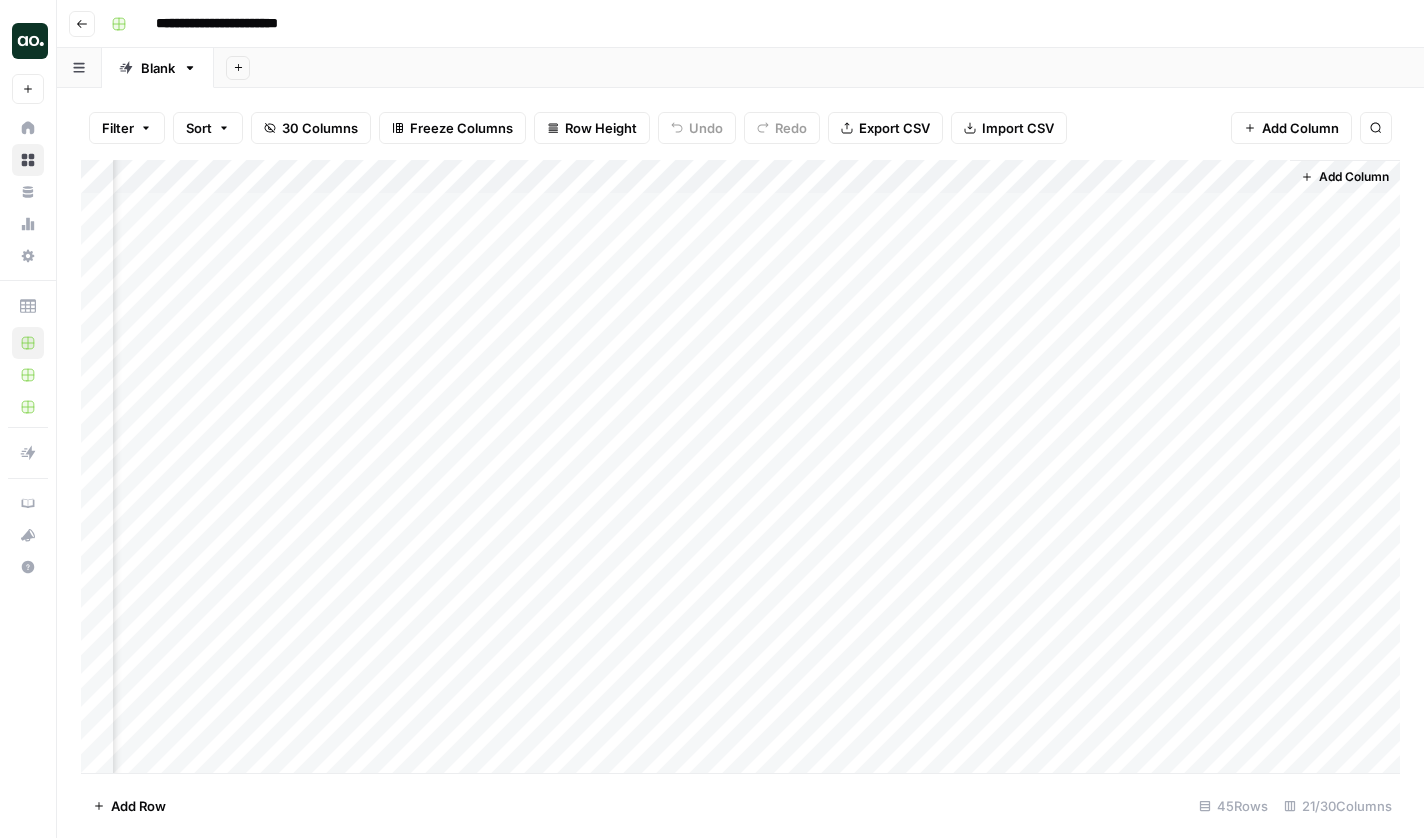 scroll, scrollTop: 0, scrollLeft: 2605, axis: horizontal 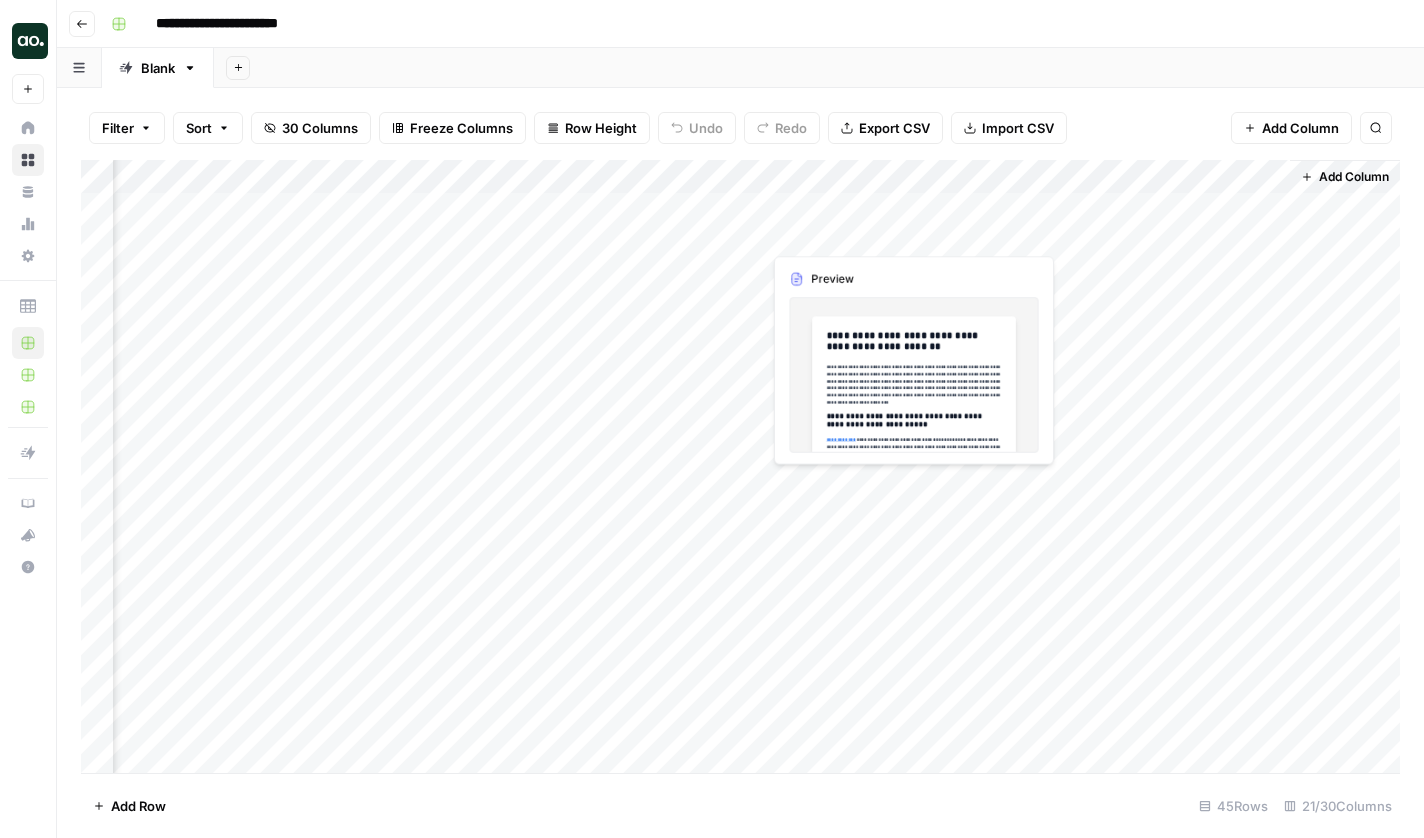 click on "Add Column" at bounding box center (740, 469) 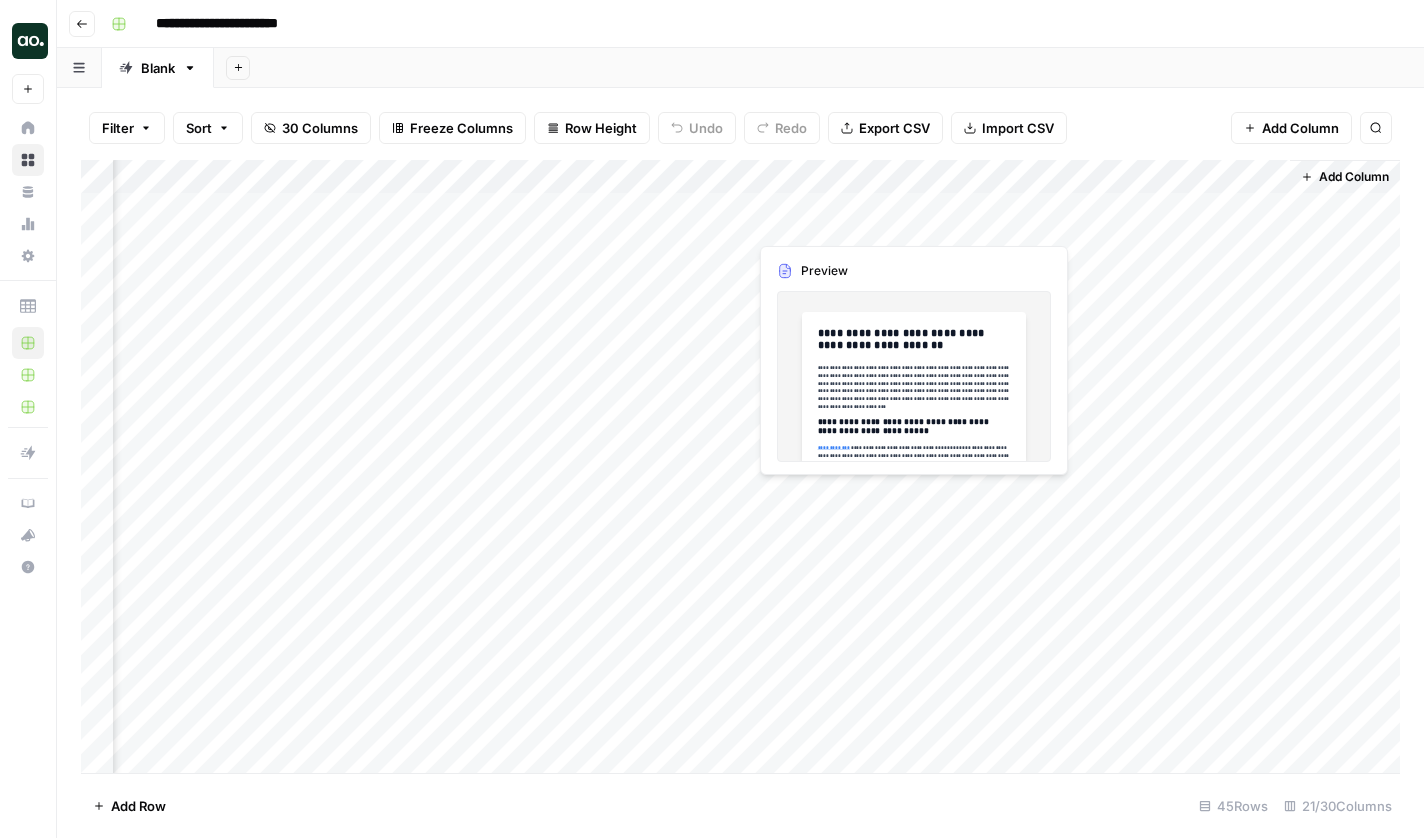 click on "Add Column" at bounding box center [740, 469] 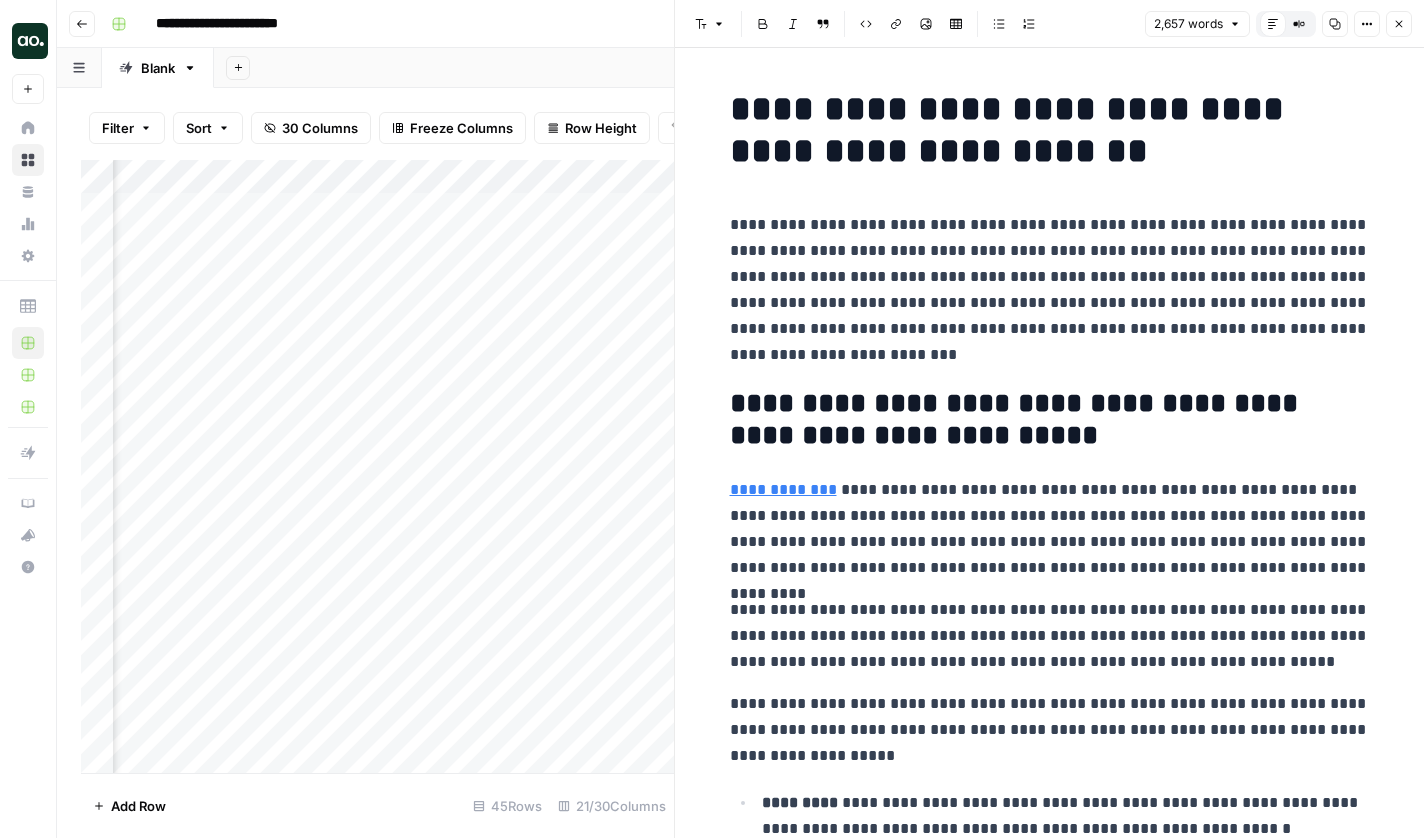 scroll, scrollTop: 107, scrollLeft: 0, axis: vertical 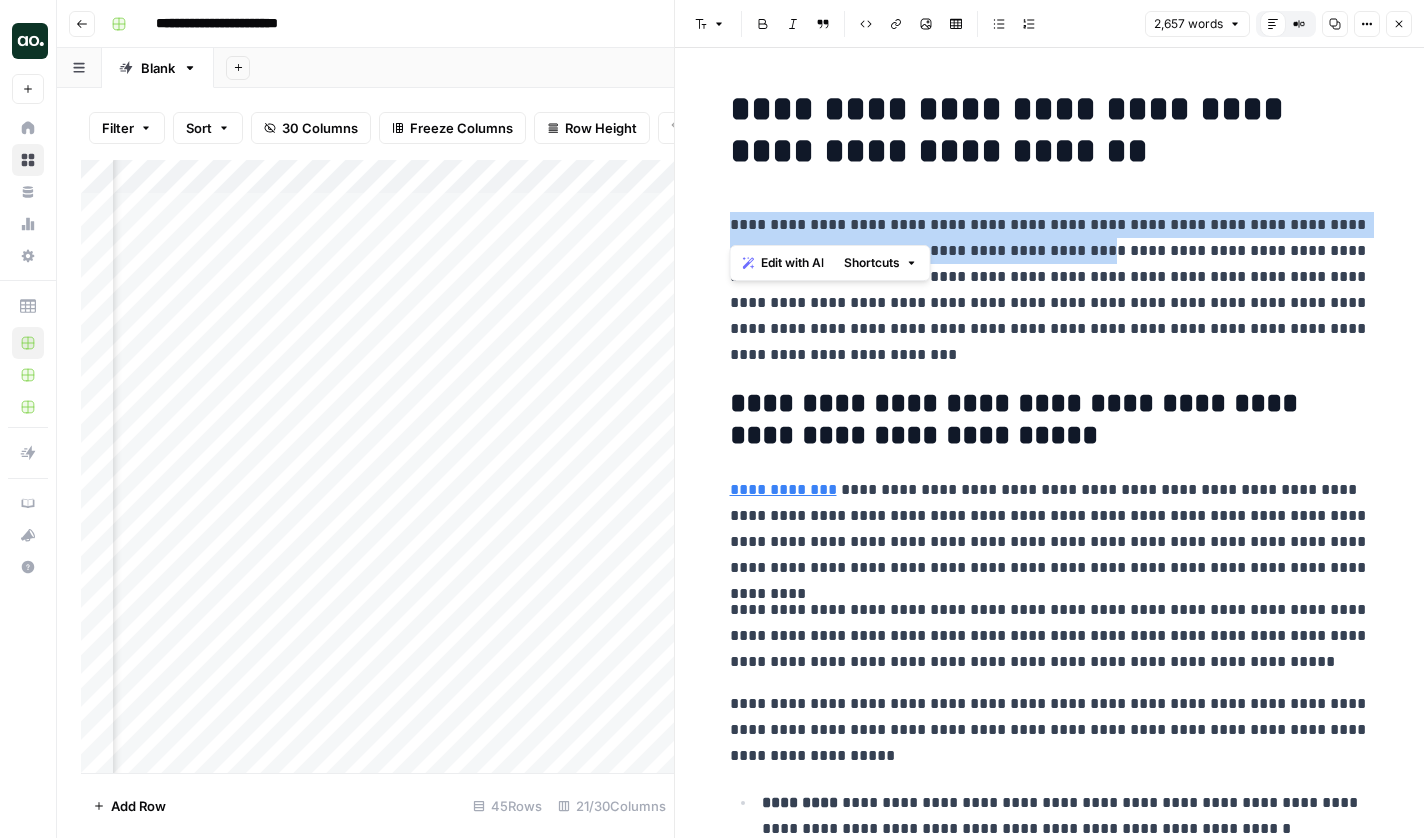 drag, startPoint x: 728, startPoint y: 220, endPoint x: 1030, endPoint y: 258, distance: 304.38135 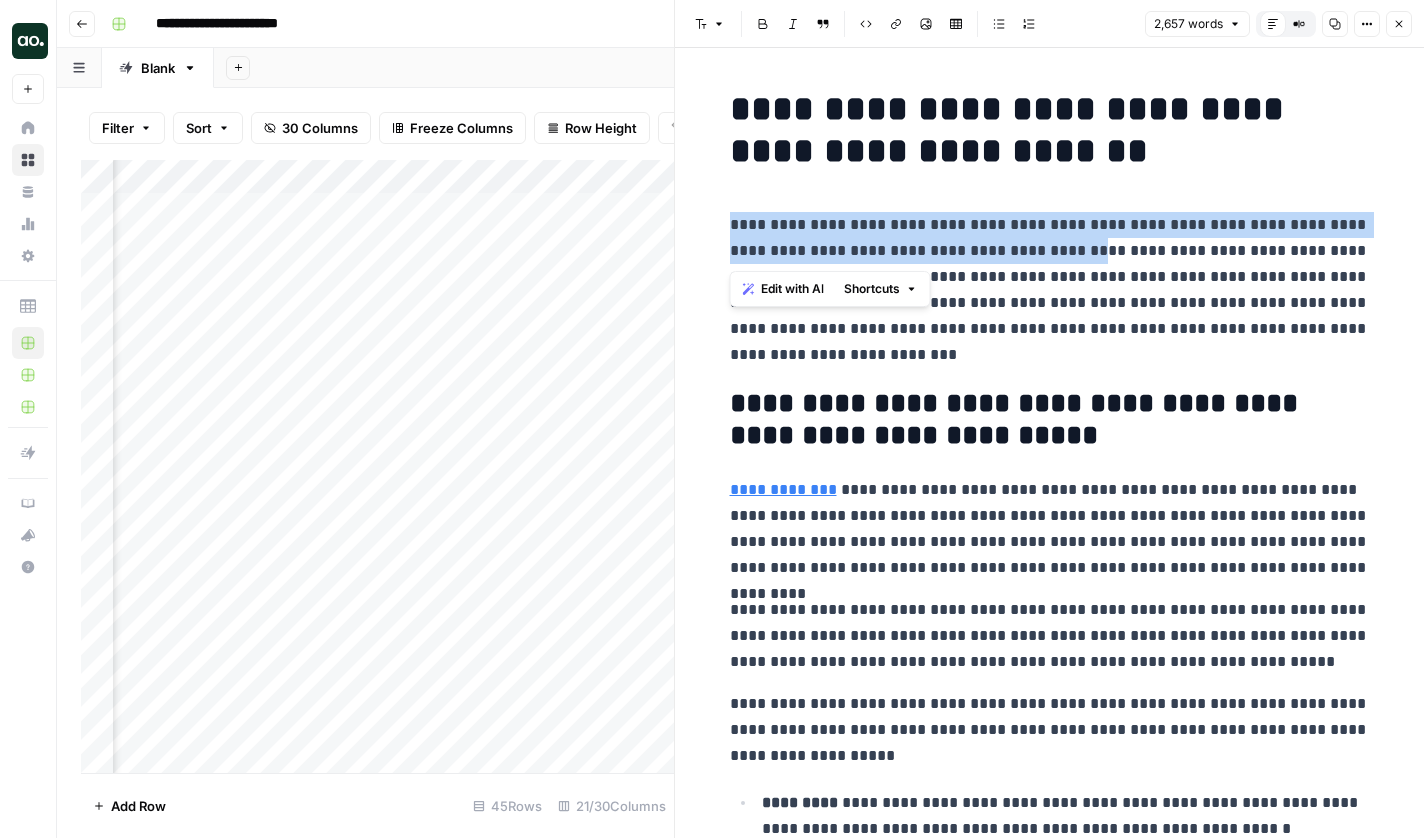 click on "**********" at bounding box center [1050, 290] 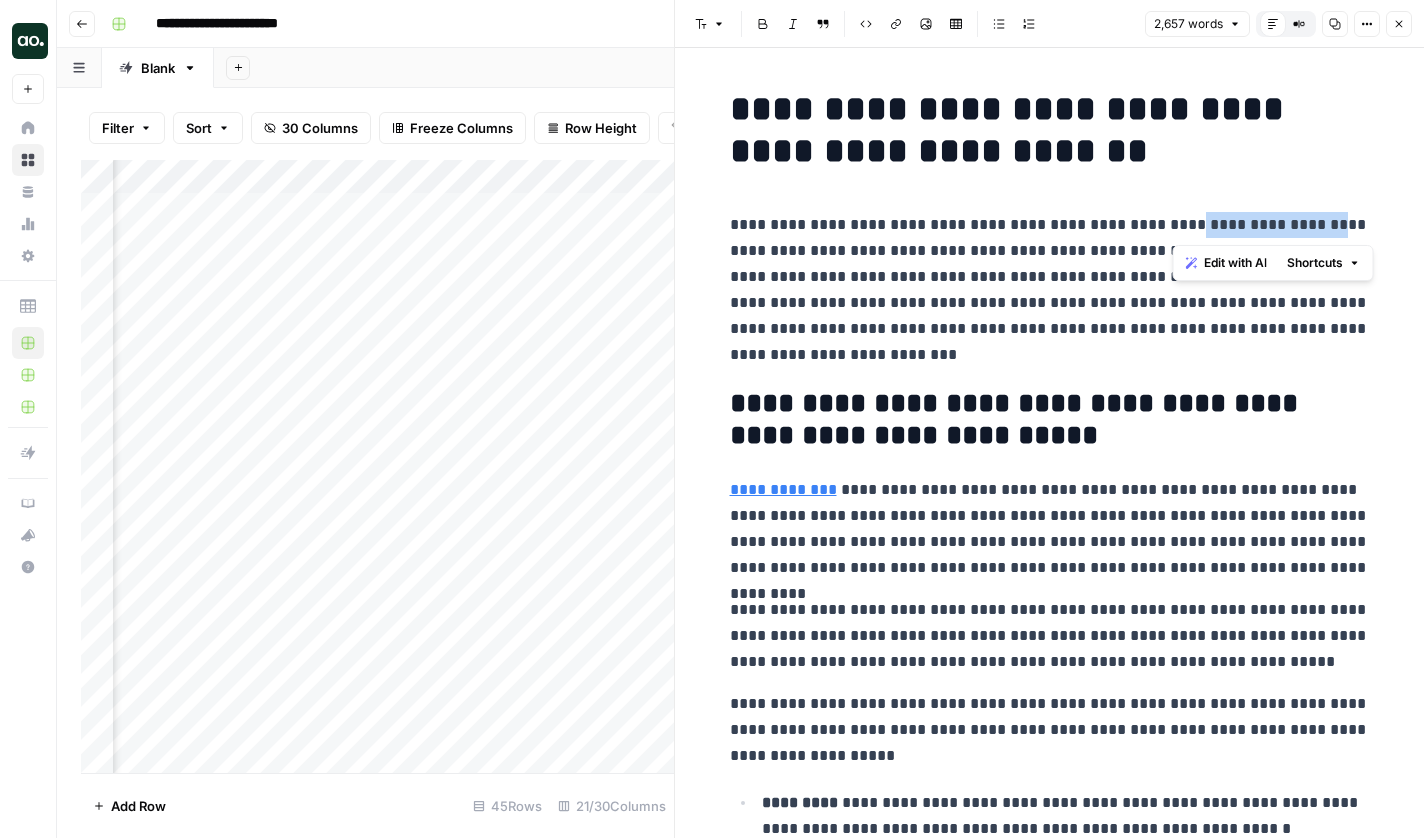 drag, startPoint x: 1168, startPoint y: 223, endPoint x: 1293, endPoint y: 227, distance: 125.06398 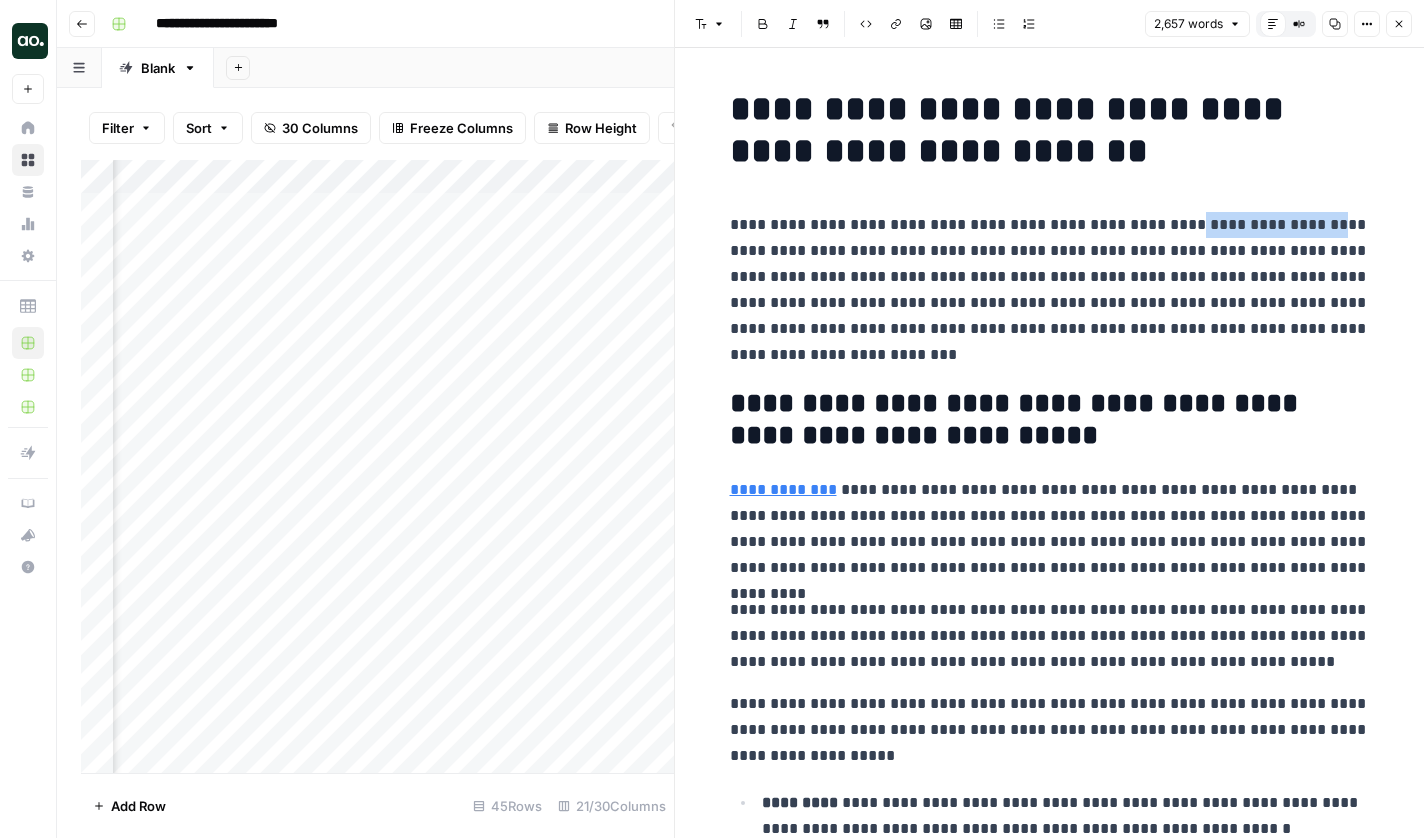 click on "**********" at bounding box center [1050, 290] 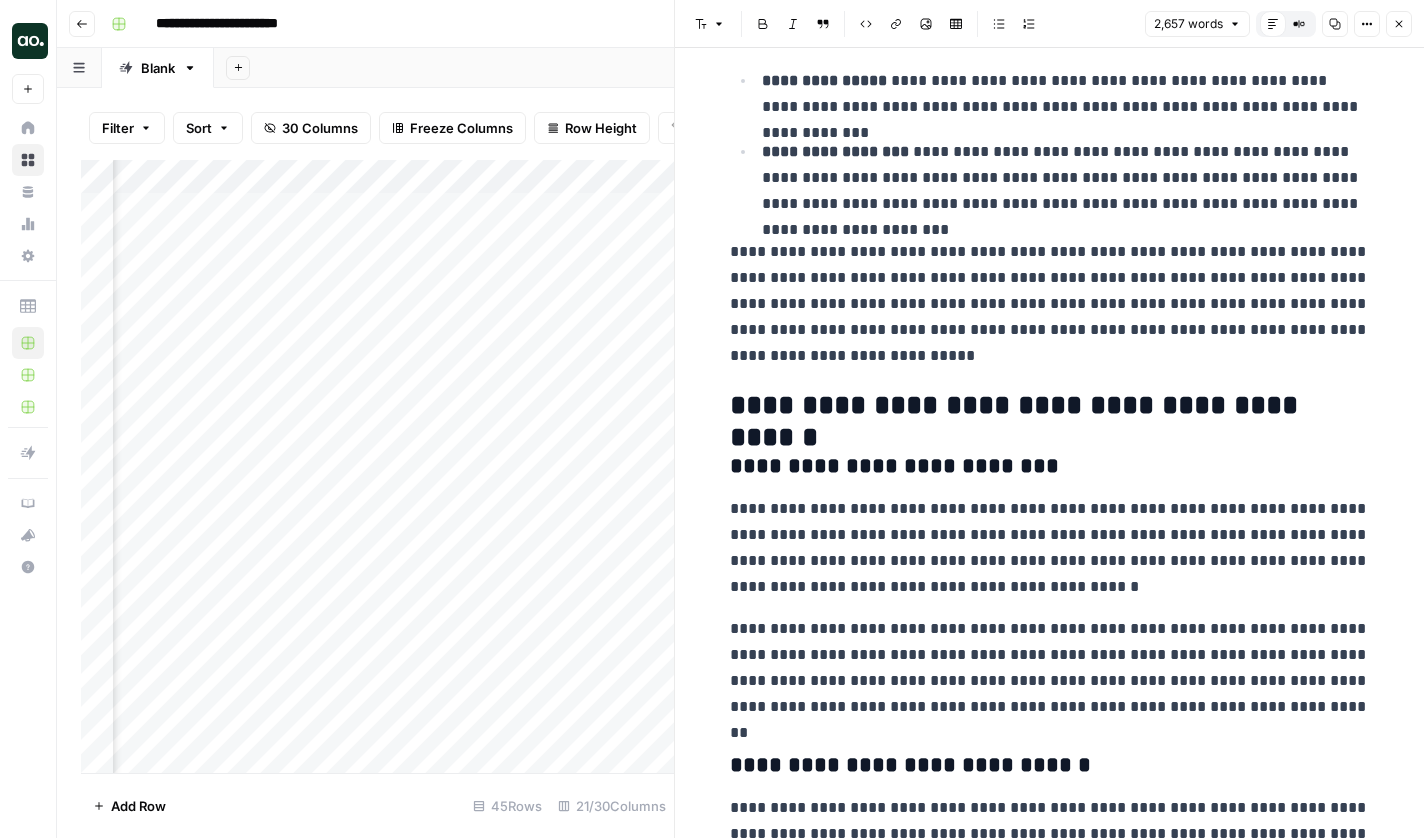 scroll, scrollTop: 3618, scrollLeft: 0, axis: vertical 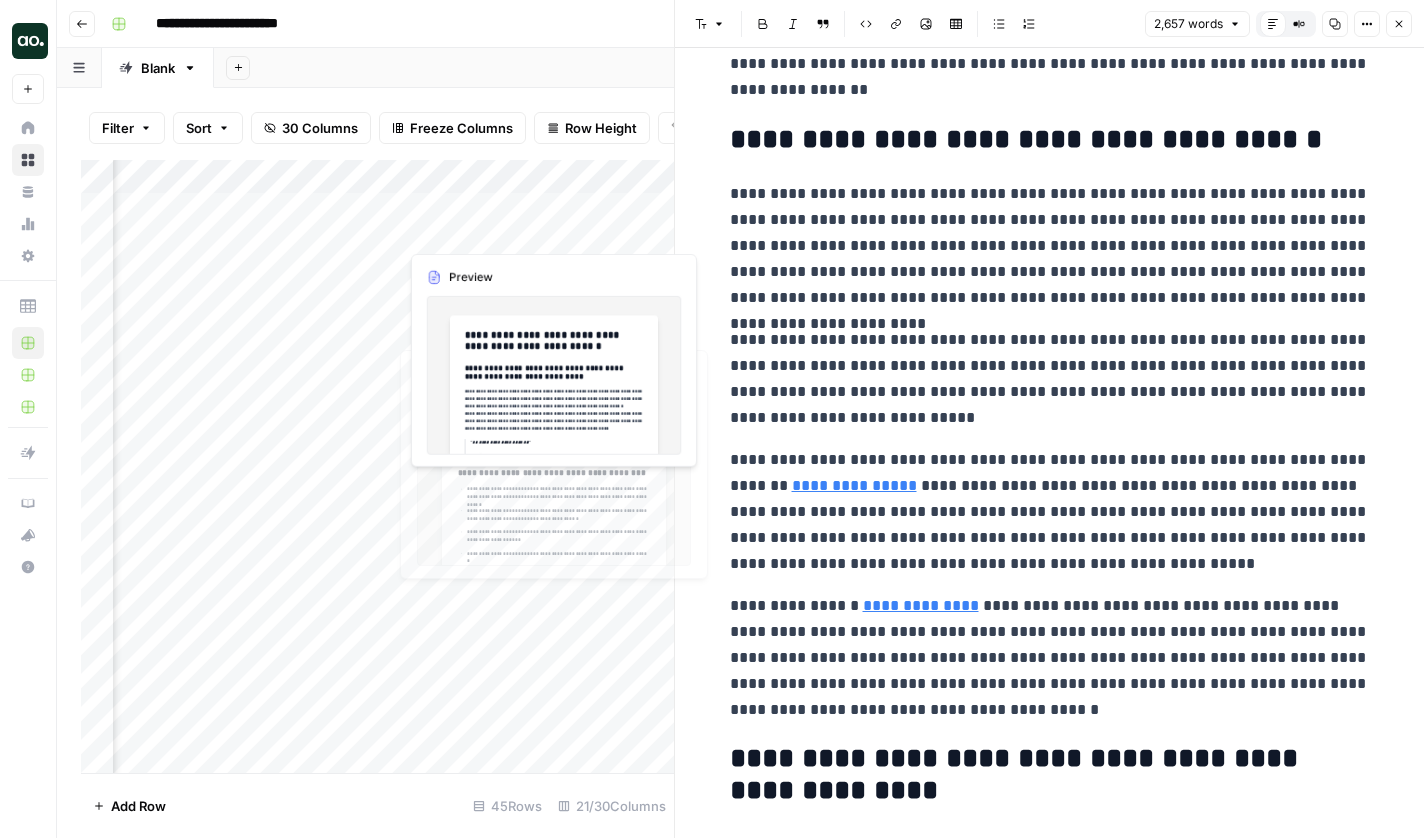 click on "Add Column" at bounding box center (377, 469) 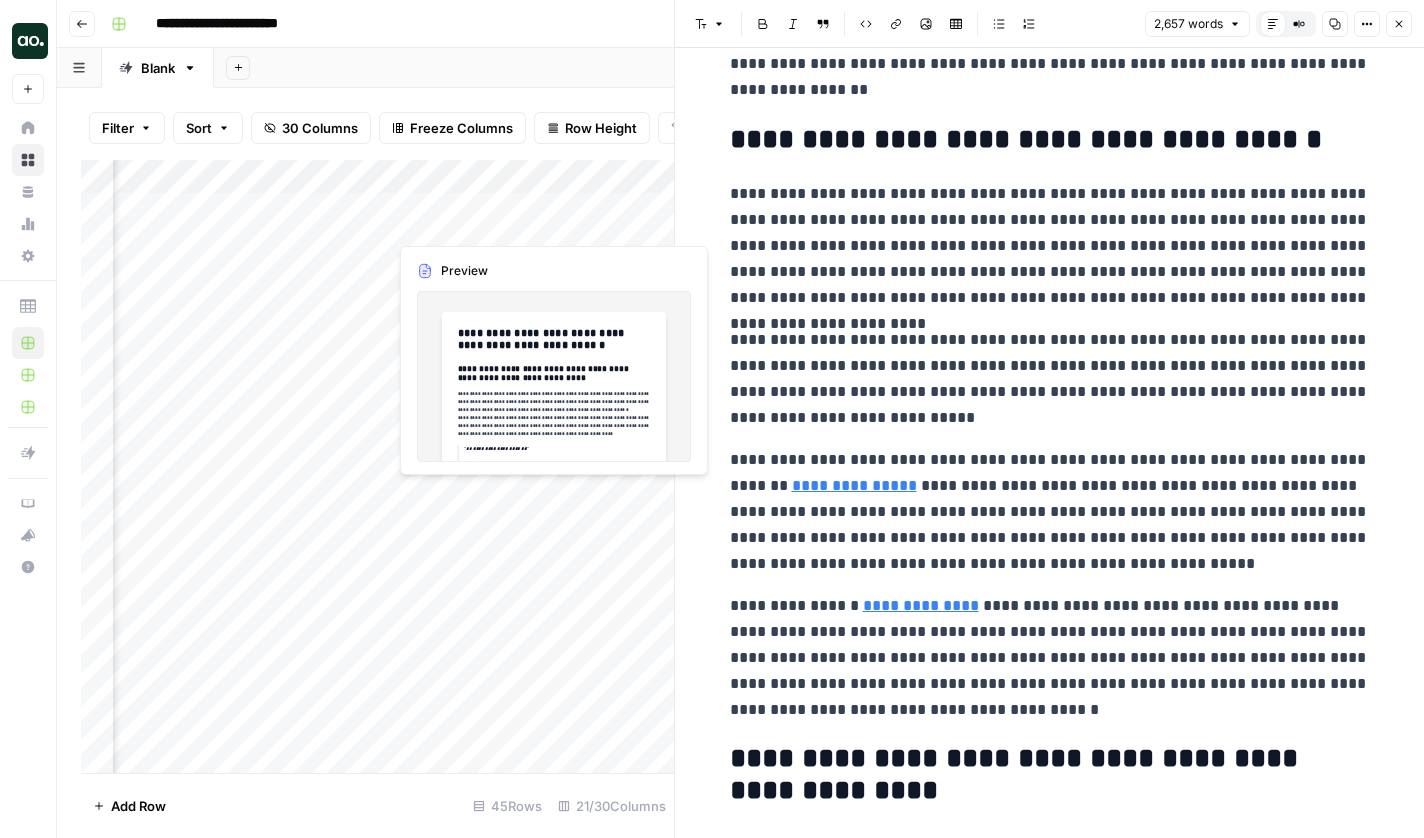 click on "Add Column" at bounding box center [377, 469] 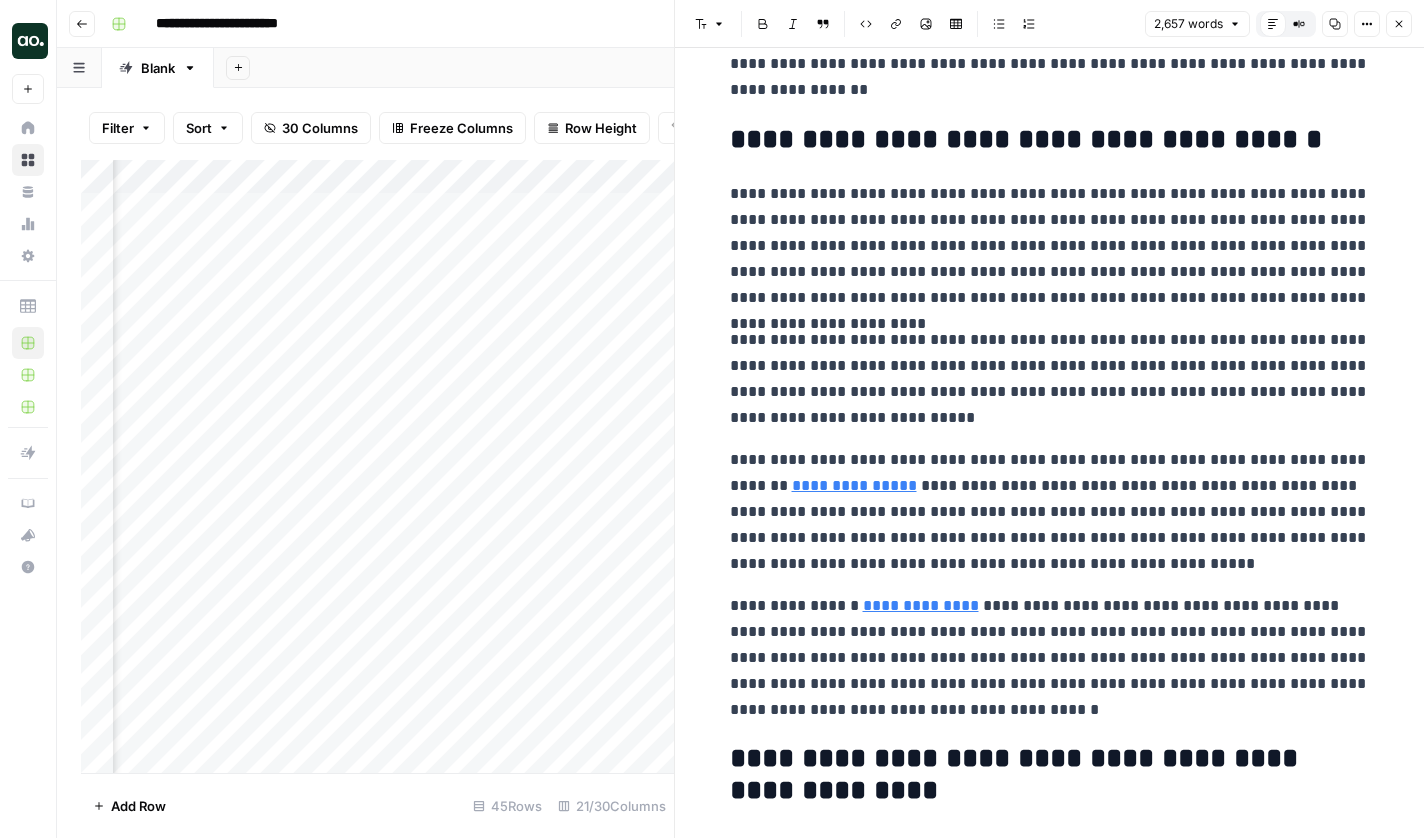 click at bounding box center [478, 213] 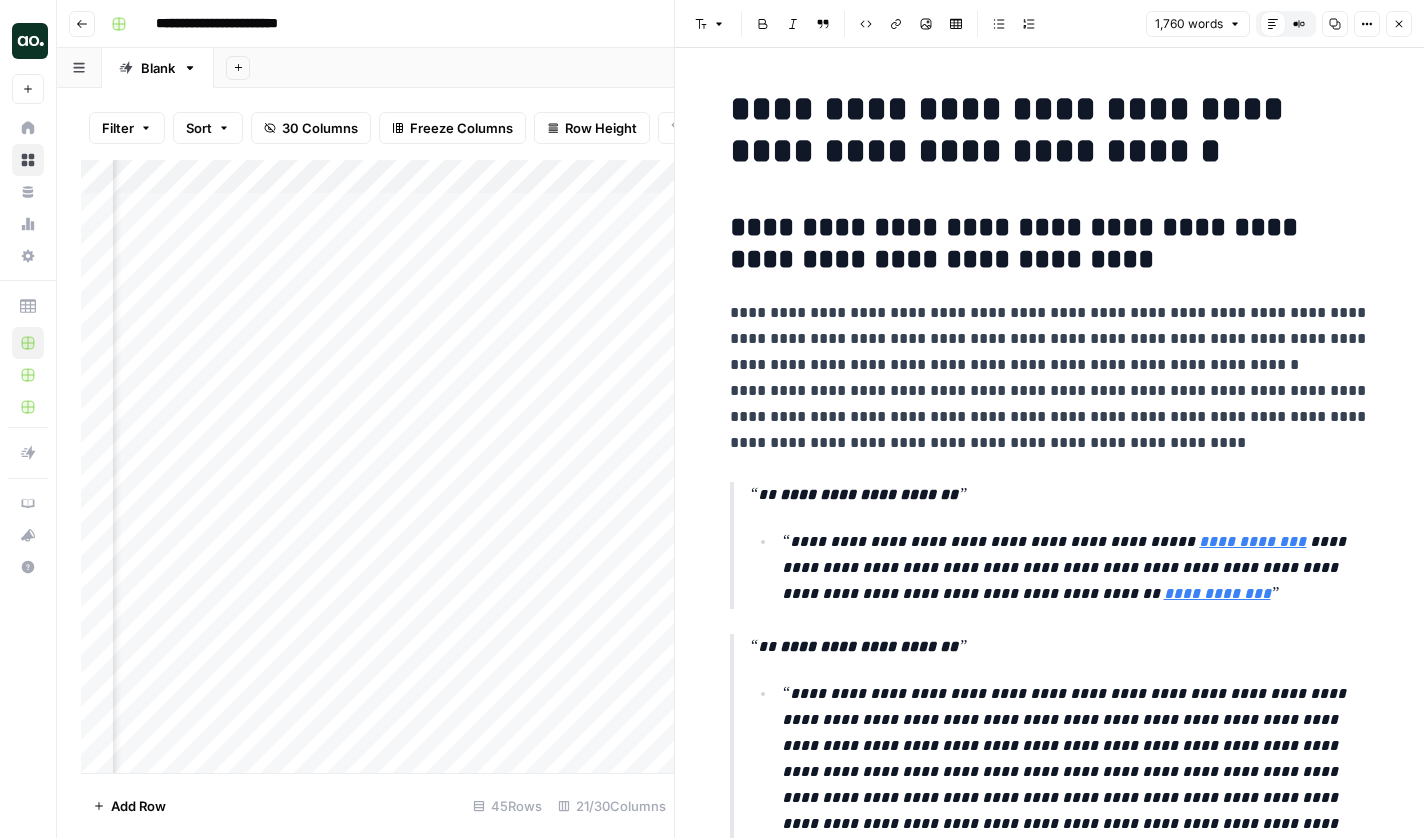 scroll, scrollTop: 0, scrollLeft: 0, axis: both 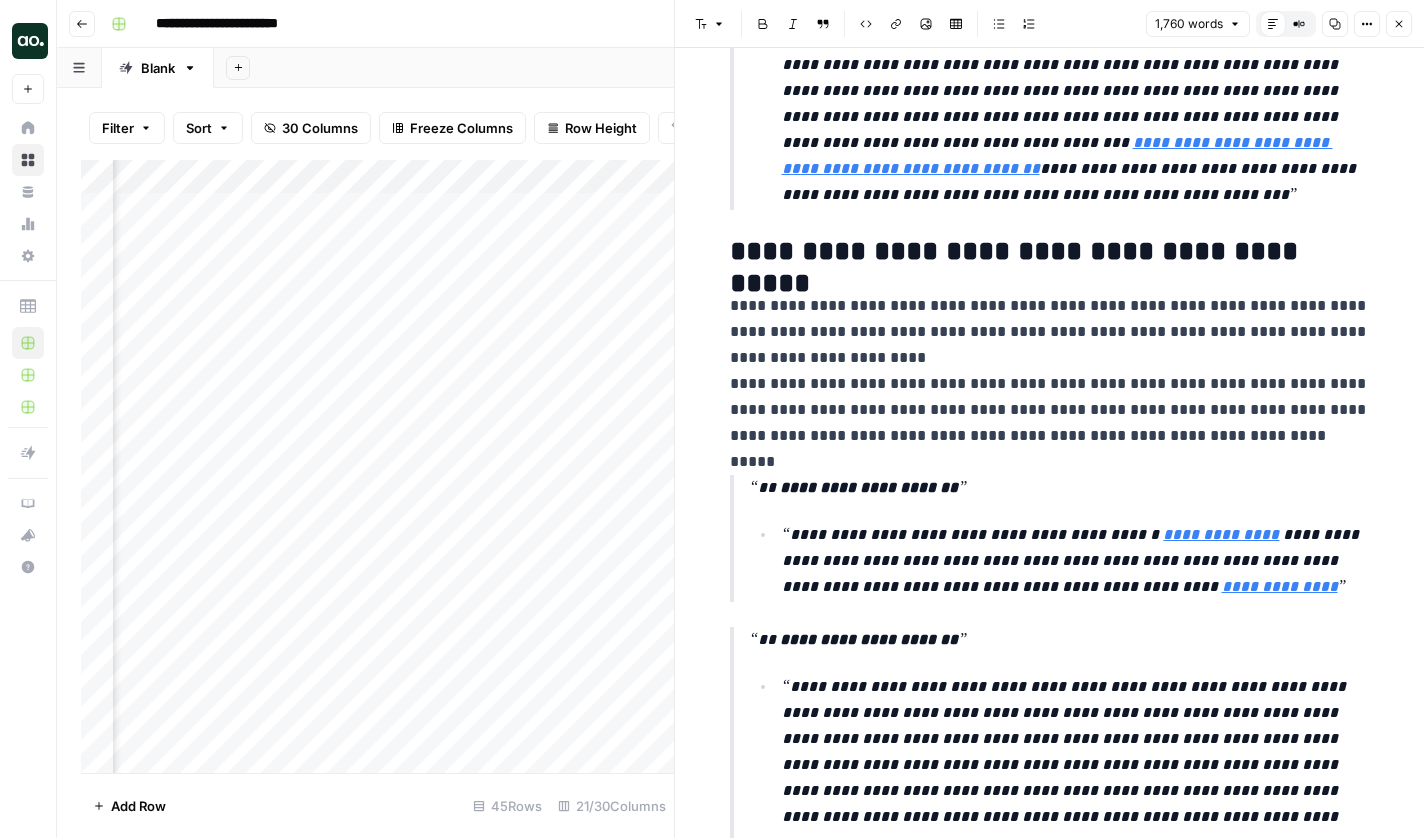 click 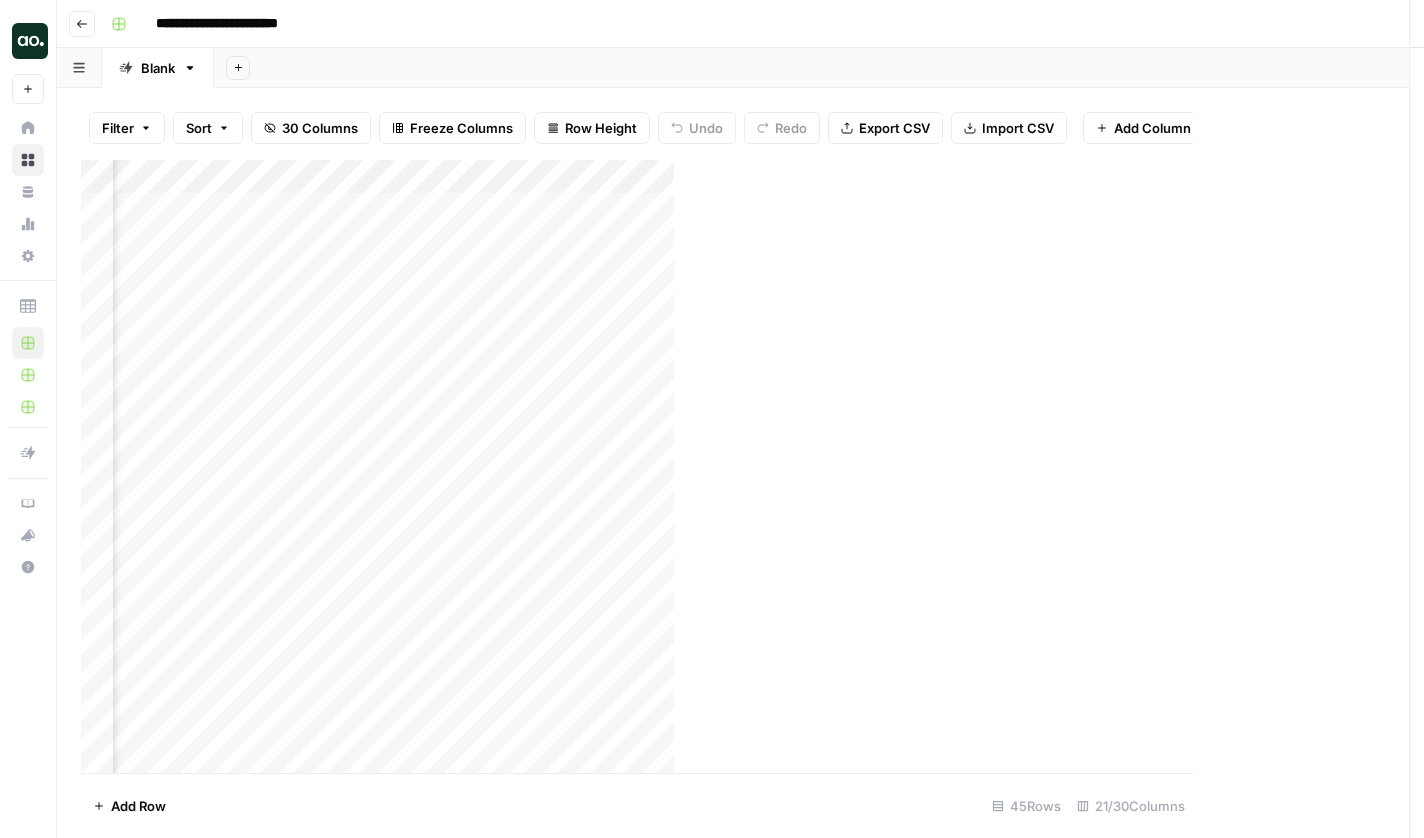 scroll, scrollTop: 0, scrollLeft: 2581, axis: horizontal 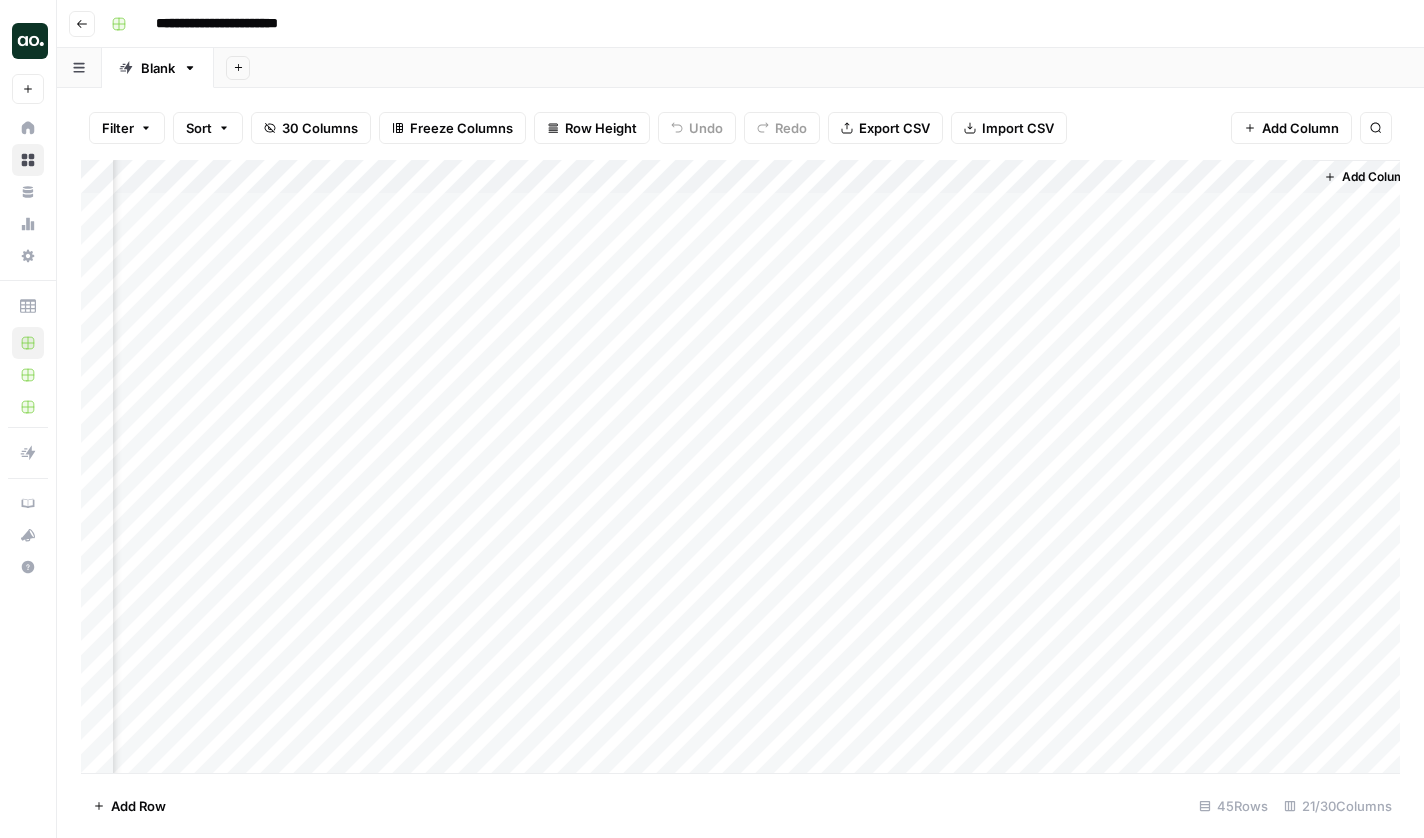 click on "Add Column" at bounding box center [740, 469] 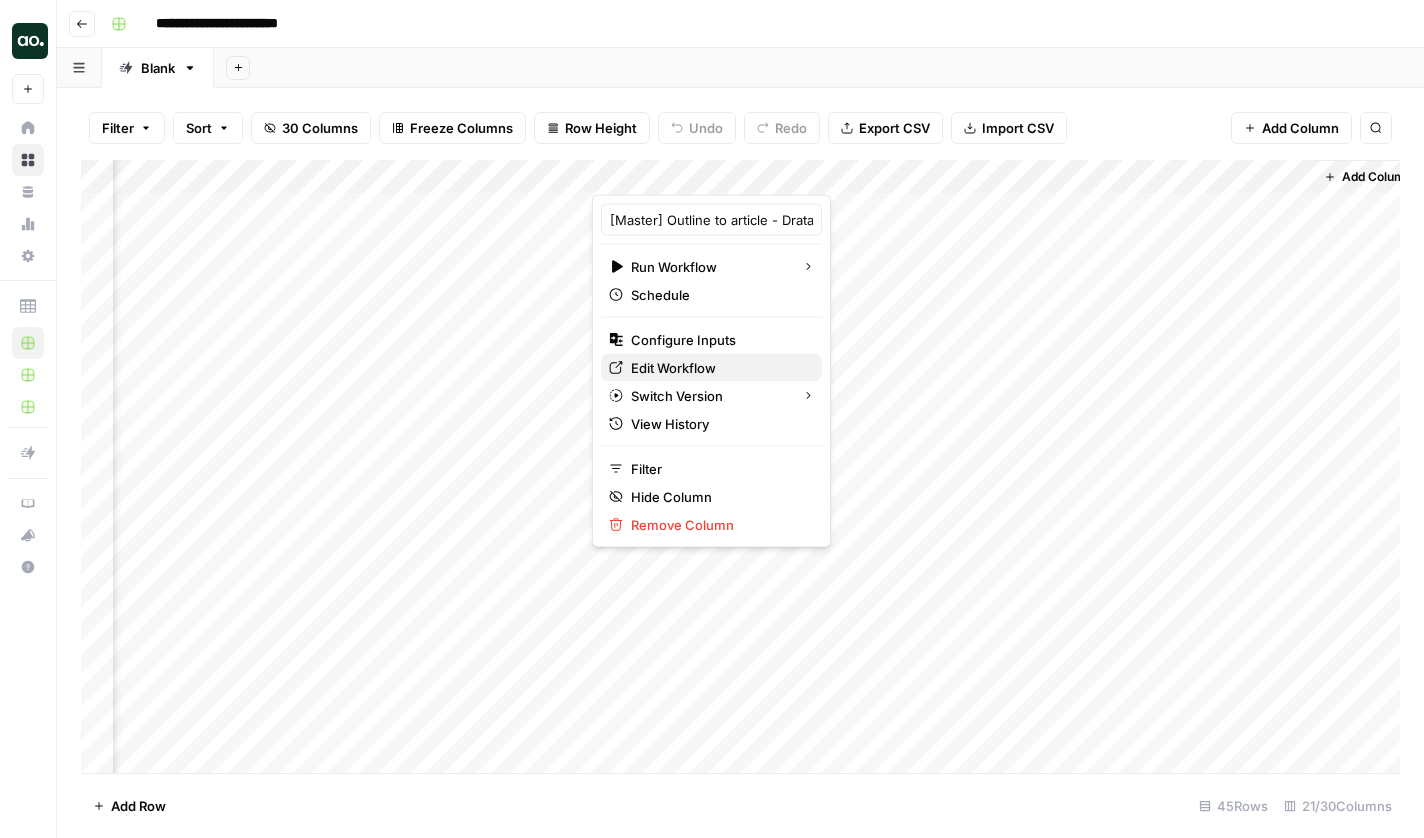 click on "Edit Workflow" at bounding box center (718, 368) 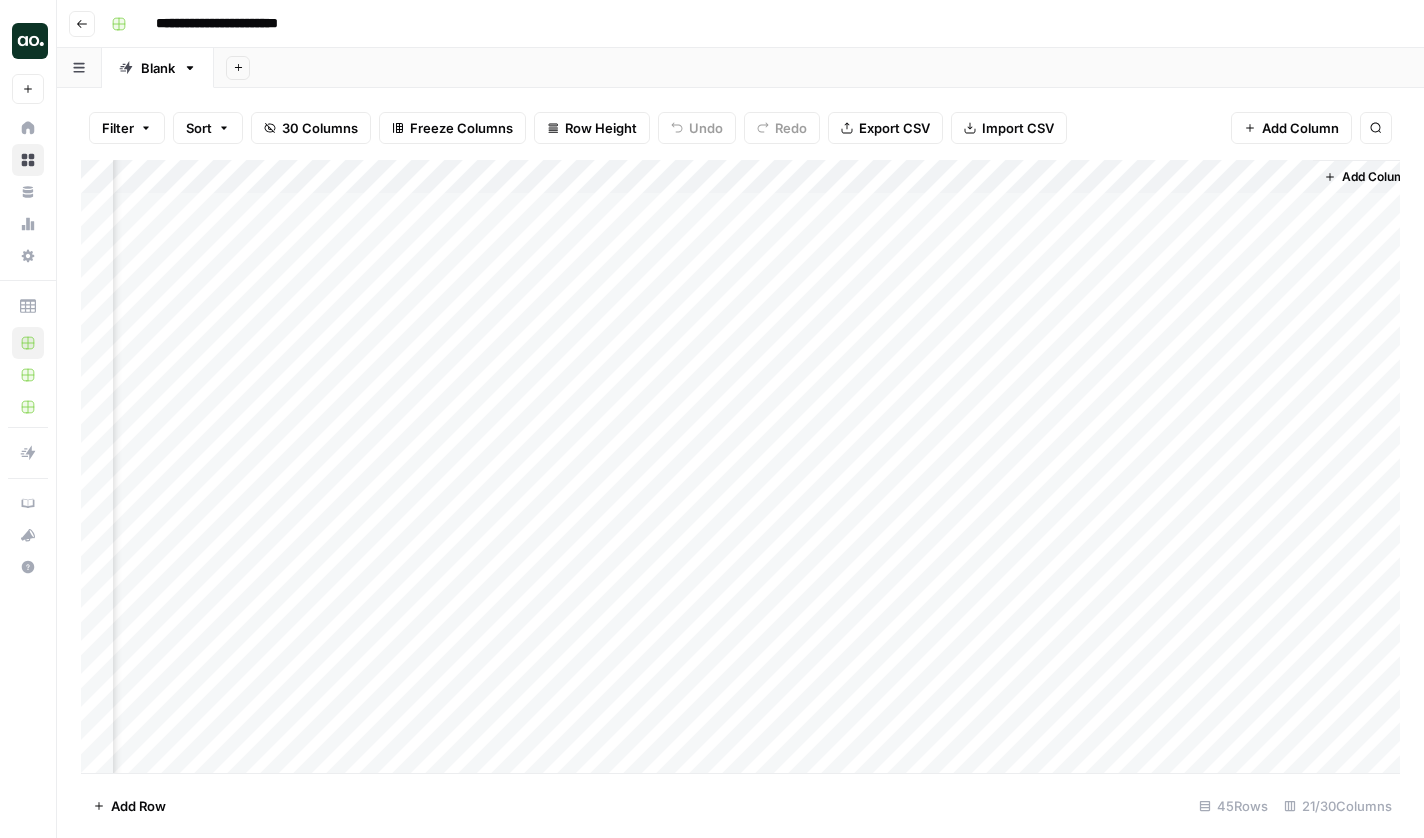 click on "Add Column" at bounding box center (740, 469) 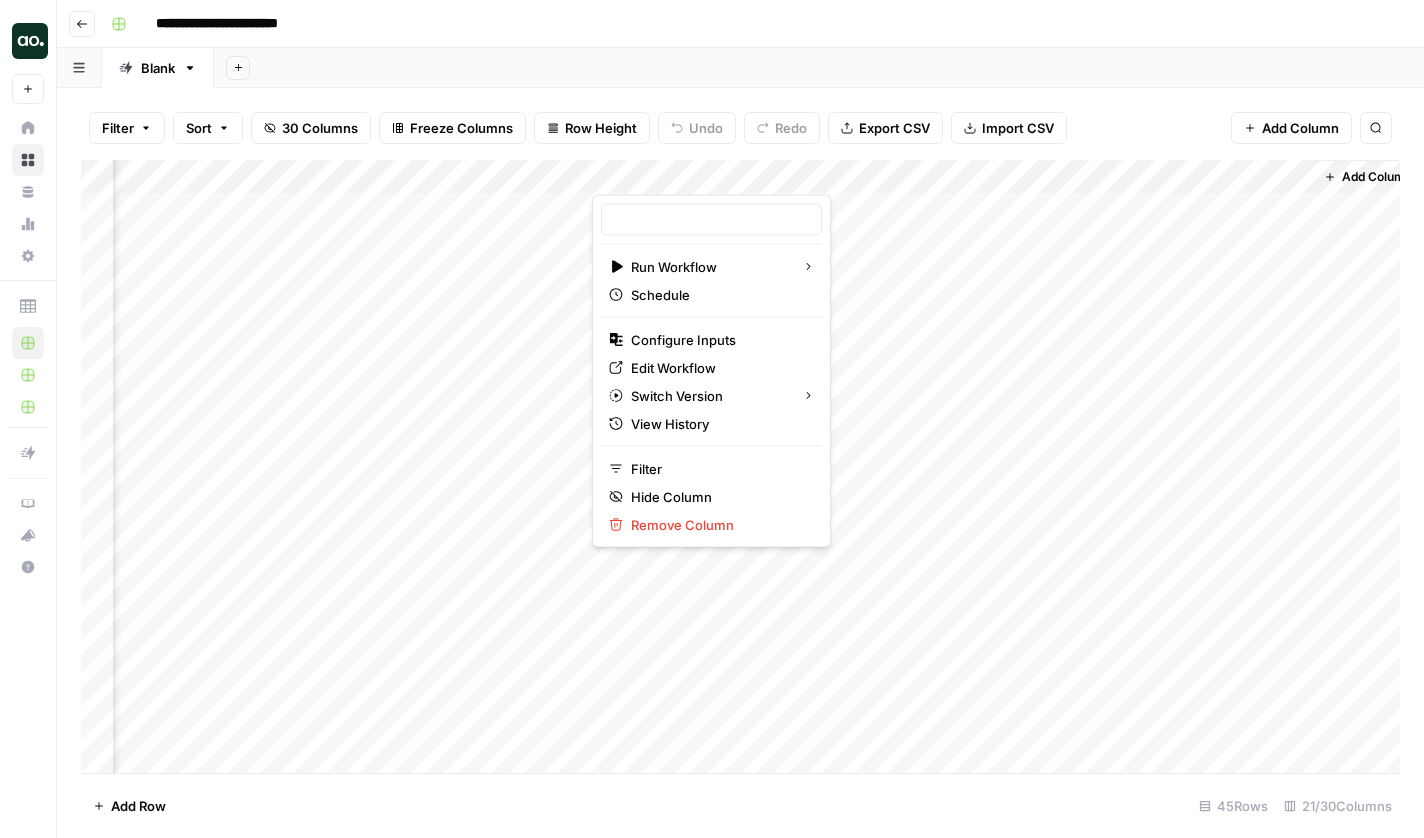 type on "[Master] Outline to article - Drata" 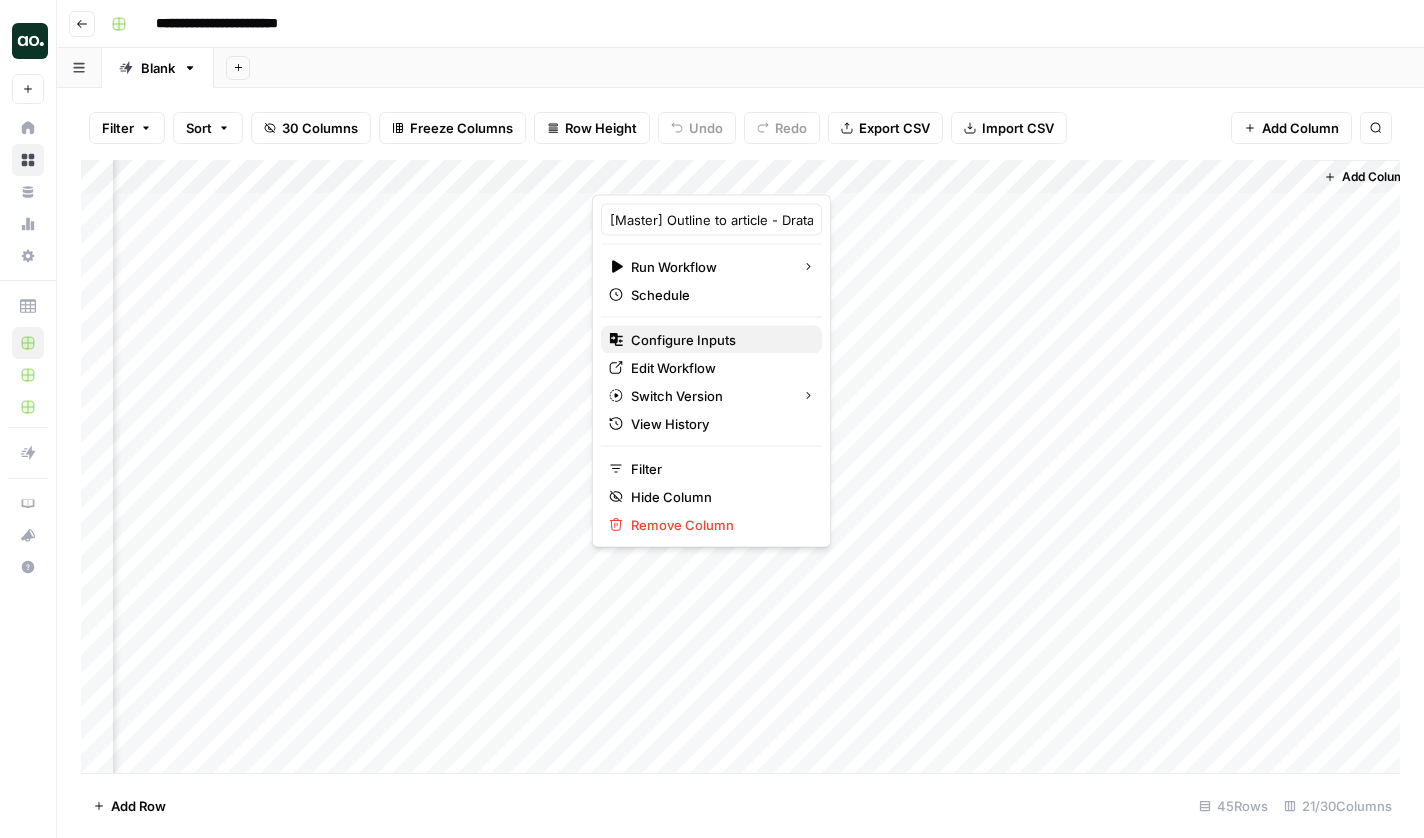click on "Configure Inputs" at bounding box center [718, 340] 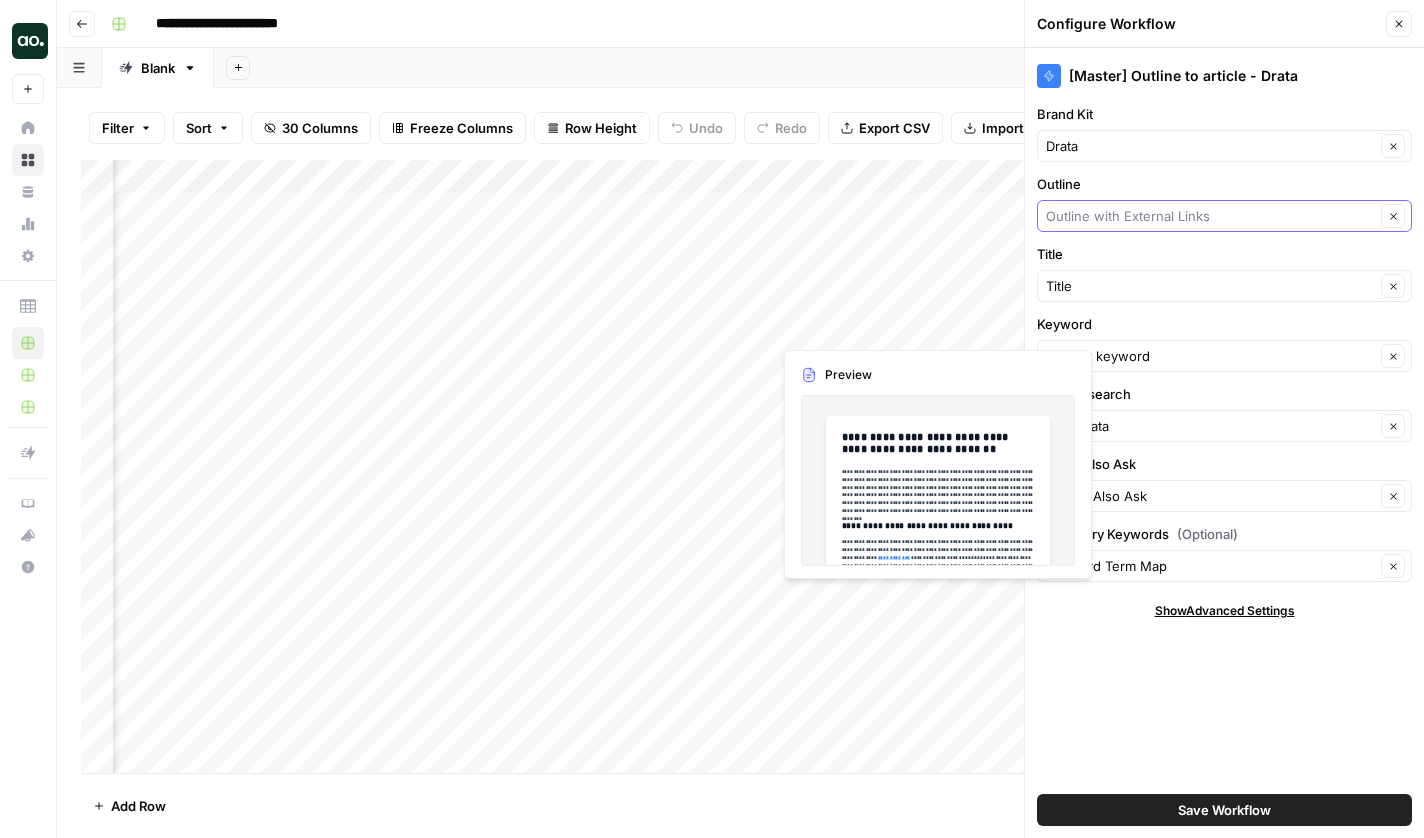 click on "Outline" at bounding box center [1210, 216] 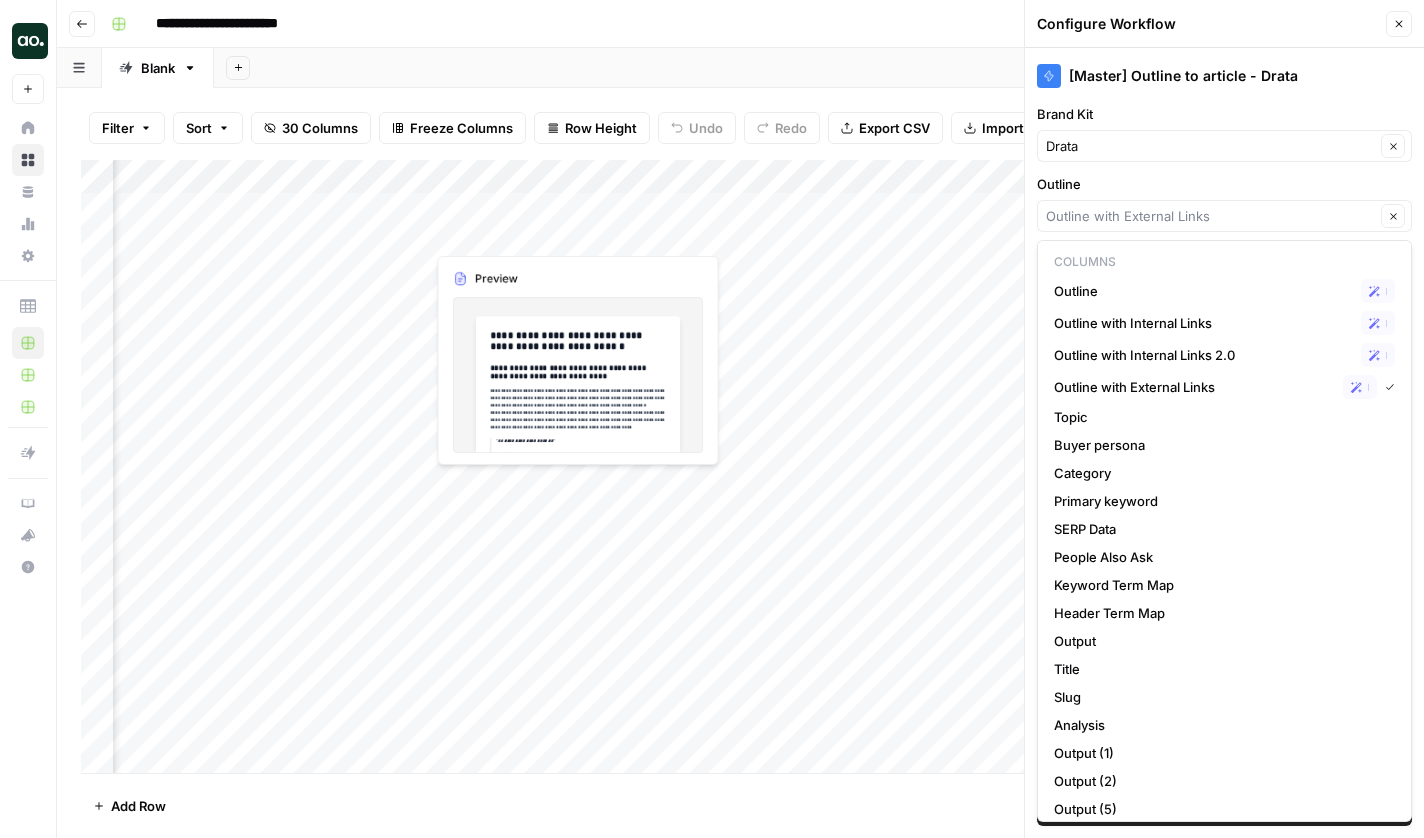 type on "Outline with External Links" 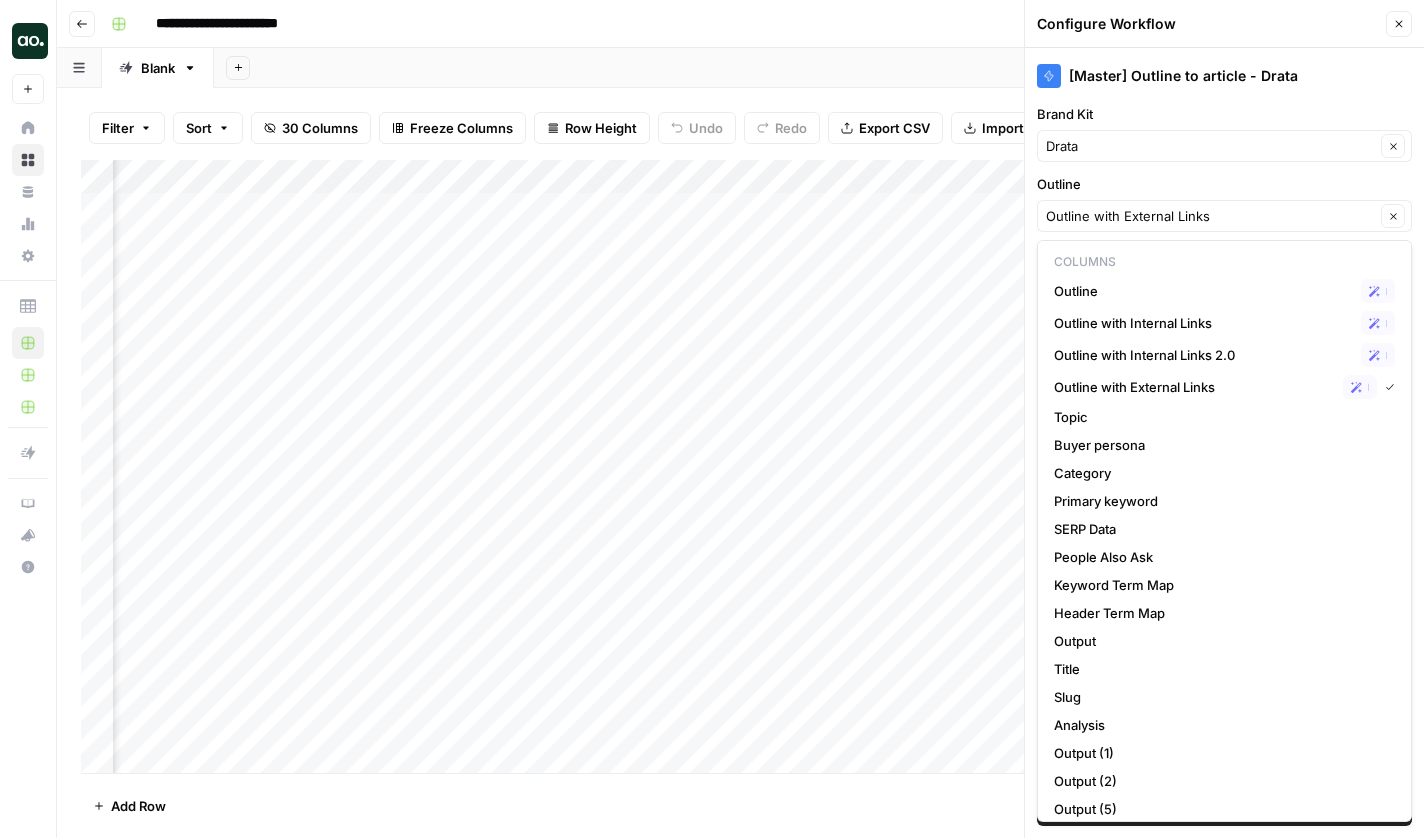 click on "Add Column" at bounding box center (740, 469) 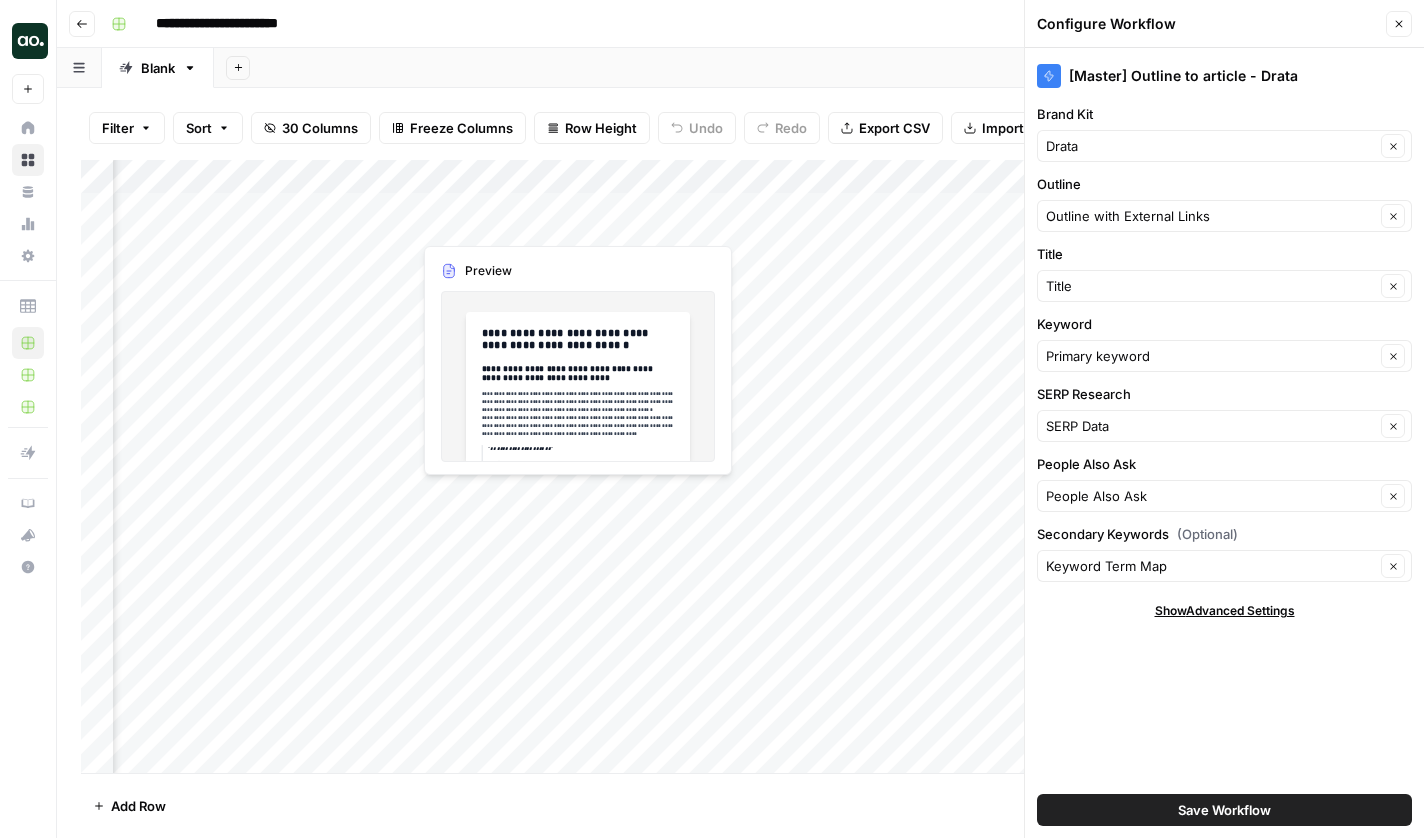 click on "Add Column" at bounding box center (740, 469) 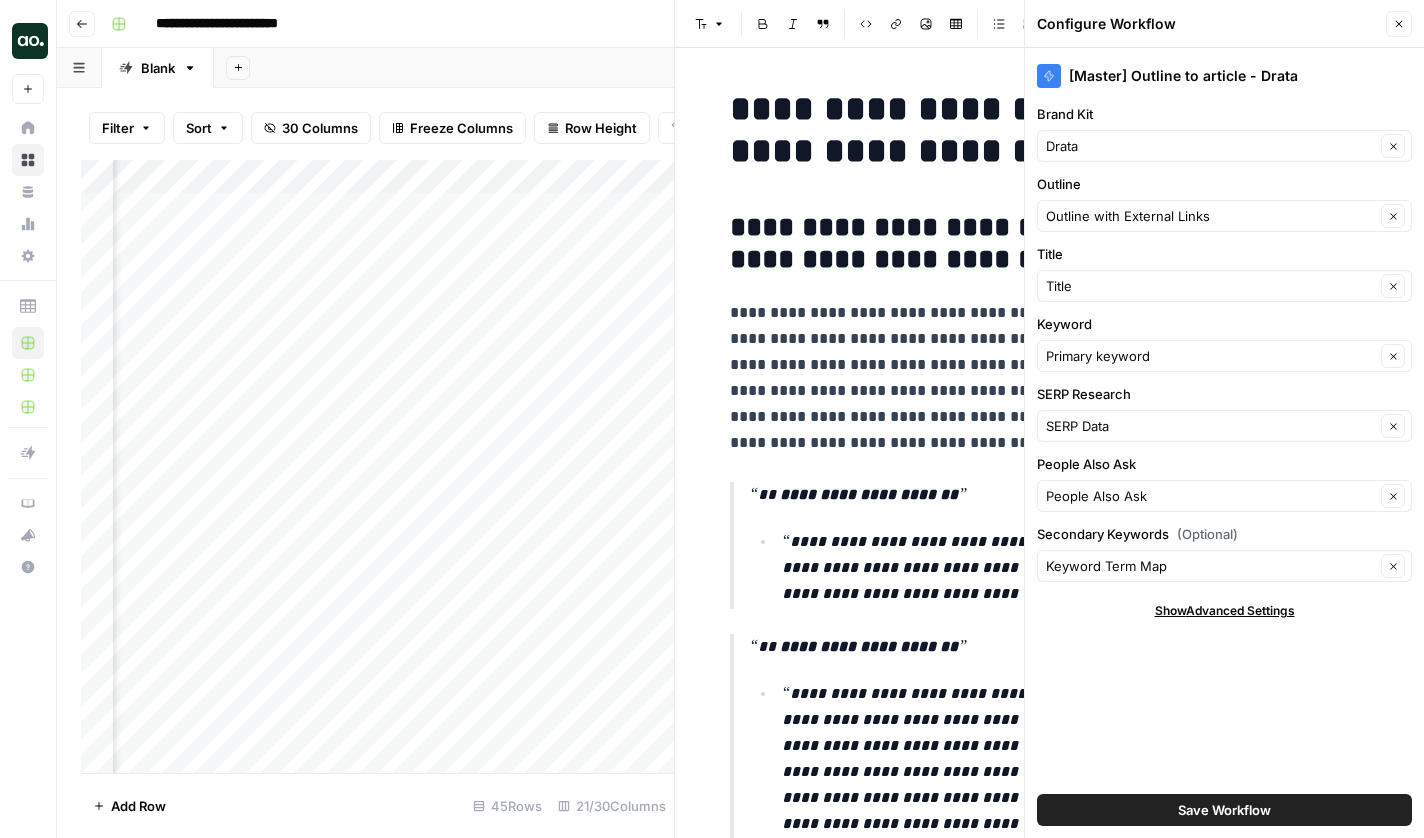 scroll, scrollTop: 0, scrollLeft: 0, axis: both 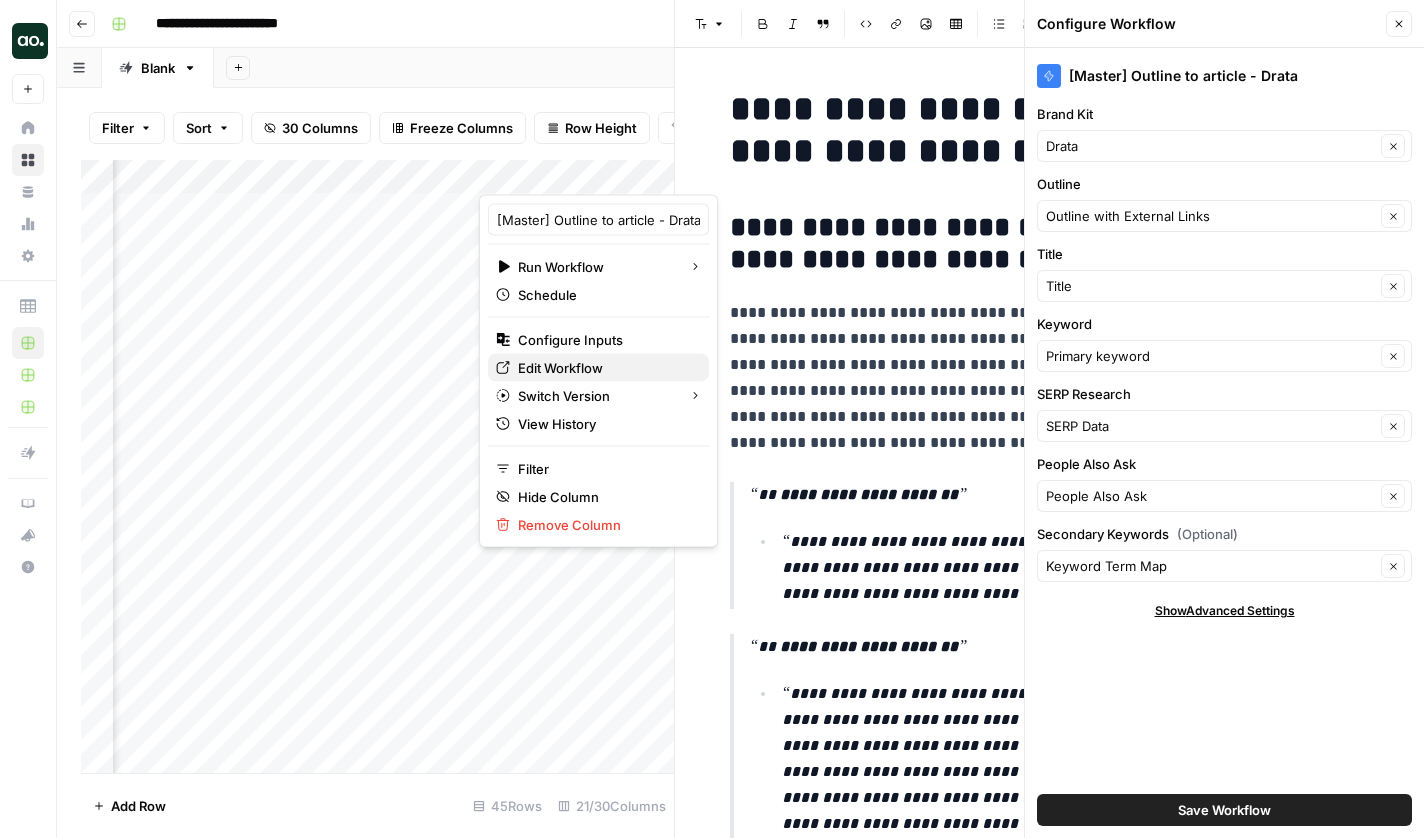 click on "Edit Workflow" at bounding box center [605, 368] 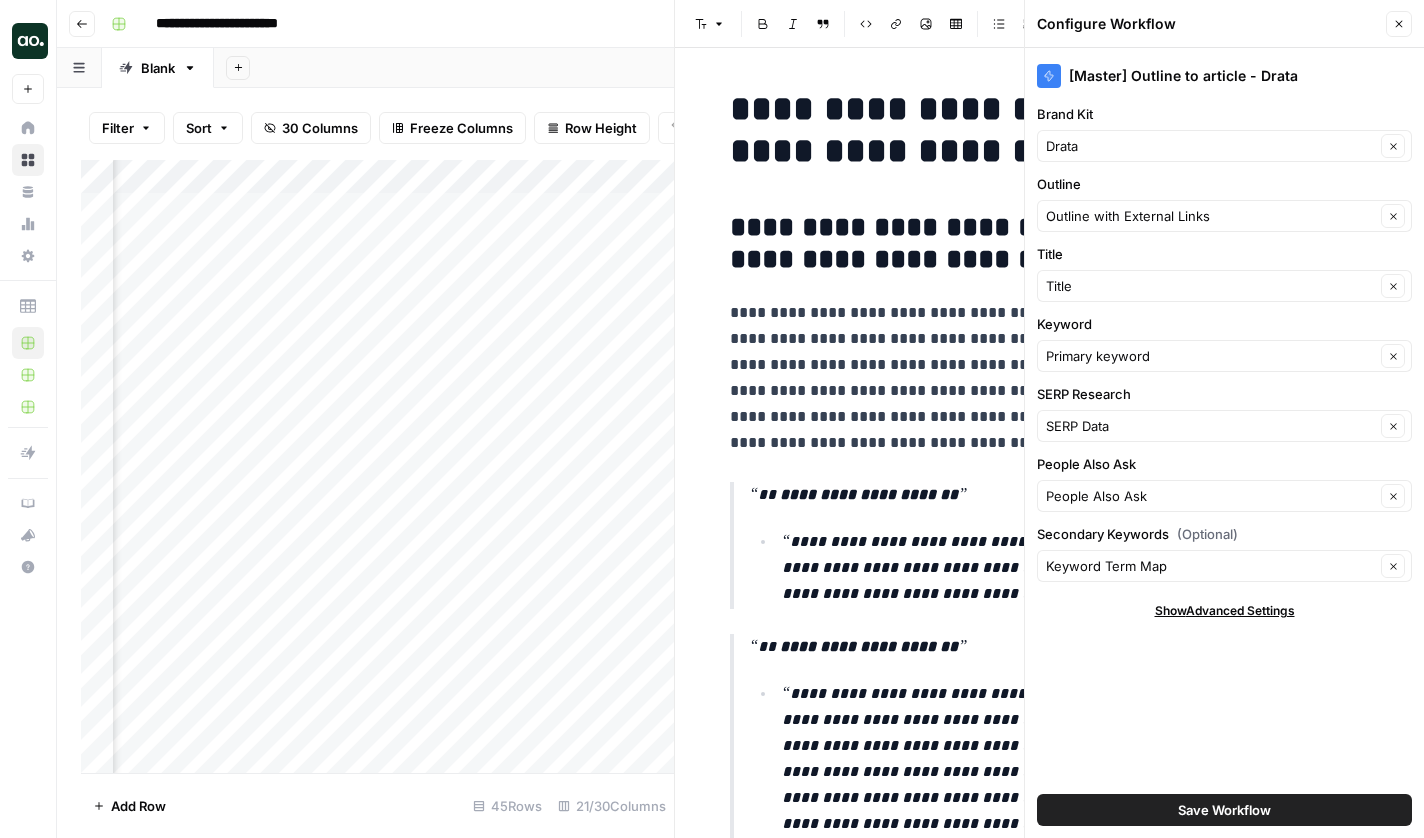 click on "Add Column" at bounding box center [377, 469] 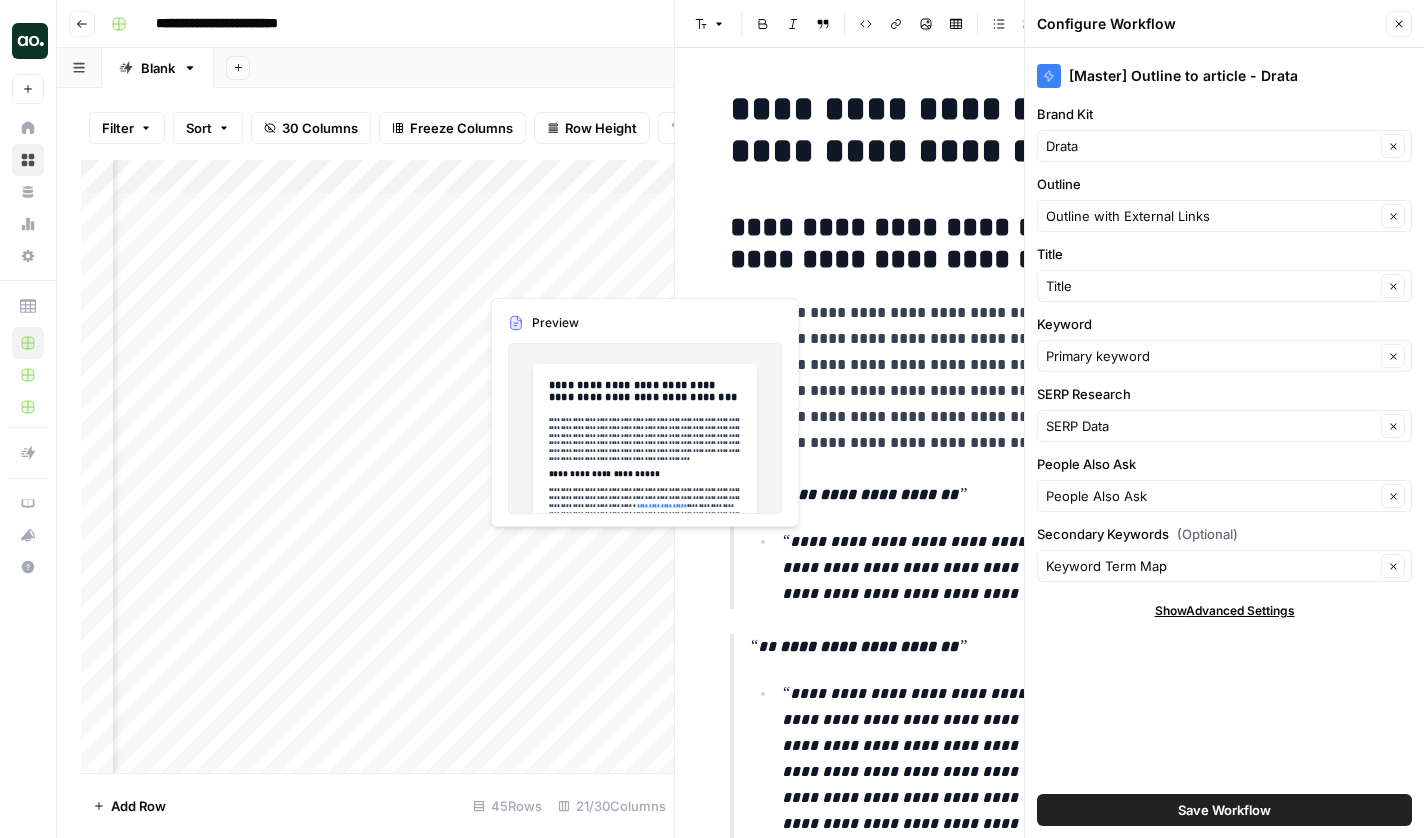 click on "Add Column" at bounding box center (377, 469) 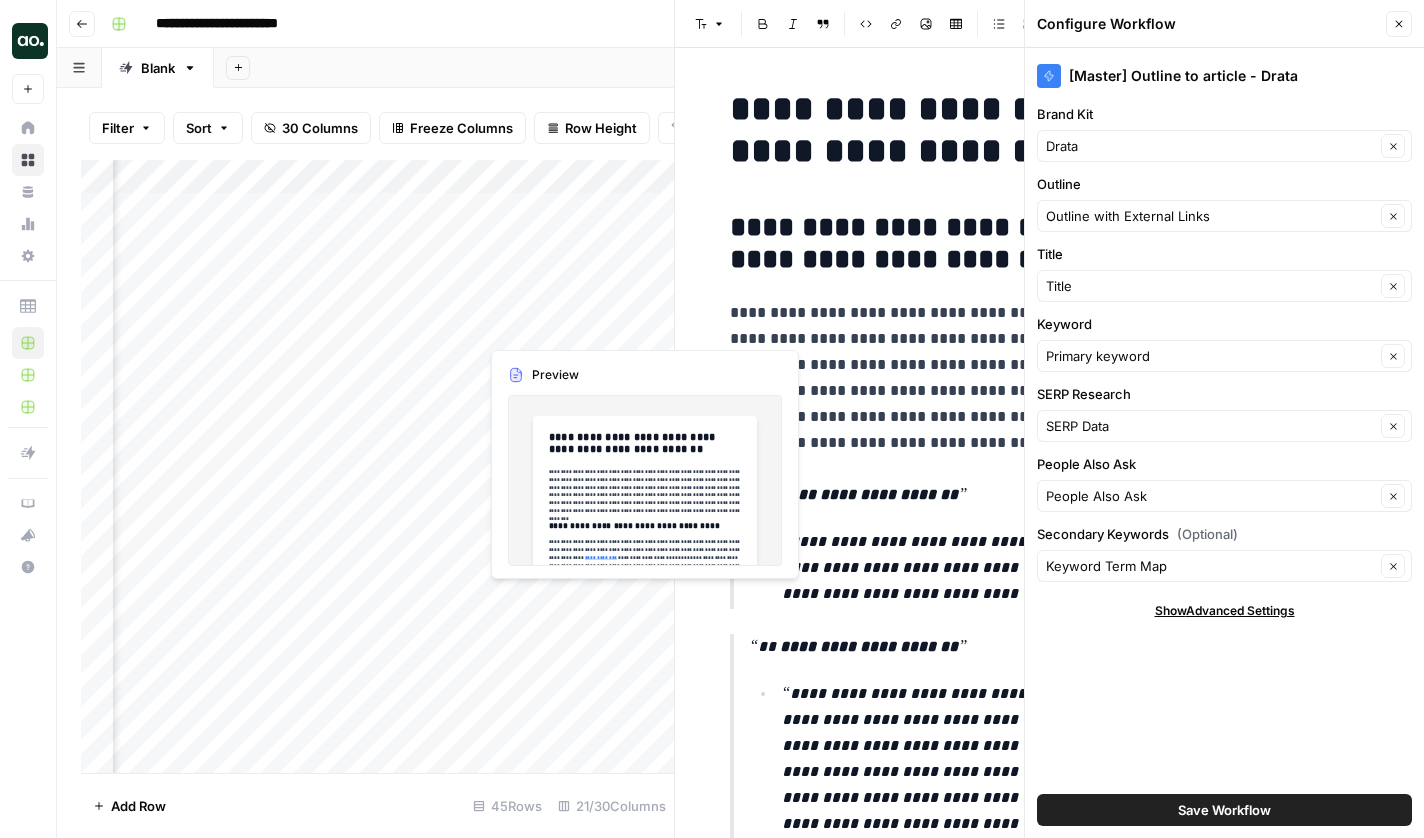 click on "Add Column" at bounding box center (377, 469) 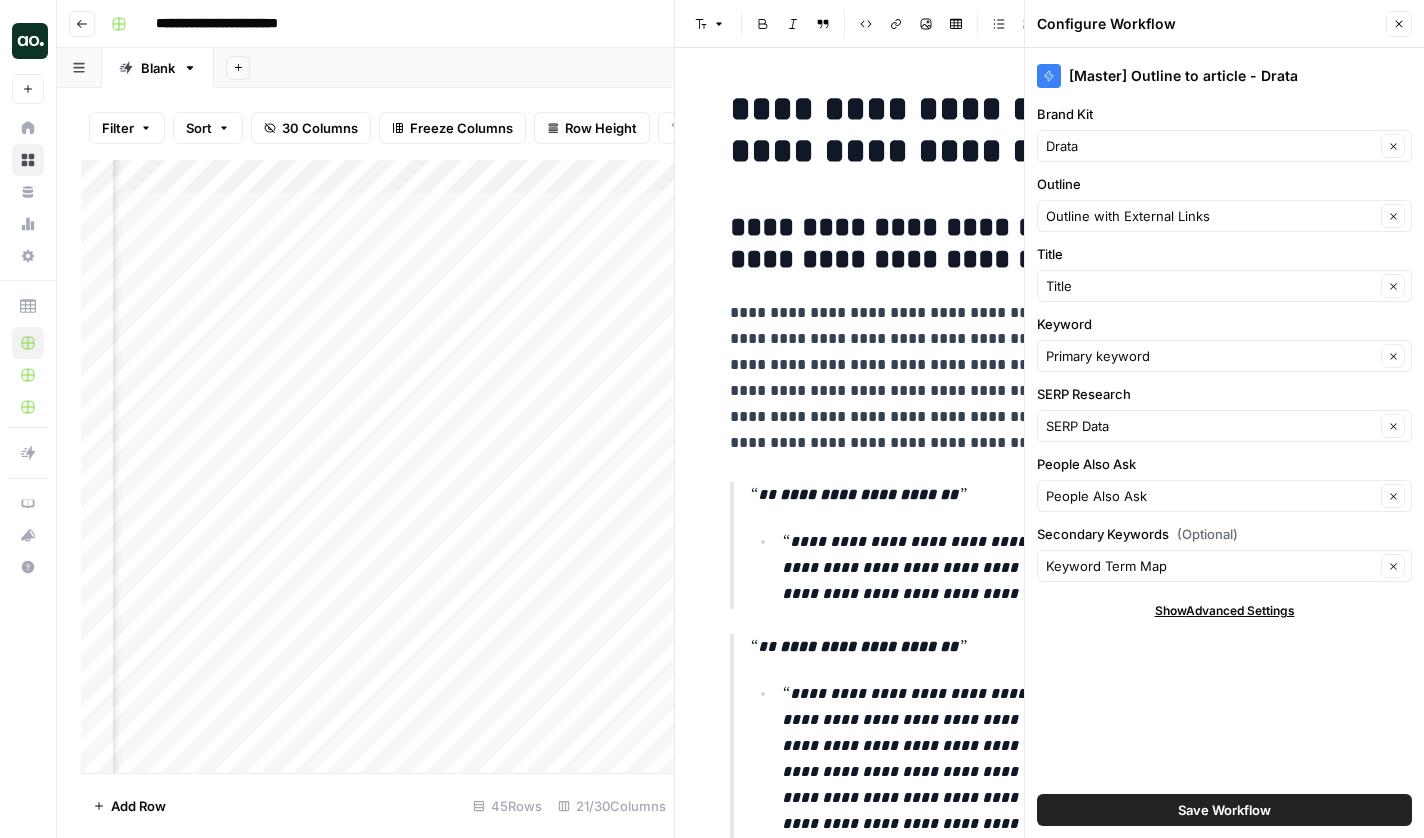click on "Add Column" at bounding box center [377, 469] 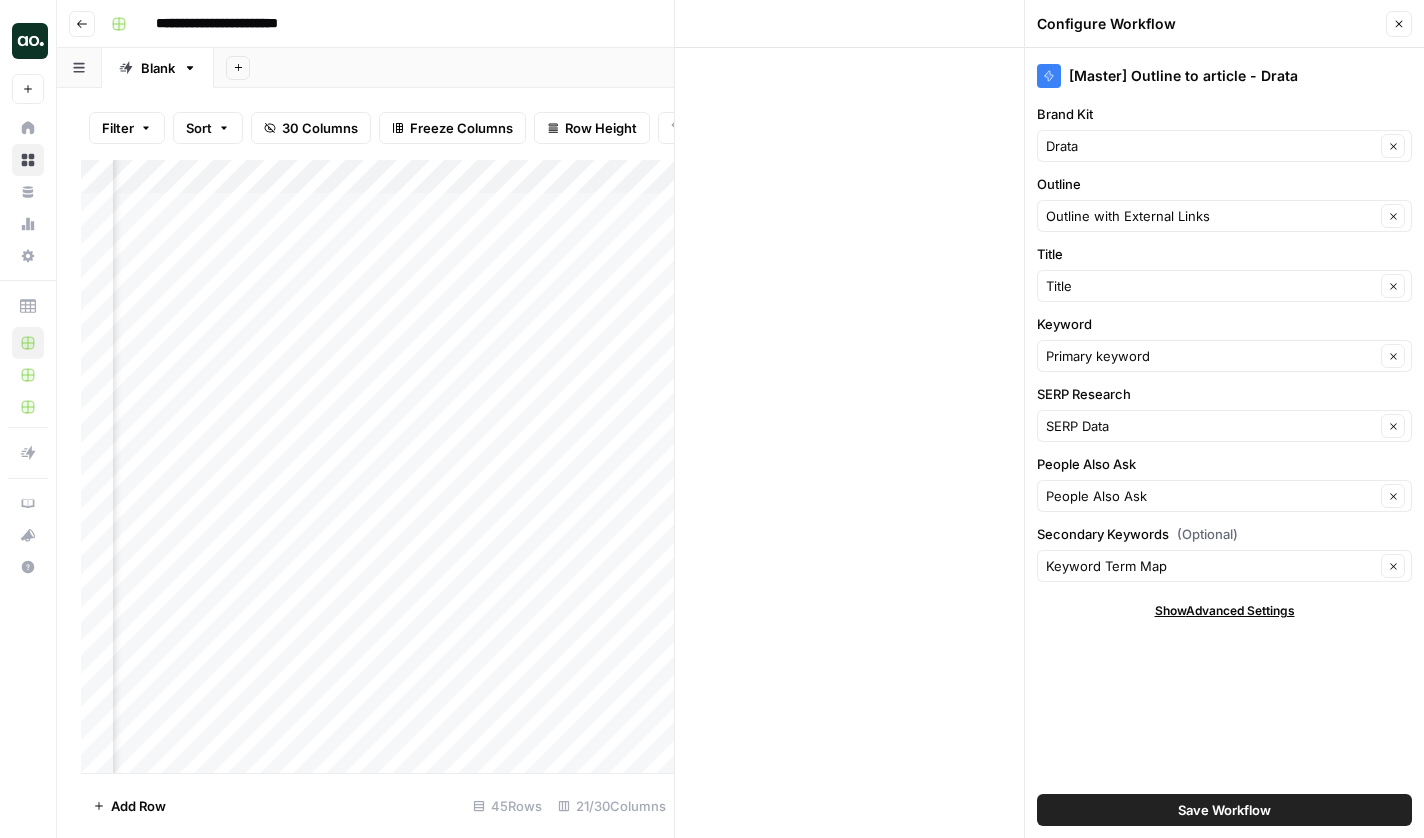 click at bounding box center [569, 265] 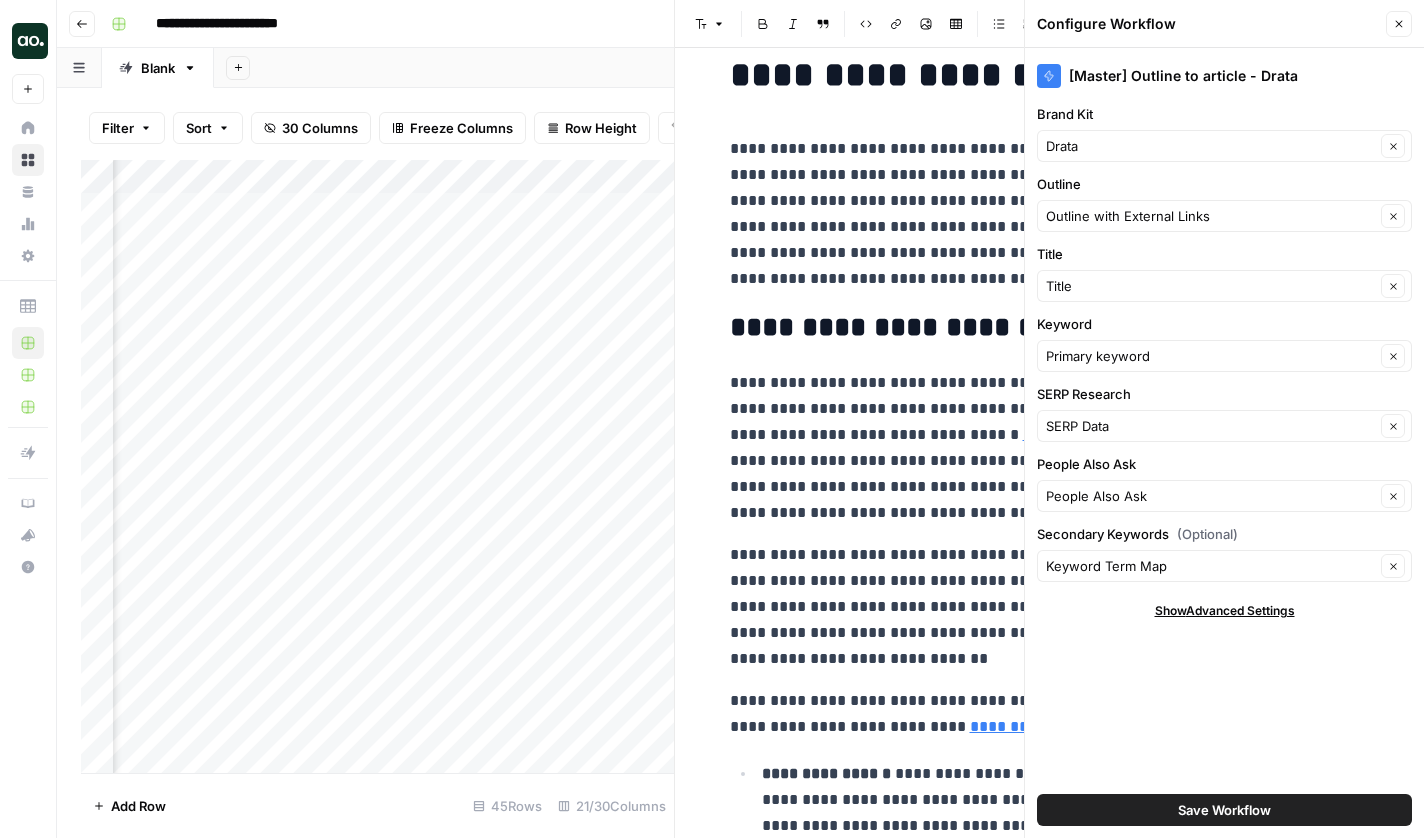 scroll, scrollTop: 54, scrollLeft: 0, axis: vertical 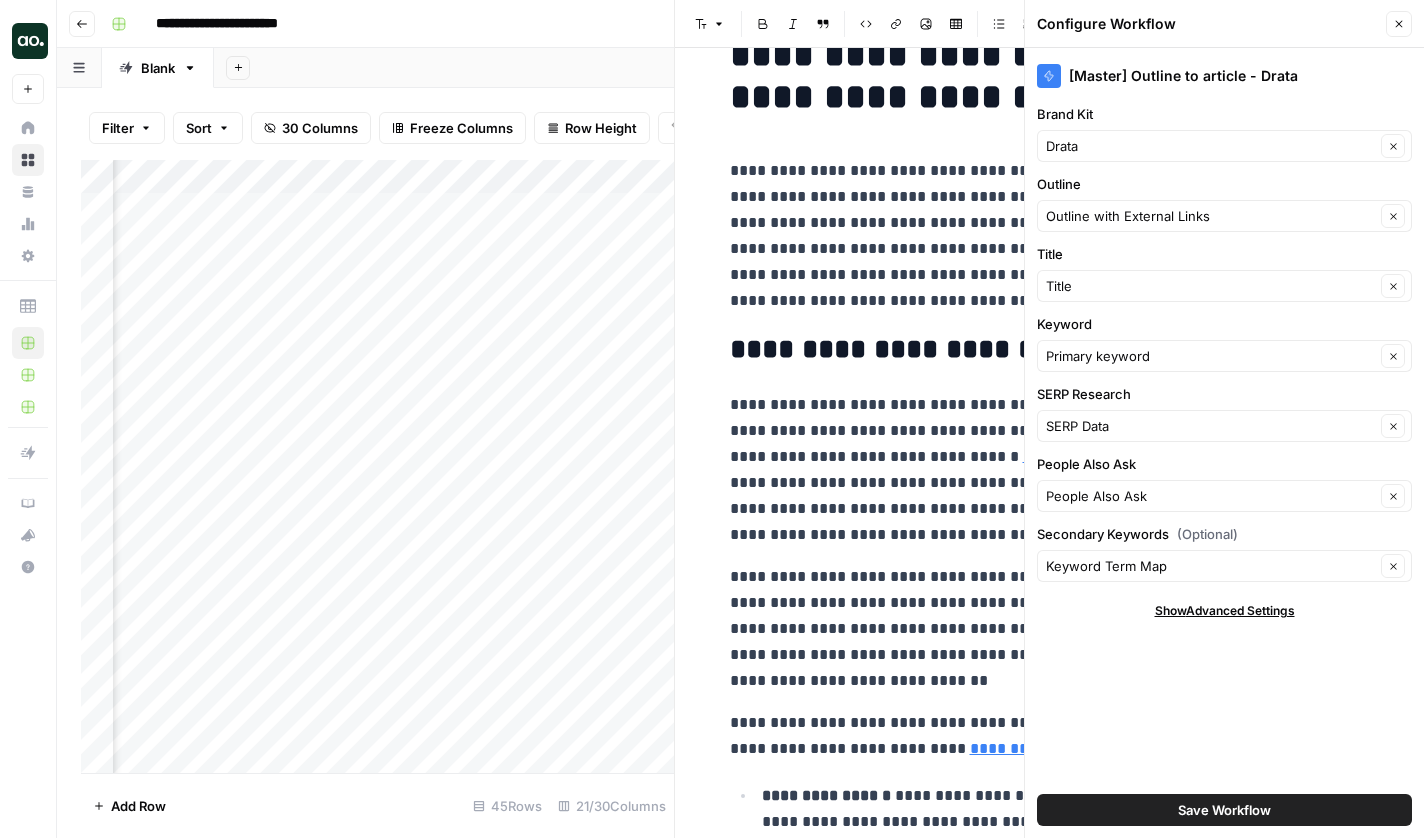 click on "Add Column" at bounding box center [377, 469] 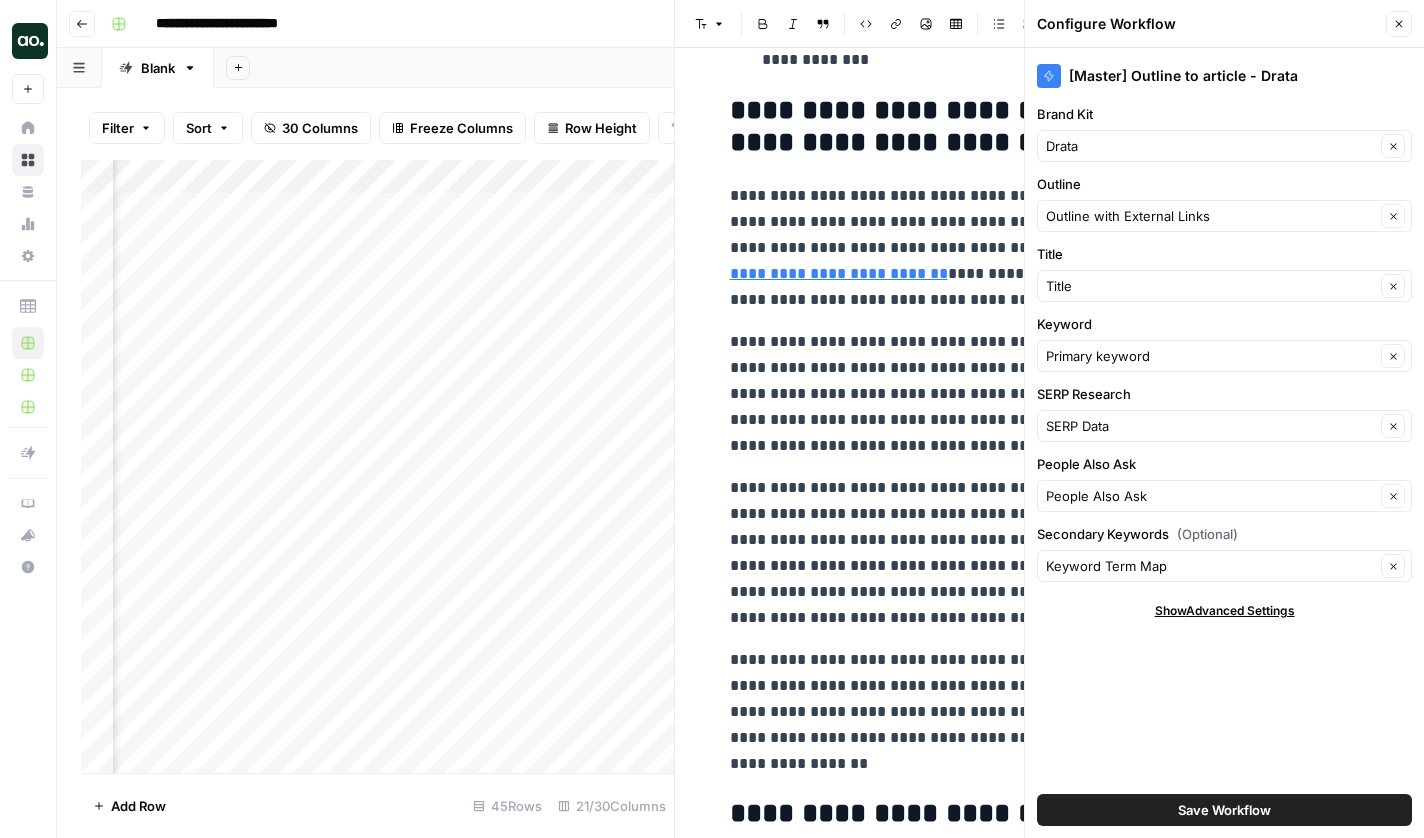 scroll, scrollTop: 1344, scrollLeft: 0, axis: vertical 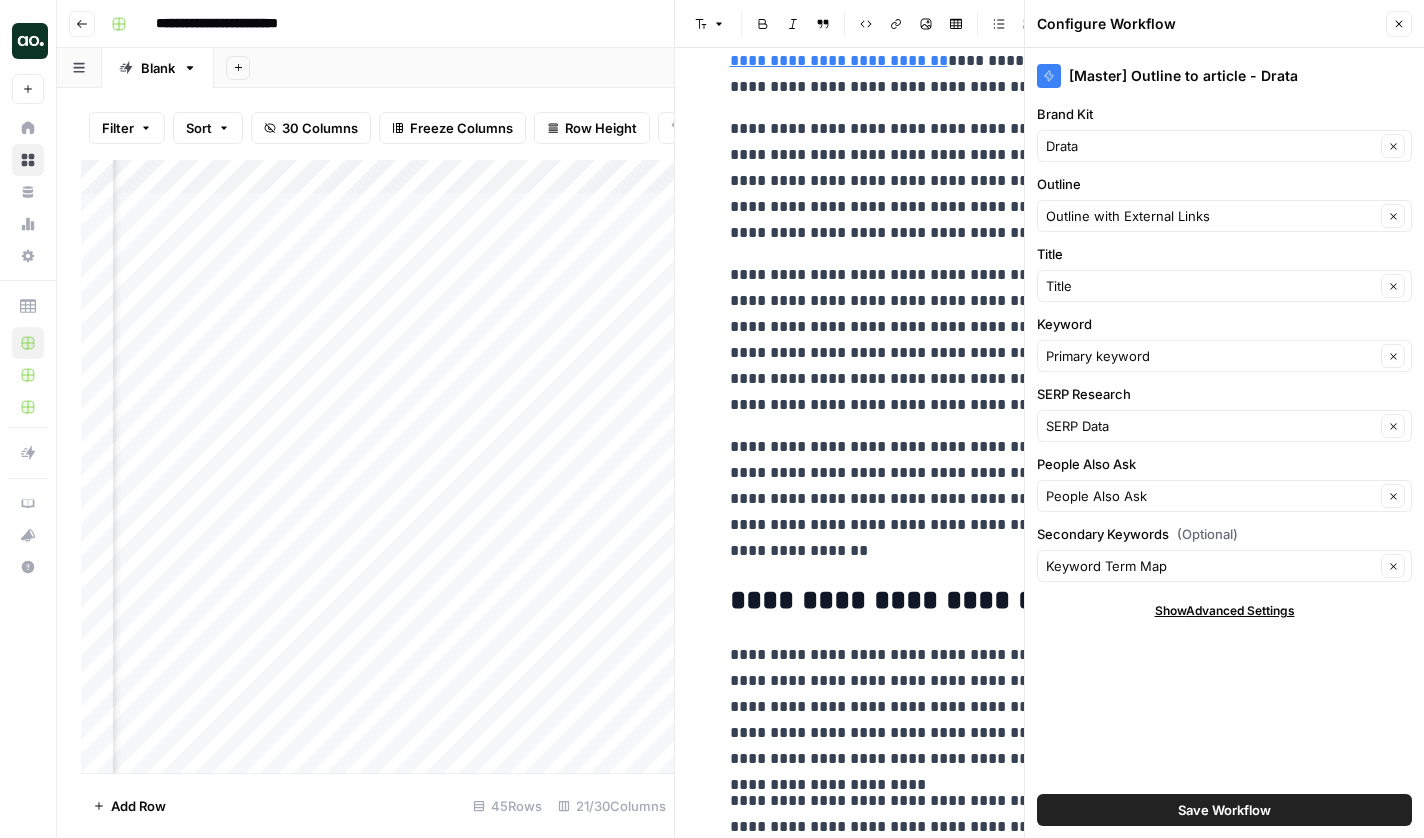 click on "Add Column" at bounding box center [377, 469] 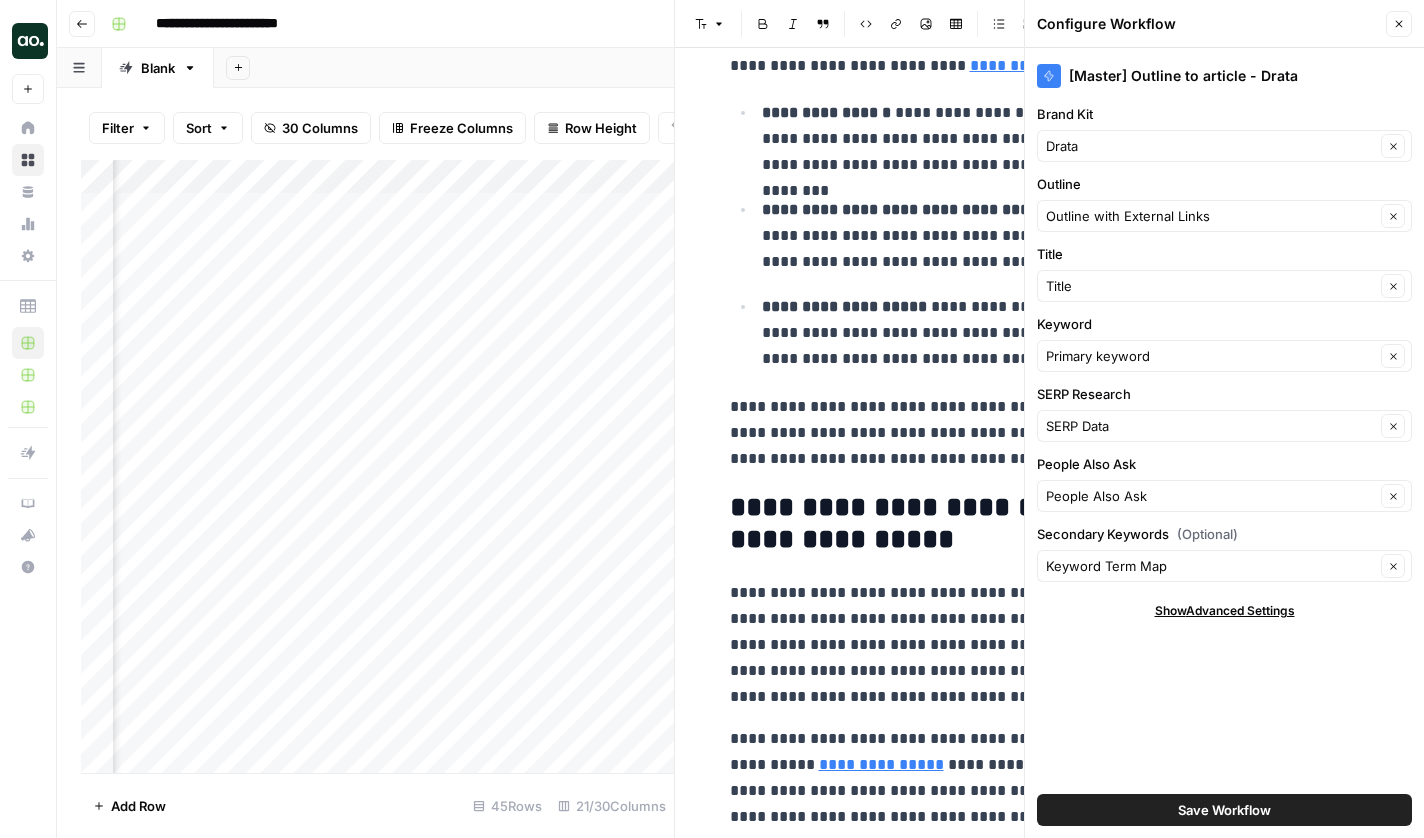 scroll, scrollTop: 794, scrollLeft: 0, axis: vertical 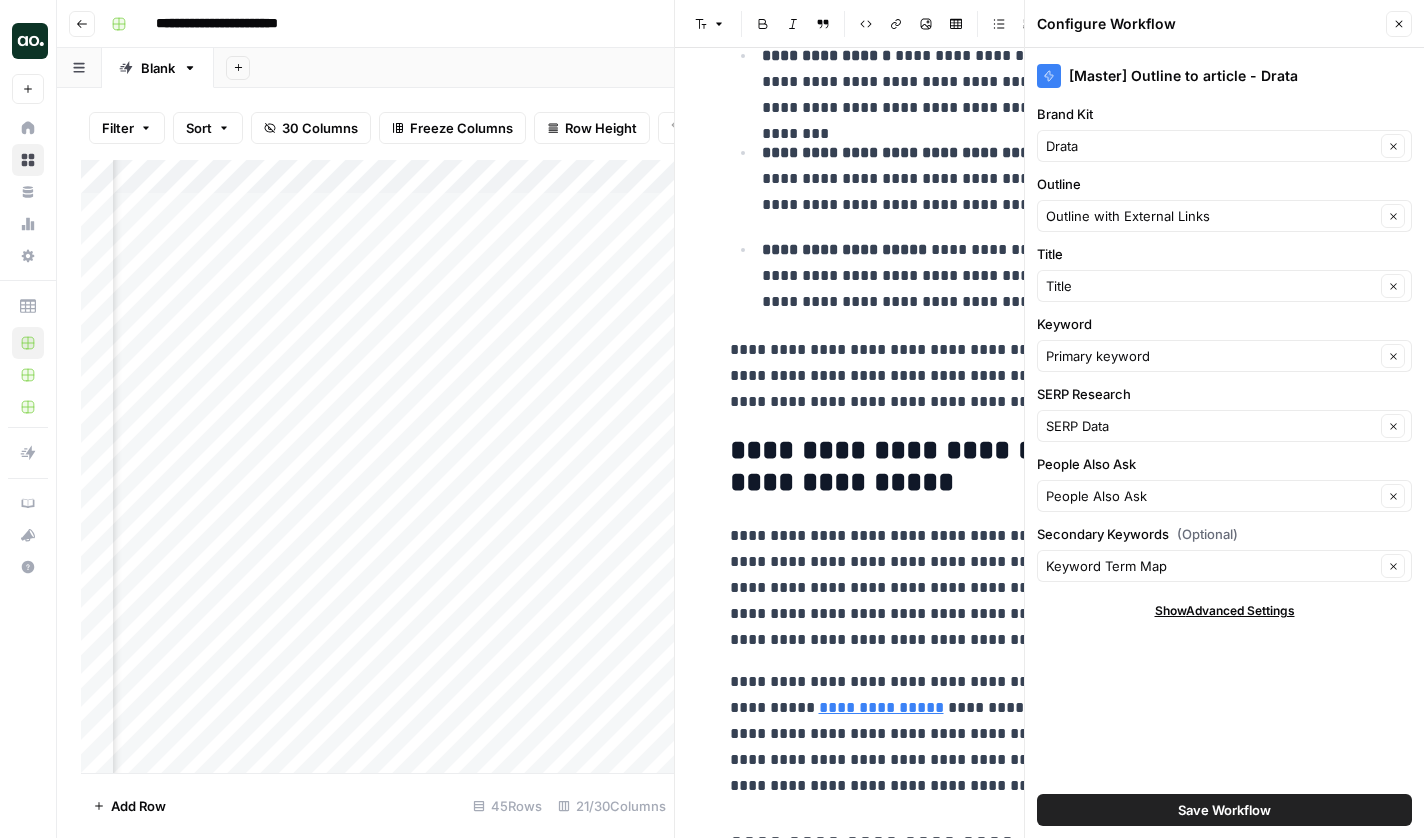 click on "Add Column" at bounding box center [377, 469] 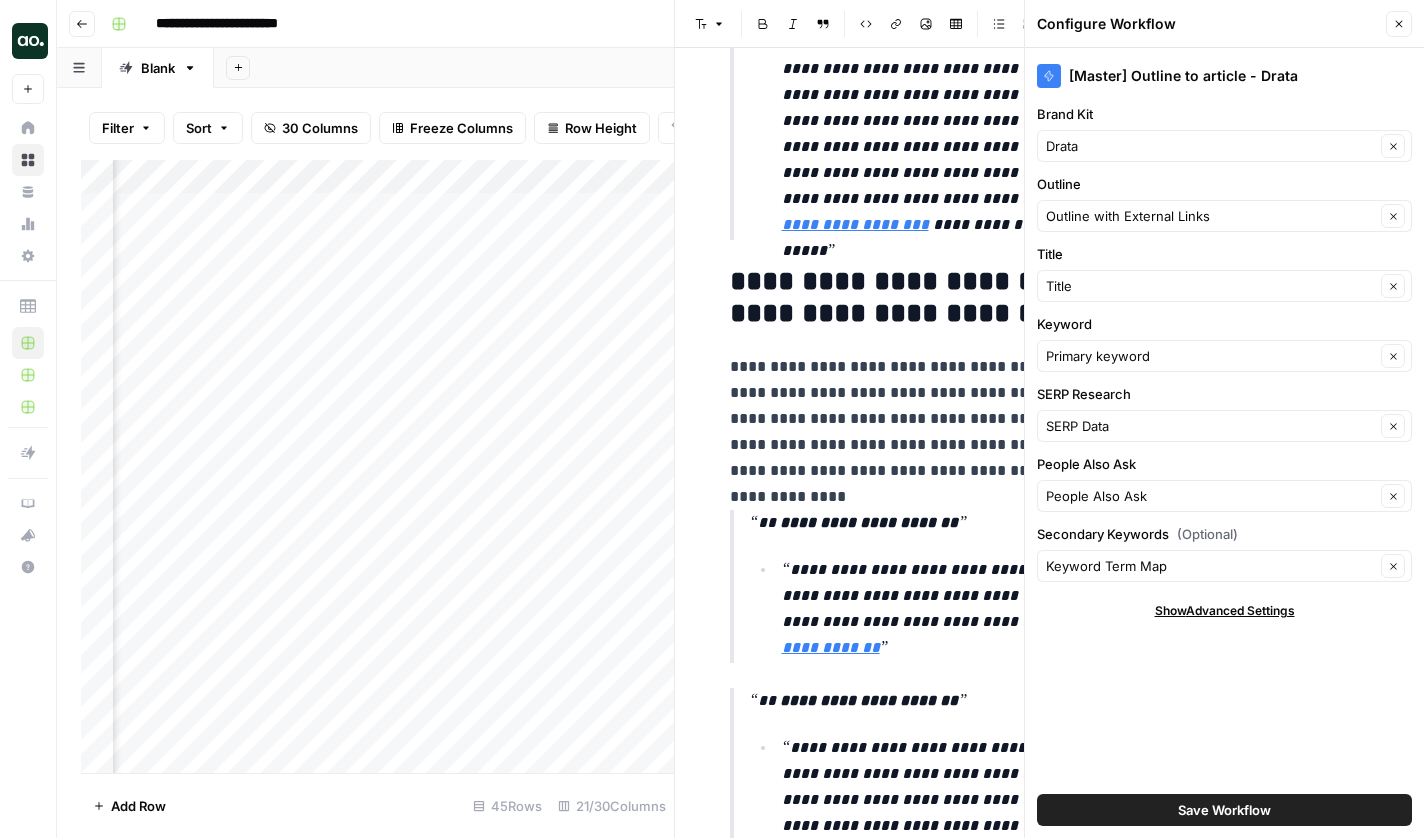 scroll, scrollTop: 649, scrollLeft: 0, axis: vertical 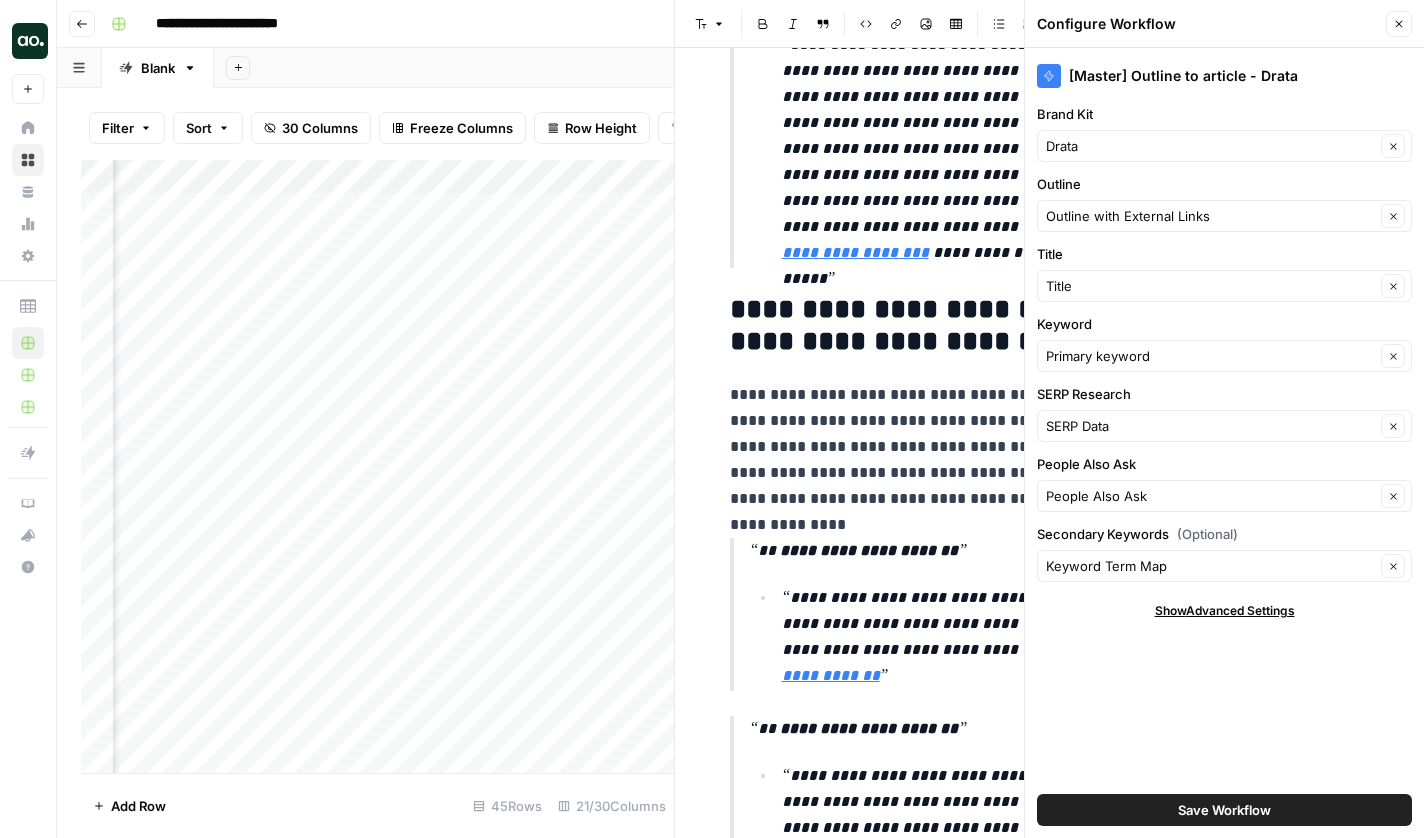 click on "Add Column" at bounding box center (377, 469) 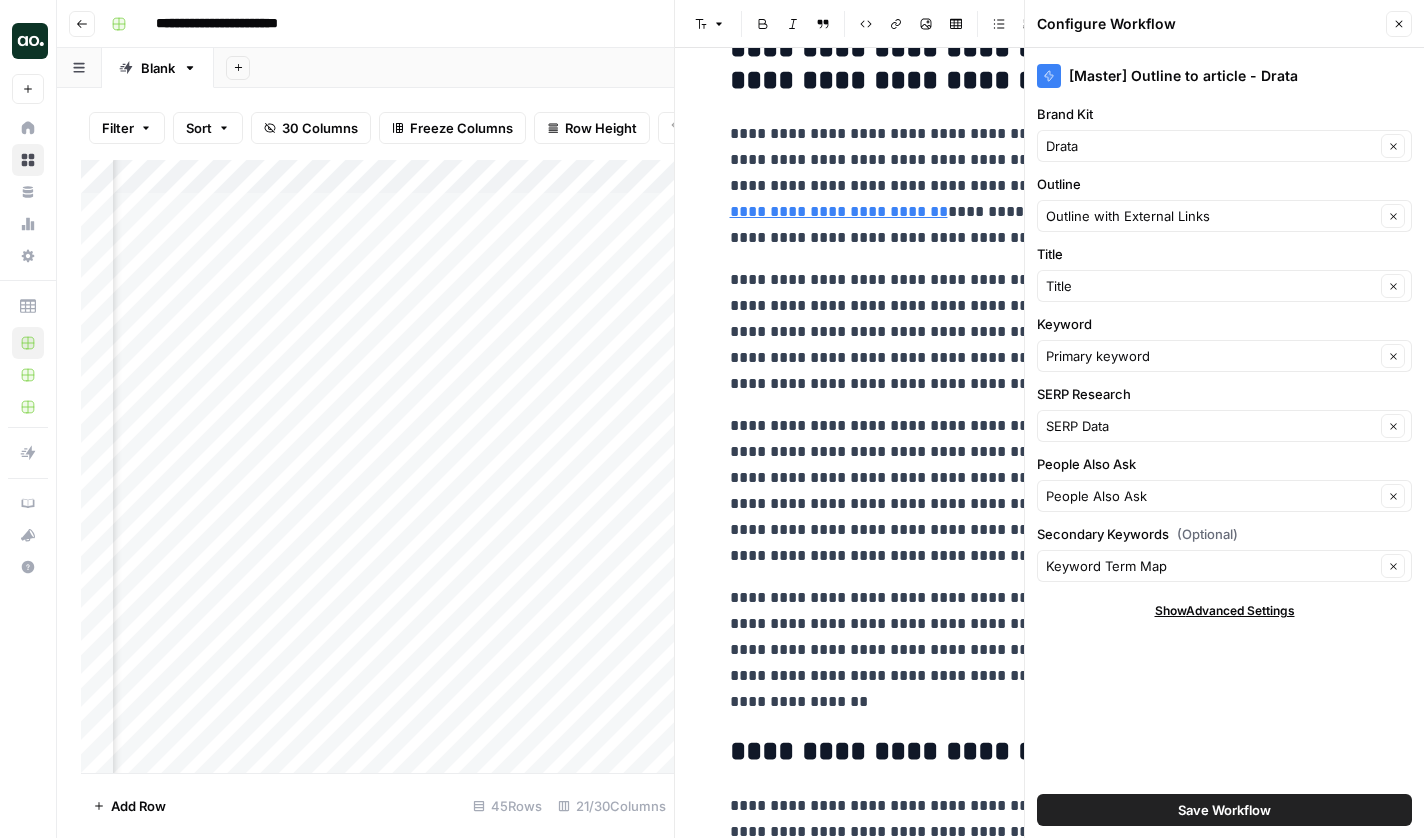 scroll, scrollTop: 1169, scrollLeft: 0, axis: vertical 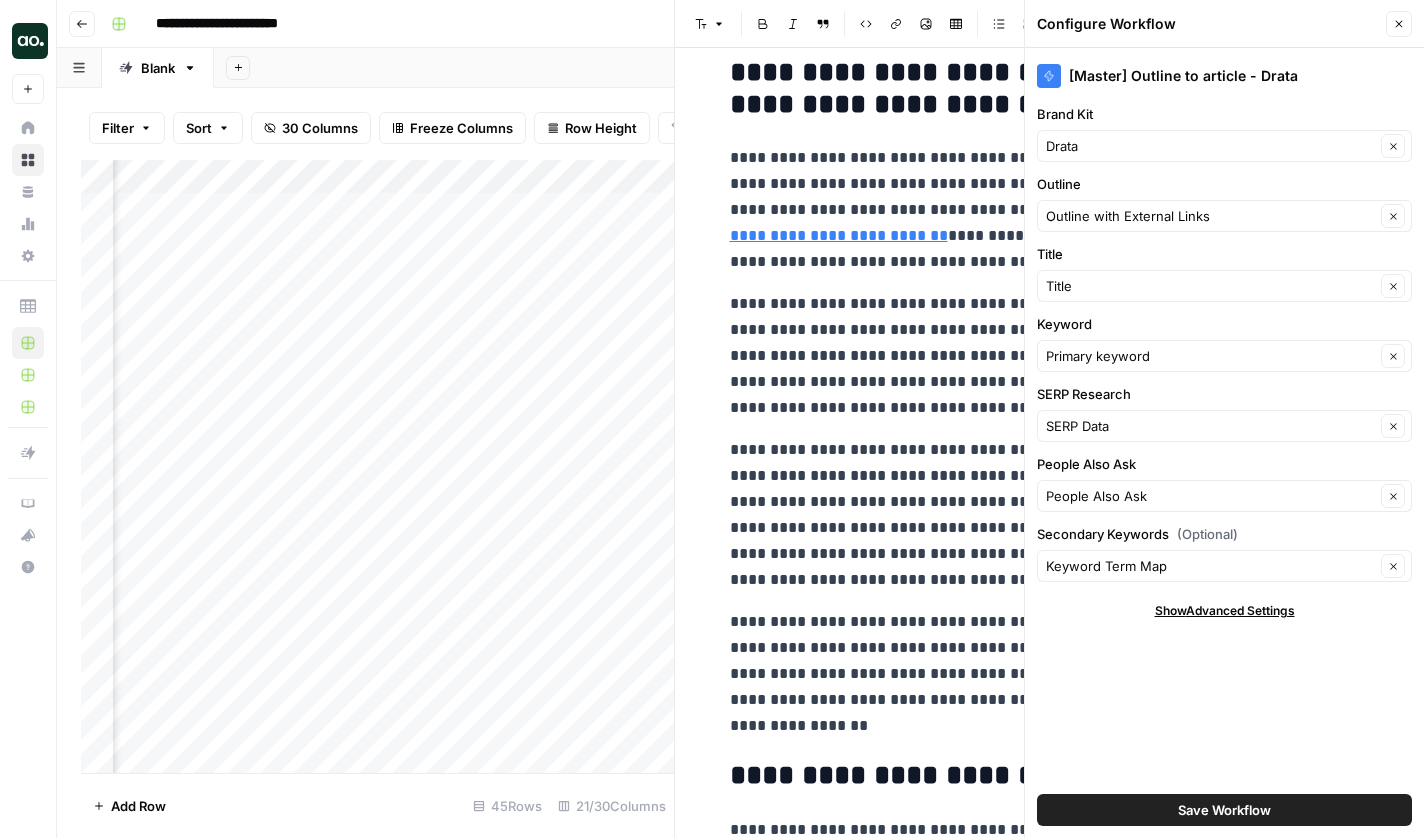 click on "Add Column" at bounding box center [377, 469] 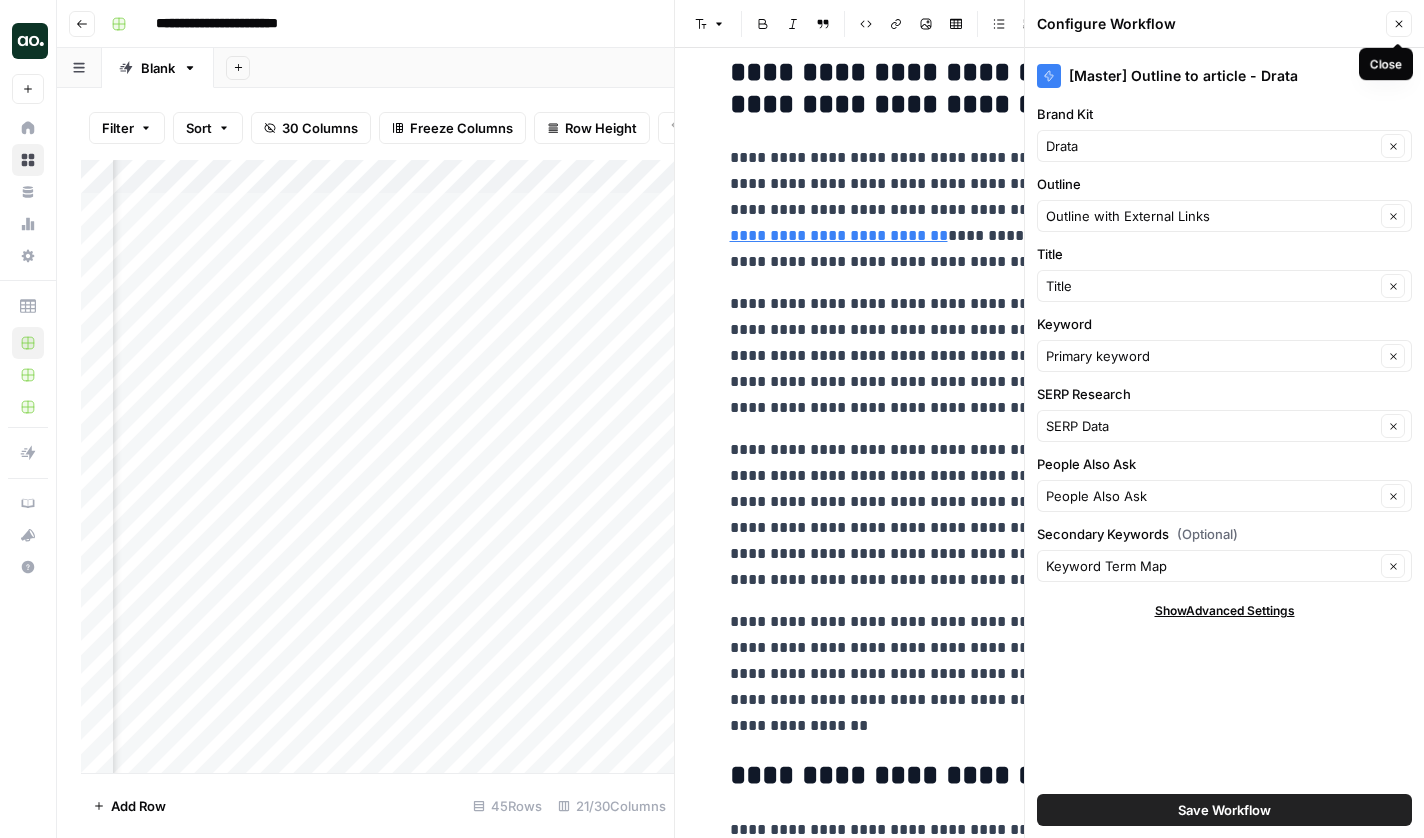 click on "Close" at bounding box center [1399, 24] 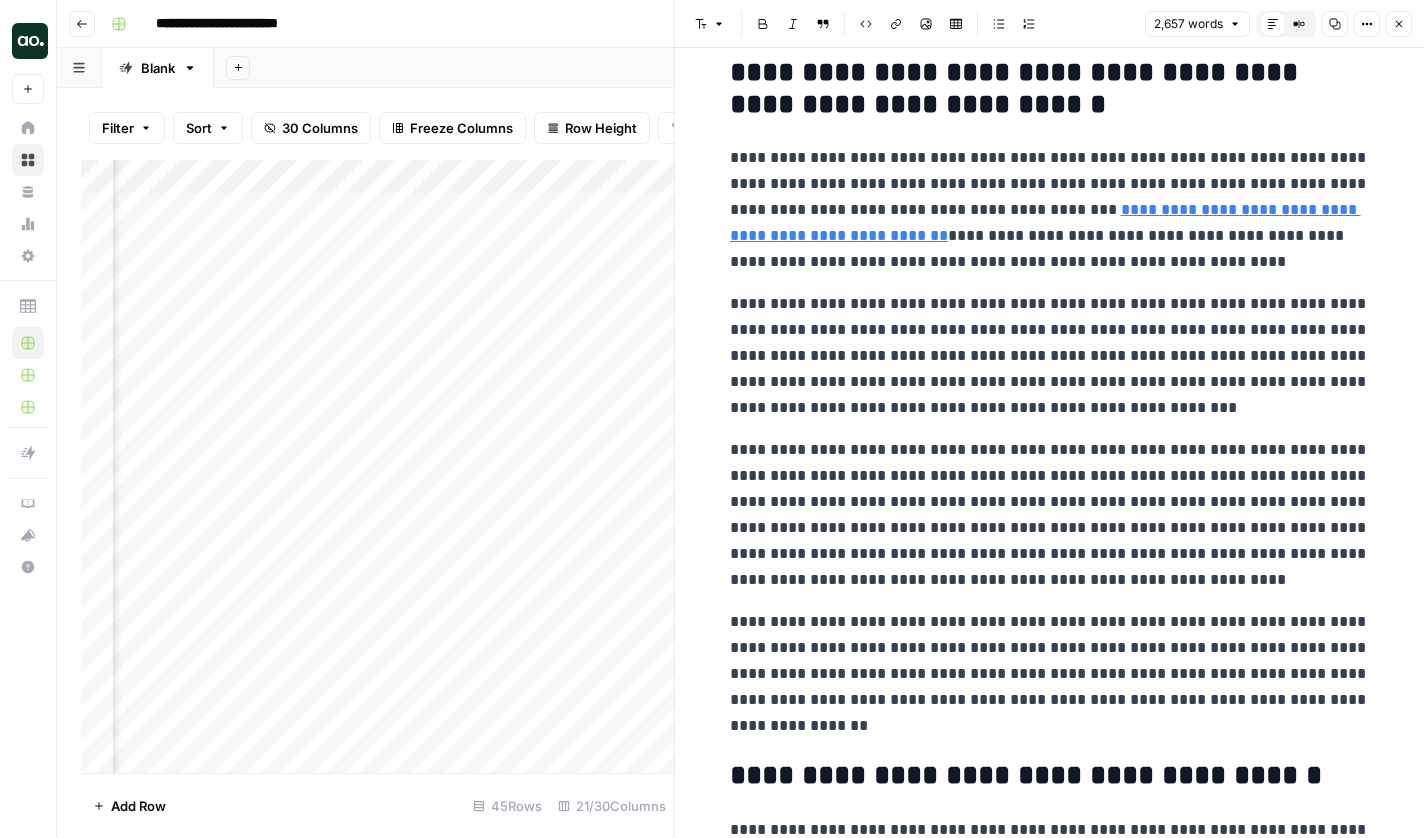 click 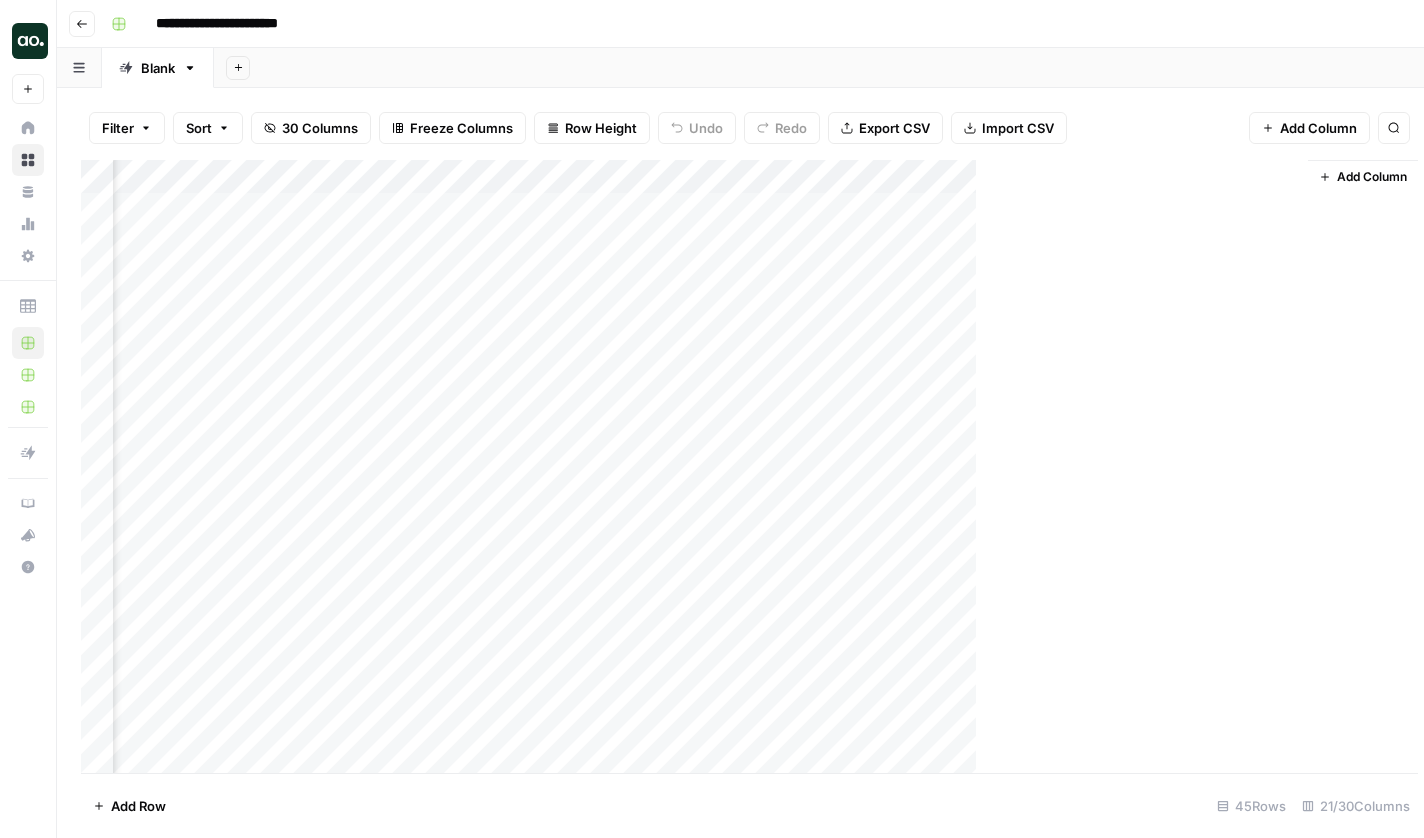 scroll, scrollTop: 0, scrollLeft: 2581, axis: horizontal 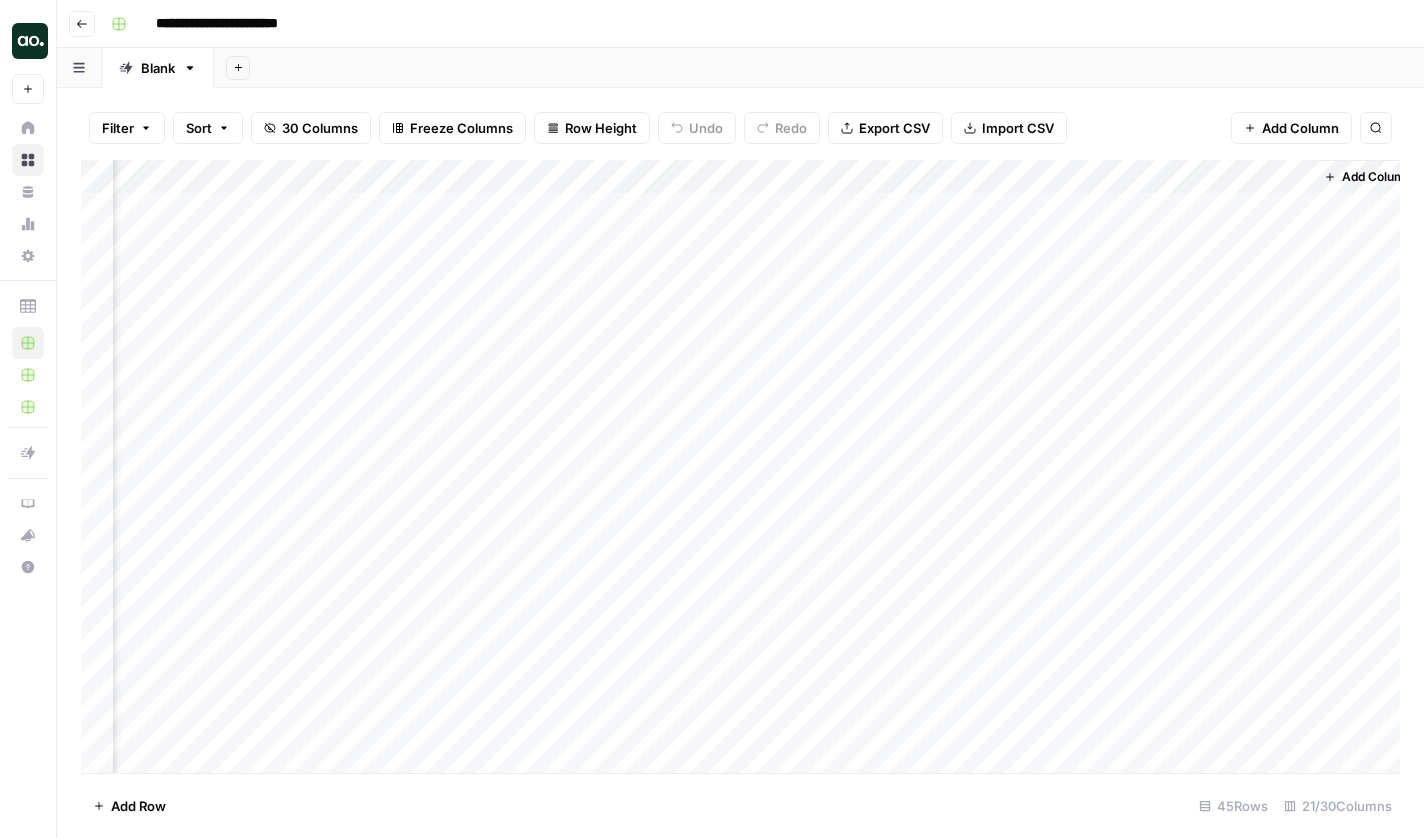 click on "Add Column" at bounding box center (740, 469) 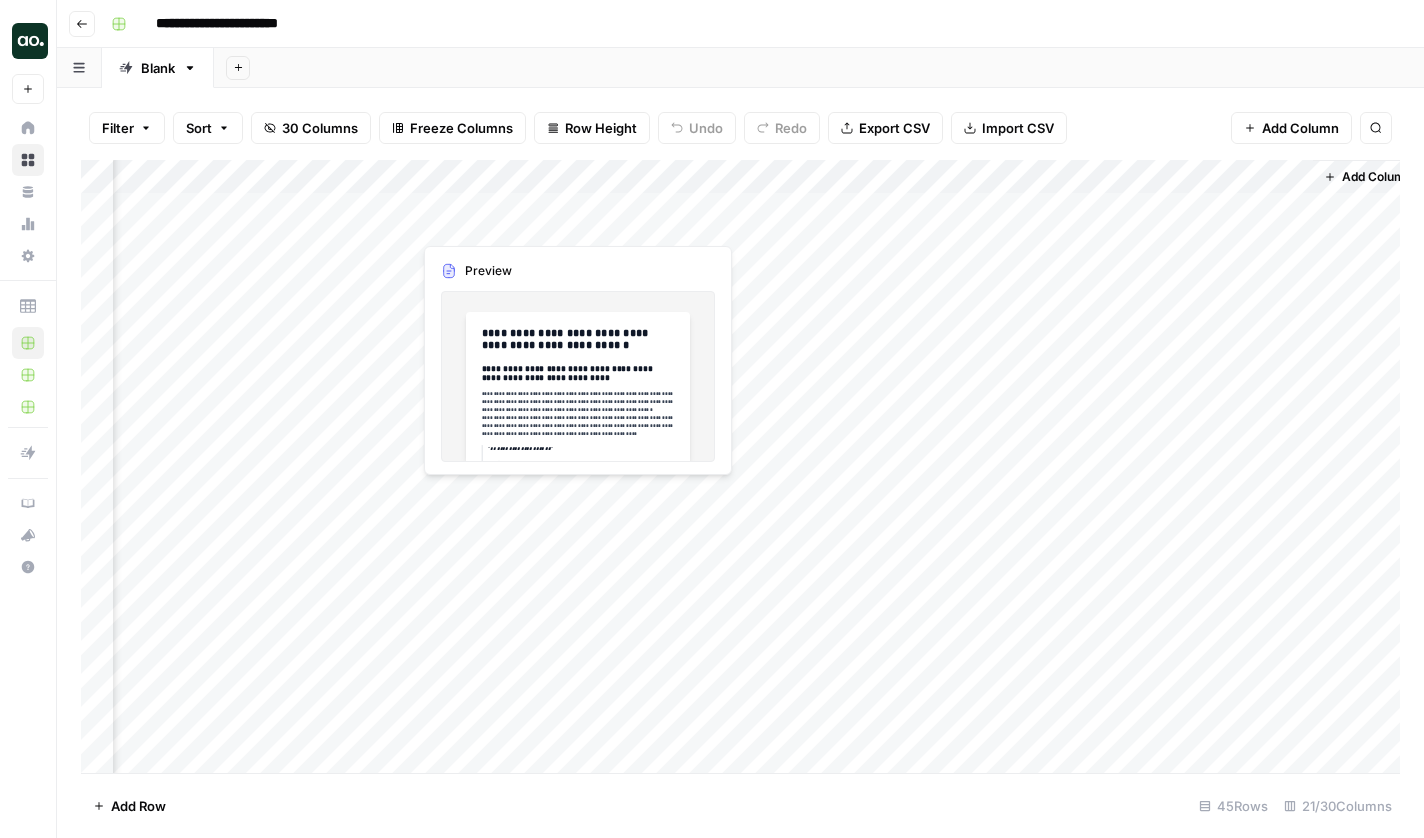 click on "Add Column" at bounding box center (740, 469) 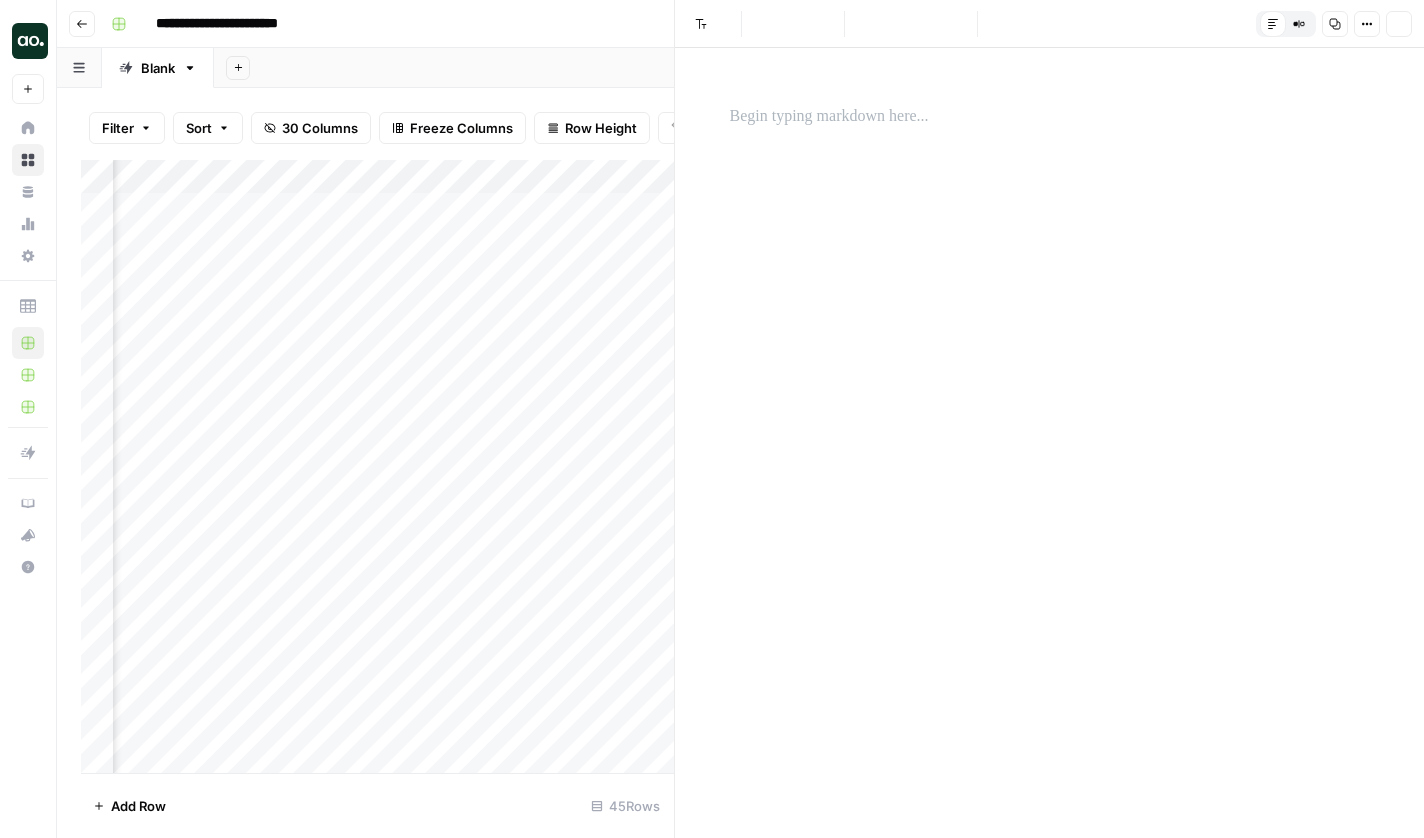 scroll, scrollTop: 196, scrollLeft: 0, axis: vertical 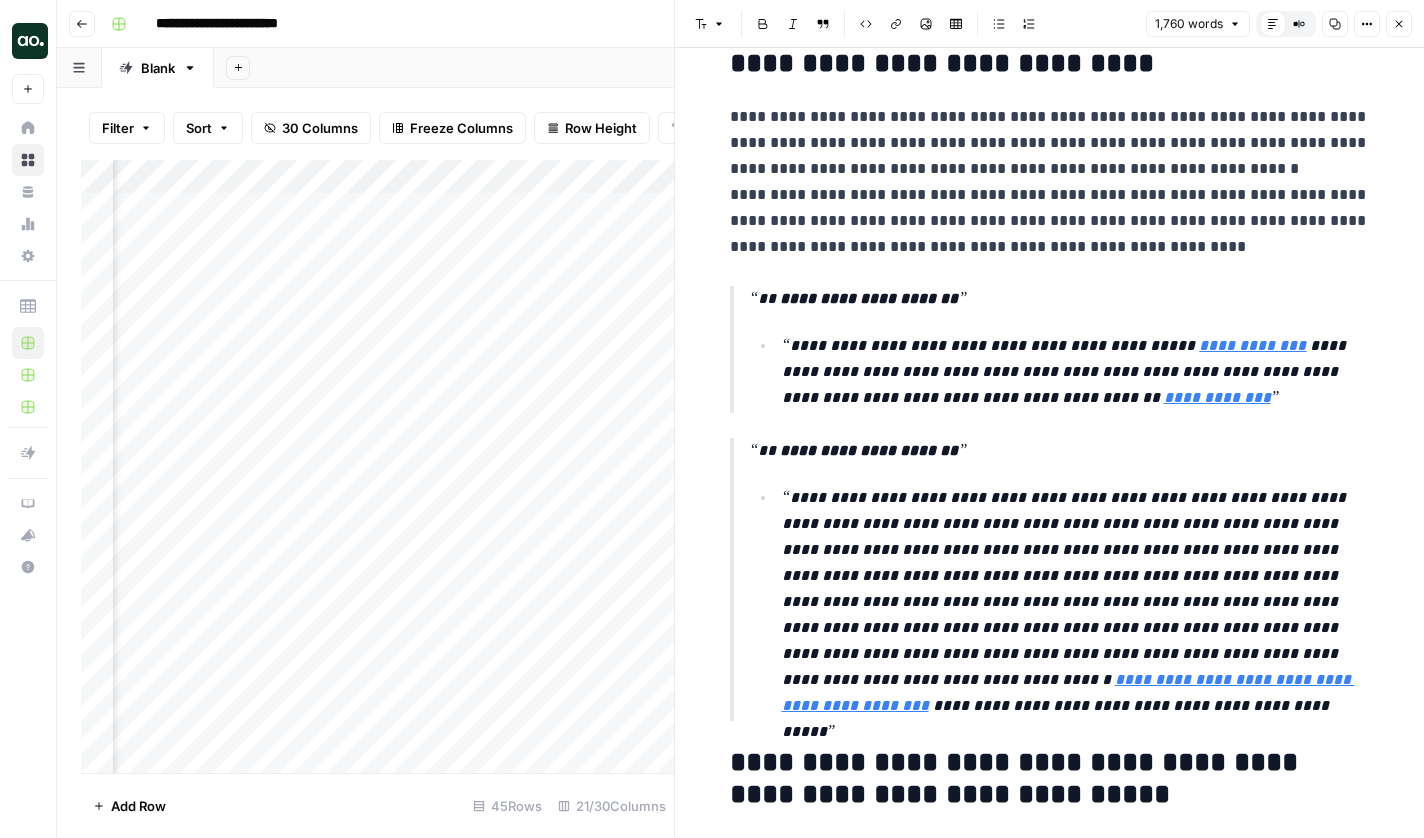 click on "Options" at bounding box center [1367, 24] 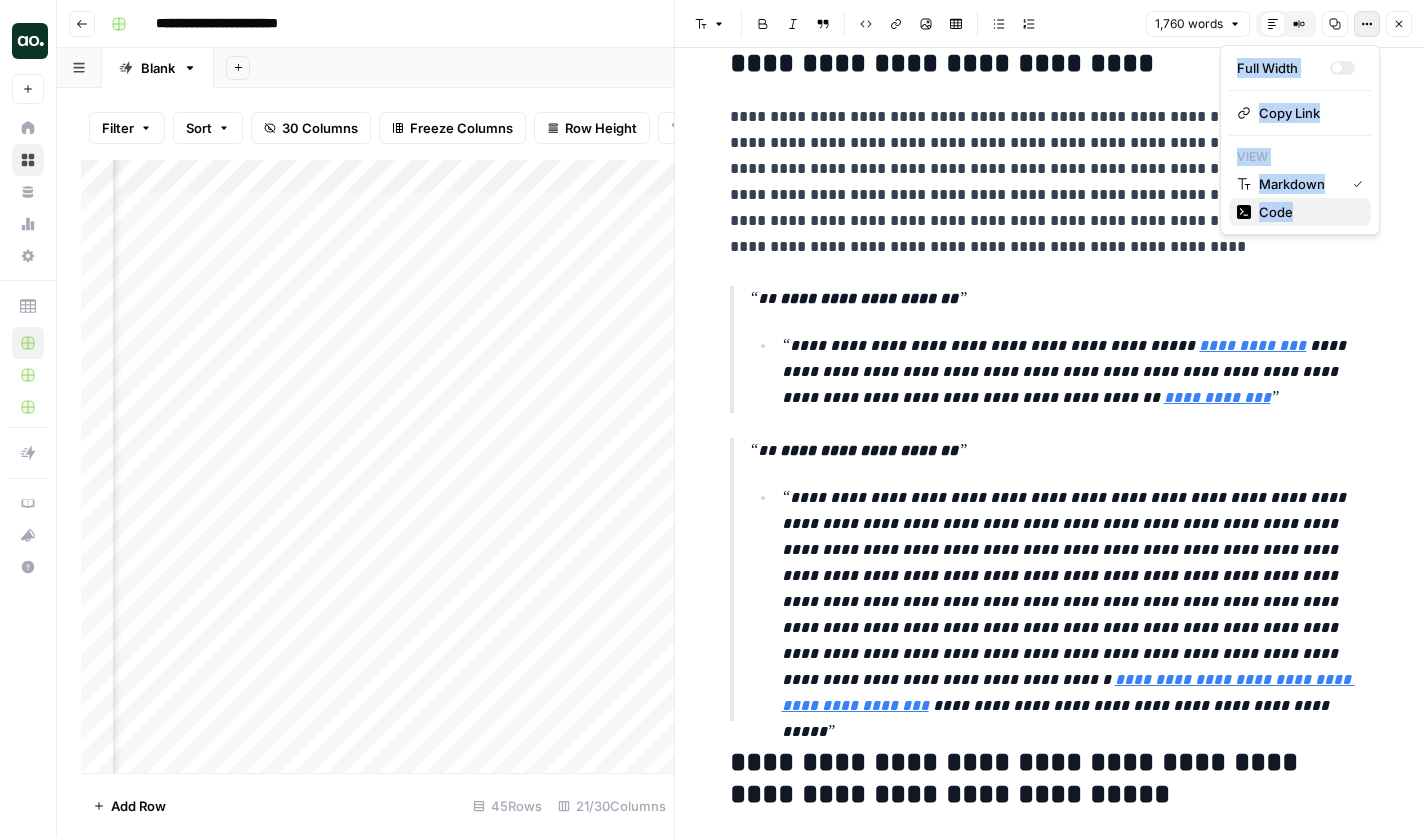 click on "Code" at bounding box center (1307, 212) 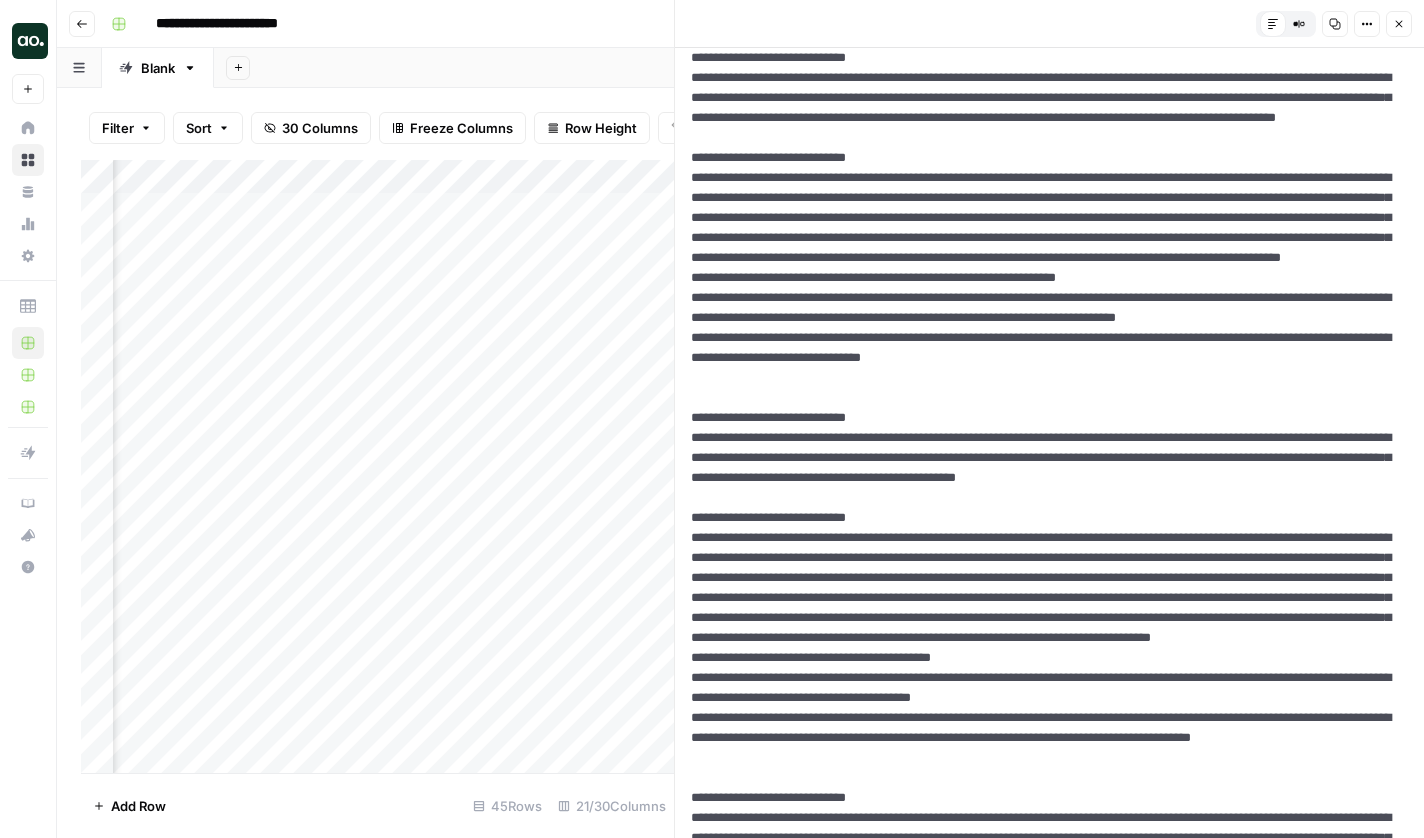 scroll, scrollTop: 0, scrollLeft: 0, axis: both 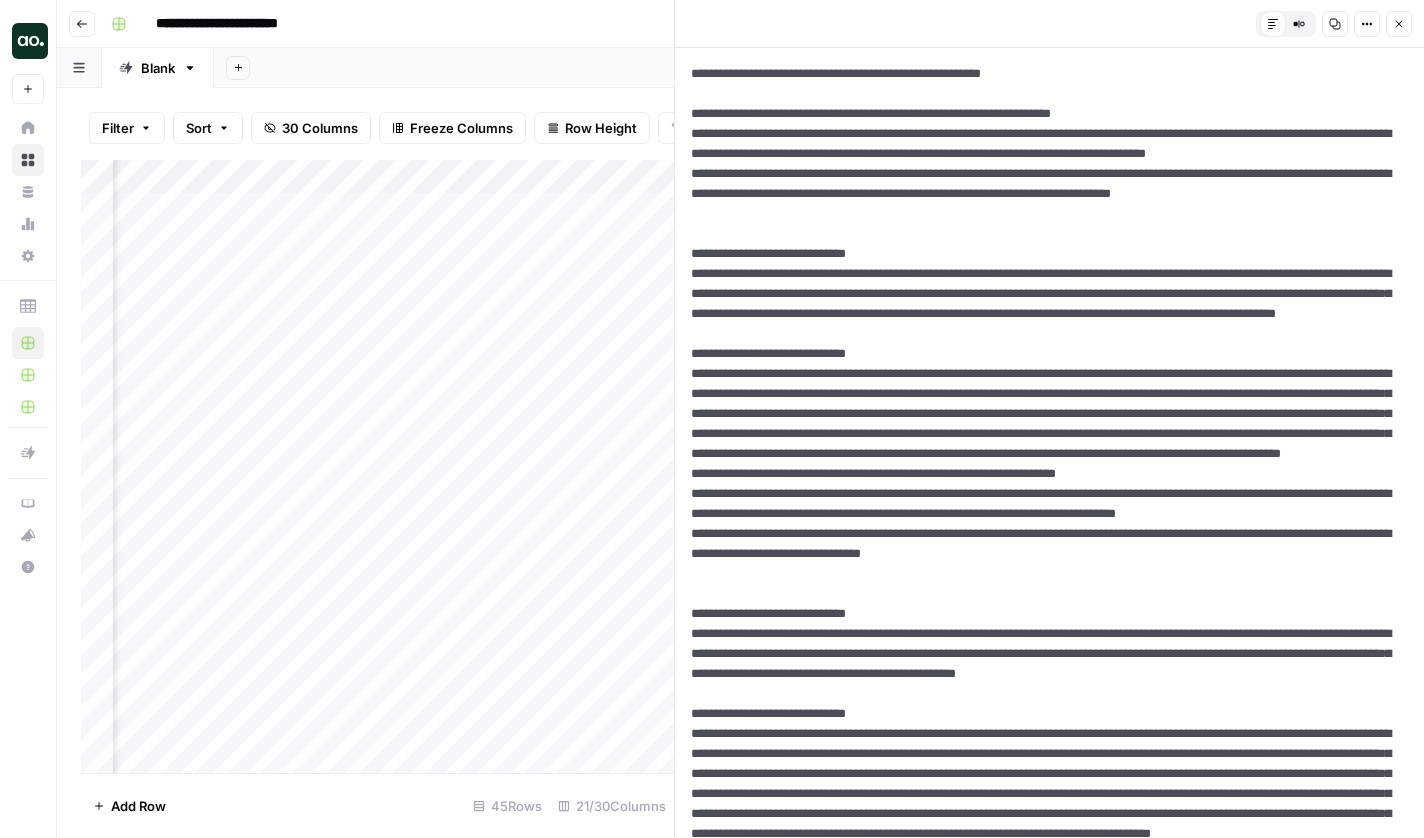 click at bounding box center (1049, 2684) 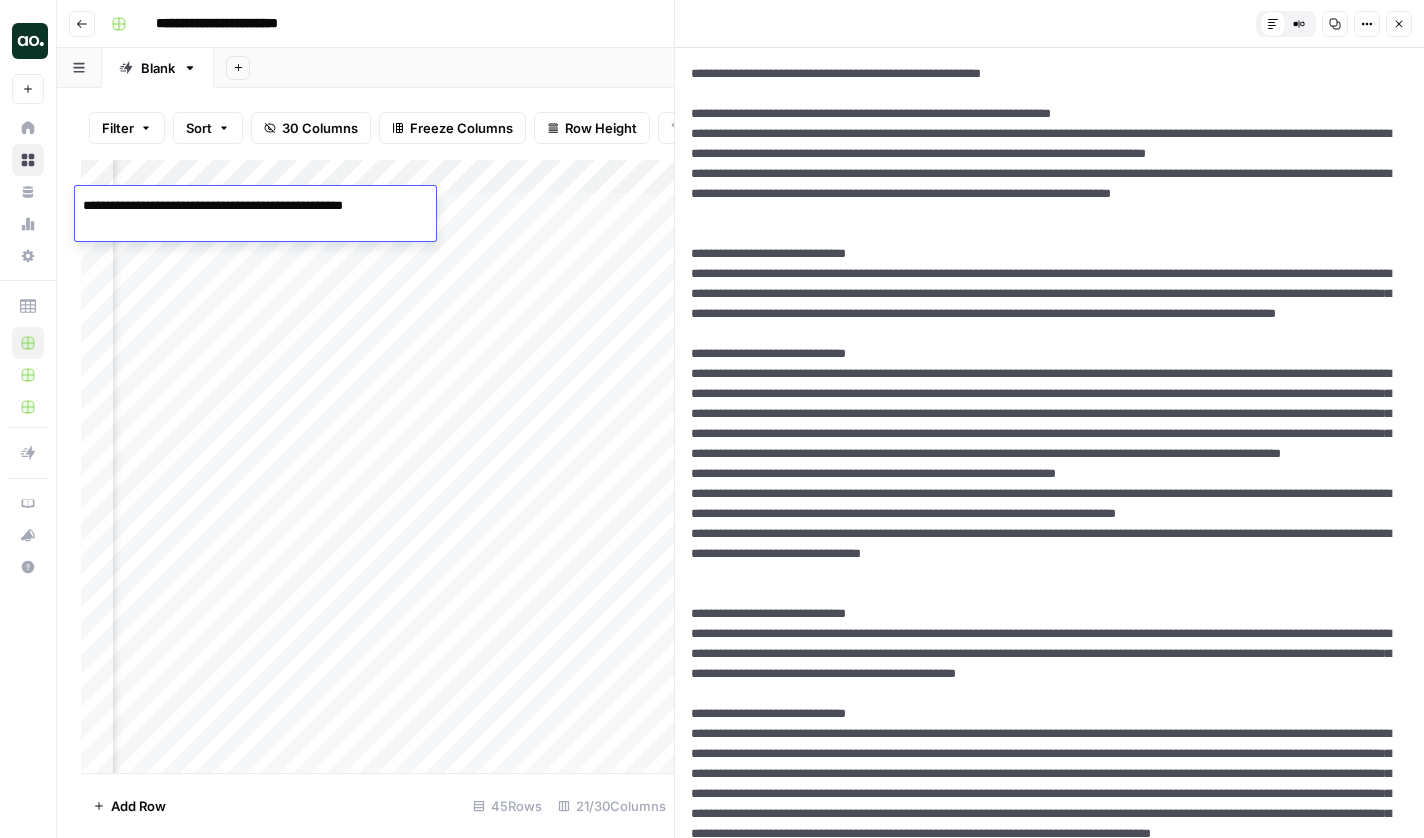 click on "**********" at bounding box center (253, 206) 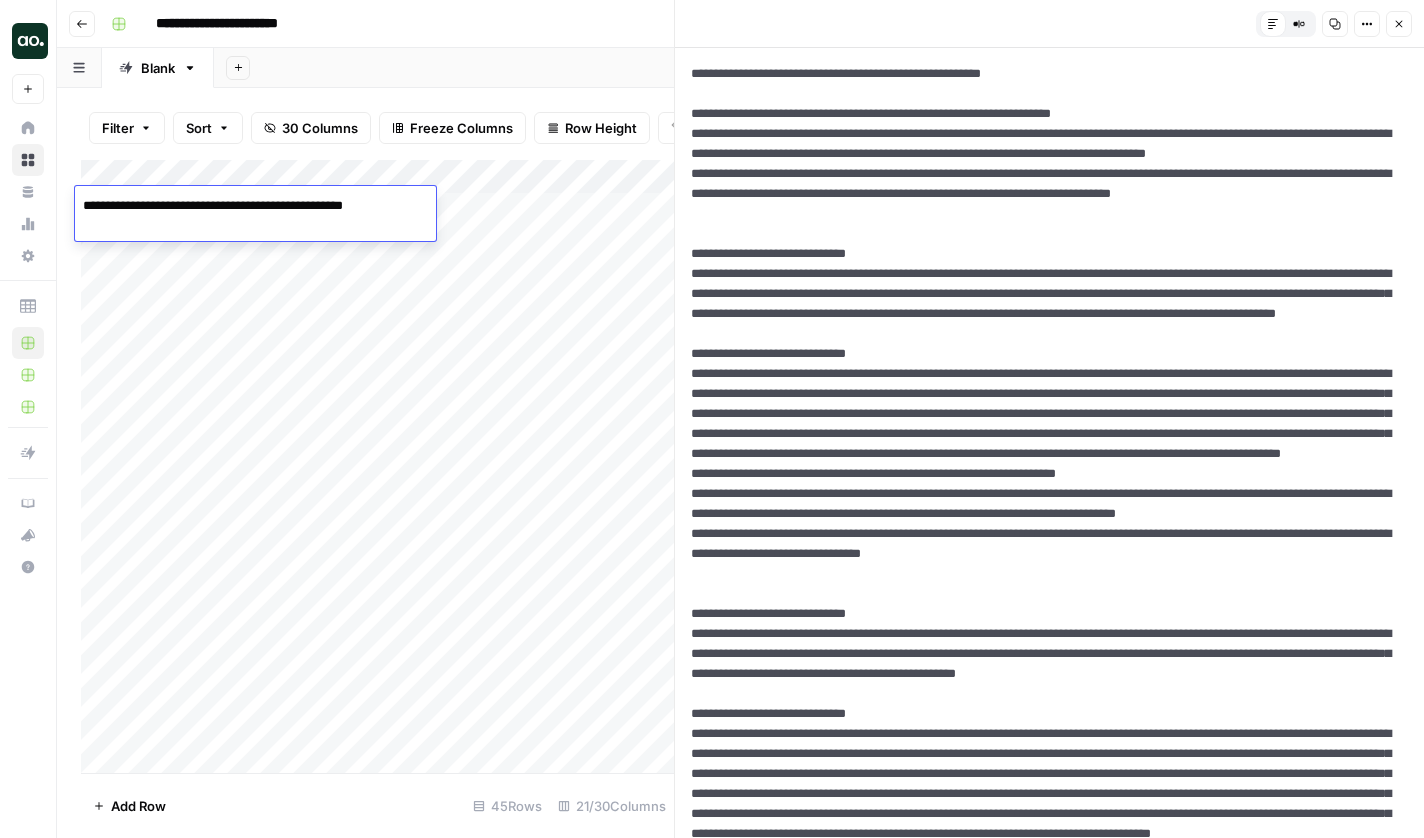 scroll, scrollTop: 0, scrollLeft: 0, axis: both 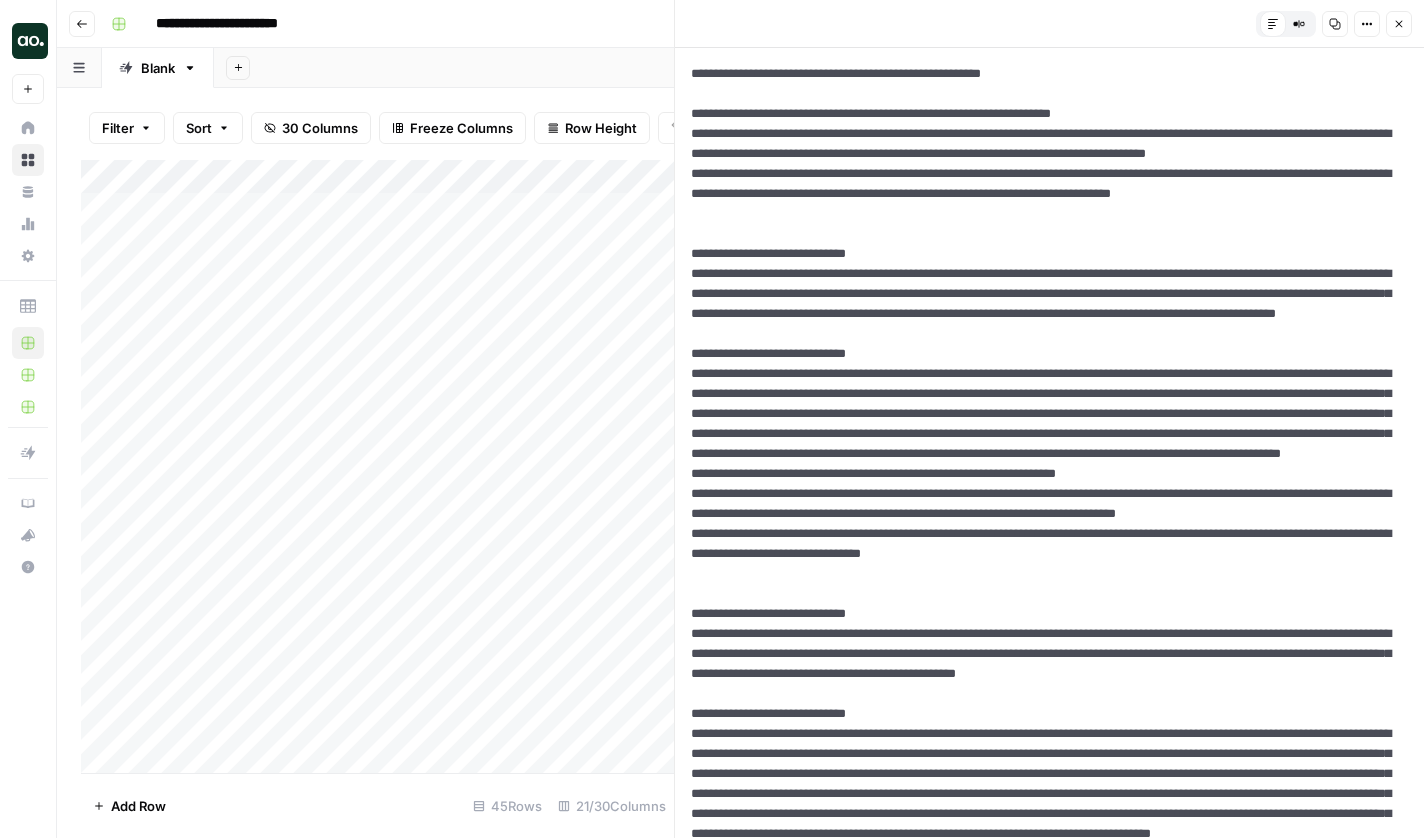 click on "Add Column" at bounding box center (377, 469) 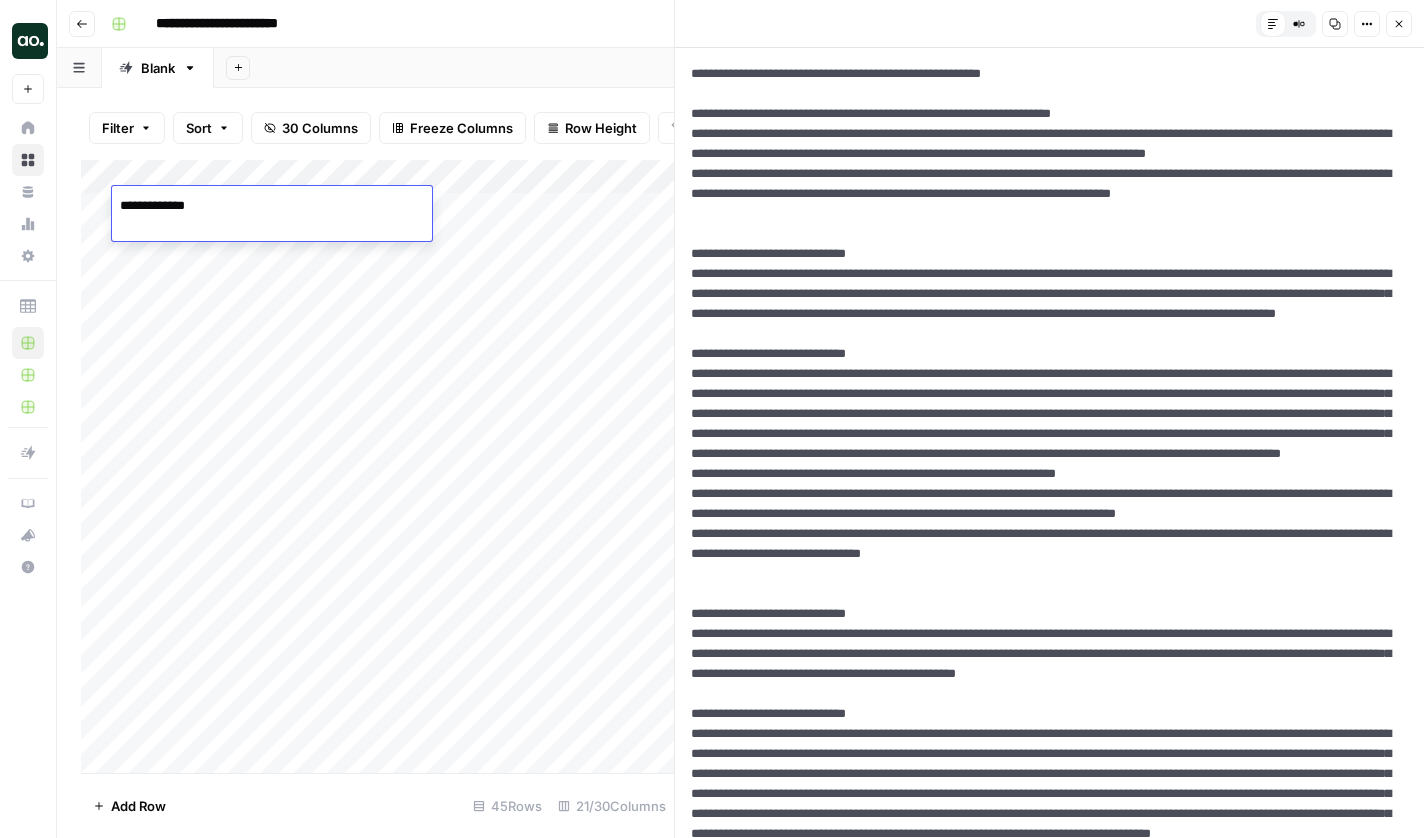 click on "**********" at bounding box center (272, 206) 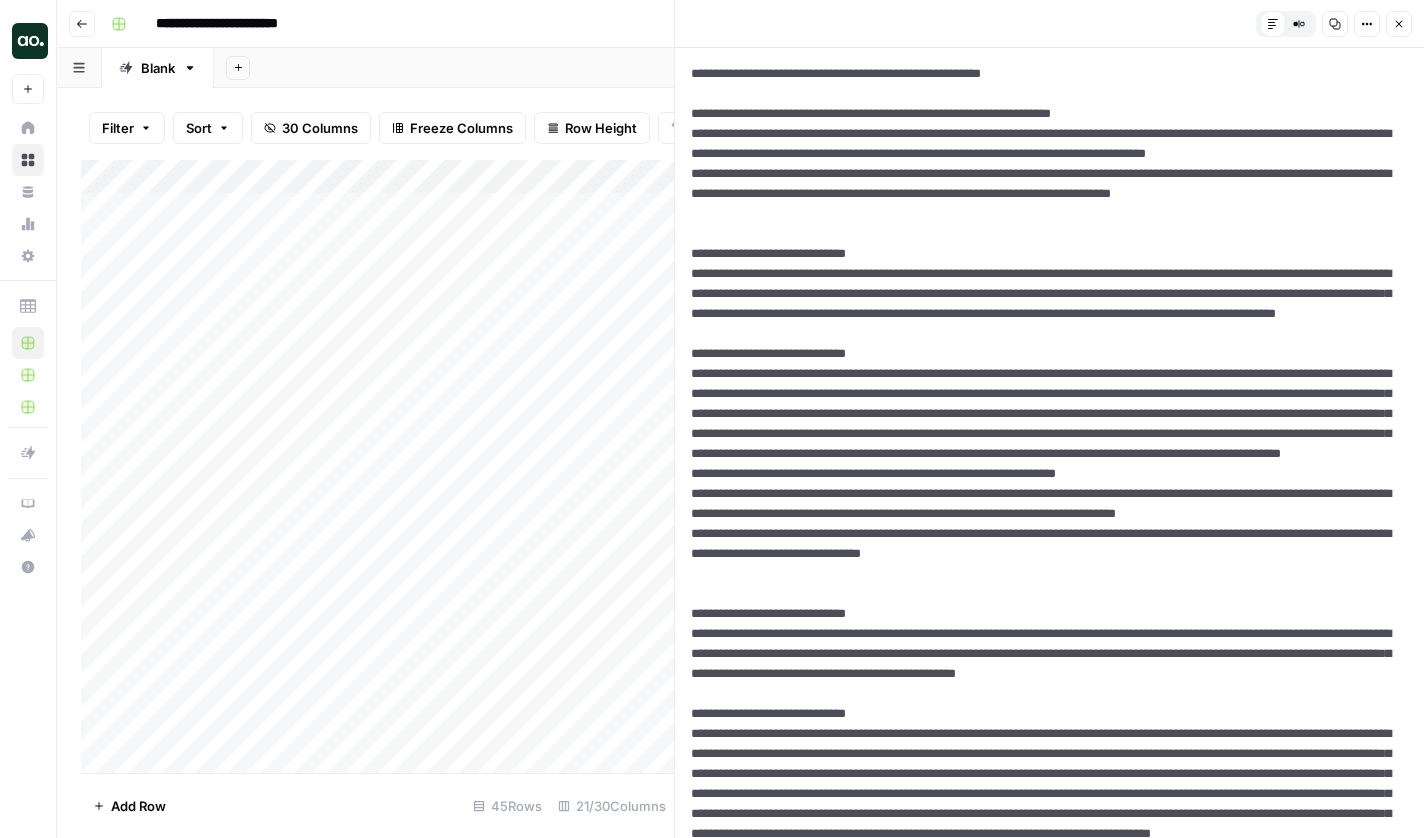 click on "Add Column" at bounding box center (377, 469) 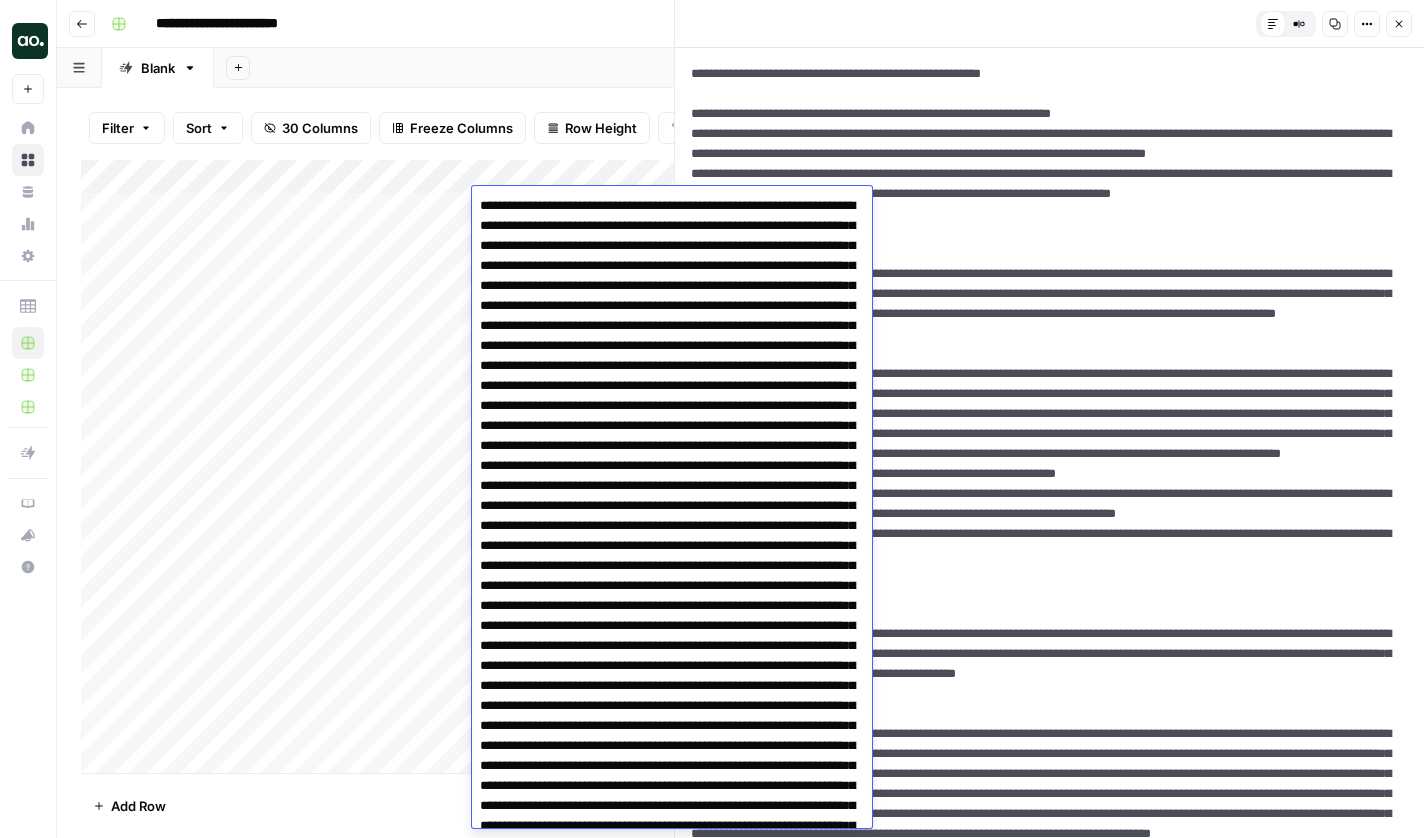 click at bounding box center [672, 66836] 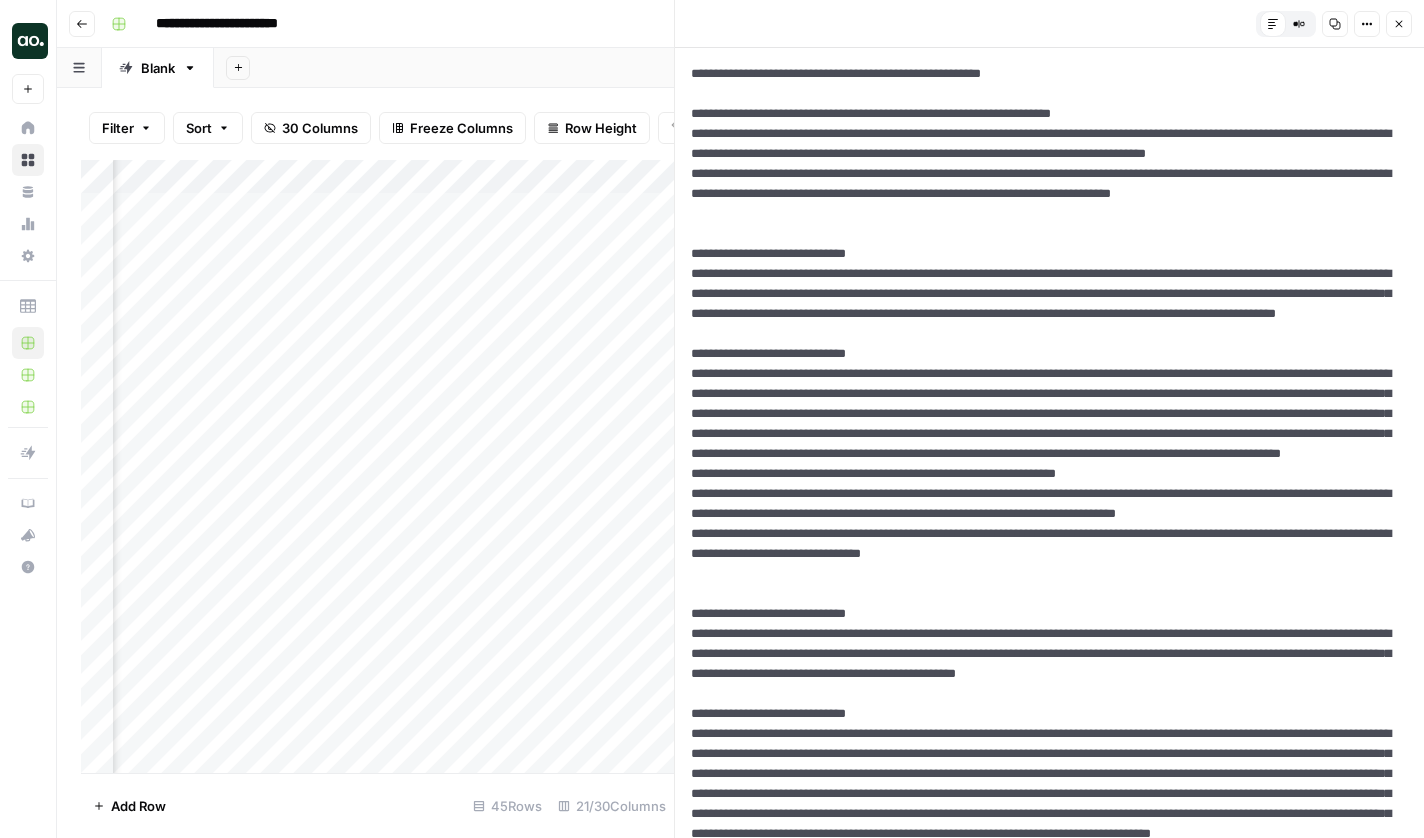 scroll, scrollTop: 0, scrollLeft: 365, axis: horizontal 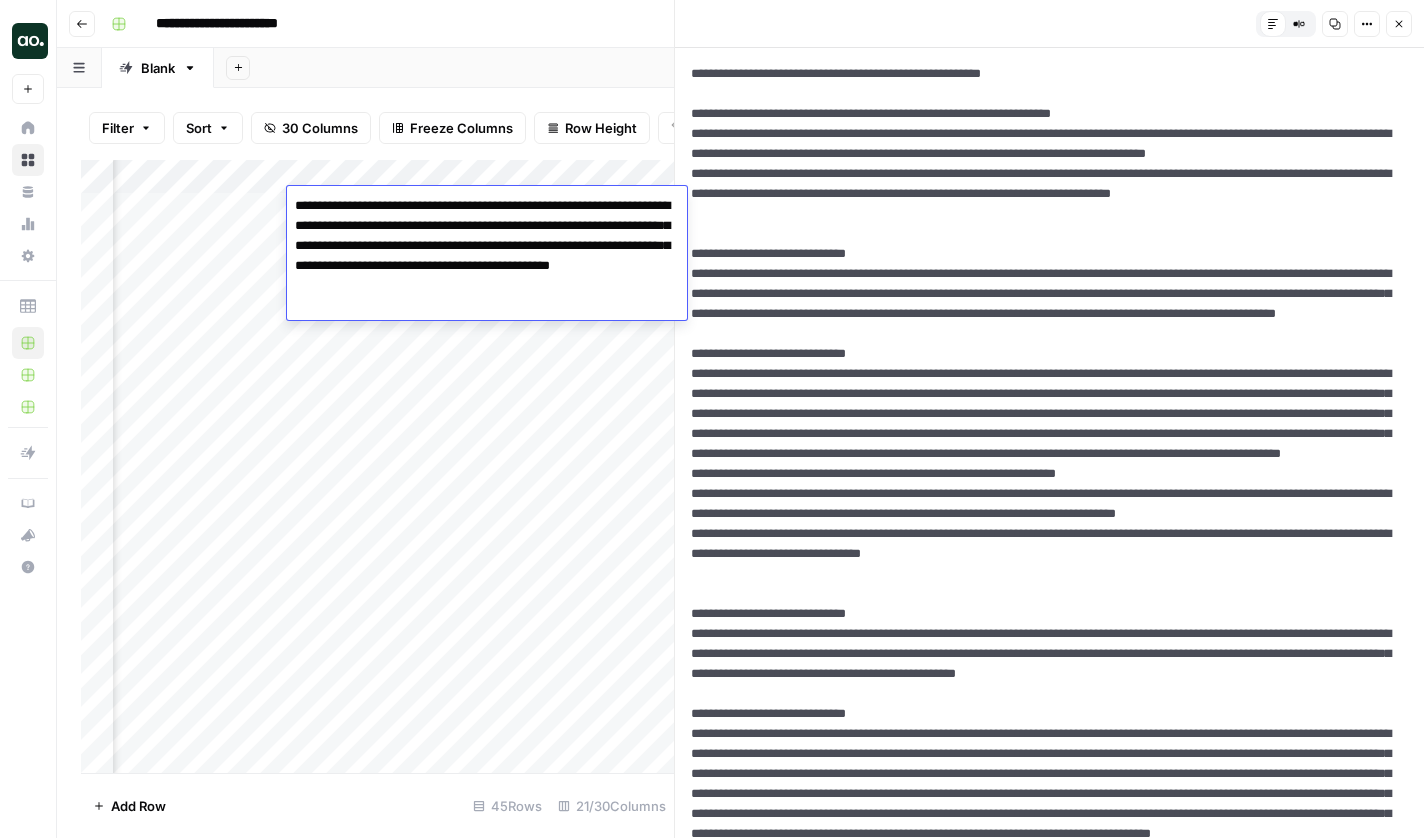 click on "**********" at bounding box center (487, 256) 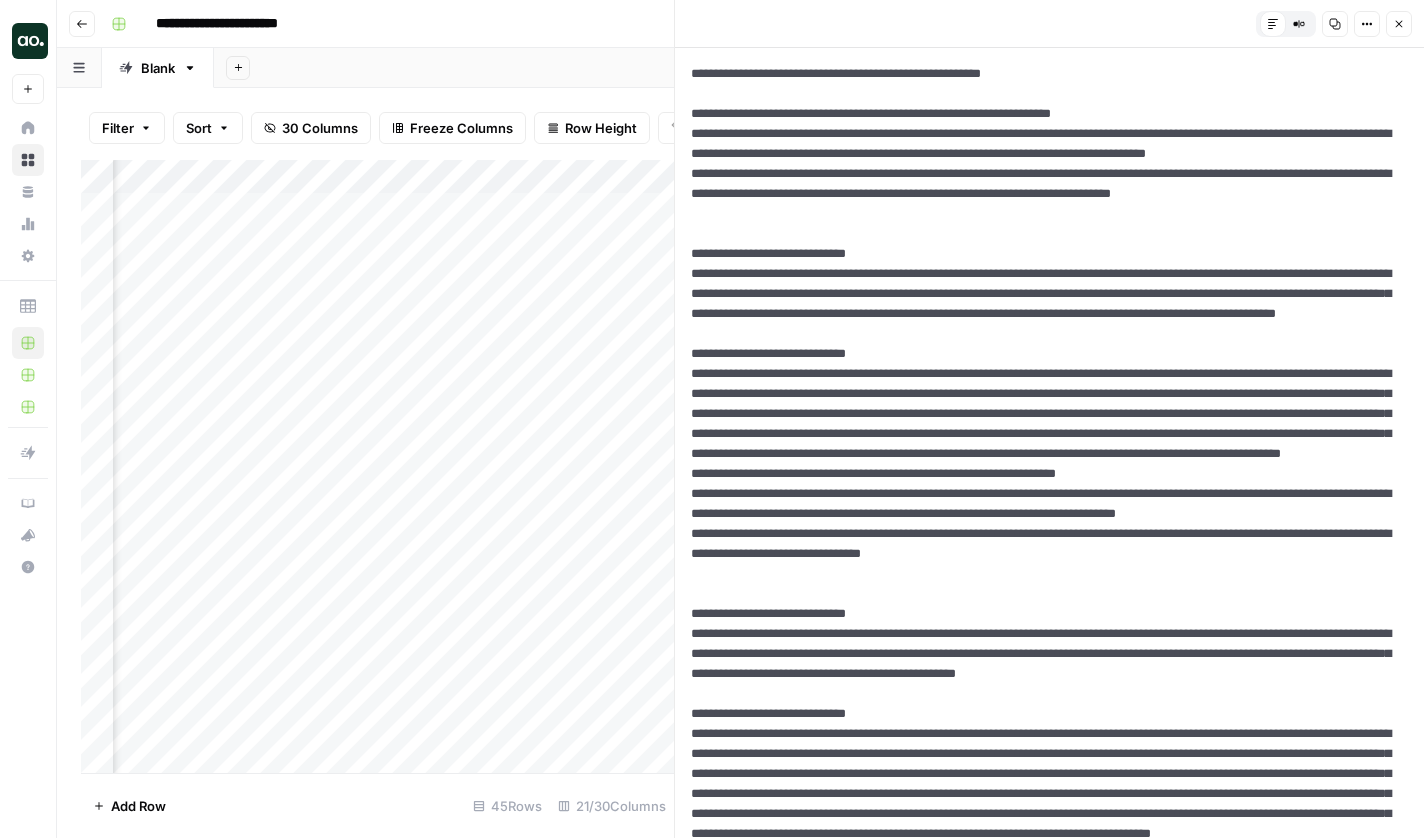 click on "Add Column" at bounding box center (377, 469) 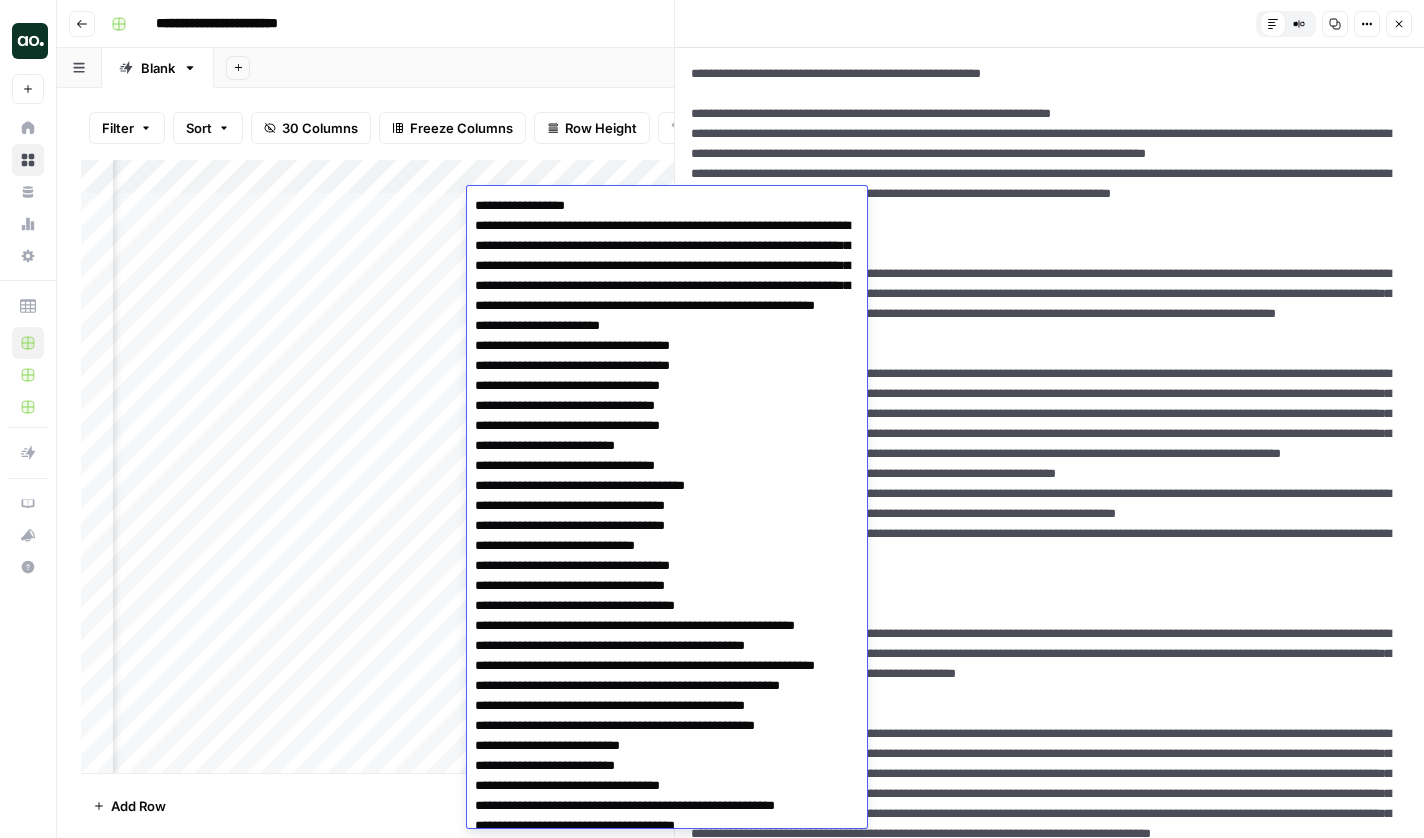 scroll, scrollTop: 1572, scrollLeft: 0, axis: vertical 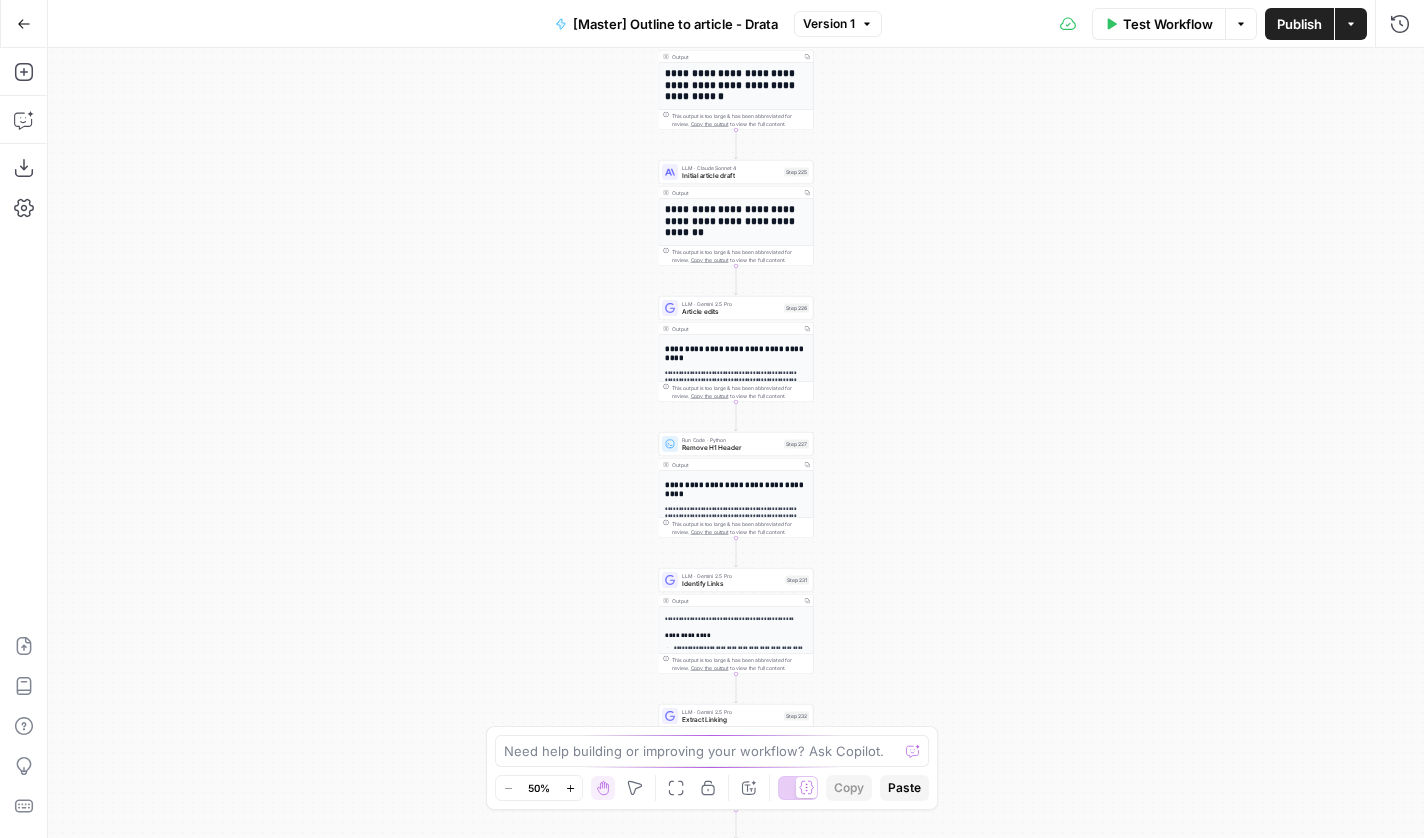 click on "Zoom In" at bounding box center [570, 788] 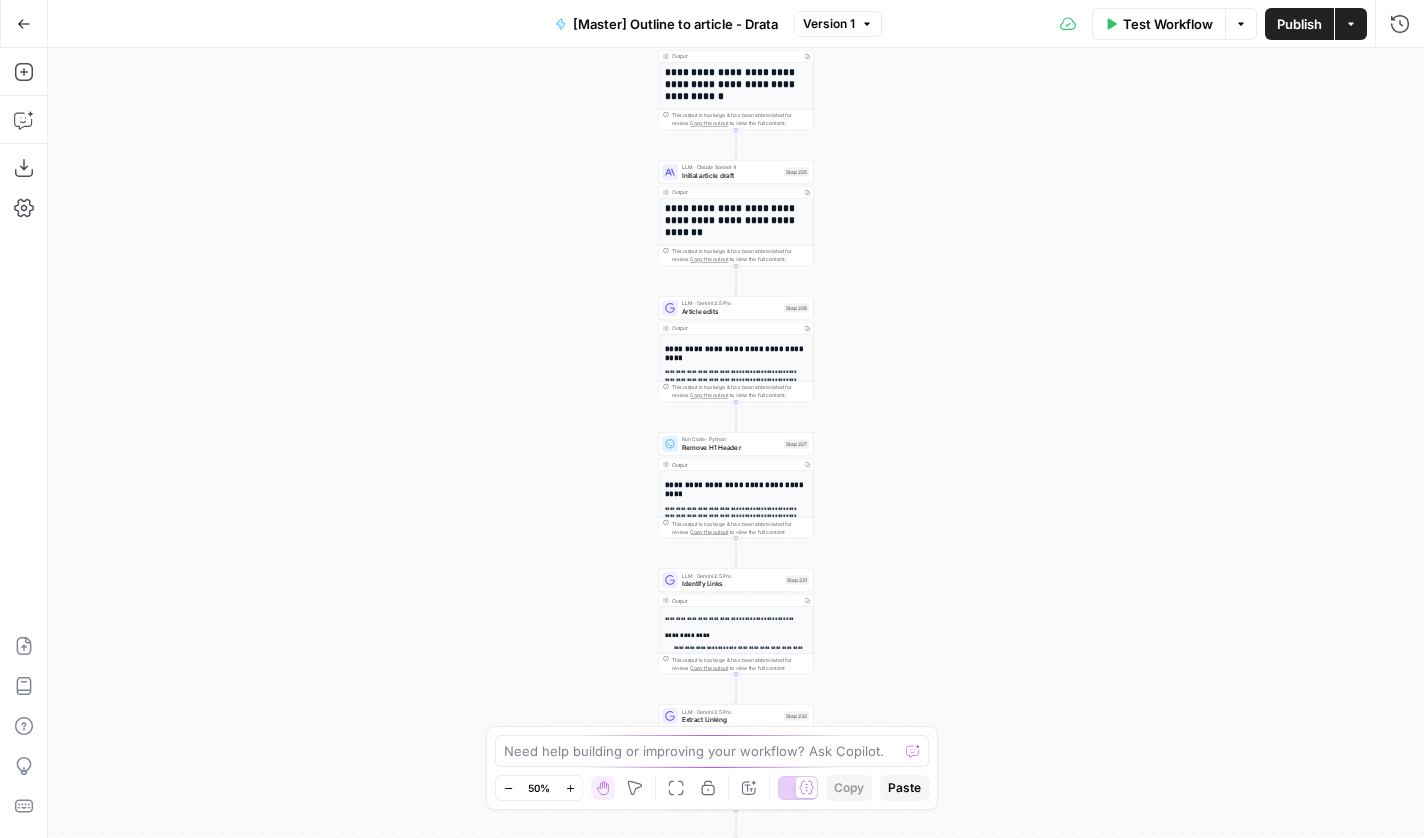 click on "Zoom In" at bounding box center [570, 788] 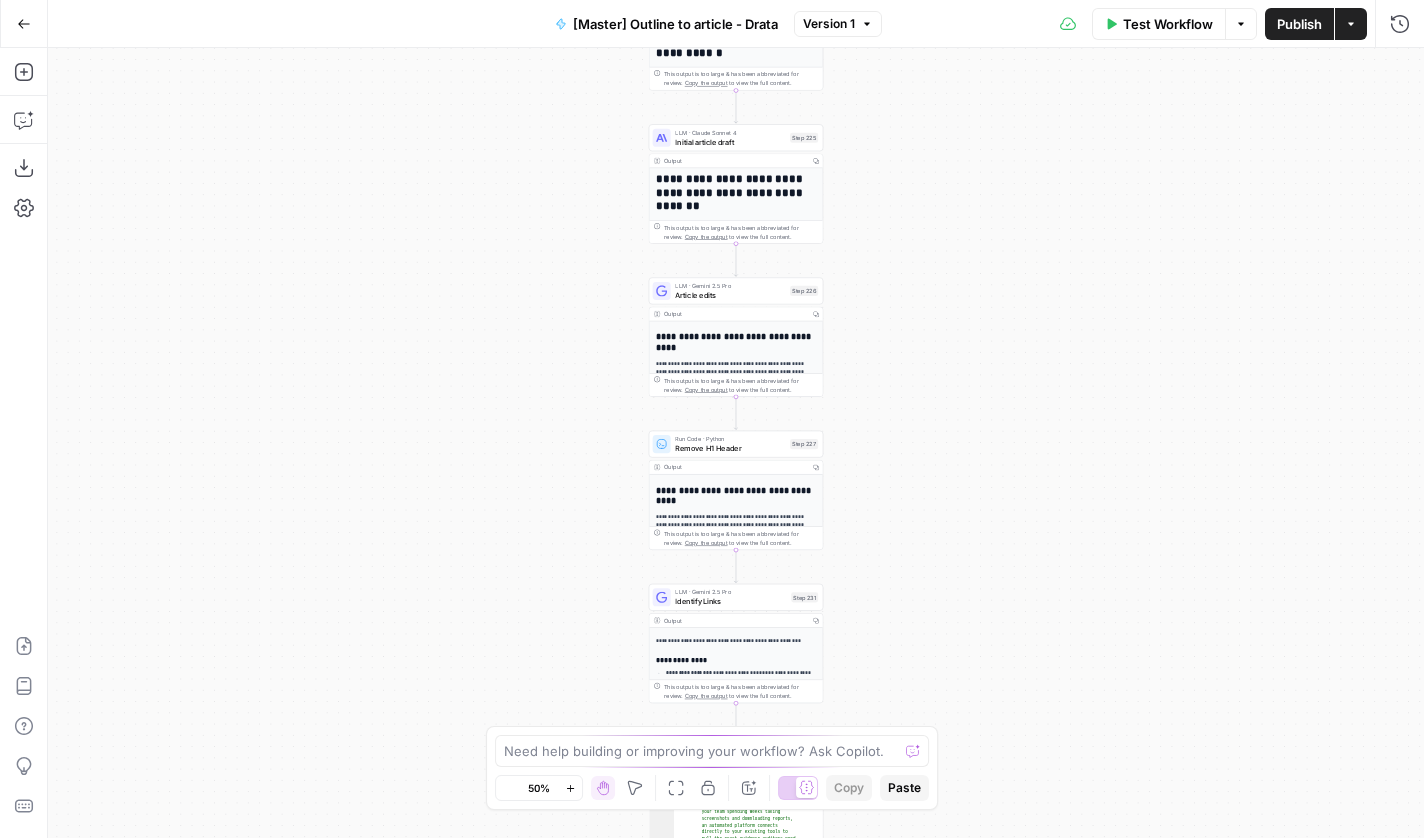 click on "Zoom In" at bounding box center (570, 788) 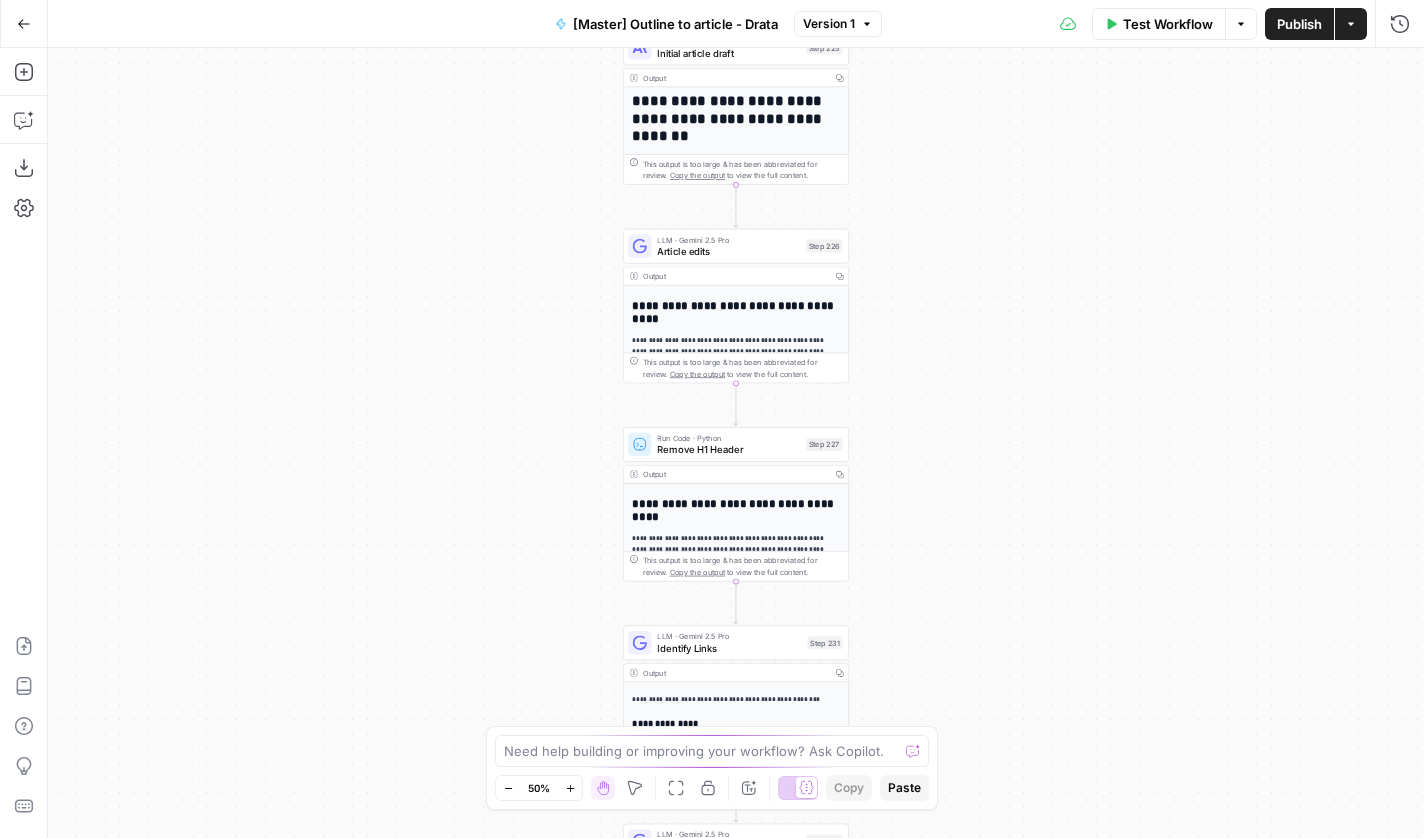 click on "Zoom In" at bounding box center [570, 788] 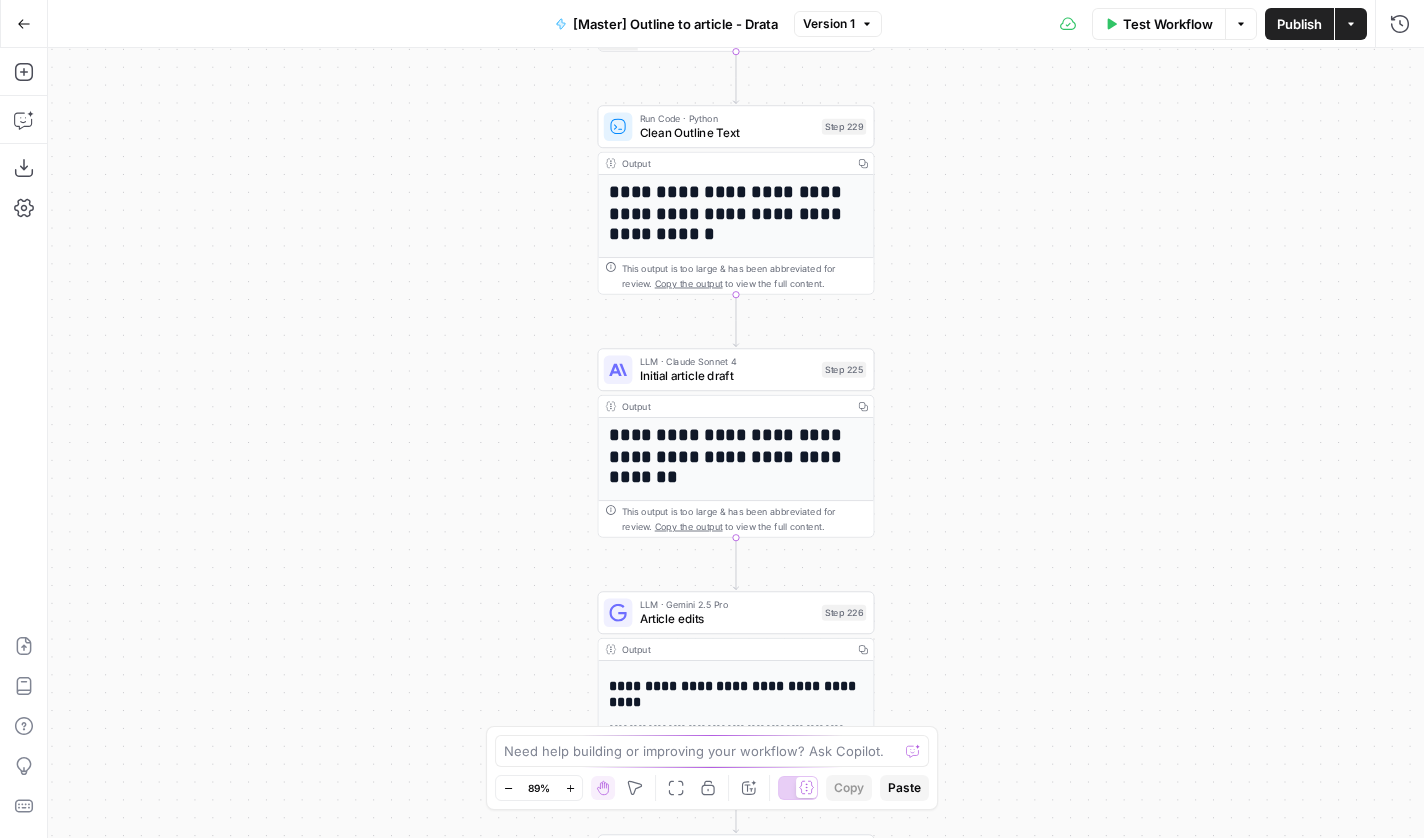 drag, startPoint x: 526, startPoint y: 228, endPoint x: 526, endPoint y: 647, distance: 419 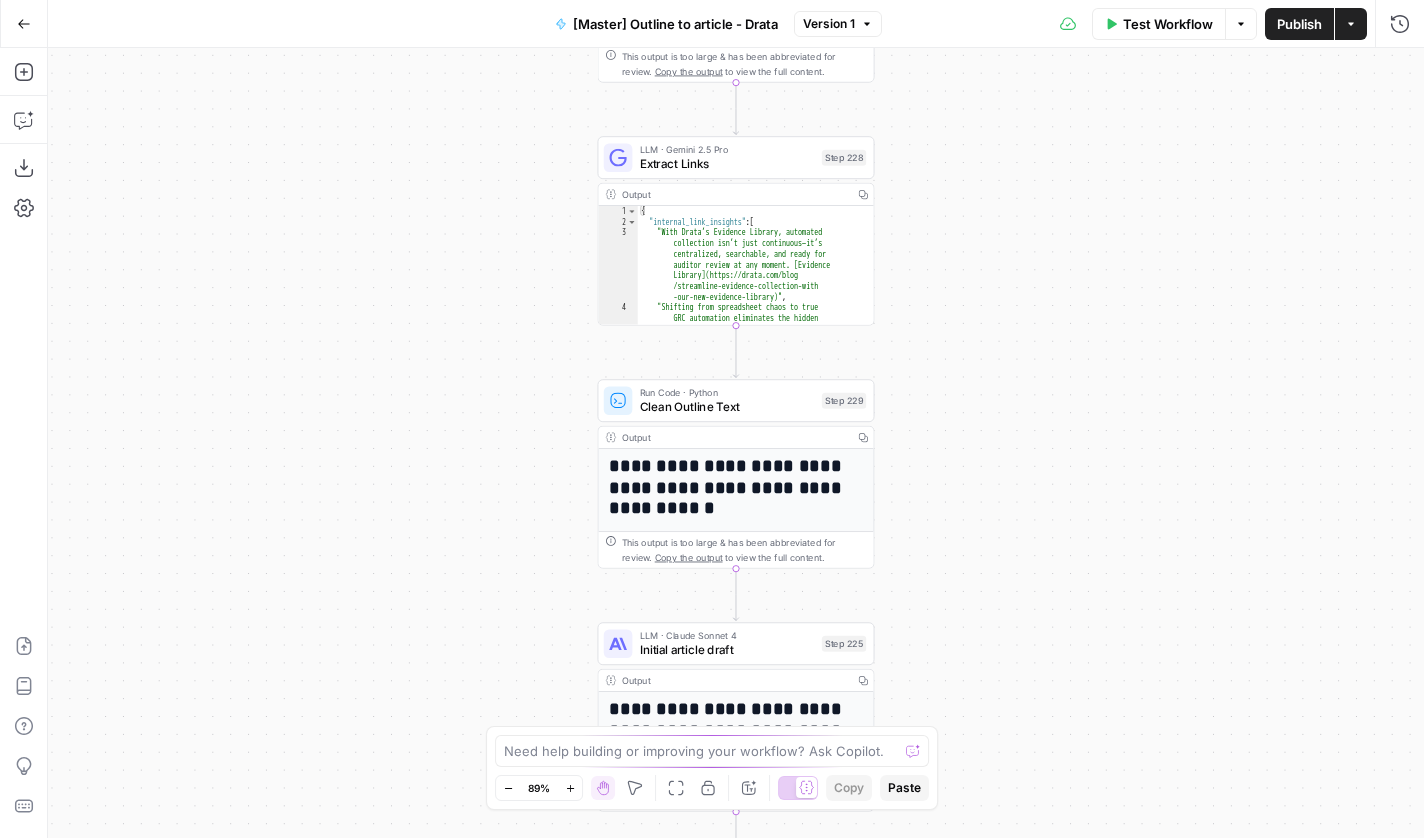 drag, startPoint x: 526, startPoint y: 367, endPoint x: 525, endPoint y: 632, distance: 265.0019 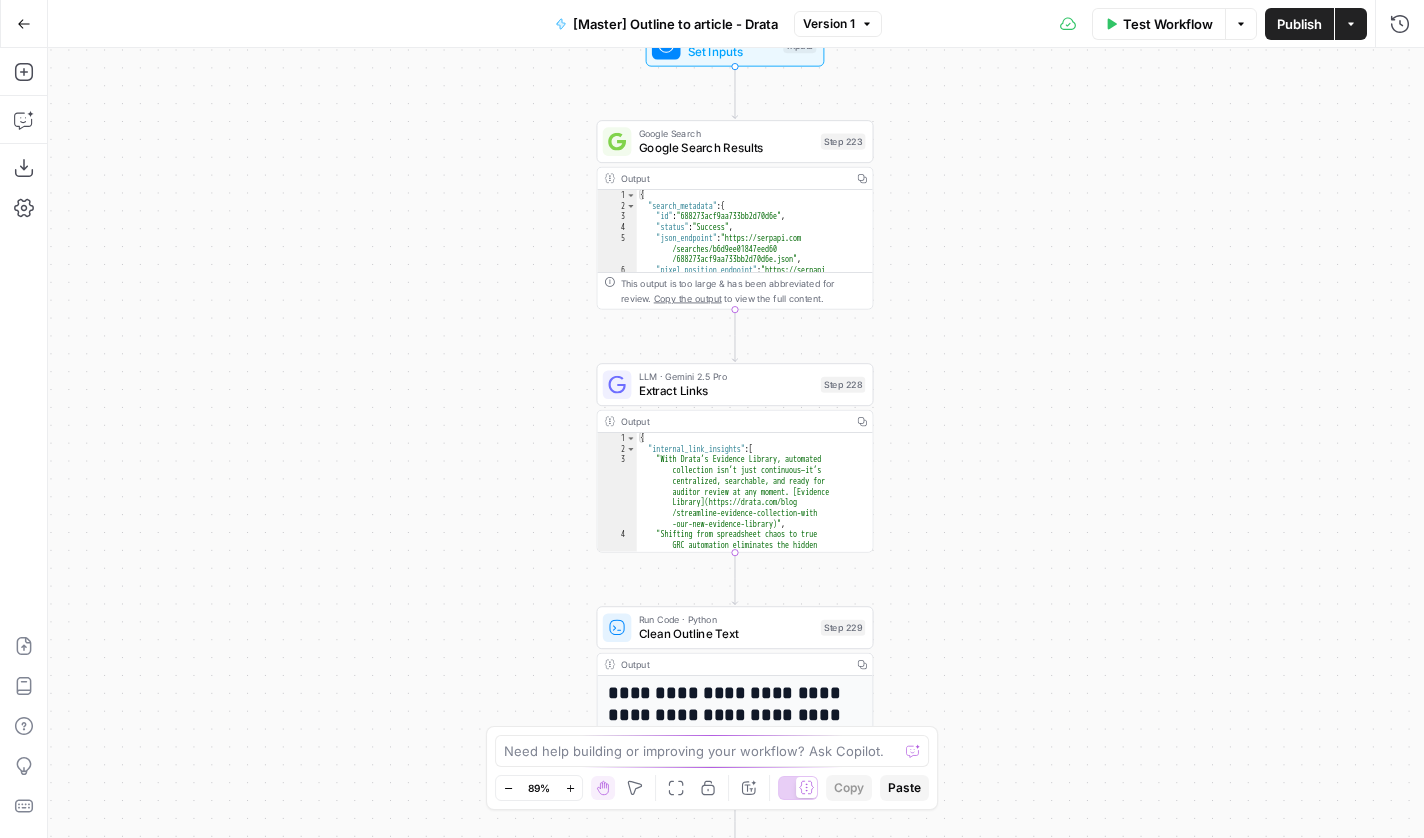 drag, startPoint x: 528, startPoint y: 419, endPoint x: 528, endPoint y: 647, distance: 228 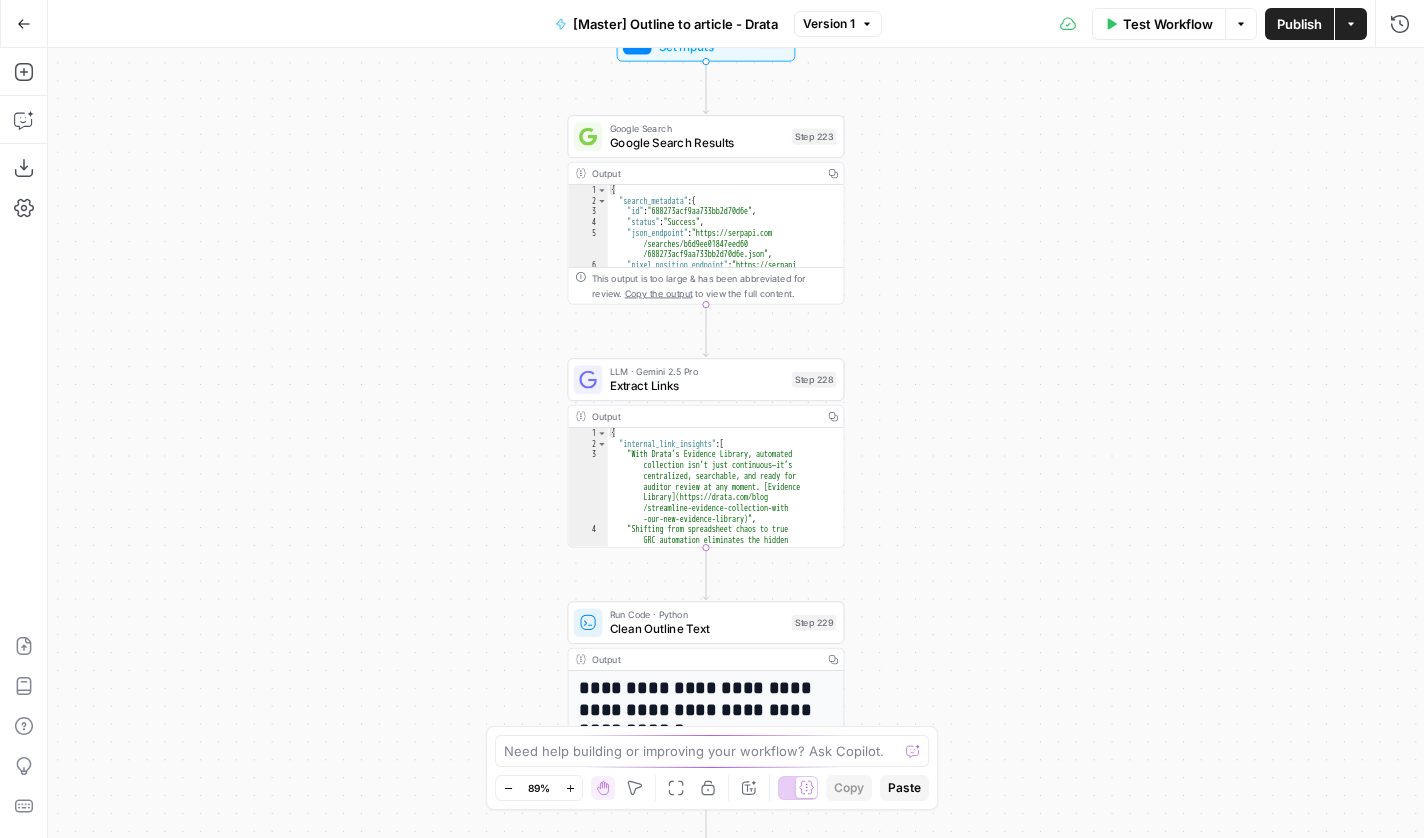 drag, startPoint x: 545, startPoint y: 376, endPoint x: 515, endPoint y: 215, distance: 163.77118 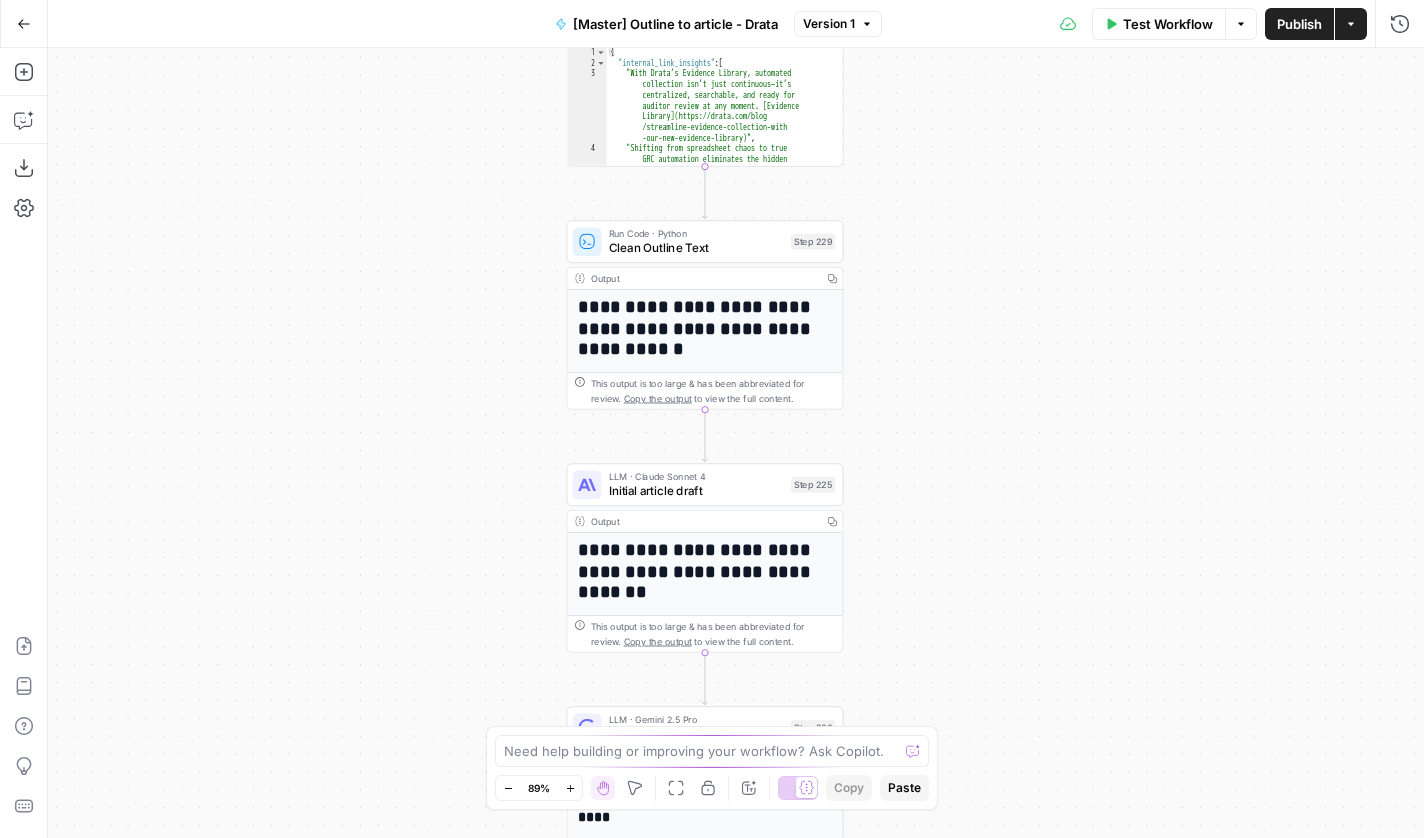 drag, startPoint x: 517, startPoint y: 419, endPoint x: 517, endPoint y: 256, distance: 163 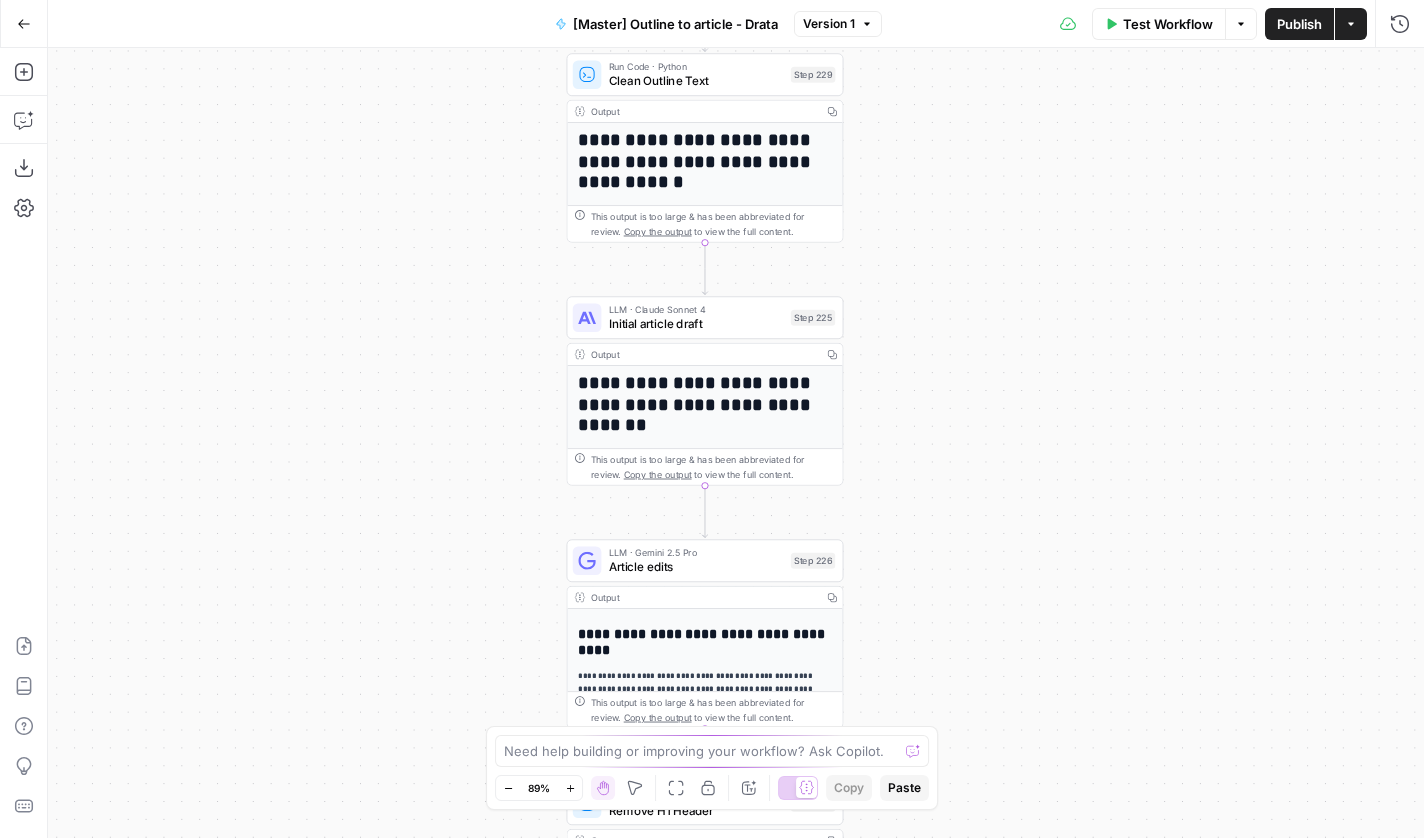 drag, startPoint x: 513, startPoint y: 420, endPoint x: 512, endPoint y: 287, distance: 133.00375 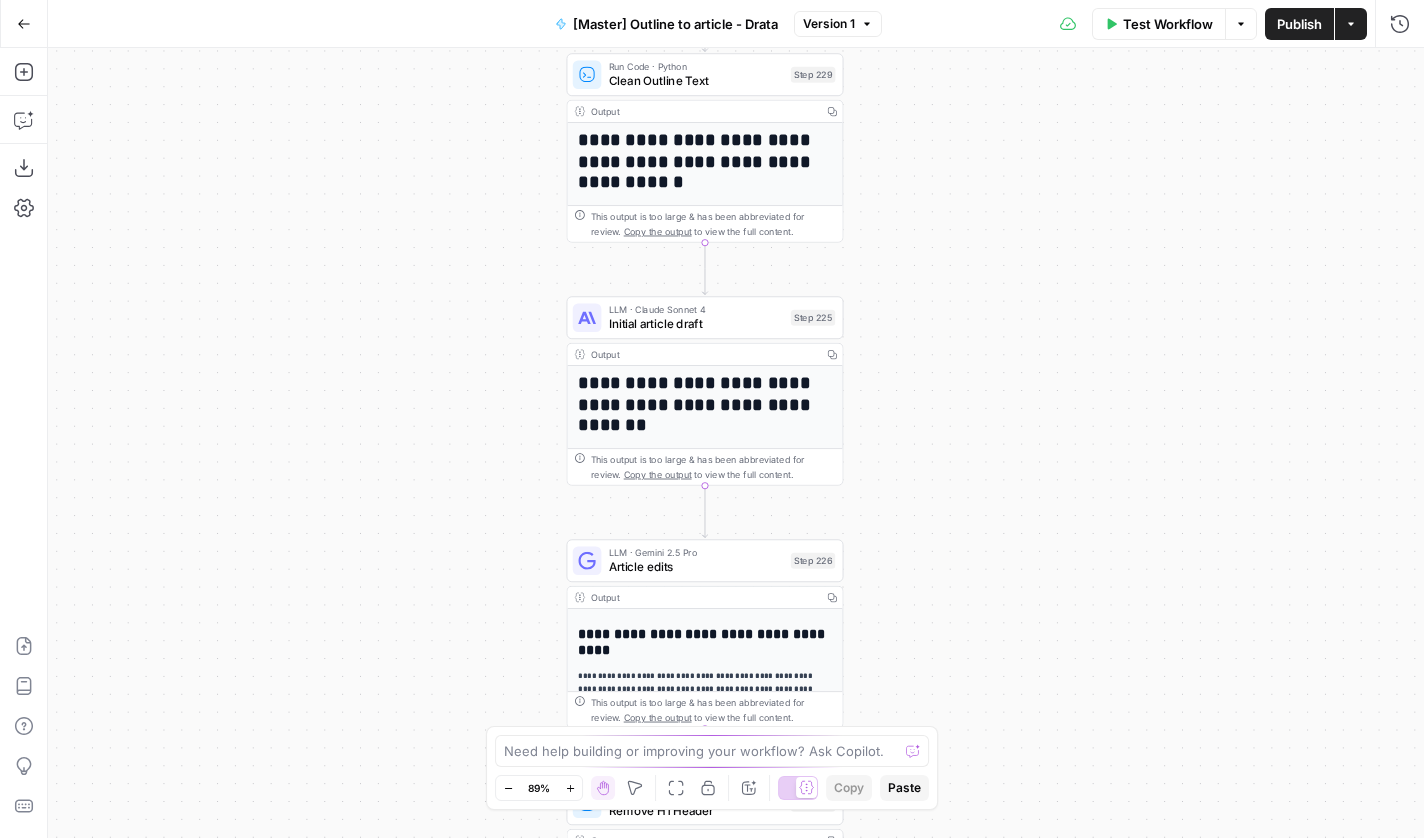 click on "Workflow Set Inputs Inputs Google Search Google Search Results Step 223 Output Copy 1 2 3 4 5 6 {    "search_metadata" :  {      "id" :  "688273acf9aa733bb2d70d6e" ,      "status" :  "Success" ,      "json_endpoint" :  "https://serpapi.com          /searches/b6d9ee01847eed60          /688273acf9aa733bb2d70d6e.json" ,      "pixel_position_endpoint" :  "https://serpapi          .com/searches/b6d9ee01847eed60          /688273acf9aa733bb2d70d6e          .json_with_pixel_position" ,     This output is too large & has been abbreviated for review.   Copy the output   to view the full content. LLM · Gemini 2.5 Pro Extract Links Step 228 Output Copy 1 2 3 4 {    "internal_link_insights" :  [      "With Drata’s Evidence Library, automated           collection isn’t just continuous—it’s           centralized, searchable, and ready for           auditor review at any moment. [Evidence           Library](https://drata.com/blog ,      ," at bounding box center [736, 443] 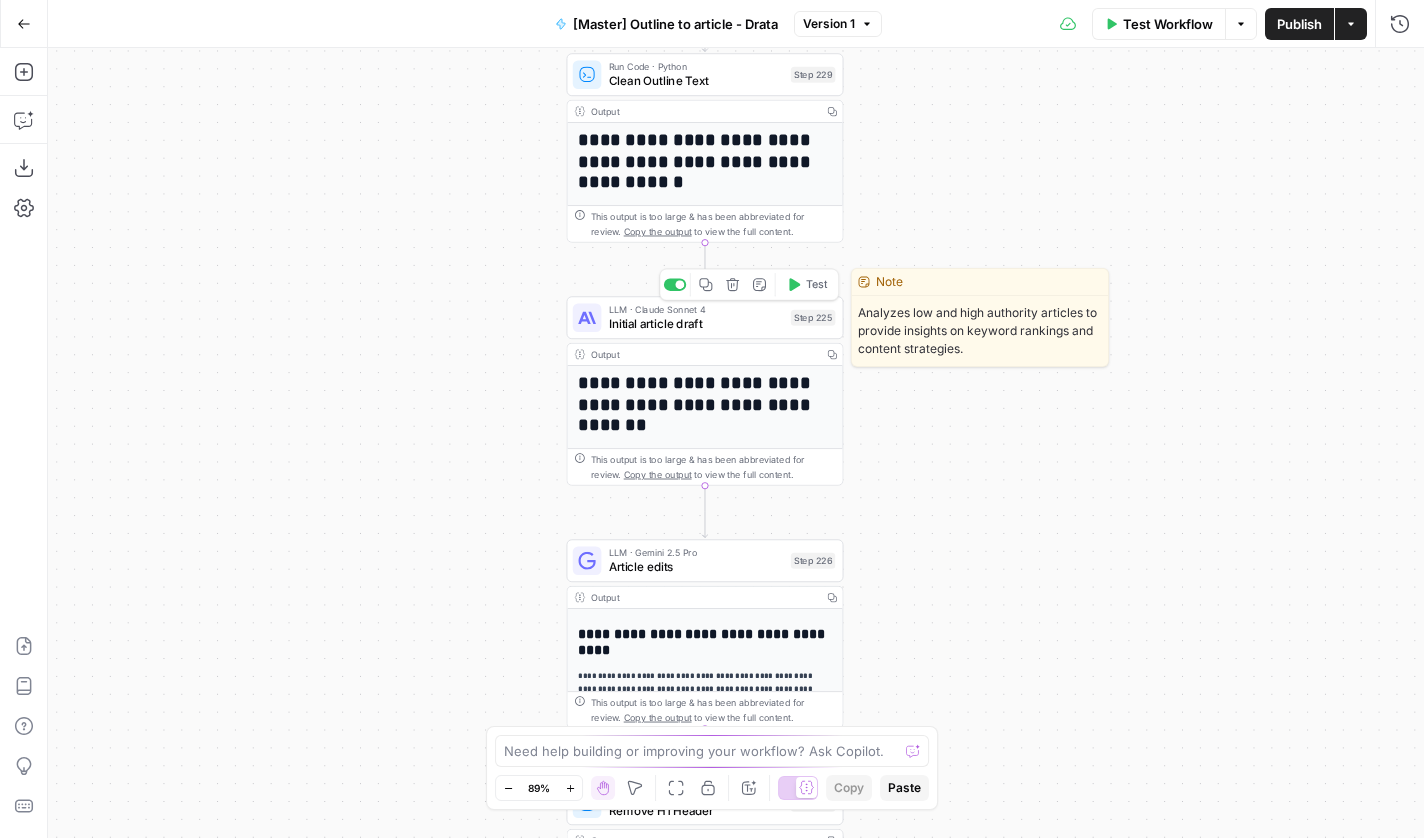 click on "Initial article draft" at bounding box center [696, 324] 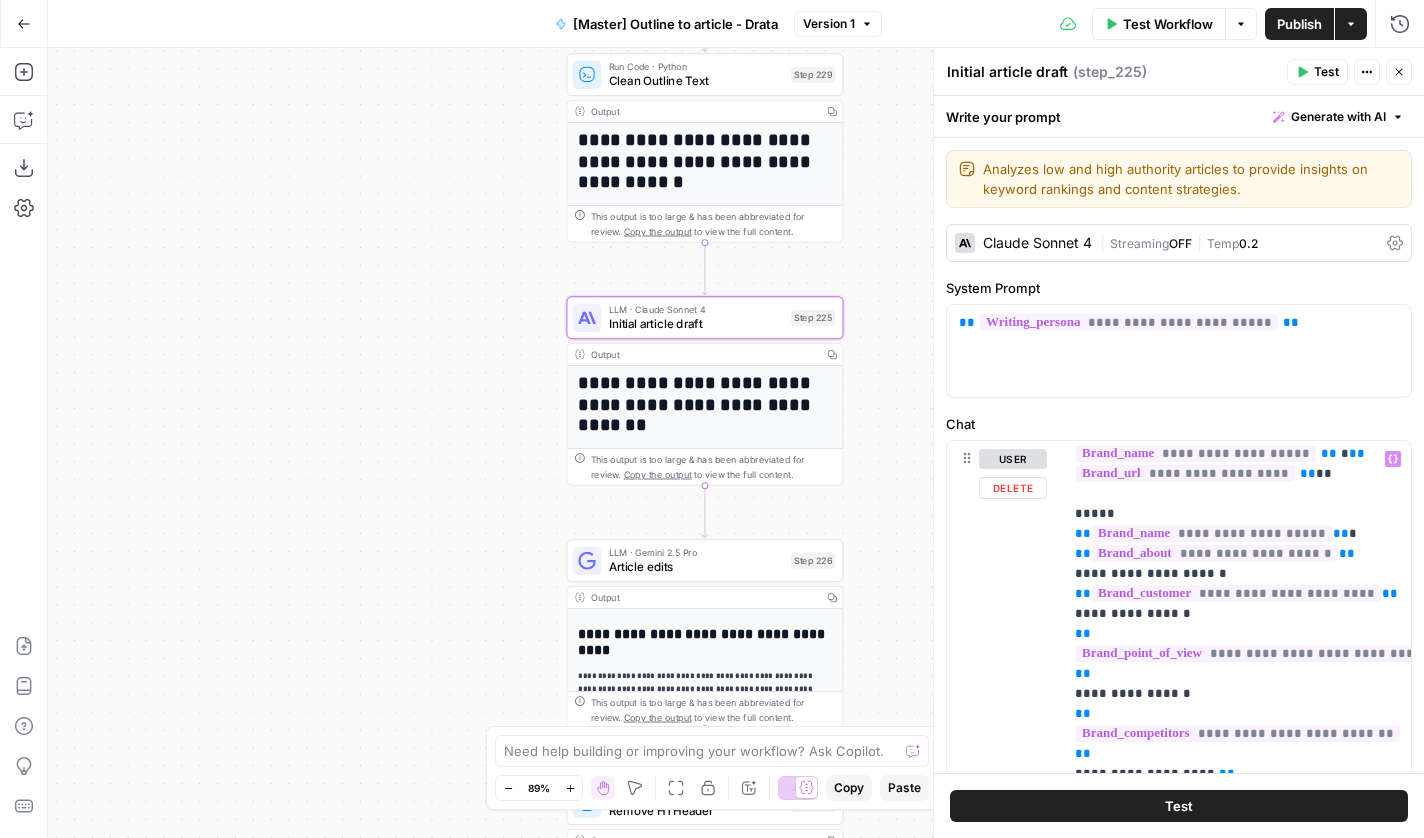 scroll, scrollTop: 14, scrollLeft: 0, axis: vertical 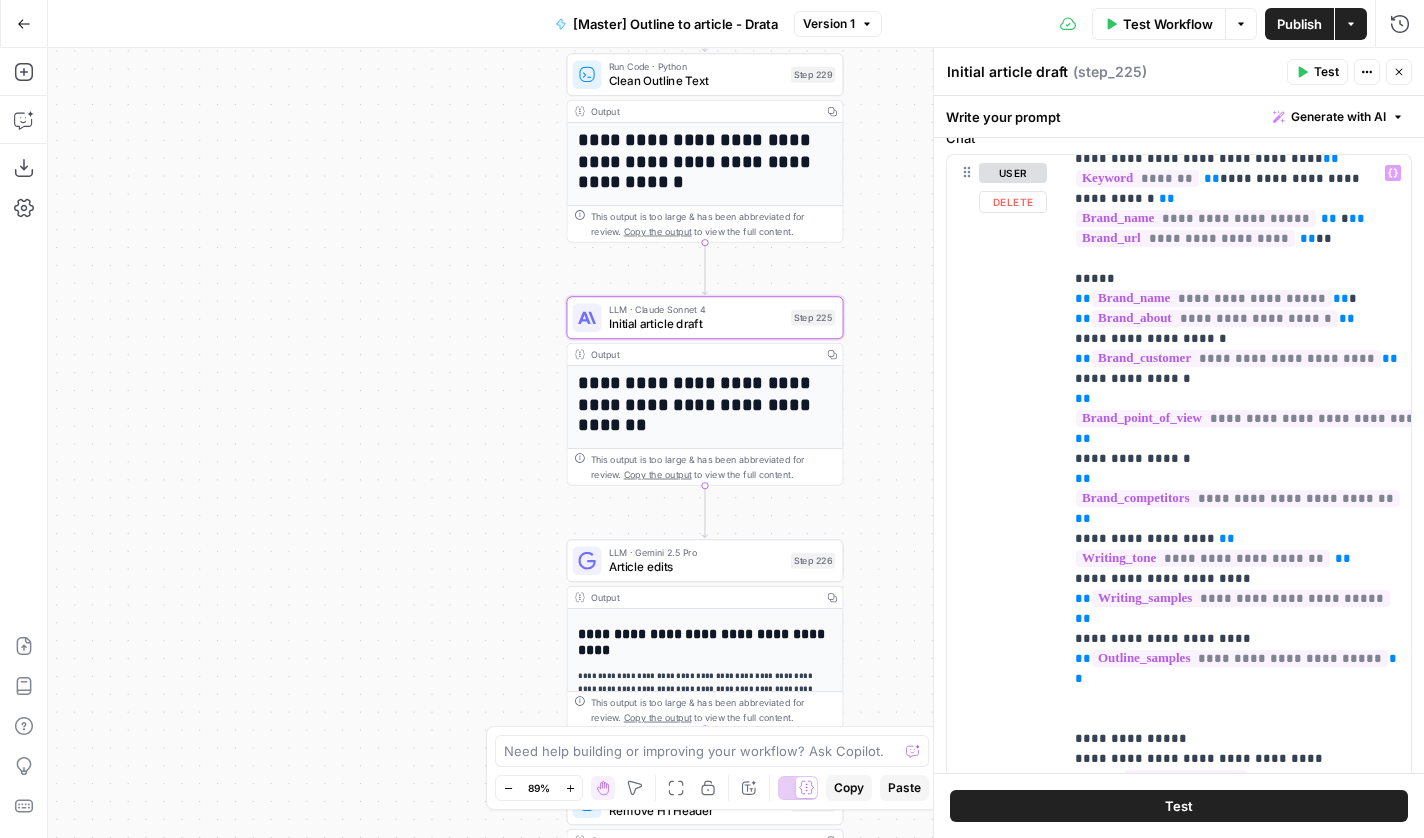 click on "Test Actions Close" at bounding box center (1349, 72) 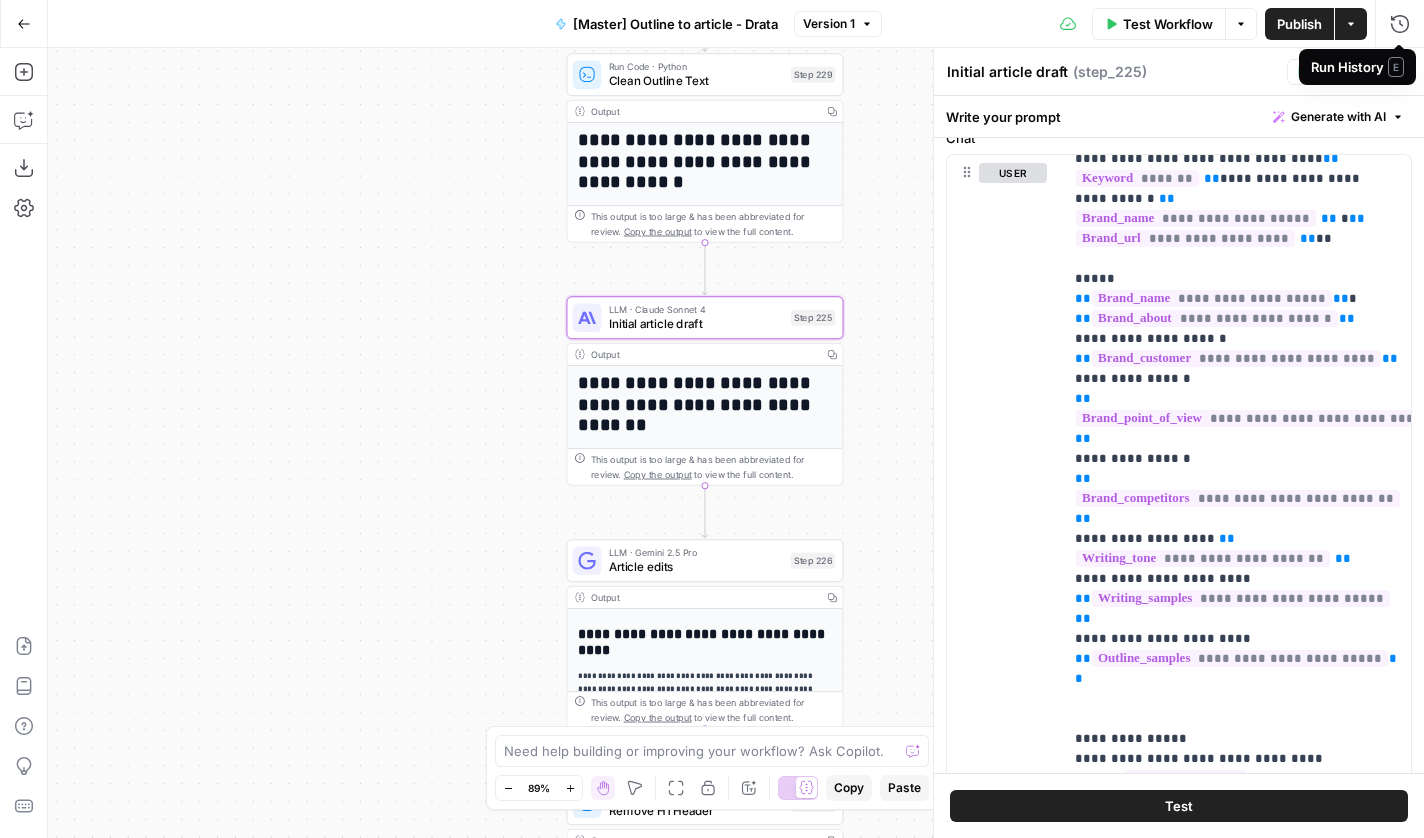 click on "Run History E" at bounding box center (1357, 67) 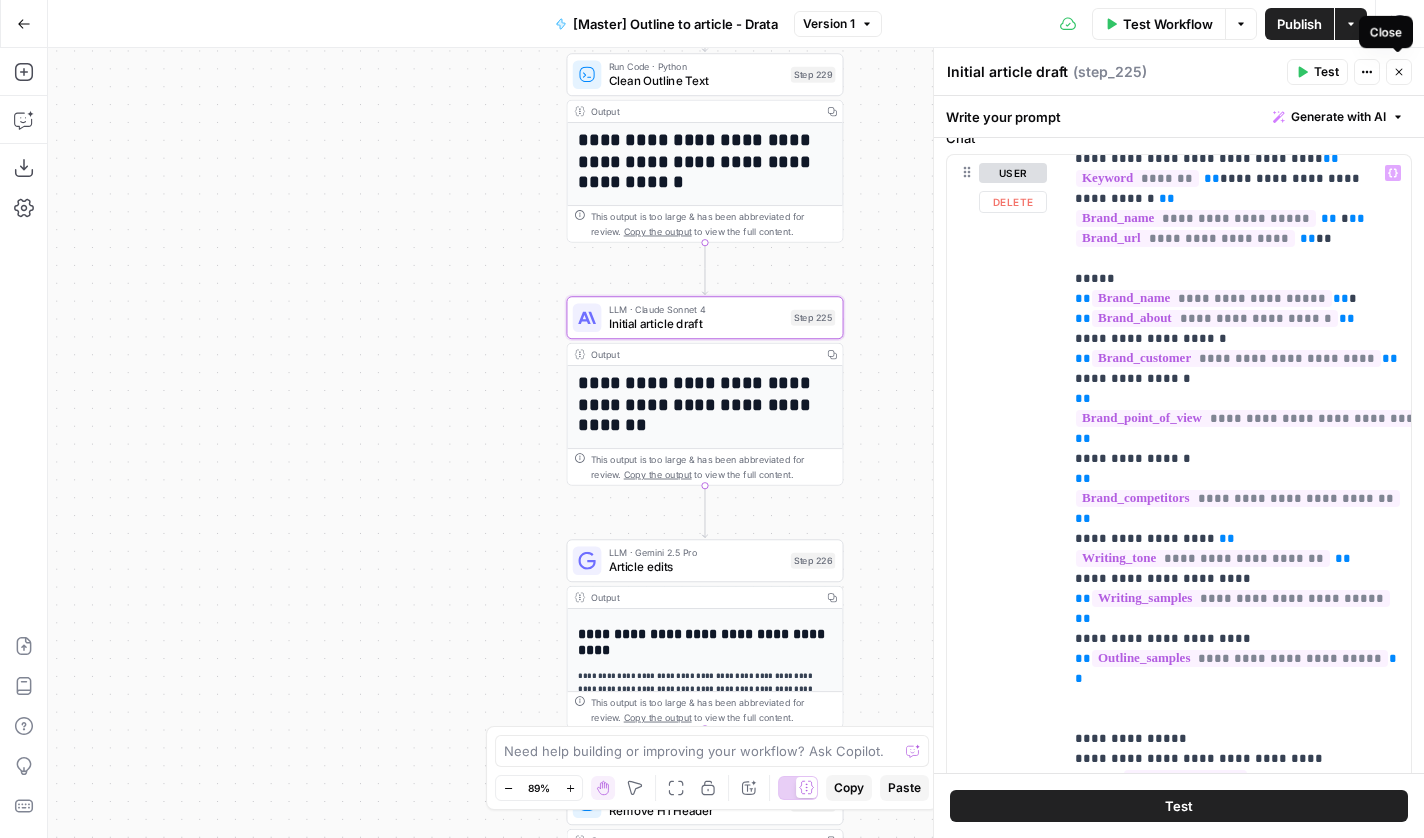click 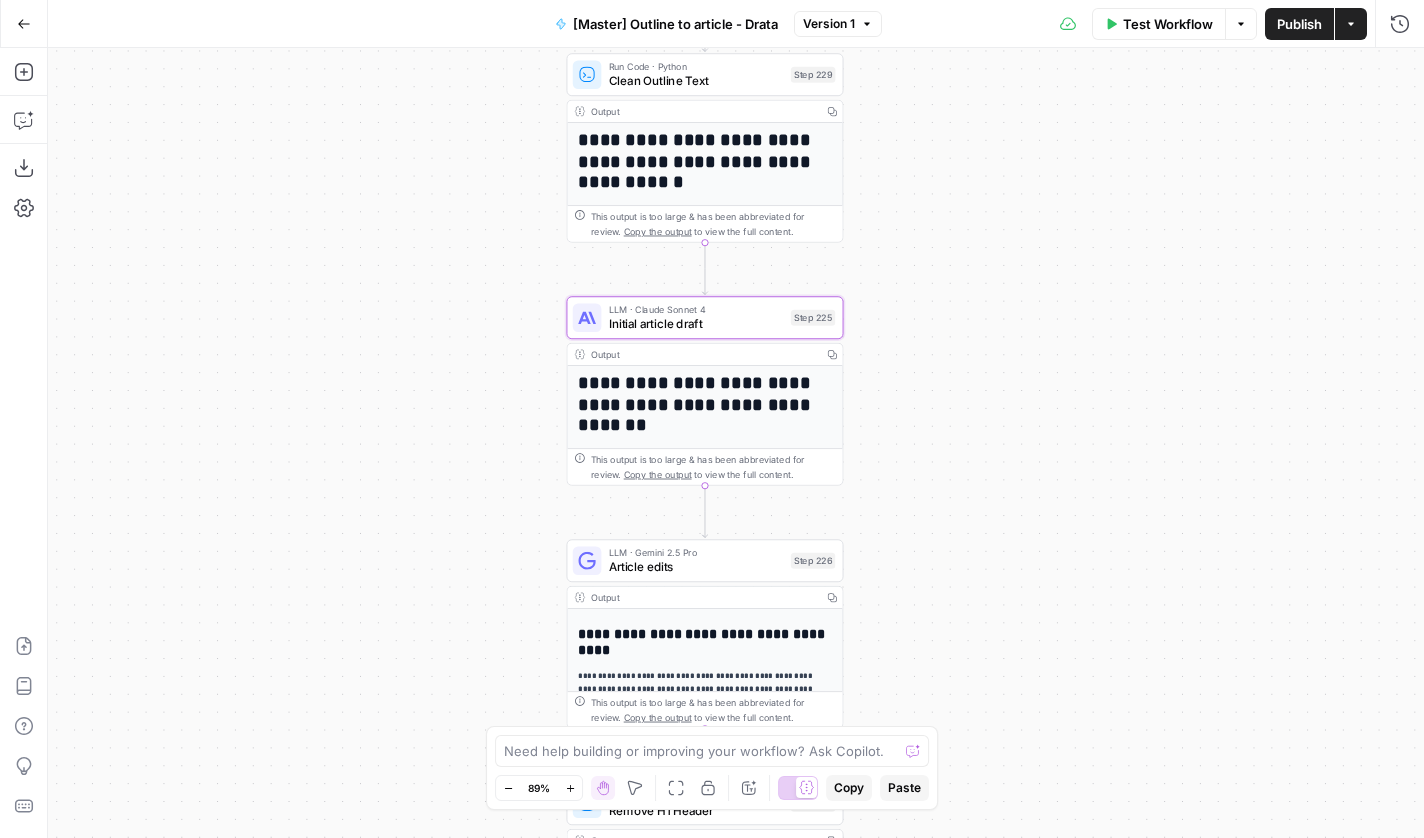 click on "Test Workflow Options Publish Actions Run History" at bounding box center (1153, 23) 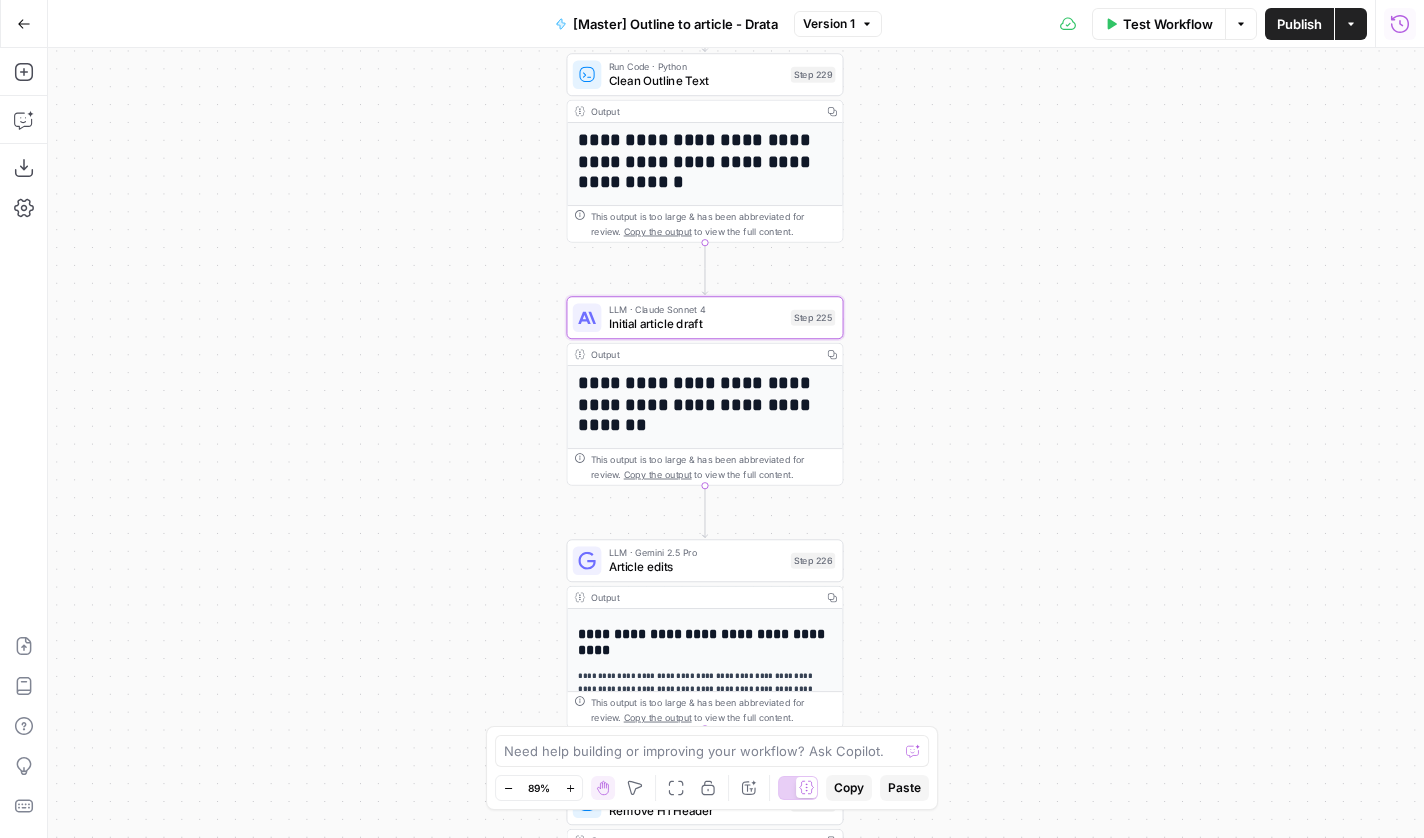 click 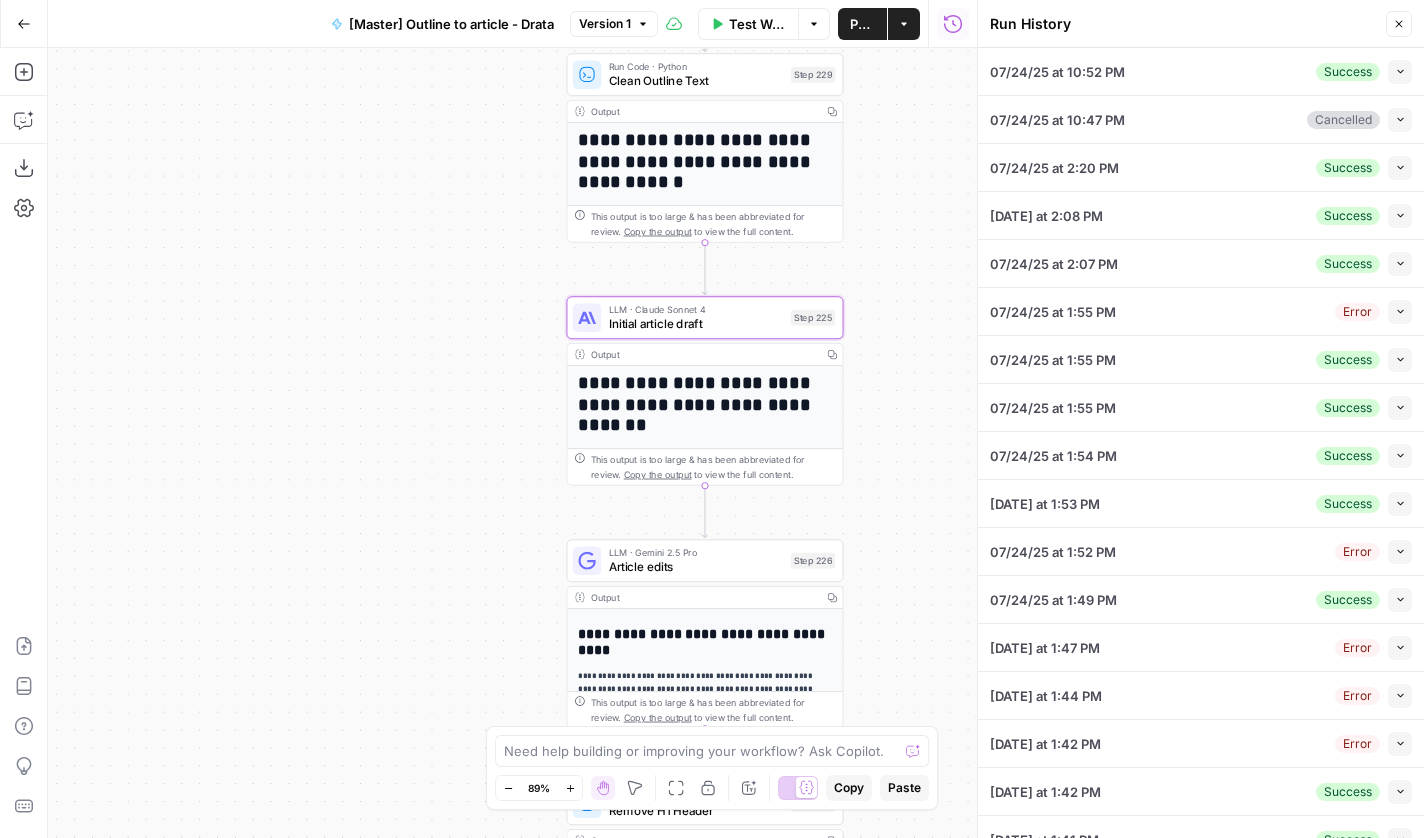 click 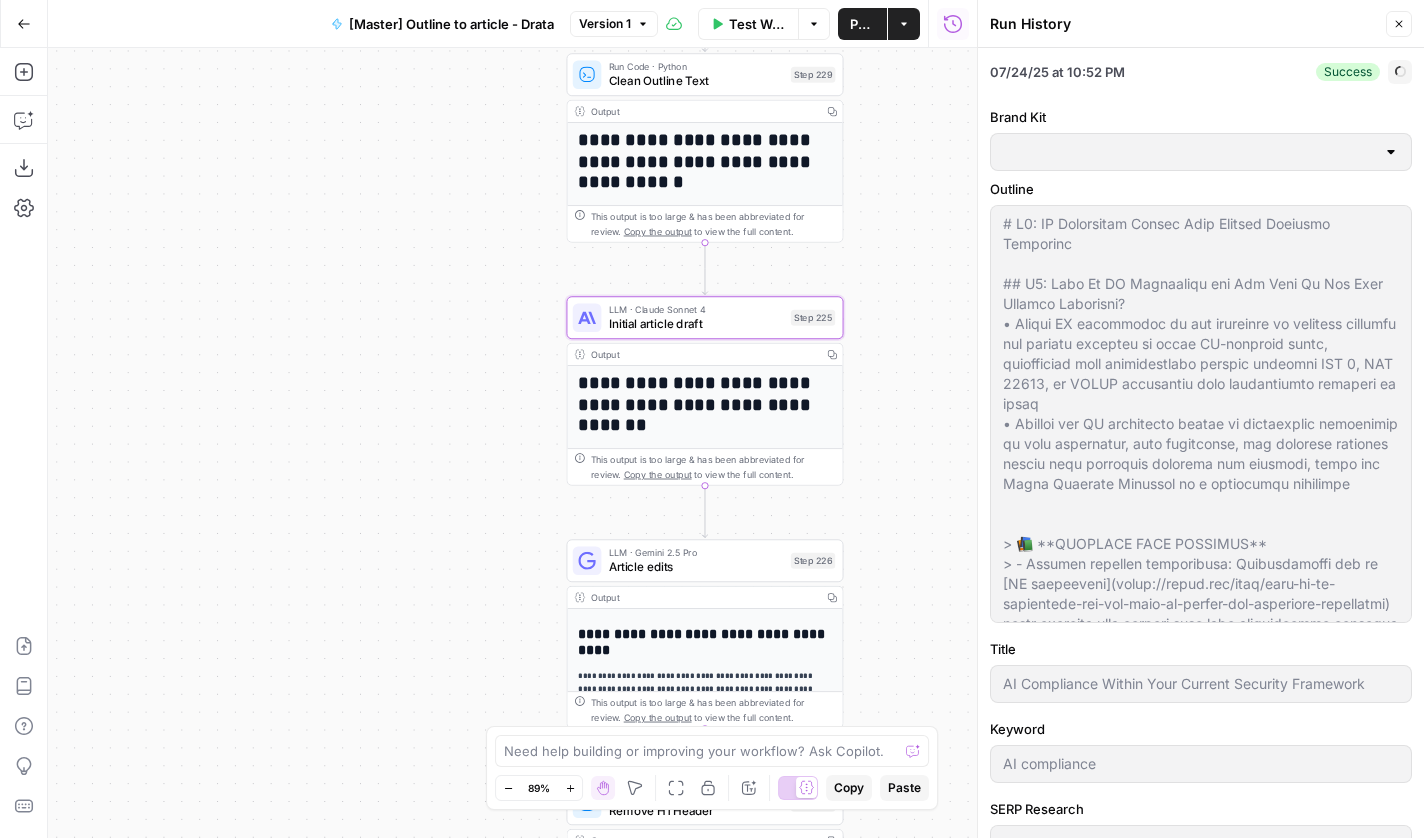type on "Drata" 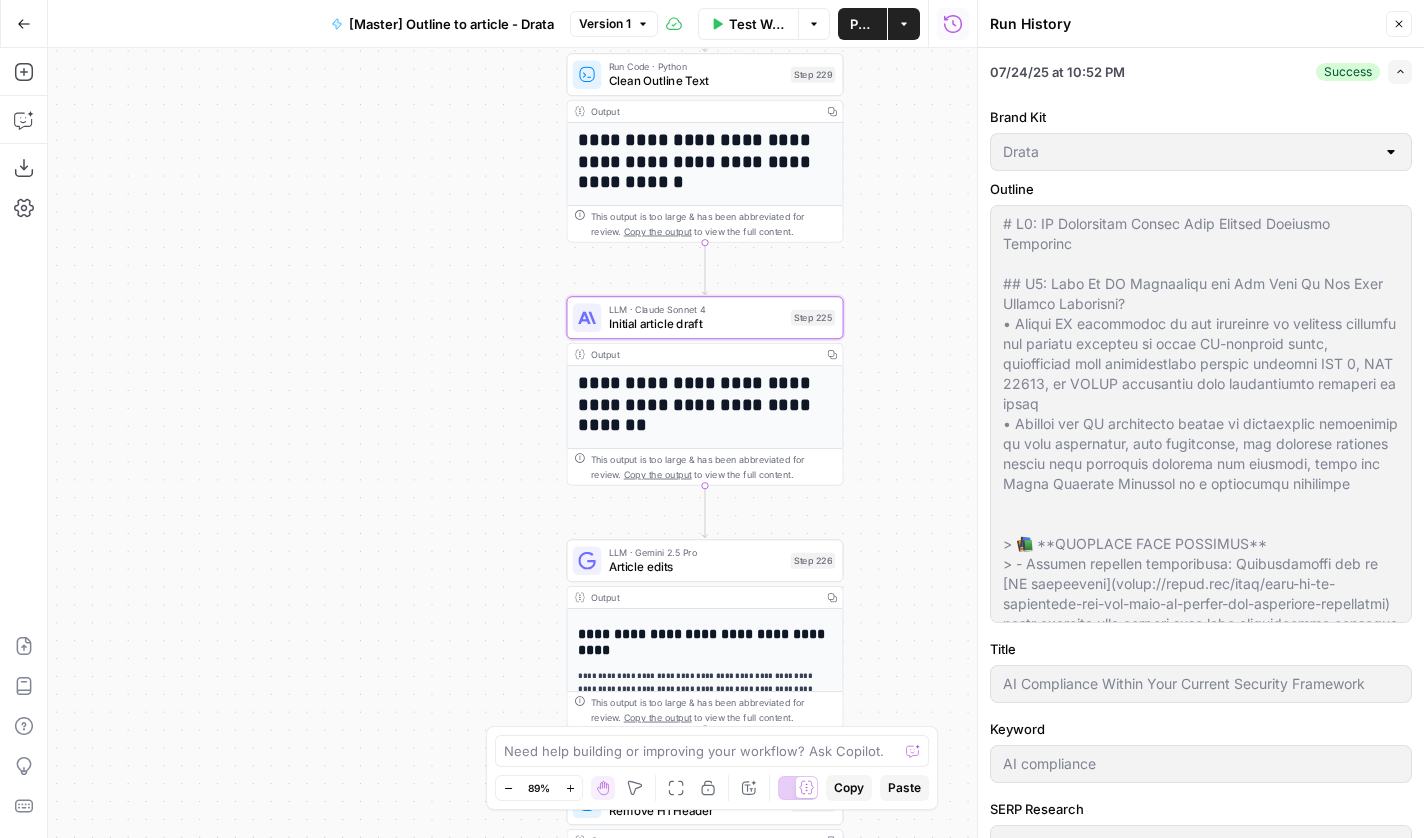 scroll, scrollTop: 280, scrollLeft: 0, axis: vertical 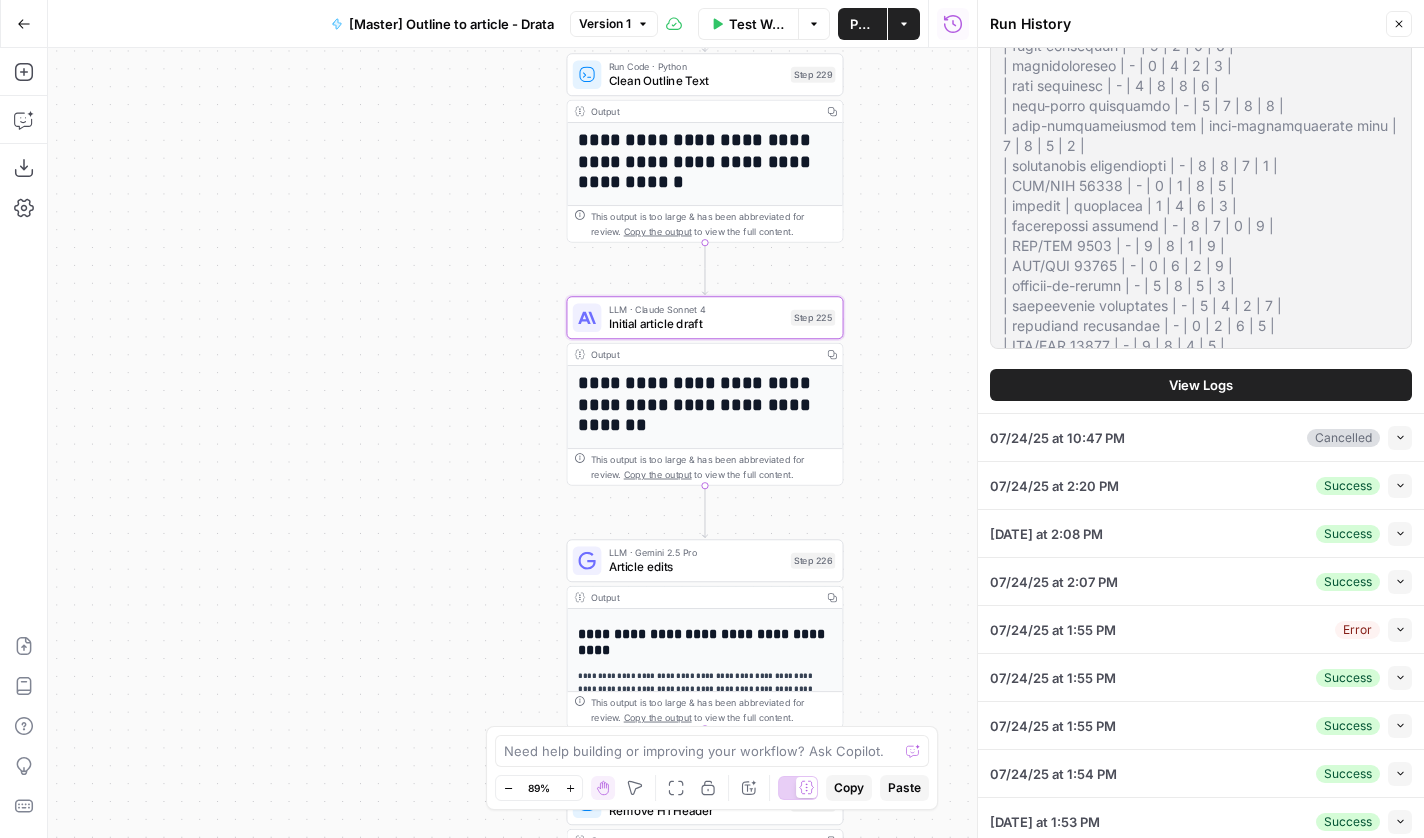 click on "View Logs" at bounding box center [1201, 385] 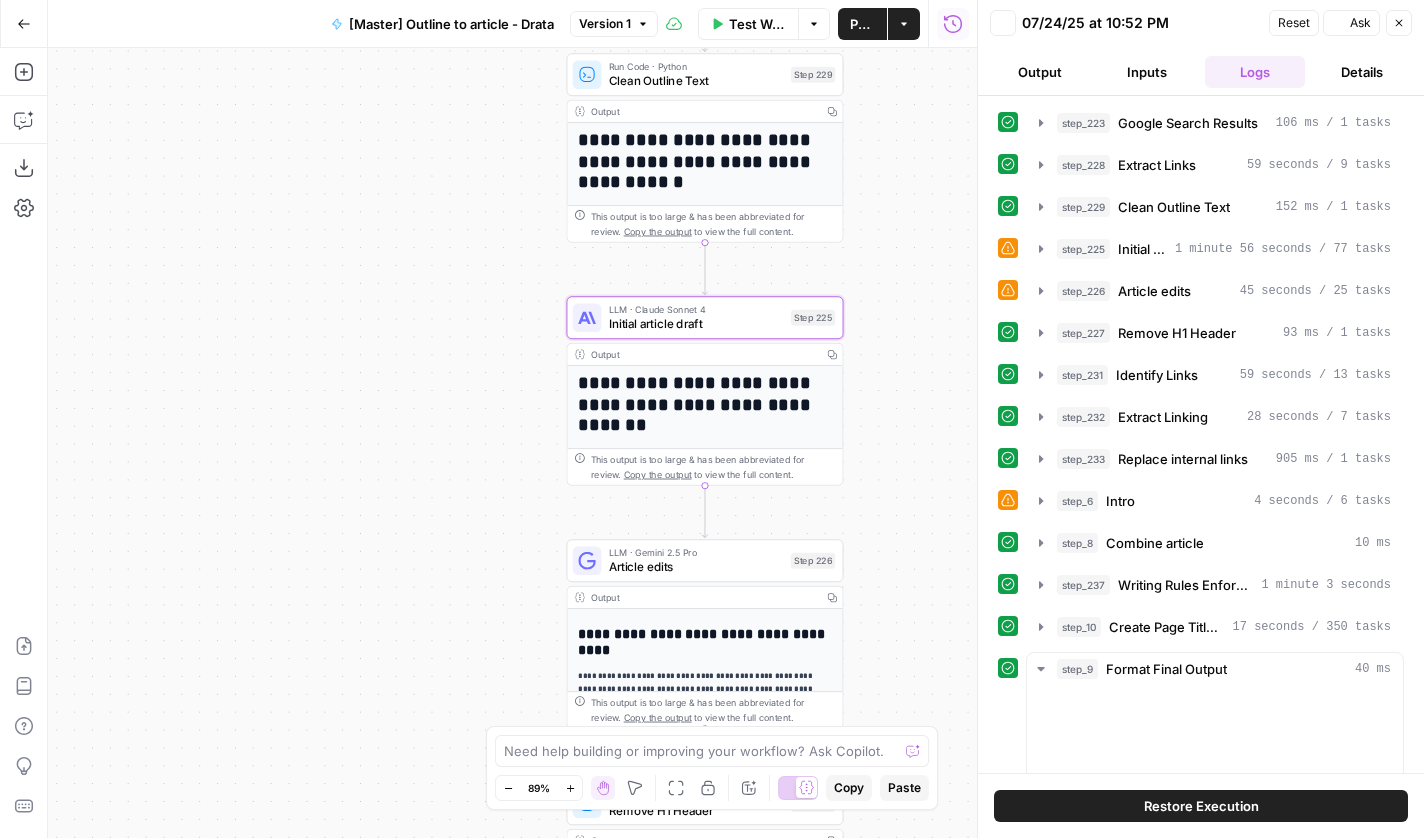 scroll, scrollTop: 0, scrollLeft: 0, axis: both 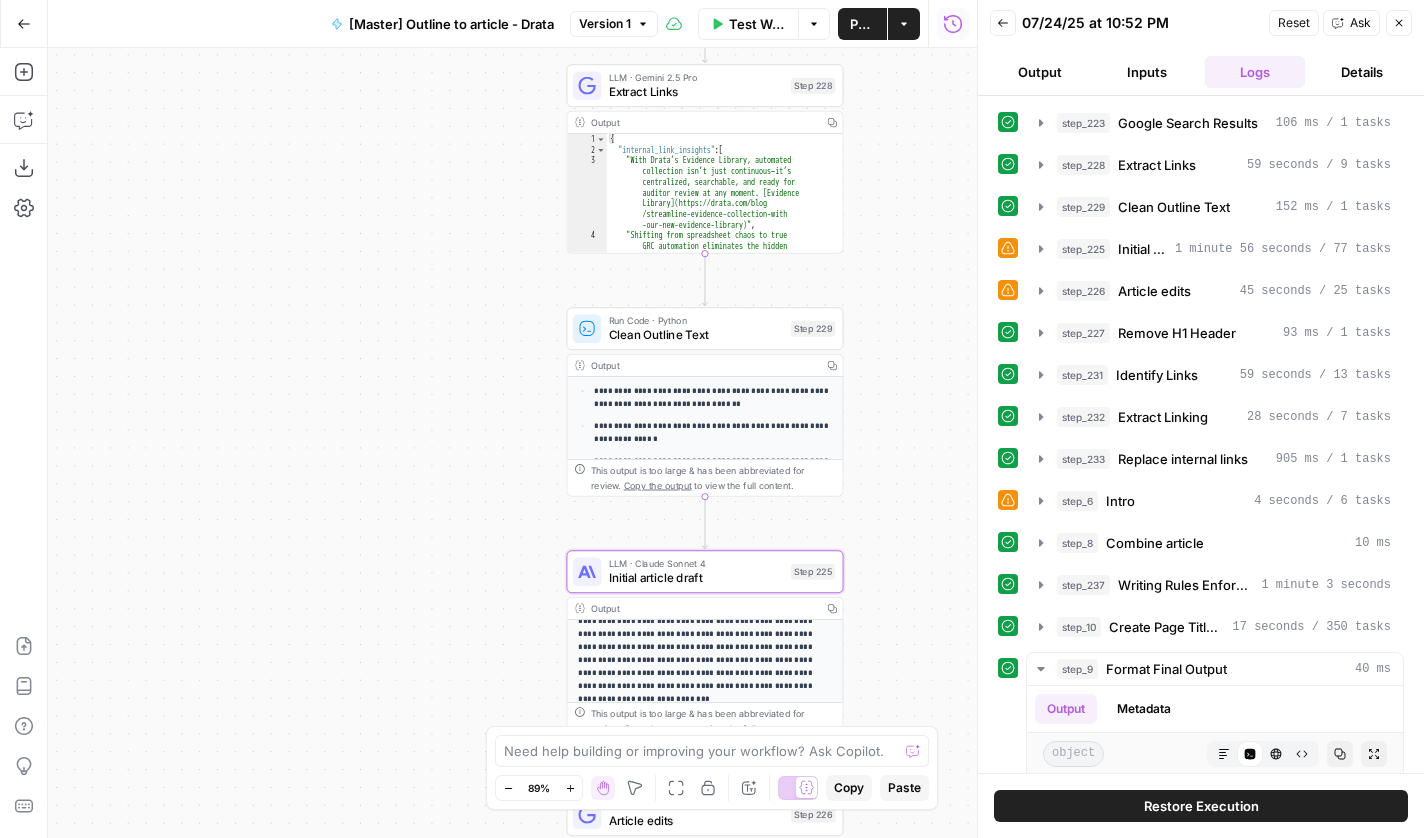 drag, startPoint x: 901, startPoint y: 149, endPoint x: 901, endPoint y: 426, distance: 277 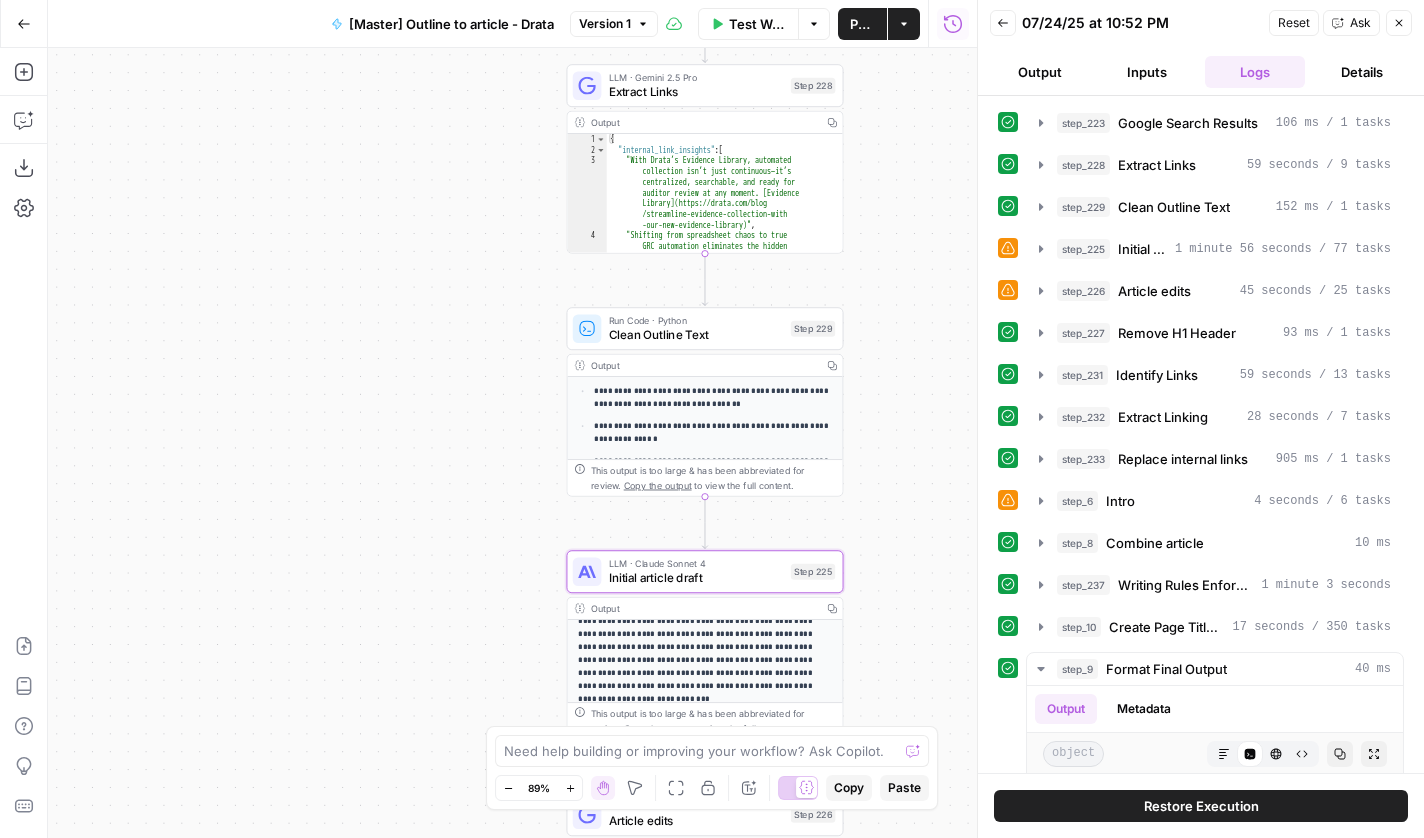 click on "Workflow Set Inputs Inputs Google Search Google Search Results Step 223 Output Copy 1 2 3 4 5 6 {    "search_metadata" :  {      "id" :  "688273acf9aa733bb2d70d6e" ,      "status" :  "Success" ,      "json_endpoint" :  "https://serpapi.com          /searches/b6d9ee01847eed60          /688273acf9aa733bb2d70d6e.json" ,      "pixel_position_endpoint" :  "https://serpapi          .com/searches/b6d9ee01847eed60          /688273acf9aa733bb2d70d6e          .json_with_pixel_position" ,     This output is too large & has been abbreviated for review.   Copy the output   to view the full content. LLM · Gemini 2.5 Pro Extract Links Step 228 Output Copy 1 2 3 4 {    "internal_link_insights" :  [      "With Drata’s Evidence Library, automated           collection isn’t just continuous—it’s           centralized, searchable, and ready for           auditor review at any moment. [Evidence           Library](https://drata.com/blog ,      ," at bounding box center (512, 443) 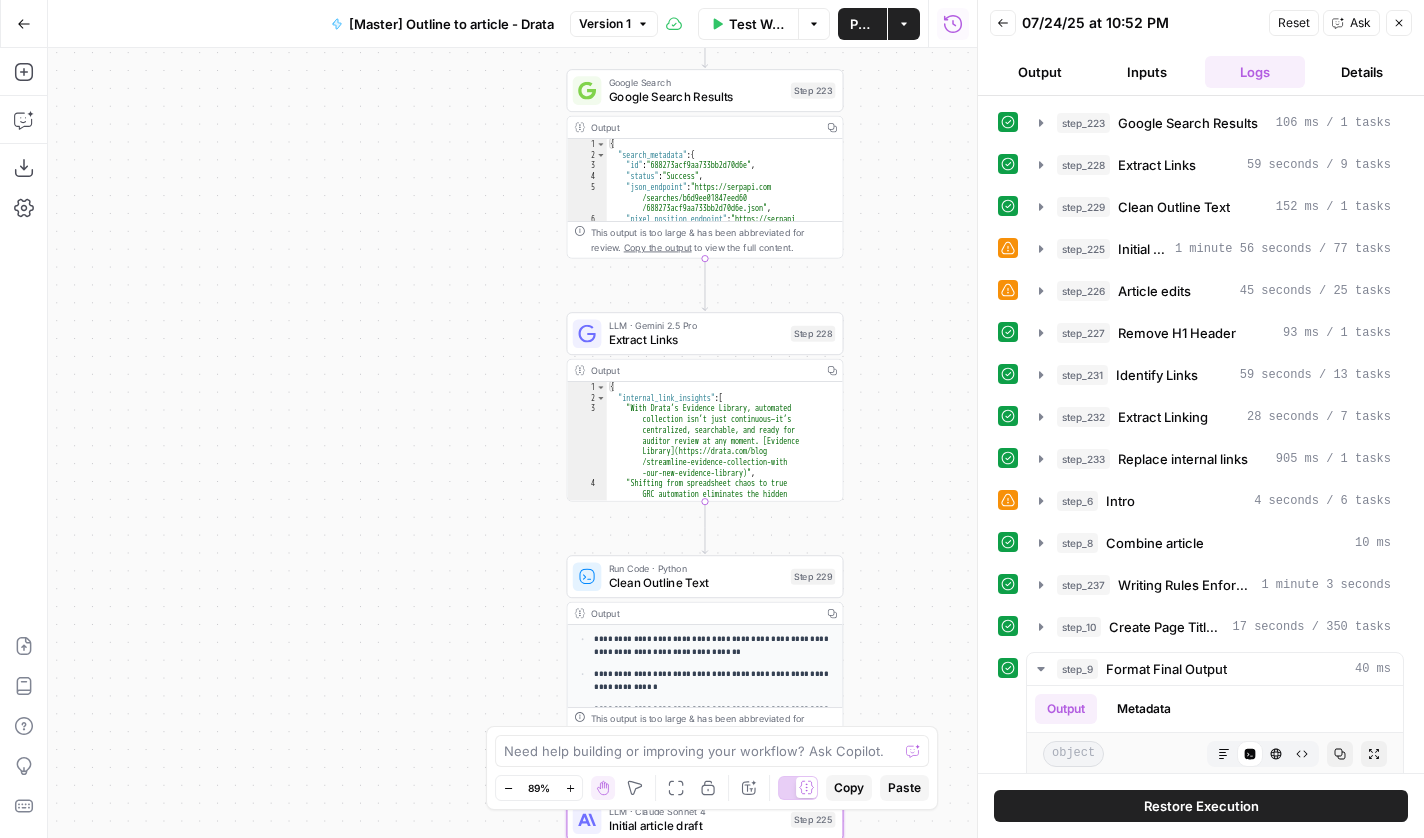 drag, startPoint x: 908, startPoint y: 172, endPoint x: 908, endPoint y: 397, distance: 225 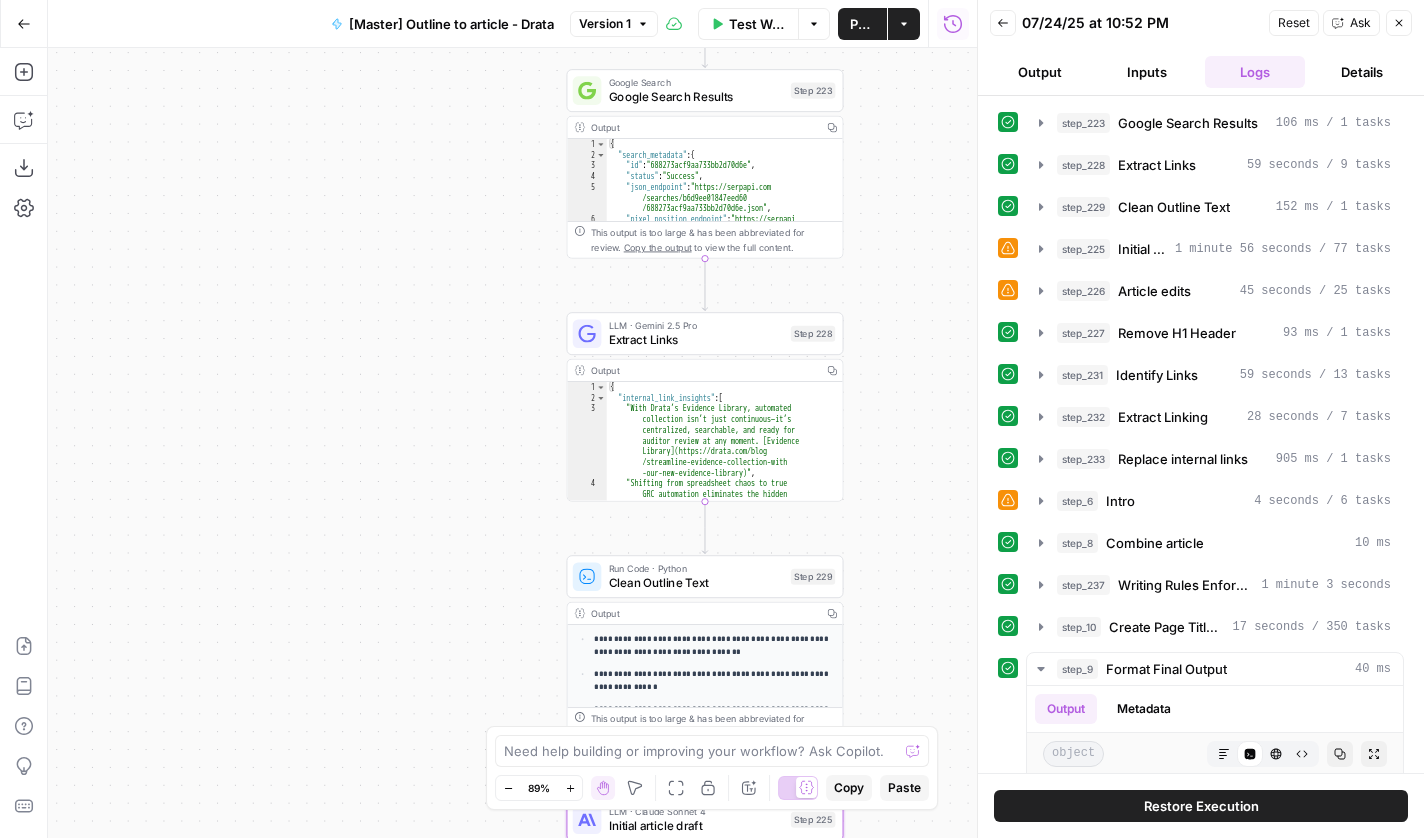 click on "Workflow Set Inputs Inputs Google Search Google Search Results Step 223 Output Copy 1 2 3 4 5 6 {    "search_metadata" :  {      "id" :  "688273acf9aa733bb2d70d6e" ,      "status" :  "Success" ,      "json_endpoint" :  "https://serpapi.com          /searches/b6d9ee01847eed60          /688273acf9aa733bb2d70d6e.json" ,      "pixel_position_endpoint" :  "https://serpapi          .com/searches/b6d9ee01847eed60          /688273acf9aa733bb2d70d6e          .json_with_pixel_position" ,     This output is too large & has been abbreviated for review.   Copy the output   to view the full content. LLM · Gemini 2.5 Pro Extract Links Step 228 Output Copy 1 2 3 4 {    "internal_link_insights" :  [      "With Drata’s Evidence Library, automated           collection isn’t just continuous—it’s           centralized, searchable, and ready for           auditor review at any moment. [Evidence           Library](https://drata.com/blog ,      ," at bounding box center [512, 443] 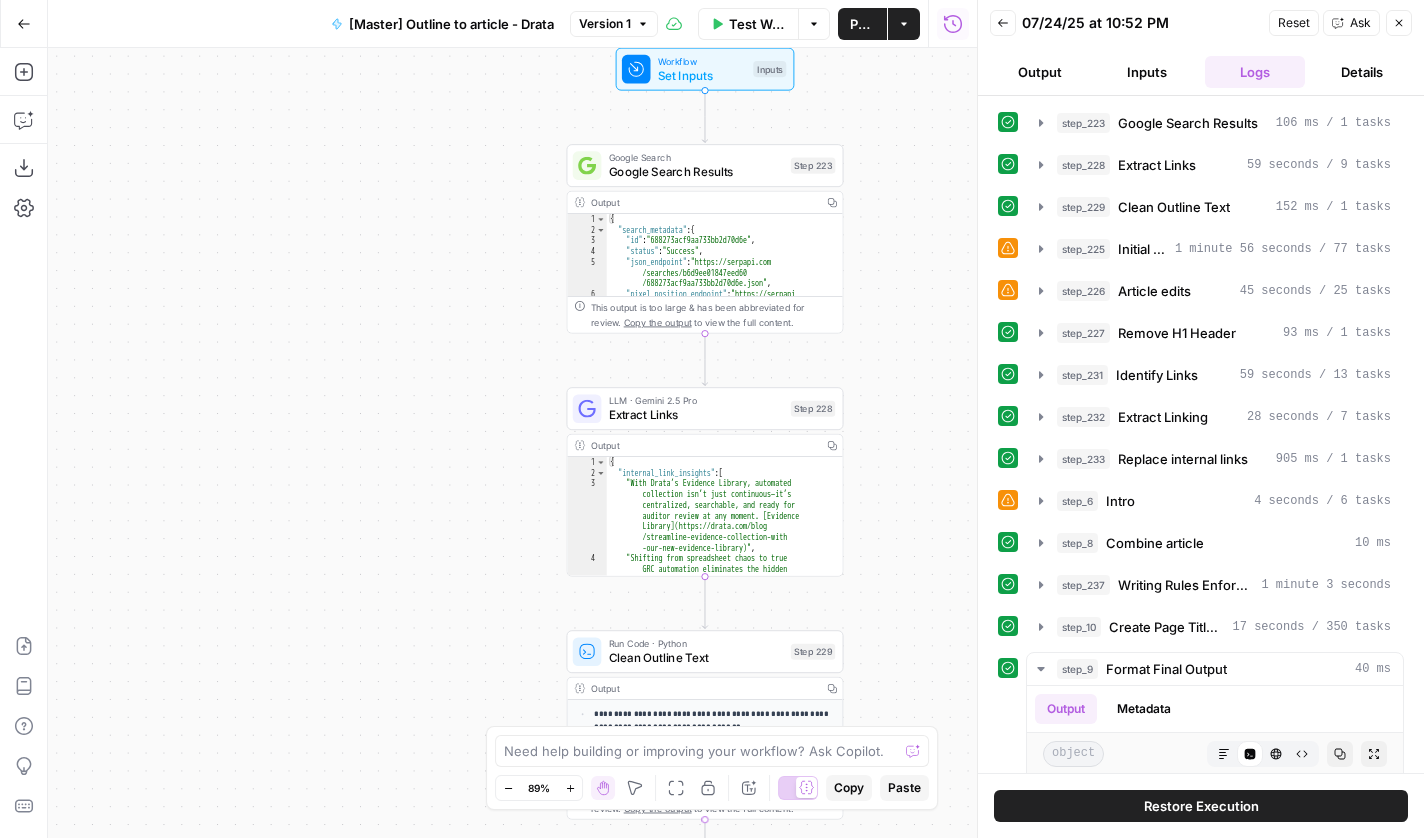 drag, startPoint x: 935, startPoint y: 206, endPoint x: 935, endPoint y: 358, distance: 152 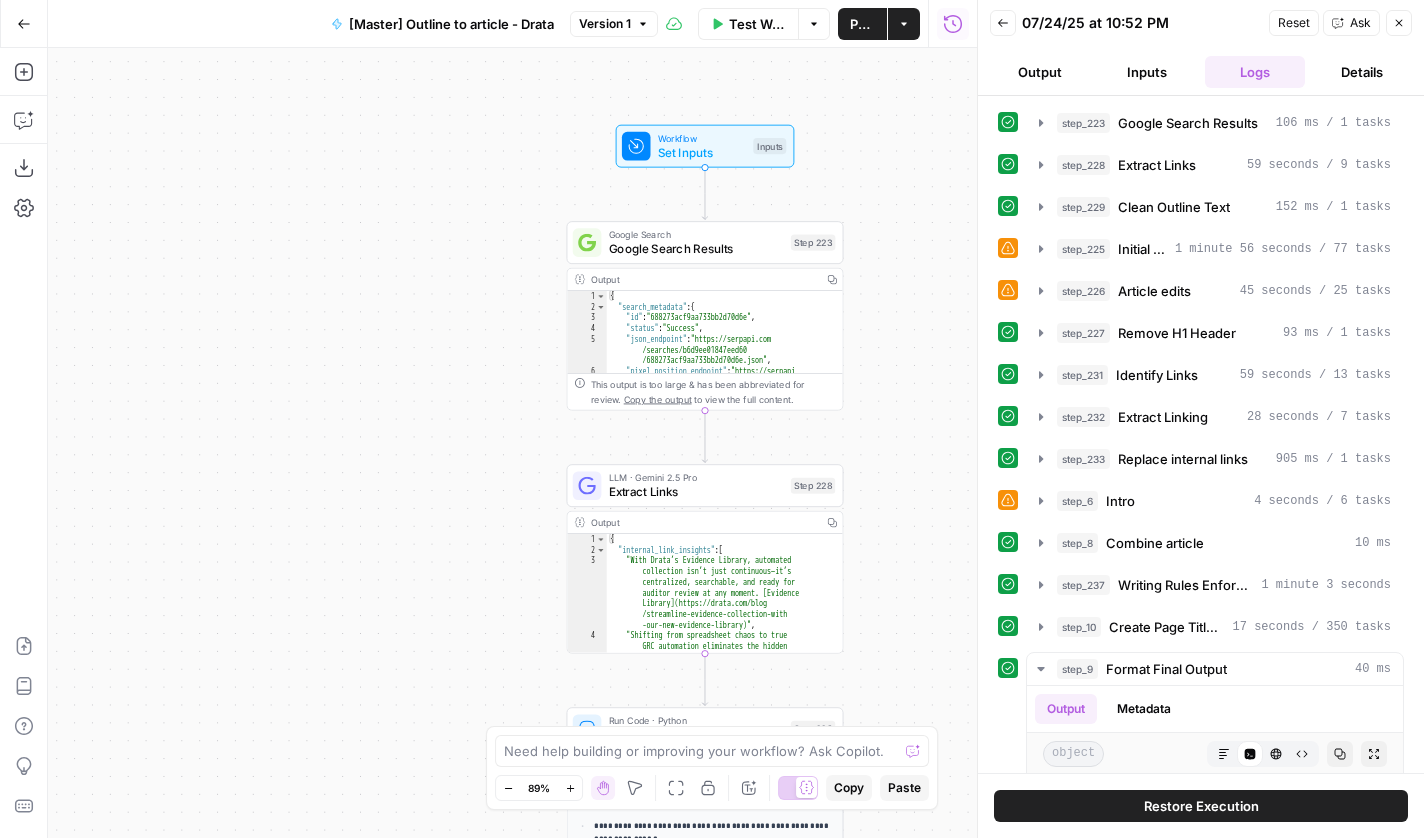 click 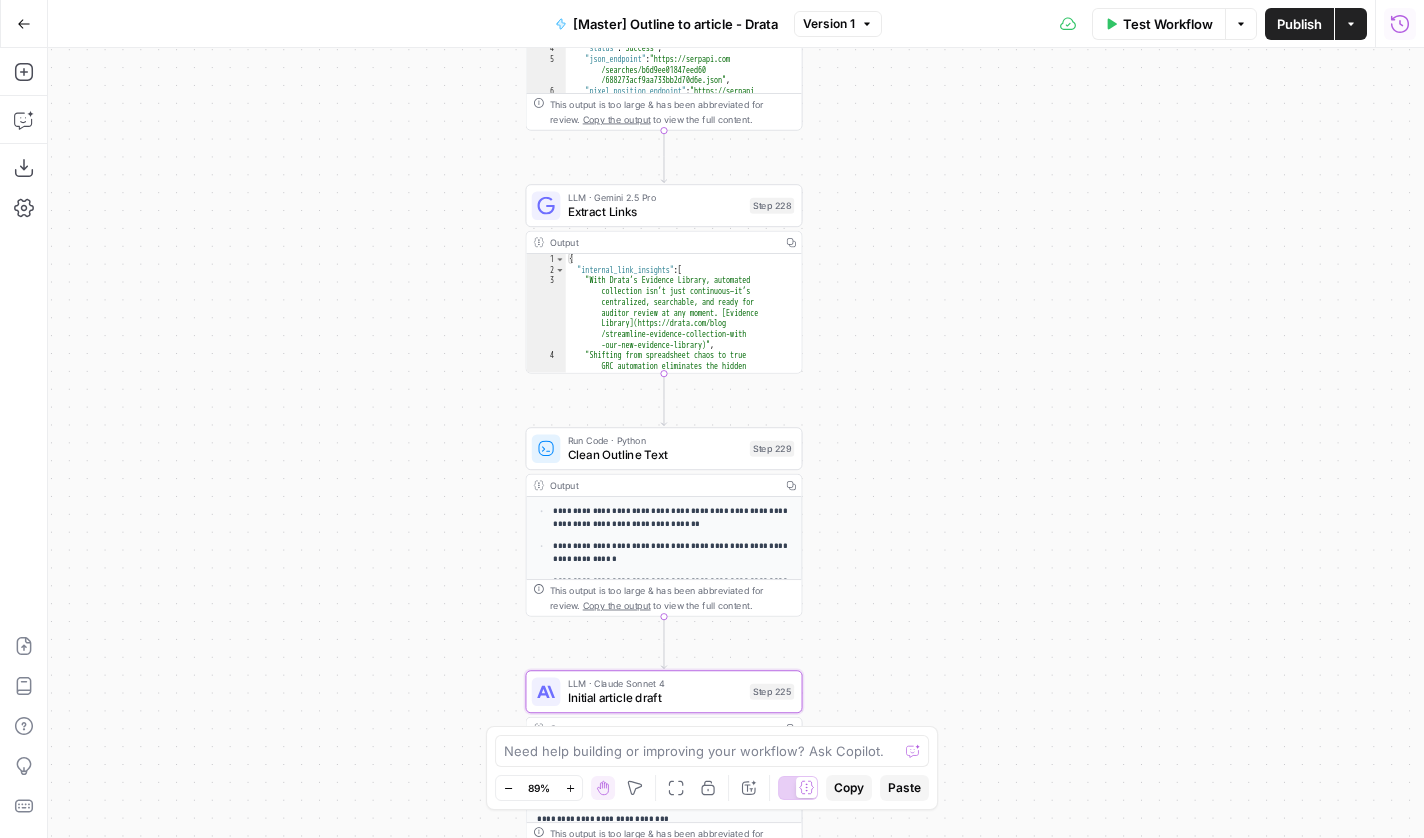 drag, startPoint x: 938, startPoint y: 402, endPoint x: 896, endPoint y: 235, distance: 172.20047 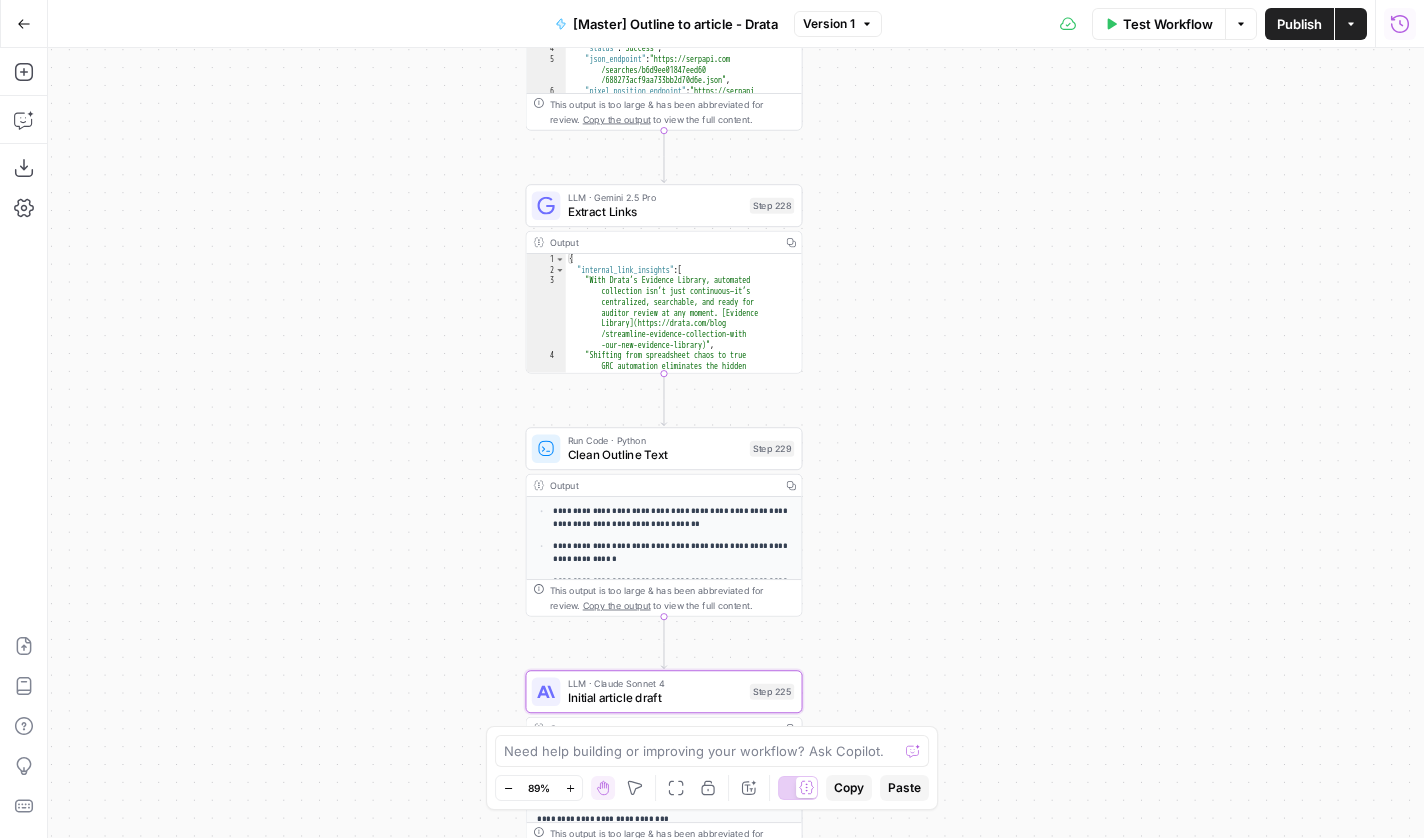 click on "Workflow Set Inputs Inputs Google Search Google Search Results Step 223 Output Copy 1 2 3 4 5 6 {    "search_metadata" :  {      "id" :  "688273acf9aa733bb2d70d6e" ,      "status" :  "Success" ,      "json_endpoint" :  "https://serpapi.com          /searches/b6d9ee01847eed60          /688273acf9aa733bb2d70d6e.json" ,      "pixel_position_endpoint" :  "https://serpapi          .com/searches/b6d9ee01847eed60          /688273acf9aa733bb2d70d6e          .json_with_pixel_position" ,     This output is too large & has been abbreviated for review.   Copy the output   to view the full content. LLM · Gemini 2.5 Pro Extract Links Step 228 Output Copy 1 2 3 4 {    "internal_link_insights" :  [      "With Drata’s Evidence Library, automated           collection isn’t just continuous—it’s           centralized, searchable, and ready for           auditor review at any moment. [Evidence           Library](https://drata.com/blog ,      ," at bounding box center (736, 443) 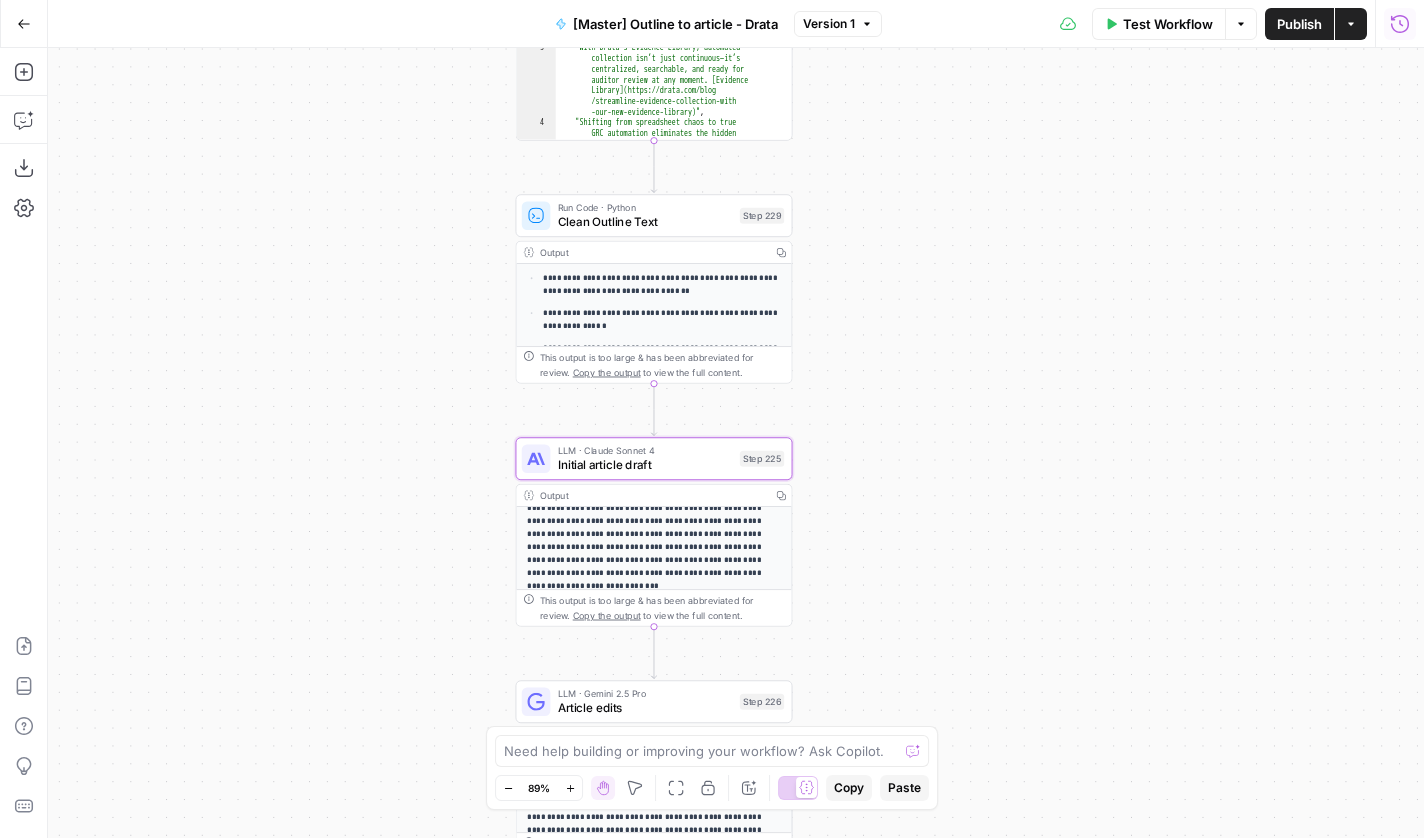 drag, startPoint x: 912, startPoint y: 335, endPoint x: 903, endPoint y: 98, distance: 237.17082 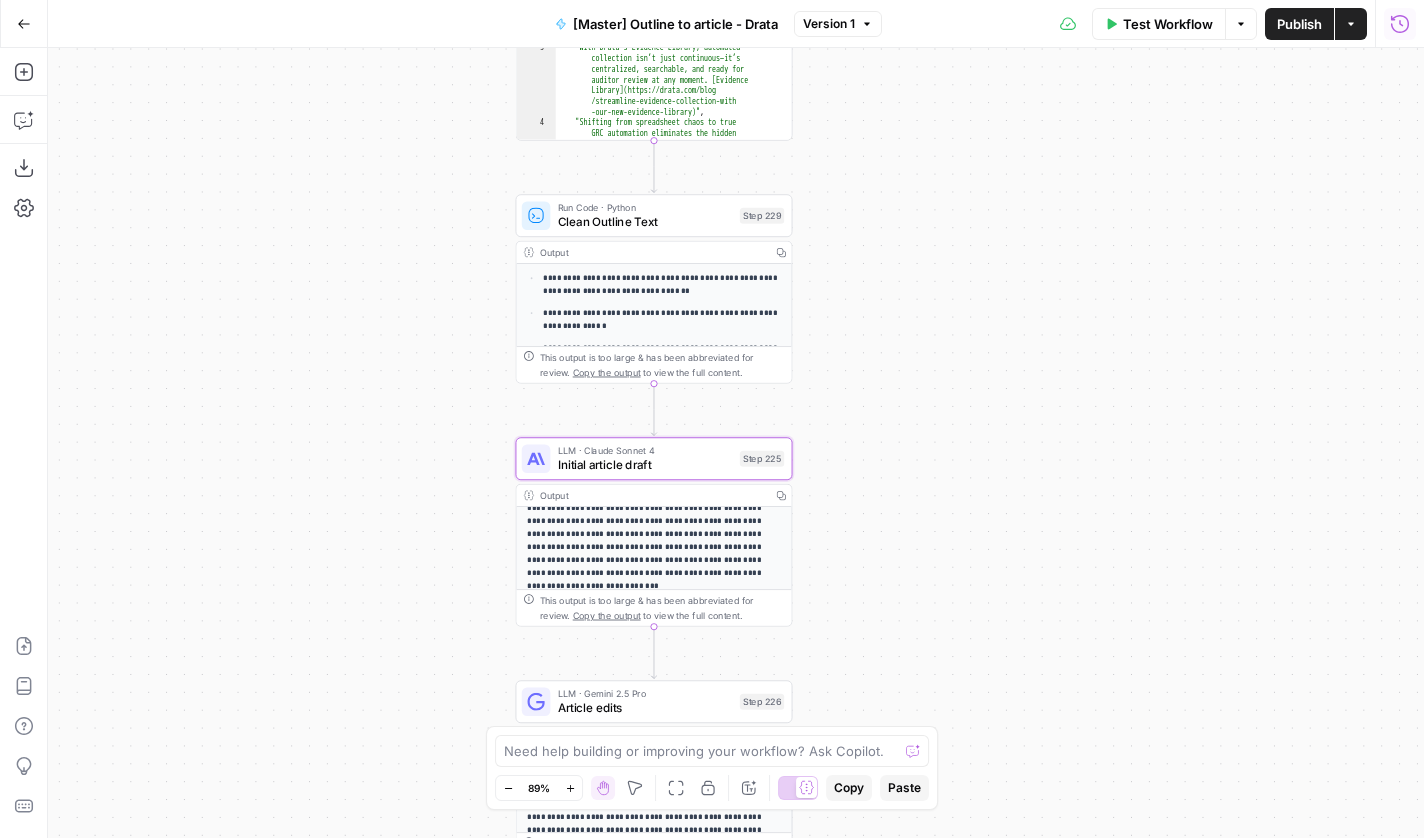 click on "Workflow Set Inputs Inputs Google Search Google Search Results Step 223 Output Copy 1 2 3 4 5 6 {    "search_metadata" :  {      "id" :  "688273acf9aa733bb2d70d6e" ,      "status" :  "Success" ,      "json_endpoint" :  "https://serpapi.com          /searches/b6d9ee01847eed60          /688273acf9aa733bb2d70d6e.json" ,      "pixel_position_endpoint" :  "https://serpapi          .com/searches/b6d9ee01847eed60          /688273acf9aa733bb2d70d6e          .json_with_pixel_position" ,     This output is too large & has been abbreviated for review.   Copy the output   to view the full content. LLM · Gemini 2.5 Pro Extract Links Step 228 Output Copy 1 2 3 4 {    "internal_link_insights" :  [      "With Drata’s Evidence Library, automated           collection isn’t just continuous—it’s           centralized, searchable, and ready for           auditor review at any moment. [Evidence           Library](https://drata.com/blog ,      ," at bounding box center [736, 443] 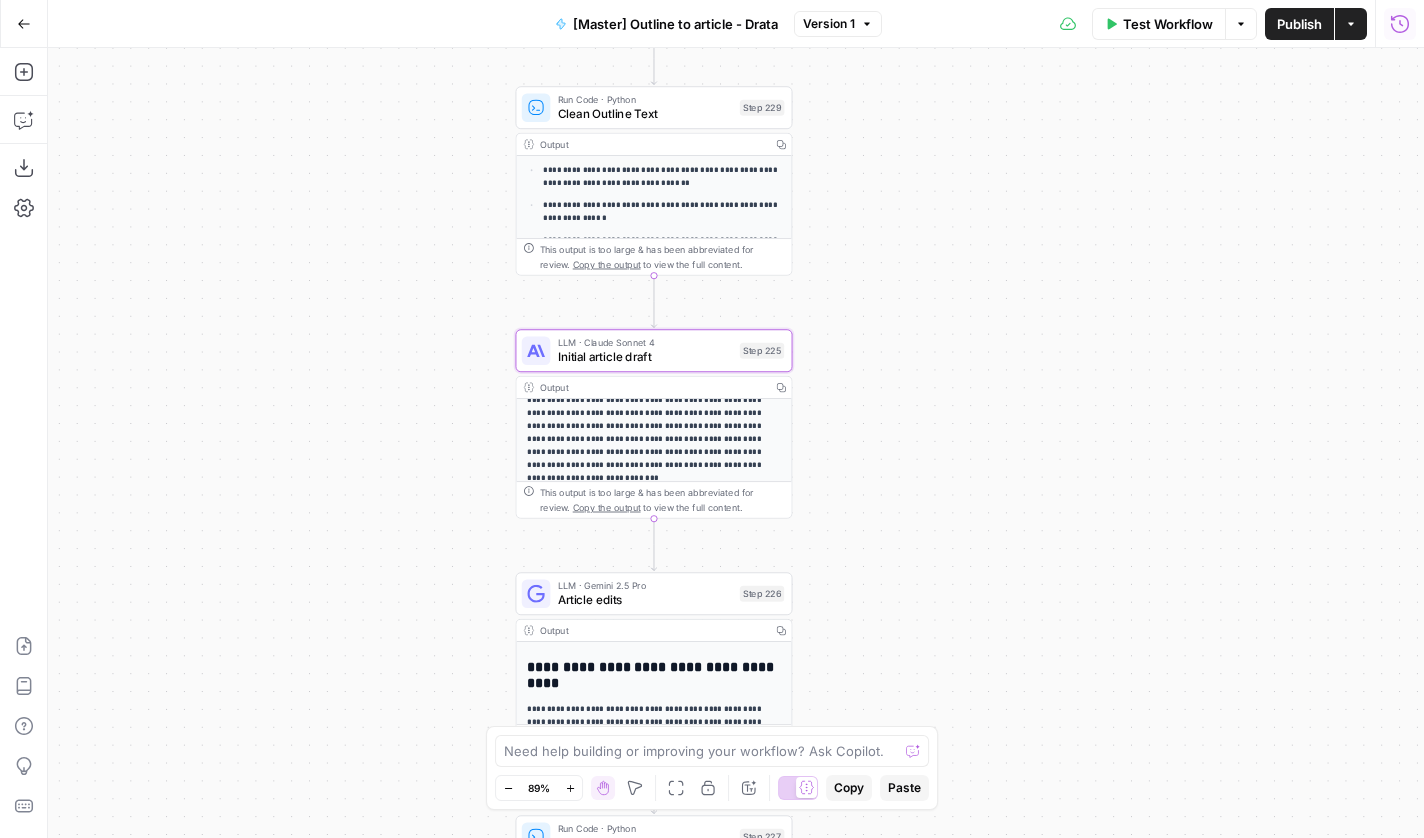 drag, startPoint x: 903, startPoint y: 416, endPoint x: 903, endPoint y: 313, distance: 103 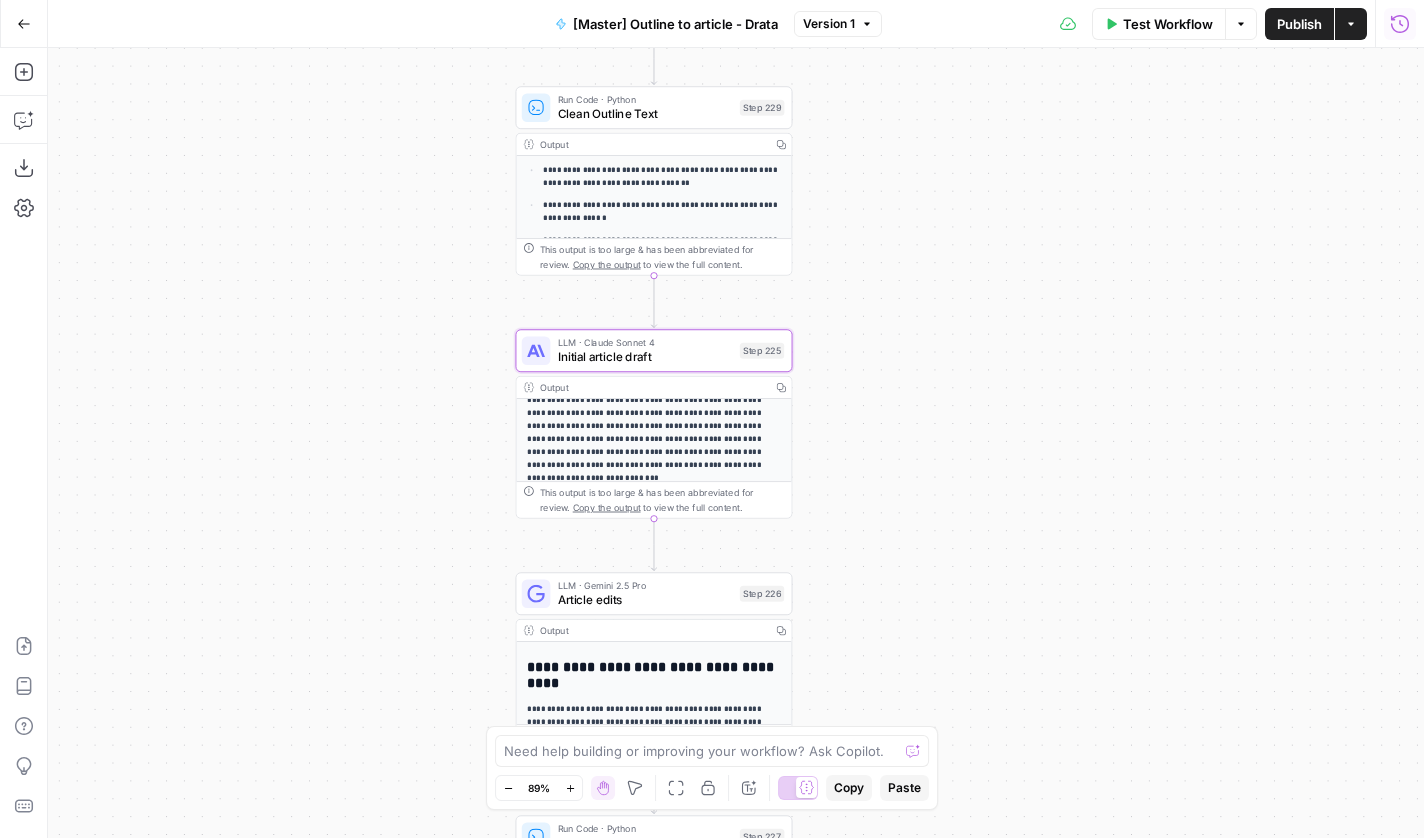 click on "Workflow Set Inputs Inputs Google Search Google Search Results Step 223 Output Copy 1 2 3 4 5 6 {    "search_metadata" :  {      "id" :  "688273acf9aa733bb2d70d6e" ,      "status" :  "Success" ,      "json_endpoint" :  "https://serpapi.com          /searches/b6d9ee01847eed60          /688273acf9aa733bb2d70d6e.json" ,      "pixel_position_endpoint" :  "https://serpapi          .com/searches/b6d9ee01847eed60          /688273acf9aa733bb2d70d6e          .json_with_pixel_position" ,     This output is too large & has been abbreviated for review.   Copy the output   to view the full content. LLM · Gemini 2.5 Pro Extract Links Step 228 Output Copy 1 2 3 4 {    "internal_link_insights" :  [      "With Drata’s Evidence Library, automated           collection isn’t just continuous—it’s           centralized, searchable, and ready for           auditor review at any moment. [Evidence           Library](https://drata.com/blog ,      ," at bounding box center [736, 443] 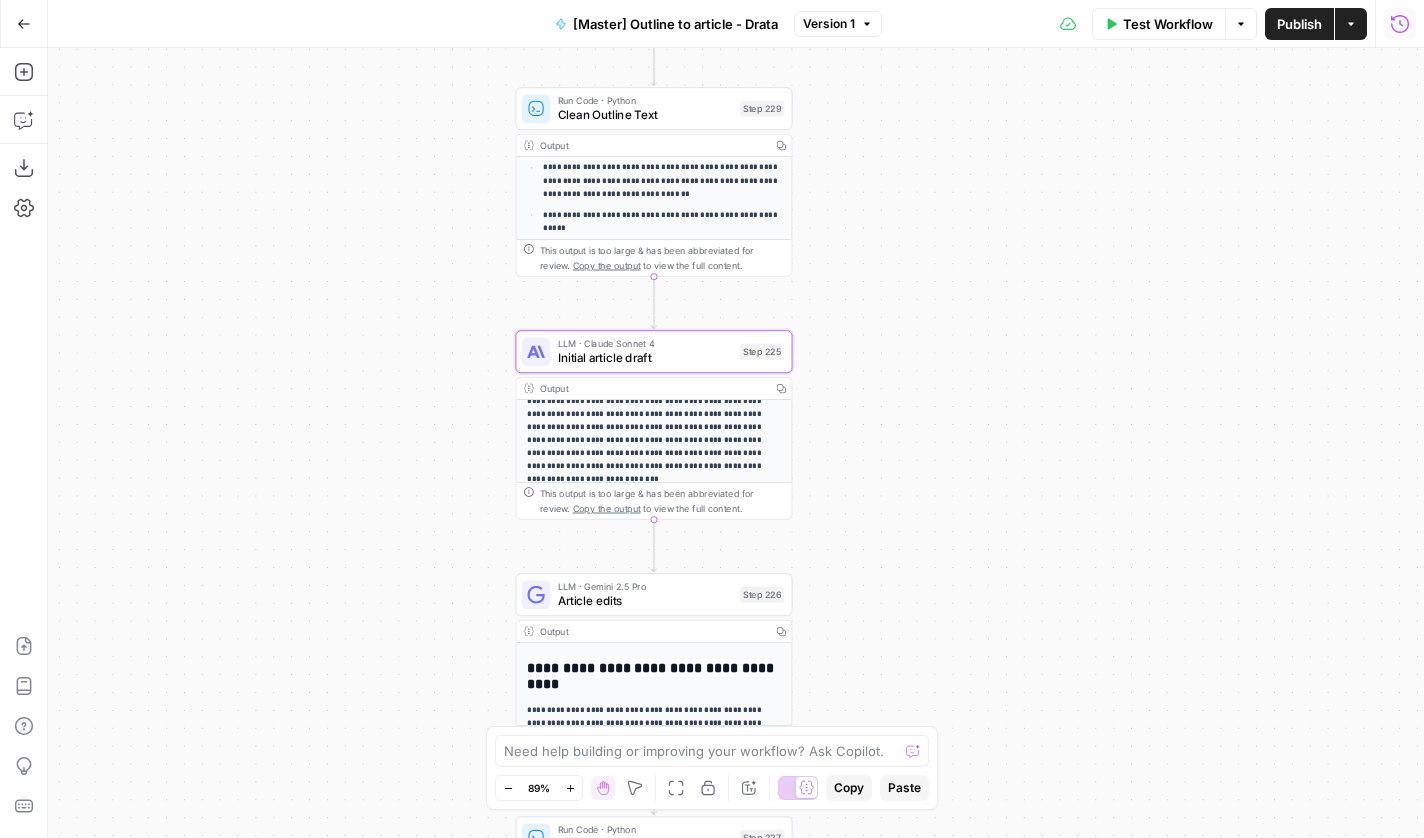 scroll, scrollTop: 456, scrollLeft: 0, axis: vertical 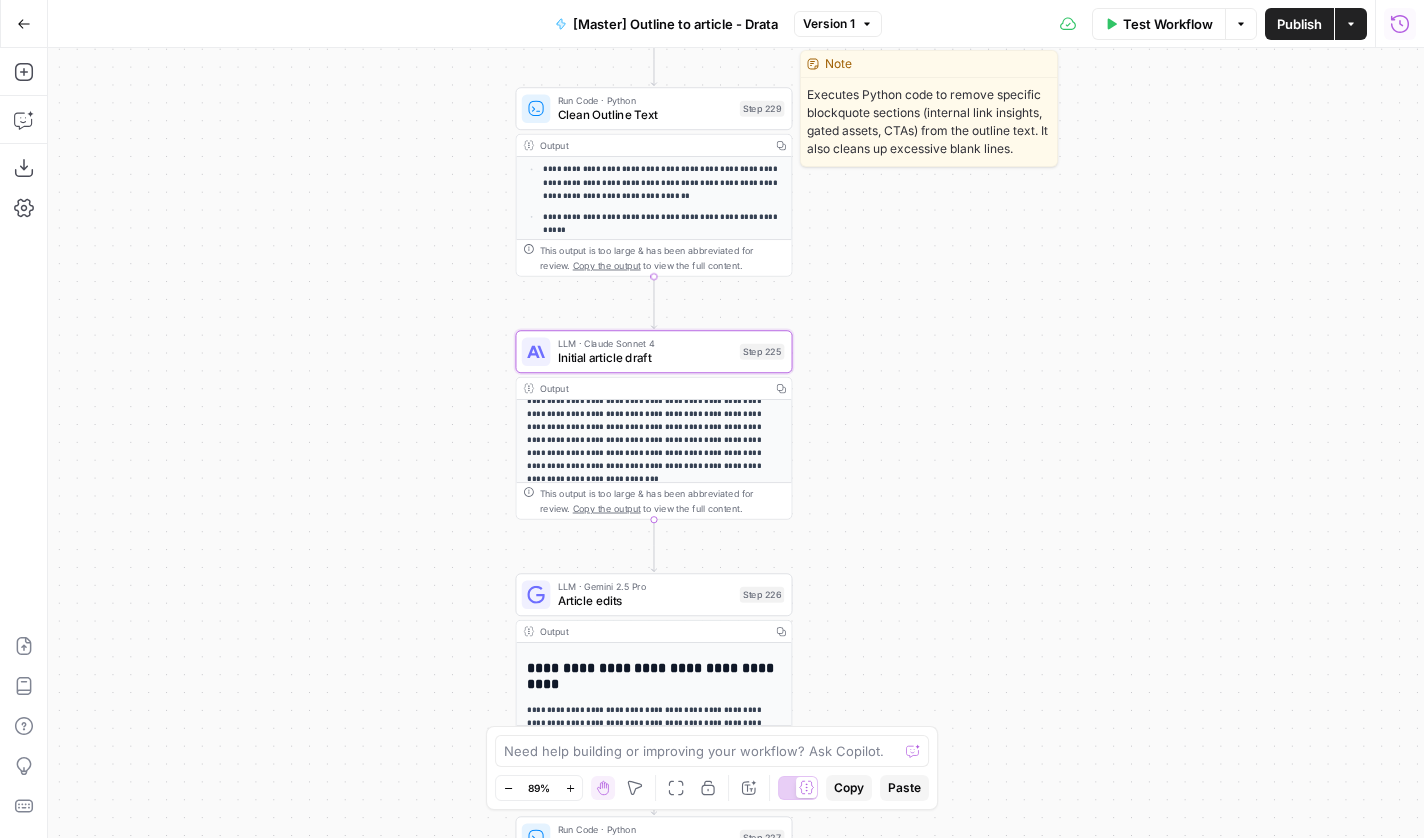 click on "Clean Outline Text" at bounding box center [645, 115] 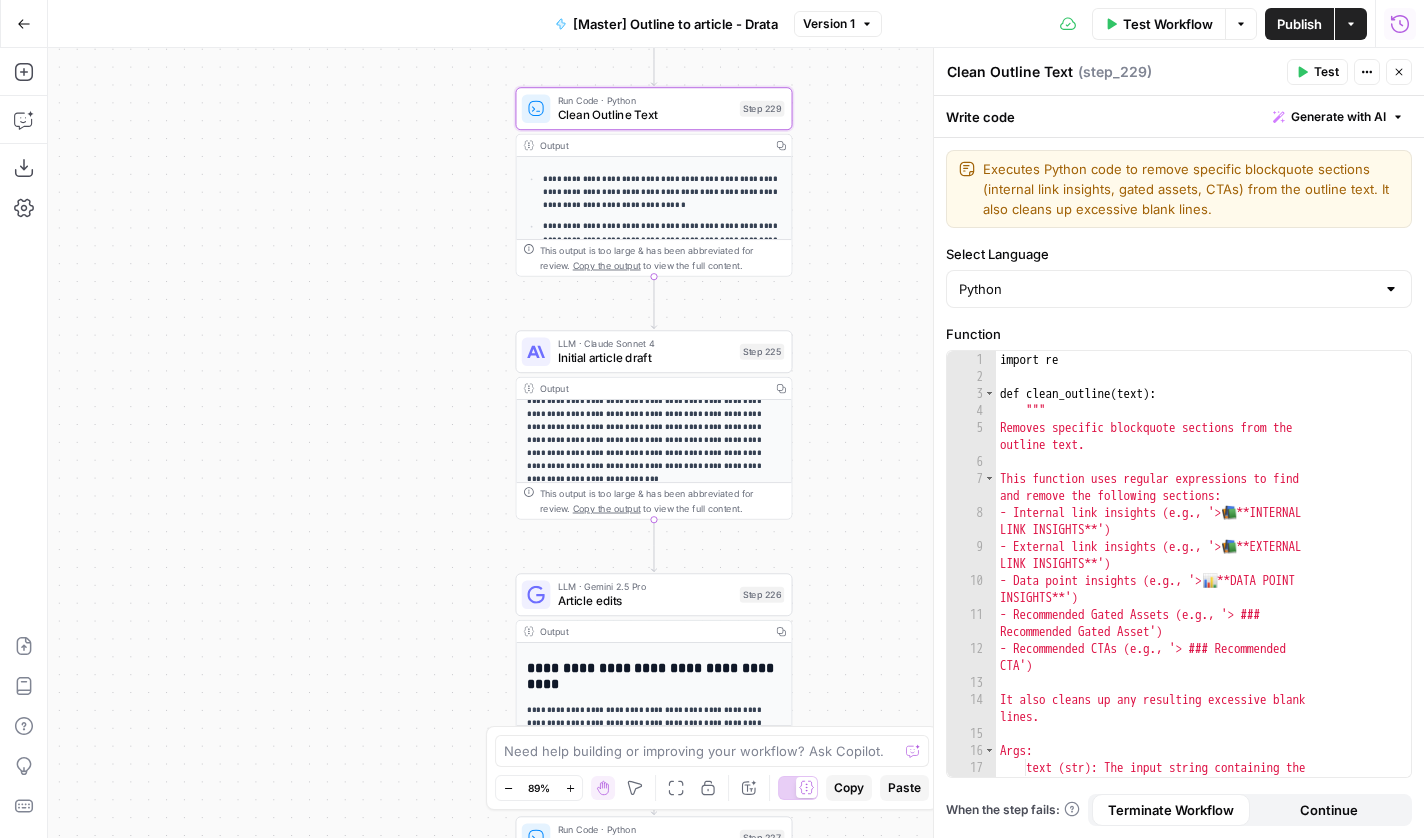 scroll, scrollTop: 68, scrollLeft: 0, axis: vertical 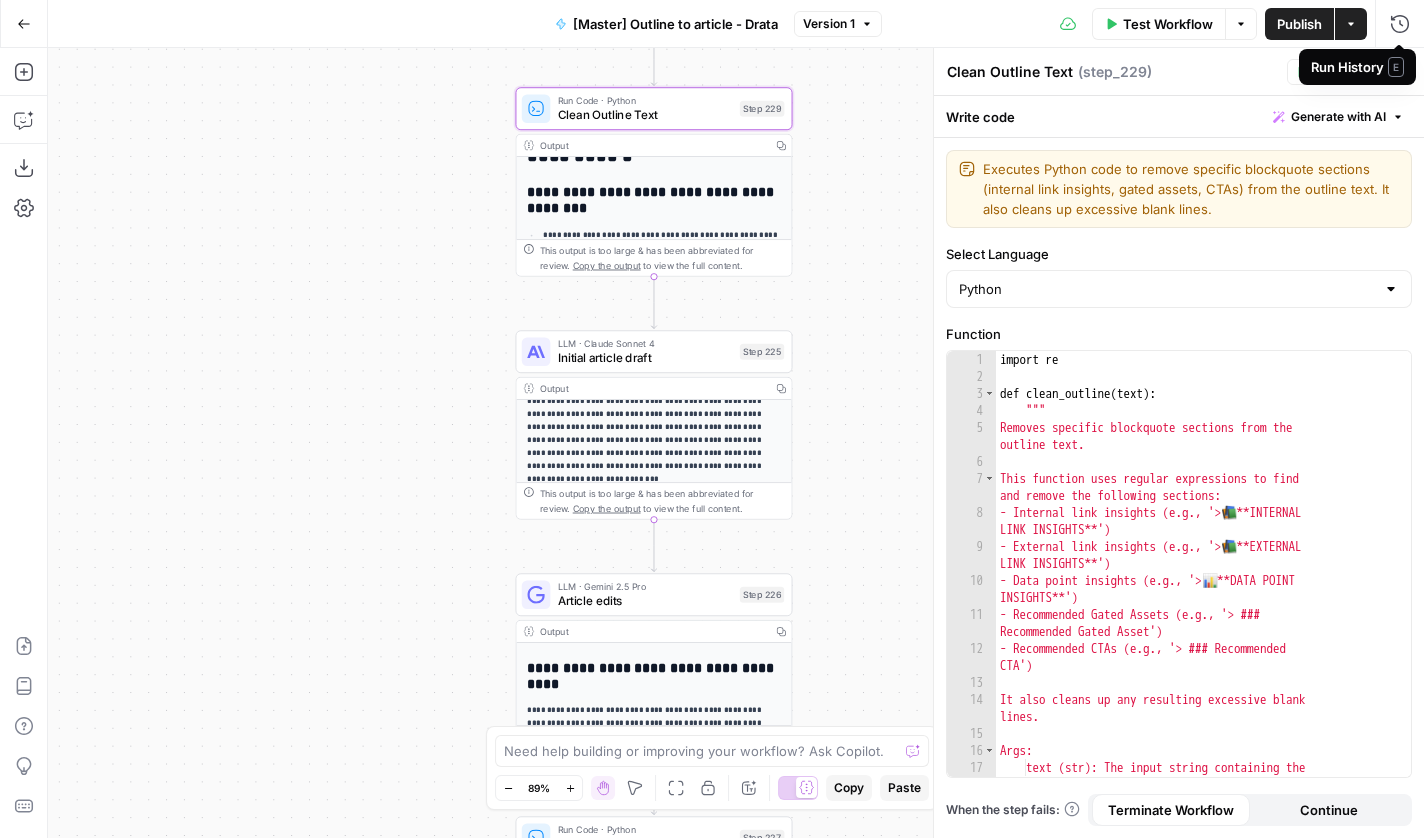 click on "E" at bounding box center [1396, 67] 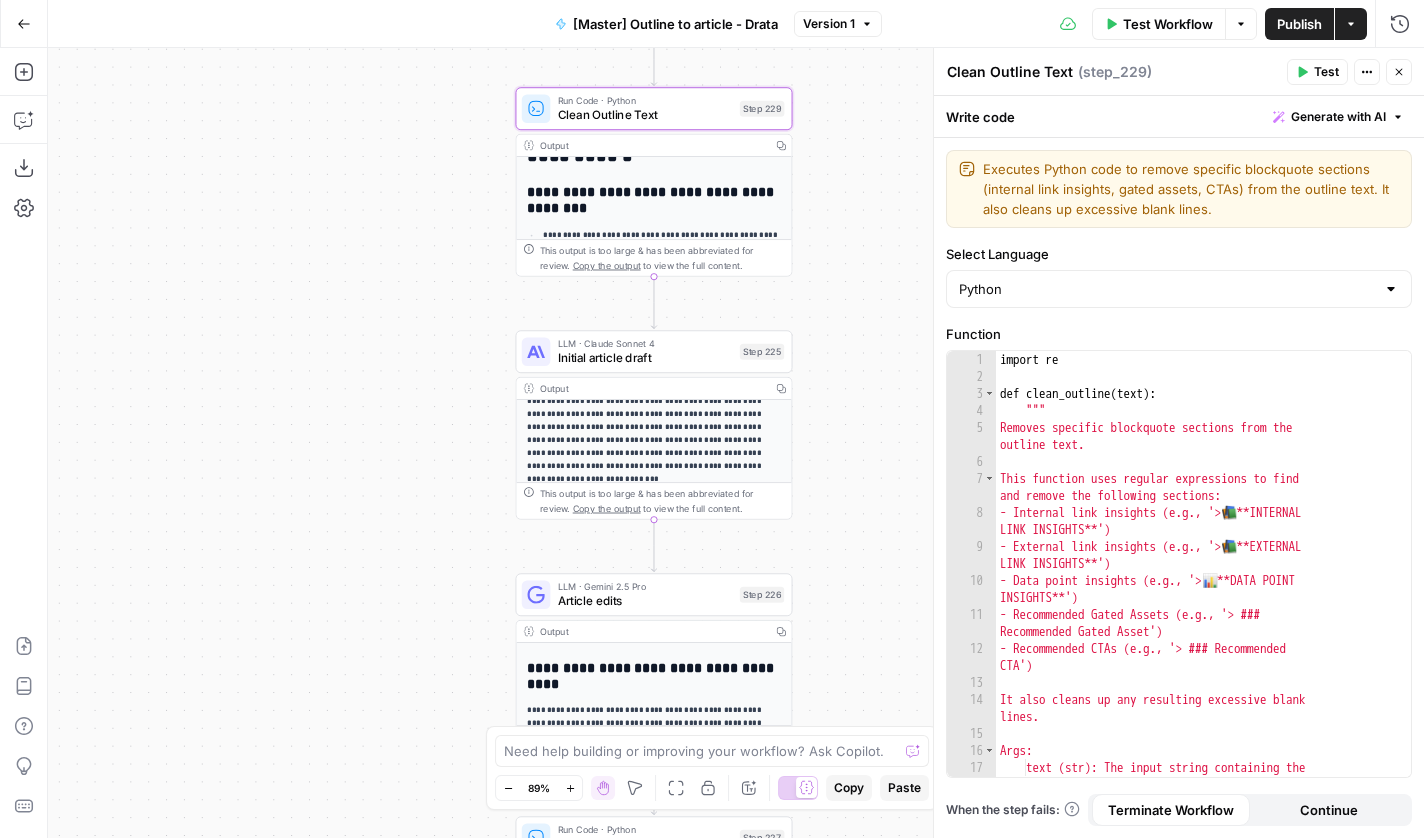 click 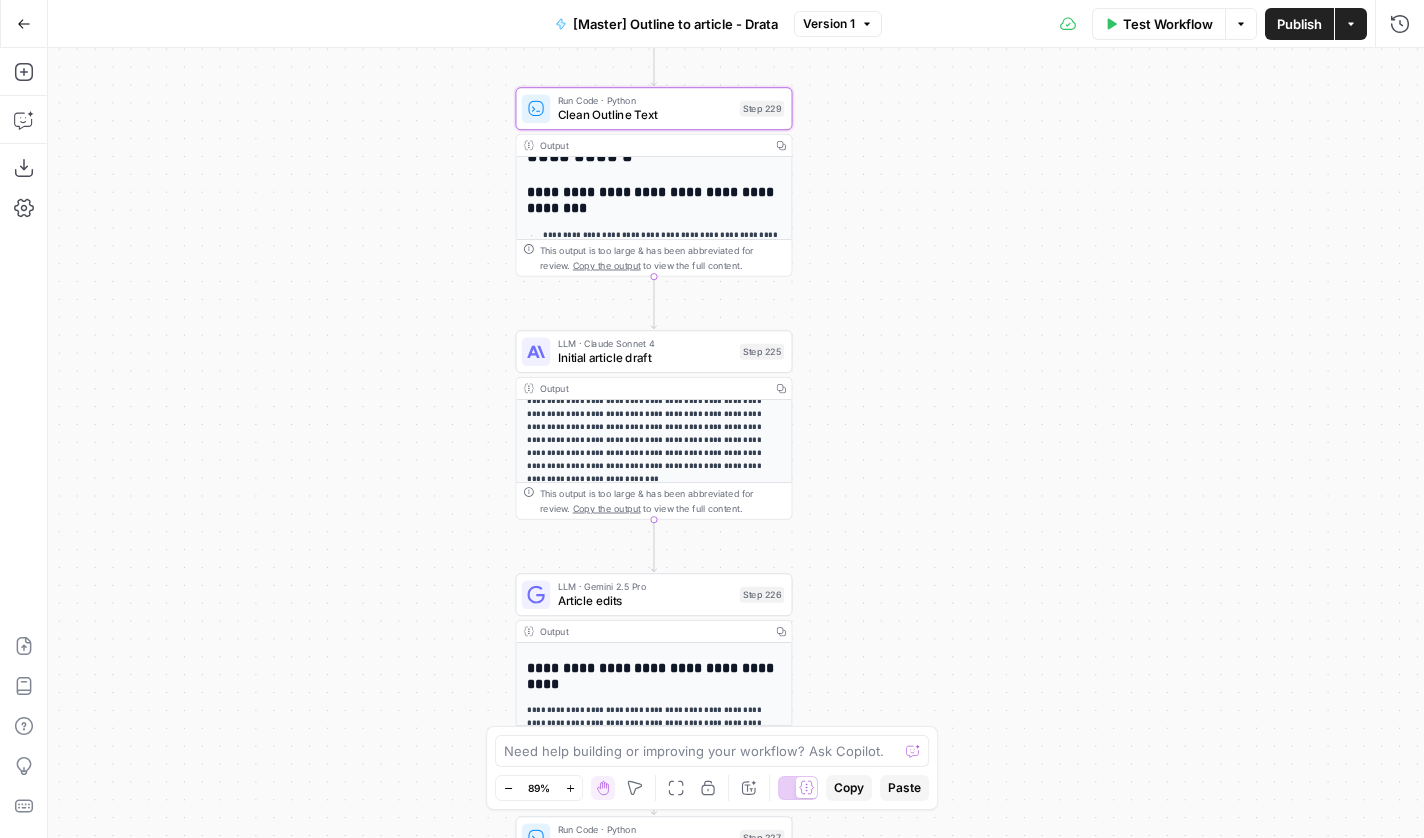 scroll, scrollTop: 0, scrollLeft: 0, axis: both 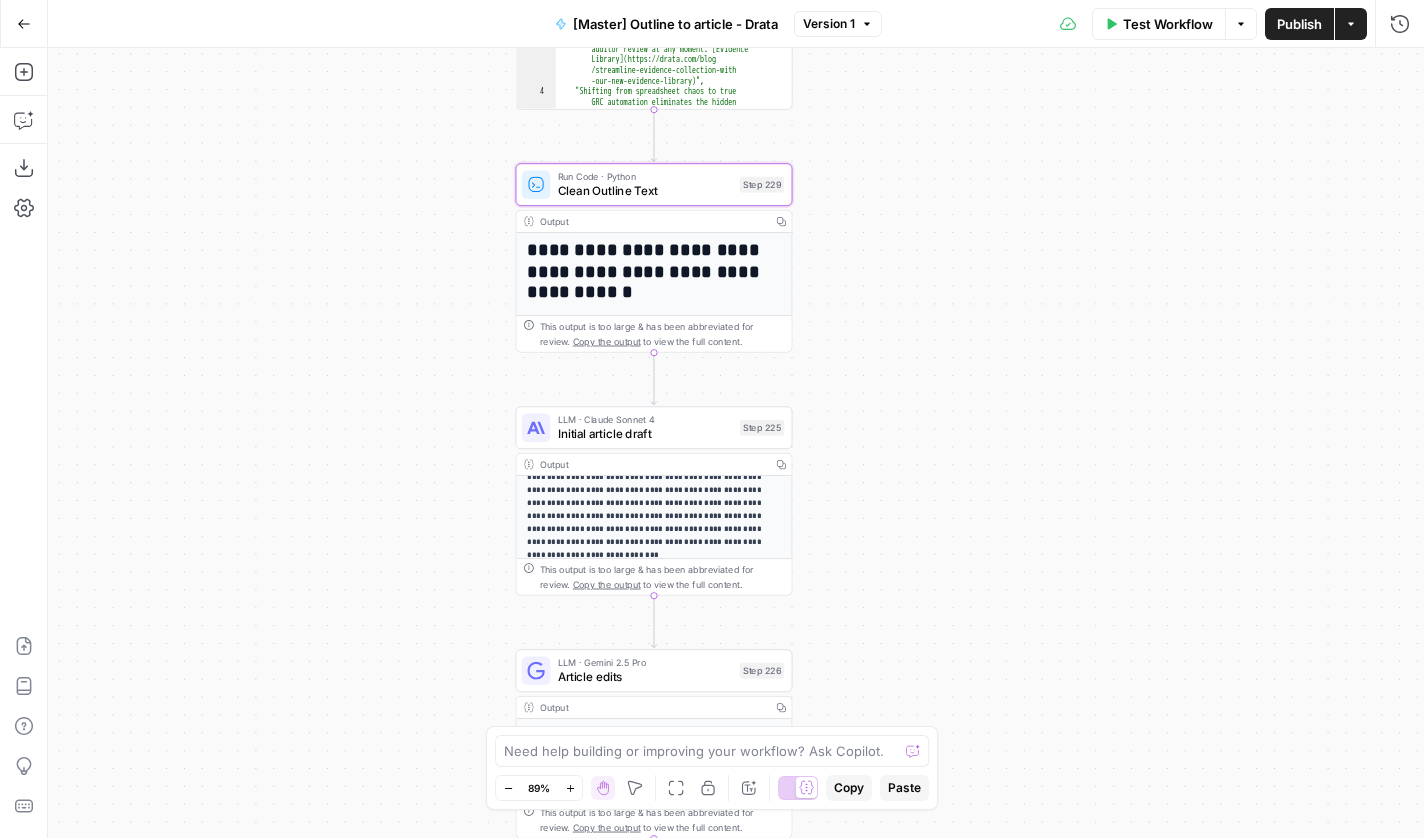 drag, startPoint x: 959, startPoint y: 247, endPoint x: 951, endPoint y: 419, distance: 172.18594 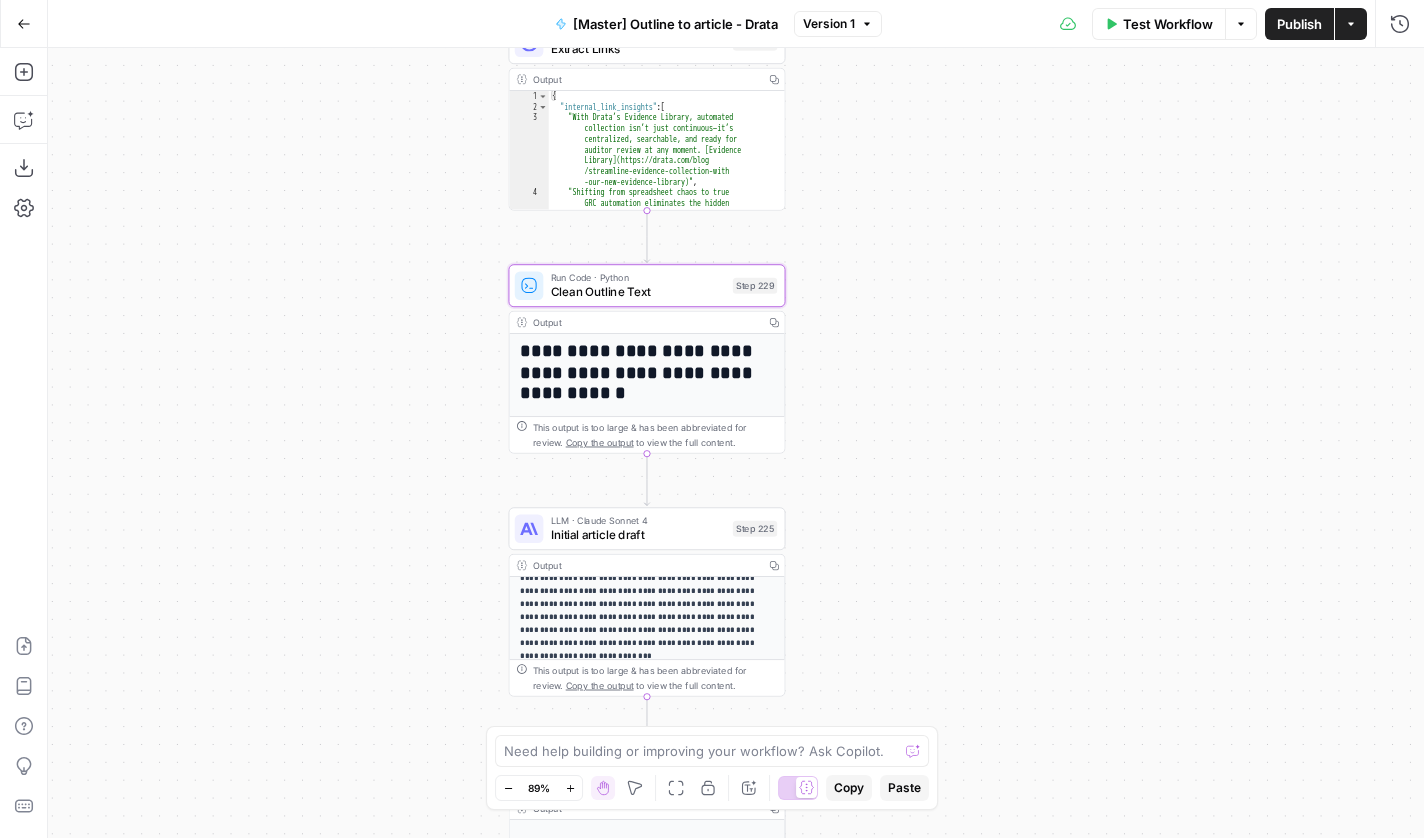 scroll, scrollTop: 0, scrollLeft: 0, axis: both 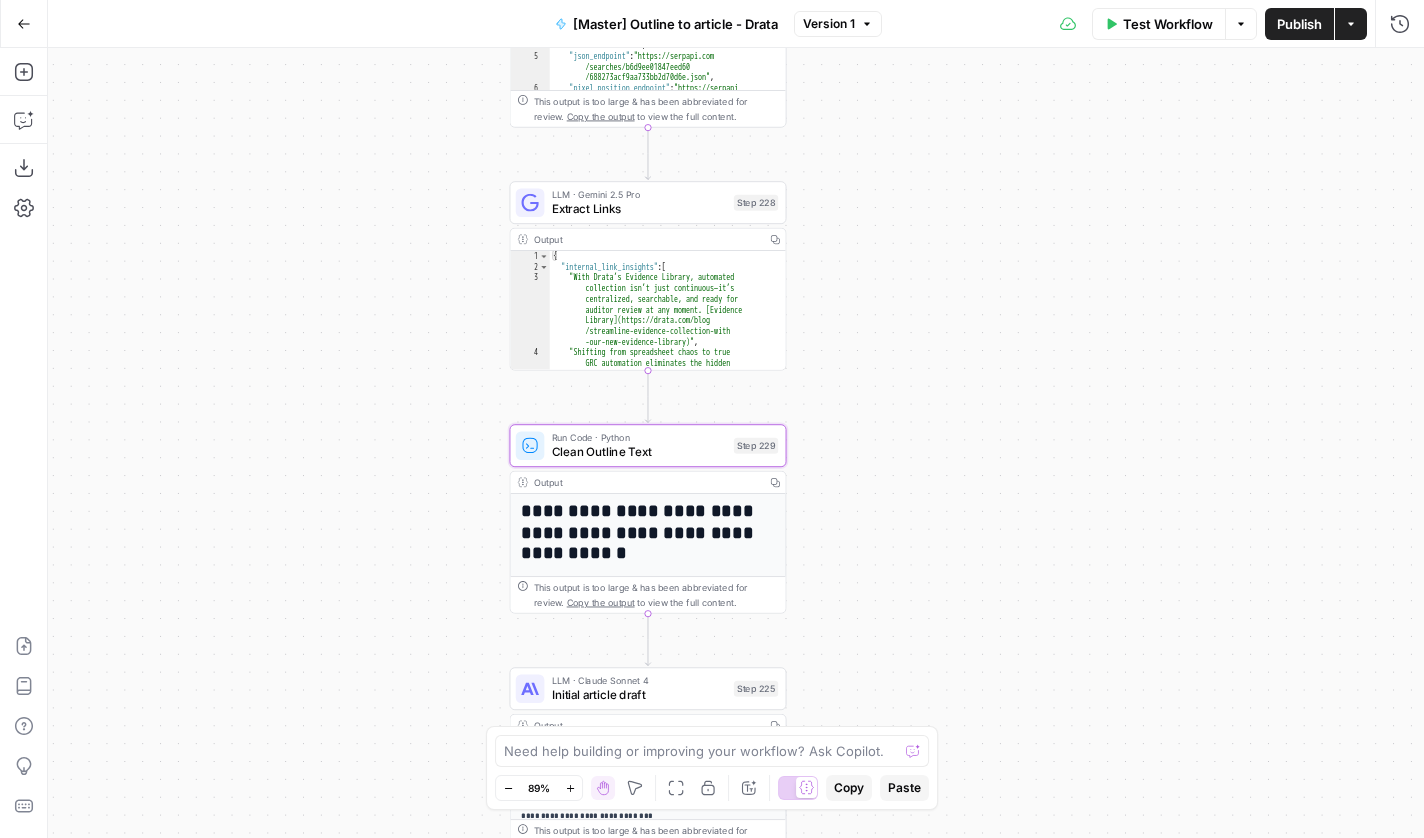 drag, startPoint x: 893, startPoint y: 220, endPoint x: 890, endPoint y: 386, distance: 166.0271 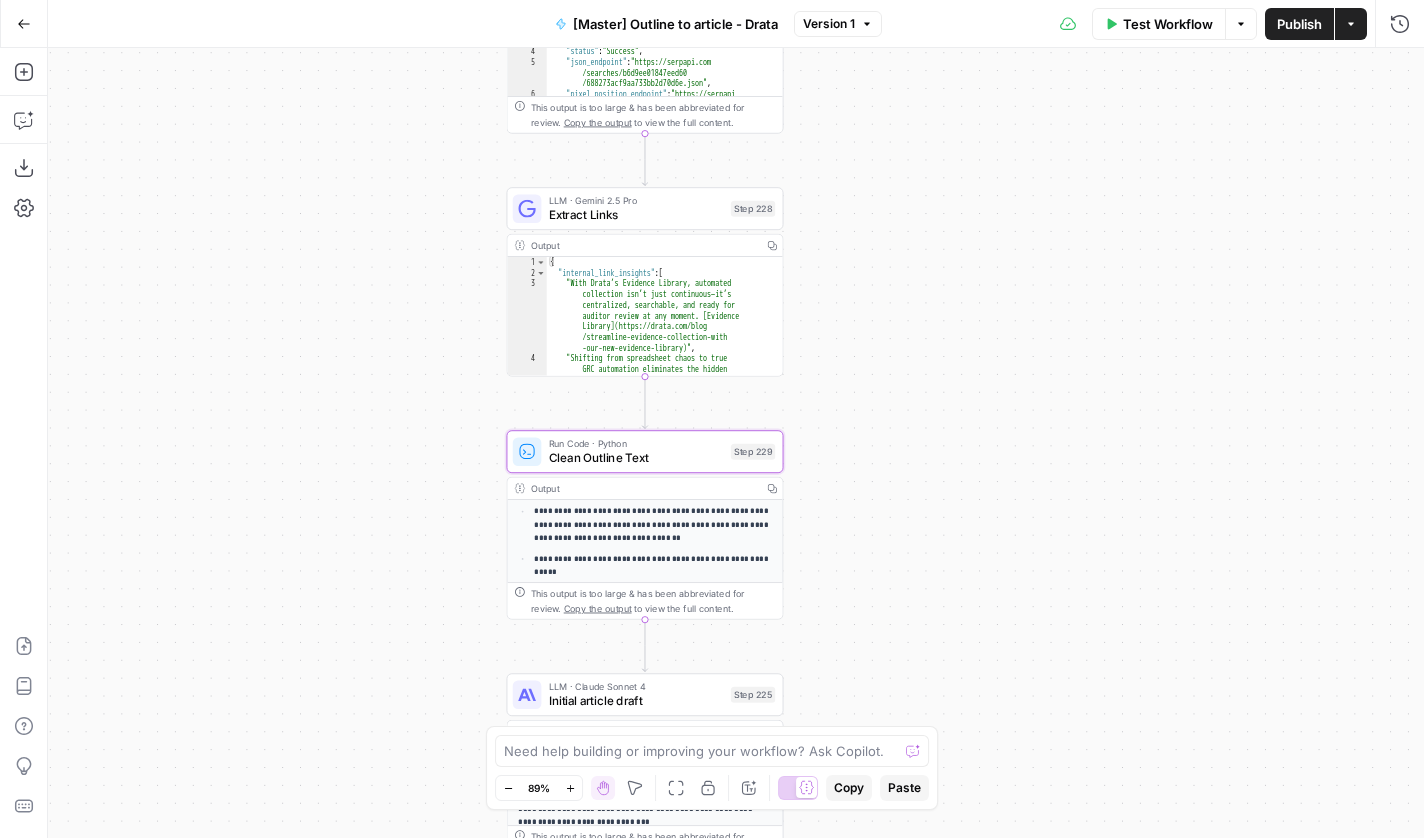 scroll, scrollTop: 455, scrollLeft: 0, axis: vertical 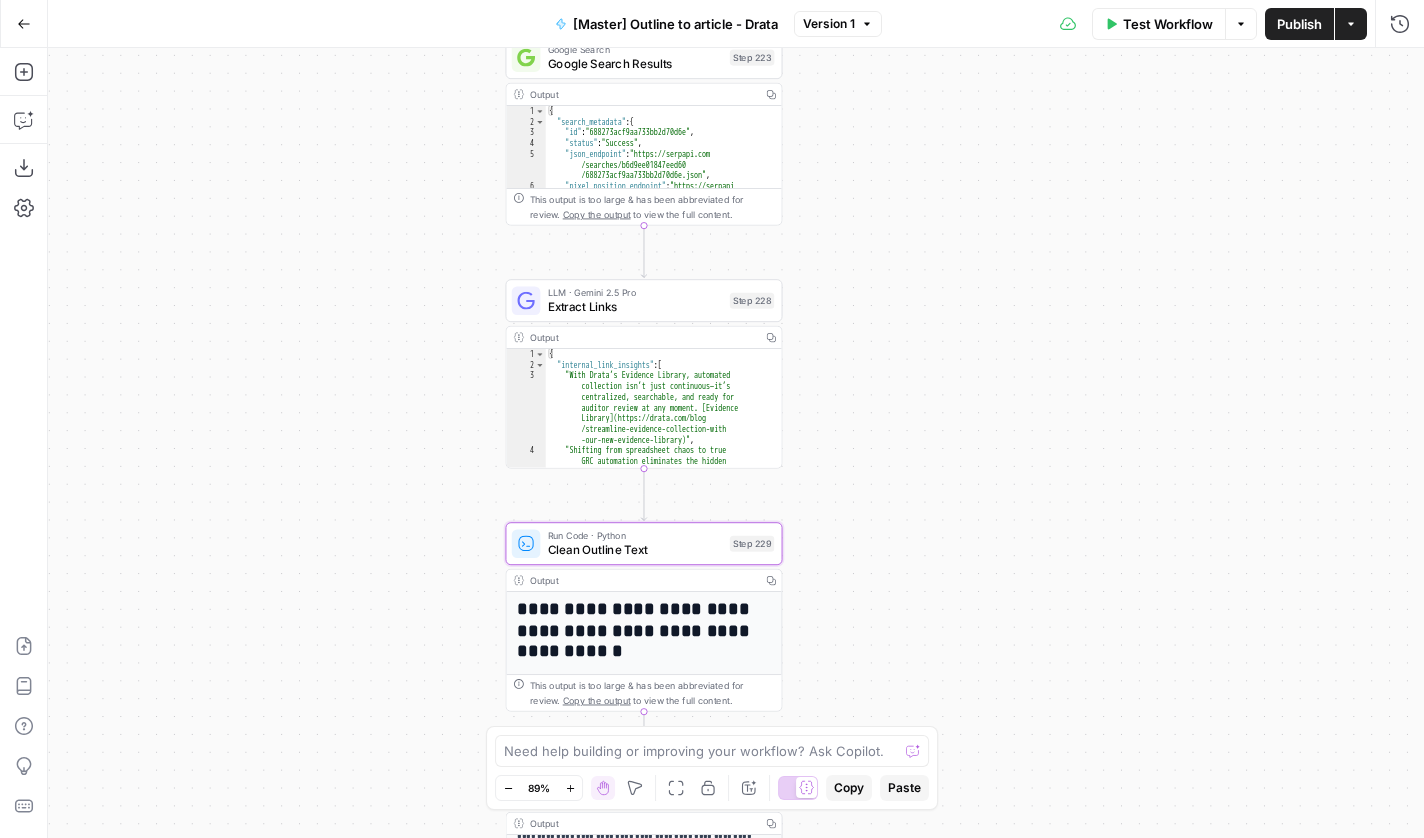 drag, startPoint x: 933, startPoint y: 356, endPoint x: 926, endPoint y: 517, distance: 161.1521 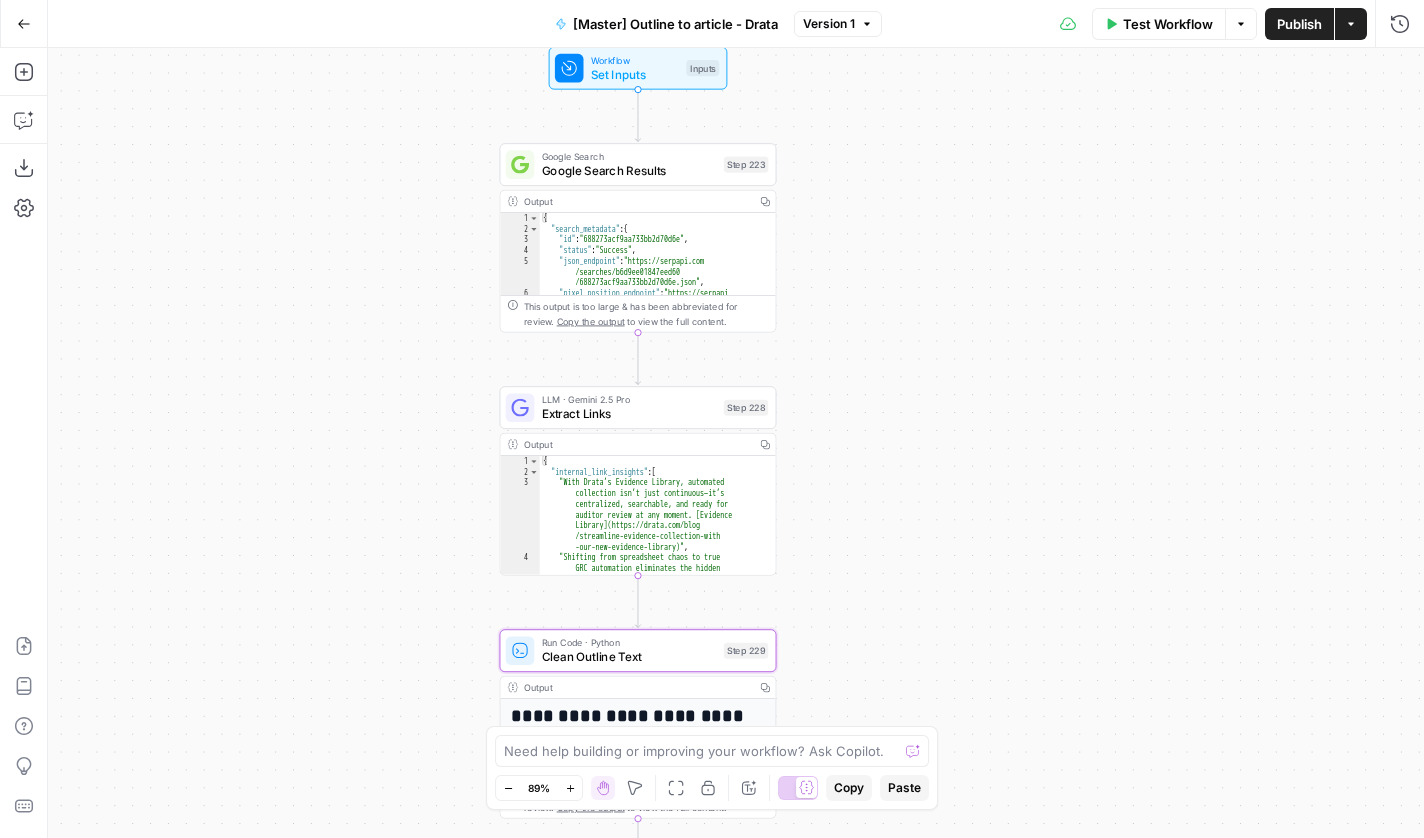 drag, startPoint x: 908, startPoint y: 263, endPoint x: 928, endPoint y: 413, distance: 151.32745 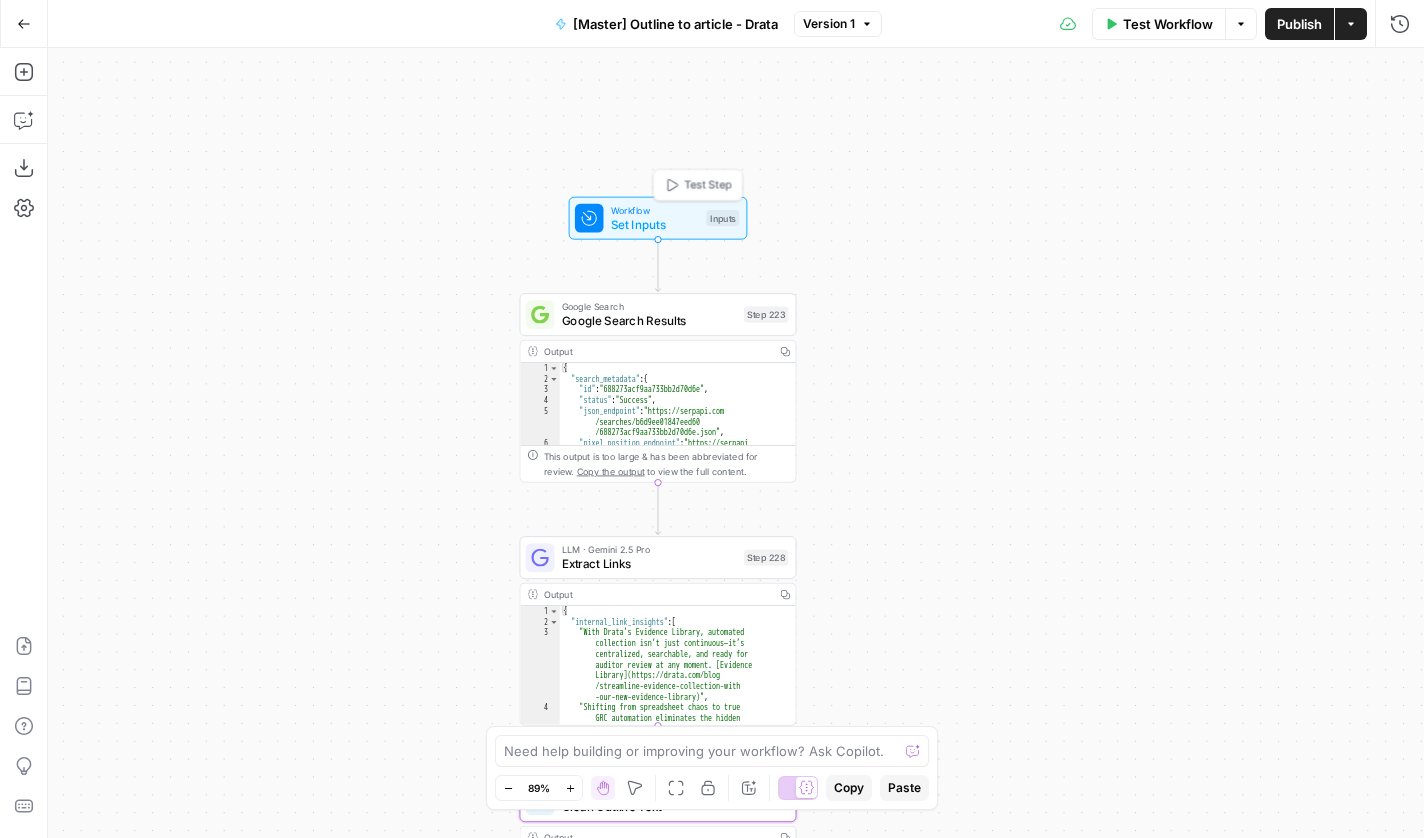 click on "Set Inputs" at bounding box center [655, 224] 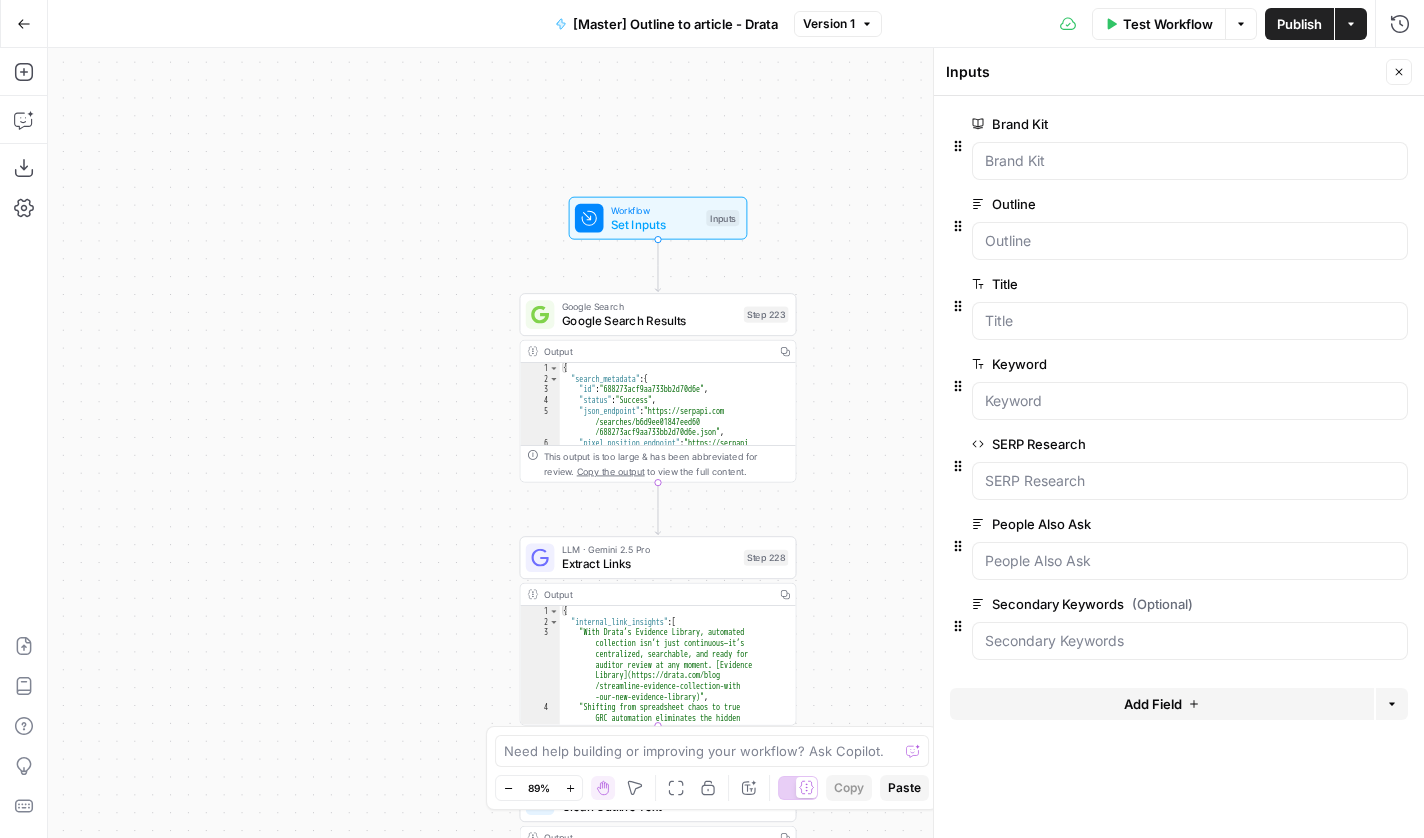 click on "Test Workflow" at bounding box center [1168, 24] 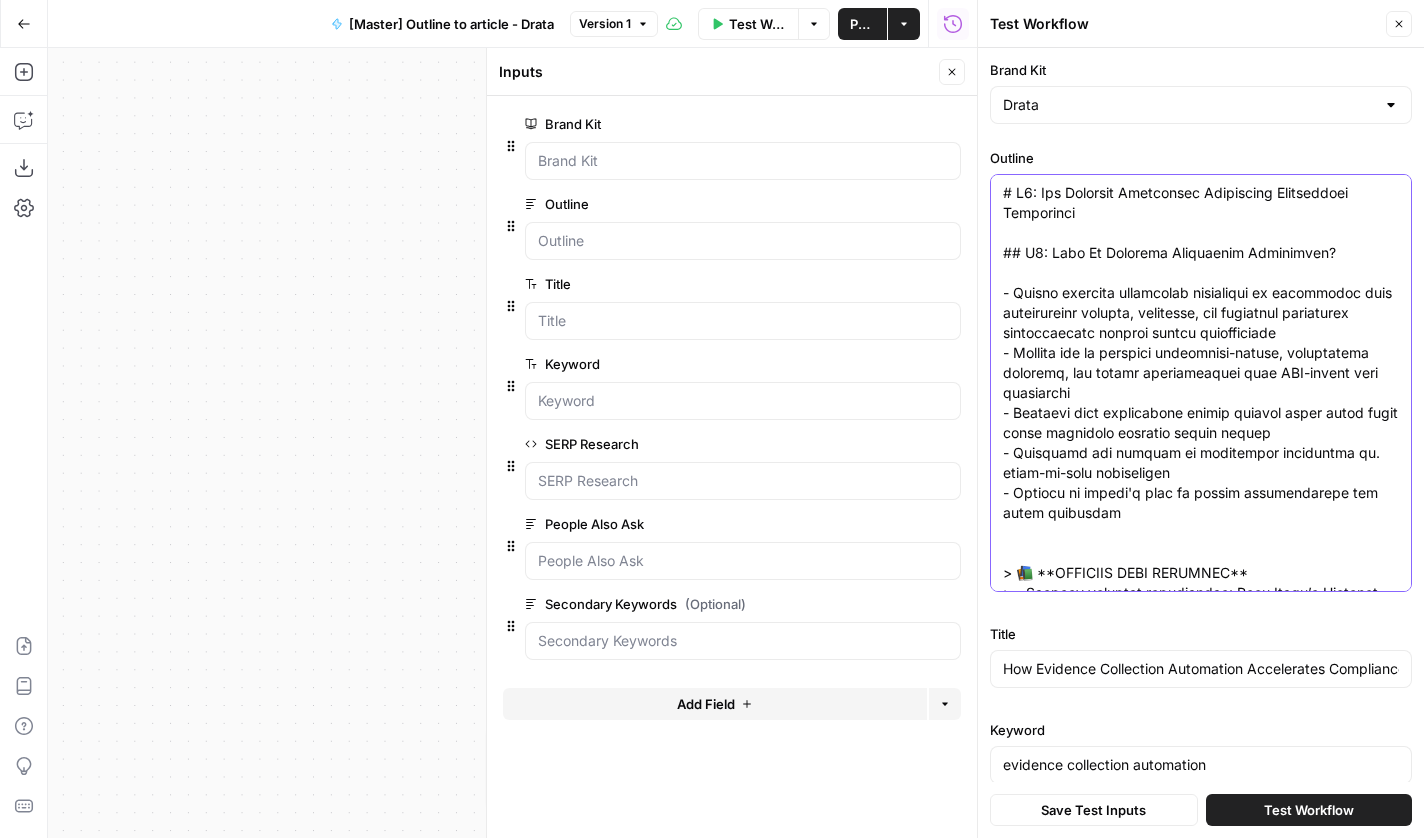 click on "Outline" at bounding box center [1201, 3493] 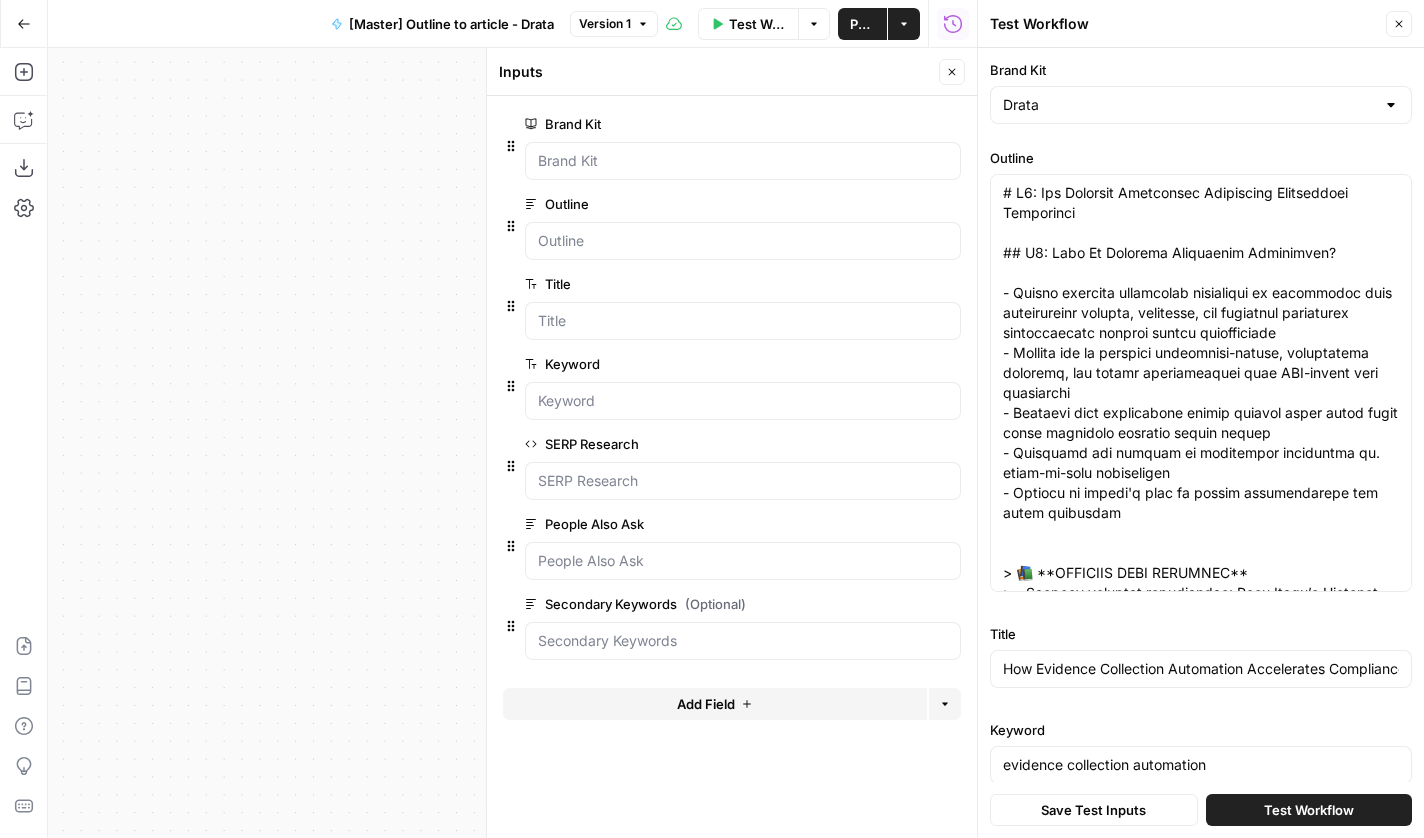 click on "Close" at bounding box center [952, 72] 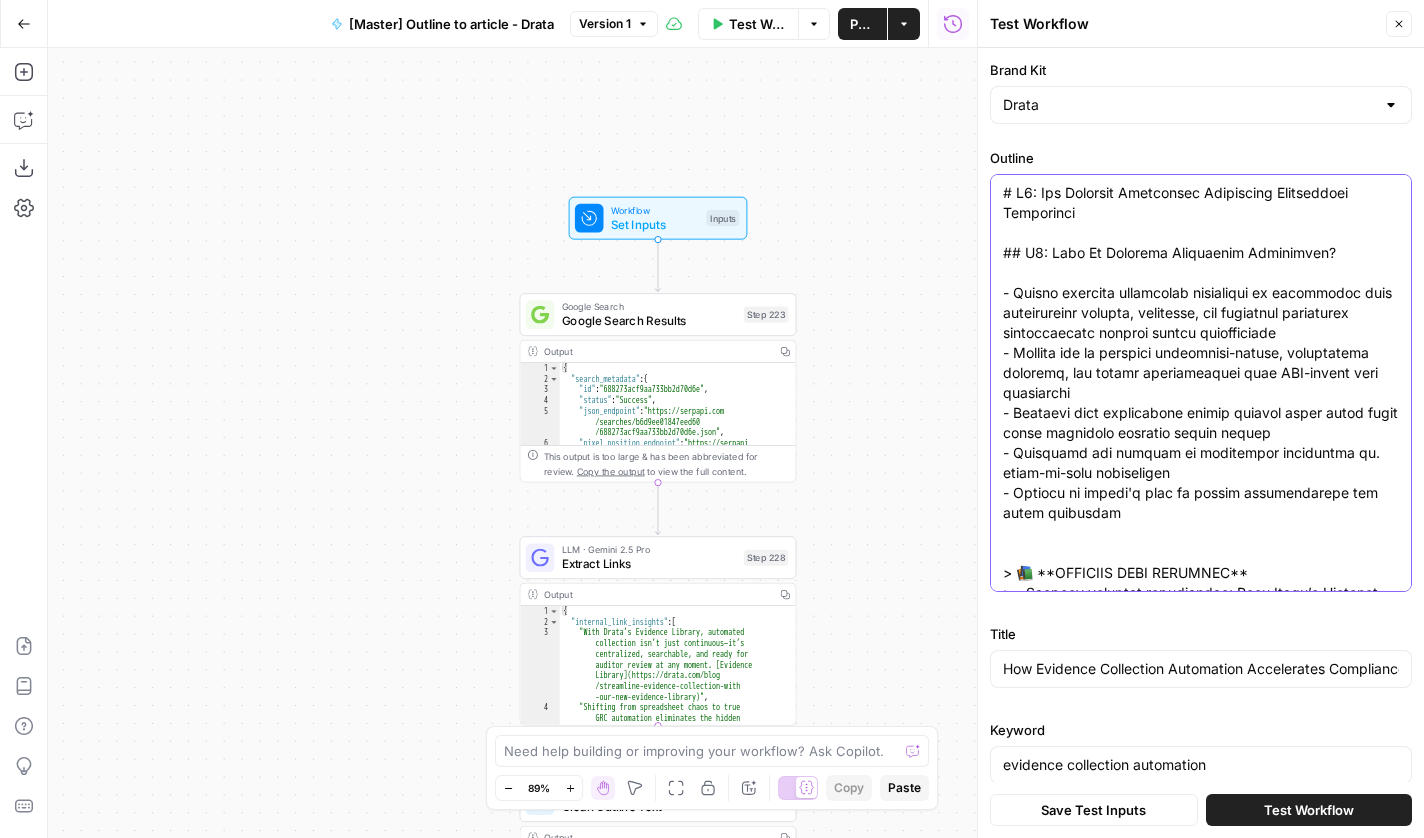 click on "Outline" at bounding box center (1201, 3493) 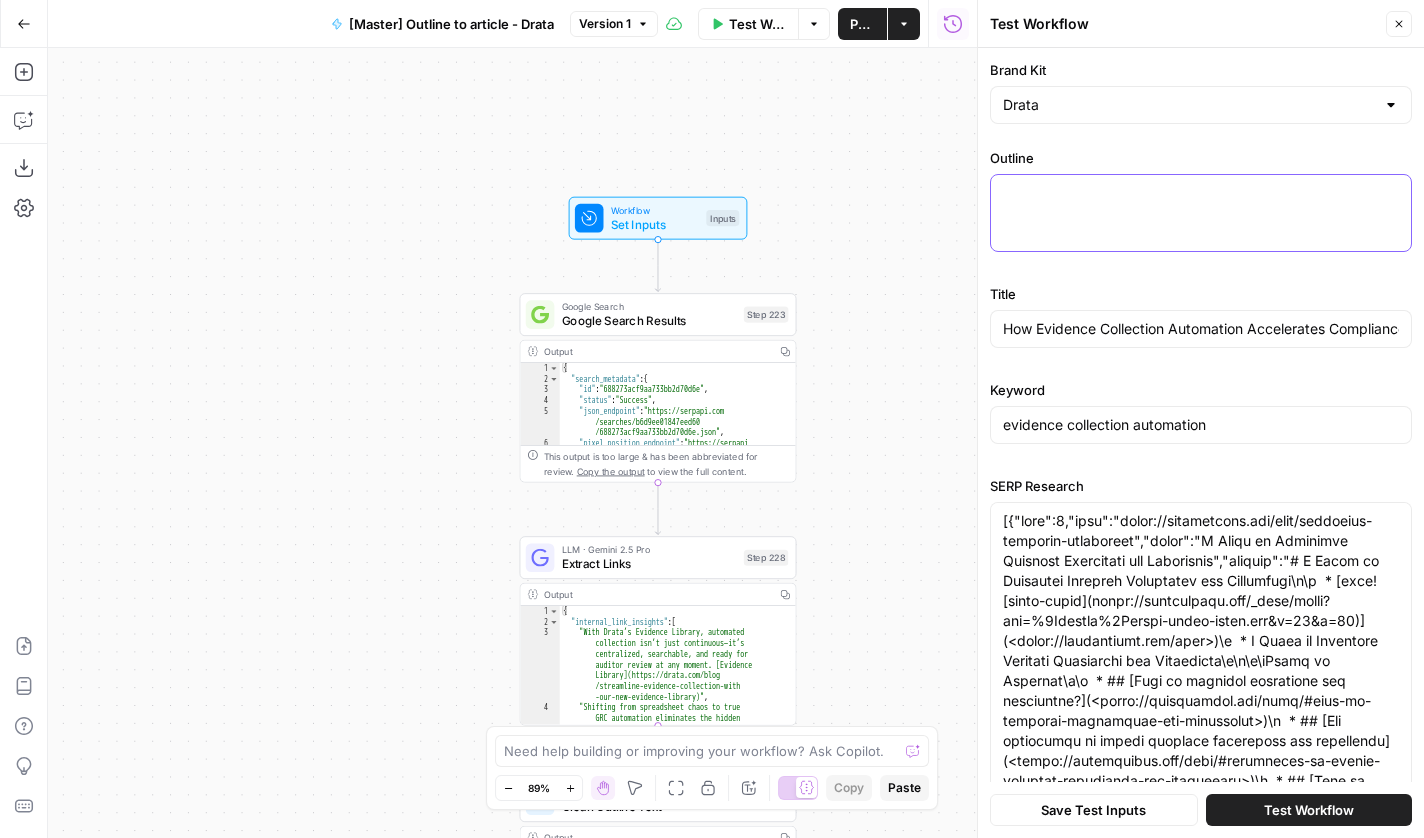 paste on "# H1: AI Compliance Within Your Current Security Framework
## H2: What Is AI Compliance and How Does It Fit Your Current Framework?
• Define AI compliance as the extension of existing security and privacy controls to cover AI-specific risks, emphasizing that organizations already managing SOC 2, ISO 27001, or HIPAA compliance have foundational elements in place
• Explain how AI compliance builds on established principles of data governance, risk management, and security controls rather than requiring entirely new programs, using the Trust Services Criteria as a connecting framework
> 📚 **INTERNAL LINK INSIGHTS**
> - Example sentence integration: Organizations new to [AI compliance](https://drata.com/blog/what-is-ai-compliance-and-why-does-it-matter-for-regulated-industries) often discover they already have many foundational elements in place through their existing security and privacy controls. [AI compliance](https://drata.com/blog/what-is-ai-compliance-and-why-does-it-matter-for-regulated-industries)
..." 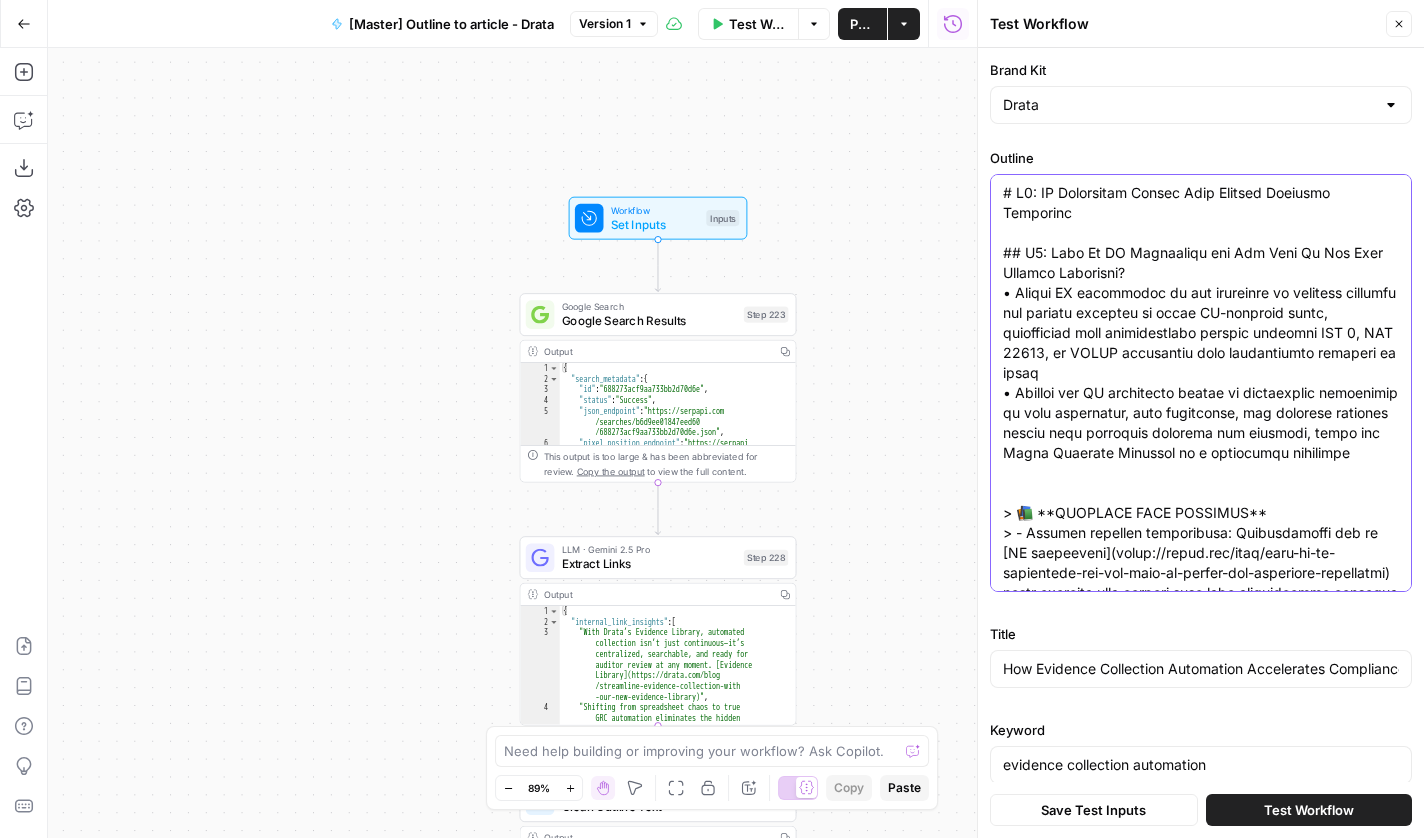 scroll, scrollTop: 0, scrollLeft: 0, axis: both 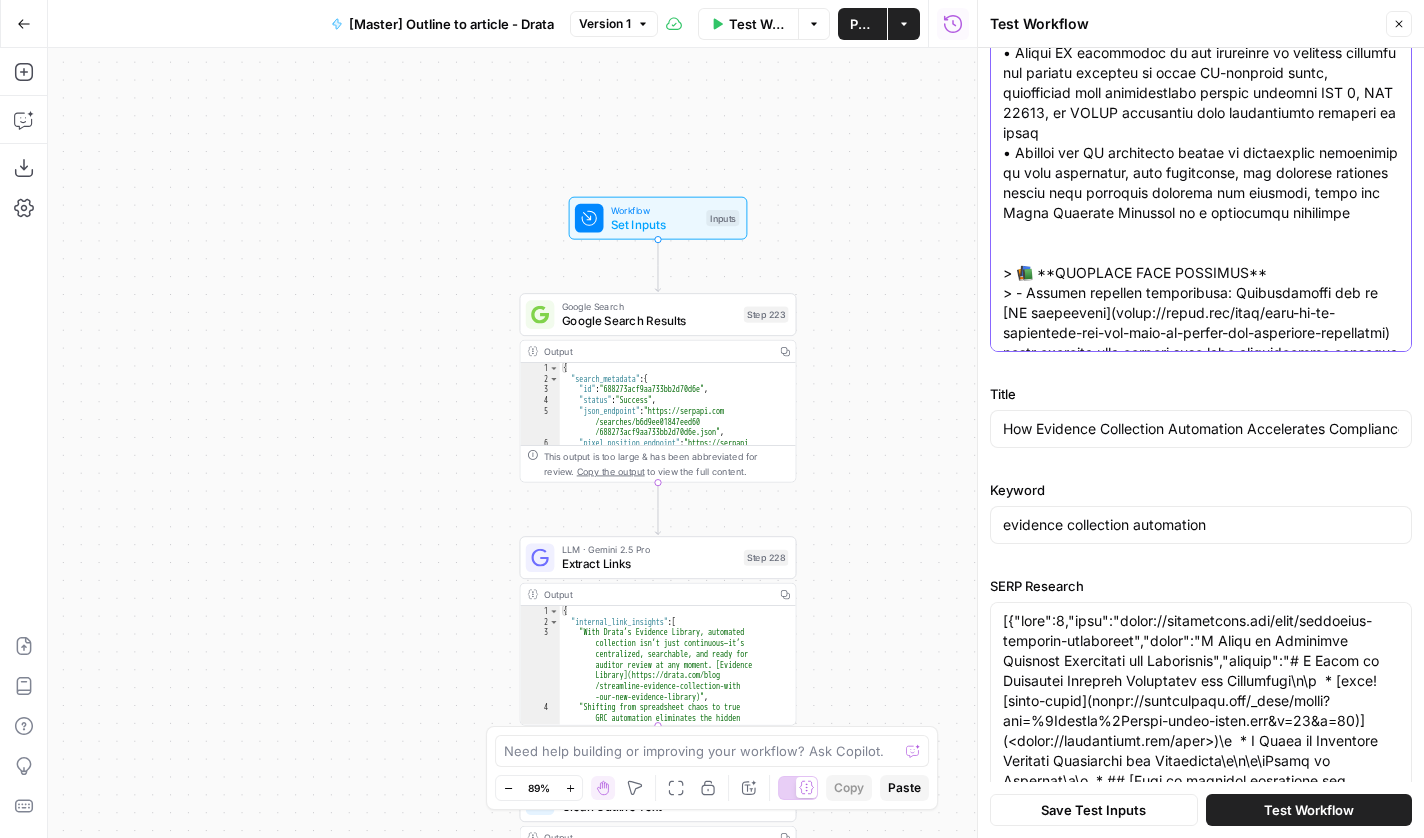 type on "# H1: AI Compliance Within Your Current Security Framework
## H2: What Is AI Compliance and How Does It Fit Your Current Framework?
• Define AI compliance as the extension of existing security and privacy controls to cover AI-specific risks, emphasizing that organizations already managing SOC 2, ISO 27001, or HIPAA compliance have foundational elements in place
• Explain how AI compliance builds on established principles of data governance, risk management, and security controls rather than requiring entirely new programs, using the Trust Services Criteria as a connecting framework
> 📚 **INTERNAL LINK INSIGHTS**
> - Example sentence integration: Organizations new to [AI compliance](https://drata.com/blog/what-is-ai-compliance-and-why-does-it-matter-for-regulated-industries) often discover they already have many foundational elements in place through their existing security and privacy controls. [AI compliance](https://drata.com/blog/what-is-ai-compliance-and-why-does-it-matter-for-regulated-industries)
..." 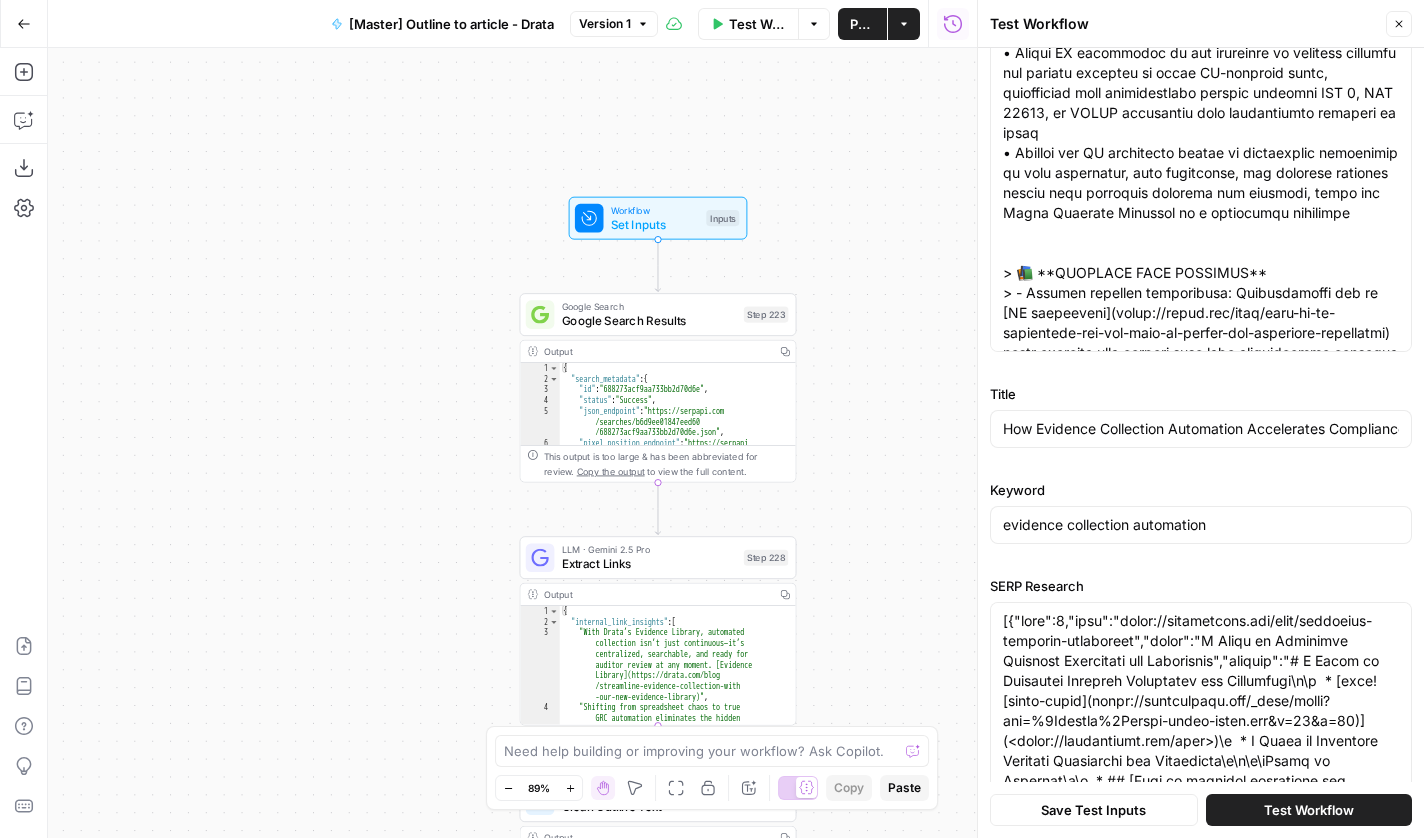 click on "How Evidence Collection Automation Accelerates Compliance" at bounding box center [1201, 429] 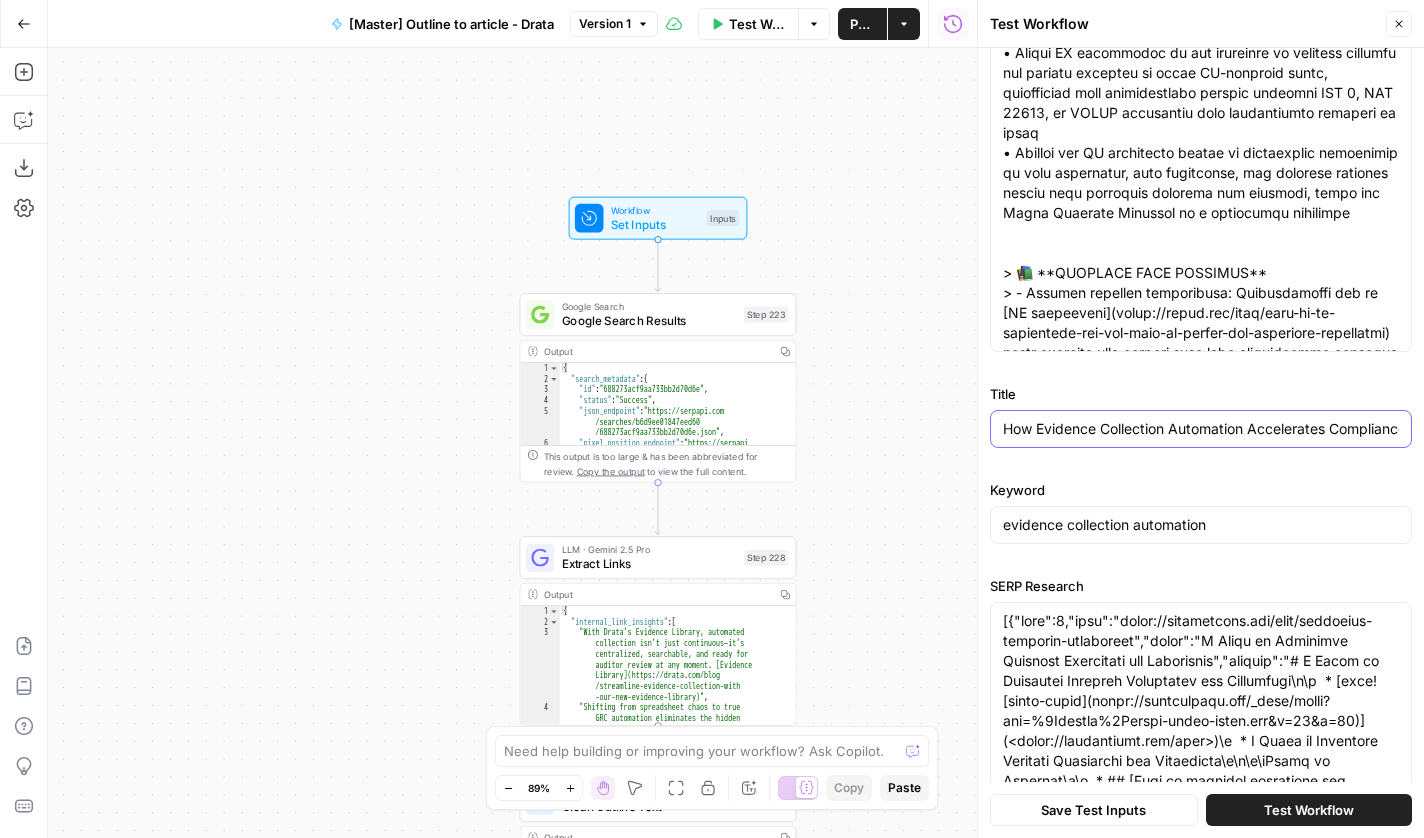 click on "How Evidence Collection Automation Accelerates Compliance" at bounding box center [1201, 429] 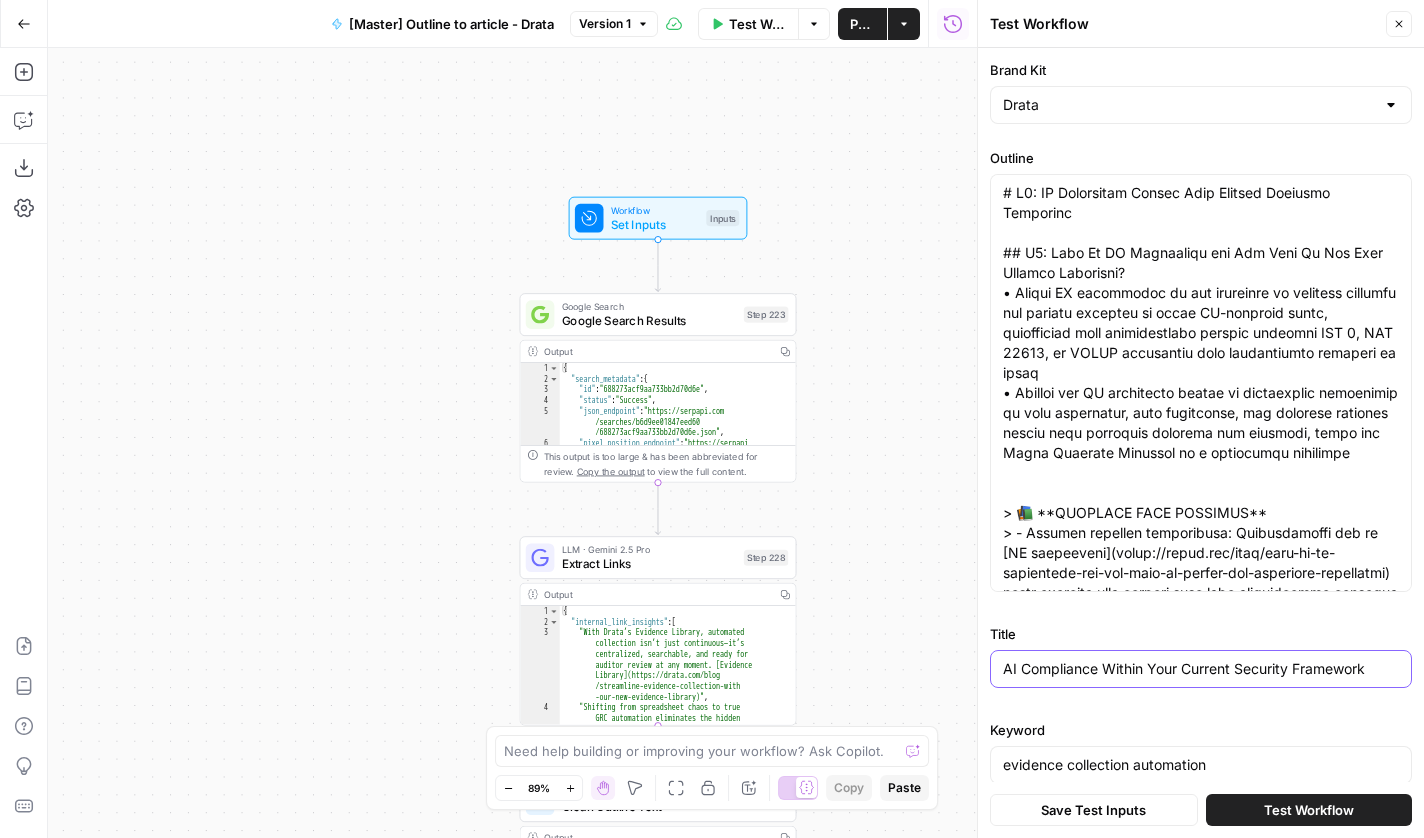 scroll, scrollTop: 0, scrollLeft: 0, axis: both 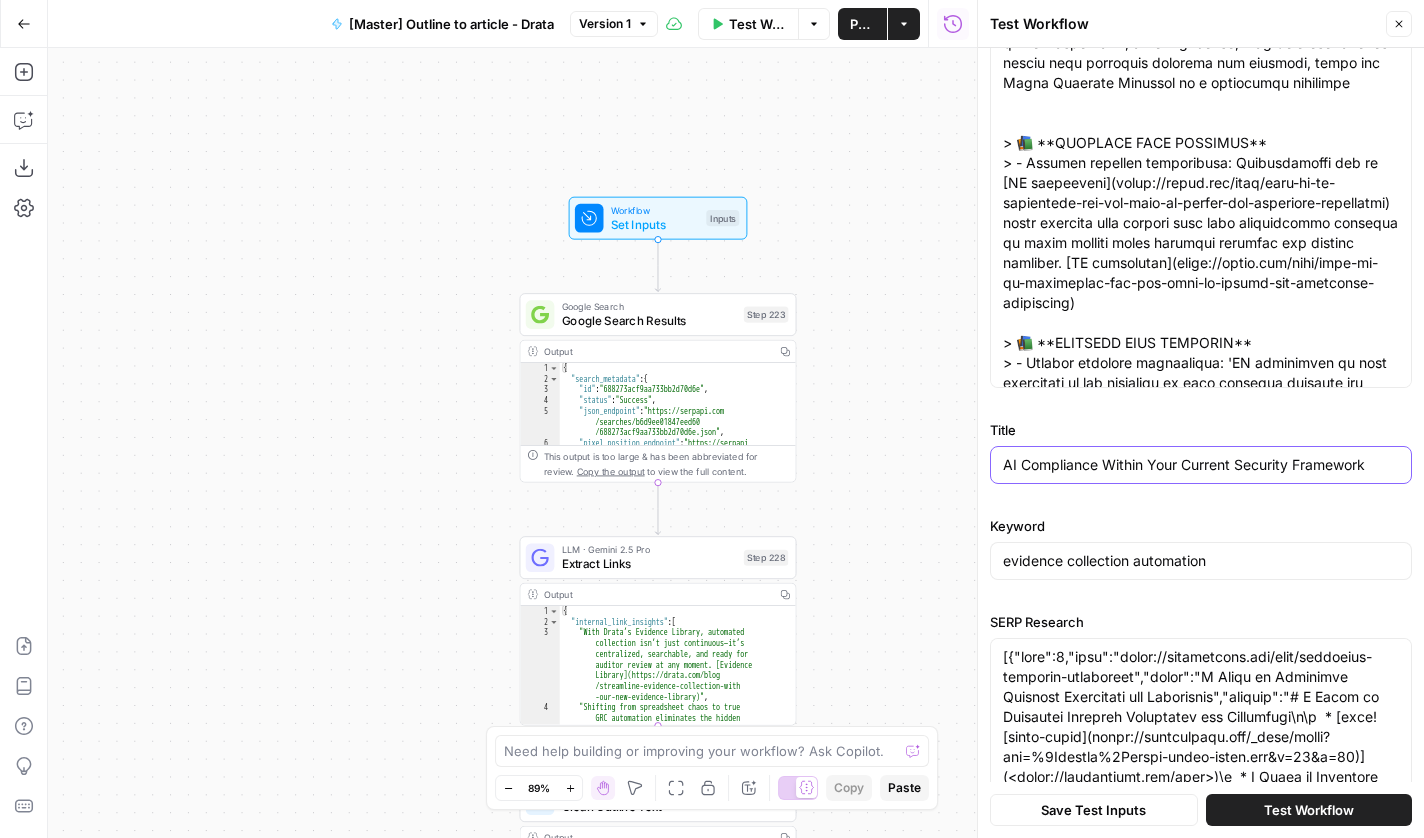 type on "AI Compliance Within Your Current Security Framework" 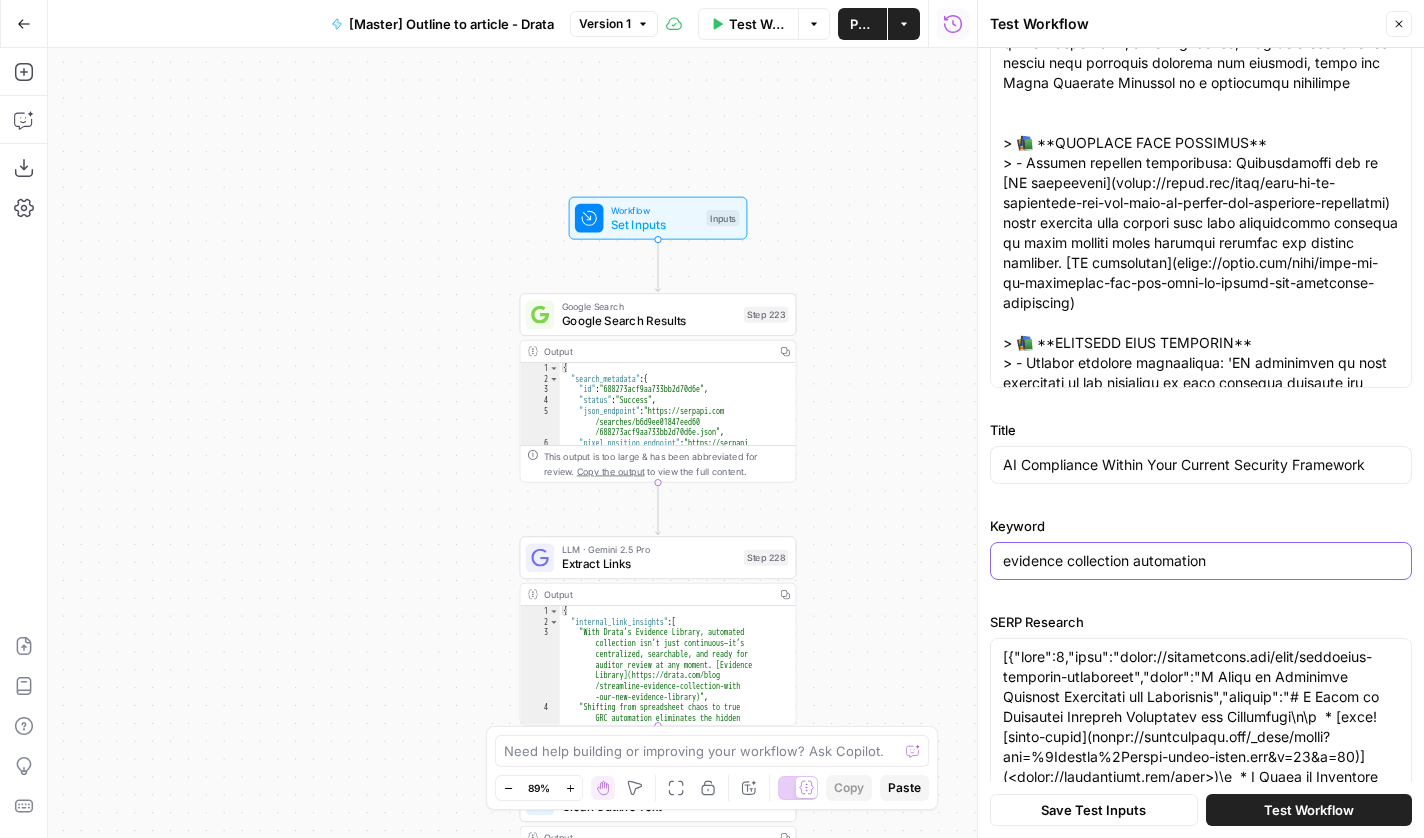 click on "evidence collection automation" at bounding box center (1201, 561) 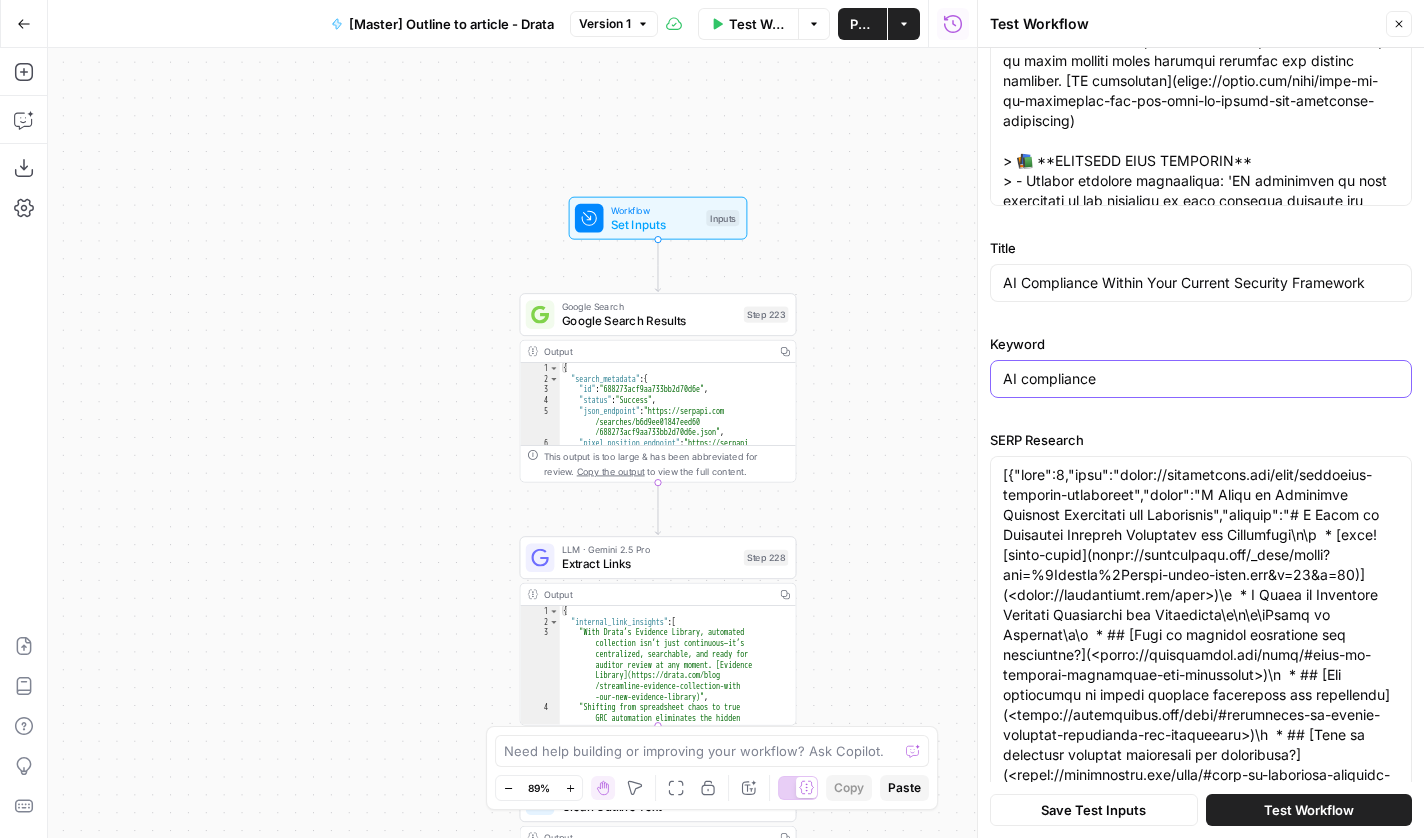 scroll, scrollTop: 426, scrollLeft: 0, axis: vertical 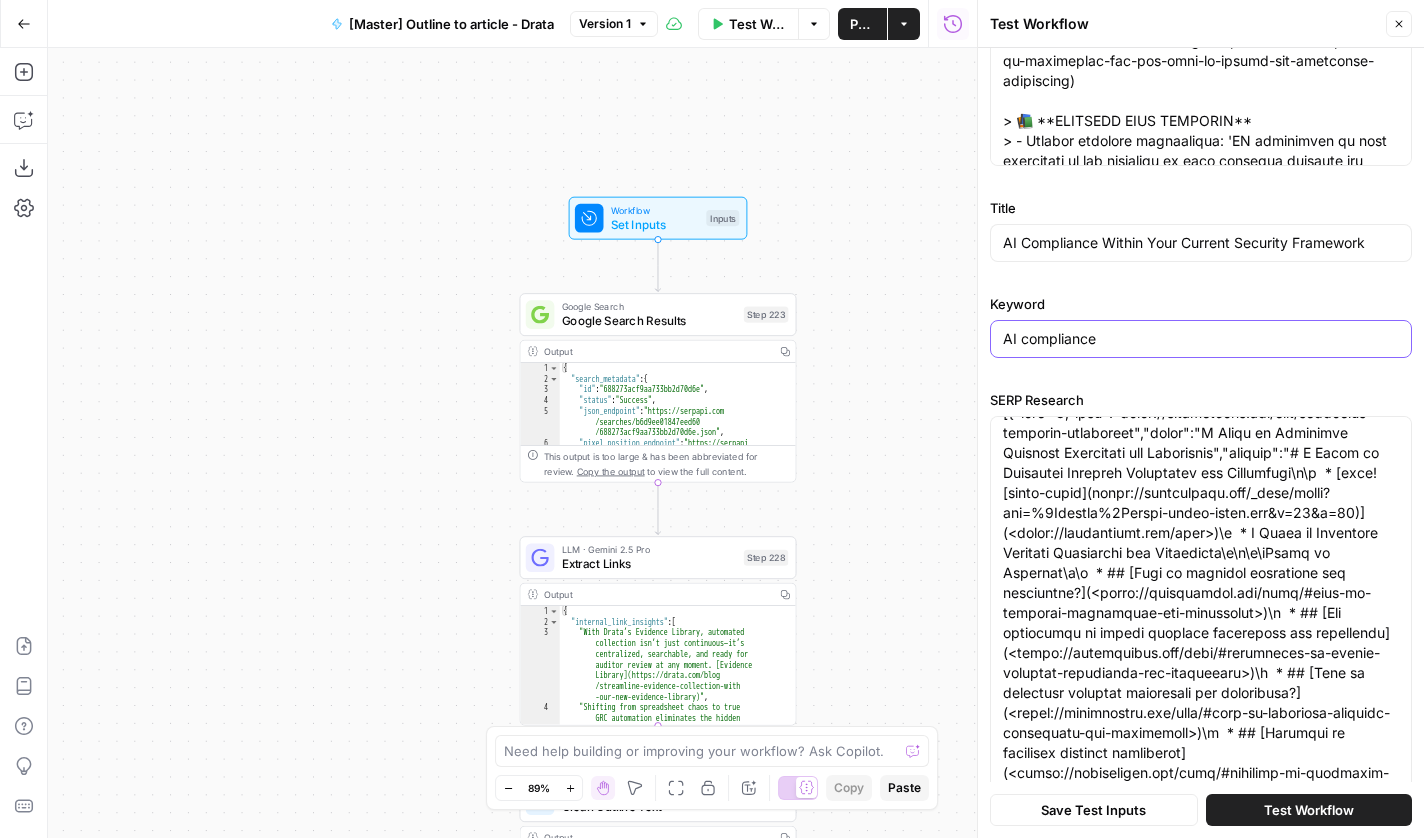 type on "AI compliance" 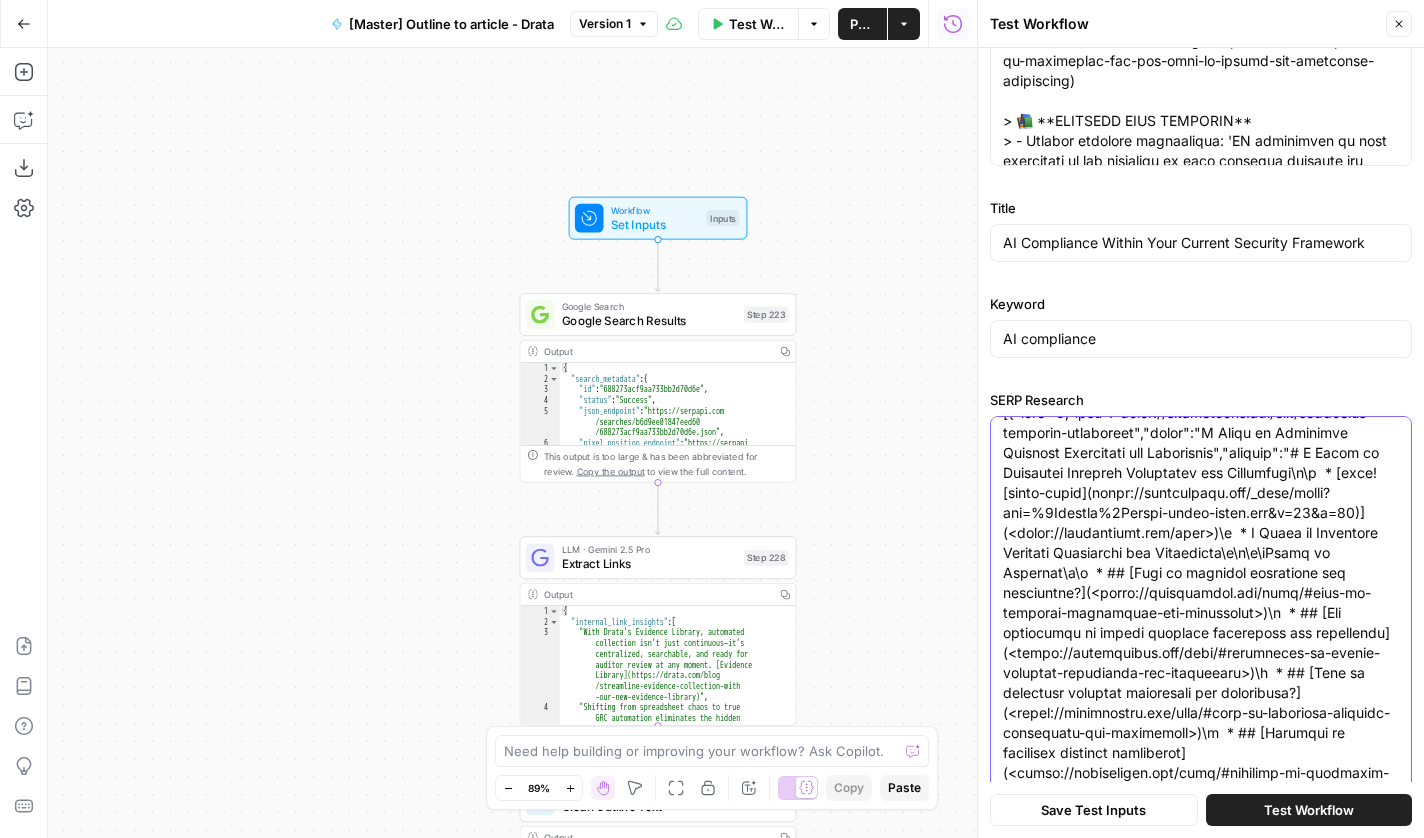 click on "SERP Research" at bounding box center (1201, 32133) 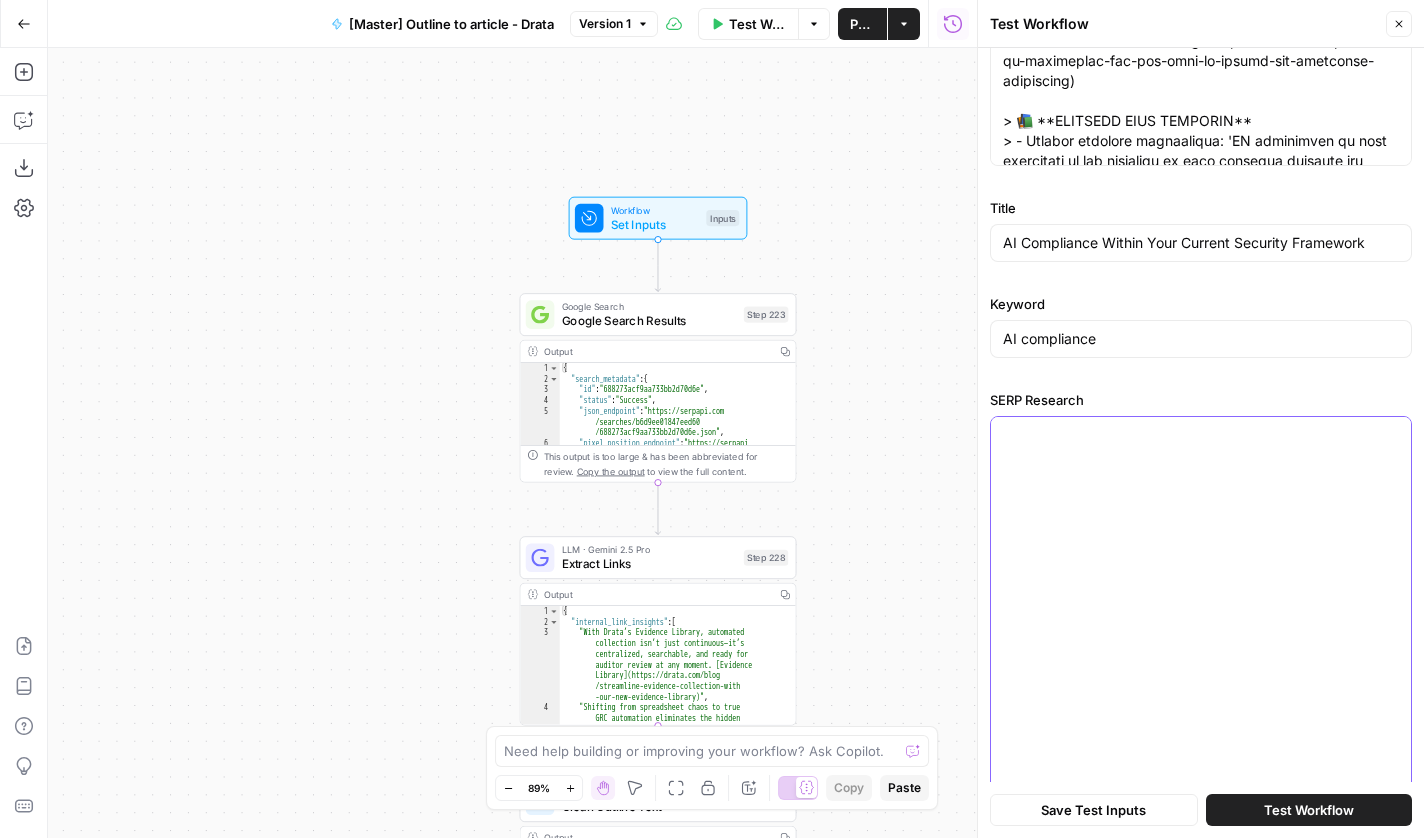 scroll, scrollTop: 0, scrollLeft: 0, axis: both 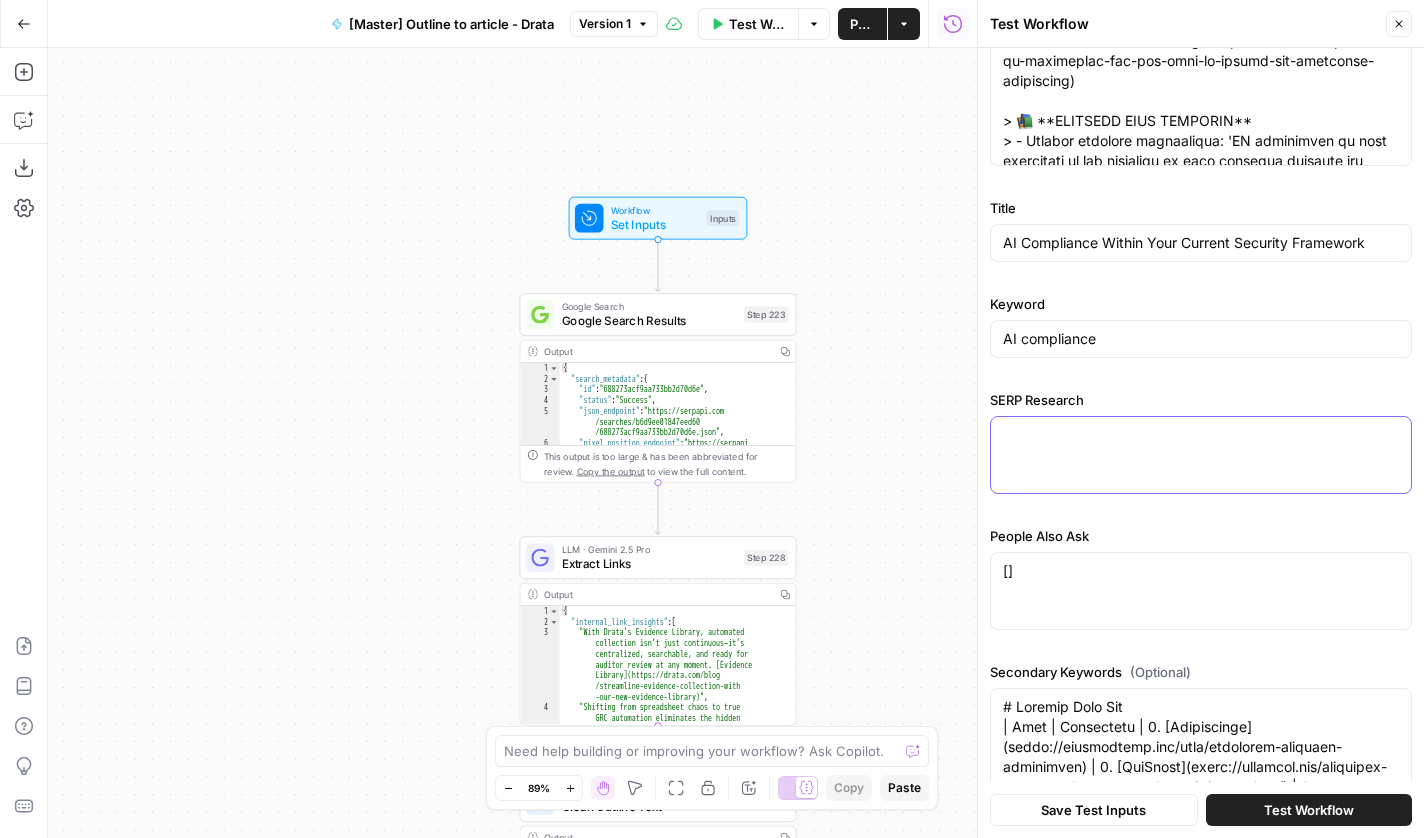 paste on "[{"rank":1,"link":"https://www.ibm.com/think/insights/ai-compliance","title":"AI Compliance: What It Is, Why It Matters and How to Get ...","content":"# AI Compliance: What It Is, Why It Matters and How to Get Started | IBM\n\nAI Compliance: What It Is, Why It Matters and How to Get Started | IBM\n\n# AI compliance: What it is, why it matters and how to get started\n\n[Artificial Intelligence](<https://www.ibm.com/think/artificial-intelligence>)[AI for the Enterprise](<https://www.ibm.com/think/ai-for-the-enterprise>)[Cybersecurity](<https://www.ibm.com/think/cybersecurity>)\n\n4 October 2024\n\nLink copied\n\n## Authors\n\n[Amanda McGrath](<https://www.ibm.com/think/author/amandamcgrath>)\n\nWriter\n\nIBM\n\n[Alexandra Jonker](<https://www.ibm.com/think/author/alexandra-jonkeribm-com>)\n\nEditorial Content Lead\n\nFor businesses small and large, [artificial intelligence](<https://www.ibm.com/topics/artificial-intelligence>) (AI) is associated with various exciting words such as innovation, opportunity and..." 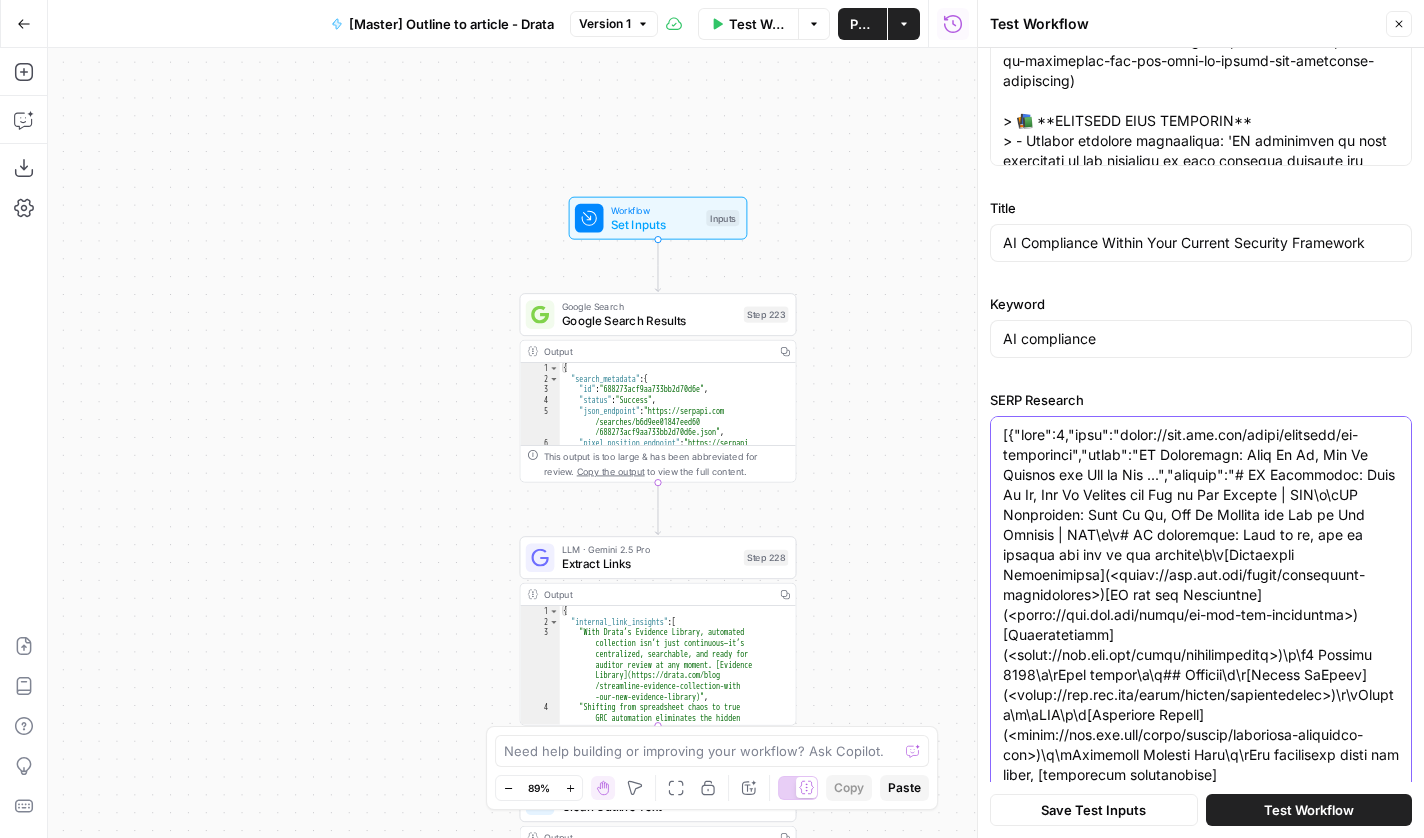 scroll, scrollTop: 139000, scrollLeft: 0, axis: vertical 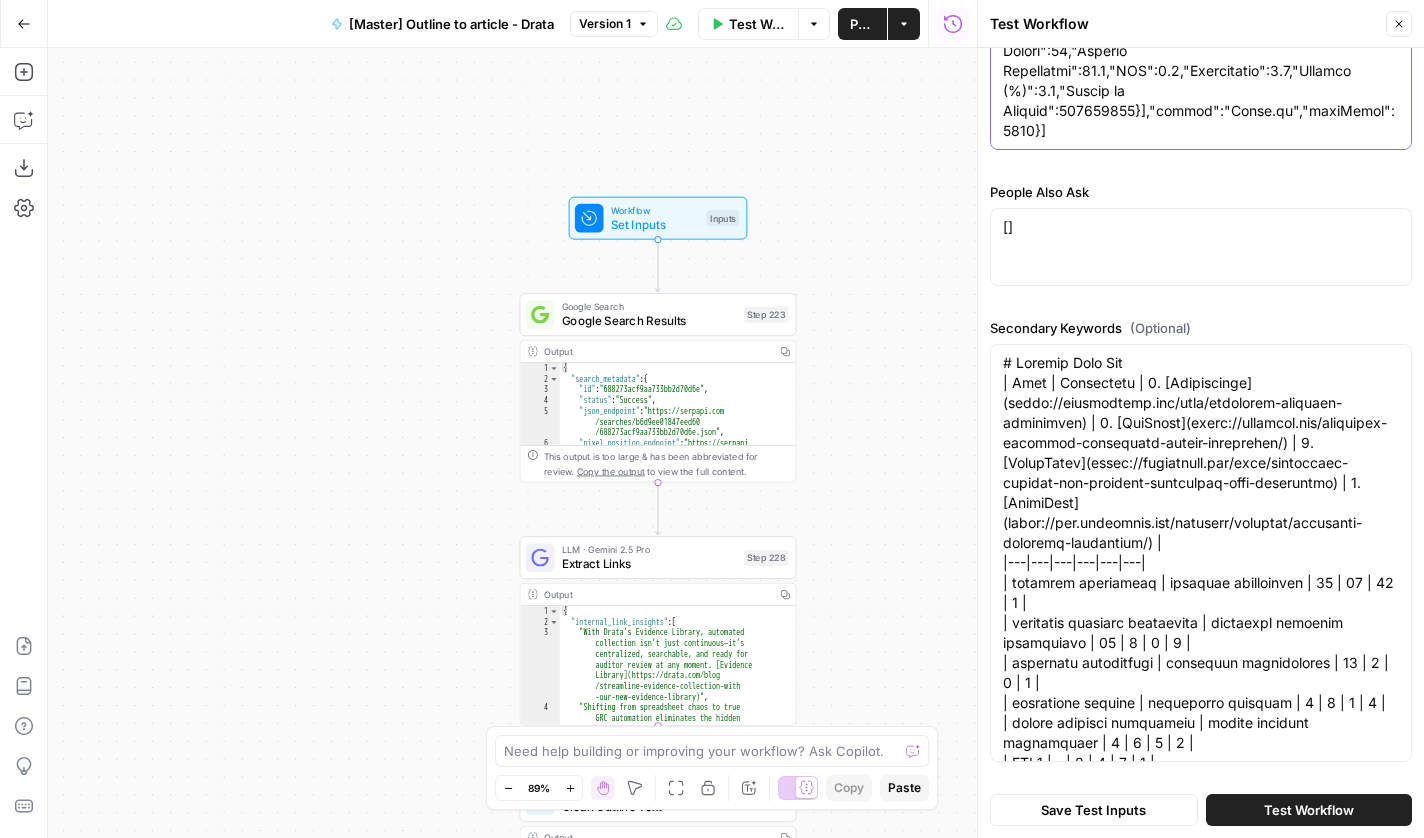 type on "[{"rank":1,"link":"https://www.ibm.com/think/insights/ai-compliance","title":"AI Compliance: What It Is, Why It Matters and How to Get ...","content":"# AI Compliance: What It Is, Why It Matters and How to Get Started | IBM\n\nAI Compliance: What It Is, Why It Matters and How to Get Started | IBM\n\n# AI compliance: What it is, why it matters and how to get started\n\n[Artificial Intelligence](<https://www.ibm.com/think/artificial-intelligence>)[AI for the Enterprise](<https://www.ibm.com/think/ai-for-the-enterprise>)[Cybersecurity](<https://www.ibm.com/think/cybersecurity>)\n\n4 October 2024\n\nLink copied\n\n## Authors\n\n[Amanda McGrath](<https://www.ibm.com/think/author/amandamcgrath>)\n\nWriter\n\nIBM\n\n[Alexandra Jonker](<https://www.ibm.com/think/author/alexandra-jonkeribm-com>)\n\nEditorial Content Lead\n\nFor businesses small and large, [artificial intelligence](<https://www.ibm.com/topics/artificial-intelligence>) (AI) is associated with various exciting words such as innovation, opportunity and..." 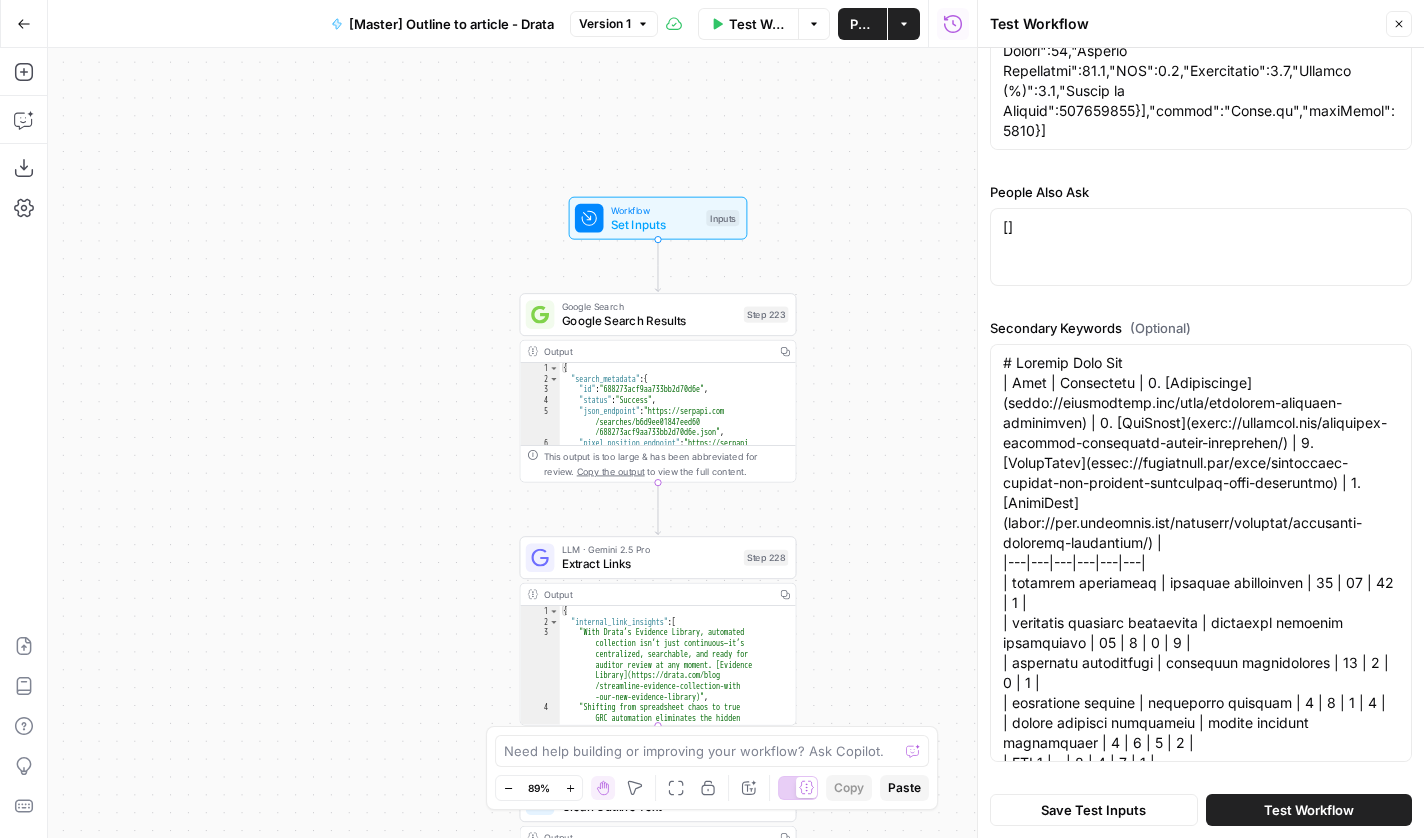 scroll, scrollTop: 1110, scrollLeft: 0, axis: vertical 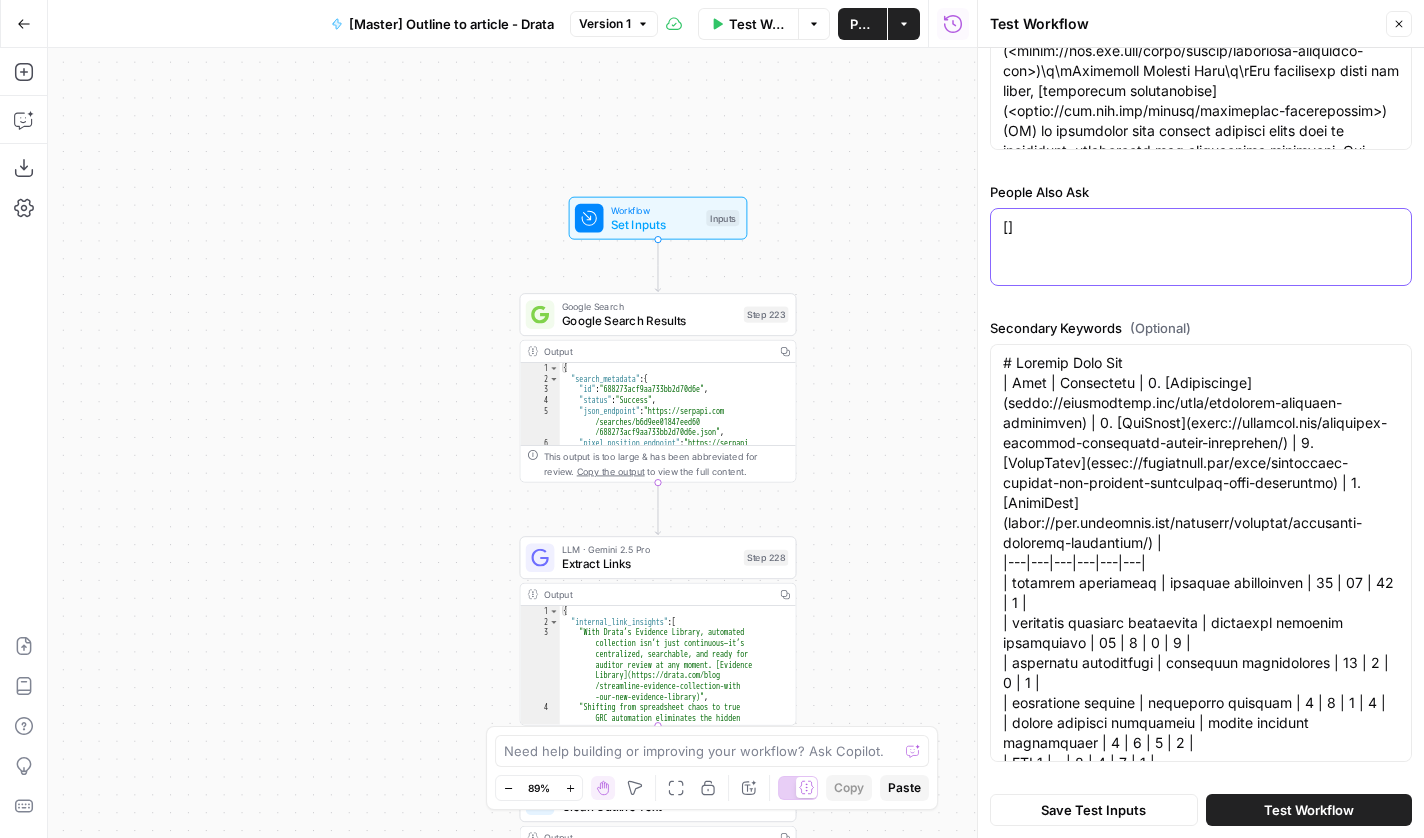 click on "[]" at bounding box center (1201, 227) 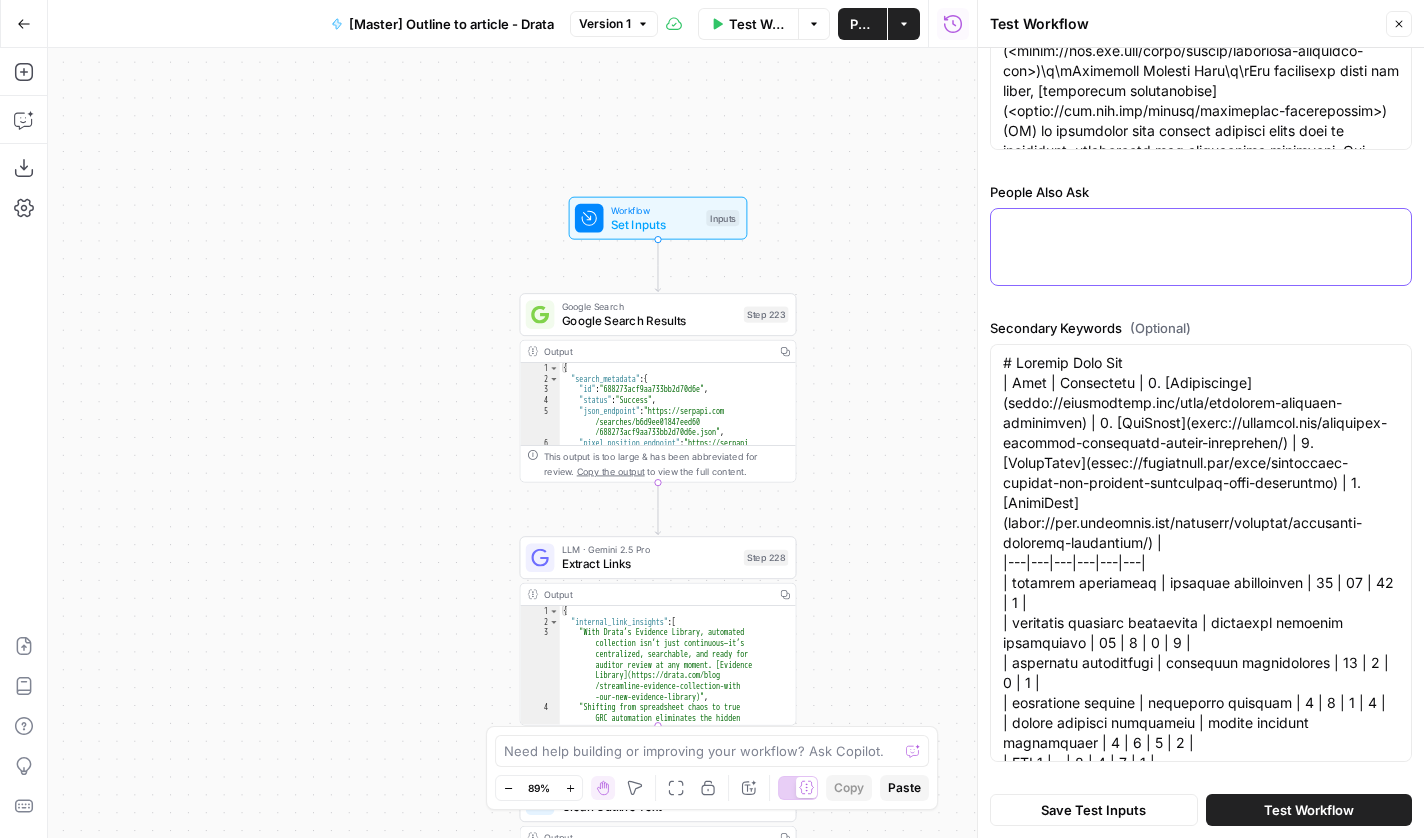 paste on "[{"question":"What is the meaning of AI compliance?","snippet":null},{"question":"What are the compliance standards for AI?","snippet":null},{"question":"What is the work of AI compliance?","snippet":null},{"question":"What are the compliance concerns of AI?","snippet":null}]" 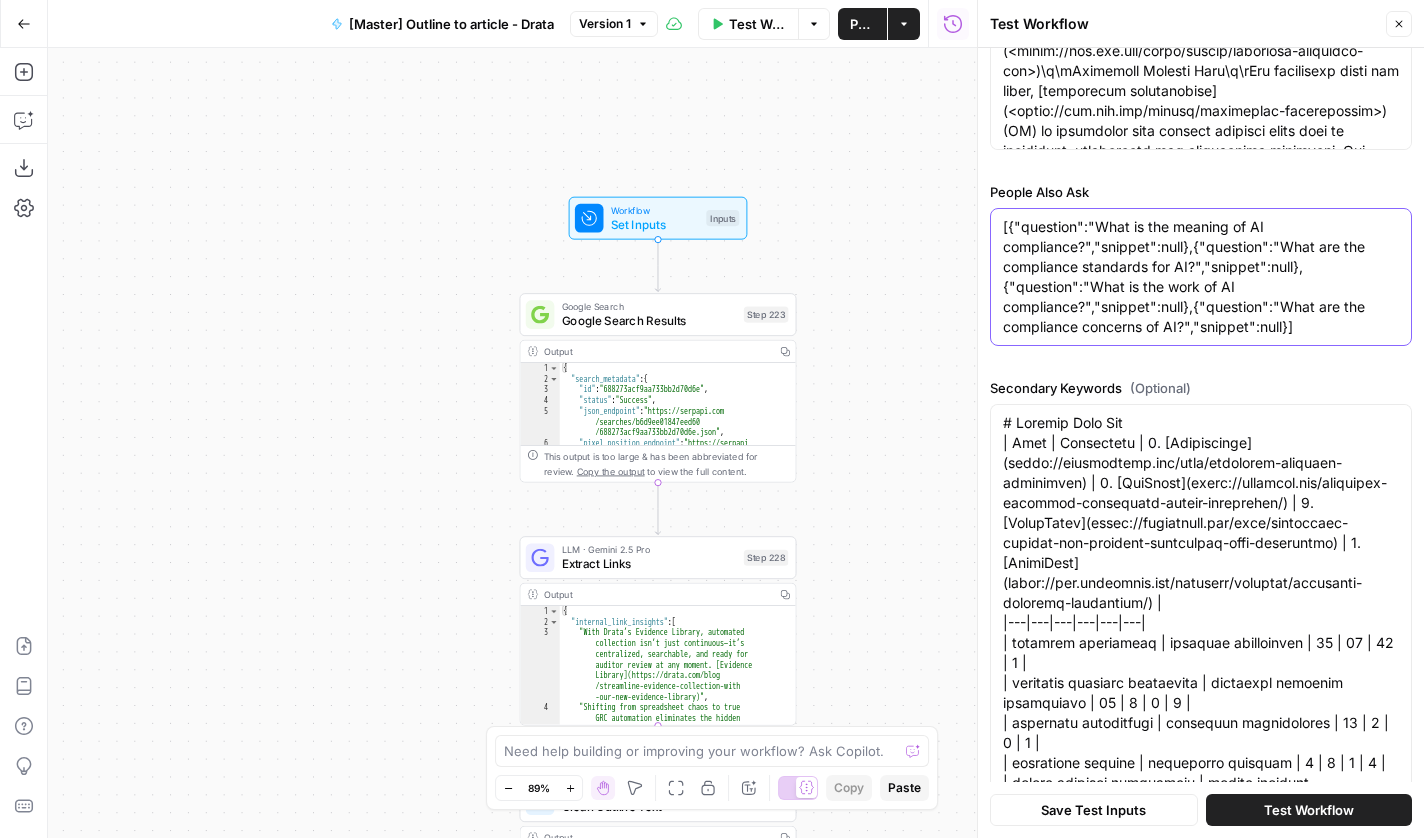 type on "[{"question":"What is the meaning of AI compliance?","snippet":null},{"question":"What are the compliance standards for AI?","snippet":null},{"question":"What is the work of AI compliance?","snippet":null},{"question":"What are the compliance concerns of AI?","snippet":null}]" 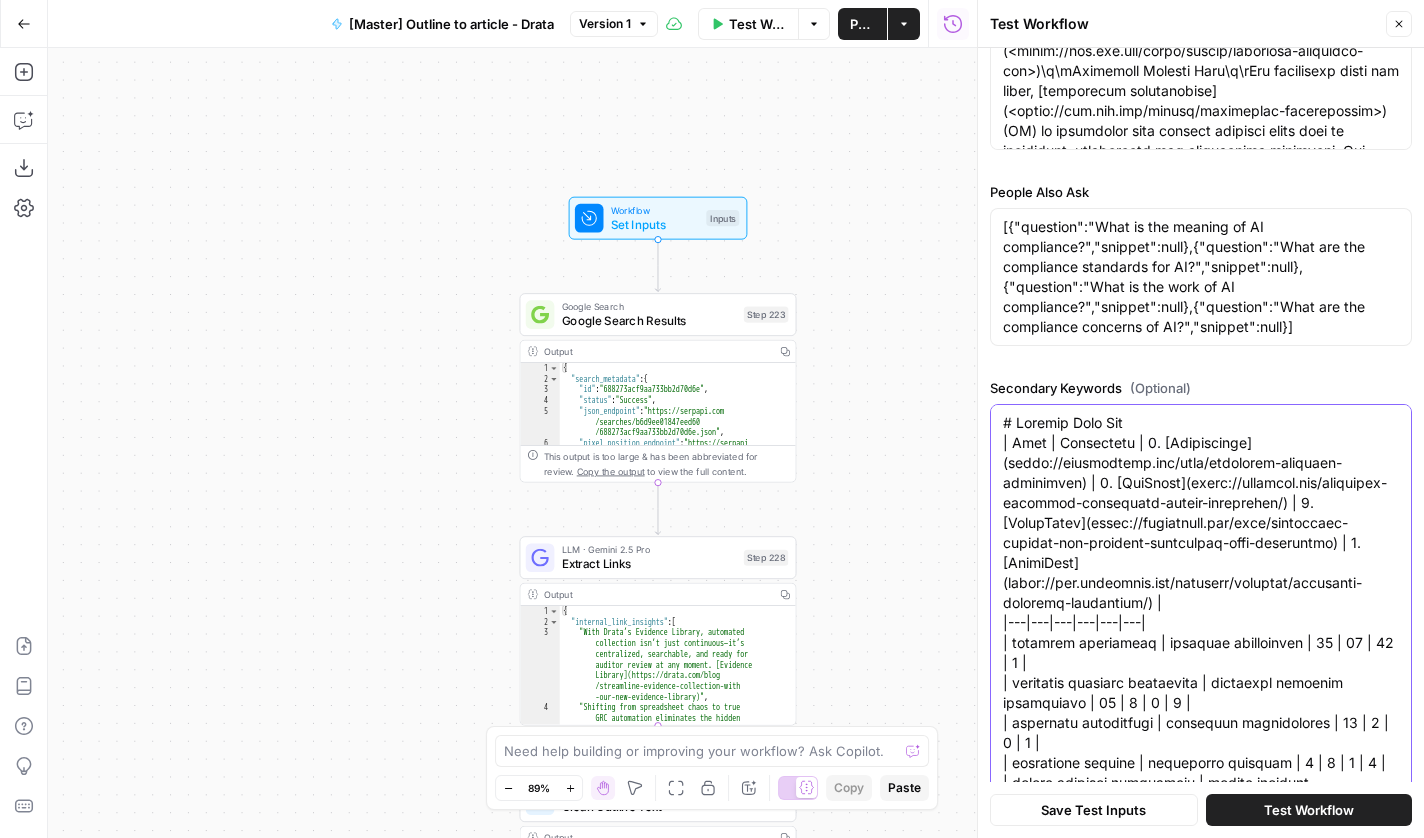 click on "Secondary Keywords   (Optional)" at bounding box center [1201, 1733] 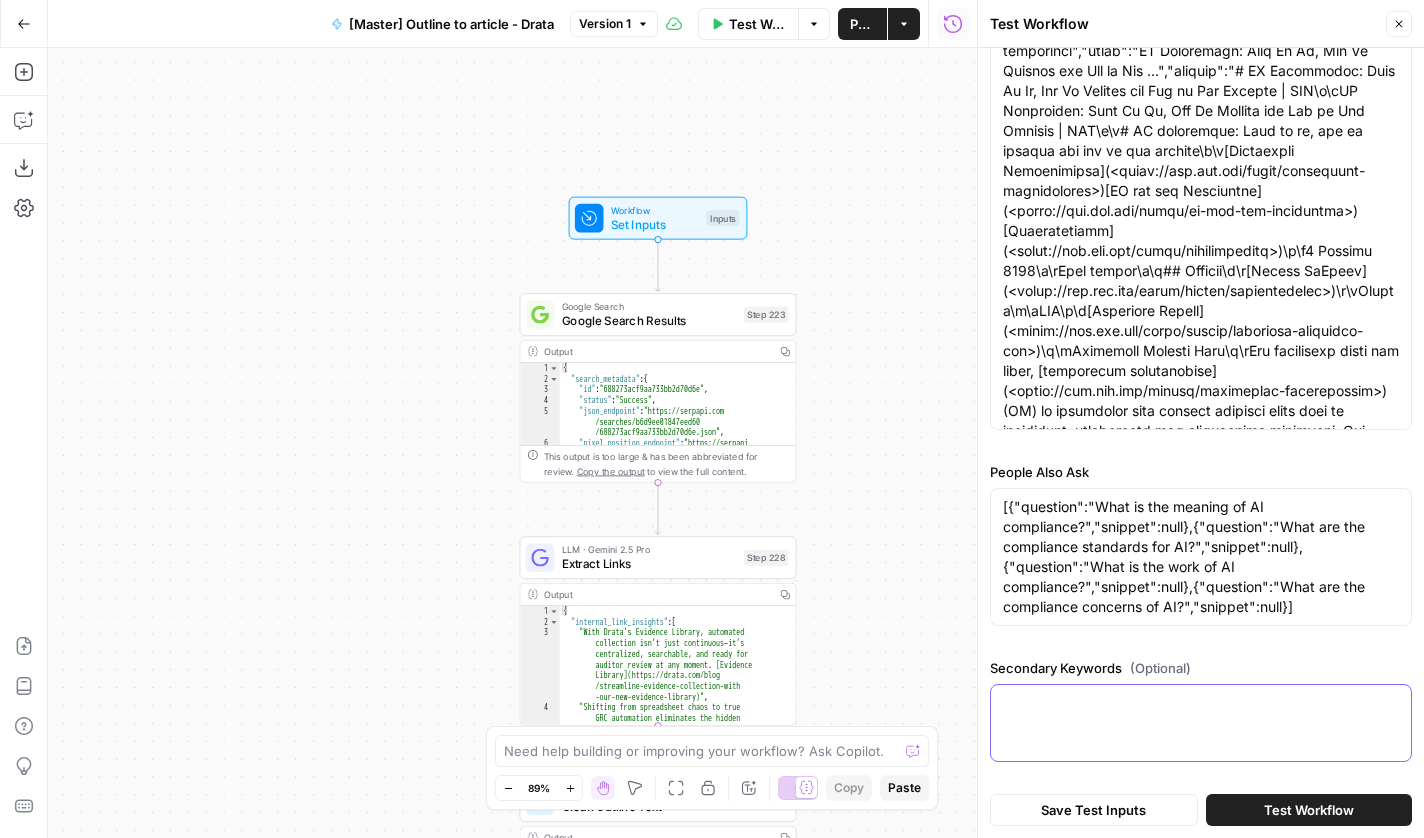 scroll, scrollTop: 830, scrollLeft: 0, axis: vertical 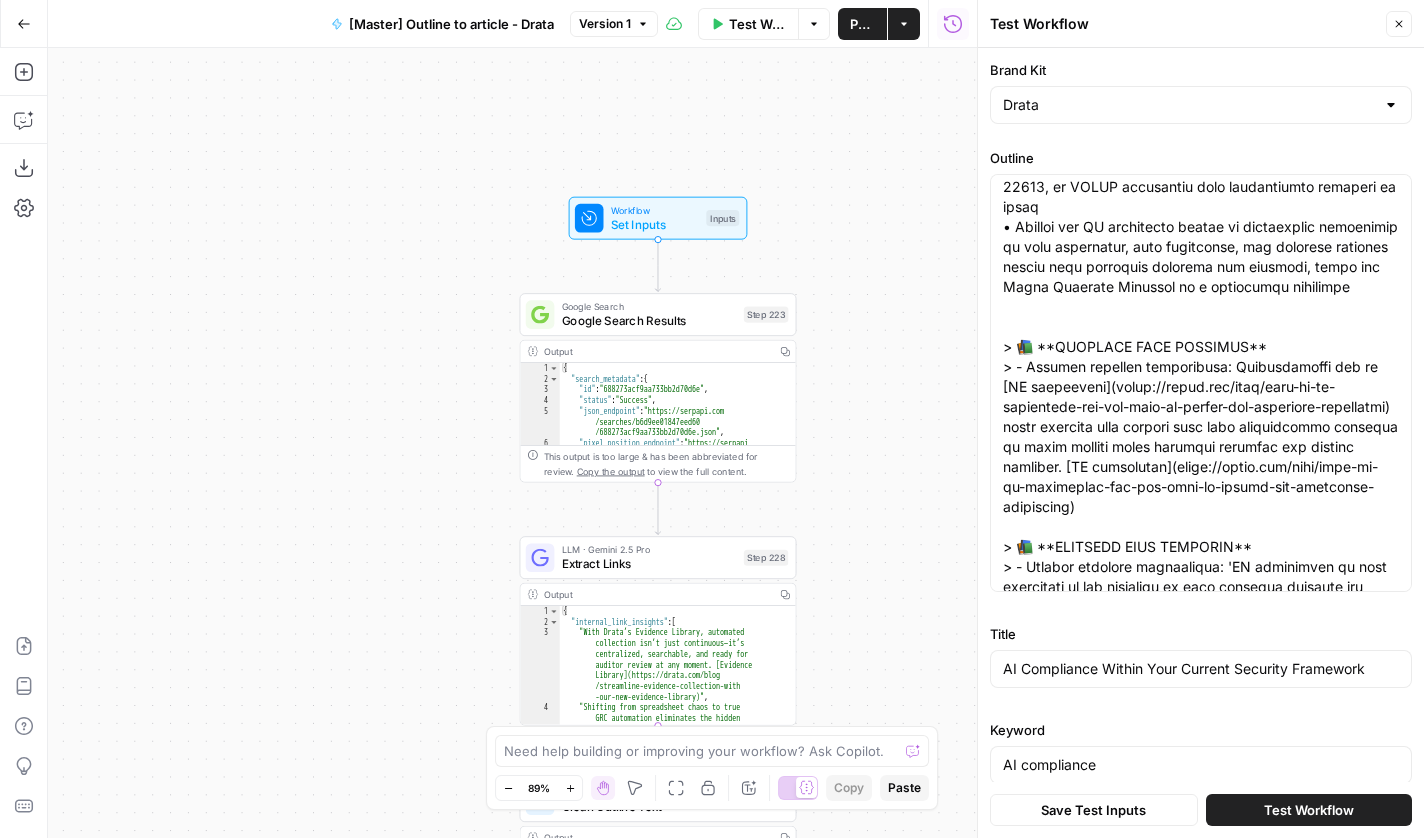 type on "# Keyword Term Map
| Term | Variations | 1. [IBM](https://www.ibm.com/think/insights/ai-compliance) | 2. [EXIN](https://www.exin.com/article/ai-compliance-what-it-is-and-why-you-should-care/) | 3. [Compliance.ai](https://www.compliance.ai/) | 4. [GSA (.gov)](https://www.gsa.gov/technology/government-it-initiatives/artificial-intelligence/ai-guidance-and-resources/ai-compliance-plan) |
|---|---|---|---|---|---|
| AI compliance | - | 18 | 22 | 2 | 1 |
| AI governance | - | 14 | 2 | 0 | 30 |
| generative AI | - | 9 | 0 | 0 | 6 |
| transparency | - | 8 | 2 | 1 | 6 |
| cybersecurity | - | 5 | 0 | 0 | 1 |
| GDPR | - | 4 | 6 | 0 | 0 |
| data privacy | - | 4 | 3 | 0 | 3 |
| EU AI Act | EU AI Acts | 4 | 3 | 0 | 0 |
| responsible AI | - | 4 | 2 | 0 | 3 |
| accountability | - | 4 | 1 | 0 | 3 |
| fairness | - | 4 | 1 | 0 | 2 |
| data protection | - | 3 | 8 | 0 | 1 |
| explainable AI | - | 3 | 0 | 0 | 0 |
| risk management | - | 2 | 3 | 3 | 21 |
| governance framework | governance frameworks | 2 | 1 | 0 | 1 |
| complia..." 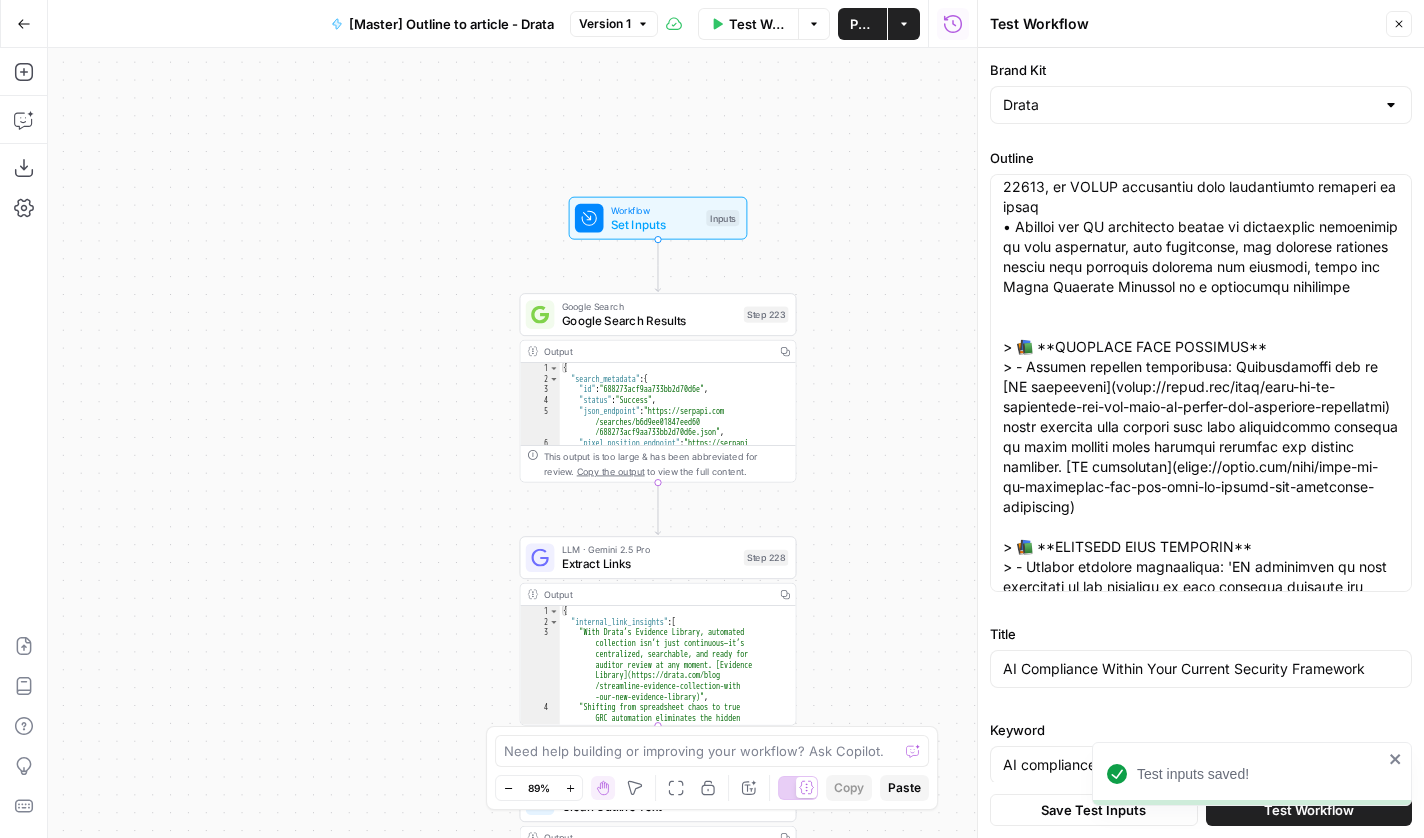 click on "Close" at bounding box center [1399, 24] 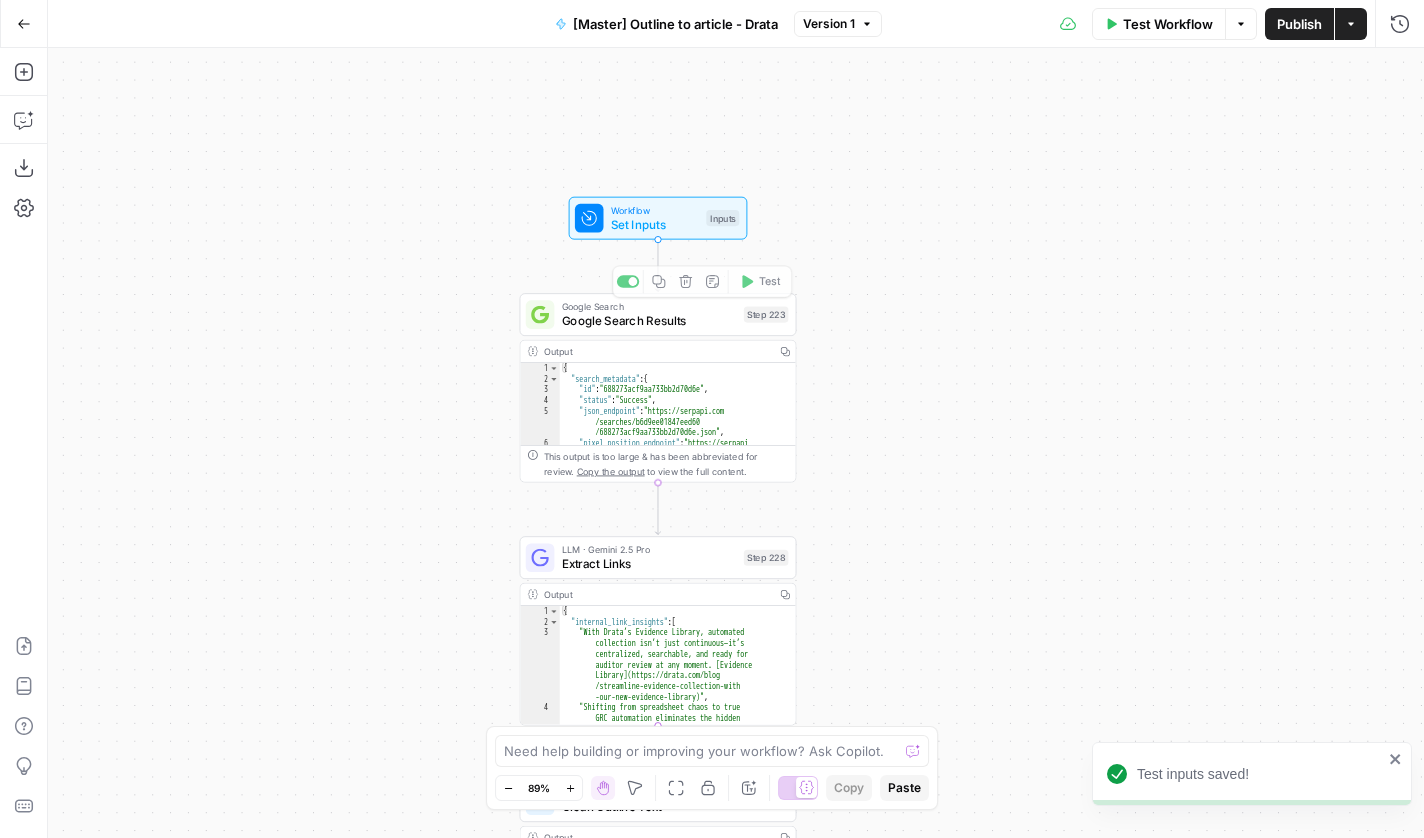 click on "Test Workflow" at bounding box center [1159, 24] 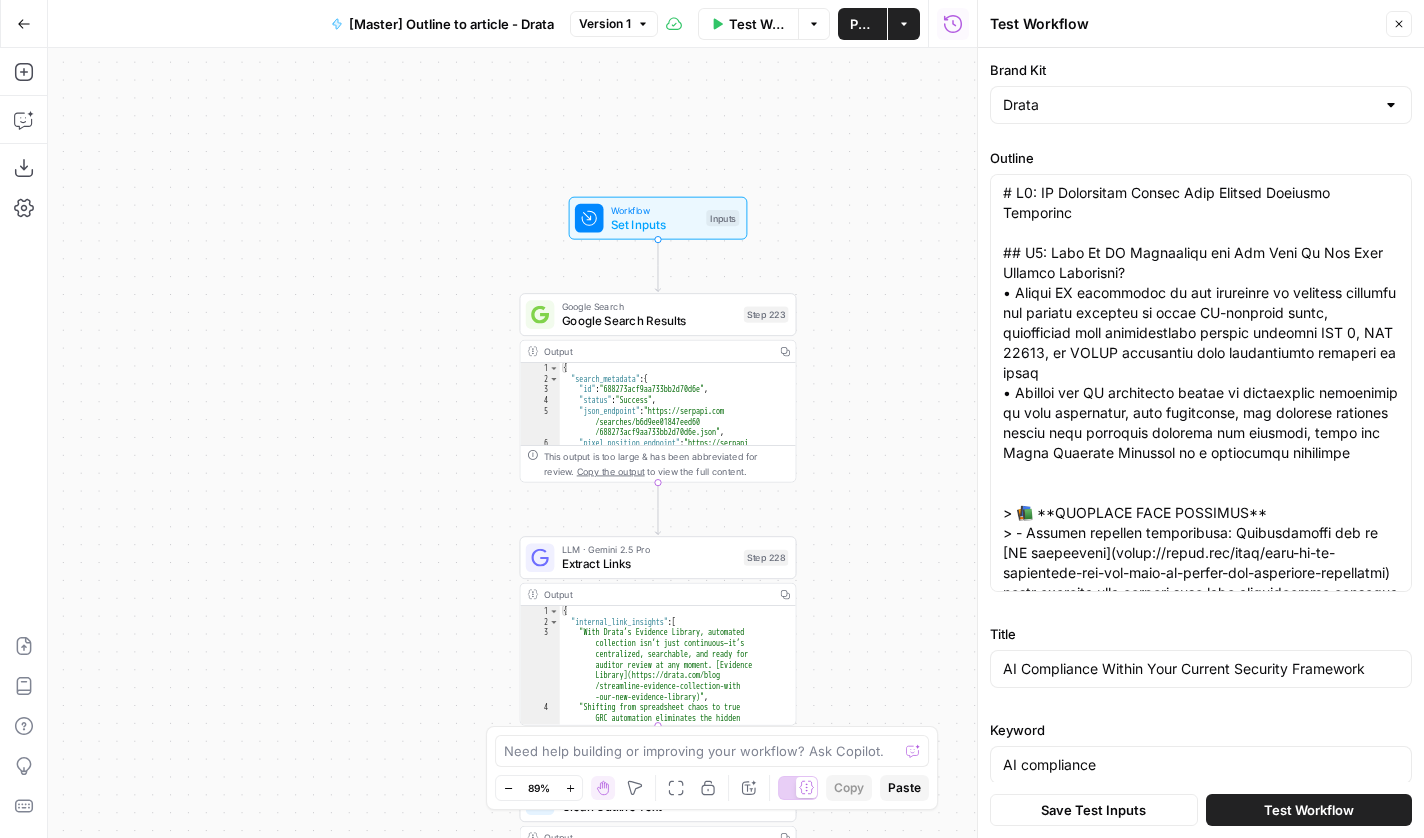 click on "Test Workflow" at bounding box center [1309, 810] 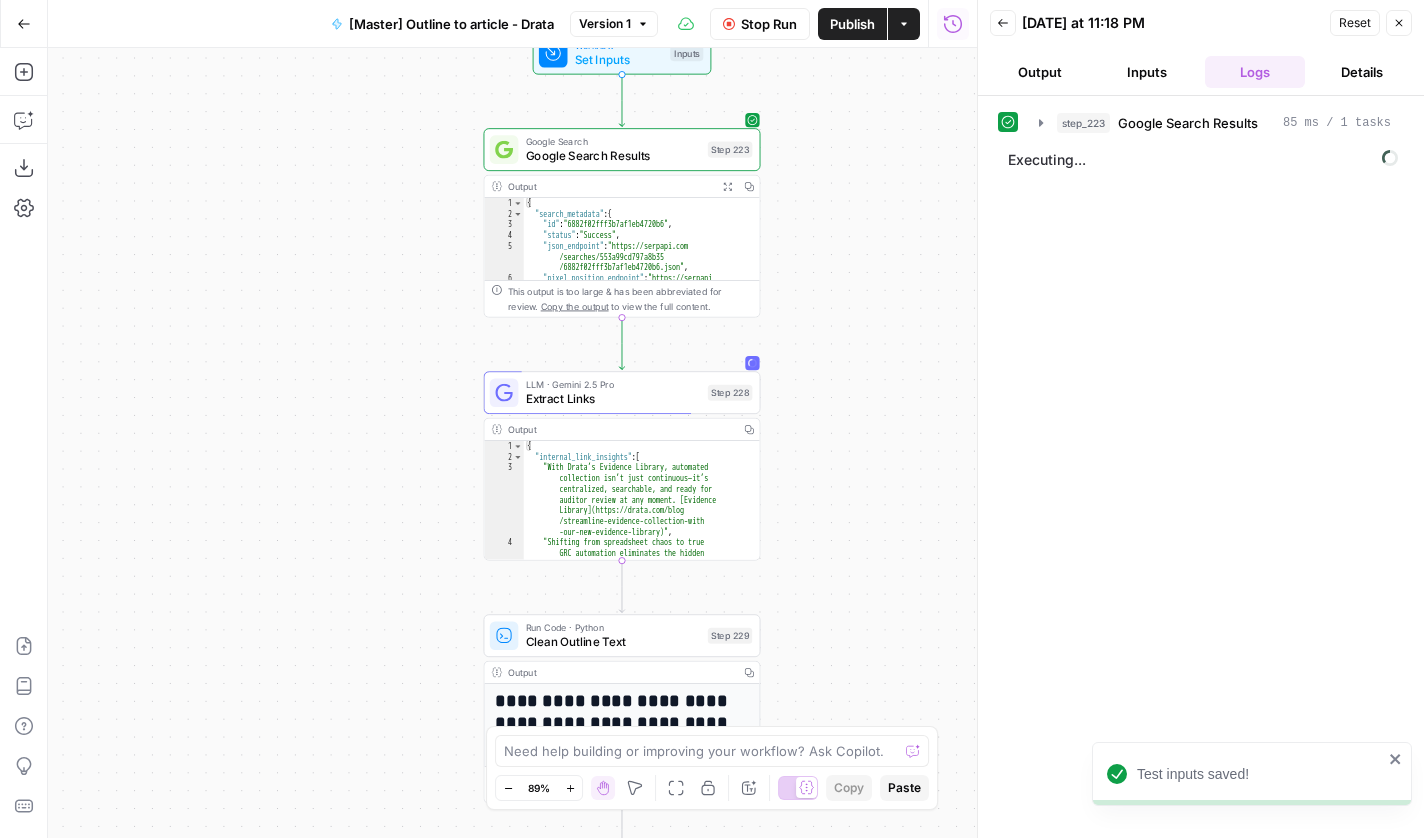 drag, startPoint x: 864, startPoint y: 515, endPoint x: 791, endPoint y: 293, distance: 233.69424 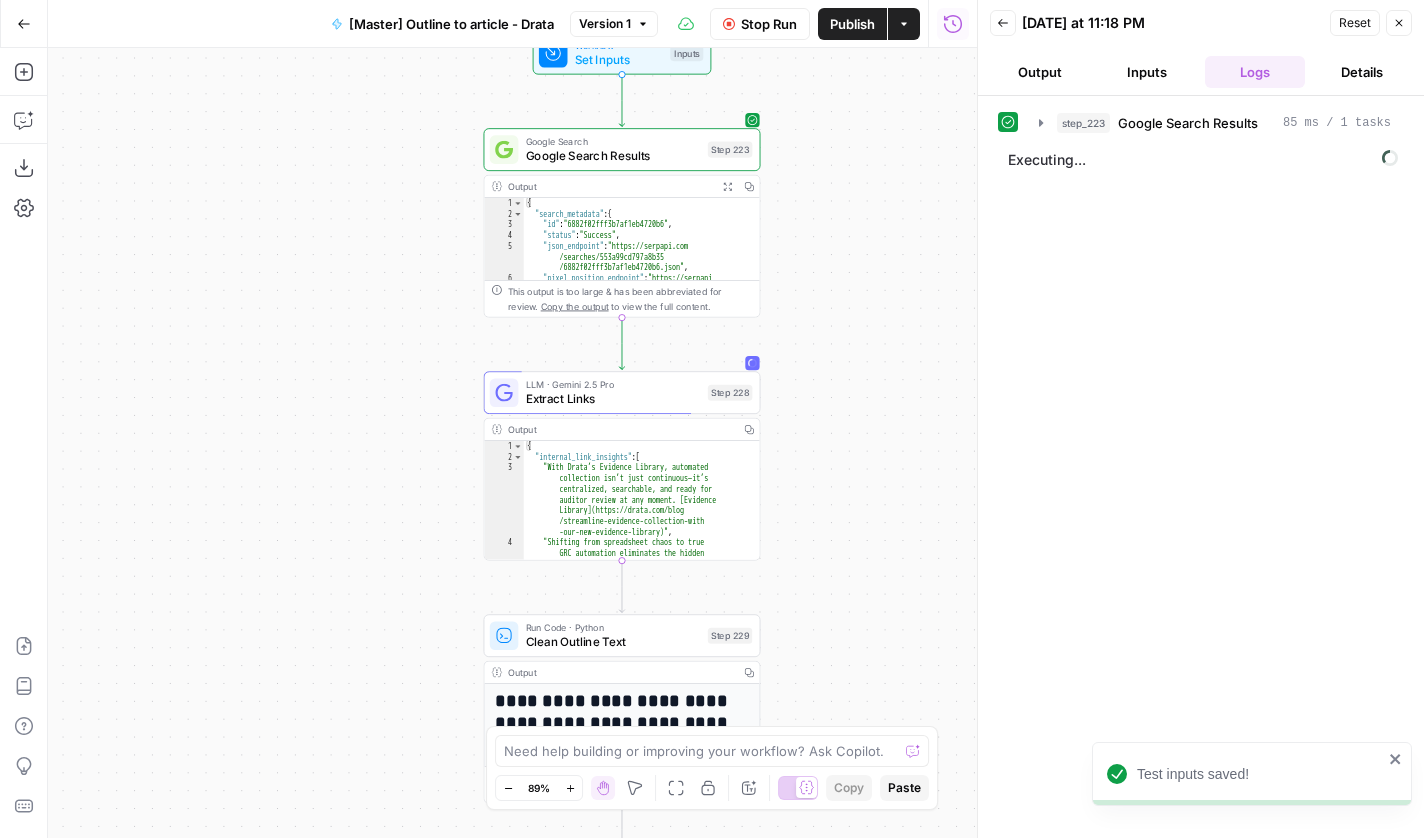 click on "Workflow Set Inputs Inputs Google Search Google Search Results Step 223 Output Expand Output Copy 1 2 3 4 5 6 {    "search_metadata" :  {      "id" :  "6882f02fff3b7af1eb4720b6" ,      "status" :  "Success" ,      "json_endpoint" :  "https://serpapi.com          /searches/553a99cd797a8b35          /6882f02fff3b7af1eb4720b6.json" ,      "pixel_position_endpoint" :  "https://serpapi          .com/searches/553a99cd797a8b35          /6882f02fff3b7af1eb4720b6          .json_with_pixel_position" ,     This output is too large & has been abbreviated for review.   Copy the output   to view the full content. LLM · Gemini 2.5 Pro Extract Links Step 228 Output Copy 1 2 3 4 {    "internal_link_insights" :  [      "With Drata’s Evidence Library, automated           collection isn’t just continuous—it’s           centralized, searchable, and ready for           auditor review at any moment. [Evidence           Library](https://drata.com/blog" at bounding box center [512, 443] 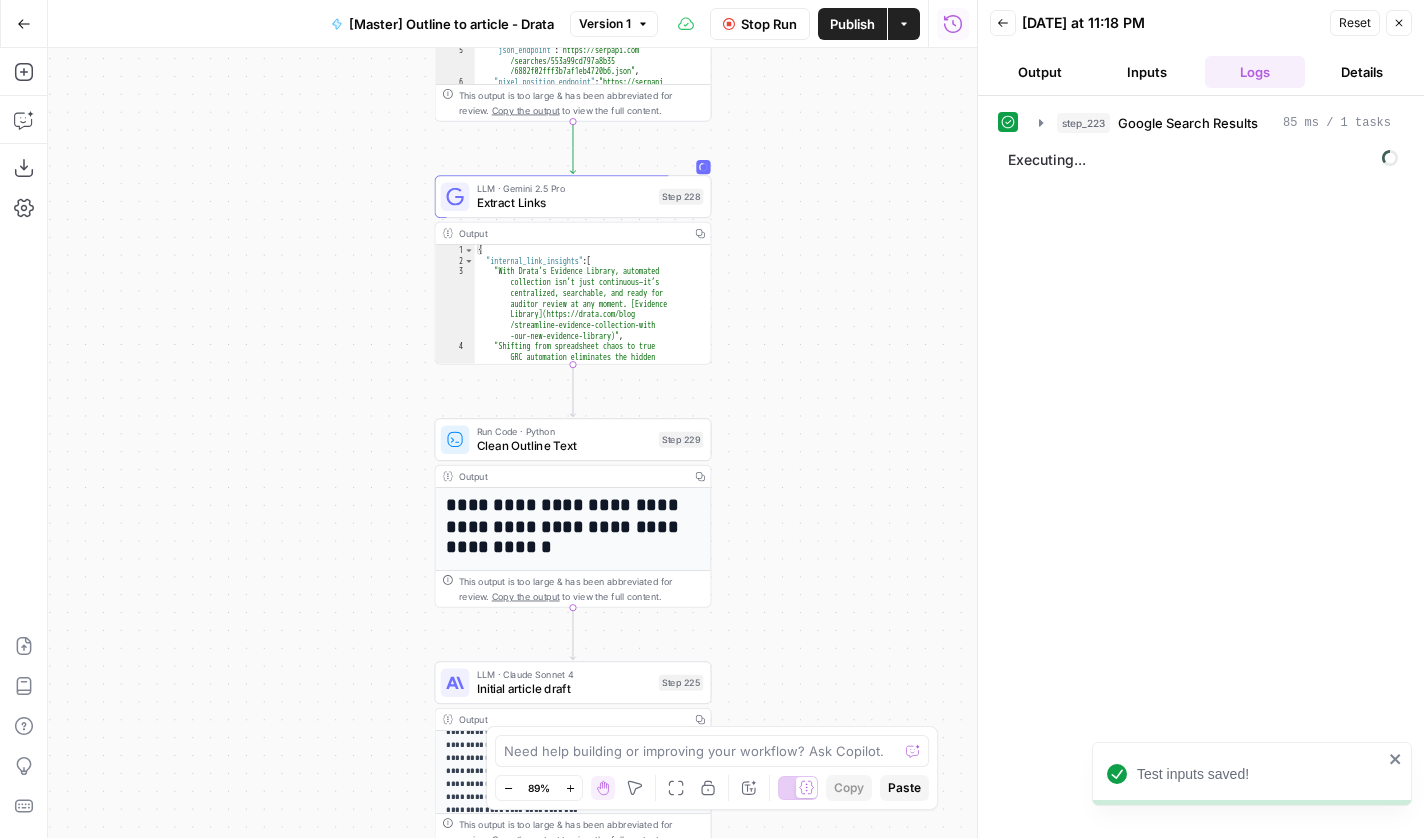 drag, startPoint x: 838, startPoint y: 441, endPoint x: 824, endPoint y: 337, distance: 104.93808 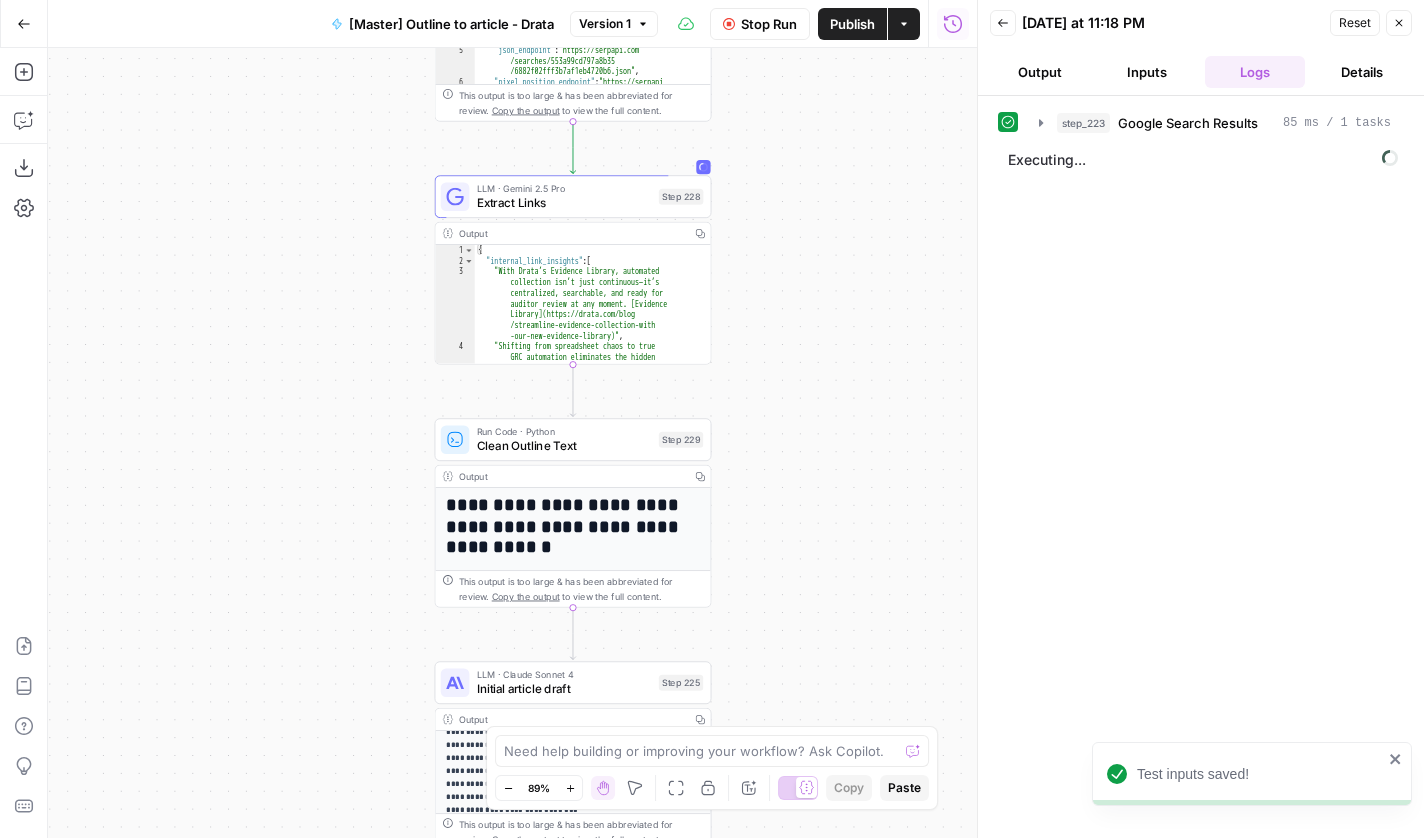 click on "Workflow Set Inputs Inputs Google Search Google Search Results Step 223 Output Expand Output Copy 1 2 3 4 5 6 {    "search_metadata" :  {      "id" :  "6882f02fff3b7af1eb4720b6" ,      "status" :  "Success" ,      "json_endpoint" :  "https://serpapi.com          /searches/553a99cd797a8b35          /6882f02fff3b7af1eb4720b6.json" ,      "pixel_position_endpoint" :  "https://serpapi          .com/searches/553a99cd797a8b35          /6882f02fff3b7af1eb4720b6          .json_with_pixel_position" ,     This output is too large & has been abbreviated for review.   Copy the output   to view the full content. LLM · Gemini 2.5 Pro Extract Links Step 228 Output Copy 1 2 3 4 {    "internal_link_insights" :  [      "With Drata’s Evidence Library, automated           collection isn’t just continuous—it’s           centralized, searchable, and ready for           auditor review at any moment. [Evidence           Library](https://drata.com/blog" at bounding box center (512, 443) 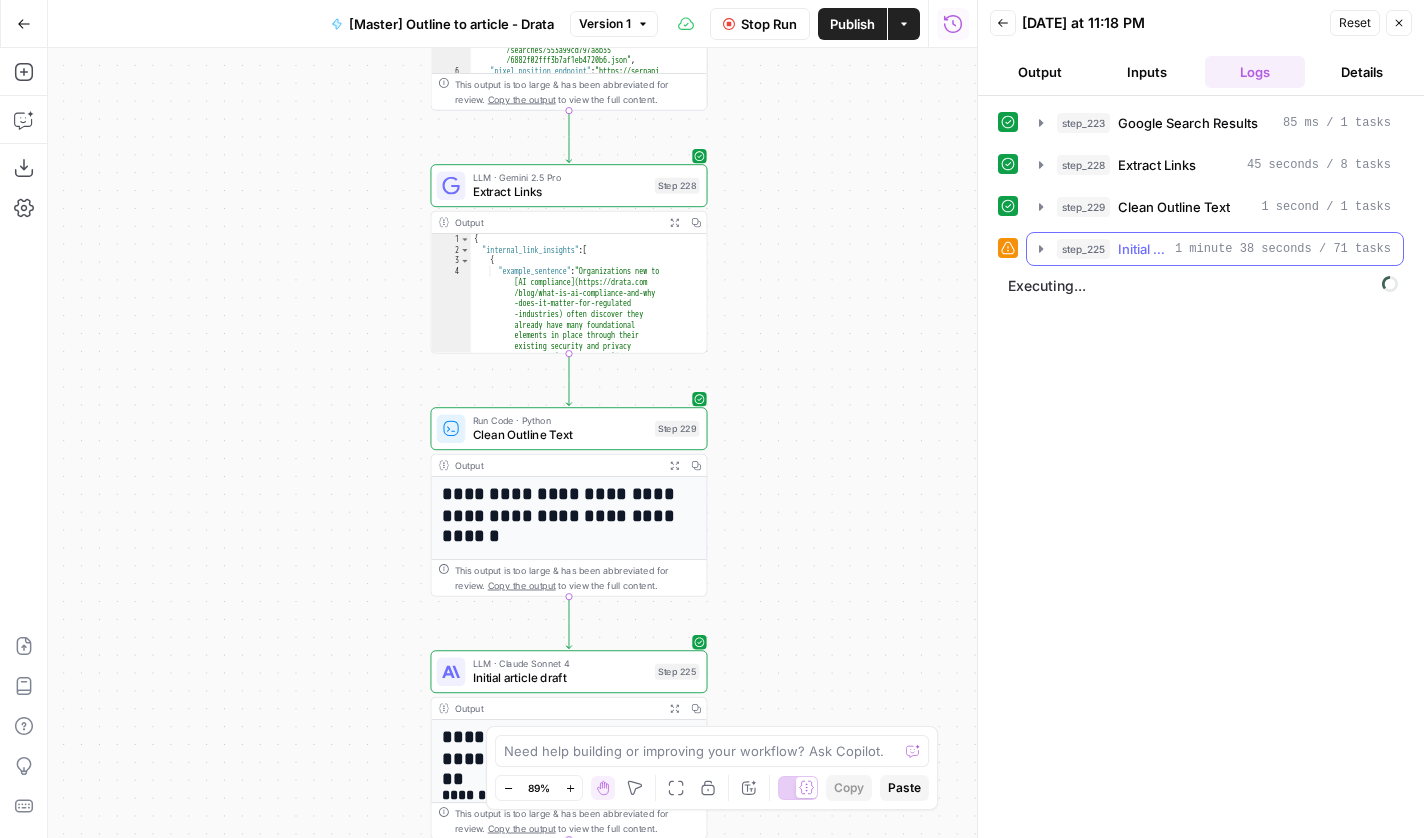 click 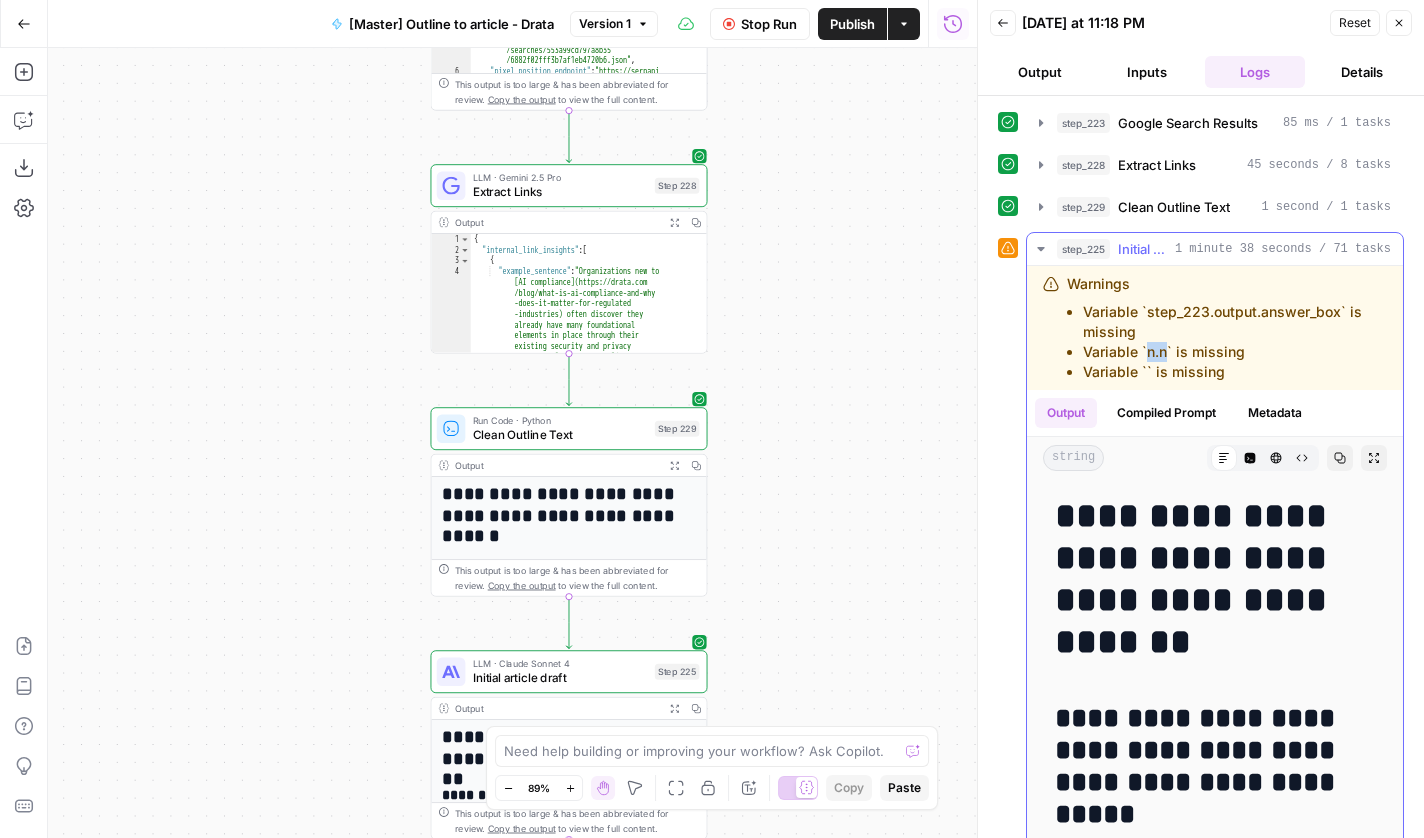 drag, startPoint x: 1147, startPoint y: 353, endPoint x: 1167, endPoint y: 353, distance: 20 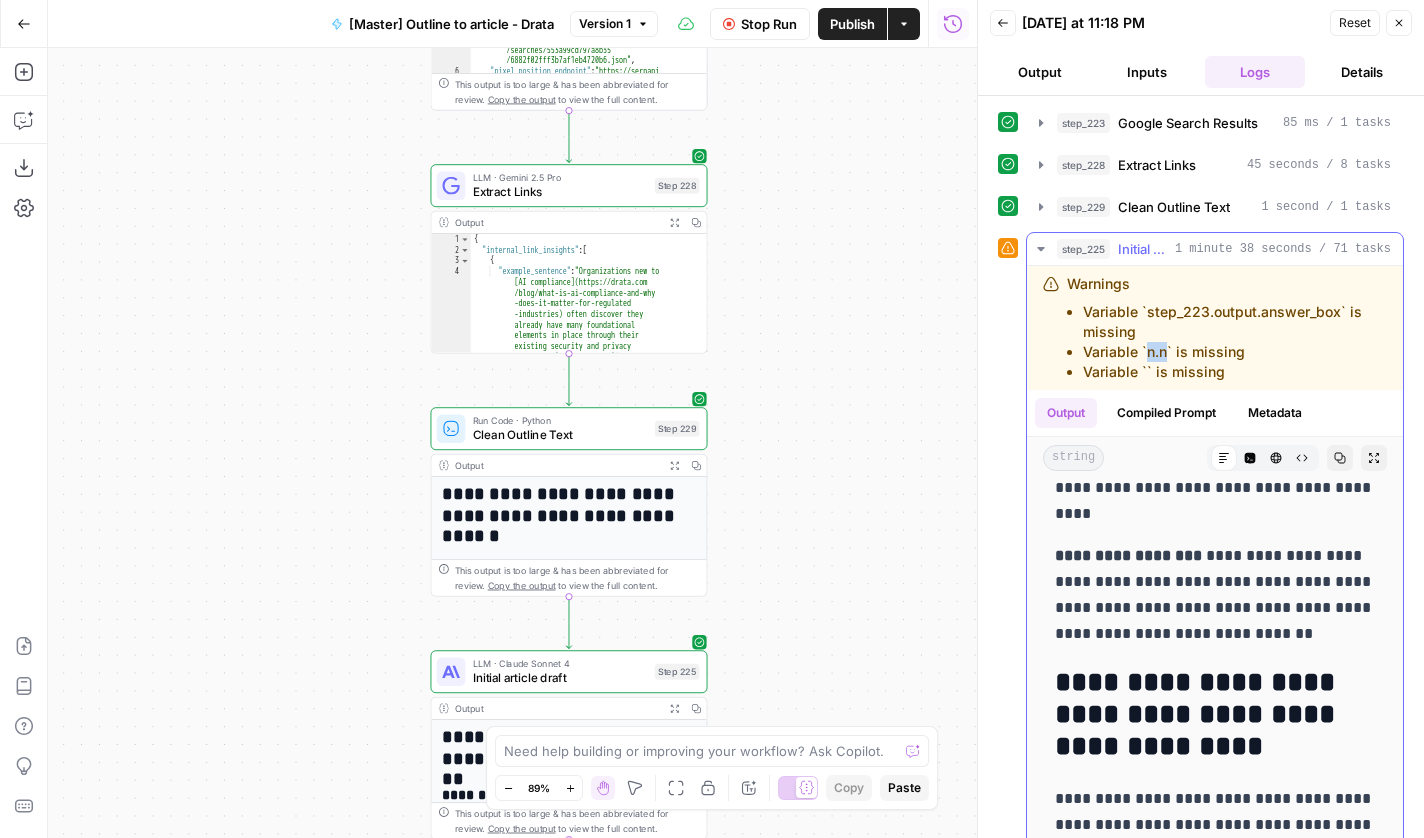 scroll, scrollTop: 2509, scrollLeft: 0, axis: vertical 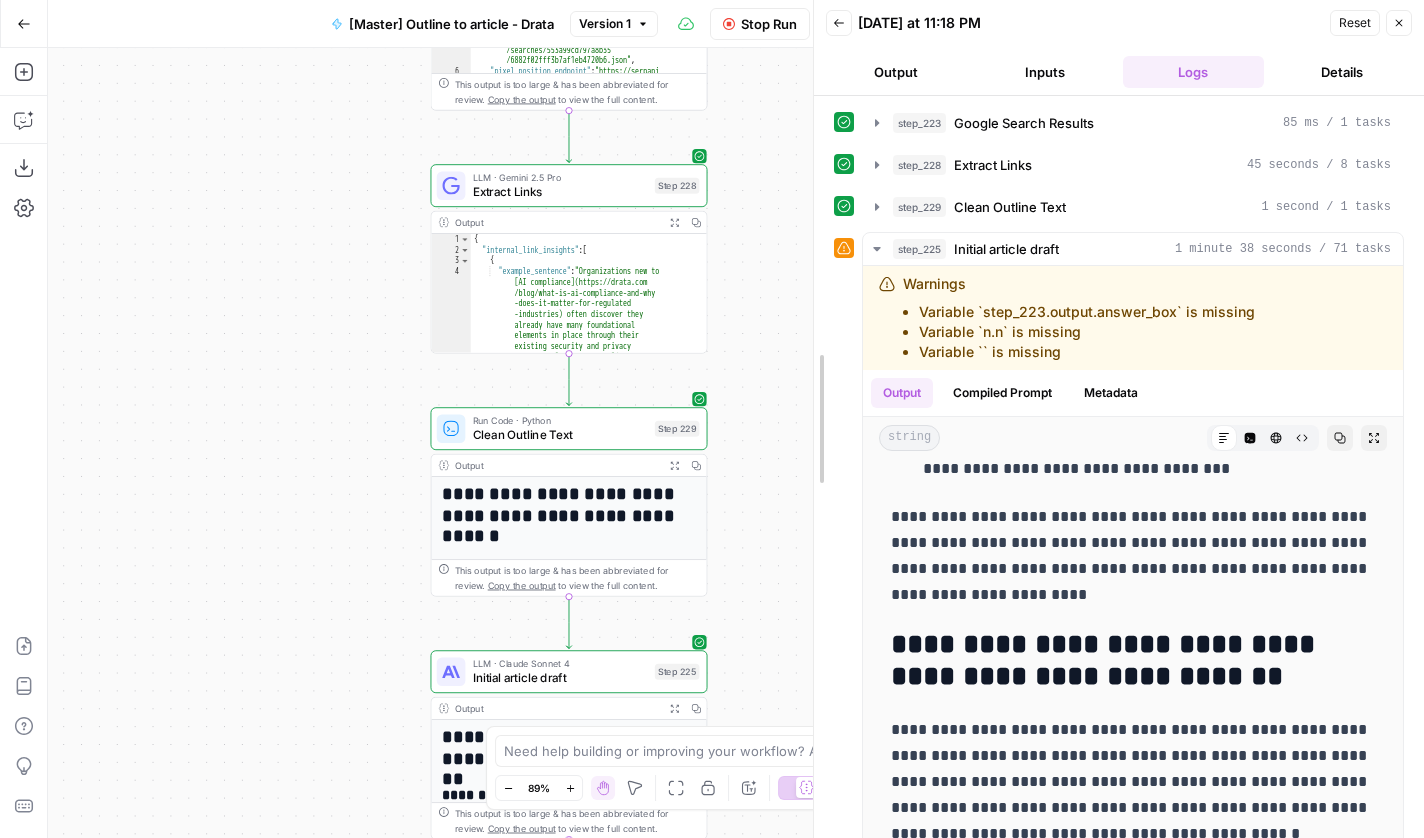 drag, startPoint x: 984, startPoint y: 525, endPoint x: 820, endPoint y: 550, distance: 165.89455 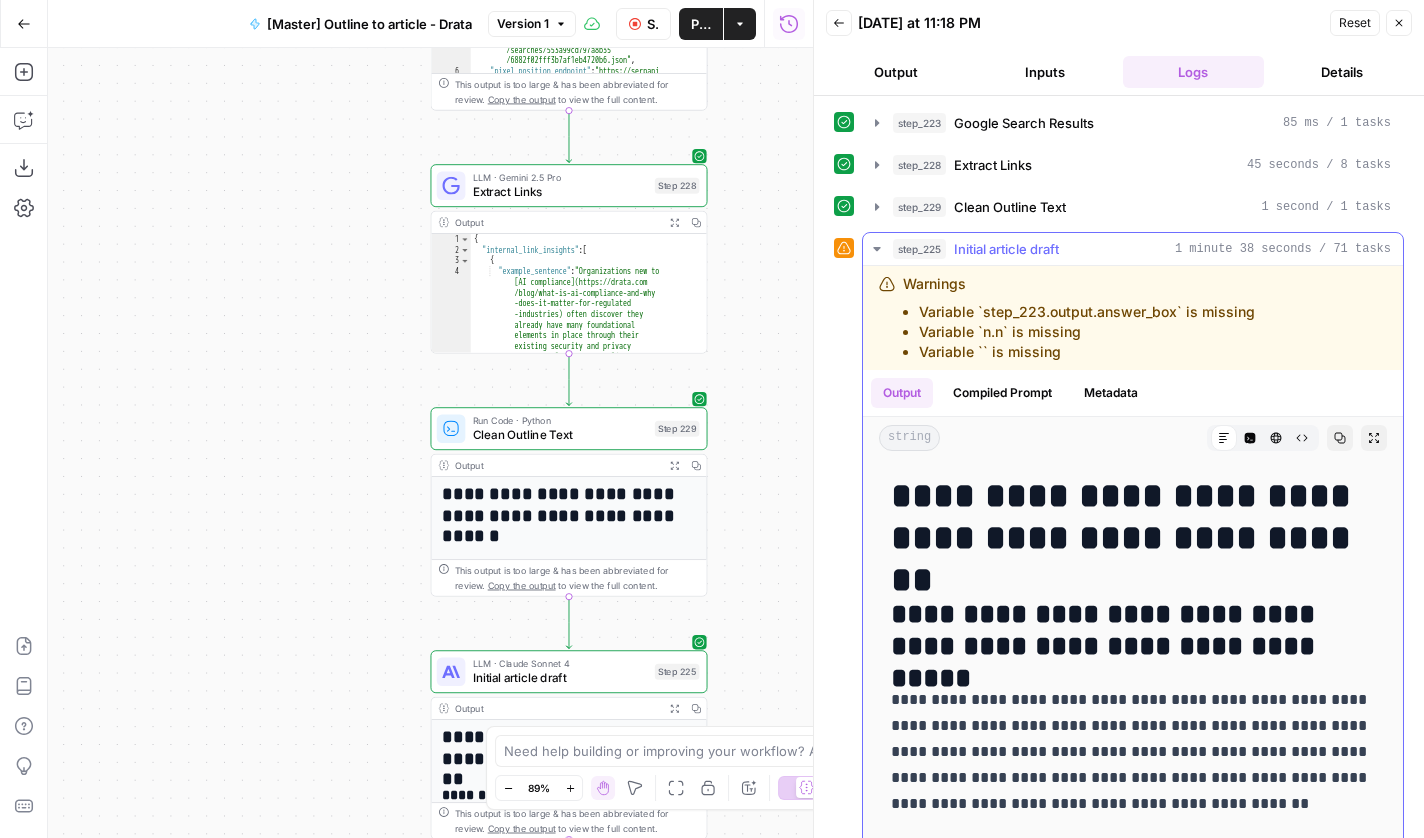 scroll, scrollTop: -12, scrollLeft: 0, axis: vertical 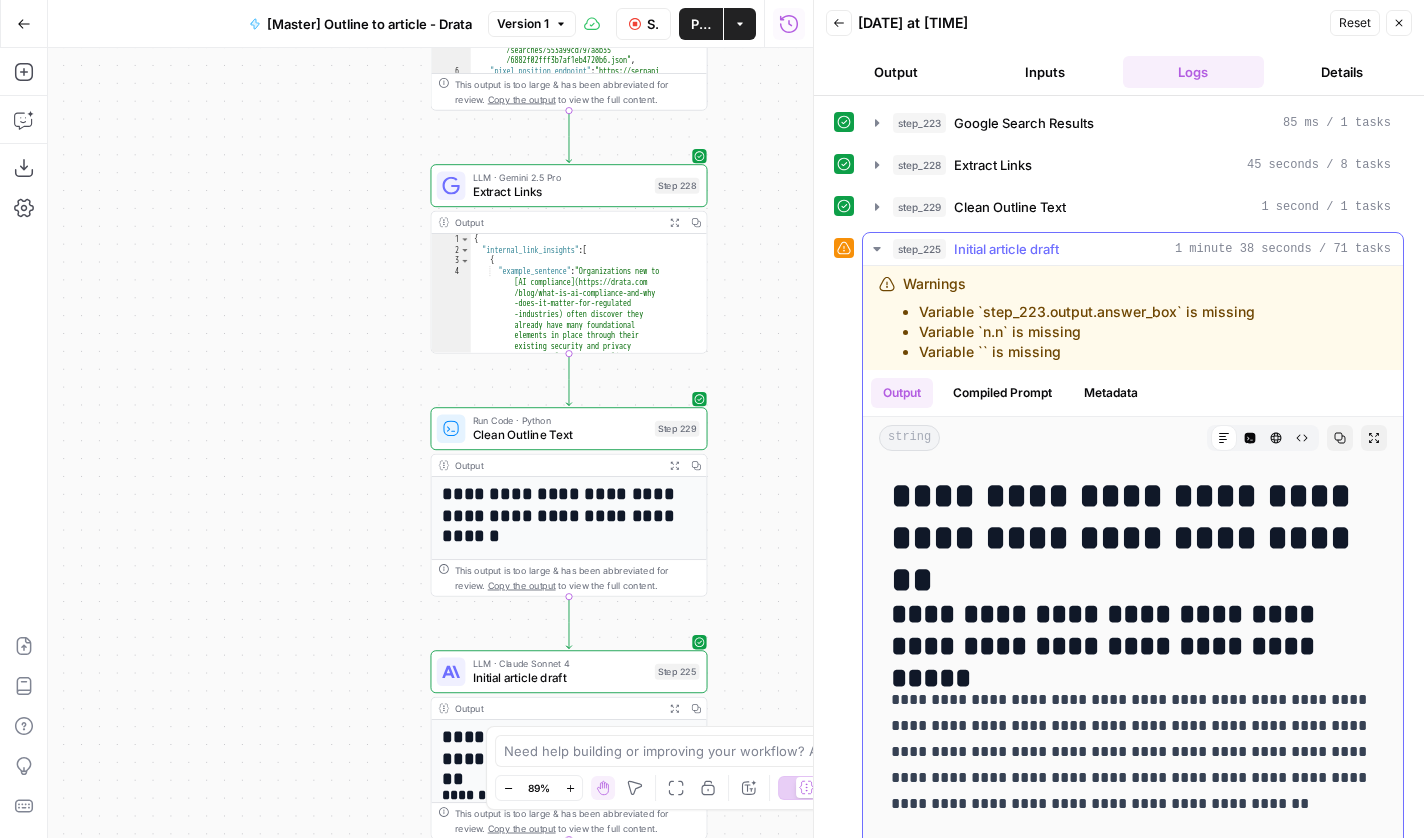 click 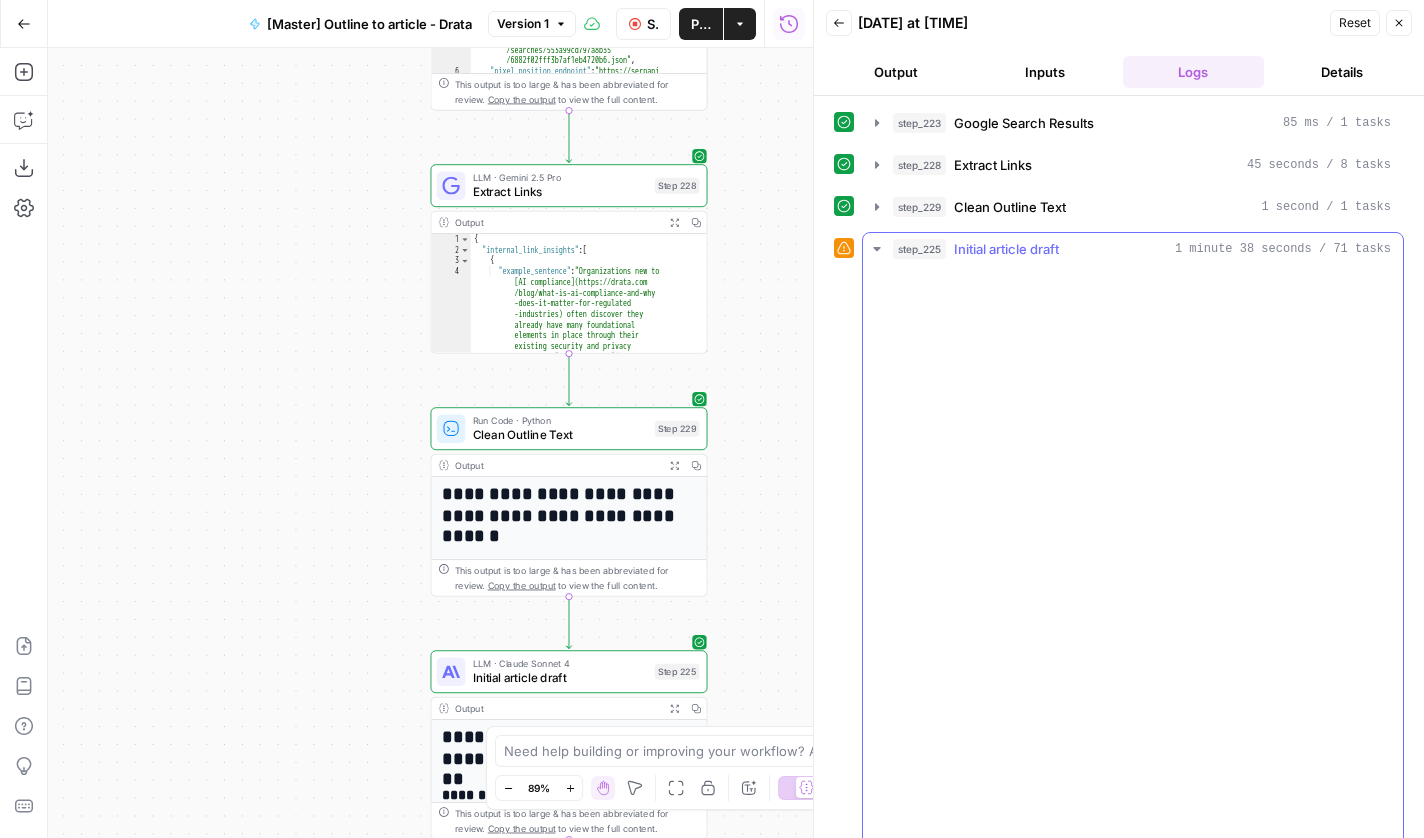 scroll, scrollTop: 7924, scrollLeft: 0, axis: vertical 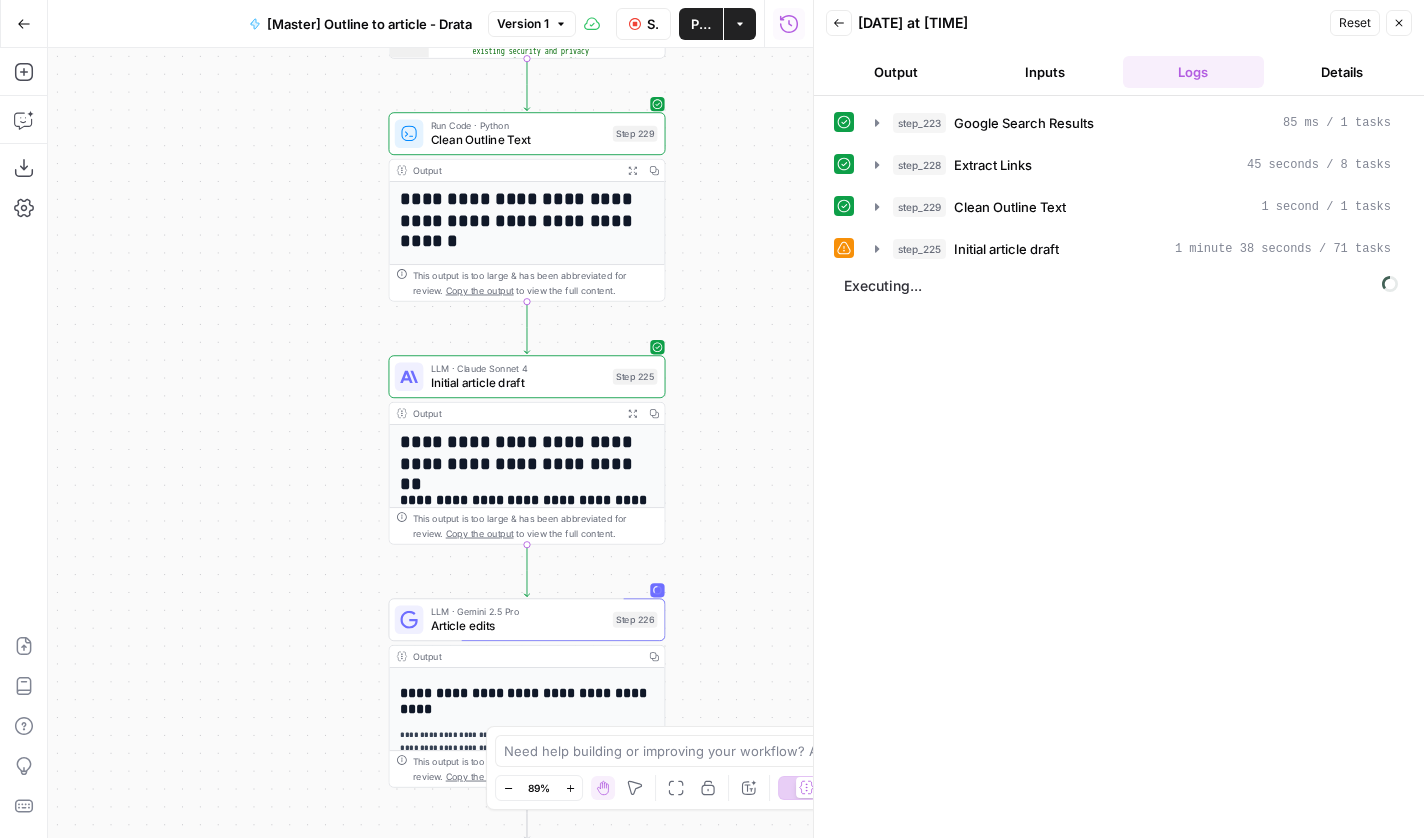 drag, startPoint x: 770, startPoint y: 515, endPoint x: 729, endPoint y: 221, distance: 296.84506 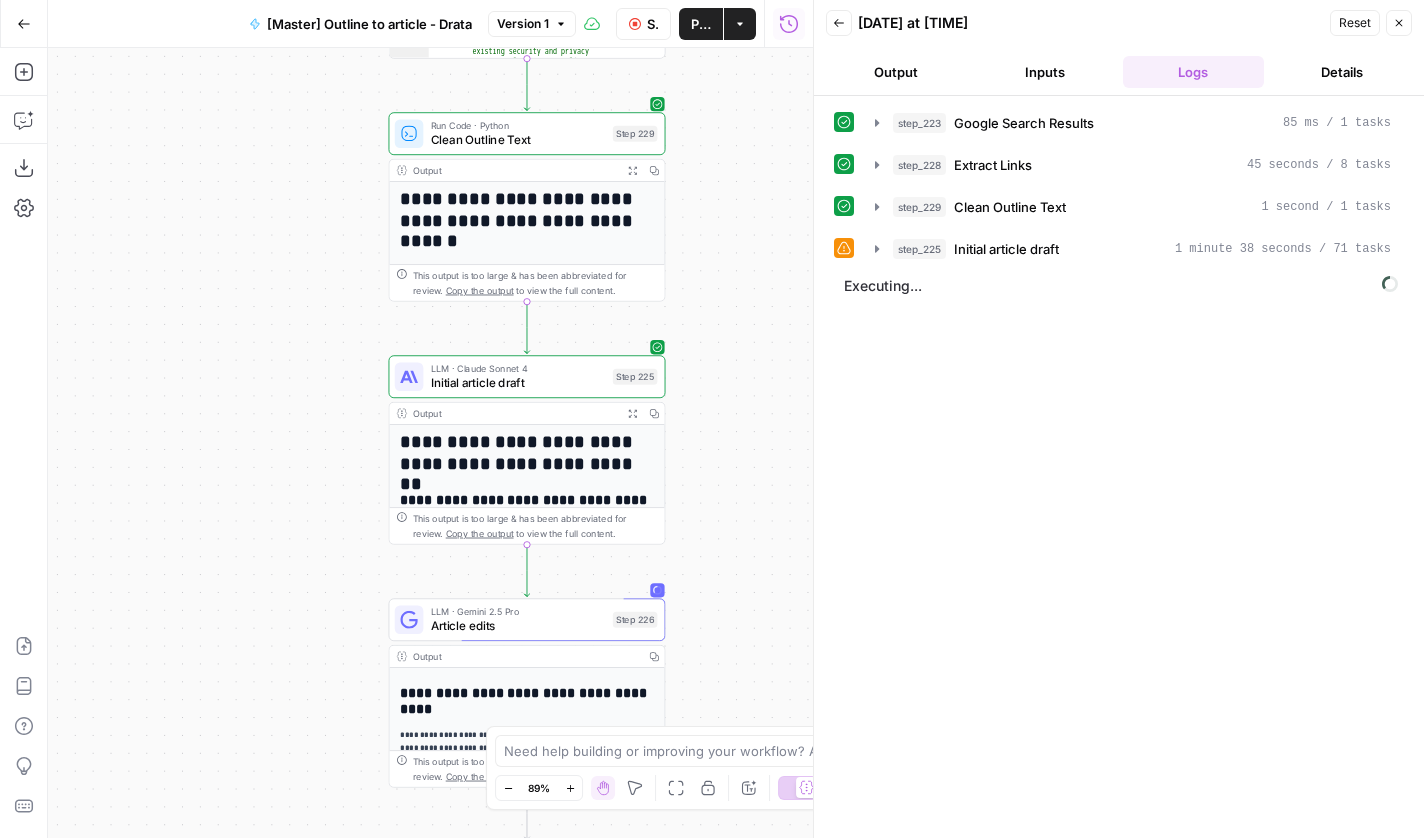click on "Workflow Set Inputs Inputs Google Search Google Search Results Step 223 Output Expand Output Copy 1 2 3 4 5 6 { "search_metadata" : { "id" : "6882f02fff3b7af1eb4720b6" , "status" : "Success" , "json_endpoint" : "https://serpapi.com /searches/553a99cd797a8b35 /6882f02fff3b7af1eb4720b6.json" , "pixel_position_endpoint" : "https://serpapi /searches/553a99cd797a8b35 /6882f02fff3b7af1eb4720b6 .json_with_pixel_position" , This output is too large & has been abbreviated for review. Copy the output to view the full content. LLM · Gemini 2.5 Pro Extract Links Step 228 Output Expand Output Copy 1 2 3 4 { "internal_link_insights" : [ { "example_sentence" : "Organizations new to [AI compliance](https://drata.com /blog/what-is-ai-compliance-and-why -does-it-matter-for-regulated 229" at bounding box center [430, 443] 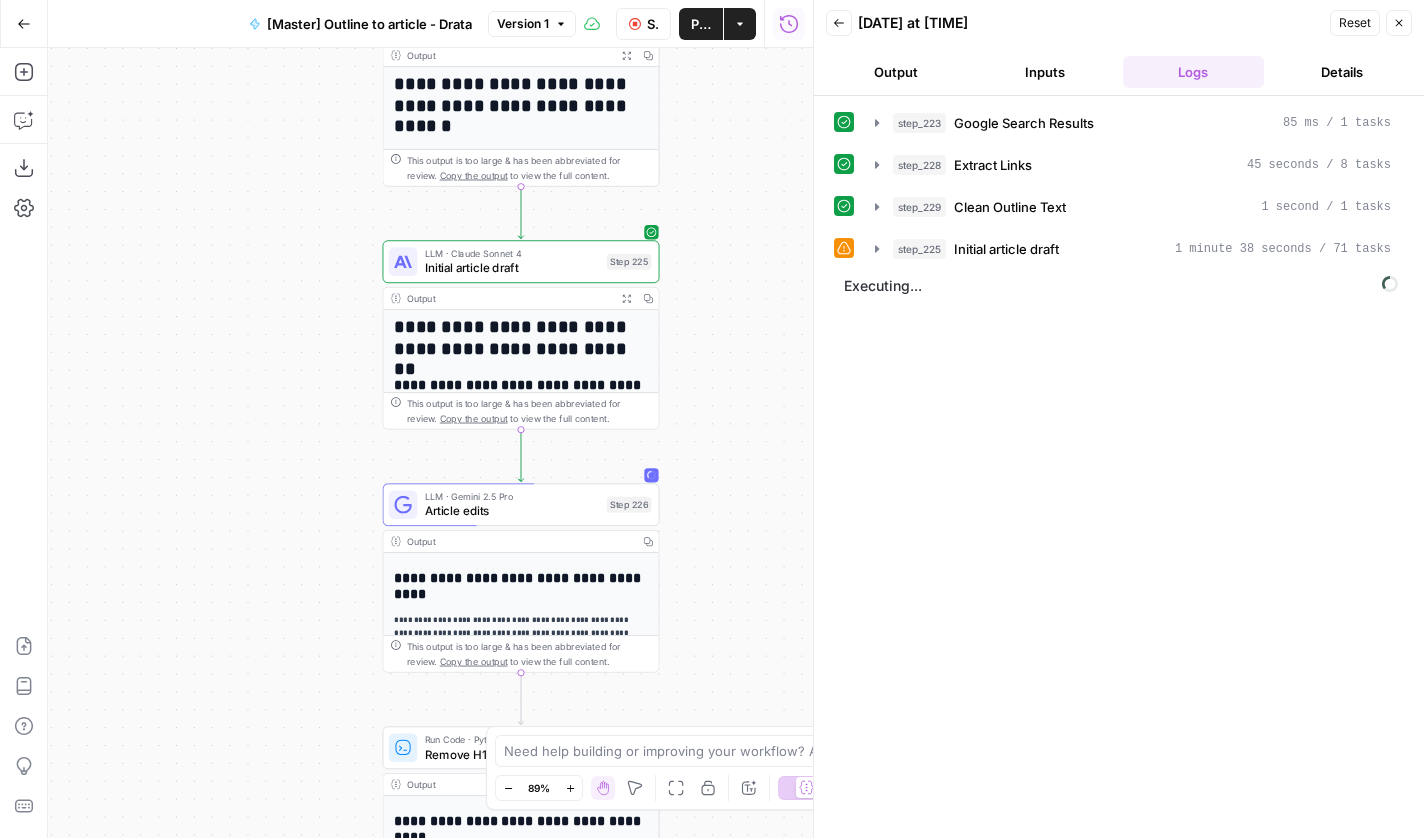 drag, startPoint x: 778, startPoint y: 495, endPoint x: 770, endPoint y: 316, distance: 179.17868 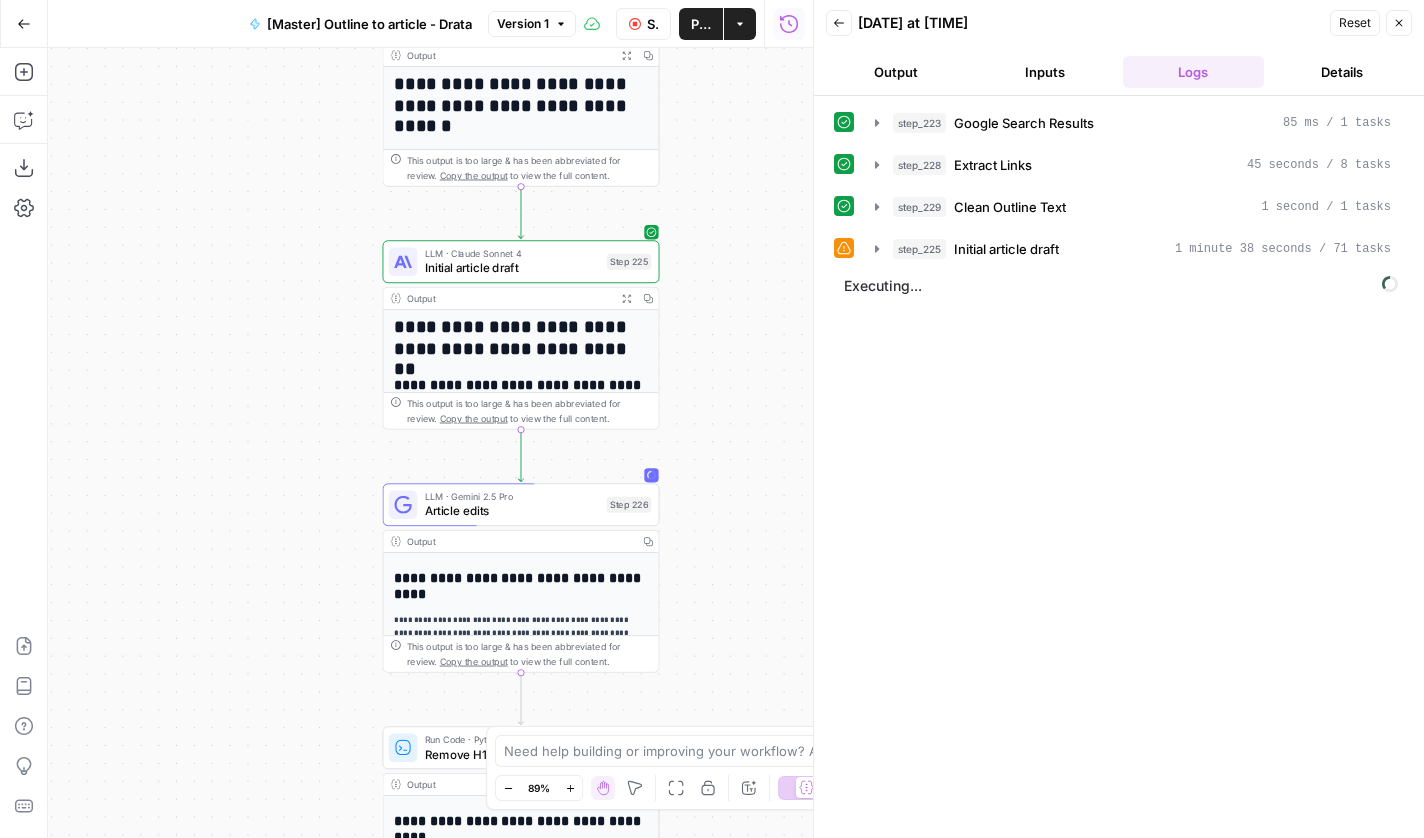 click on "Workflow Set Inputs Inputs Google Search Google Search Results Step 223 Output Expand Output Copy 1 2 3 4 5 6 { "search_metadata" : { "id" : "6882f02fff3b7af1eb4720b6" , "status" : "Success" , "json_endpoint" : "https://serpapi.com /searches/553a99cd797a8b35 /6882f02fff3b7af1eb4720b6.json" , "pixel_position_endpoint" : "https://serpapi /searches/553a99cd797a8b35 /6882f02fff3b7af1eb4720b6 .json_with_pixel_position" , This output is too large & has been abbreviated for review. Copy the output to view the full content. LLM · Gemini 2.5 Pro Extract Links Step 228 Output Expand Output Copy 1 2 3 4 { "internal_link_insights" : [ { "example_sentence" : "Organizations new to [AI compliance](https://drata.com /blog/what-is-ai-compliance-and-why -does-it-matter-for-regulated 229" at bounding box center (430, 443) 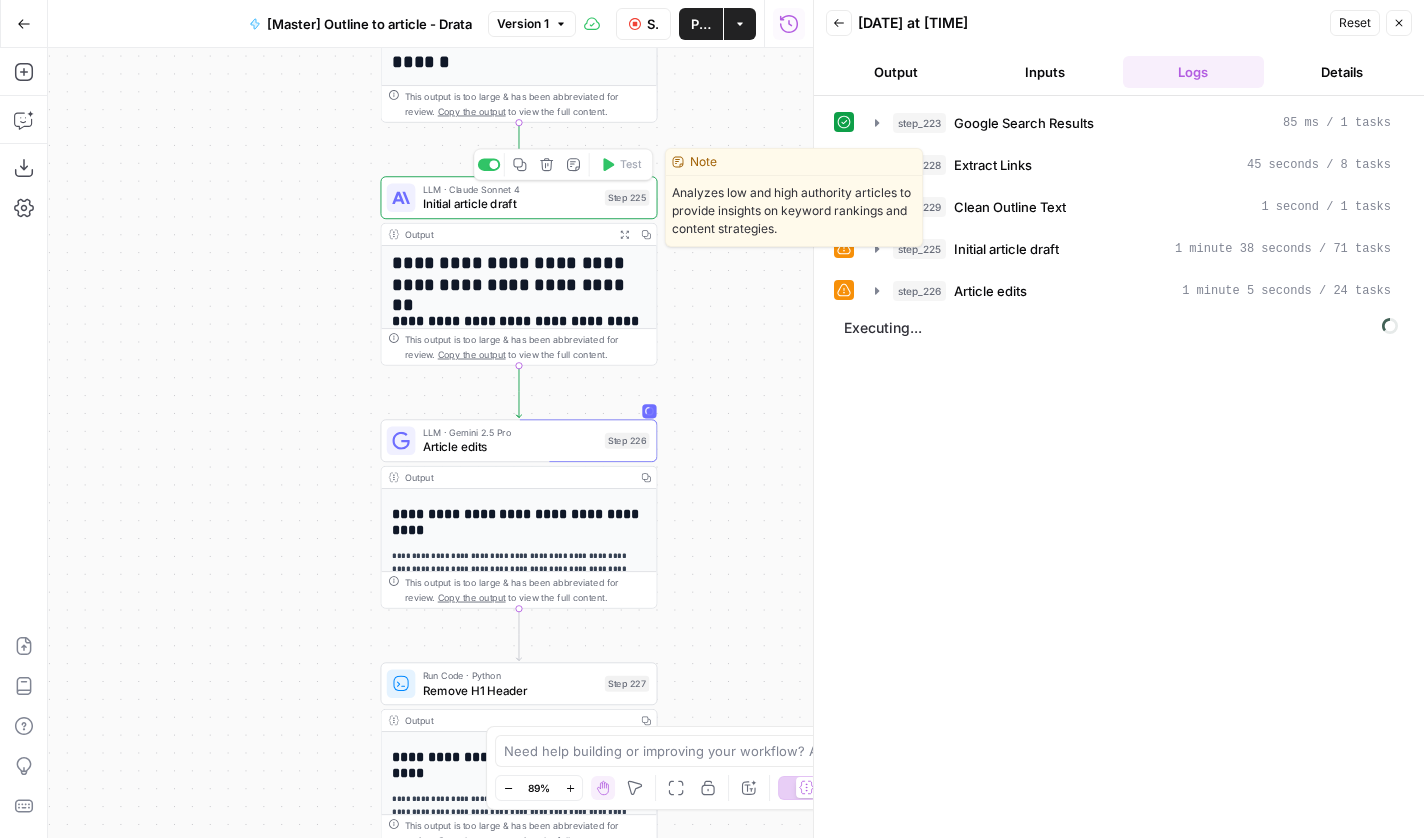 click on "Initial article draft" at bounding box center (510, 204) 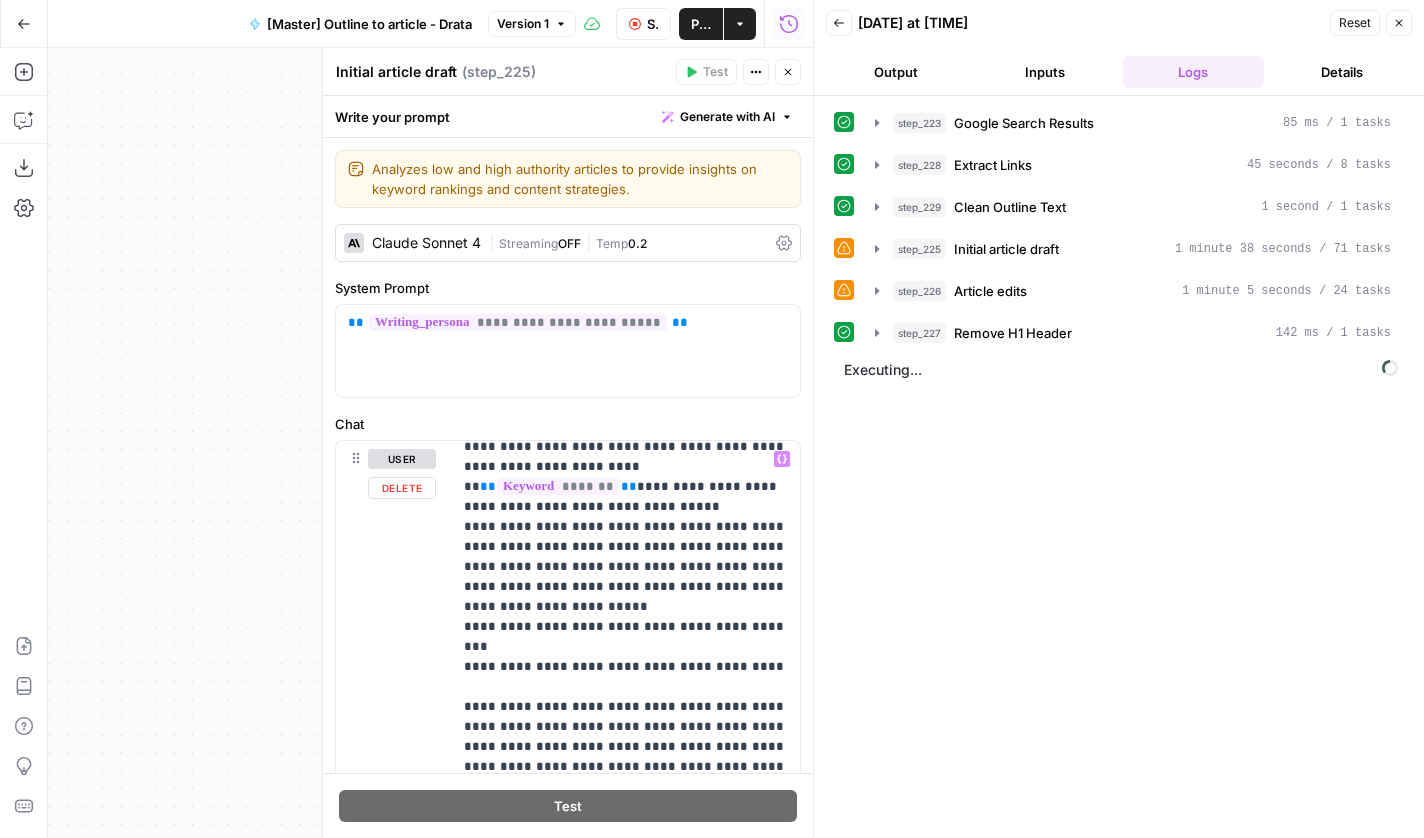 scroll, scrollTop: 4645, scrollLeft: 0, axis: vertical 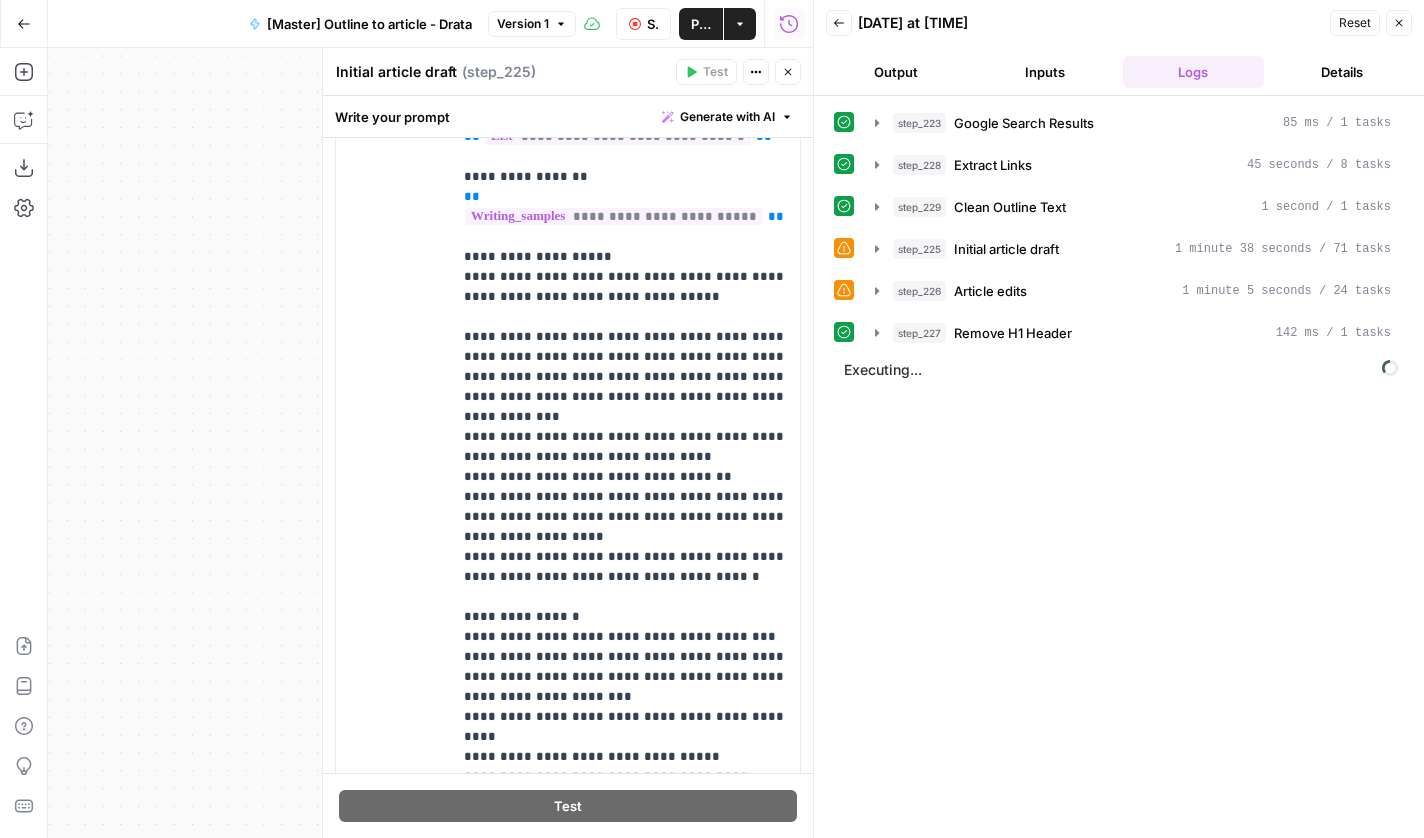 click on "Workflow Set Inputs Inputs Google Search Google Search Results Step 223 Output Expand Output Copy 1 2 3 4 5 6 { "search_metadata" : { "id" : "6882f02fff3b7af1eb4720b6" , "status" : "Success" , "json_endpoint" : "https://serpapi.com /searches/553a99cd797a8b35 /6882f02fff3b7af1eb4720b6.json" , "pixel_position_endpoint" : "https://serpapi /searches/553a99cd797a8b35 /6882f02fff3b7af1eb4720b6 .json_with_pixel_position" , This output is too large & has been abbreviated for review. Copy the output to view the full content. LLM · Gemini 2.5 Pro Extract Links Step 228 Output Expand Output Copy 1 2 3 4 { "internal_link_insights" : [ { "example_sentence" : "Organizations new to [AI compliance](https://drata.com /blog/what-is-ai-compliance-and-why -does-it-matter-for-regulated 229" at bounding box center [430, 443] 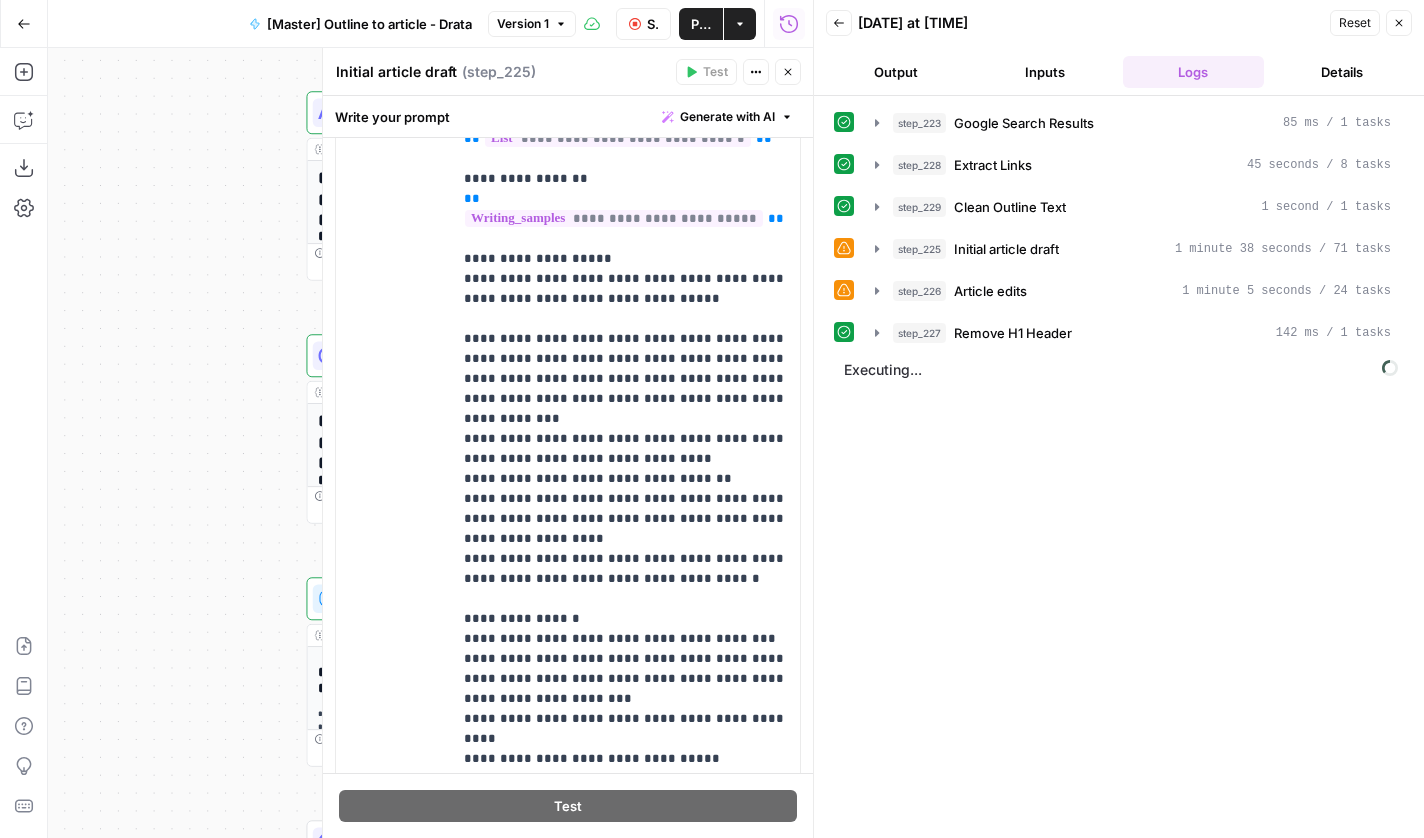 drag, startPoint x: 291, startPoint y: 606, endPoint x: 143, endPoint y: 407, distance: 248.00201 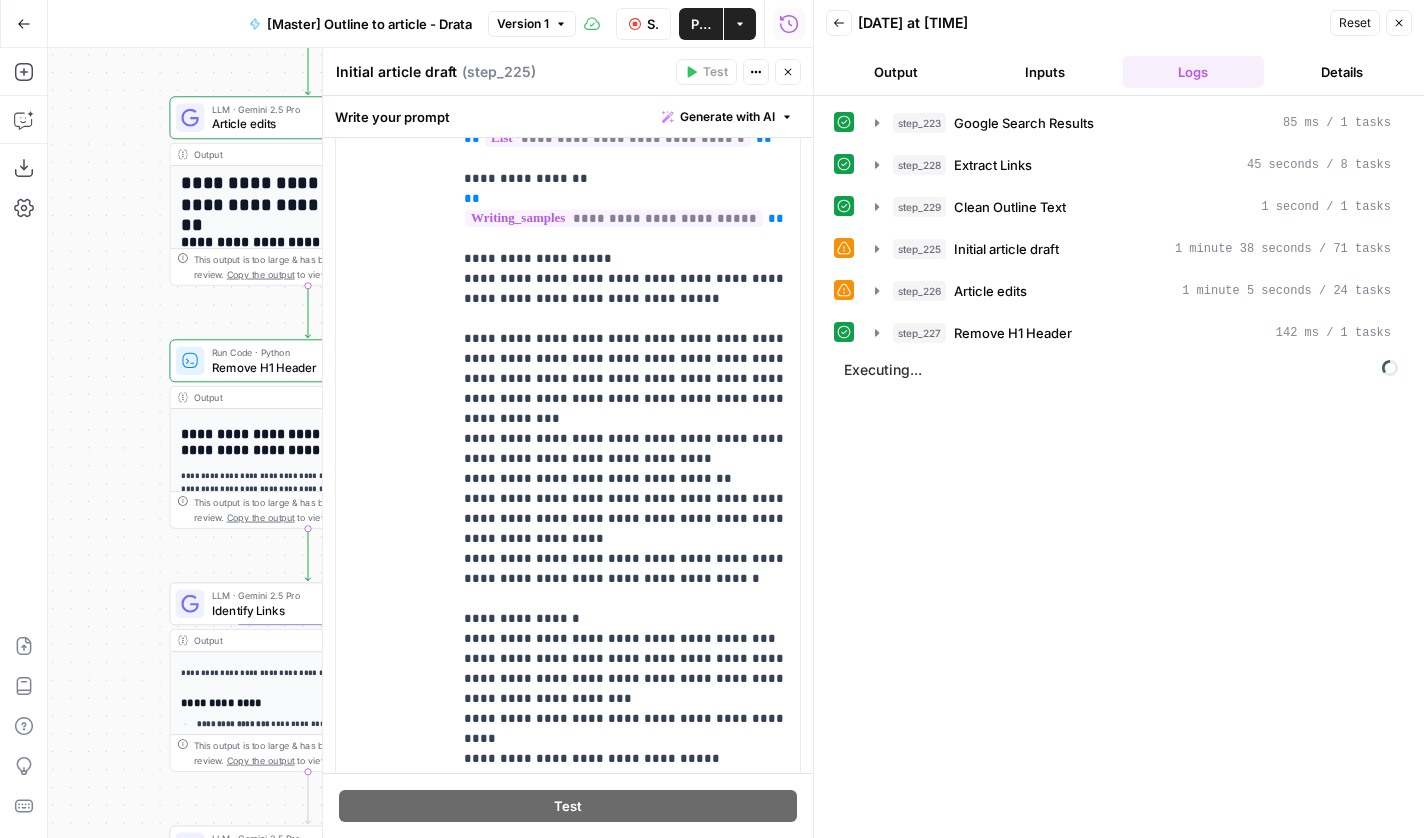drag, startPoint x: 114, startPoint y: 398, endPoint x: 68, endPoint y: 300, distance: 108.25895 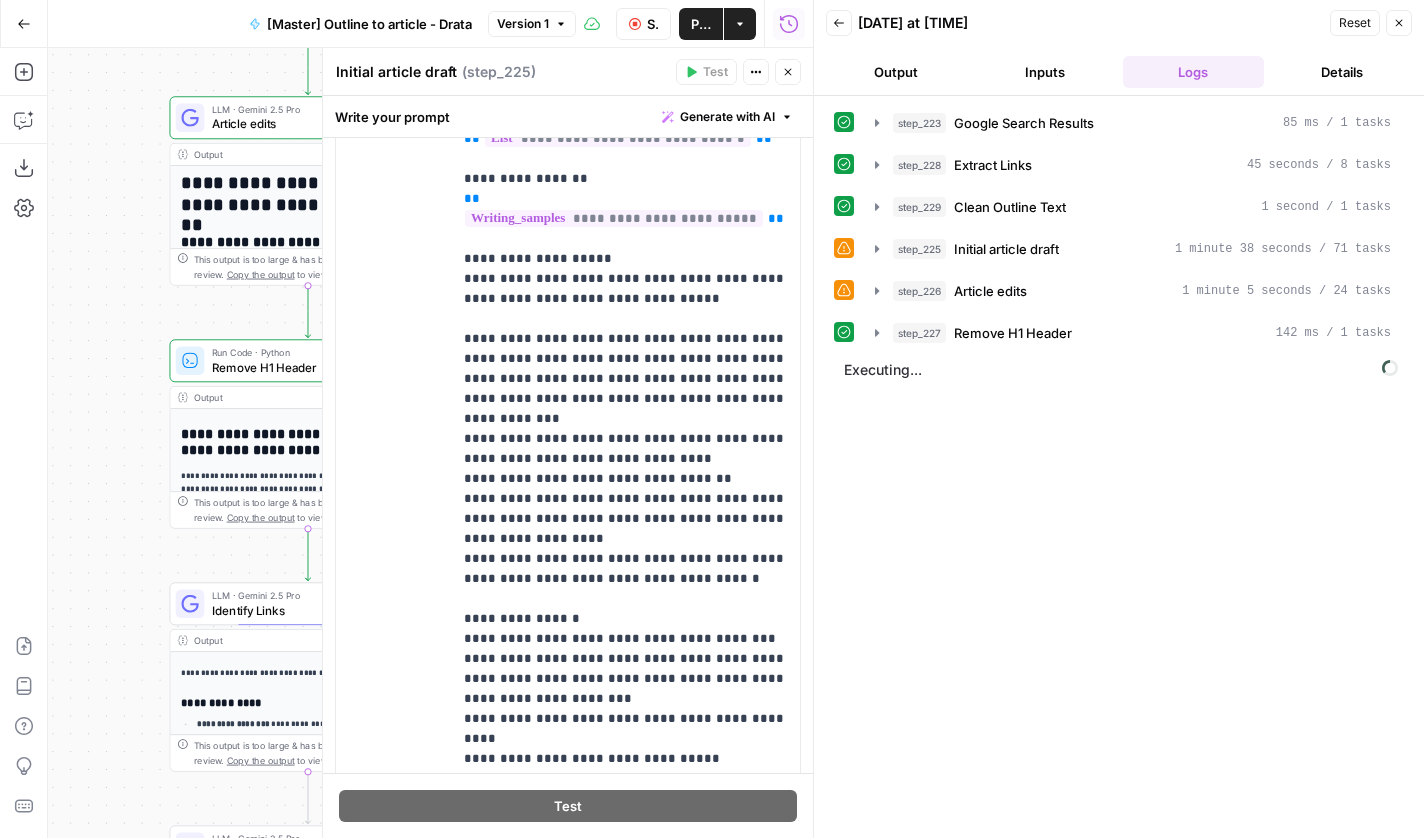 click on "Workflow Set Inputs Inputs Google Search Google Search Results Step 223 Output Expand Output Copy 1 2 3 4 5 6 { "search_metadata" : { "id" : "6882f02fff3b7af1eb4720b6" , "status" : "Success" , "json_endpoint" : "https://serpapi.com /searches/553a99cd797a8b35 /6882f02fff3b7af1eb4720b6.json" , "pixel_position_endpoint" : "https://serpapi /searches/553a99cd797a8b35 /6882f02fff3b7af1eb4720b6 .json_with_pixel_position" , This output is too large & has been abbreviated for review. Copy the output to view the full content. LLM · Gemini 2.5 Pro Extract Links Step 228 Output Expand Output Copy 1 2 3 4 { "internal_link_insights" : [ { "example_sentence" : "Organizations new to [AI compliance](https://drata.com /blog/what-is-ai-compliance-and-why -does-it-matter-for-regulated 229" at bounding box center (430, 443) 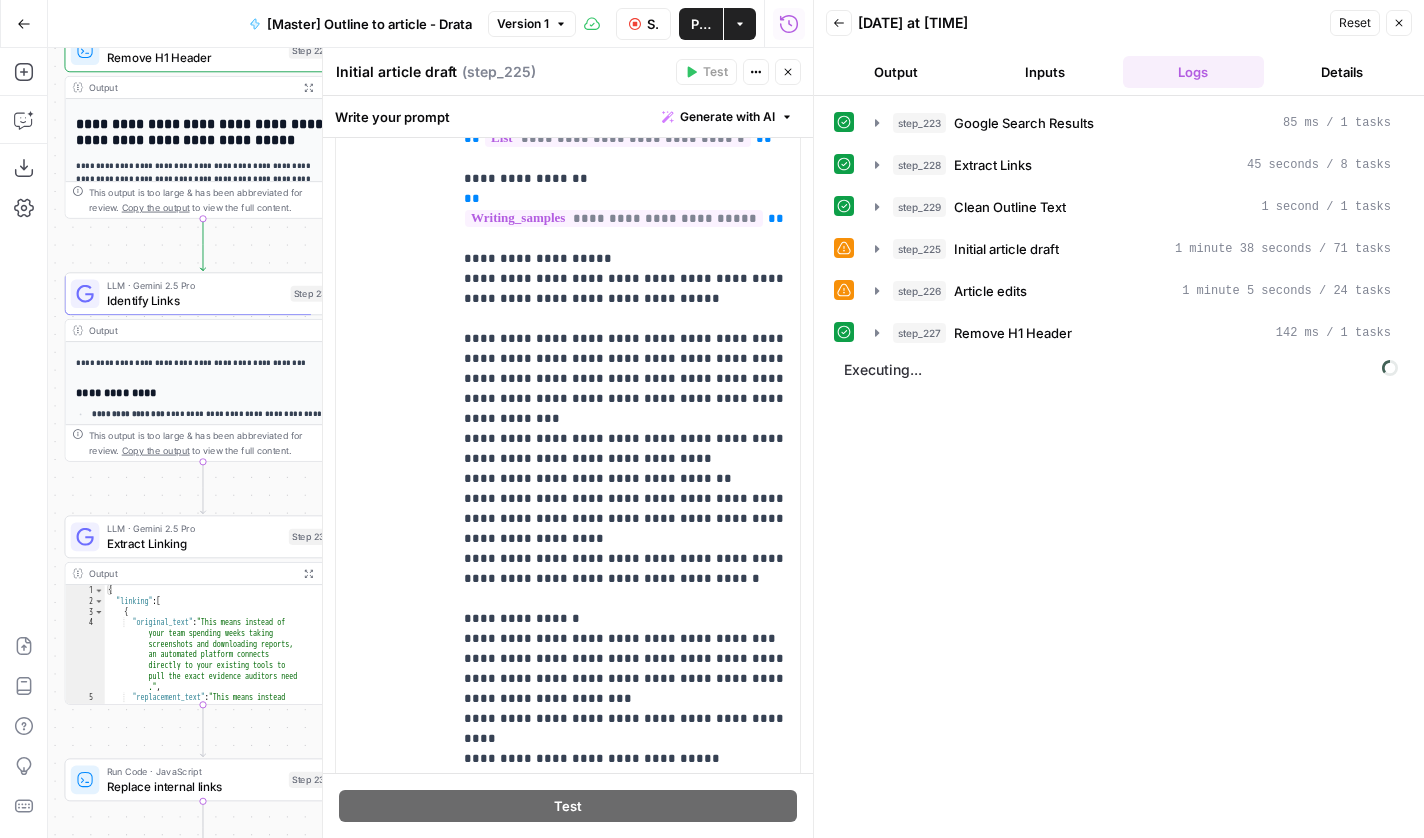 drag, startPoint x: 217, startPoint y: 463, endPoint x: 157, endPoint y: 237, distance: 233.829 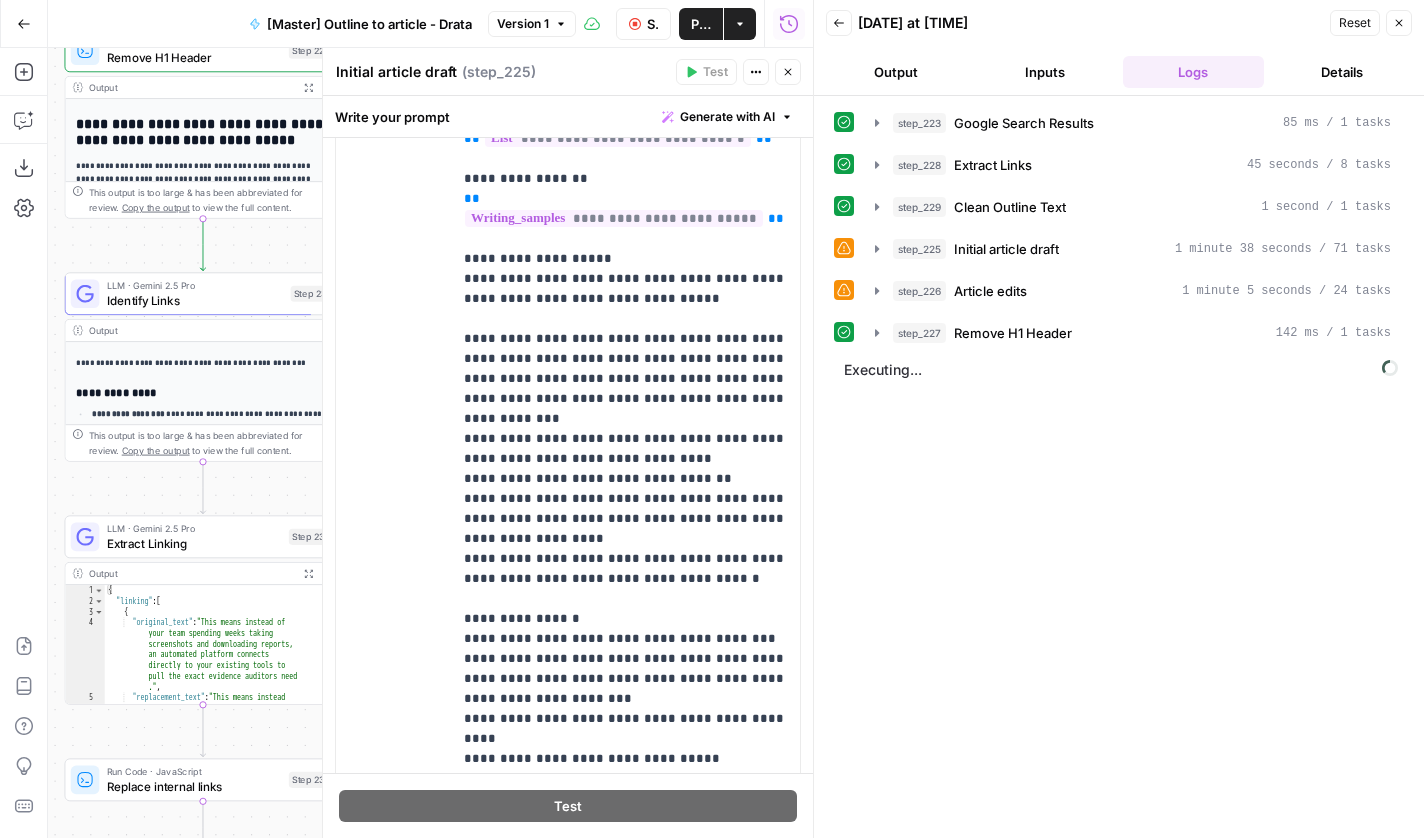 click on "Workflow Set Inputs Inputs Google Search Google Search Results Step 223 Output Expand Output Copy 1 2 3 4 5 6 { "search_metadata" : { "id" : "6882f02fff3b7af1eb4720b6" , "status" : "Success" , "json_endpoint" : "https://serpapi.com /searches/553a99cd797a8b35 /6882f02fff3b7af1eb4720b6.json" , "pixel_position_endpoint" : "https://serpapi /searches/553a99cd797a8b35 /6882f02fff3b7af1eb4720b6 .json_with_pixel_position" , This output is too large & has been abbreviated for review. Copy the output to view the full content. LLM · Gemini 2.5 Pro Extract Links Step 228 Output Expand Output Copy 1 2 3 4 { "internal_link_insights" : [ { "example_sentence" : "Organizations new to [AI compliance](https://drata.com /blog/what-is-ai-compliance-and-why -does-it-matter-for-regulated 229" at bounding box center [430, 443] 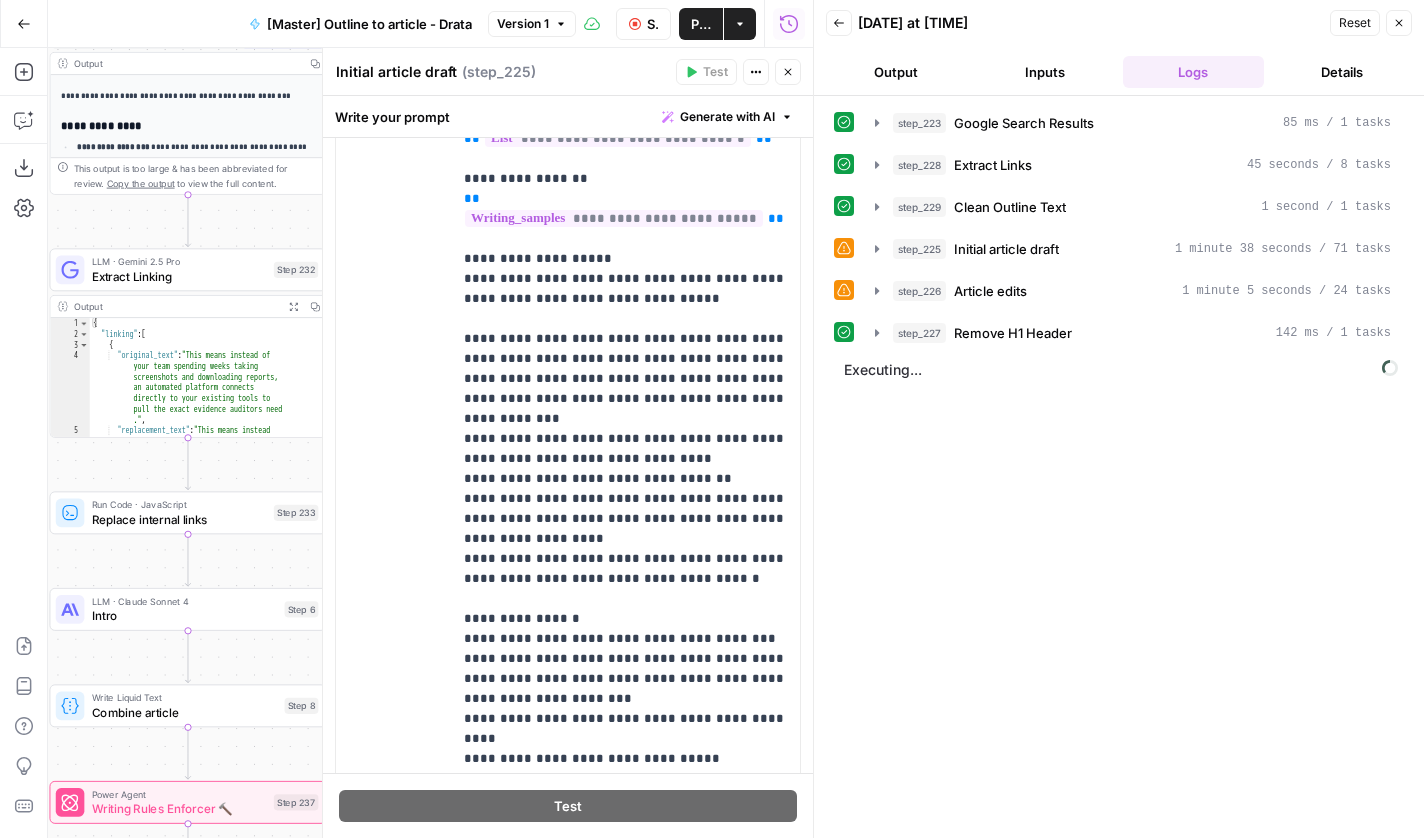 drag, startPoint x: 178, startPoint y: 479, endPoint x: 163, endPoint y: 225, distance: 254.44254 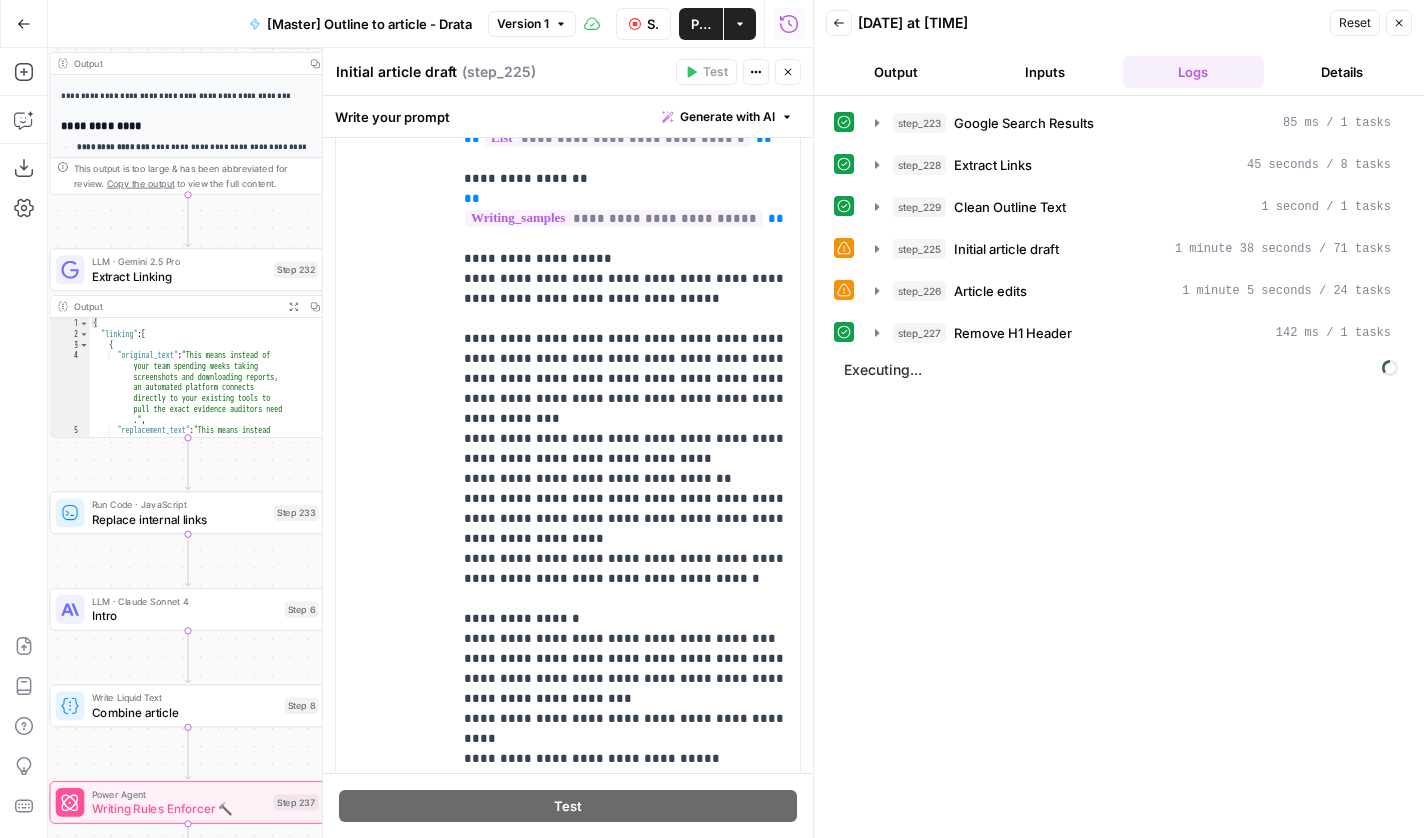 click on "Workflow Set Inputs Inputs Google Search Google Search Results Step 223 Output Expand Output Copy 1 2 3 4 5 6 { "search_metadata" : { "id" : "6882f02fff3b7af1eb4720b6" , "status" : "Success" , "json_endpoint" : "https://serpapi.com /searches/553a99cd797a8b35 /6882f02fff3b7af1eb4720b6.json" , "pixel_position_endpoint" : "https://serpapi /searches/553a99cd797a8b35 /6882f02fff3b7af1eb4720b6 .json_with_pixel_position" , This output is too large & has been abbreviated for review. Copy the output to view the full content. LLM · Gemini 2.5 Pro Extract Links Step 228 Output Expand Output Copy 1 2 3 4 { "internal_link_insights" : [ { "example_sentence" : "Organizations new to [AI compliance](https://drata.com /blog/what-is-ai-compliance-and-why -does-it-matter-for-regulated 229" at bounding box center (430, 443) 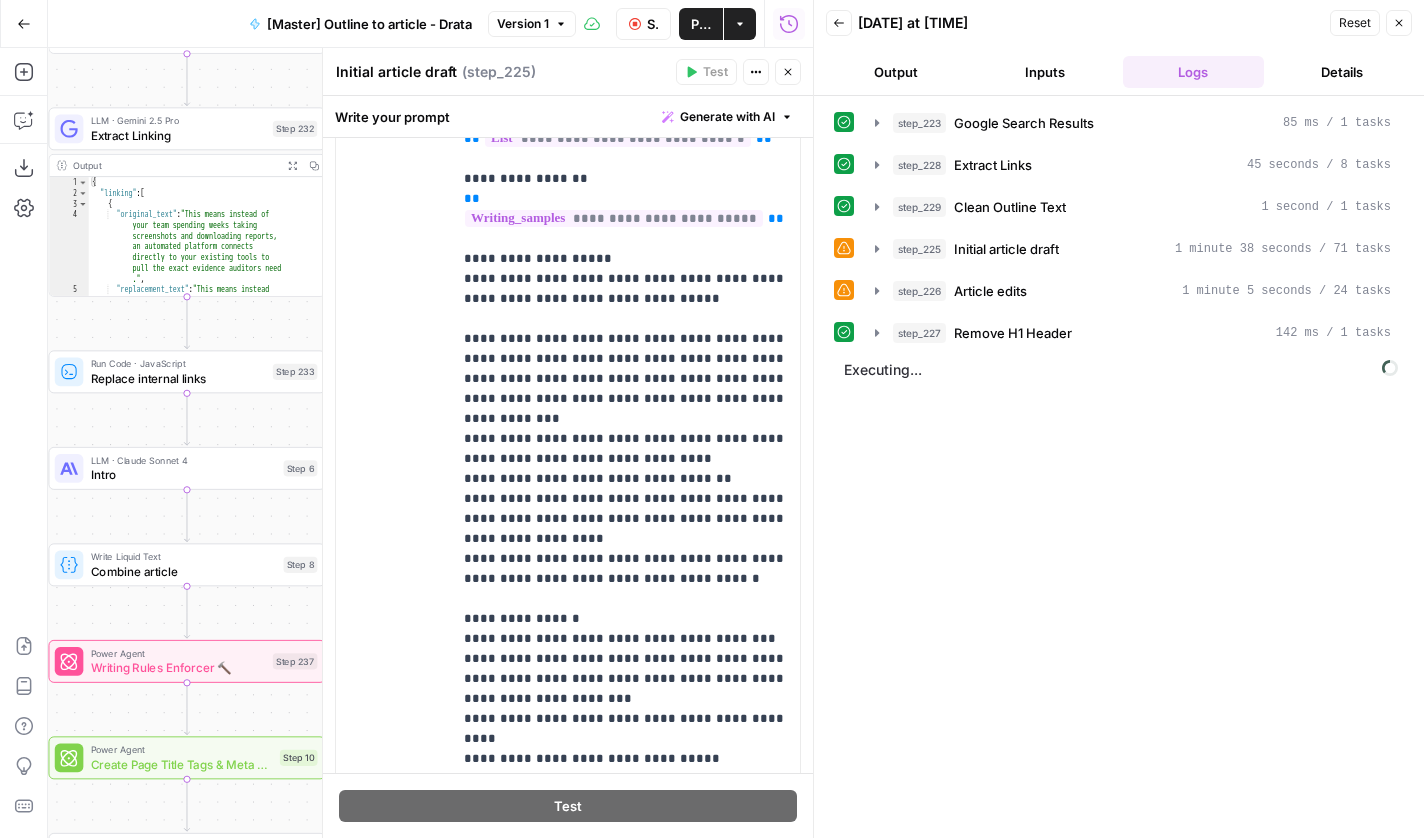 drag, startPoint x: 166, startPoint y: 473, endPoint x: 166, endPoint y: 334, distance: 139 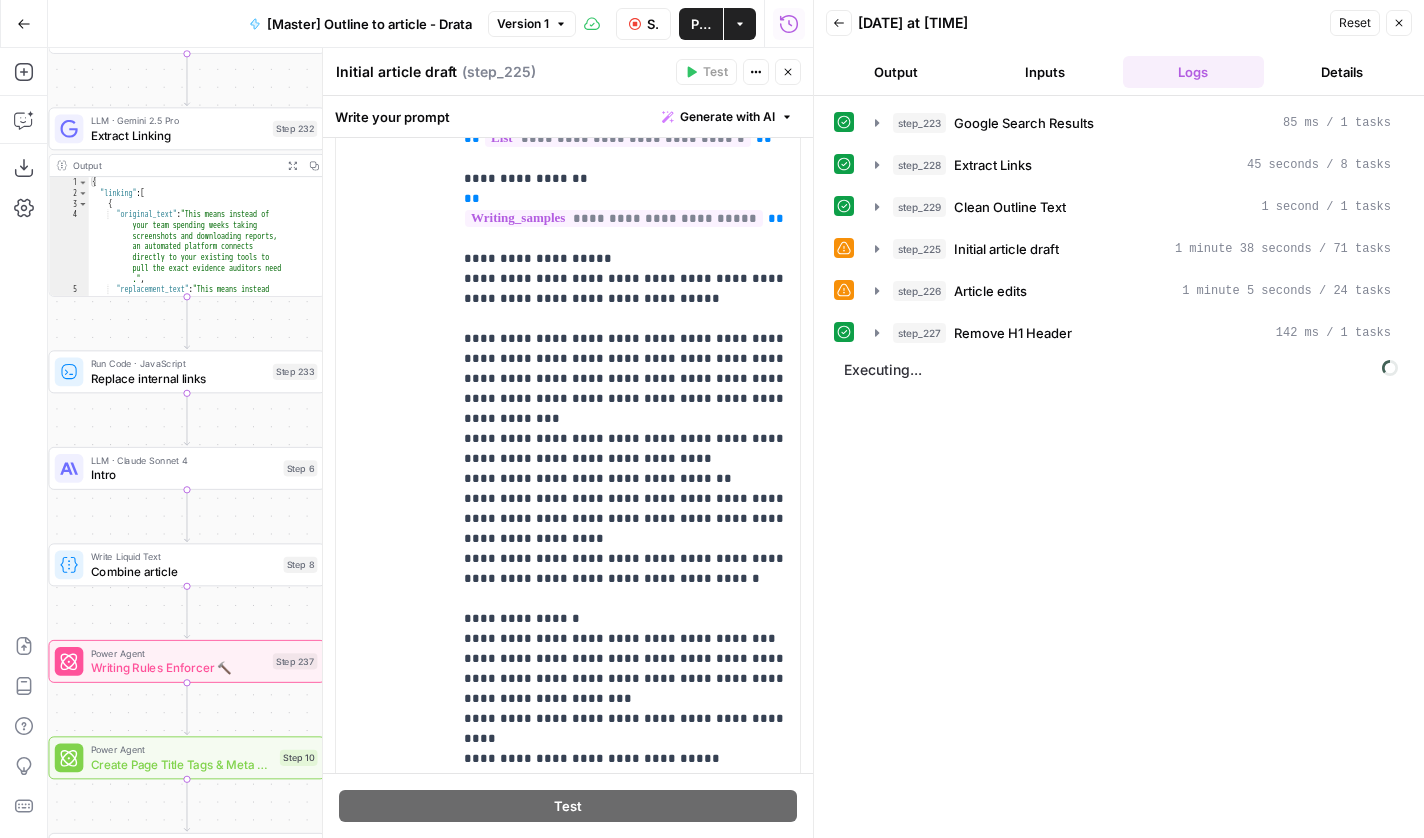 click on "Workflow Set Inputs Inputs Google Search Google Search Results Step 223 Output Expand Output Copy 1 2 3 4 5 6 { "search_metadata" : { "id" : "6882f02fff3b7af1eb4720b6" , "status" : "Success" , "json_endpoint" : "https://serpapi.com /searches/553a99cd797a8b35 /6882f02fff3b7af1eb4720b6.json" , "pixel_position_endpoint" : "https://serpapi /searches/553a99cd797a8b35 /6882f02fff3b7af1eb4720b6 .json_with_pixel_position" , This output is too large & has been abbreviated for review. Copy the output to view the full content. LLM · Gemini 2.5 Pro Extract Links Step 228 Output Expand Output Copy 1 2 3 4 { "internal_link_insights" : [ { "example_sentence" : "Organizations new to [AI compliance](https://drata.com /blog/what-is-ai-compliance-and-why -does-it-matter-for-regulated 229" at bounding box center [430, 443] 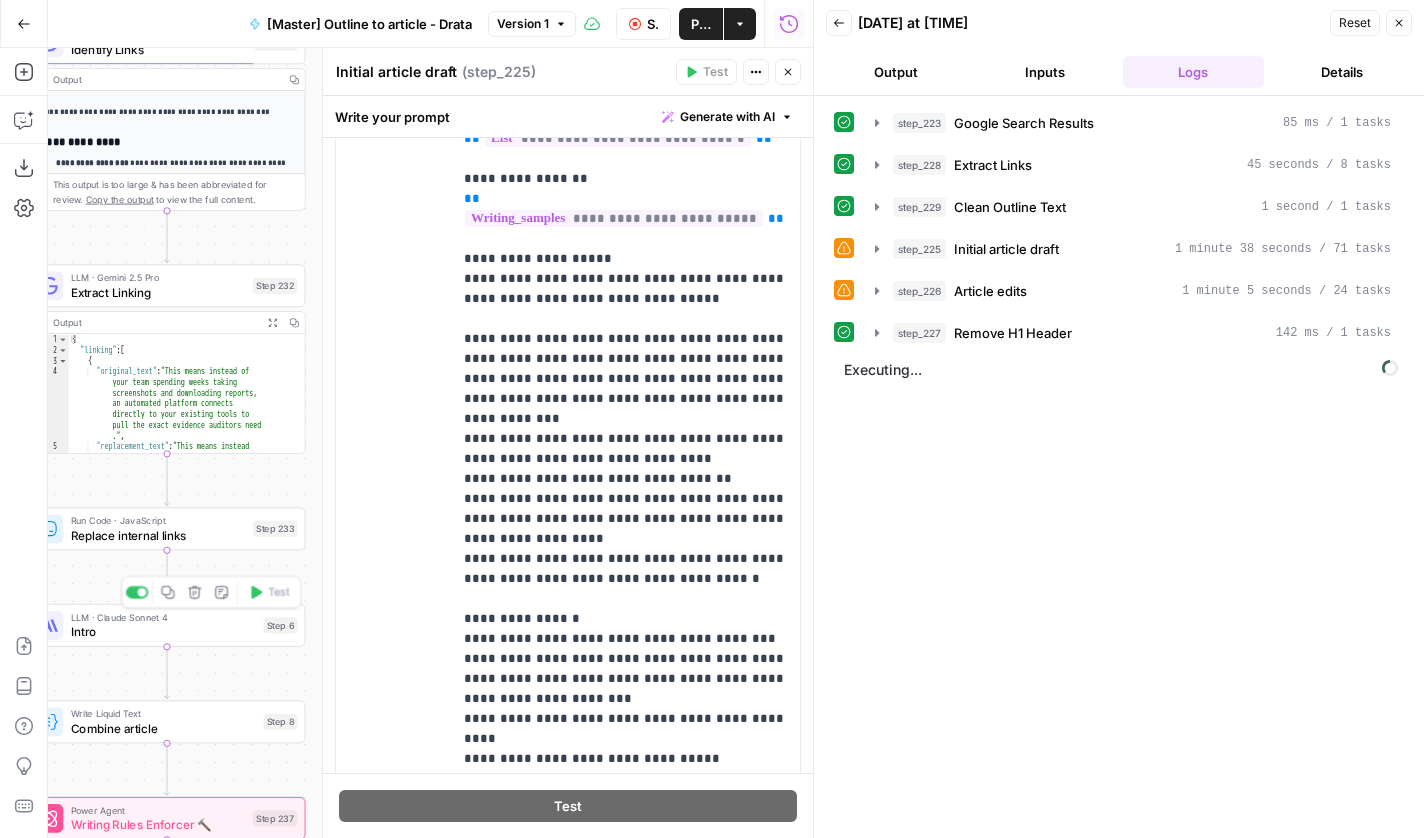 drag, startPoint x: 167, startPoint y: 434, endPoint x: 146, endPoint y: 732, distance: 298.739 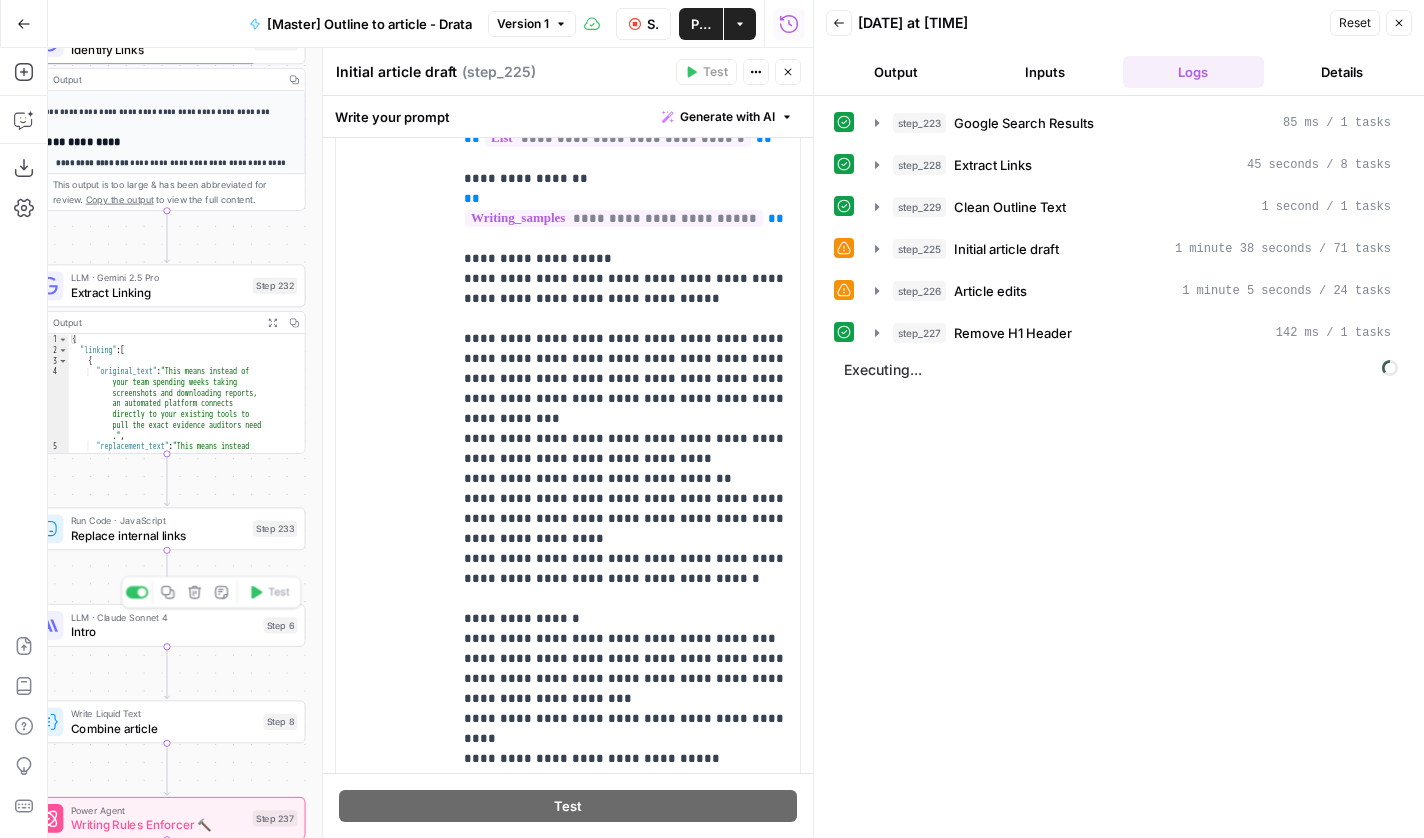 click on "Workflow Set Inputs Inputs Google Search Google Search Results Step 223 Output Expand Output Copy 1 2 3 4 5 6 { "search_metadata" : { "id" : "6882f02fff3b7af1eb4720b6" , "status" : "Success" , "json_endpoint" : "https://serpapi.com /searches/553a99cd797a8b35 /6882f02fff3b7af1eb4720b6.json" , "pixel_position_endpoint" : "https://serpapi /searches/553a99cd797a8b35 /6882f02fff3b7af1eb4720b6 .json_with_pixel_position" , This output is too large & has been abbreviated for review. Copy the output to view the full content. LLM · Gemini 2.5 Pro Extract Links Step 228 Output Expand Output Copy 1 2 3 4 { "internal_link_insights" : [ { "example_sentence" : "Organizations new to [AI compliance](https://drata.com /blog/what-is-ai-compliance-and-why -does-it-matter-for-regulated 229" at bounding box center (430, 443) 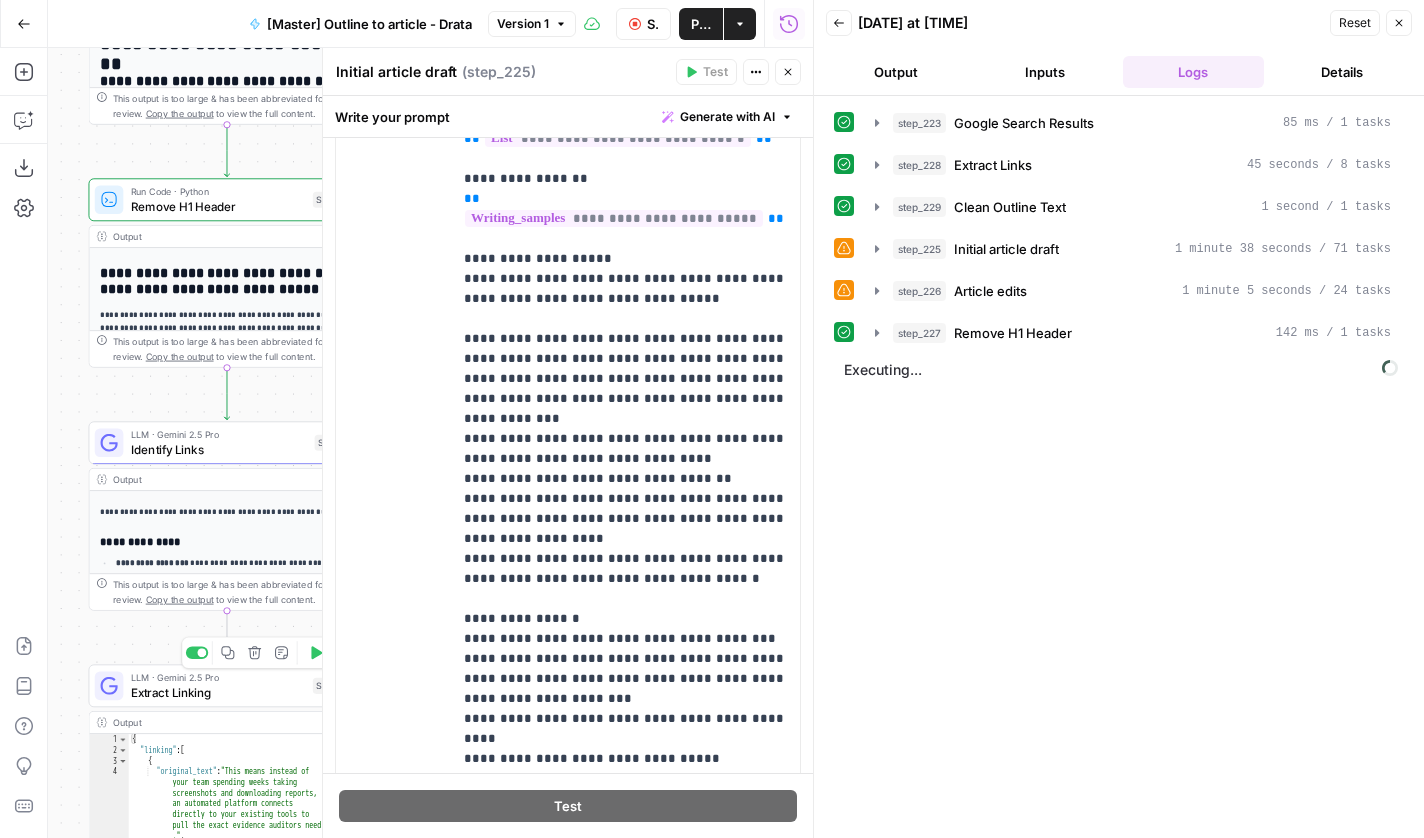drag, startPoint x: 94, startPoint y: 373, endPoint x: 175, endPoint y: 515, distance: 163.47783 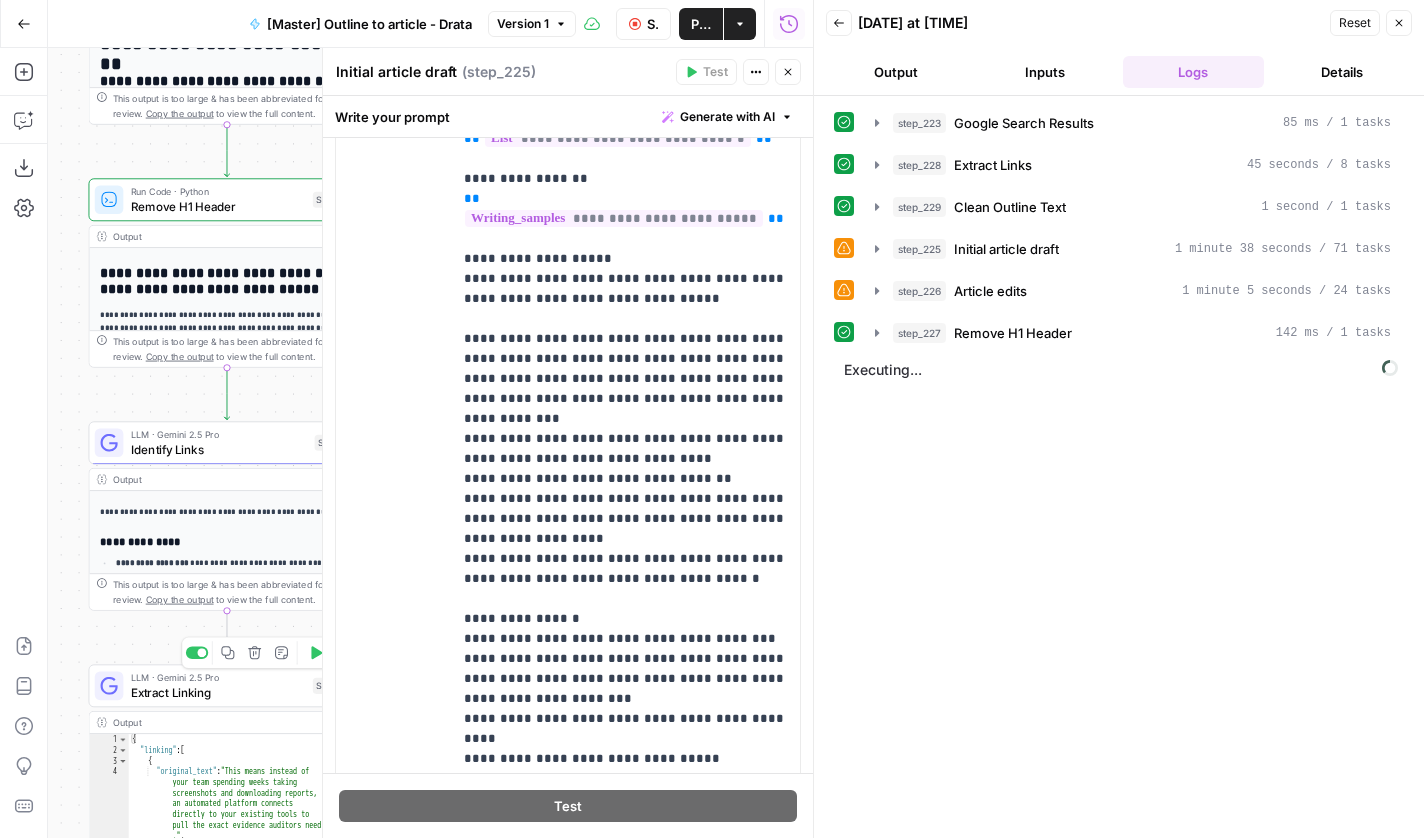 click on "Workflow Set Inputs Inputs Google Search Google Search Results Step 223 Output Expand Output Copy 1 2 3 4 5 6 { "search_metadata" : { "id" : "6882f02fff3b7af1eb4720b6" , "status" : "Success" , "json_endpoint" : "https://serpapi.com /searches/553a99cd797a8b35 /6882f02fff3b7af1eb4720b6.json" , "pixel_position_endpoint" : "https://serpapi /searches/553a99cd797a8b35 /6882f02fff3b7af1eb4720b6 .json_with_pixel_position" , This output is too large & has been abbreviated for review. Copy the output to view the full content. LLM · Gemini 2.5 Pro Extract Links Step 228 Output Expand Output Copy 1 2 3 4 { "internal_link_insights" : [ { "example_sentence" : "Organizations new to [AI compliance](https://drata.com /blog/what-is-ai-compliance-and-why -does-it-matter-for-regulated 229" at bounding box center [430, 443] 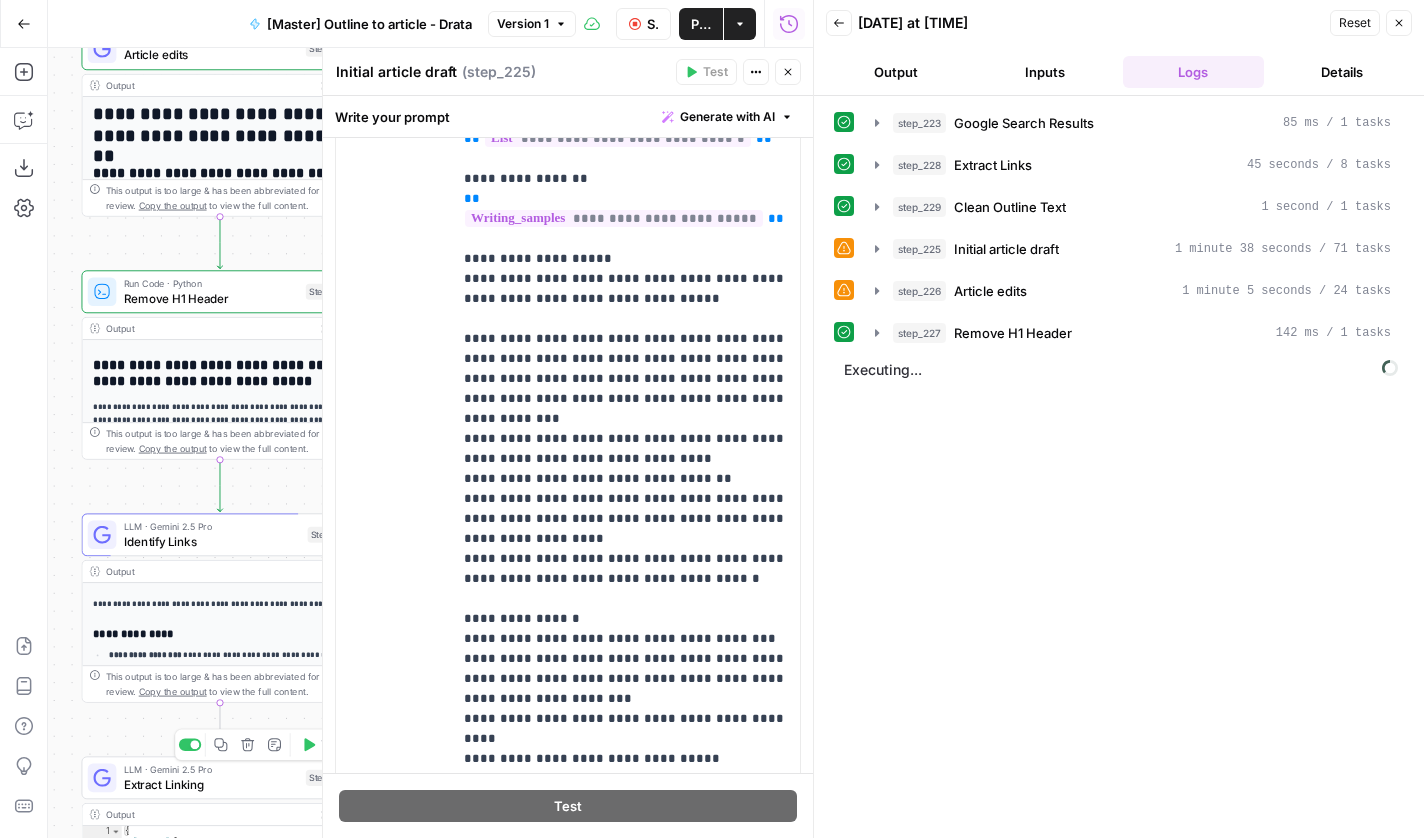 drag, startPoint x: 144, startPoint y: 391, endPoint x: 129, endPoint y: 688, distance: 297.37854 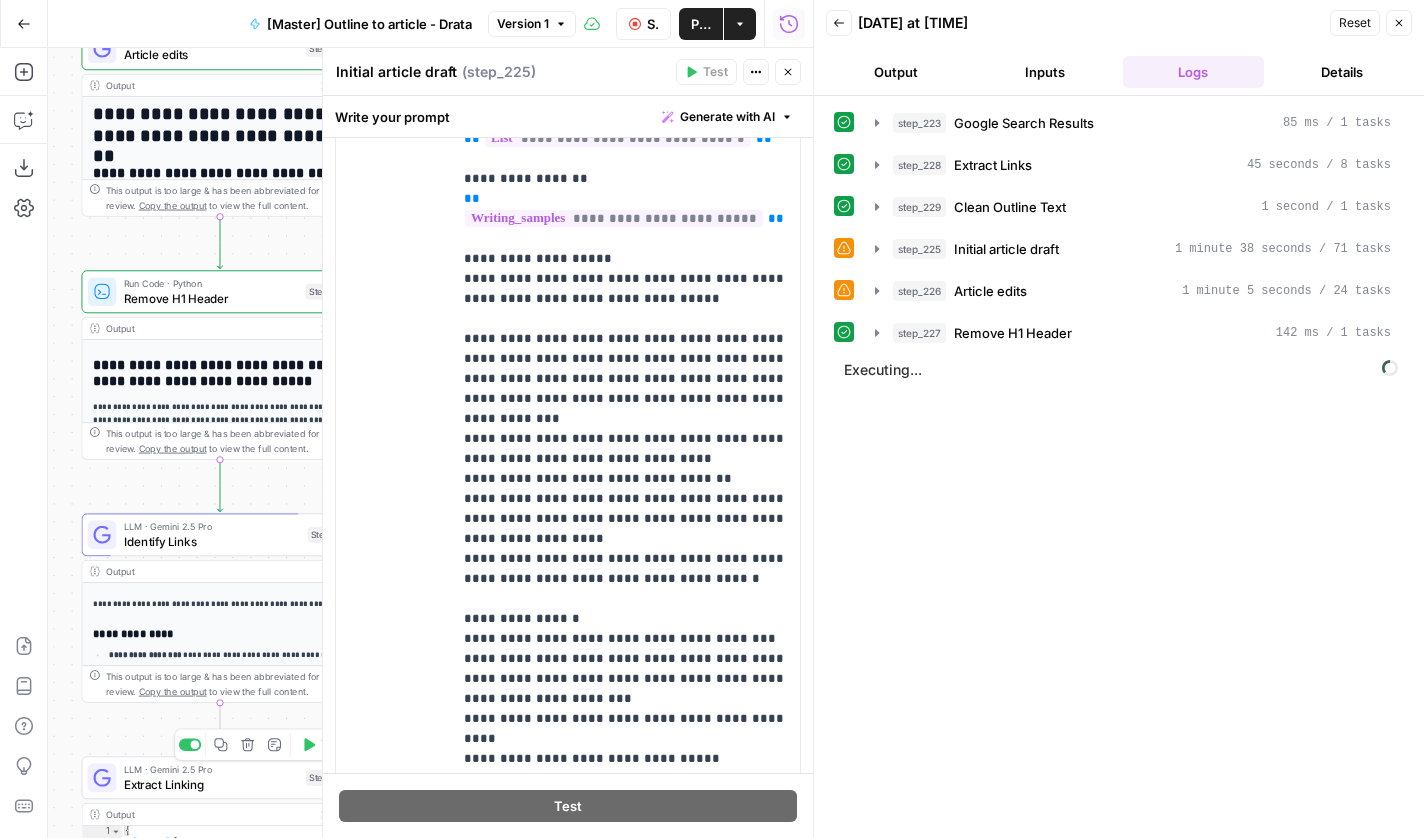 click on "Workflow Set Inputs Inputs Google Search Google Search Results Step 223 Output Expand Output Copy 1 2 3 4 5 6 { "search_metadata" : { "id" : "6882f02fff3b7af1eb4720b6" , "status" : "Success" , "json_endpoint" : "https://serpapi.com /searches/553a99cd797a8b35 /6882f02fff3b7af1eb4720b6.json" , "pixel_position_endpoint" : "https://serpapi /searches/553a99cd797a8b35 /6882f02fff3b7af1eb4720b6 .json_with_pixel_position" , This output is too large & has been abbreviated for review. Copy the output to view the full content. LLM · Gemini 2.5 Pro Extract Links Step 228 Output Expand Output Copy 1 2 3 4 { "internal_link_insights" : [ { "example_sentence" : "Organizations new to [AI compliance](https://drata.com /blog/what-is-ai-compliance-and-why -does-it-matter-for-regulated 229" at bounding box center [430, 443] 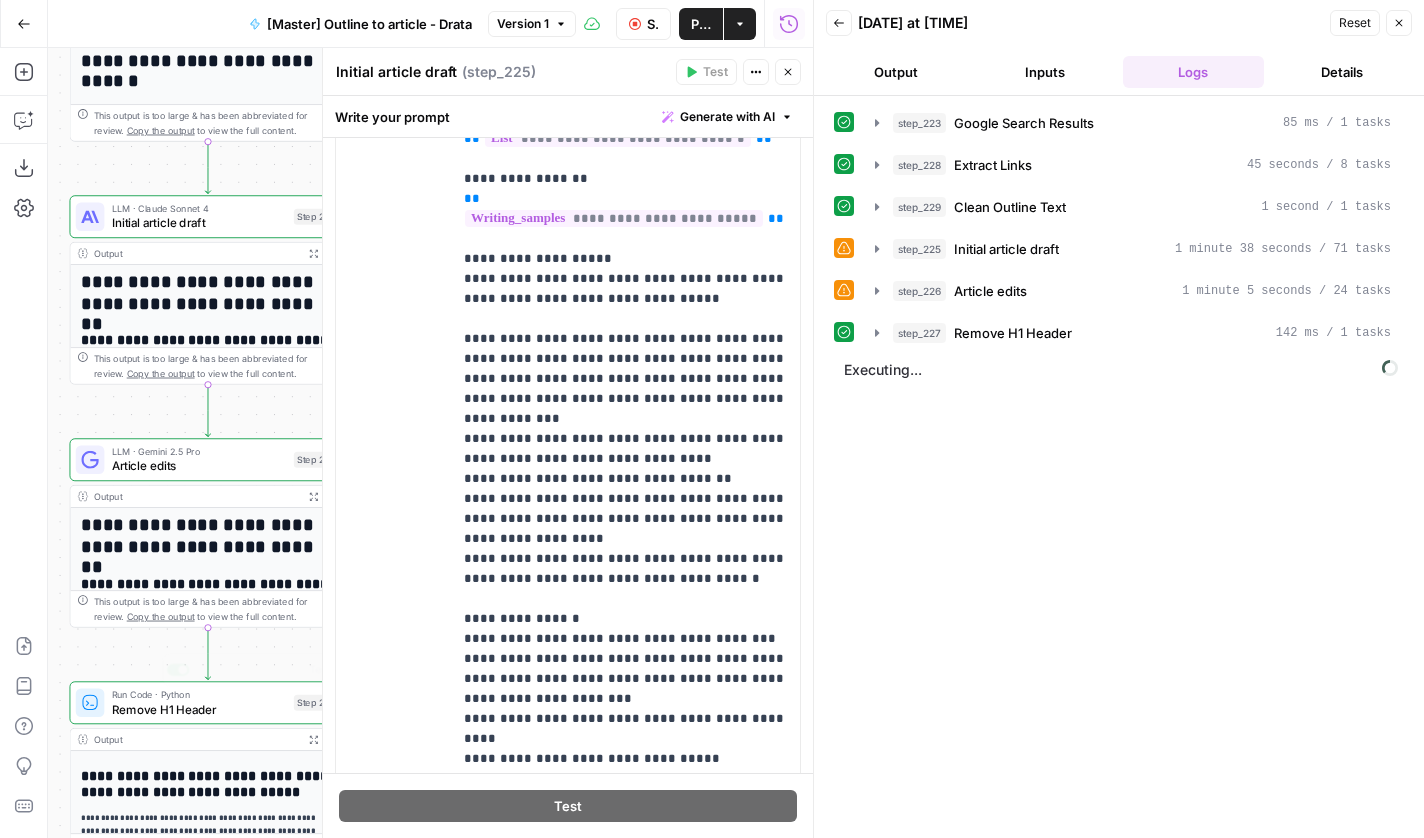 drag, startPoint x: 148, startPoint y: 450, endPoint x: 144, endPoint y: 656, distance: 206.03883 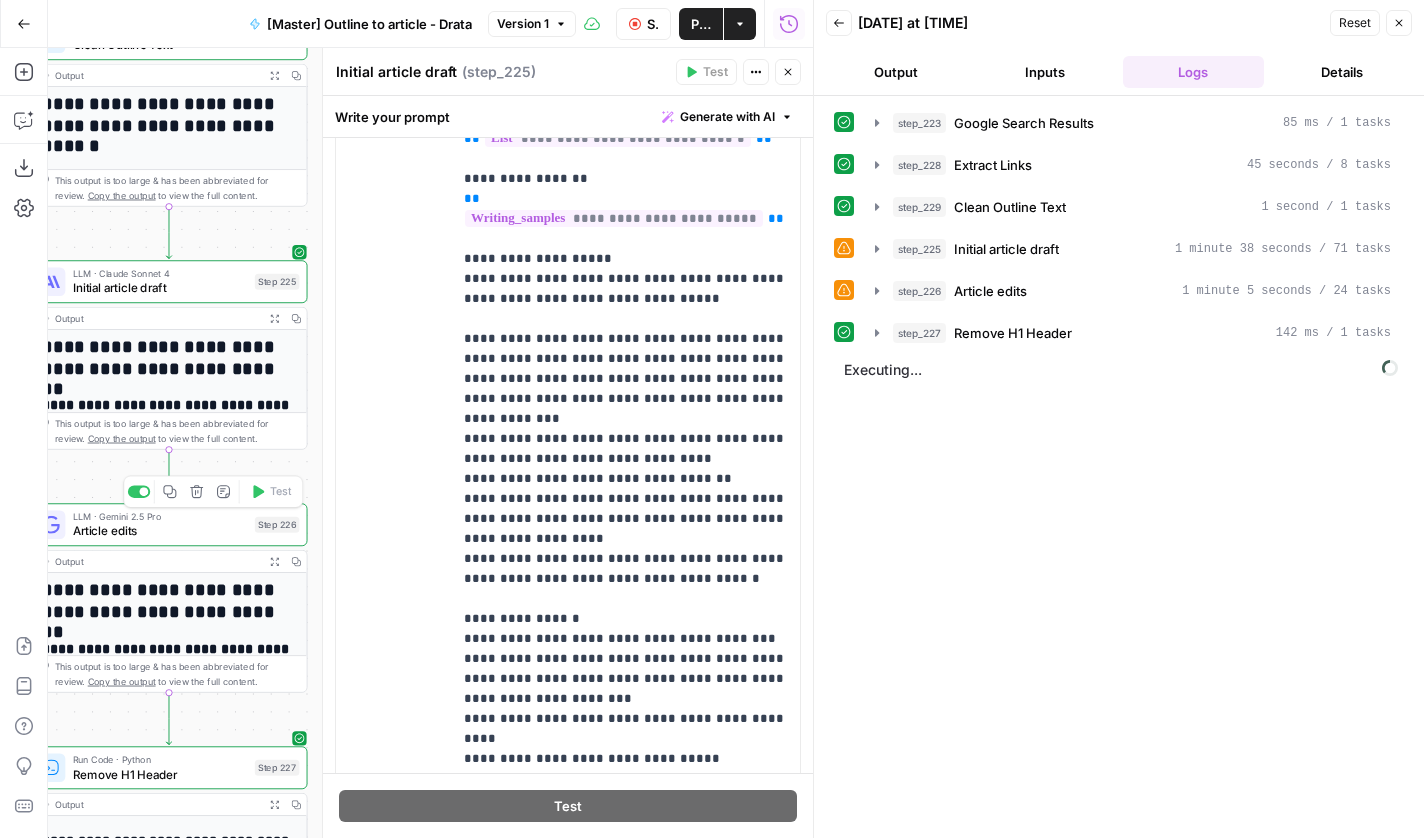 drag, startPoint x: 149, startPoint y: 409, endPoint x: 108, endPoint y: 479, distance: 81.12336 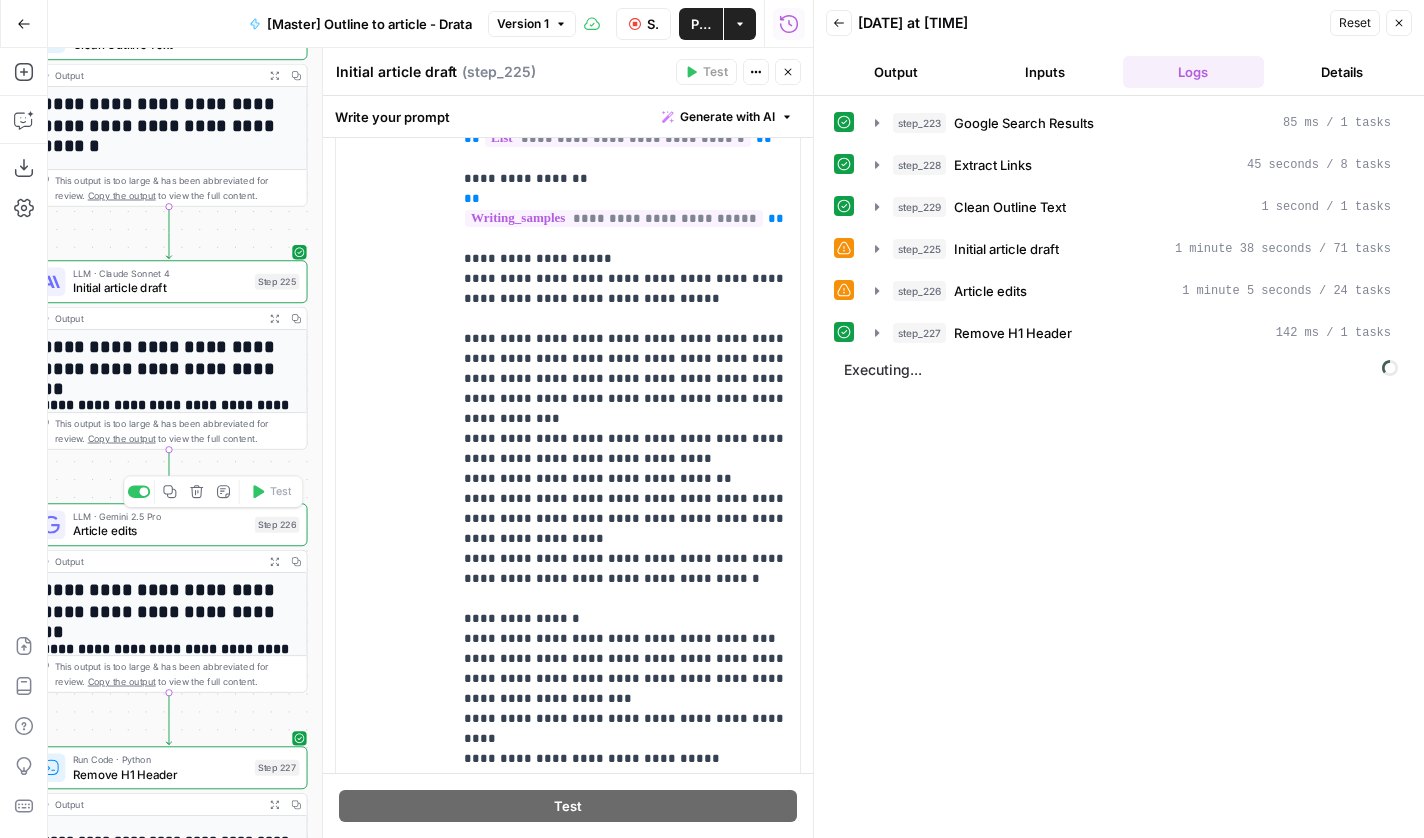 click on "Workflow Set Inputs Inputs Google Search Google Search Results Step 223 Output Expand Output Copy 1 2 3 4 5 6 { "search_metadata" : { "id" : "6882f02fff3b7af1eb4720b6" , "status" : "Success" , "json_endpoint" : "https://serpapi.com /searches/553a99cd797a8b35 /6882f02fff3b7af1eb4720b6.json" , "pixel_position_endpoint" : "https://serpapi /searches/553a99cd797a8b35 /6882f02fff3b7af1eb4720b6 .json_with_pixel_position" , This output is too large & has been abbreviated for review. Copy the output to view the full content. LLM · Gemini 2.5 Pro Extract Links Step 228 Output Expand Output Copy 1 2 3 4 { "internal_link_insights" : [ { "example_sentence" : "Organizations new to [AI compliance](https://drata.com /blog/what-is-ai-compliance-and-why -does-it-matter-for-regulated 229" at bounding box center [430, 443] 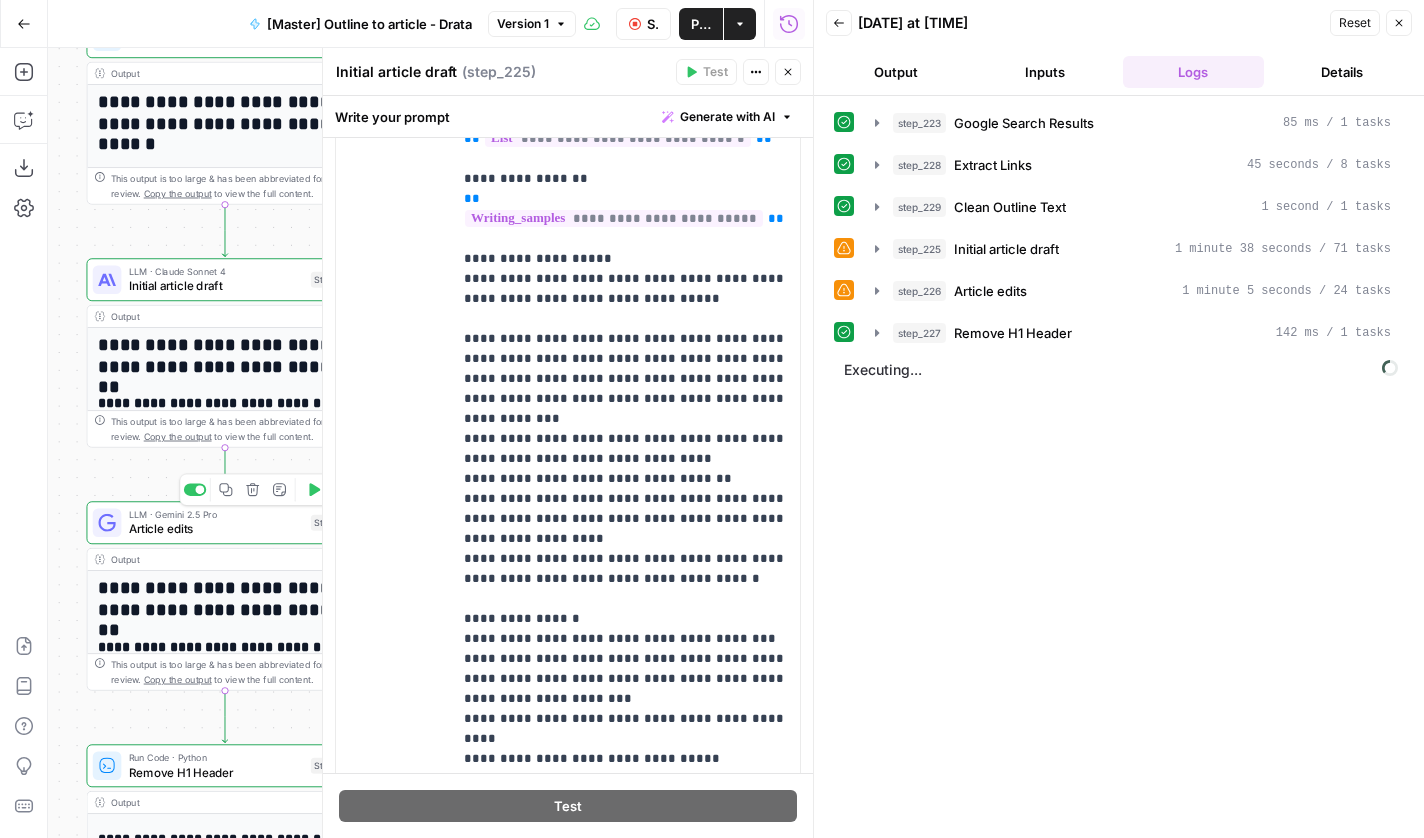 drag, startPoint x: 108, startPoint y: 479, endPoint x: 165, endPoint y: 472, distance: 57.428215 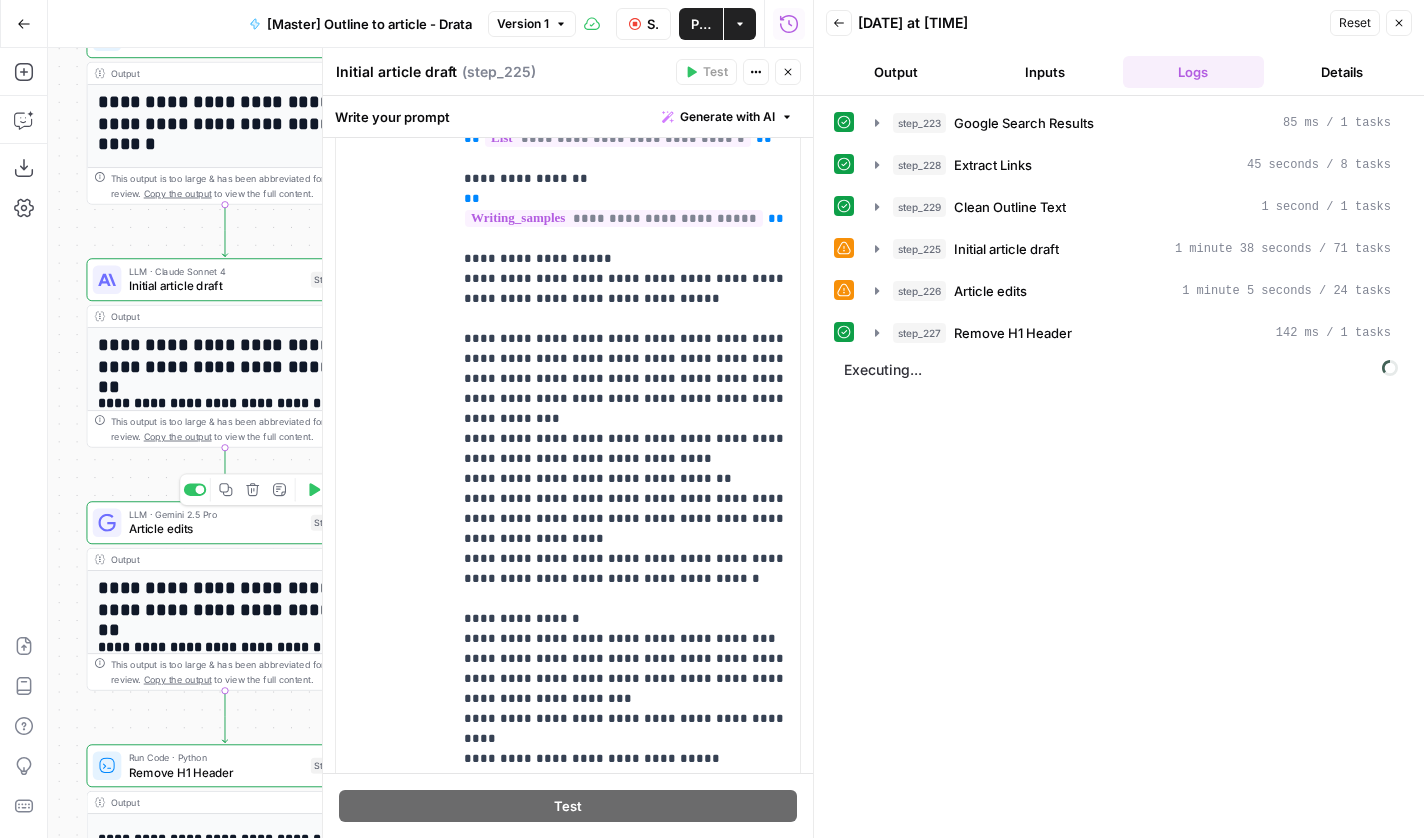 click on "Workflow Set Inputs Inputs Google Search Google Search Results Step 223 Output Expand Output Copy 1 2 3 4 5 6 { "search_metadata" : { "id" : "6882f02fff3b7af1eb4720b6" , "status" : "Success" , "json_endpoint" : "https://serpapi.com /searches/553a99cd797a8b35 /6882f02fff3b7af1eb4720b6.json" , "pixel_position_endpoint" : "https://serpapi /searches/553a99cd797a8b35 /6882f02fff3b7af1eb4720b6 .json_with_pixel_position" , This output is too large & has been abbreviated for review. Copy the output to view the full content. LLM · Gemini 2.5 Pro Extract Links Step 228 Output Expand Output Copy 1 2 3 4 { "internal_link_insights" : [ { "example_sentence" : "Organizations new to [AI compliance](https://drata.com /blog/what-is-ai-compliance-and-why -does-it-matter-for-regulated 229" at bounding box center (430, 443) 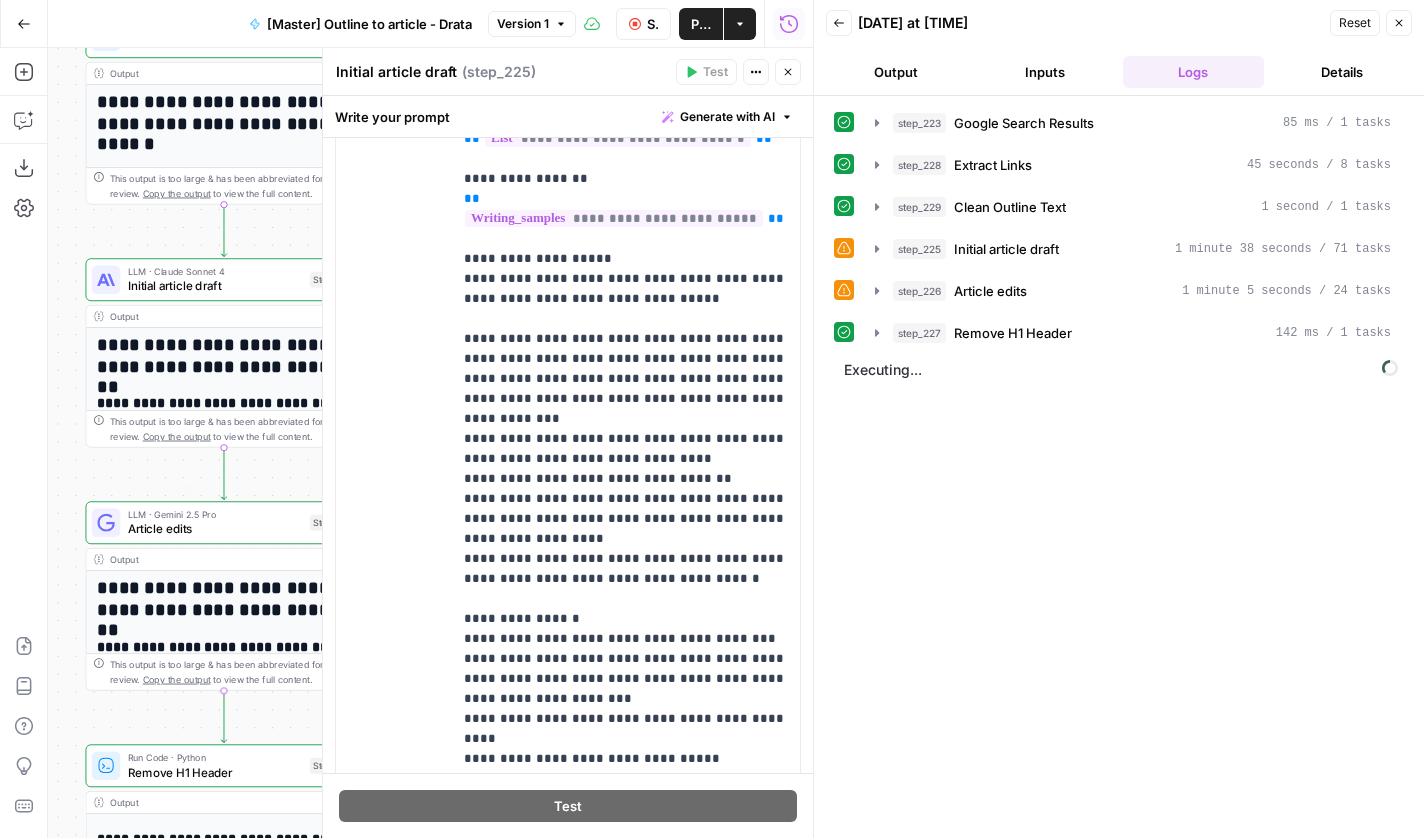 click on "Article edits" at bounding box center (215, 529) 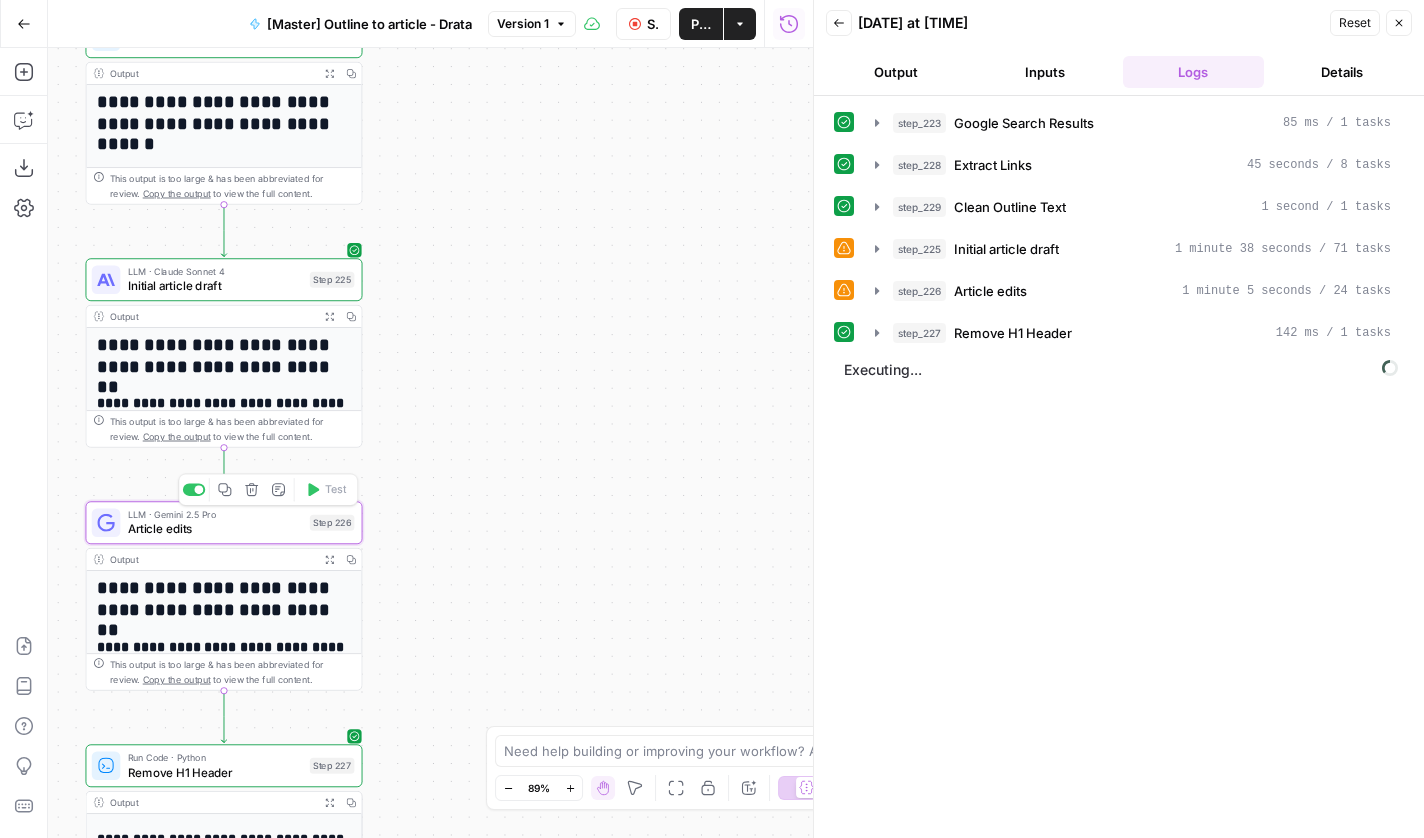 type on "Article edits" 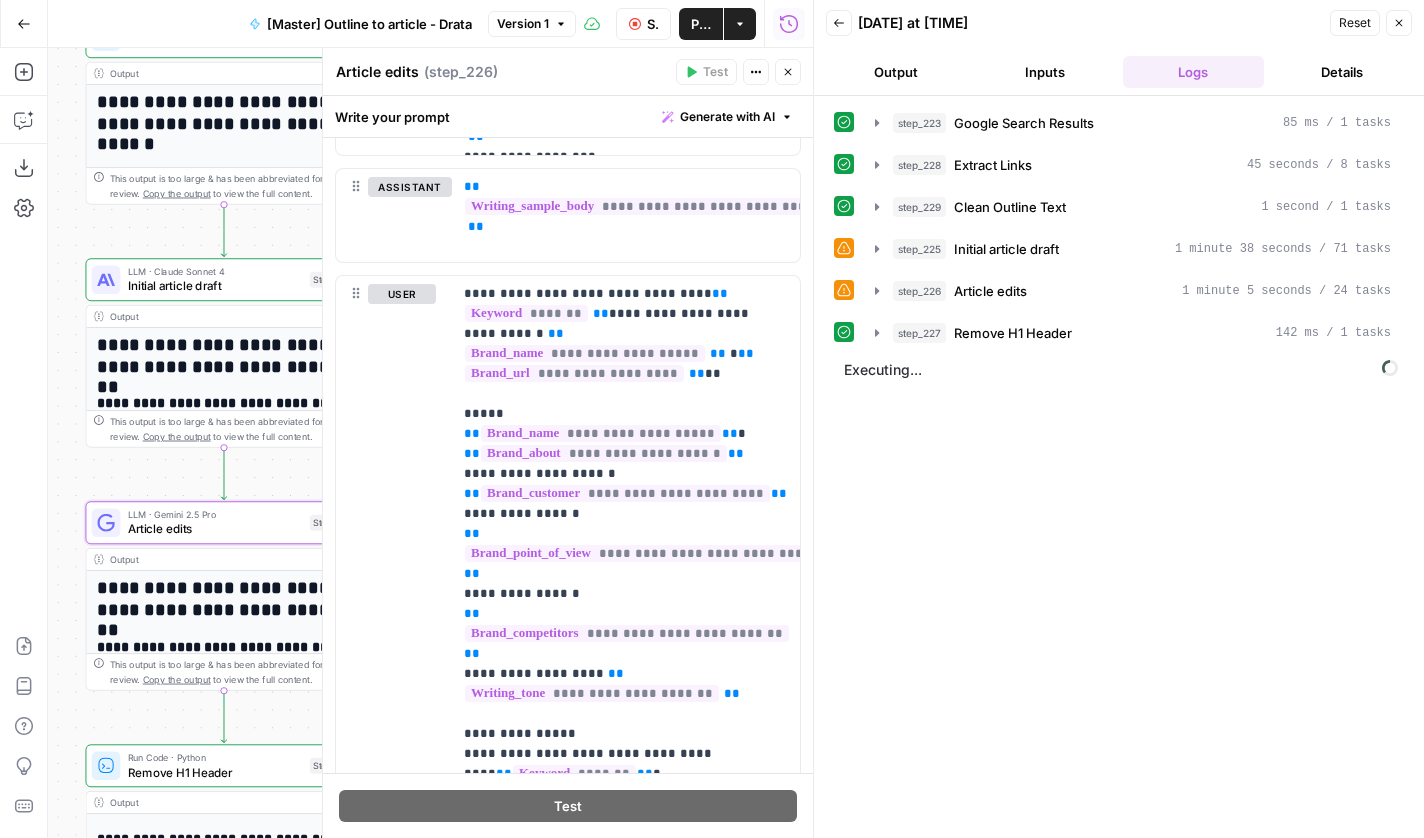 scroll, scrollTop: 900, scrollLeft: 0, axis: vertical 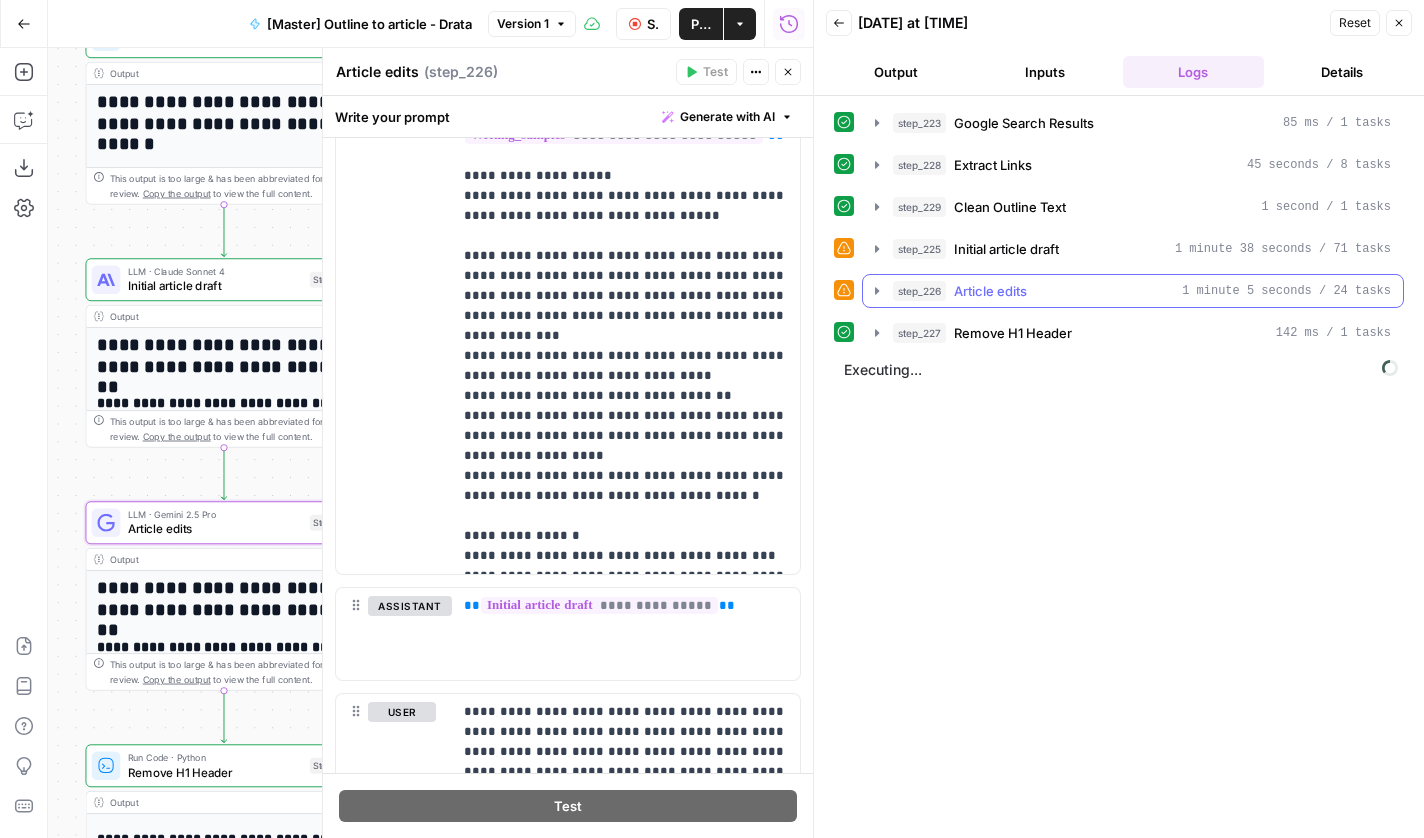 click 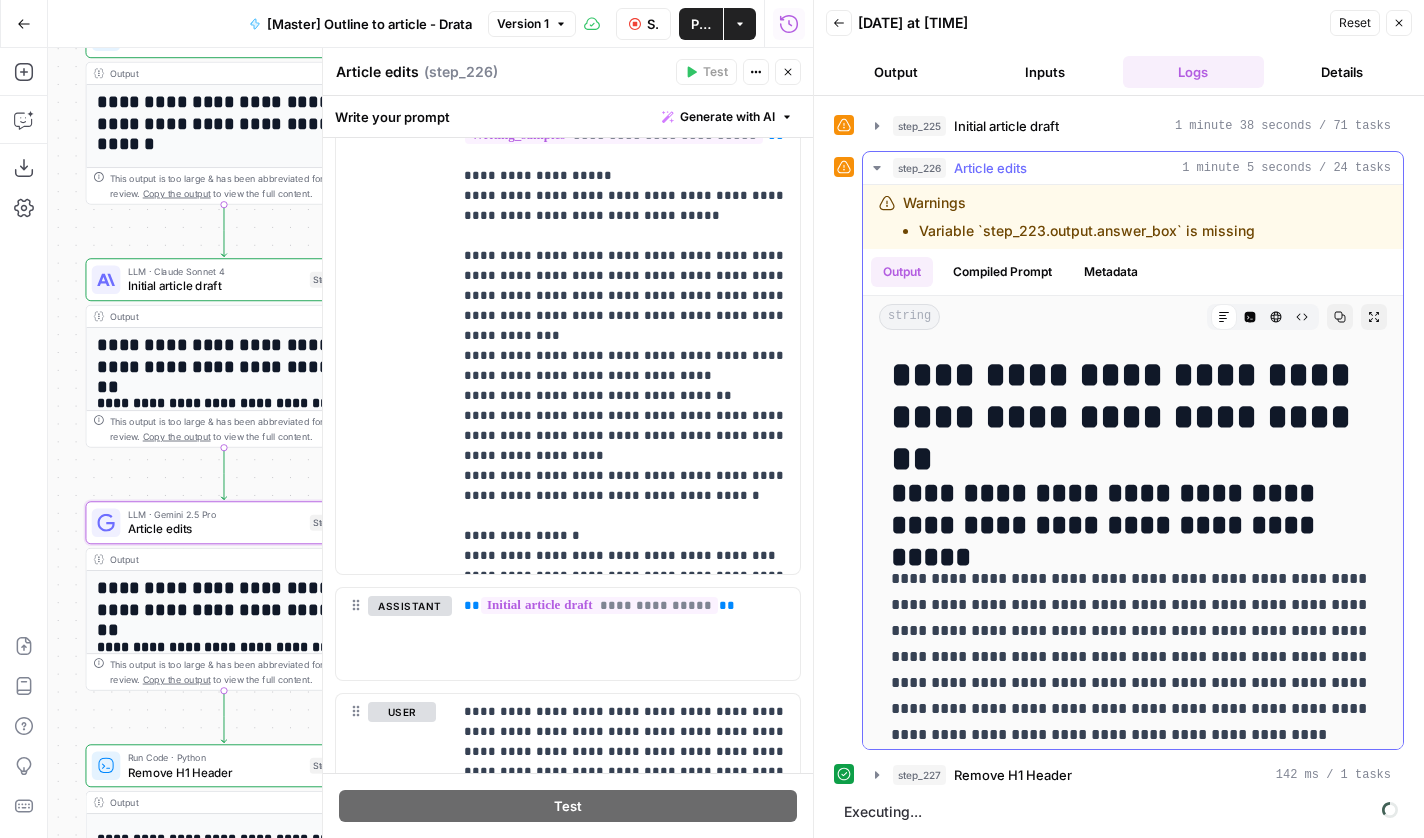 scroll, scrollTop: -45, scrollLeft: 0, axis: vertical 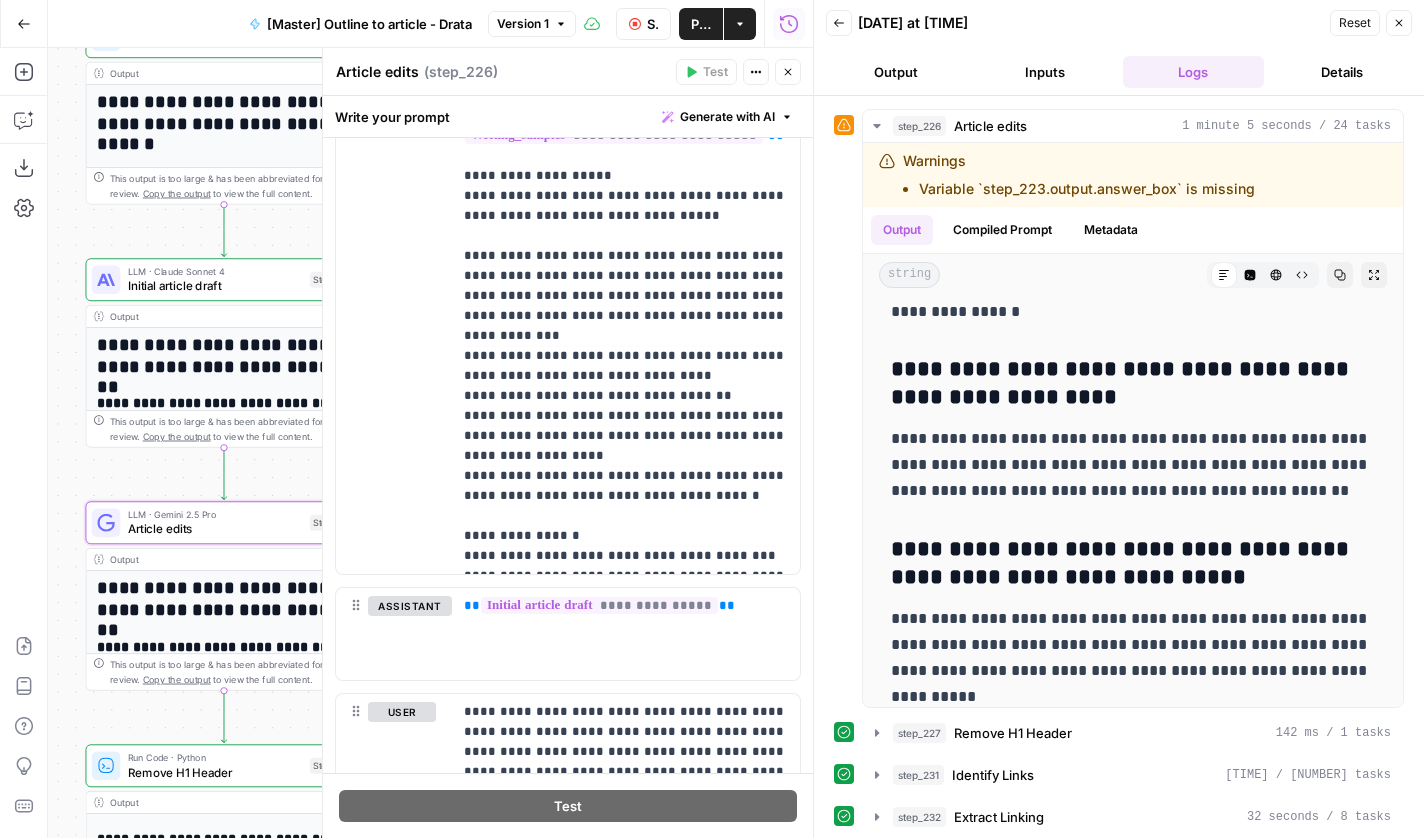 click on "Close" at bounding box center [788, 72] 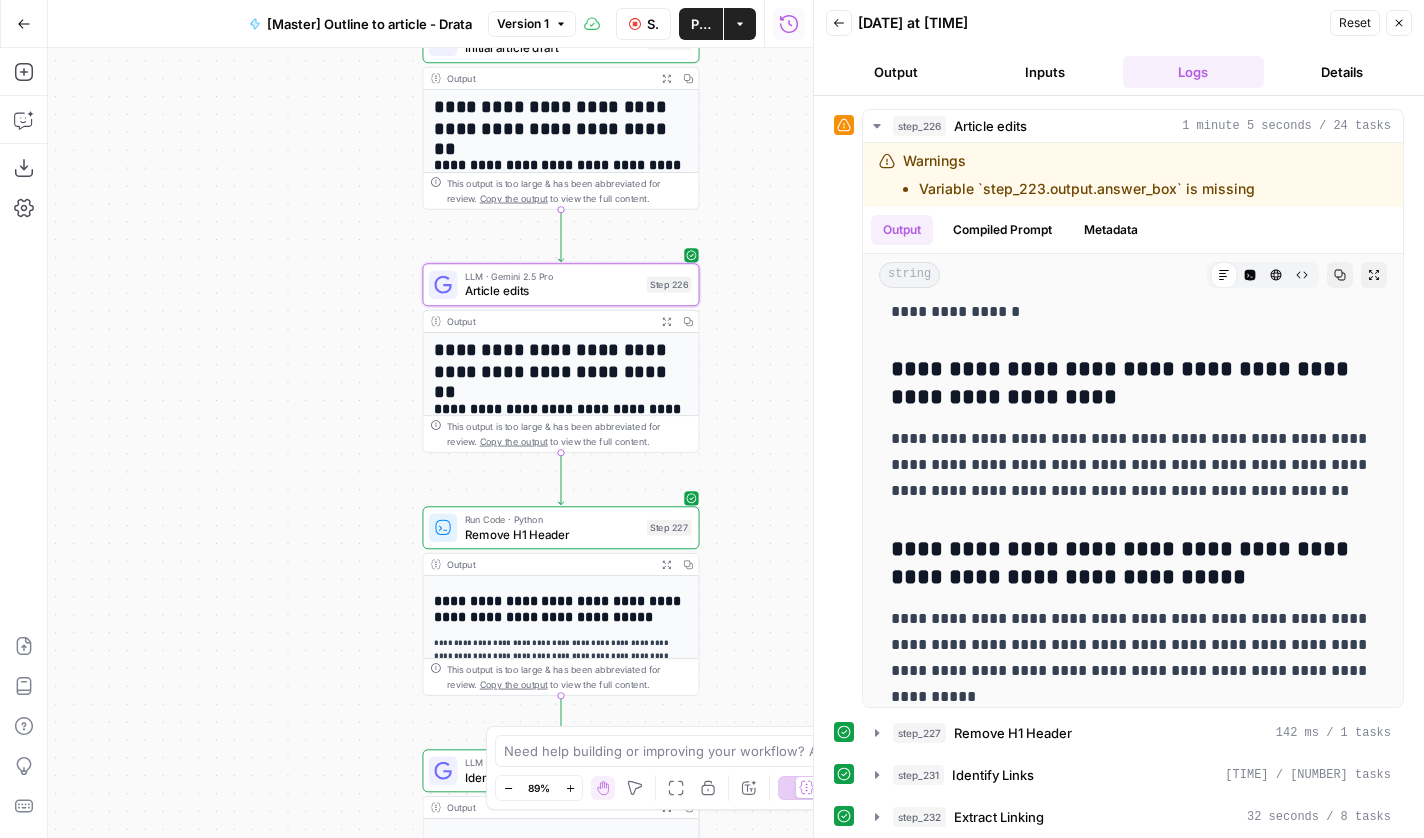 drag, startPoint x: 490, startPoint y: 484, endPoint x: 827, endPoint y: 246, distance: 412.5688 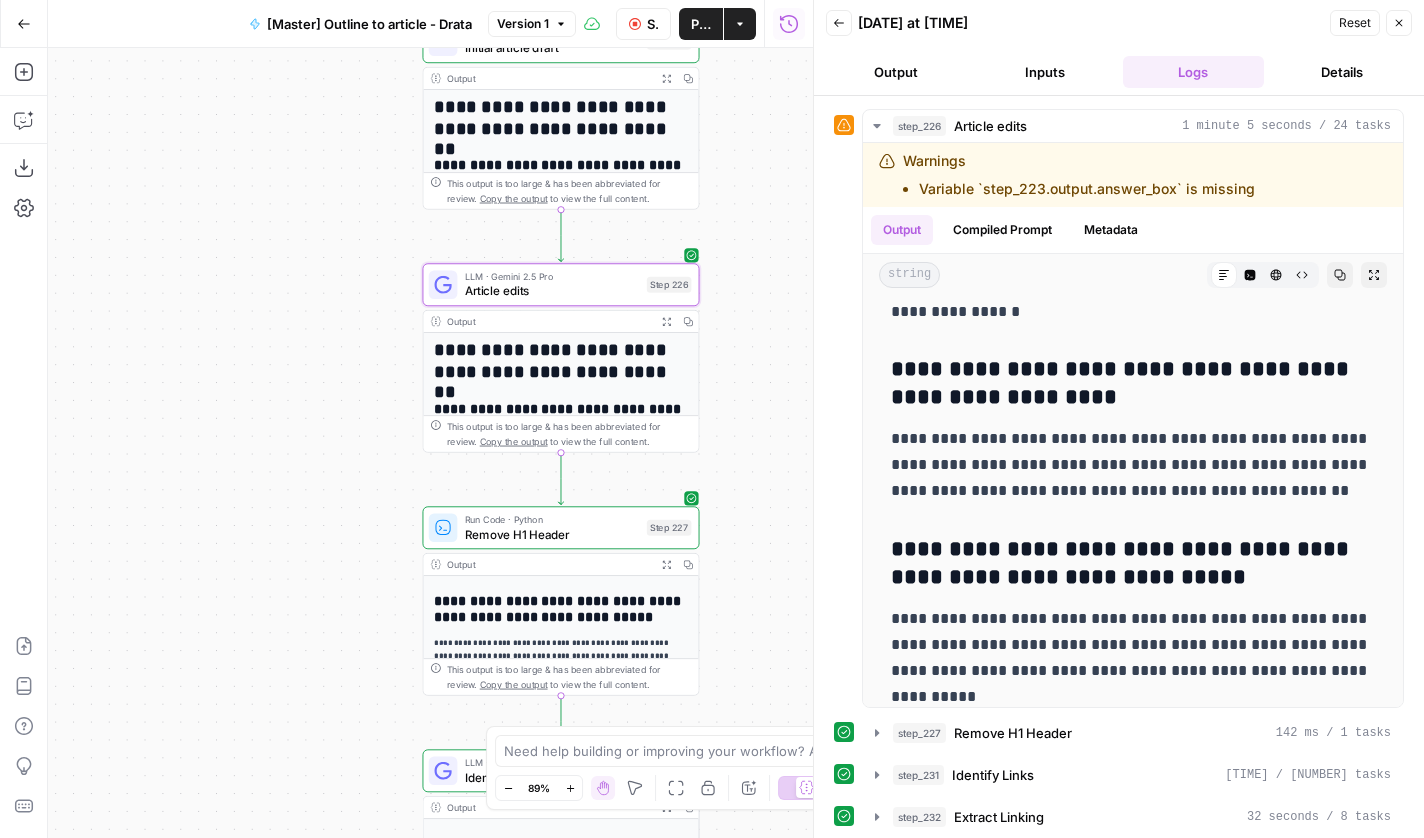 click on "can access, modify, or tamper with your AI models and their training data,
5
Help + Support Go Back [Master] Outline to article - Drata Version 1 Stop Run Publish Actions Run History Add Steps Copilot Download as JSON Settings Import JSON AirOps Academy Help Give Feedback Shortcuts Workflow Set Inputs Inputs Google Search Google Search Results Step 223 Output Expand Output Copy 1 2 3 4 5 6 {    "search_metadata" :  {      "id" :  "6882f02fff3b7af1eb4720b6" ,      "status" :  "Success" ,      "json_endpoint" :  "https://serpapi.com          /searches/553a99cd797a8b35          /6882f02fff3b7af1eb4720b6.json" ,      "pixel_position_endpoint" :  "https://serpapi                   ,"}" at bounding box center (712, 419) 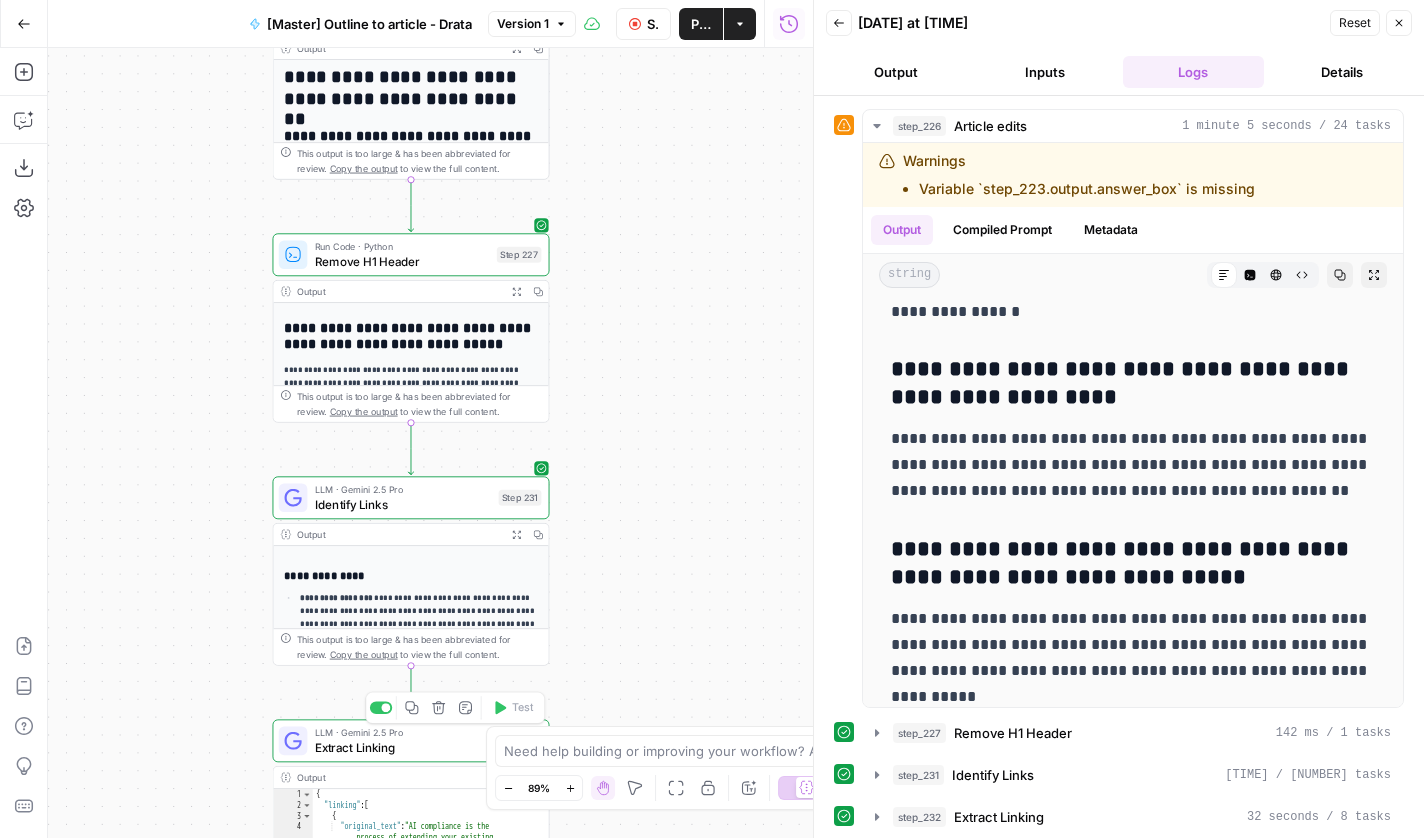 drag, startPoint x: 748, startPoint y: 521, endPoint x: 597, endPoint y: 248, distance: 311.97757 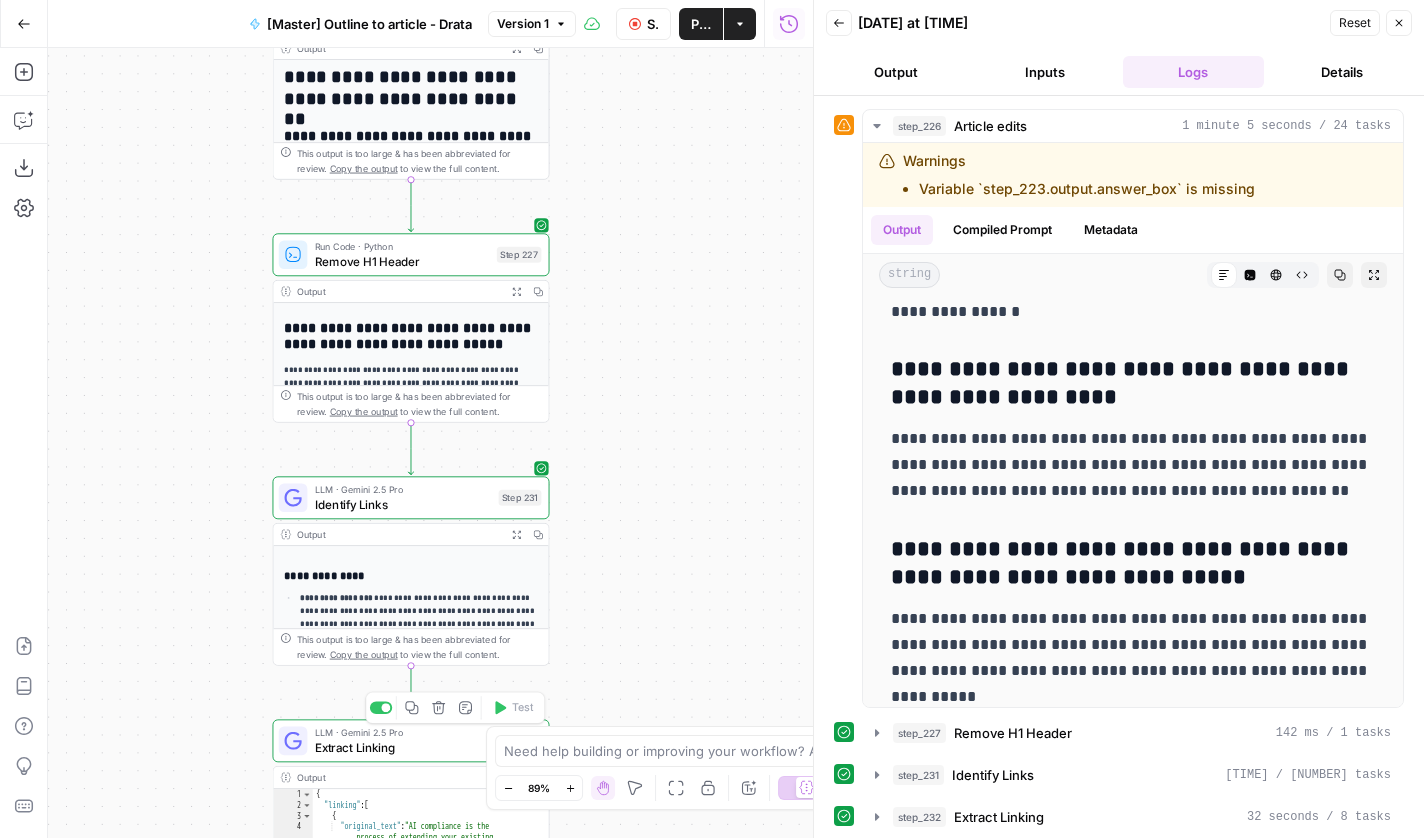 click on "Workflow Set Inputs Inputs Google Search Google Search Results Step 223 Output Expand Output Copy 1 2 3 4 5 6 { "search_metadata" : { "id" : "6882f02fff3b7af1eb4720b6" , "status" : "Success" , "json_endpoint" : "https://serpapi.com /searches/553a99cd797a8b35 /6882f02fff3b7af1eb4720b6.json" , "pixel_position_endpoint" : "https://serpapi /searches/553a99cd797a8b35 /6882f02fff3b7af1eb4720b6 .json_with_pixel_position" , This output is too large & has been abbreviated for review. Copy the output to view the full content. LLM · Gemini 2.5 Pro Extract Links Step 228 Output Expand Output Copy 1 2 3 4 { "internal_link_insights" : [ { "example_sentence" : "Organizations new to [AI compliance](https://drata.com /blog/what-is-ai-compliance-and-why -does-it-matter-for-regulated 229" at bounding box center (430, 443) 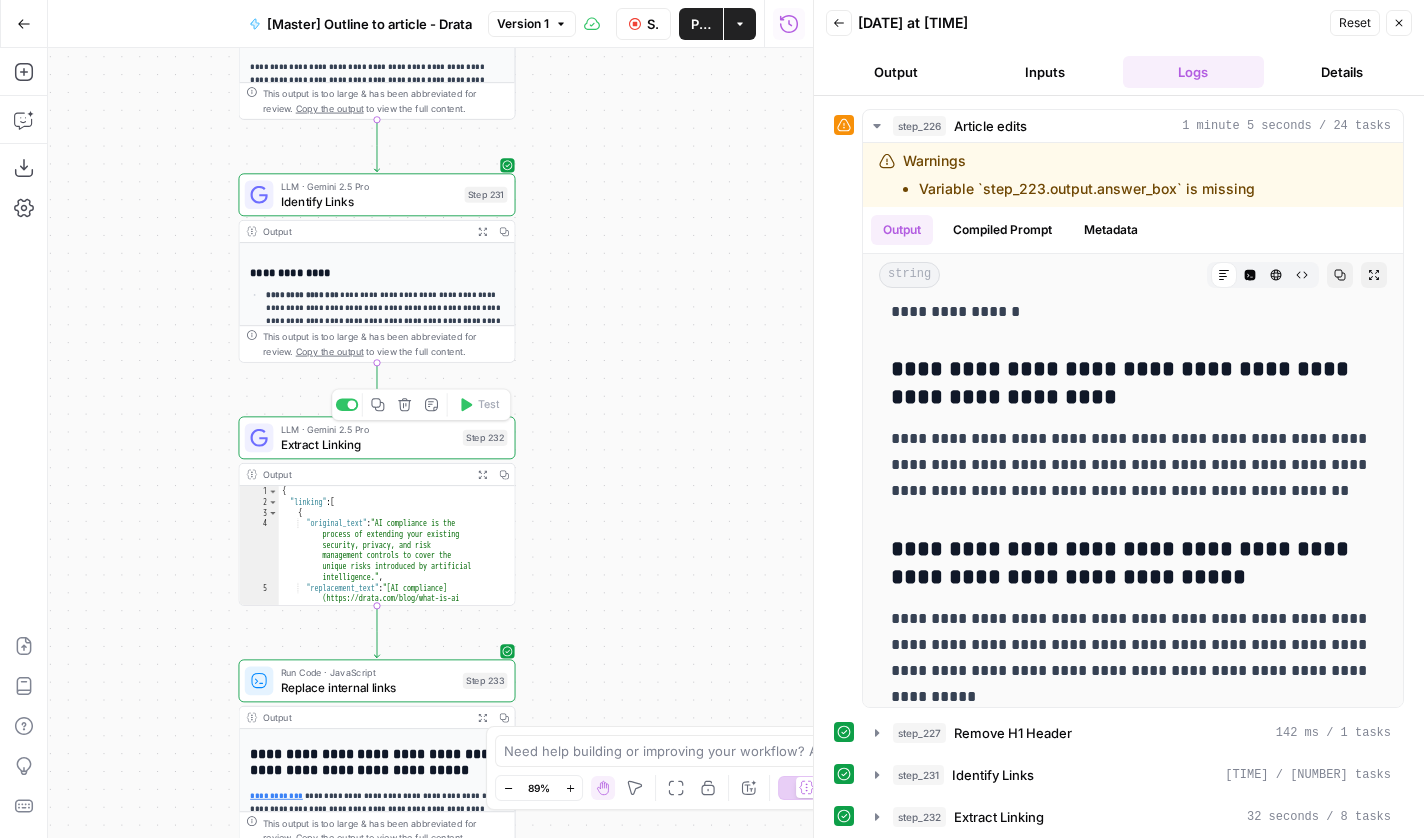 drag, startPoint x: 615, startPoint y: 557, endPoint x: 573, endPoint y: 239, distance: 320.7616 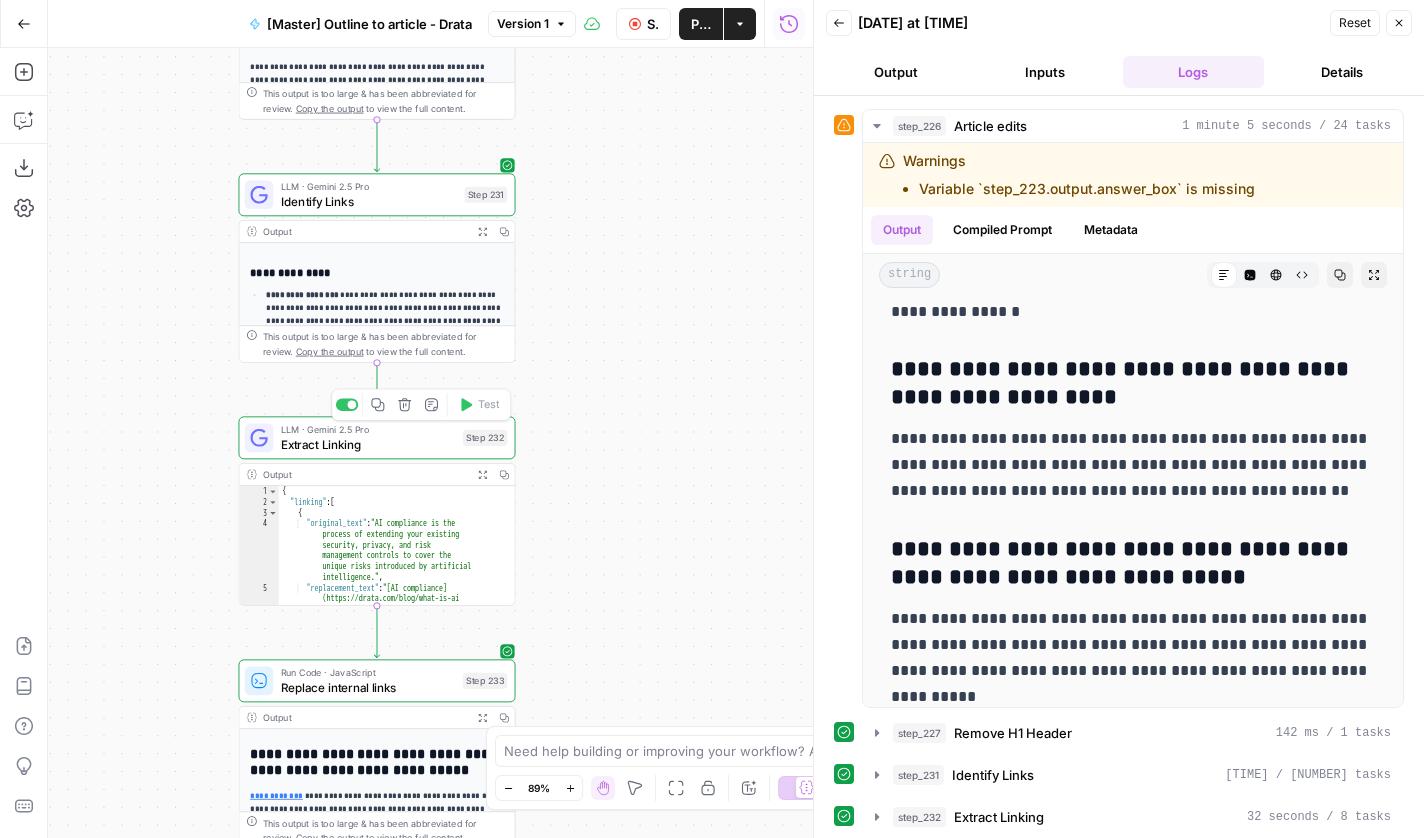 click on "Workflow Set Inputs Inputs Google Search Google Search Results Step 223 Output Expand Output Copy 1 2 3 4 5 6 { "search_metadata" : { "id" : "6882f02fff3b7af1eb4720b6" , "status" : "Success" , "json_endpoint" : "https://serpapi.com /searches/553a99cd797a8b35 /6882f02fff3b7af1eb4720b6.json" , "pixel_position_endpoint" : "https://serpapi /searches/553a99cd797a8b35 /6882f02fff3b7af1eb4720b6 .json_with_pixel_position" , This output is too large & has been abbreviated for review. Copy the output to view the full content. LLM · Gemini 2.5 Pro Extract Links Step 228 Output Expand Output Copy 1 2 3 4 { "internal_link_insights" : [ { "example_sentence" : "Organizations new to [AI compliance](https://drata.com /blog/what-is-ai-compliance-and-why -does-it-matter-for-regulated 229" at bounding box center [430, 443] 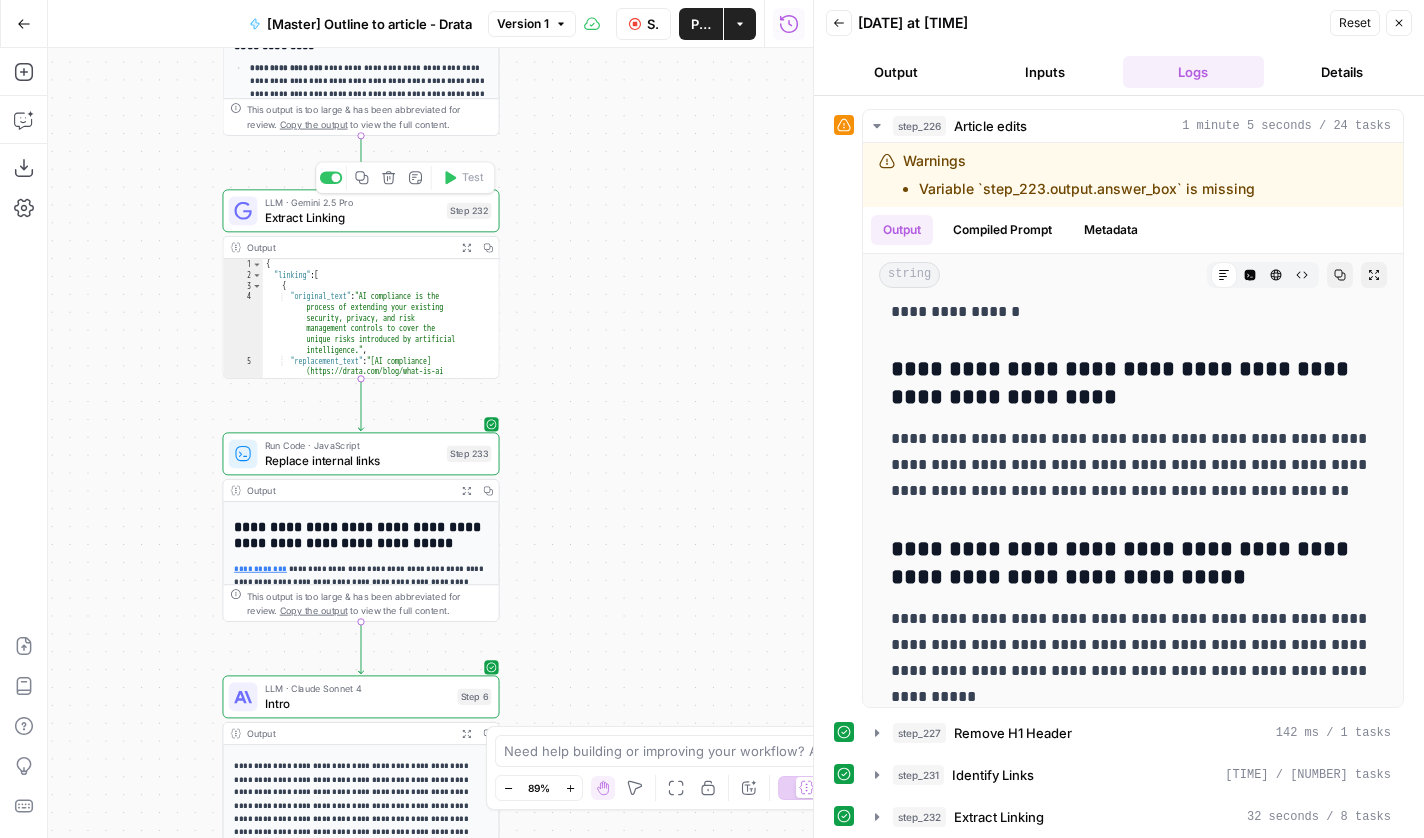 drag, startPoint x: 573, startPoint y: 591, endPoint x: 566, endPoint y: 352, distance: 239.1025 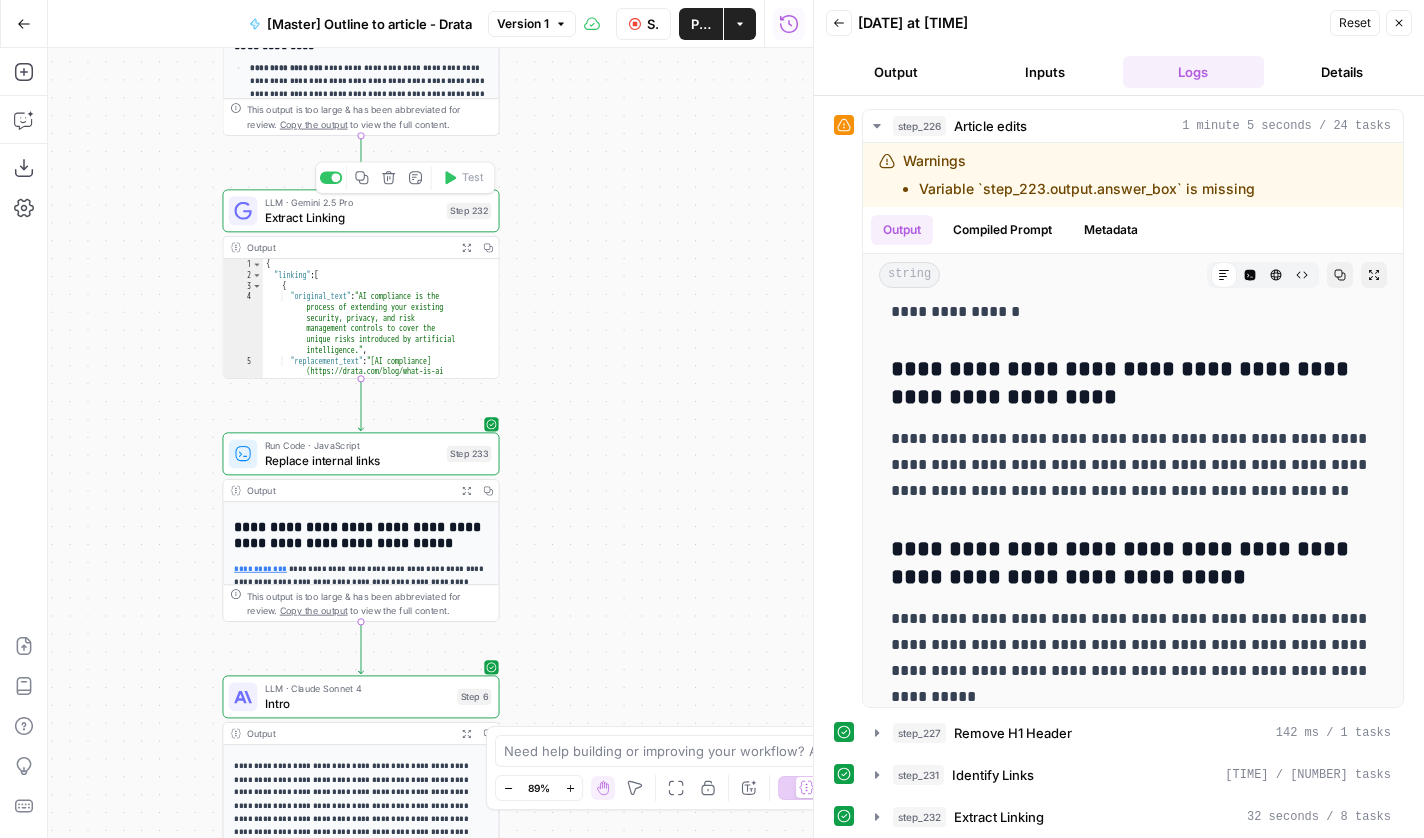 click on "Workflow Set Inputs Inputs Google Search Google Search Results Step 223 Output Expand Output Copy 1 2 3 4 5 6 { "search_metadata" : { "id" : "6882f02fff3b7af1eb4720b6" , "status" : "Success" , "json_endpoint" : "https://serpapi.com /searches/553a99cd797a8b35 /6882f02fff3b7af1eb4720b6.json" , "pixel_position_endpoint" : "https://serpapi /searches/553a99cd797a8b35 /6882f02fff3b7af1eb4720b6 .json_with_pixel_position" , This output is too large & has been abbreviated for review. Copy the output to view the full content. LLM · Gemini 2.5 Pro Extract Links Step 228 Output Expand Output Copy 1 2 3 4 { "internal_link_insights" : [ { "example_sentence" : "Organizations new to [AI compliance](https://drata.com /blog/what-is-ai-compliance-and-why -does-it-matter-for-regulated 229" at bounding box center [430, 443] 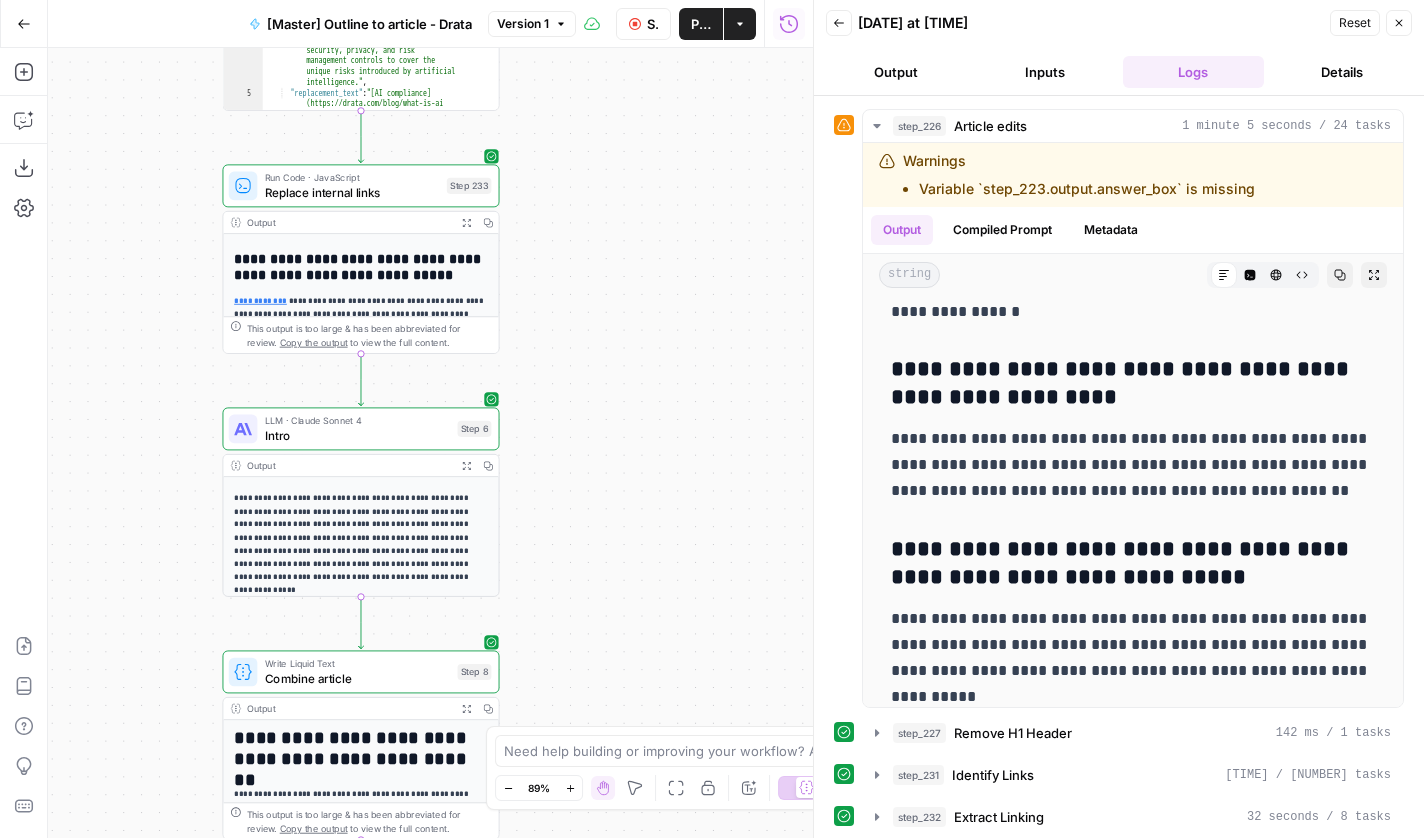 drag, startPoint x: 573, startPoint y: 451, endPoint x: 570, endPoint y: 222, distance: 229.01965 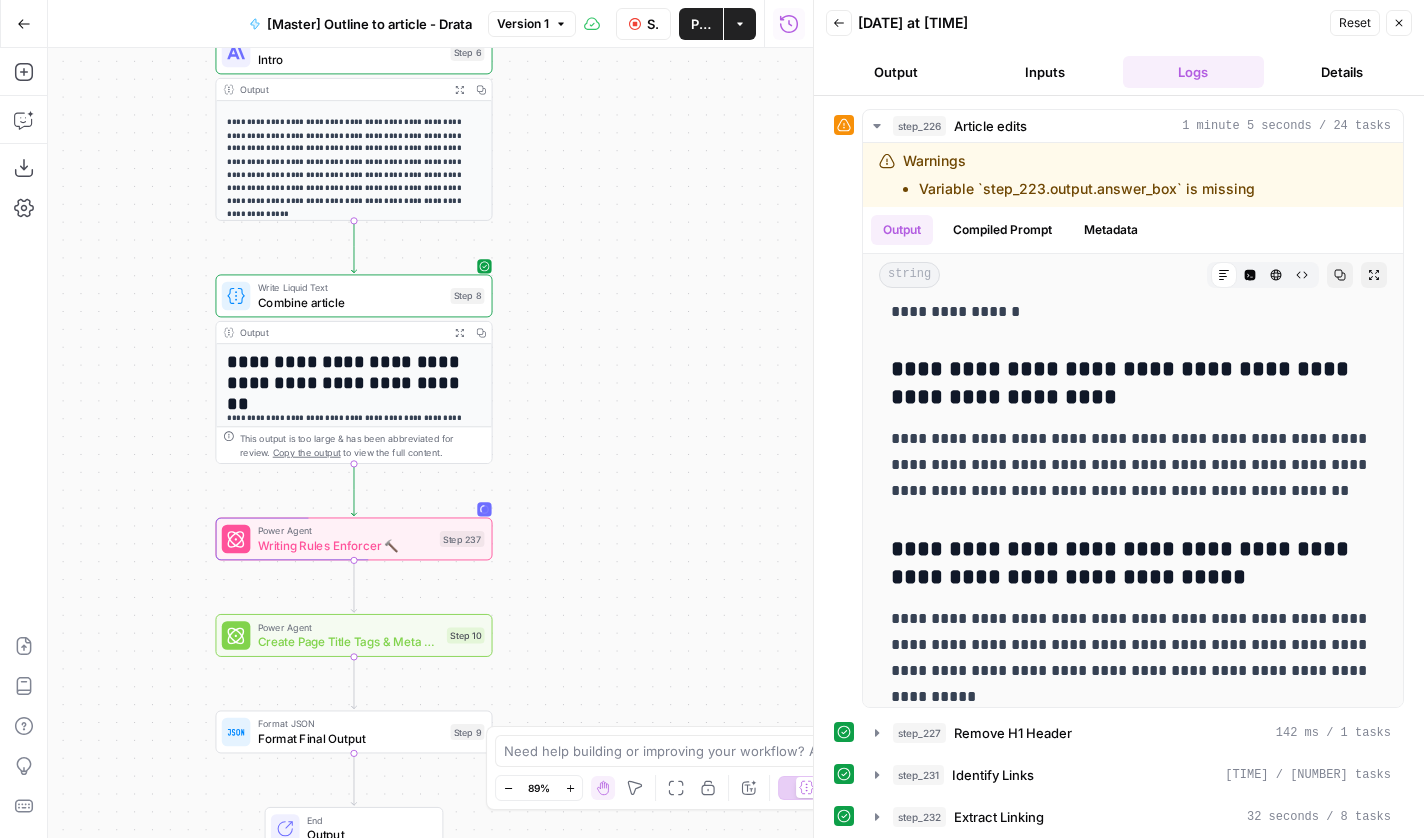 drag, startPoint x: 574, startPoint y: 571, endPoint x: 570, endPoint y: 271, distance: 300.02667 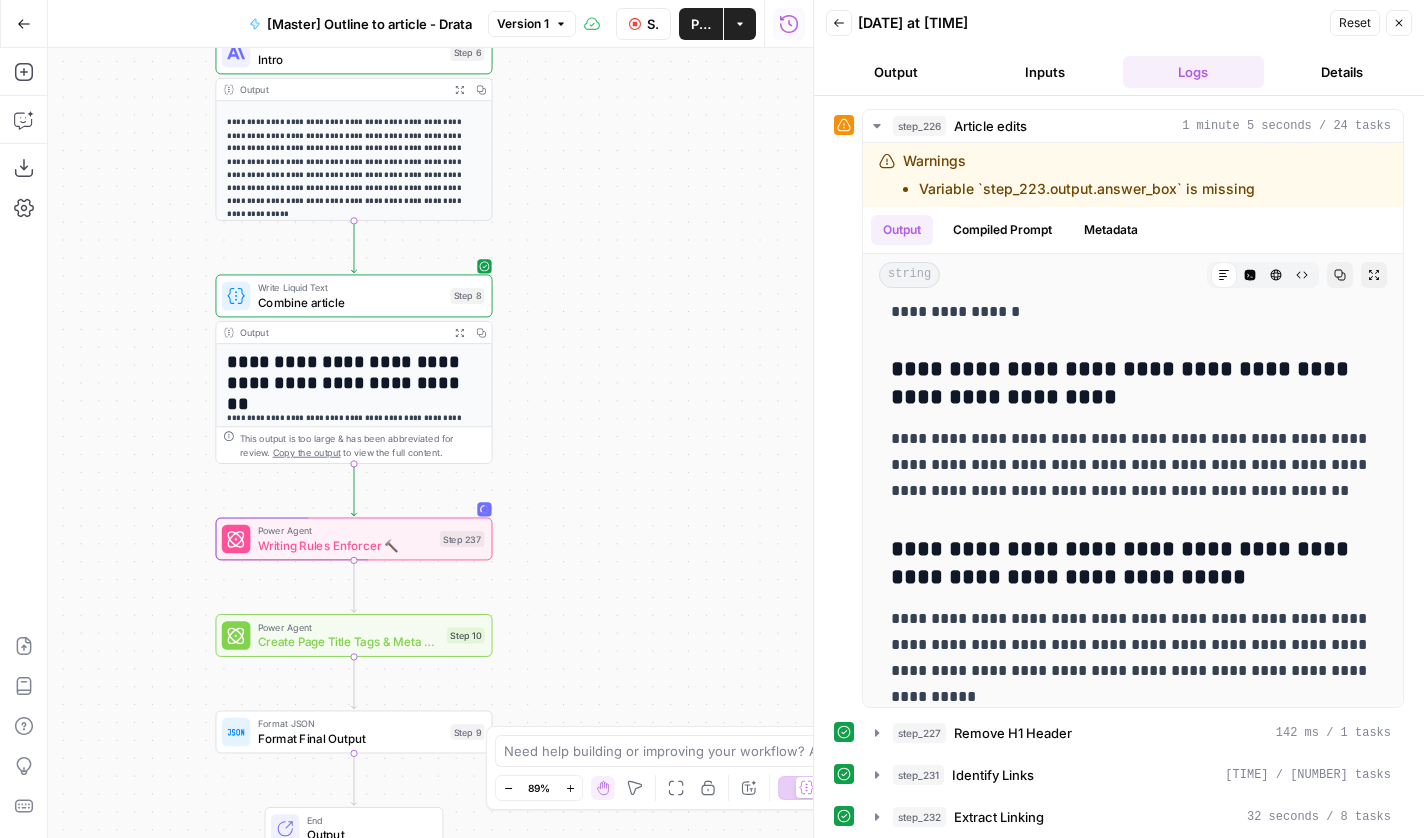 click on "Workflow Set Inputs Inputs Google Search Google Search Results Step 223 Output Expand Output Copy 1 2 3 4 5 6 { "search_metadata" : { "id" : "6882f02fff3b7af1eb4720b6" , "status" : "Success" , "json_endpoint" : "https://serpapi.com /searches/553a99cd797a8b35 /6882f02fff3b7af1eb4720b6.json" , "pixel_position_endpoint" : "https://serpapi /searches/553a99cd797a8b35 /6882f02fff3b7af1eb4720b6 .json_with_pixel_position" , This output is too large & has been abbreviated for review. Copy the output to view the full content. LLM · Gemini 2.5 Pro Extract Links Step 228 Output Expand Output Copy 1 2 3 4 { "internal_link_insights" : [ { "example_sentence" : "Organizations new to [AI compliance](https://drata.com /blog/what-is-ai-compliance-and-why -does-it-matter-for-regulated 229" at bounding box center (430, 443) 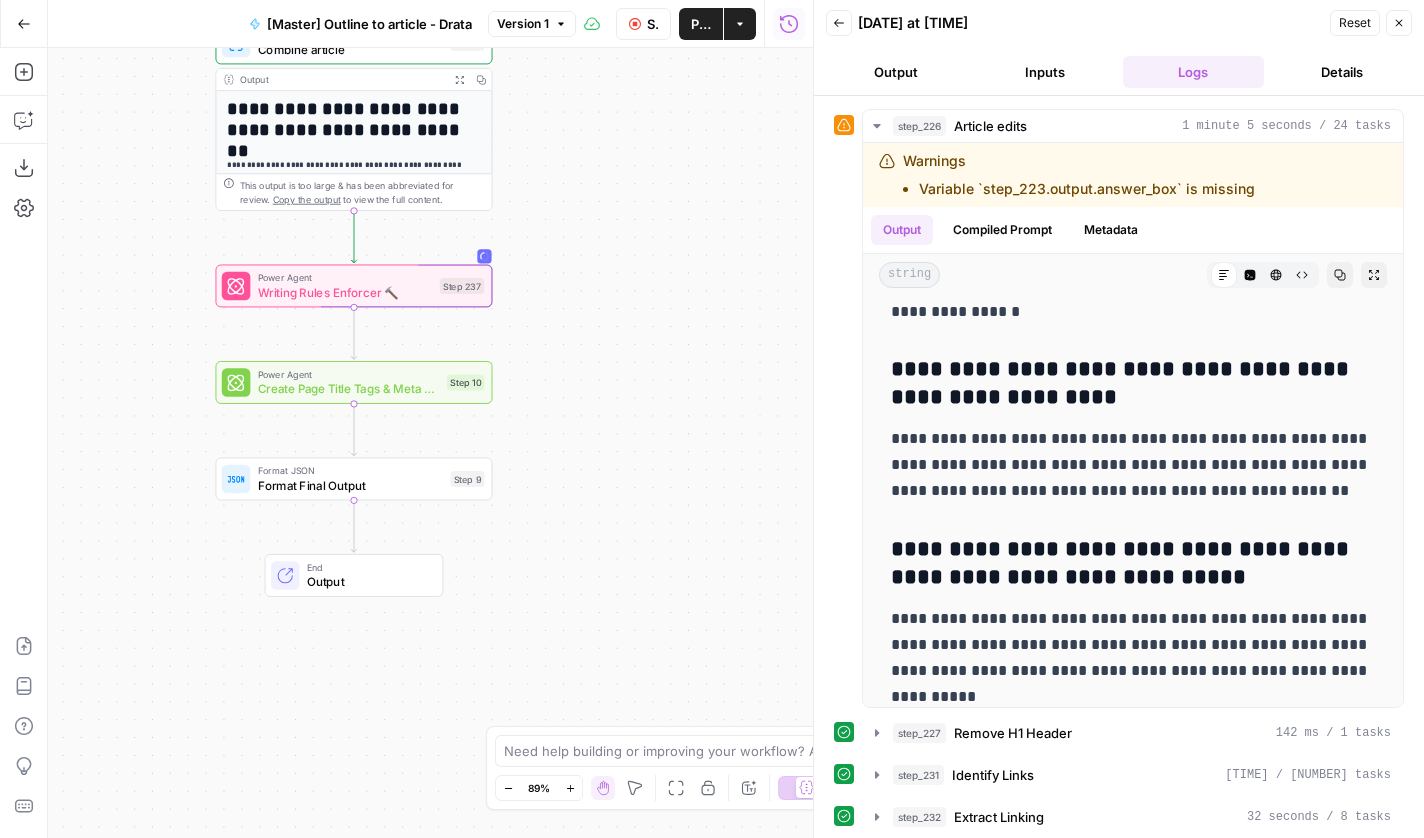 drag, startPoint x: 602, startPoint y: 517, endPoint x: 602, endPoint y: 266, distance: 251 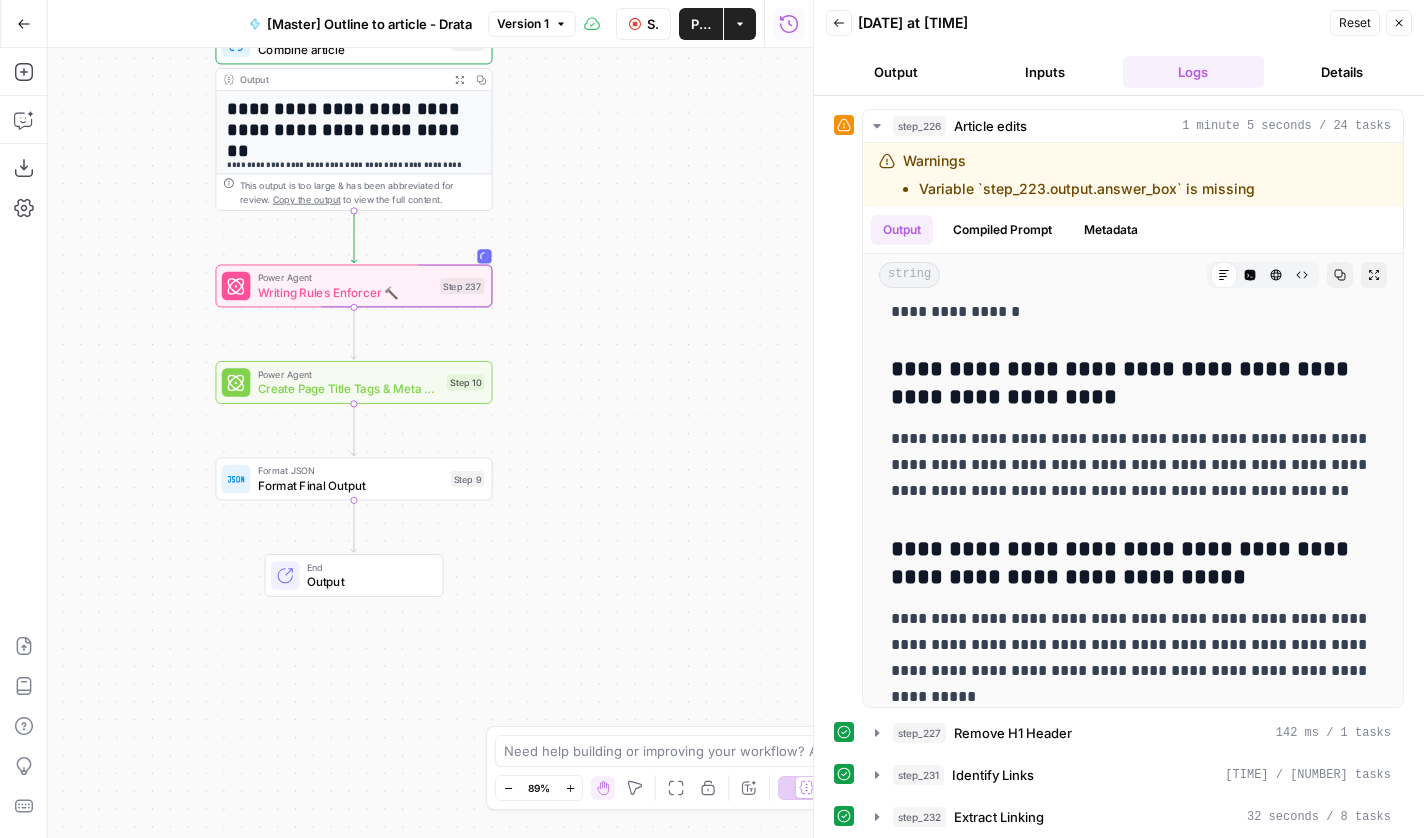 click on "Workflow Set Inputs Inputs Google Search Google Search Results Step 223 Output Expand Output Copy 1 2 3 4 5 6 { "search_metadata" : { "id" : "6882f02fff3b7af1eb4720b6" , "status" : "Success" , "json_endpoint" : "https://serpapi.com /searches/553a99cd797a8b35 /6882f02fff3b7af1eb4720b6.json" , "pixel_position_endpoint" : "https://serpapi /searches/553a99cd797a8b35 /6882f02fff3b7af1eb4720b6 .json_with_pixel_position" , This output is too large & has been abbreviated for review. Copy the output to view the full content. LLM · Gemini 2.5 Pro Extract Links Step 228 Output Expand Output Copy 1 2 3 4 { "internal_link_insights" : [ { "example_sentence" : "Organizations new to [AI compliance](https://drata.com /blog/what-is-ai-compliance-and-why -does-it-matter-for-regulated 229" at bounding box center [430, 443] 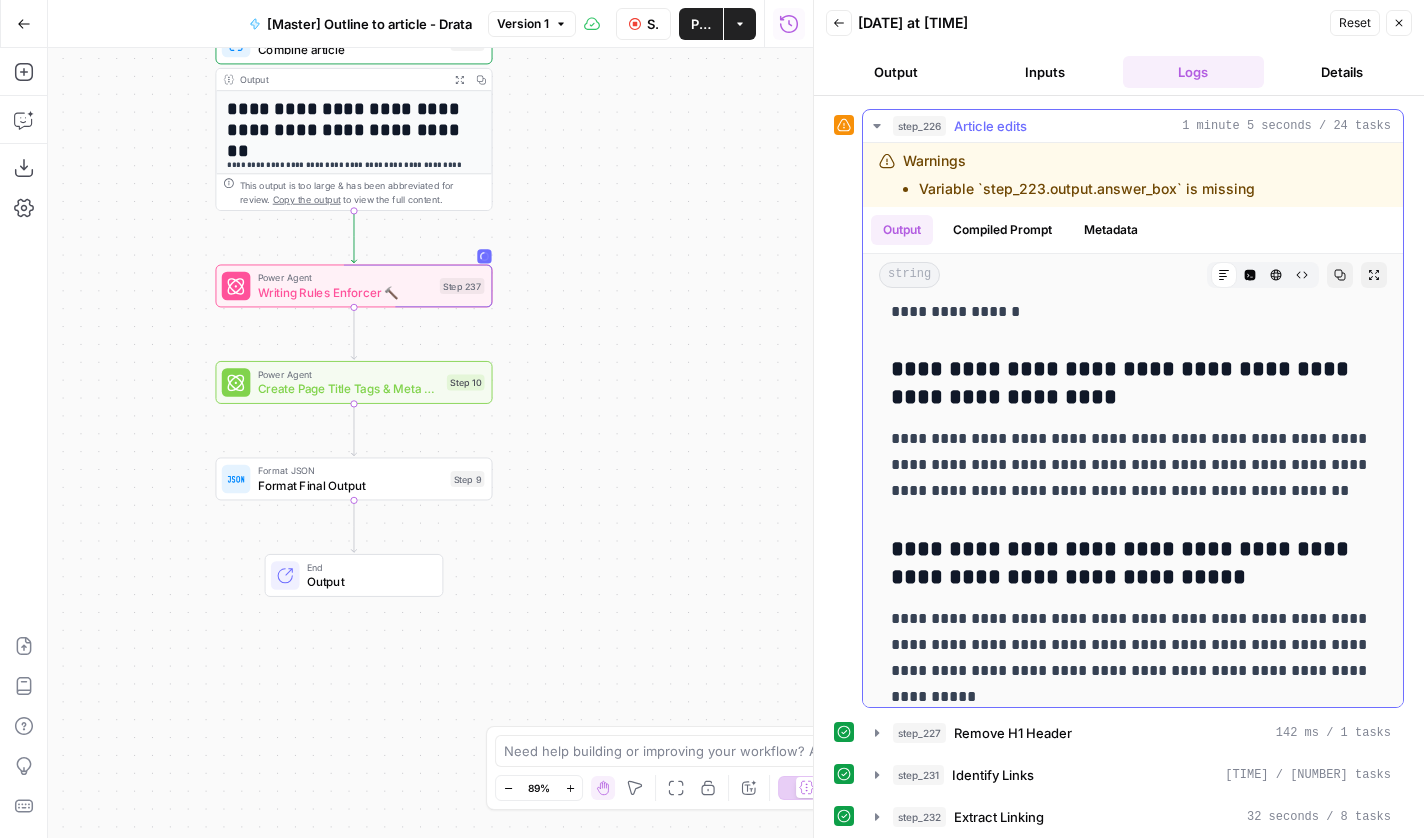 click 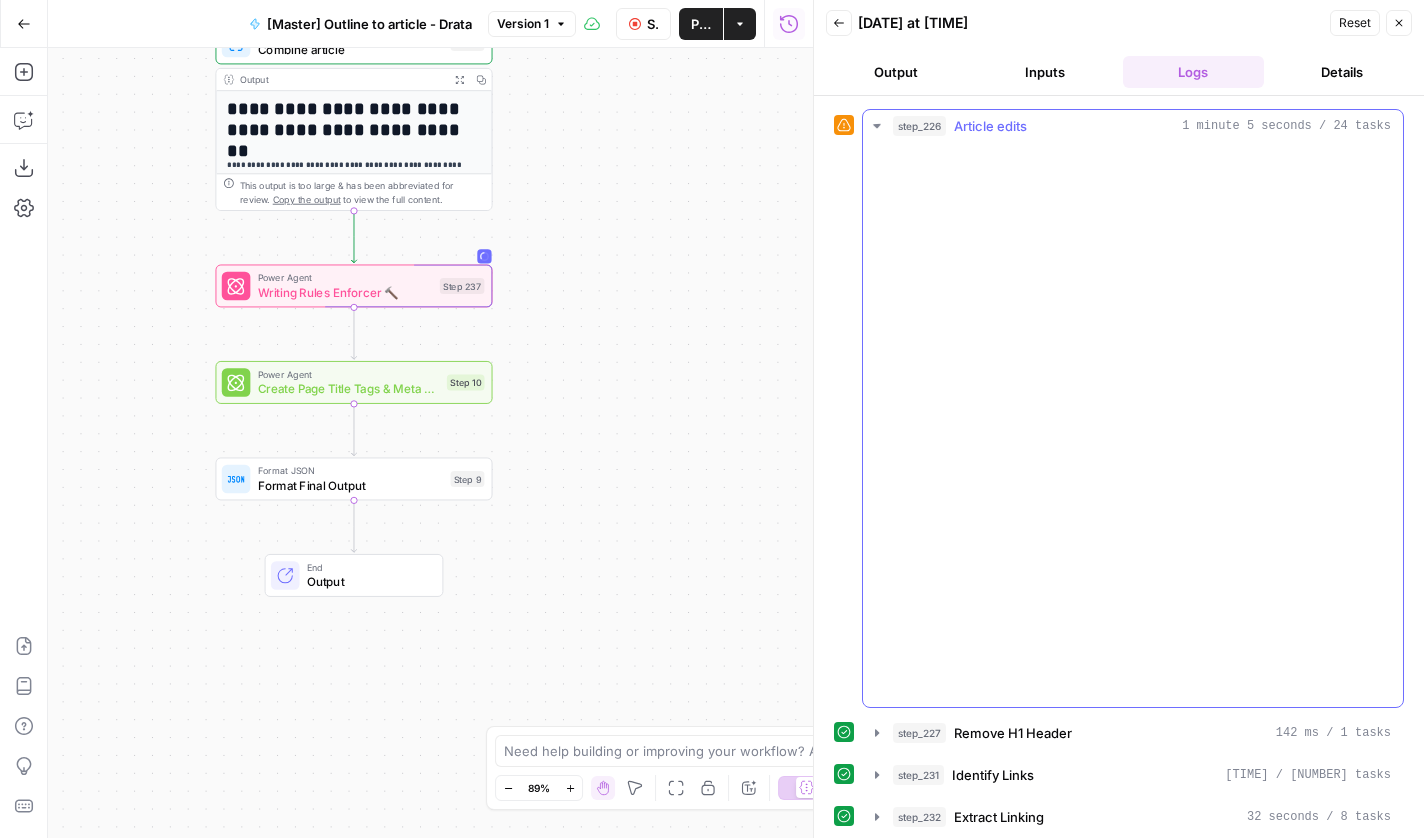 scroll, scrollTop: 0, scrollLeft: 0, axis: both 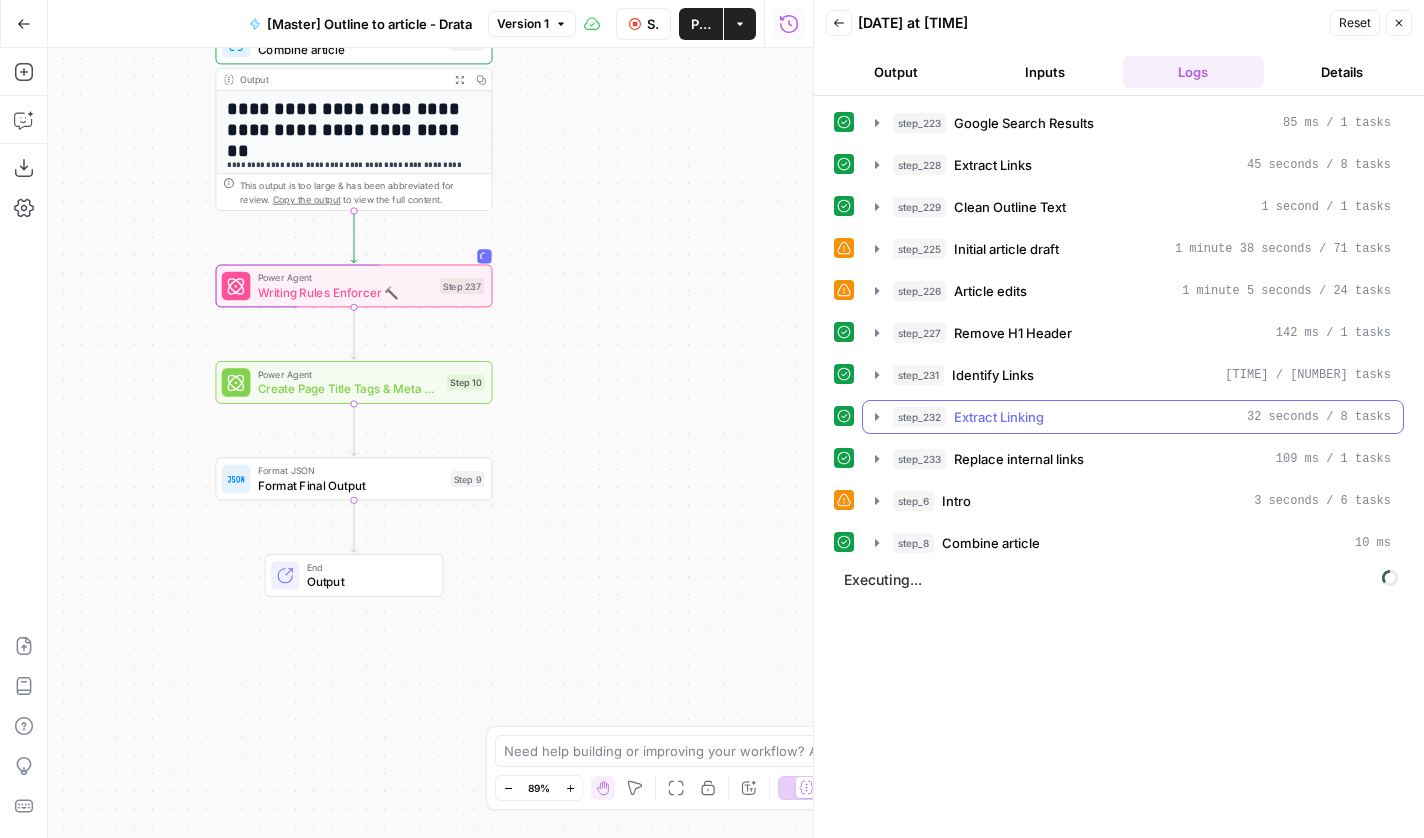 click 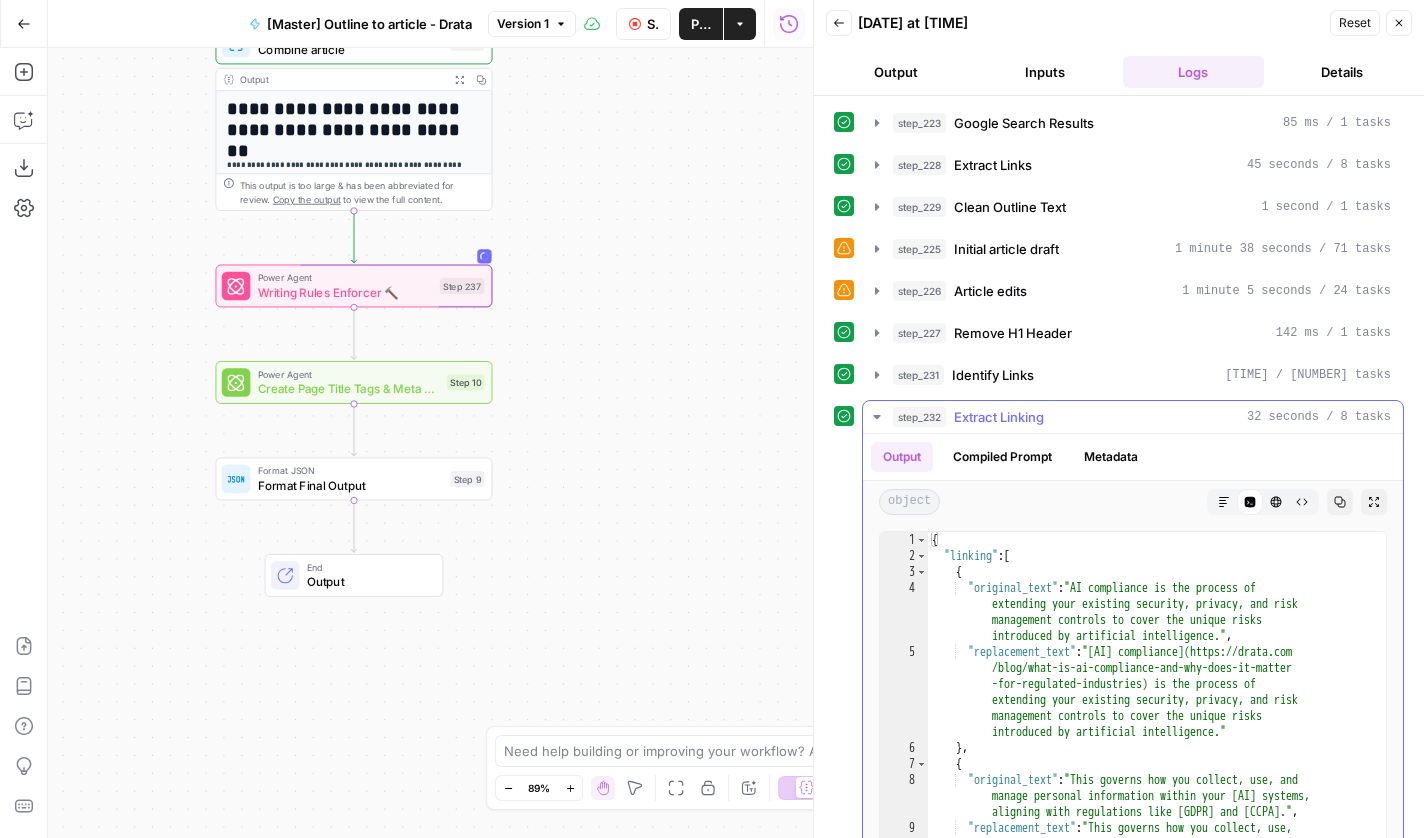 click 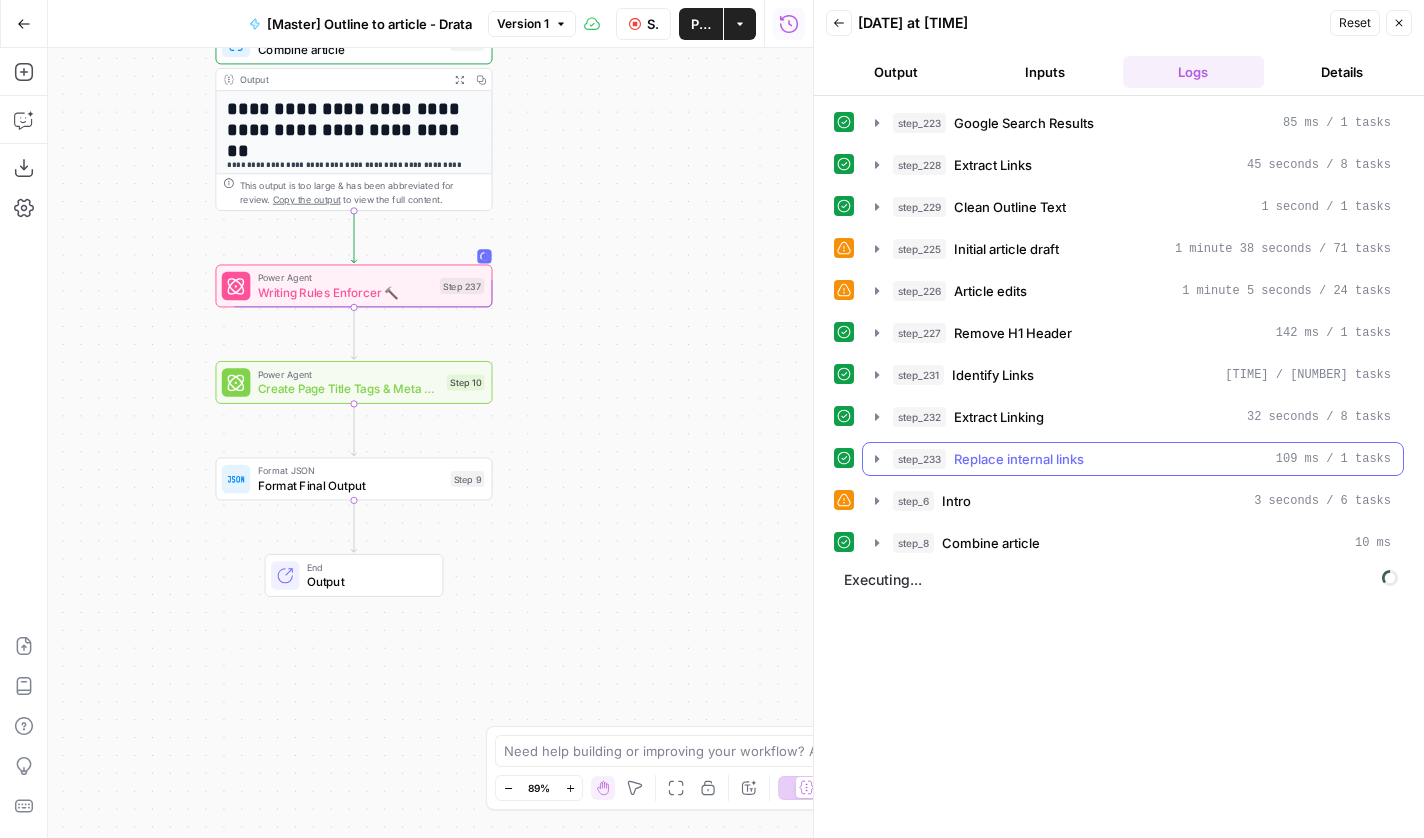 click 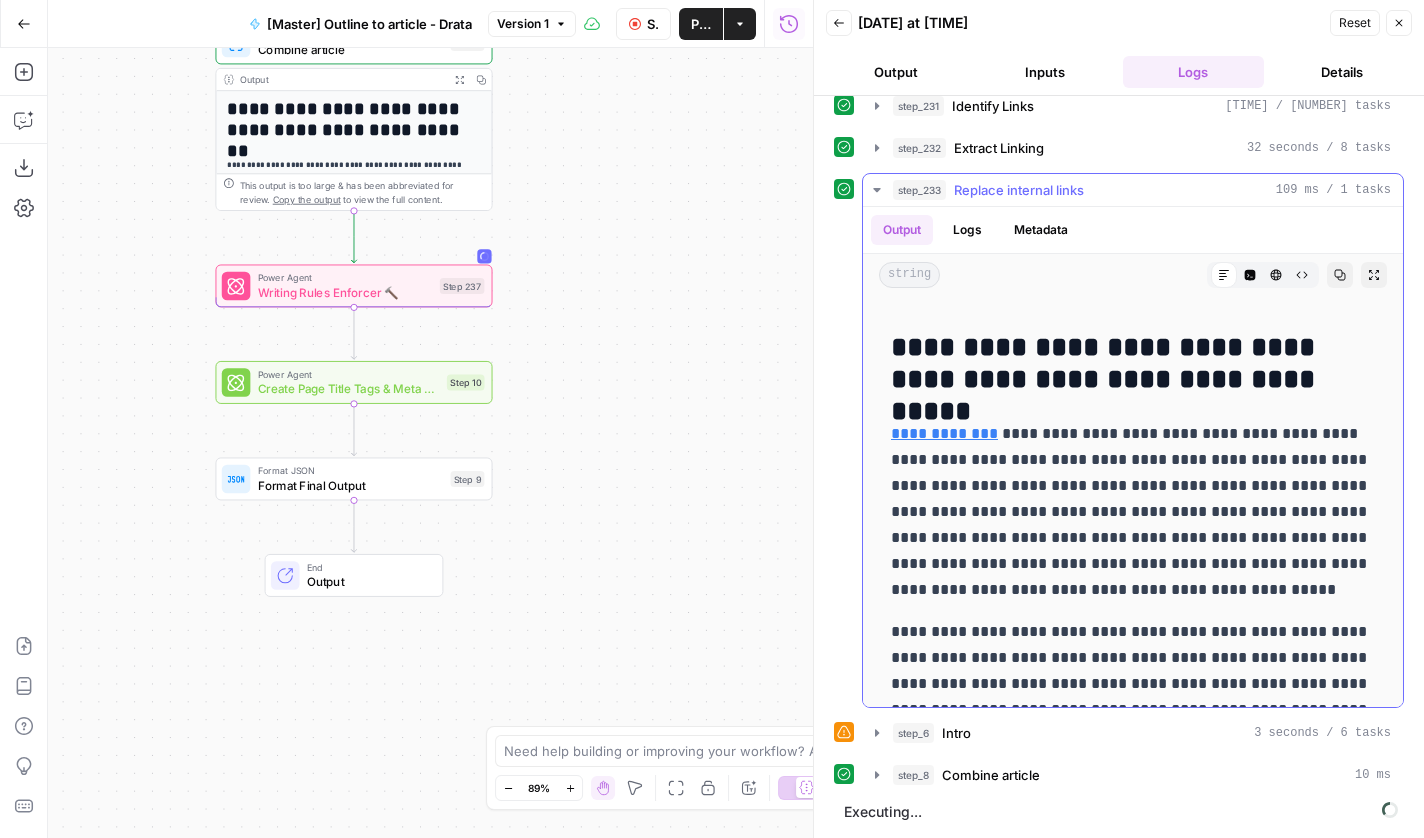 scroll, scrollTop: 269, scrollLeft: 0, axis: vertical 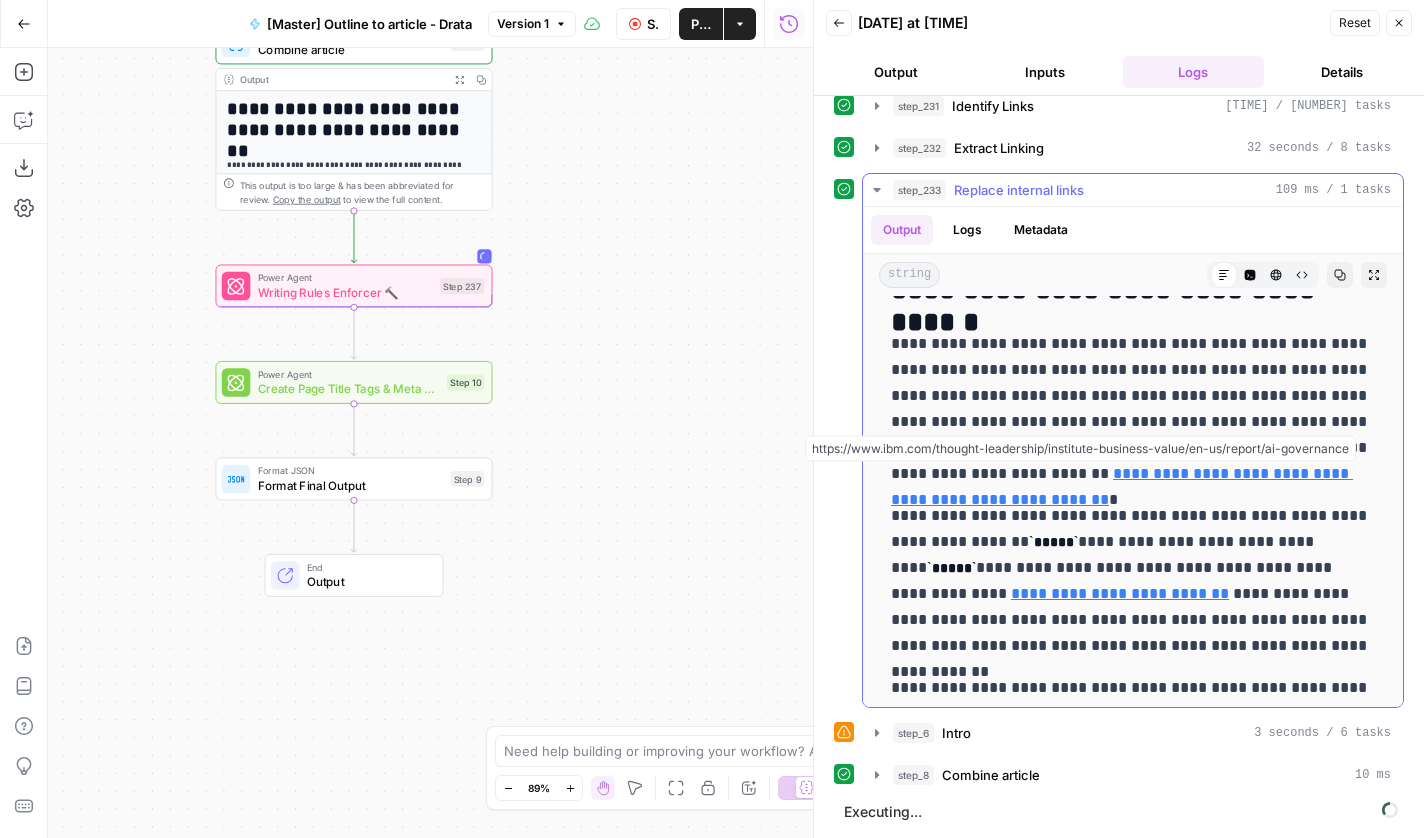 click on "**********" at bounding box center (1122, 486) 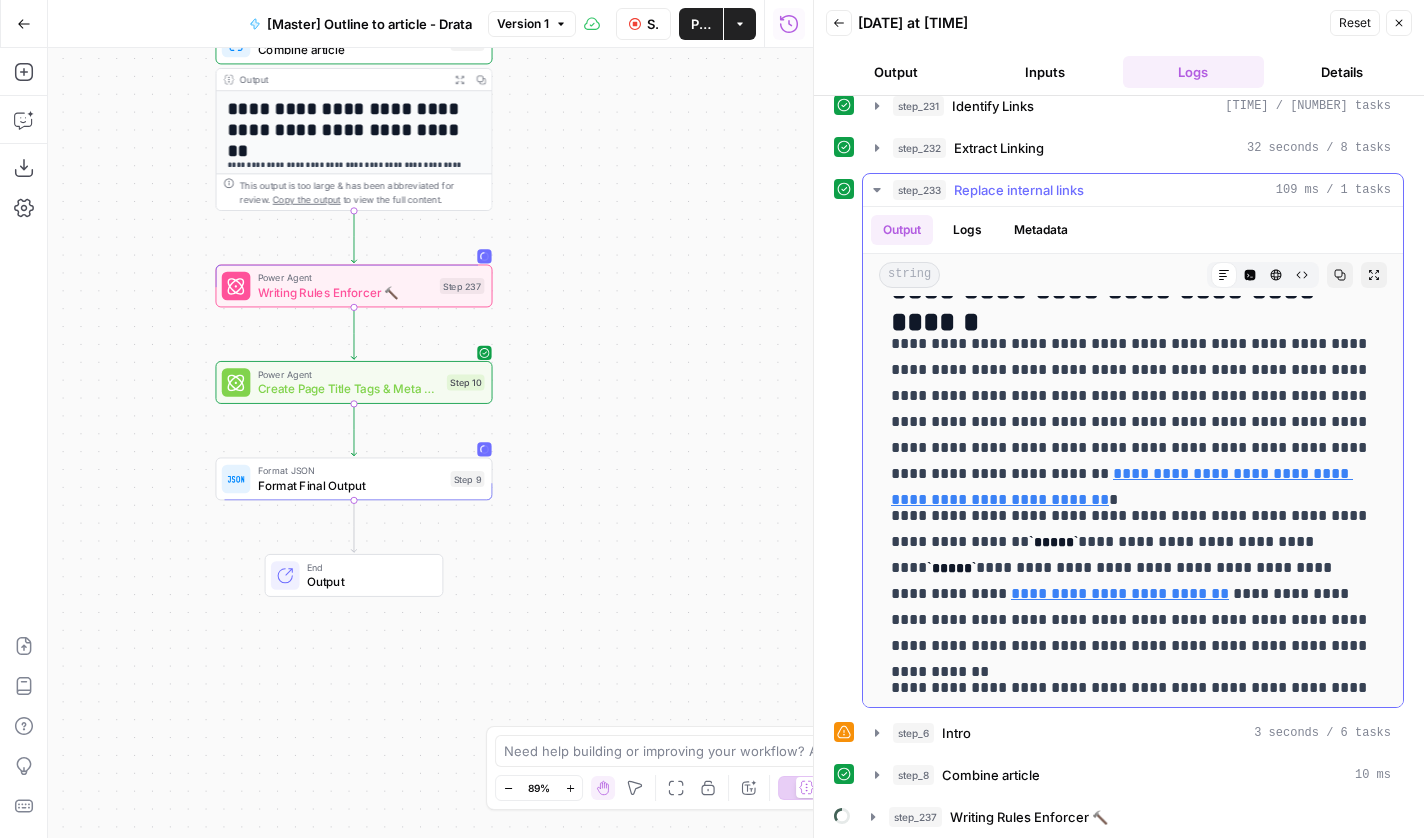 click on "**********" at bounding box center [1133, 409] 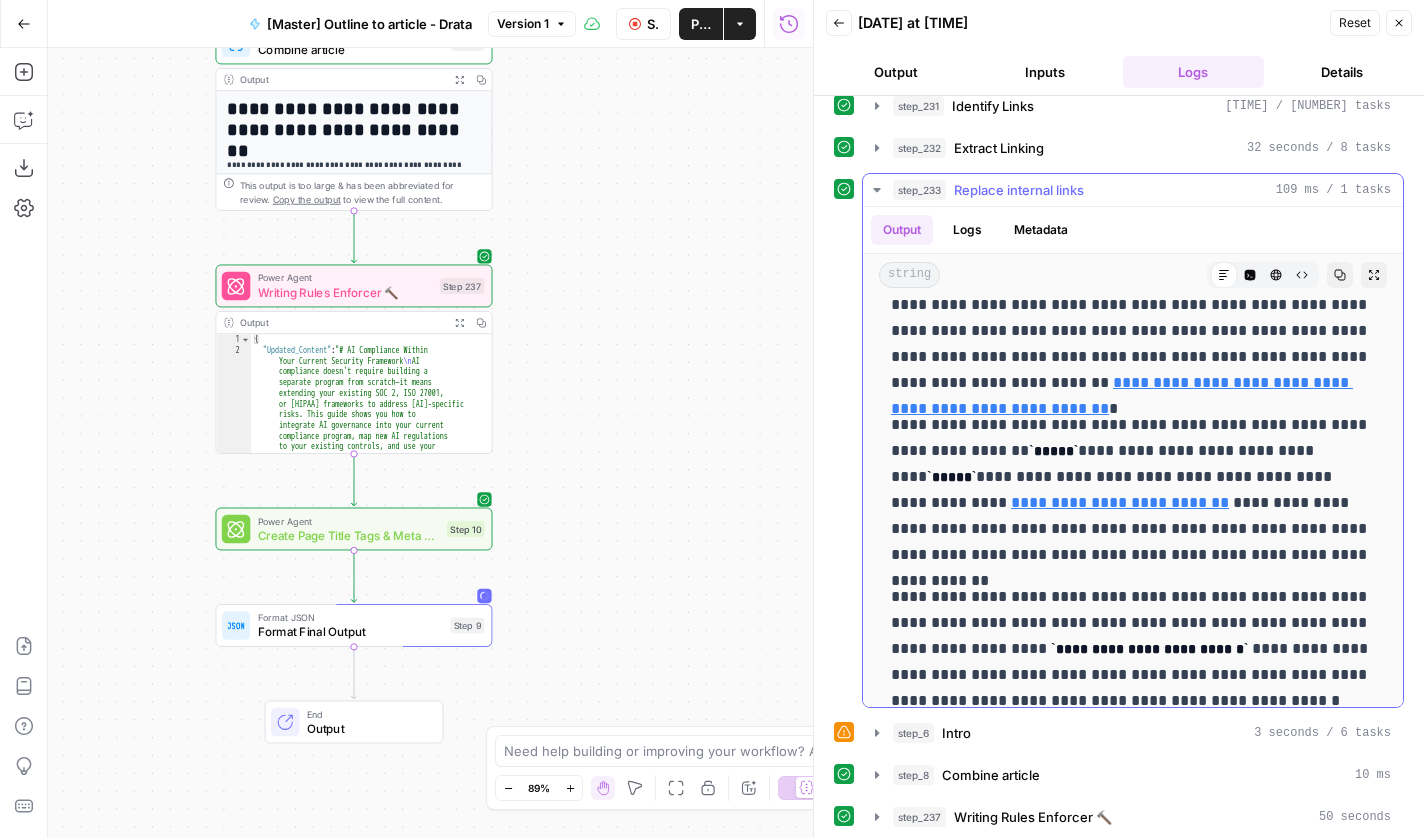 scroll, scrollTop: 1060, scrollLeft: 0, axis: vertical 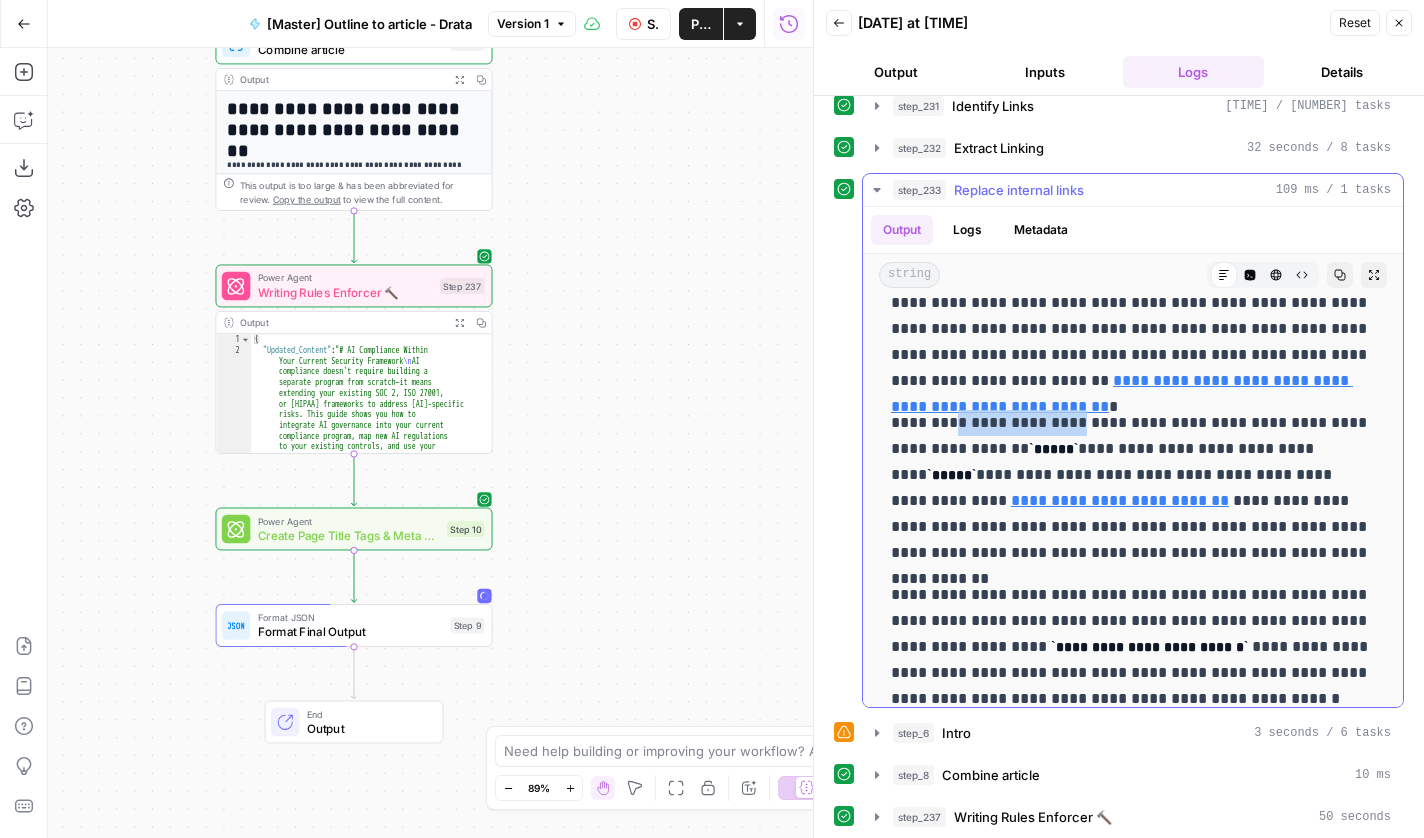 drag, startPoint x: 959, startPoint y: 423, endPoint x: 1061, endPoint y: 425, distance: 102.01961 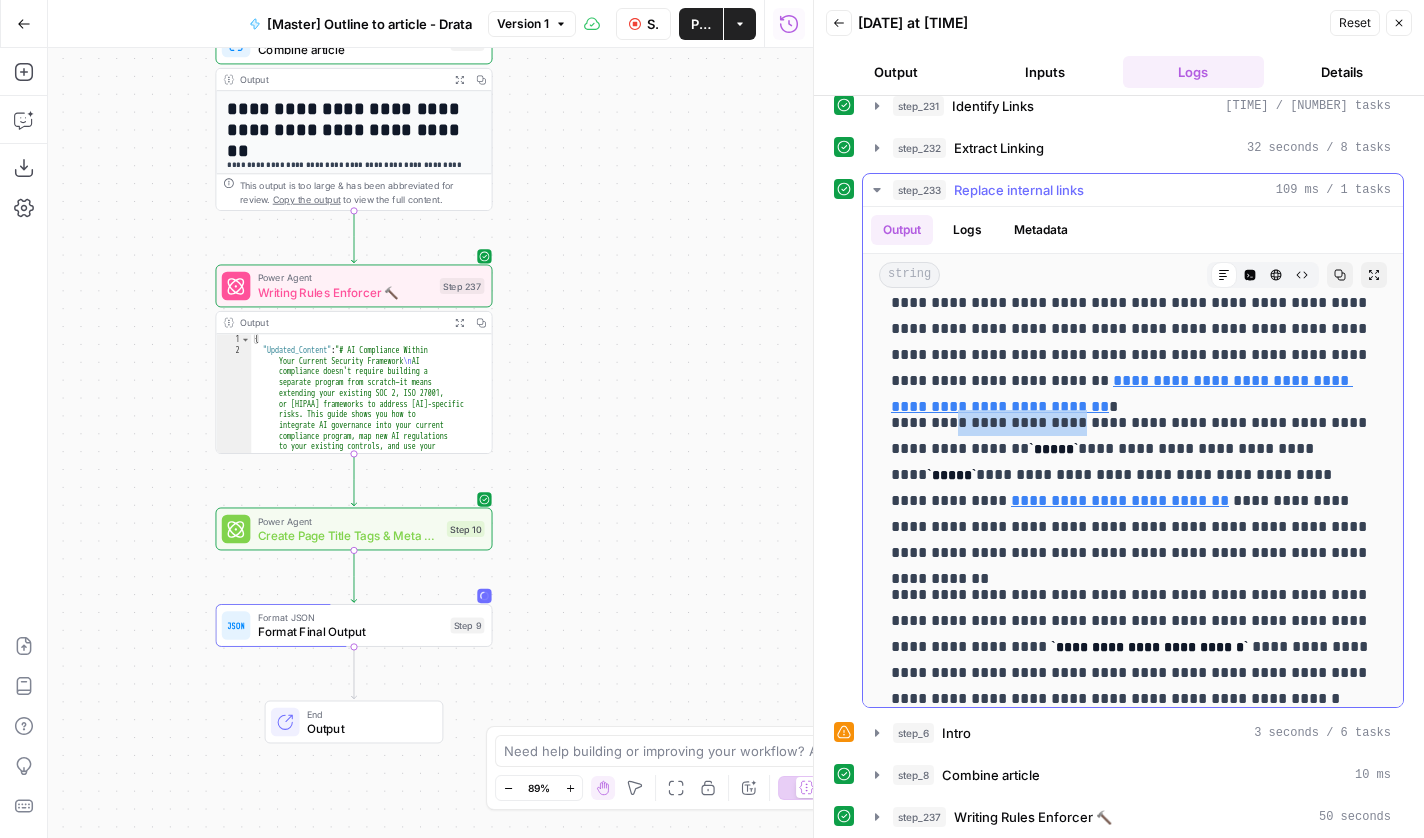 click on "**********" at bounding box center (1133, 488) 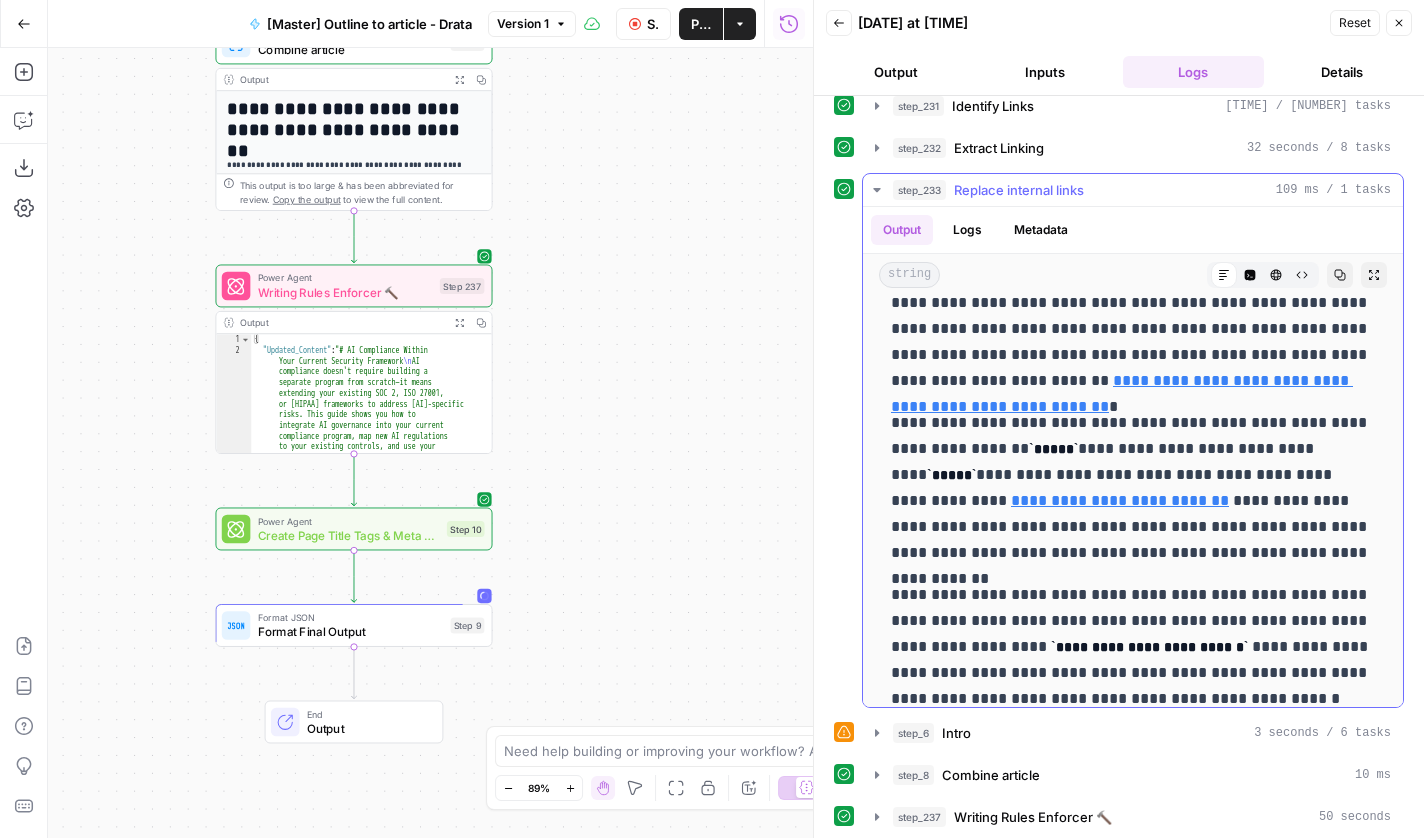 click on "**********" at bounding box center [1133, 488] 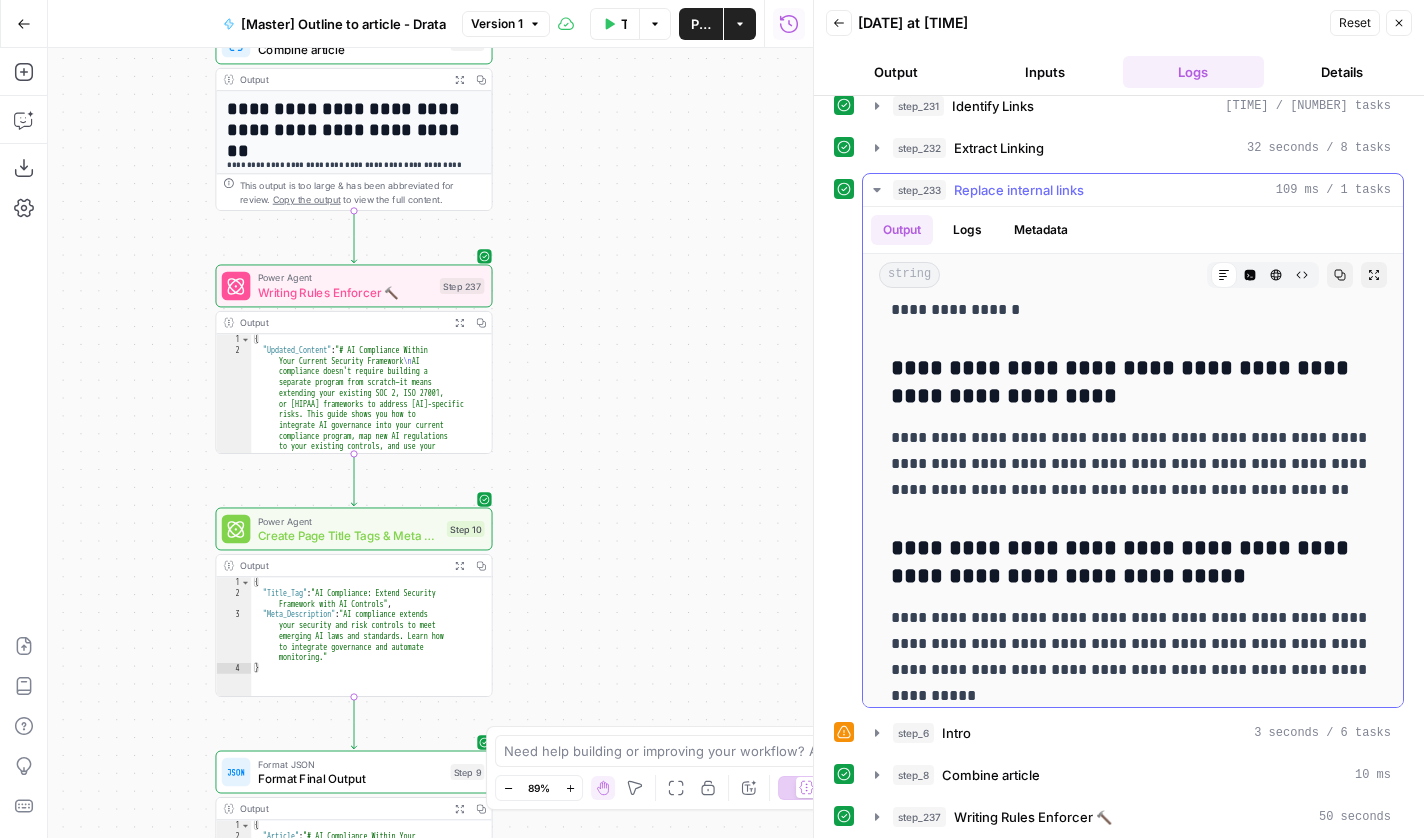 scroll, scrollTop: 8709, scrollLeft: 0, axis: vertical 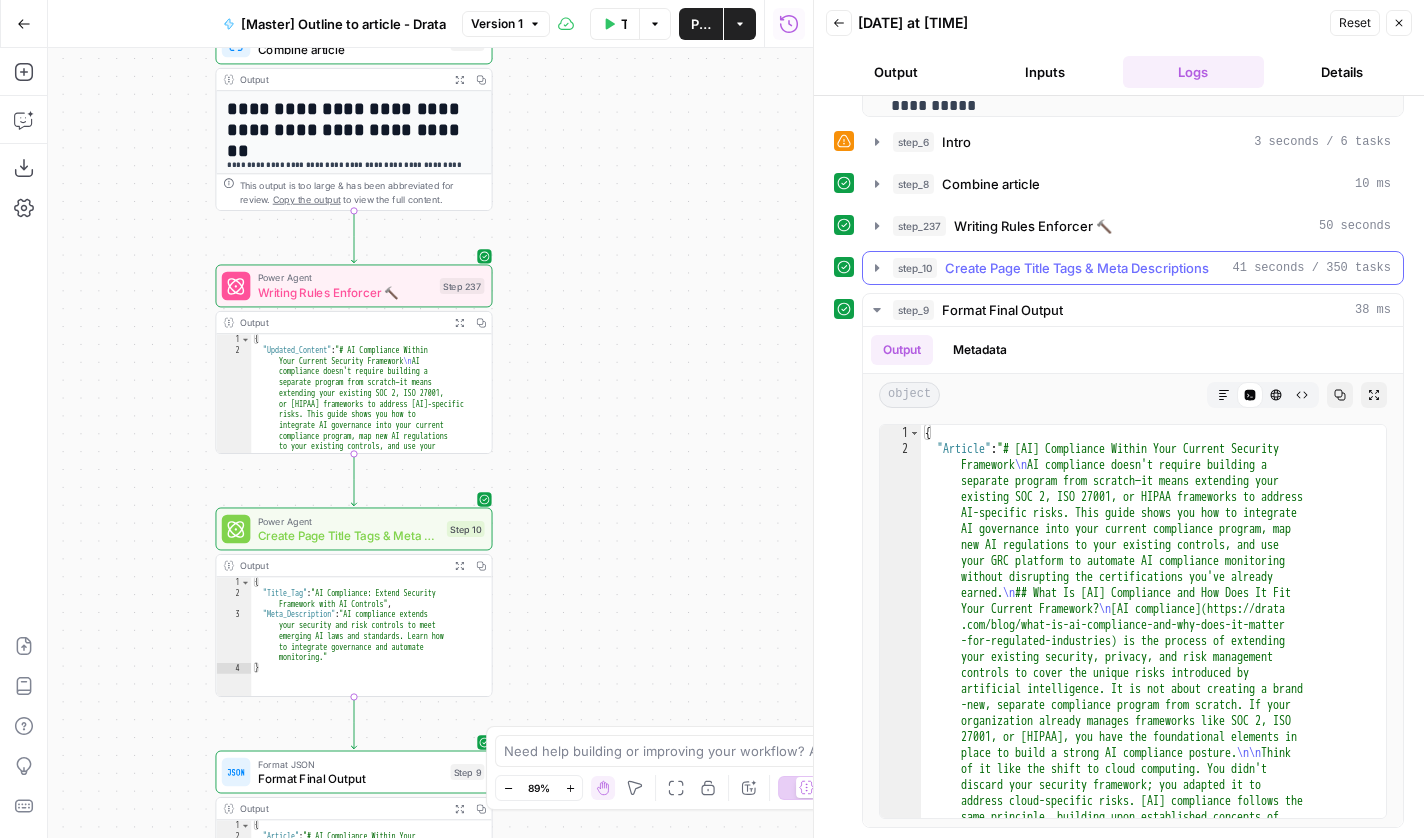 click 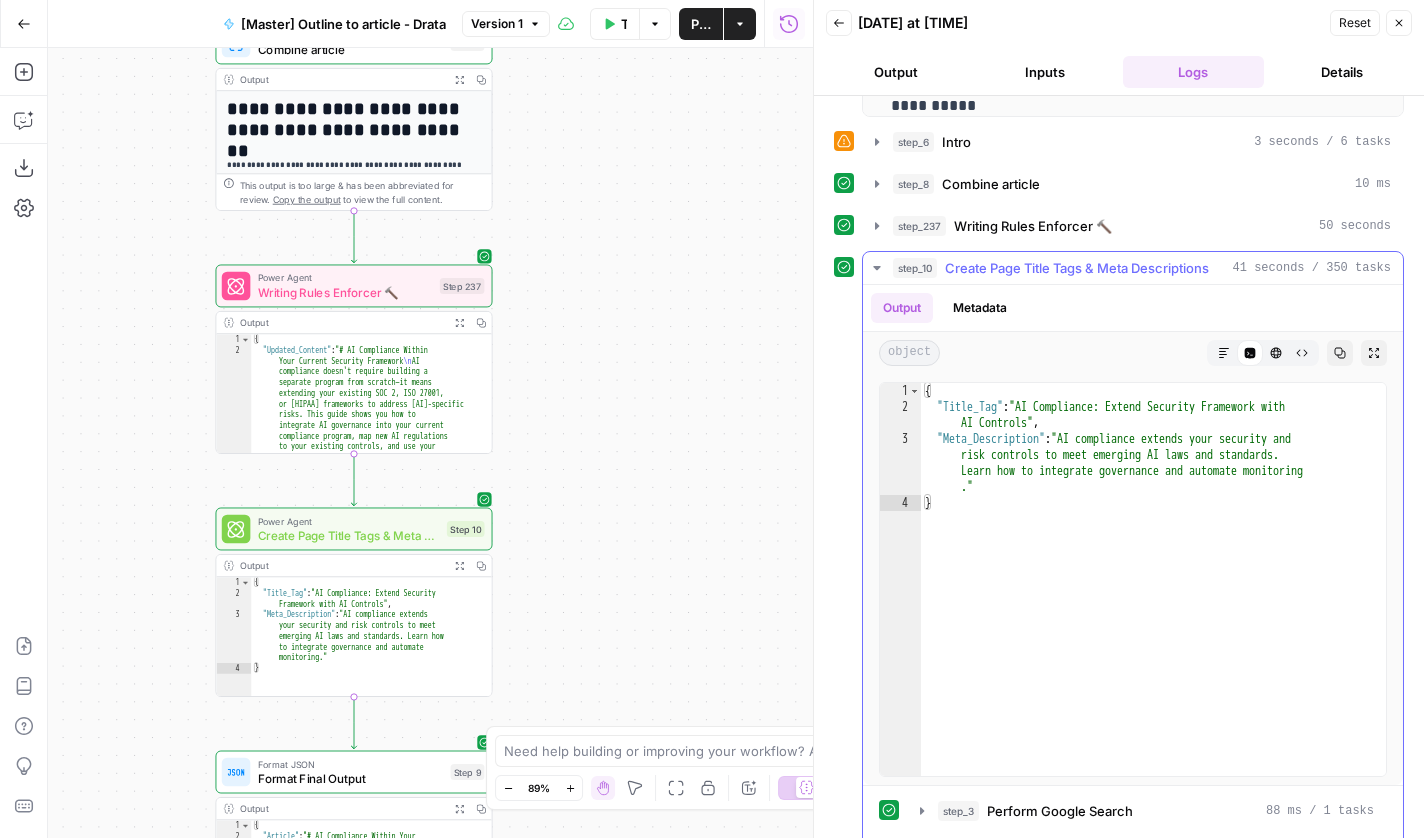 click 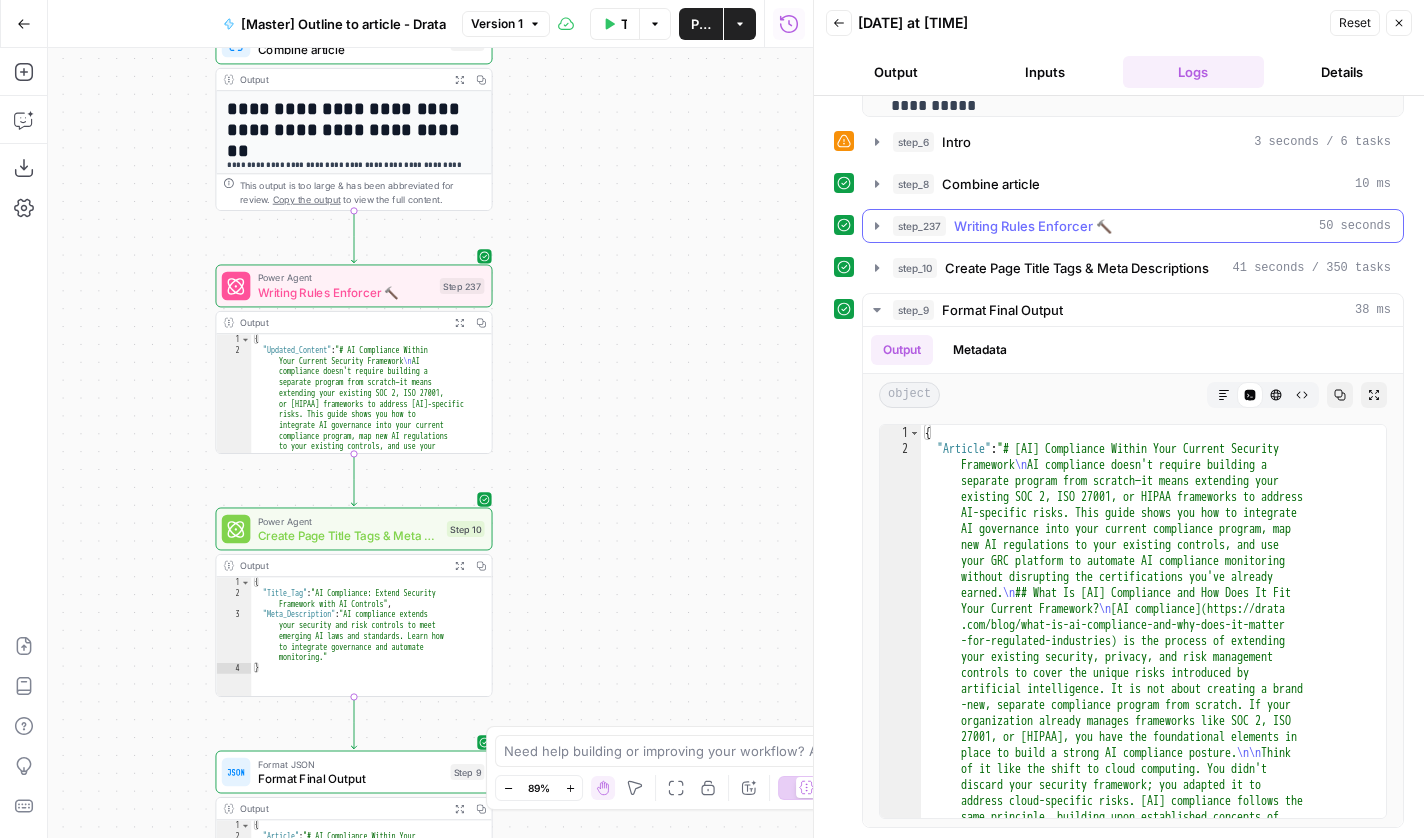 click 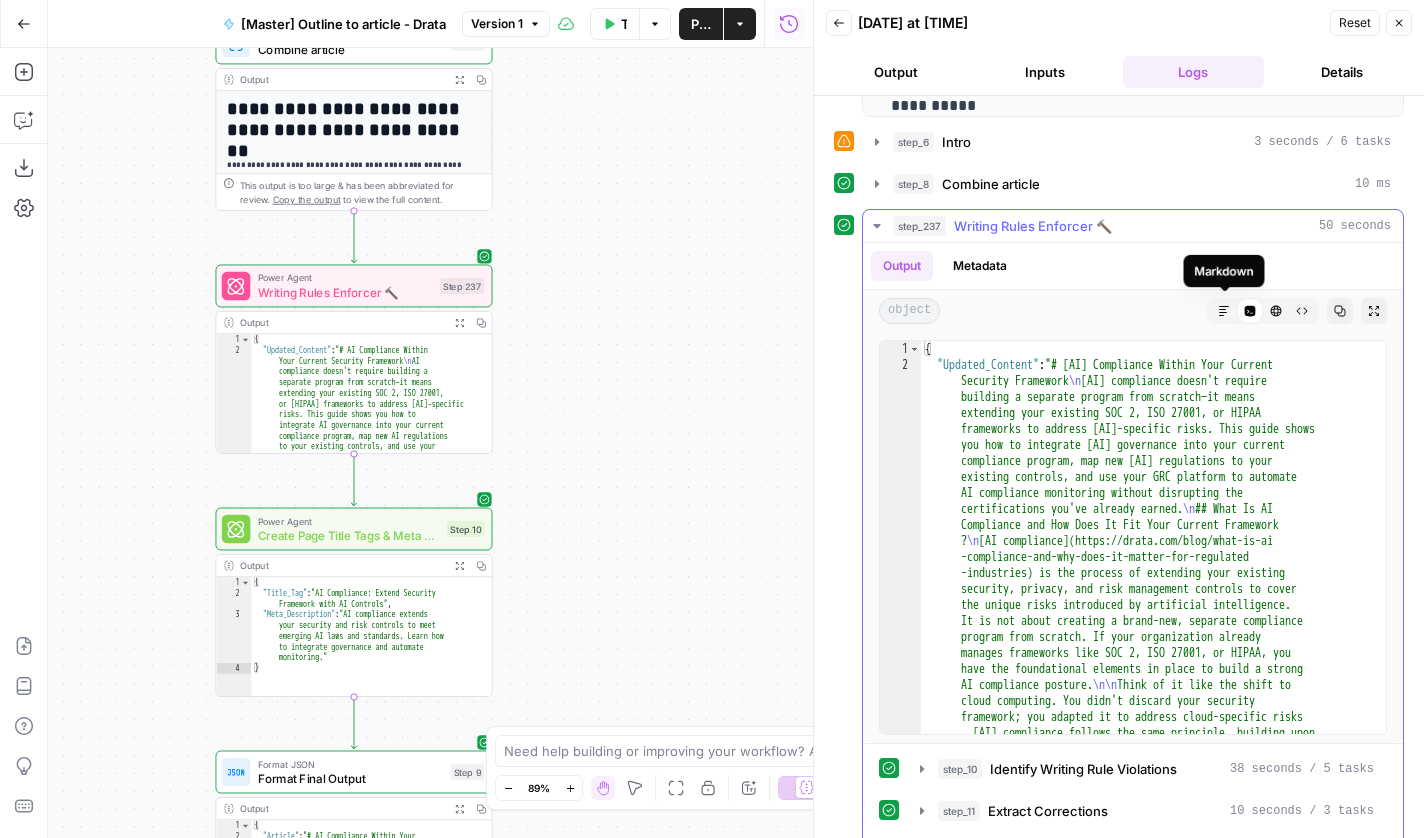click 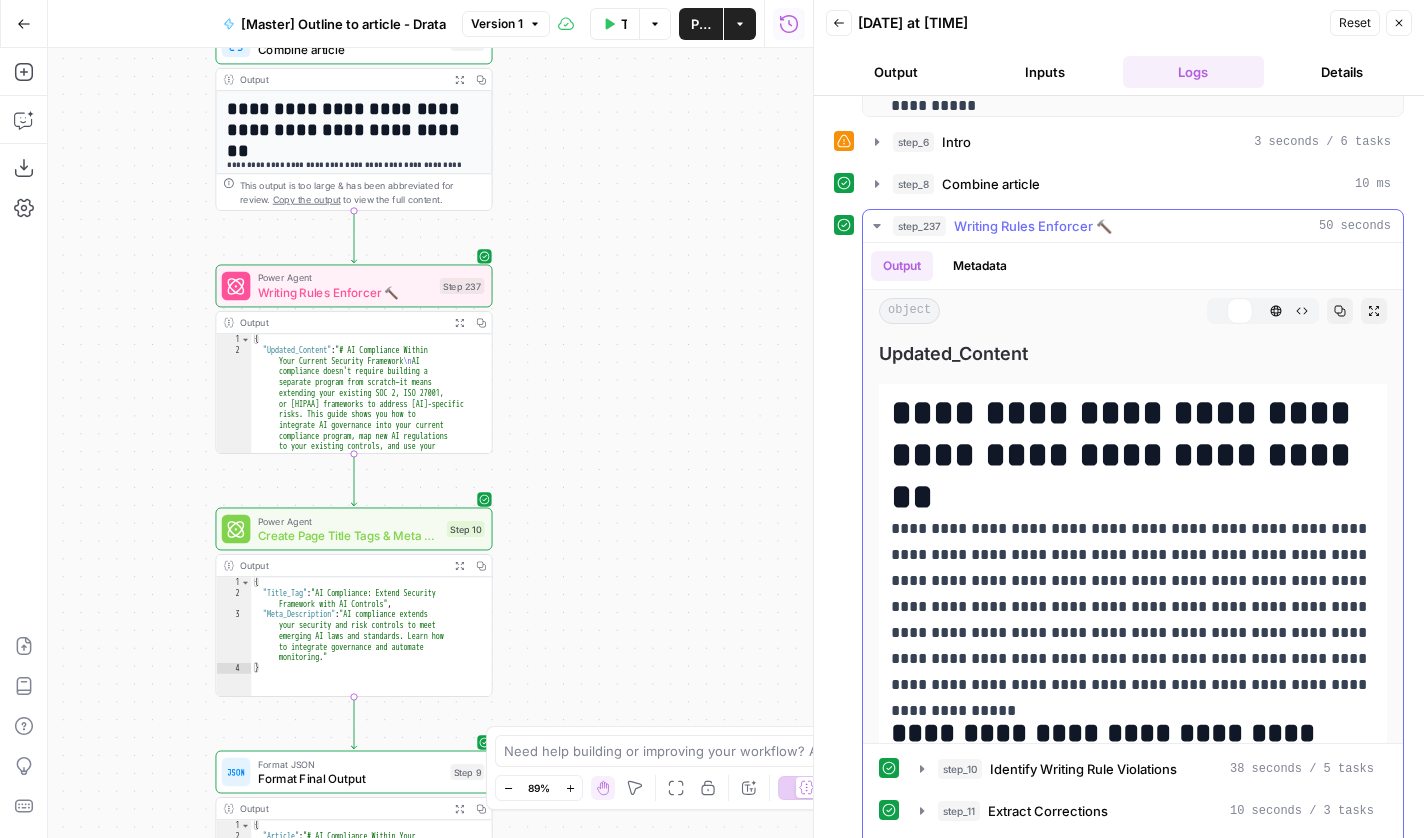 scroll, scrollTop: 107, scrollLeft: 0, axis: vertical 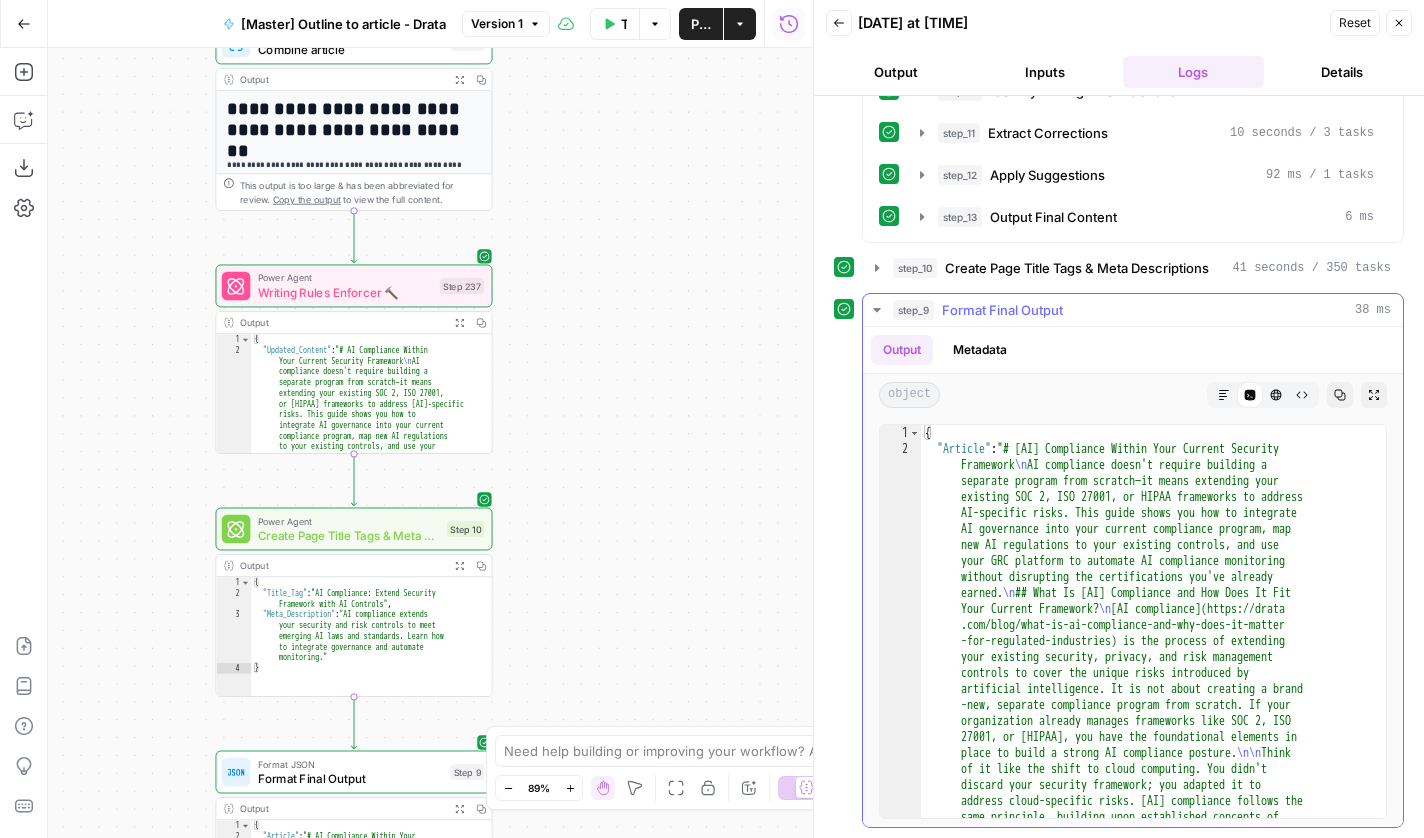click on "Markdown" at bounding box center (1224, 395) 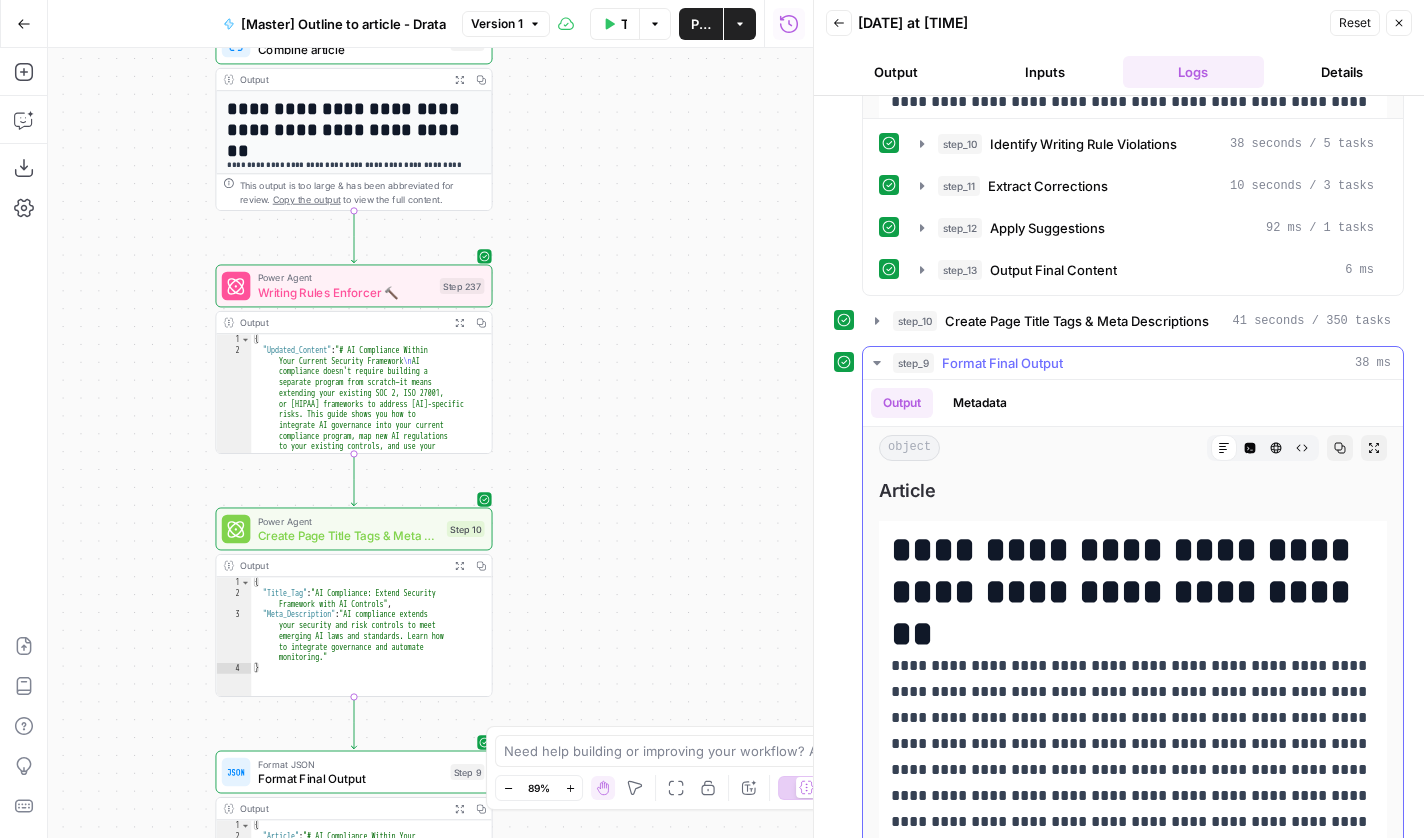 scroll, scrollTop: 1508, scrollLeft: 0, axis: vertical 